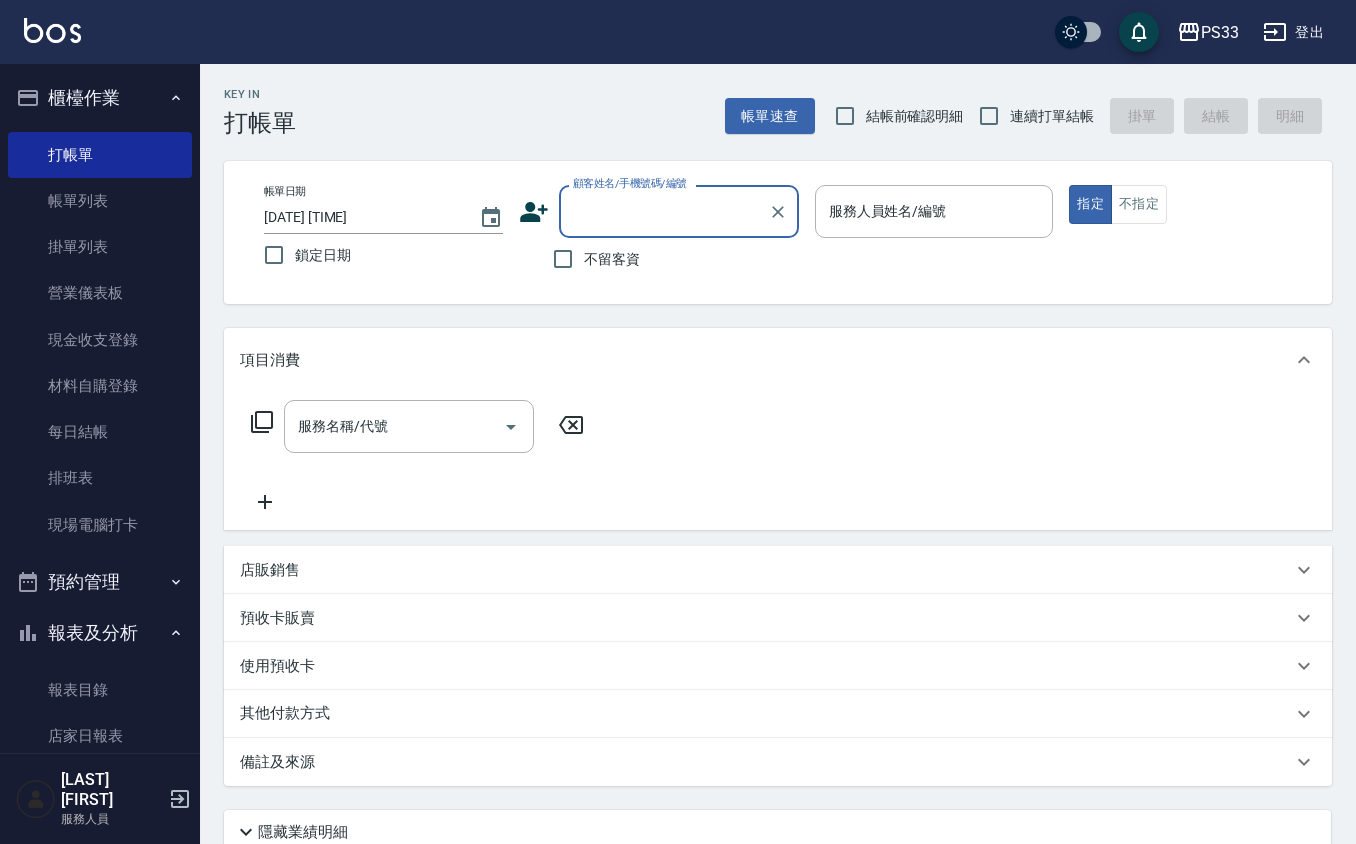 scroll, scrollTop: 0, scrollLeft: 0, axis: both 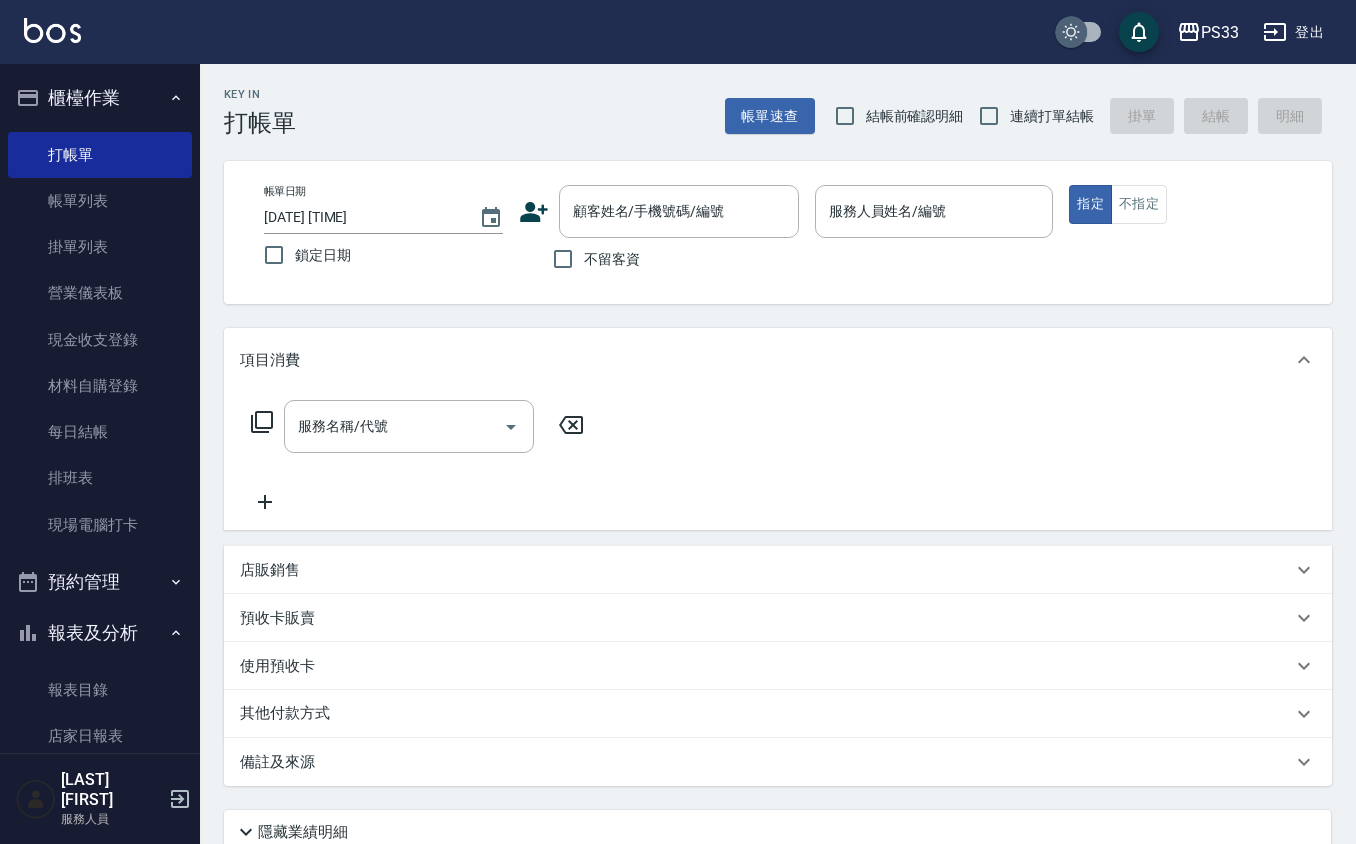 click at bounding box center (1071, 32) 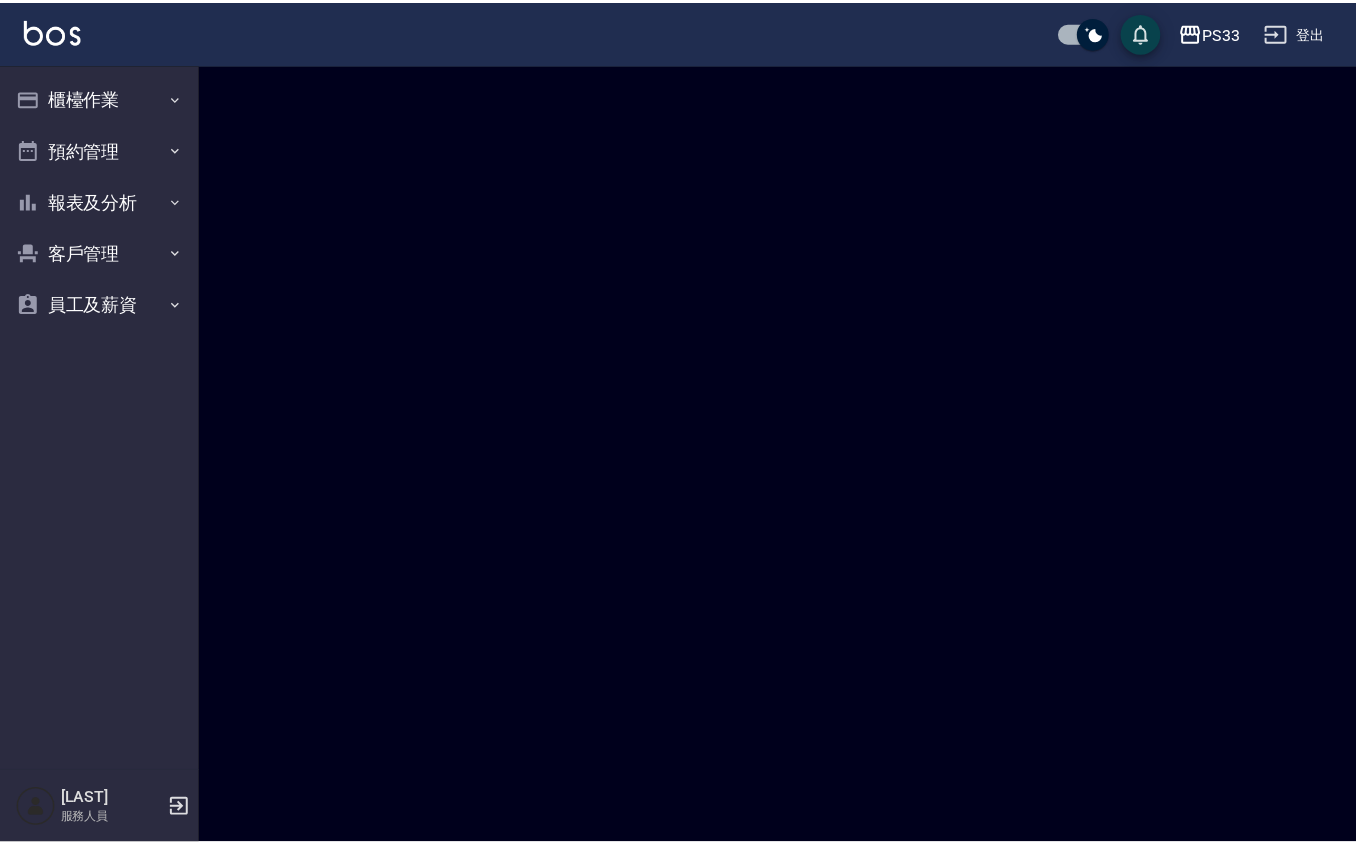 scroll, scrollTop: 0, scrollLeft: 0, axis: both 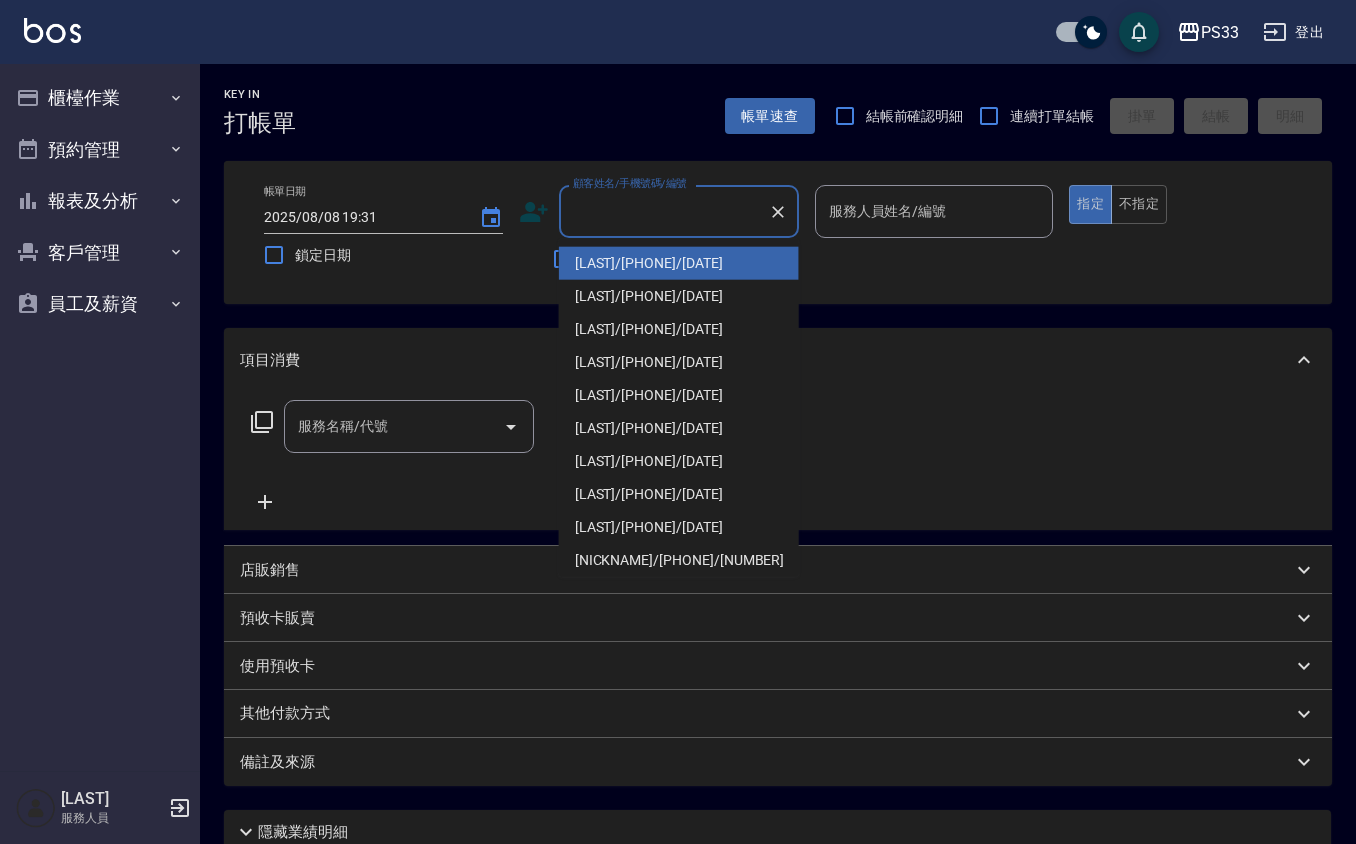 click on "顧客姓名/手機號碼/編號" at bounding box center [664, 211] 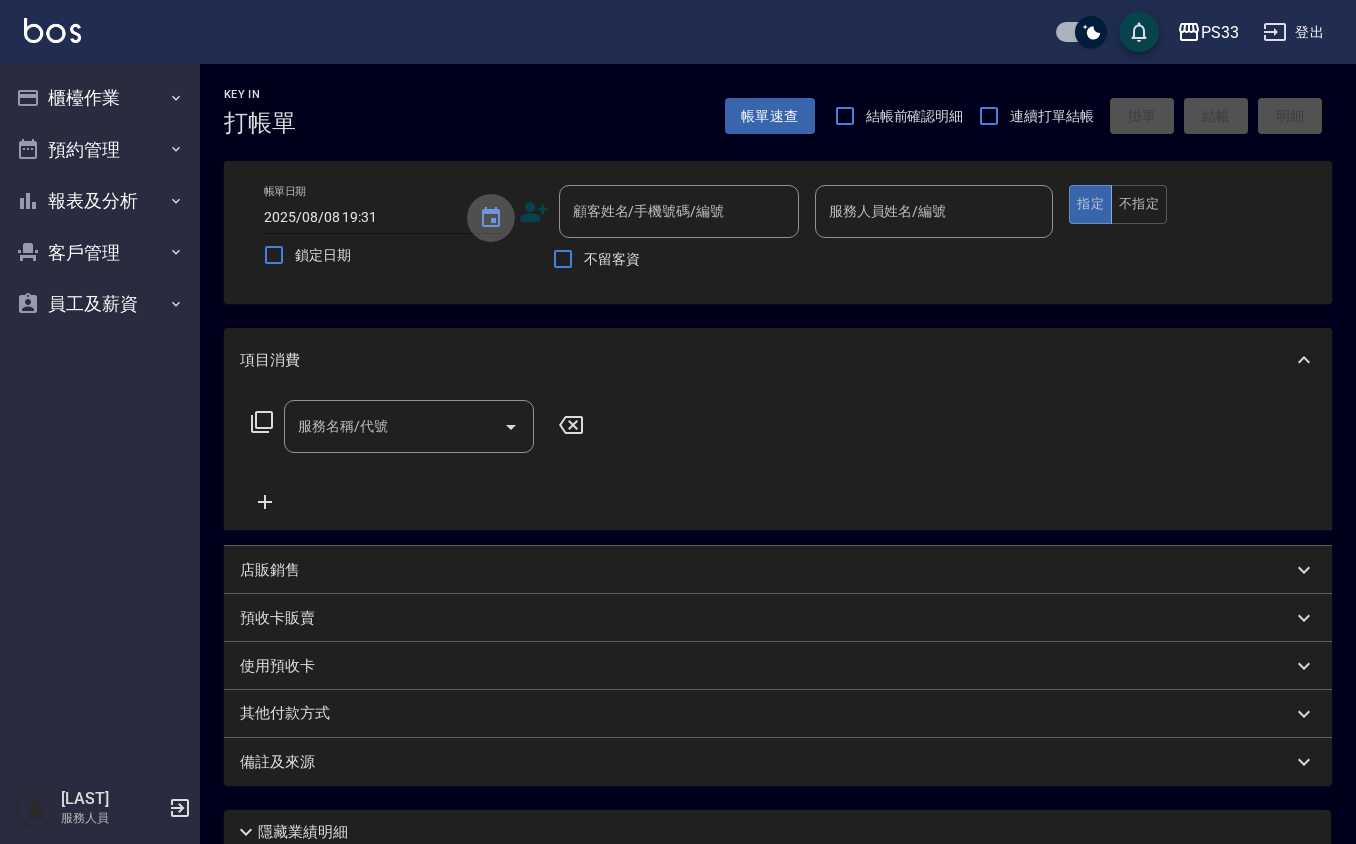 click 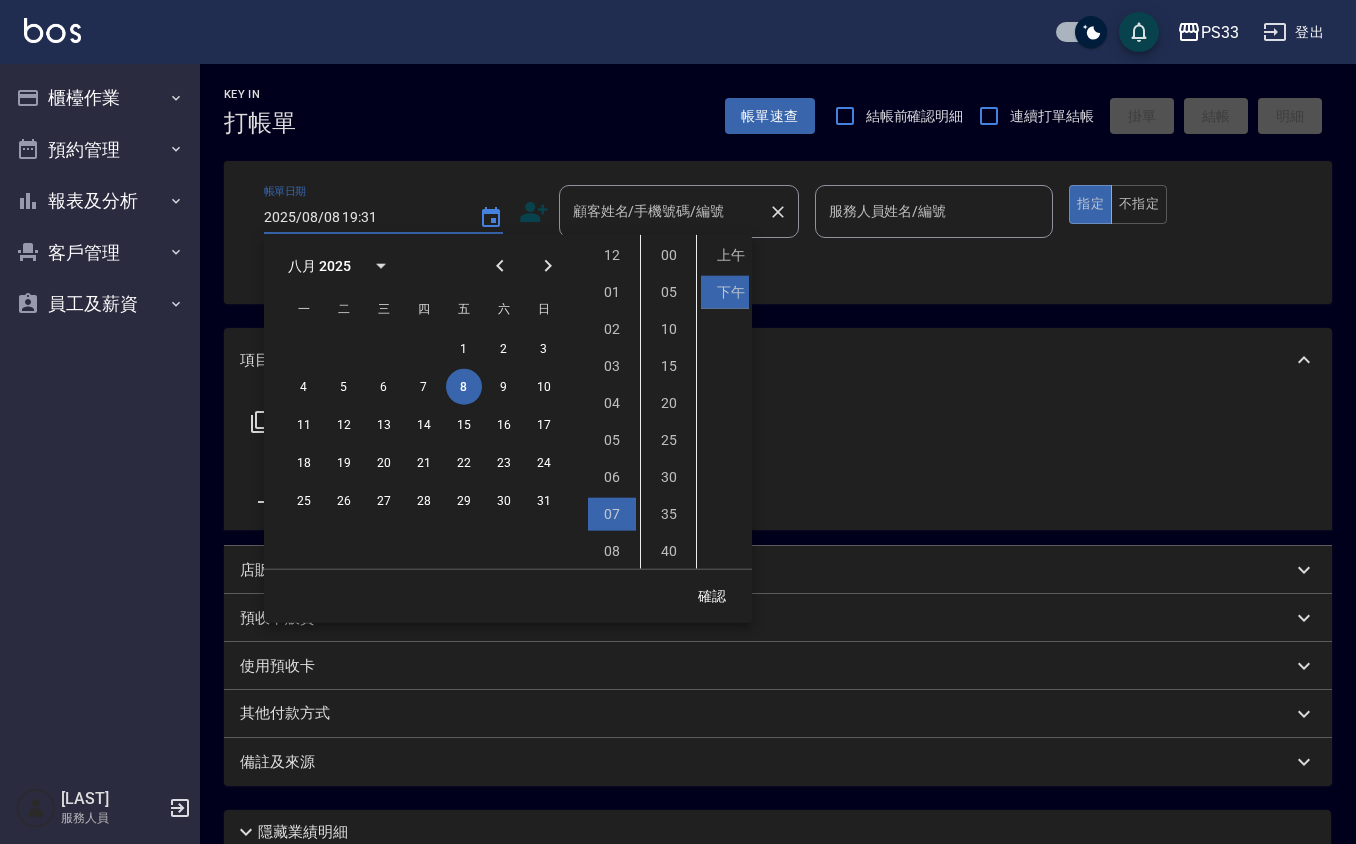 scroll, scrollTop: 112, scrollLeft: 0, axis: vertical 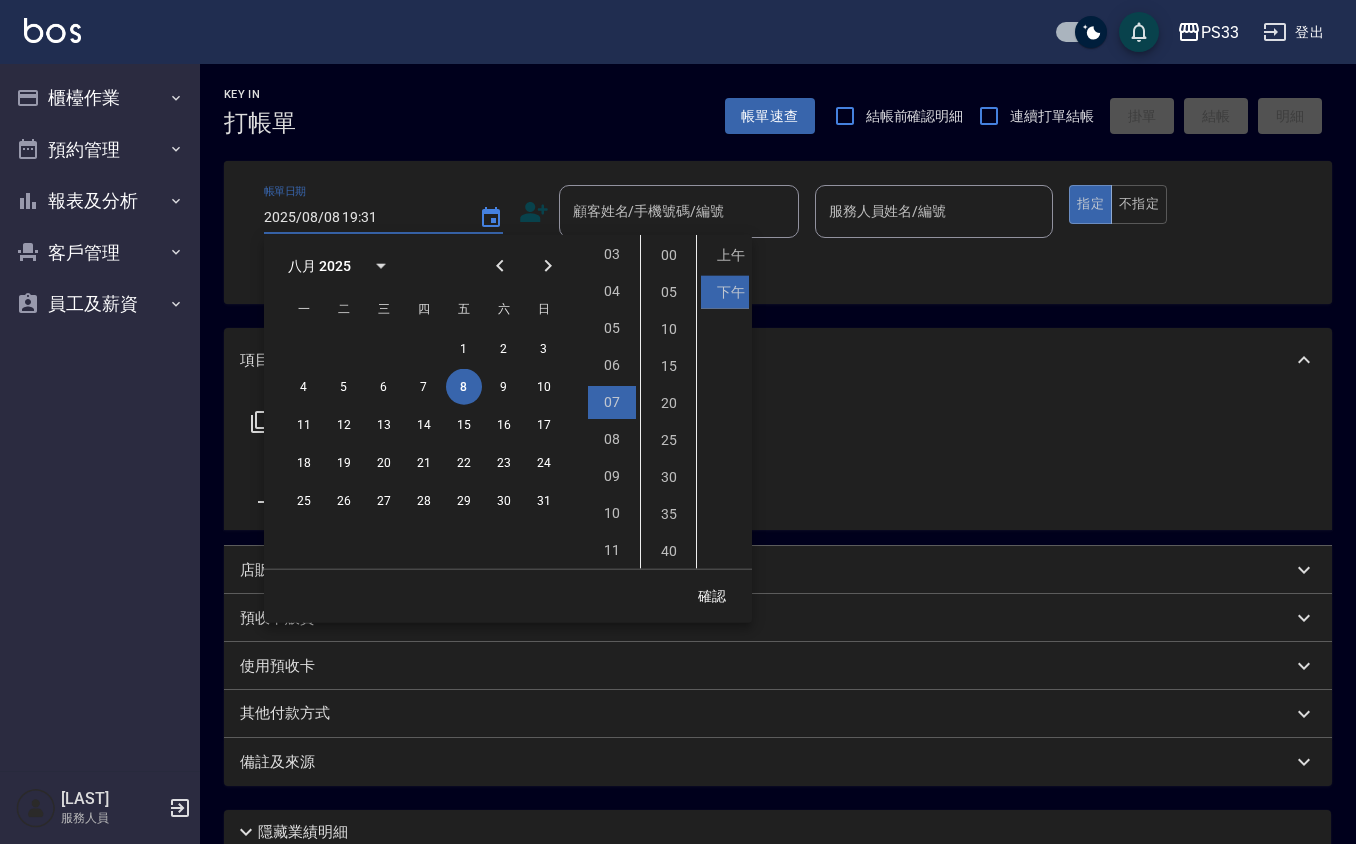 click on "Key In 打帳單 帳單速查 結帳前確認明細 連續打單結帳 掛單 結帳 明細" at bounding box center [766, 100] 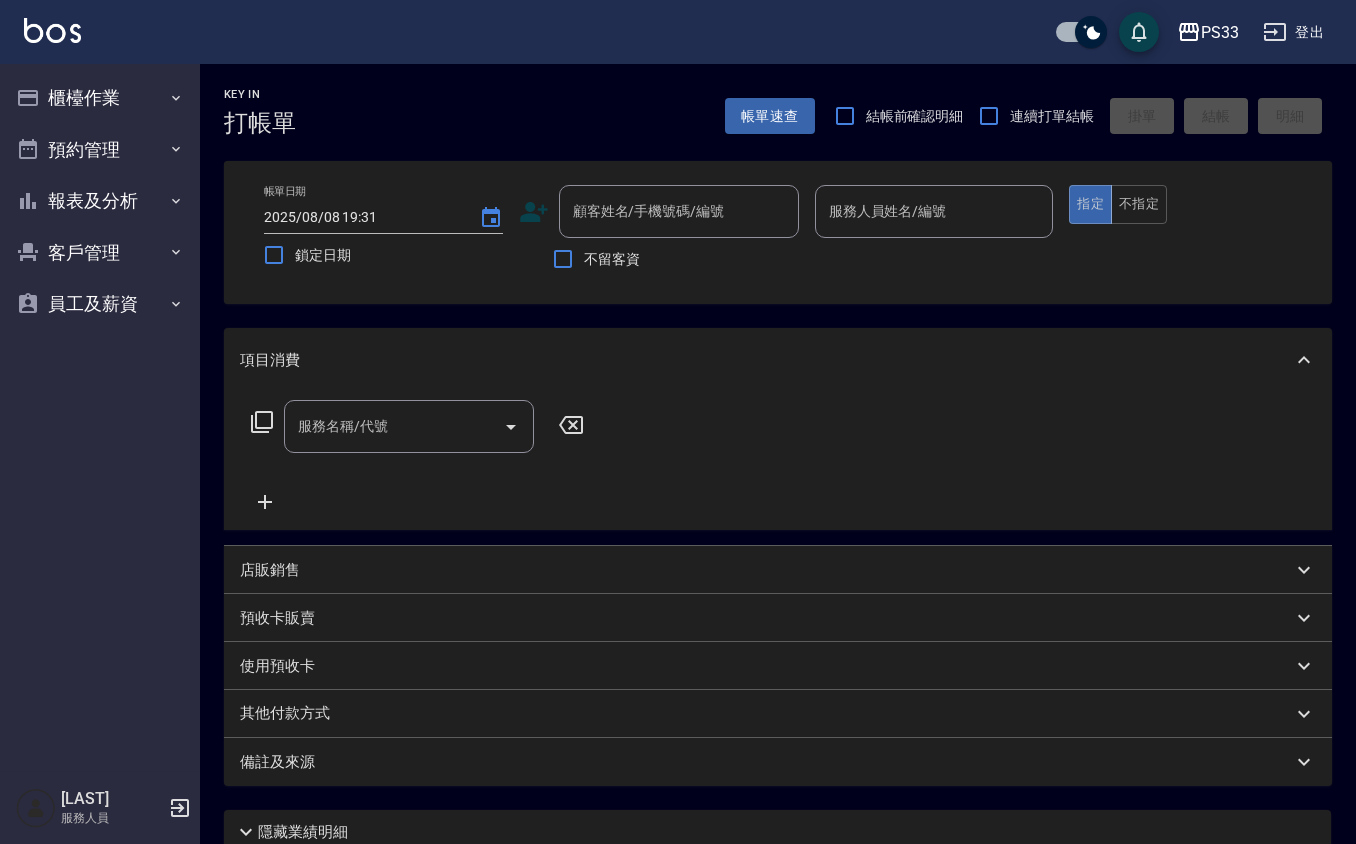 click on "顧客姓名/手機號碼/編號 顧客姓名/手機號碼/編號" at bounding box center (659, 211) 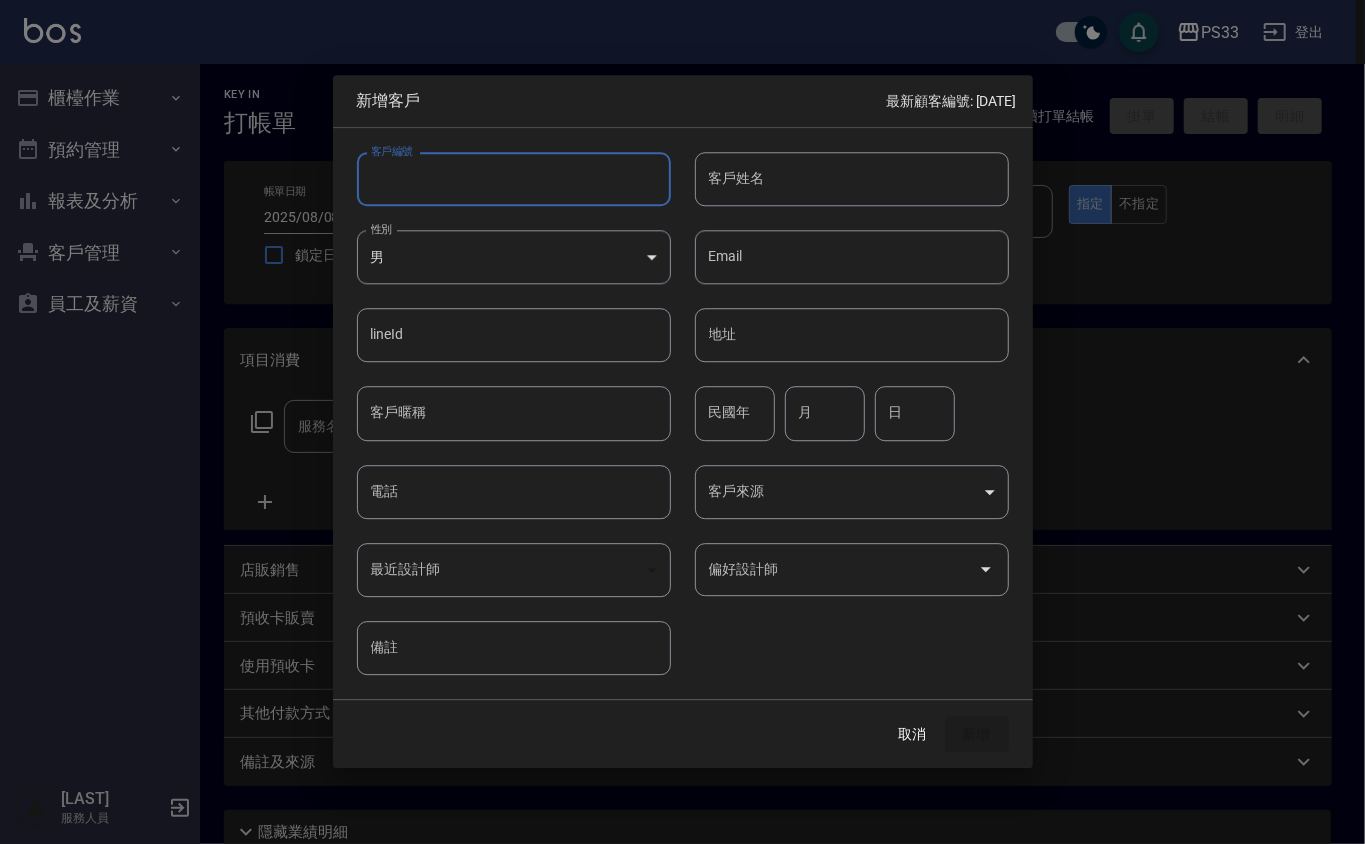 click on "客戶編號" at bounding box center [514, 179] 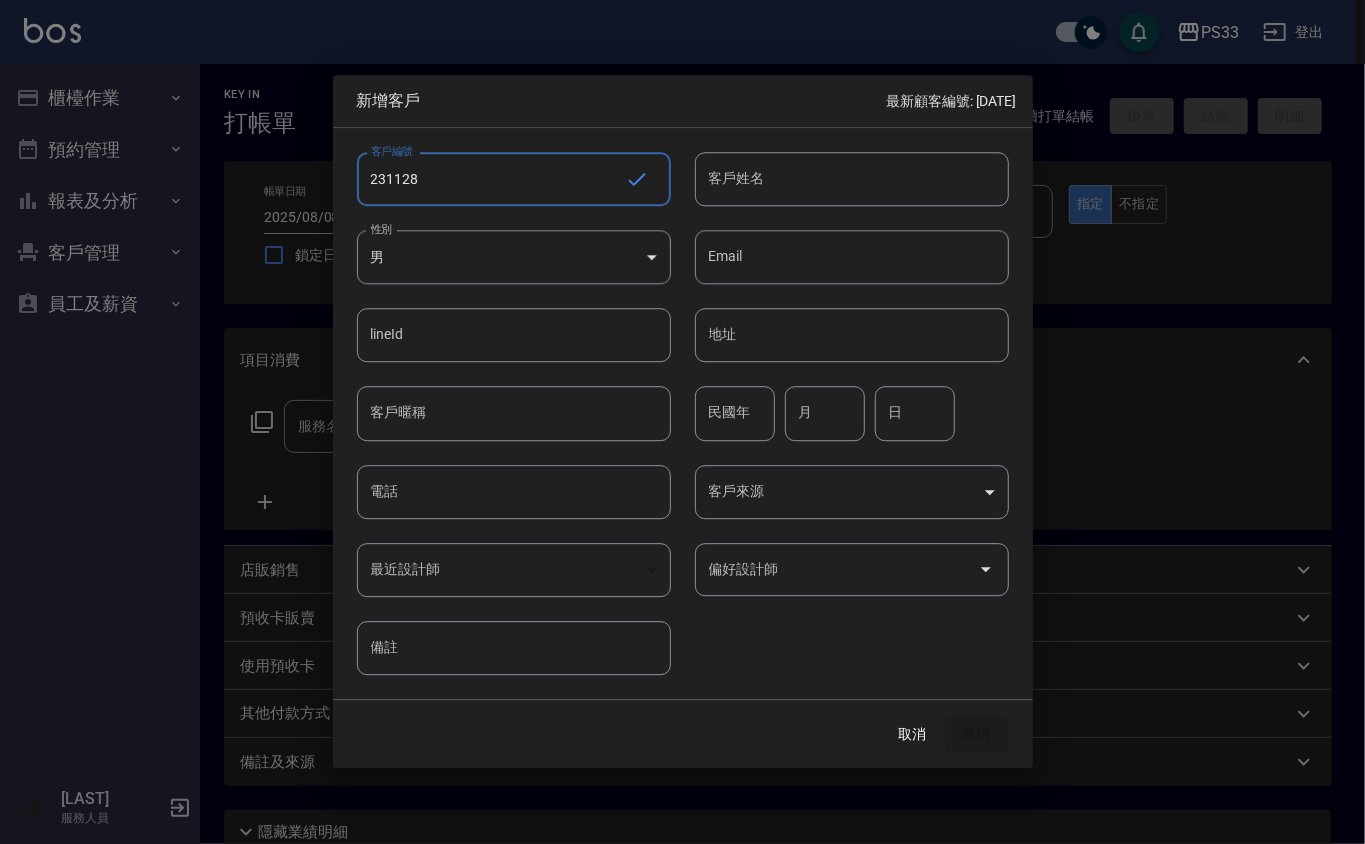 type on "231128" 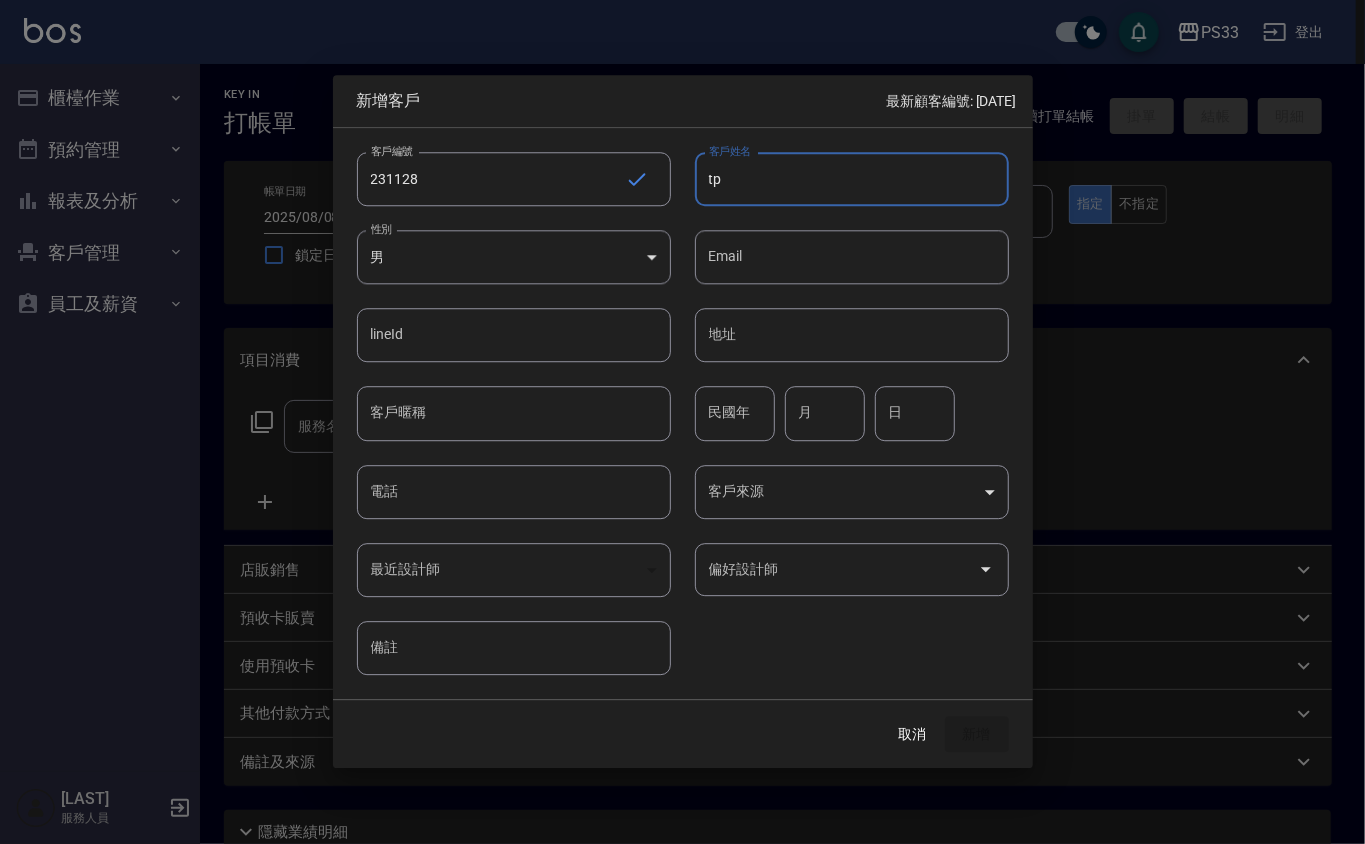 type on "t" 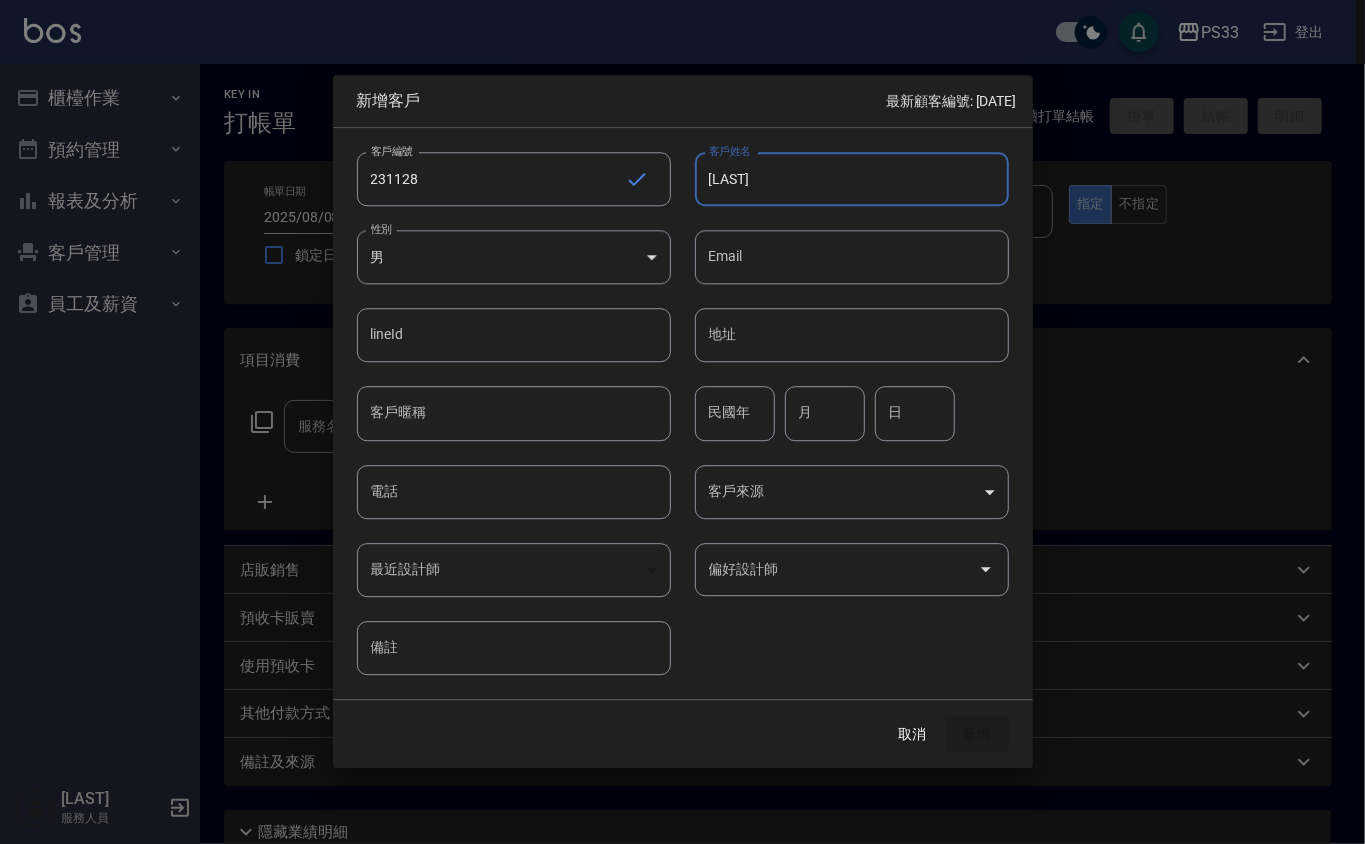 type on "[LAST]" 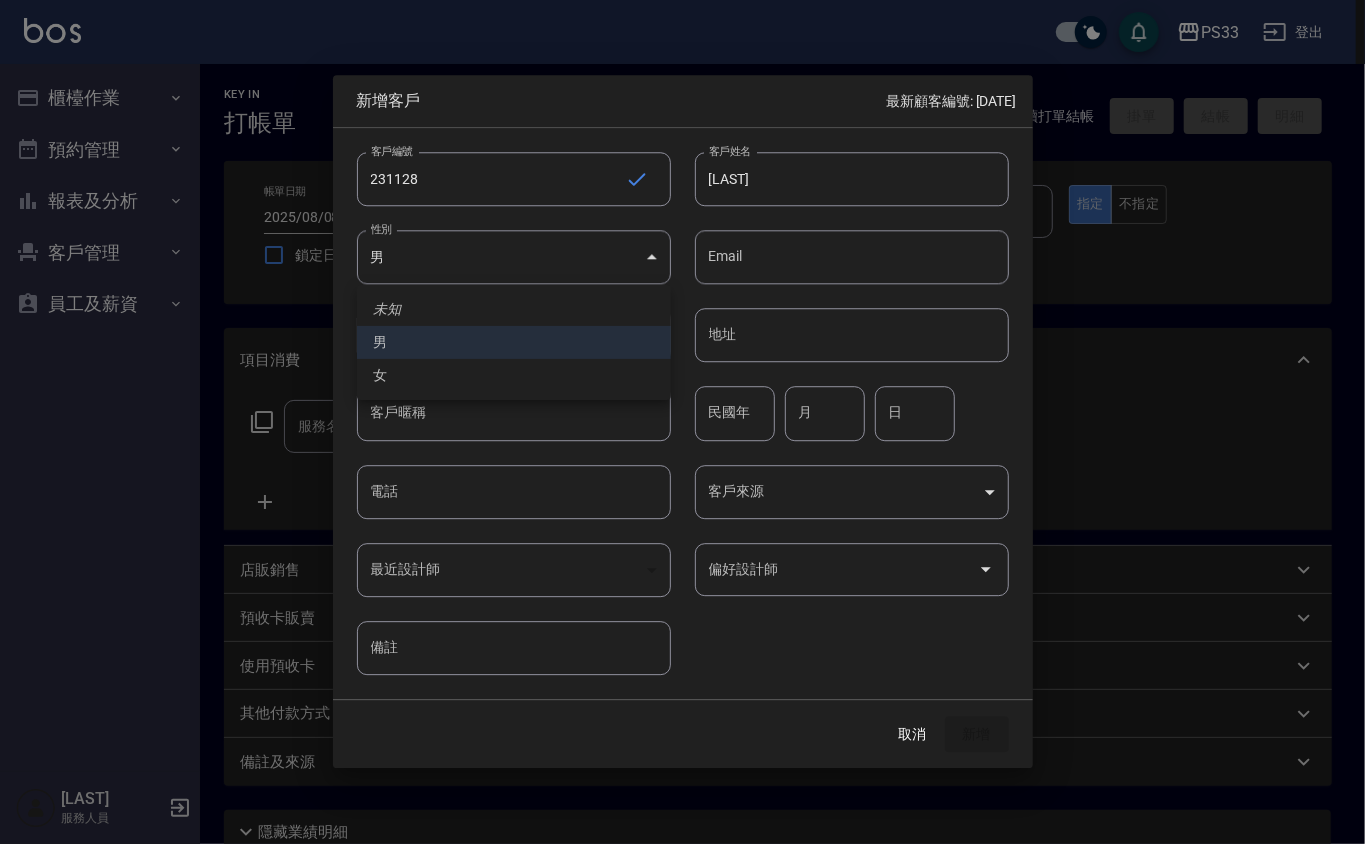 type 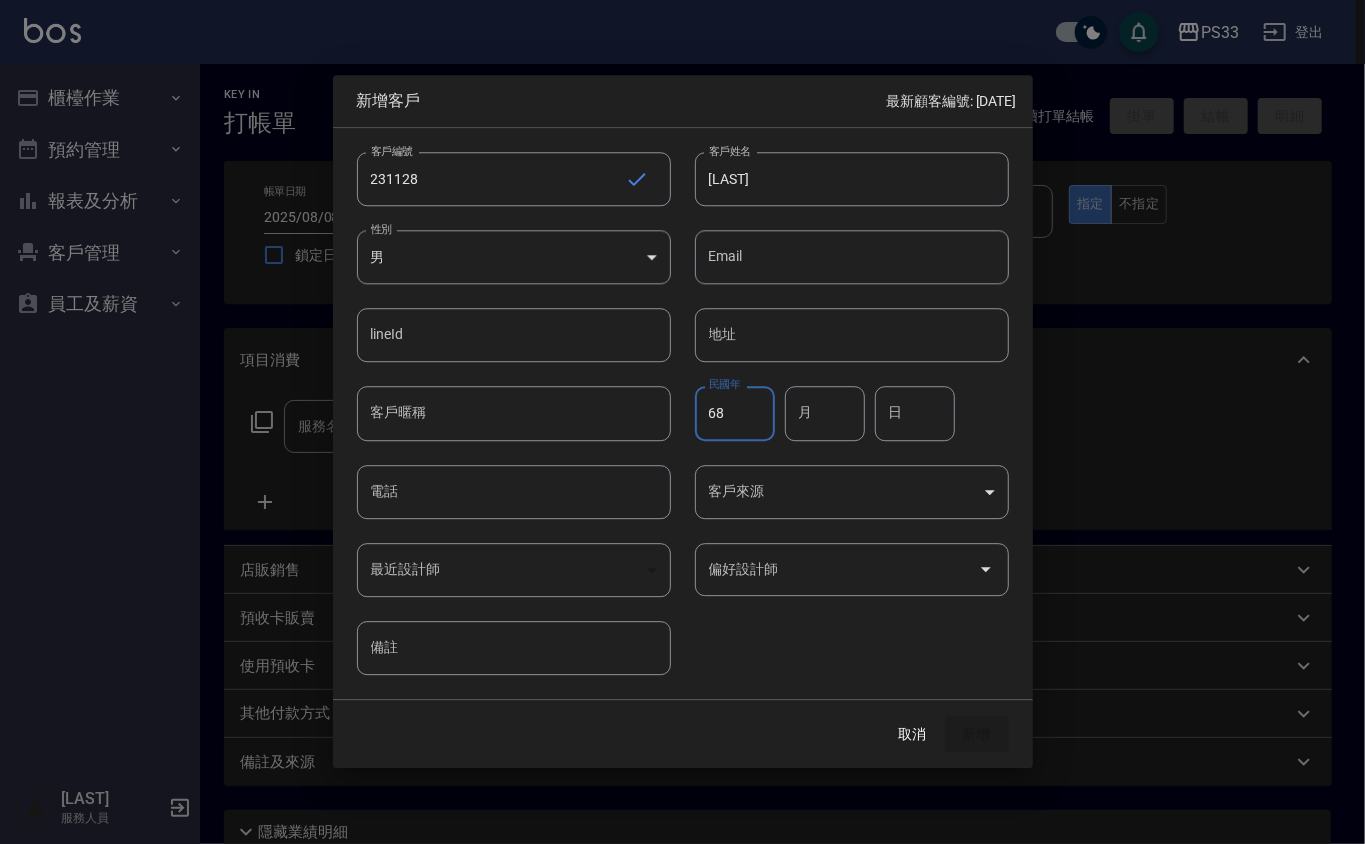 type on "68" 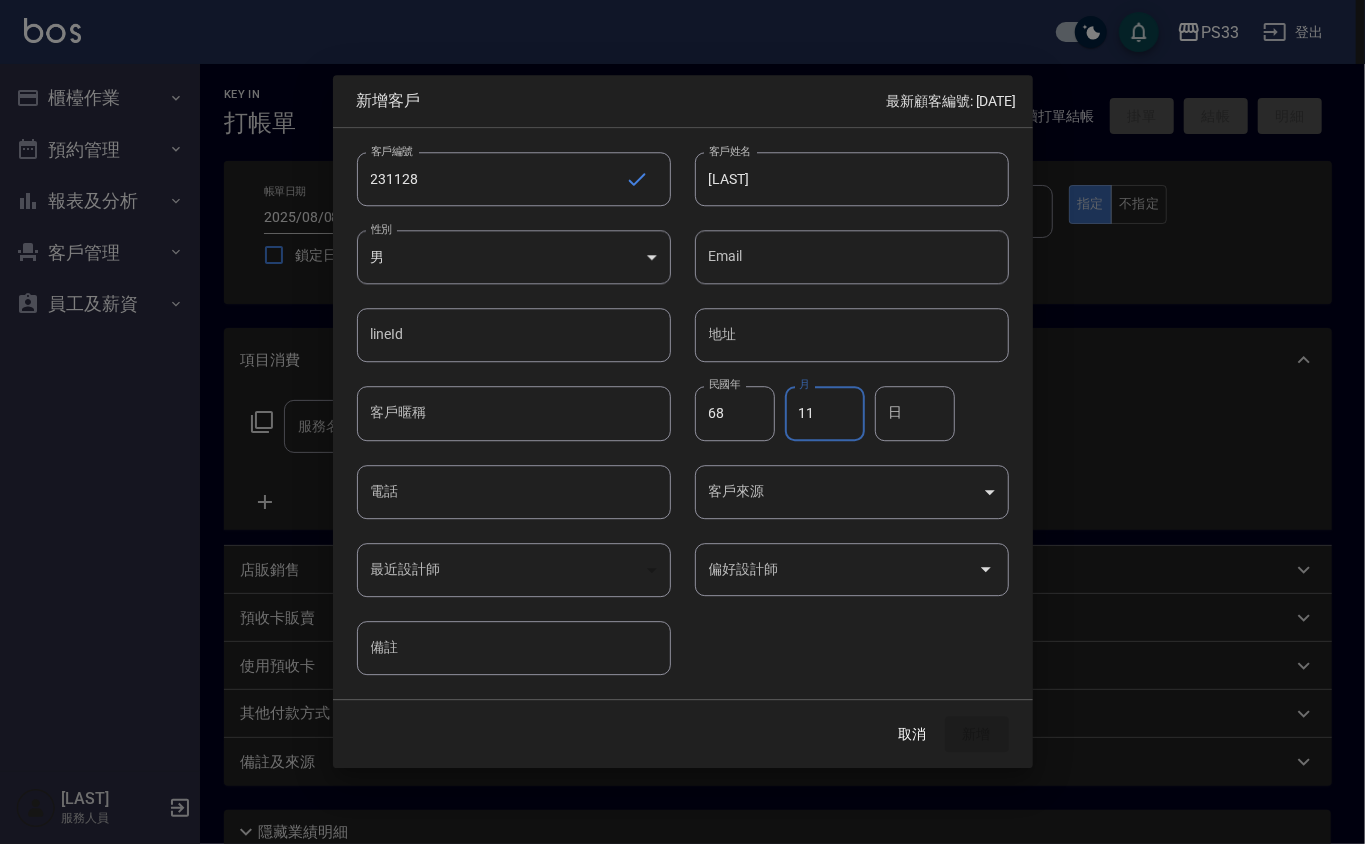 type on "11" 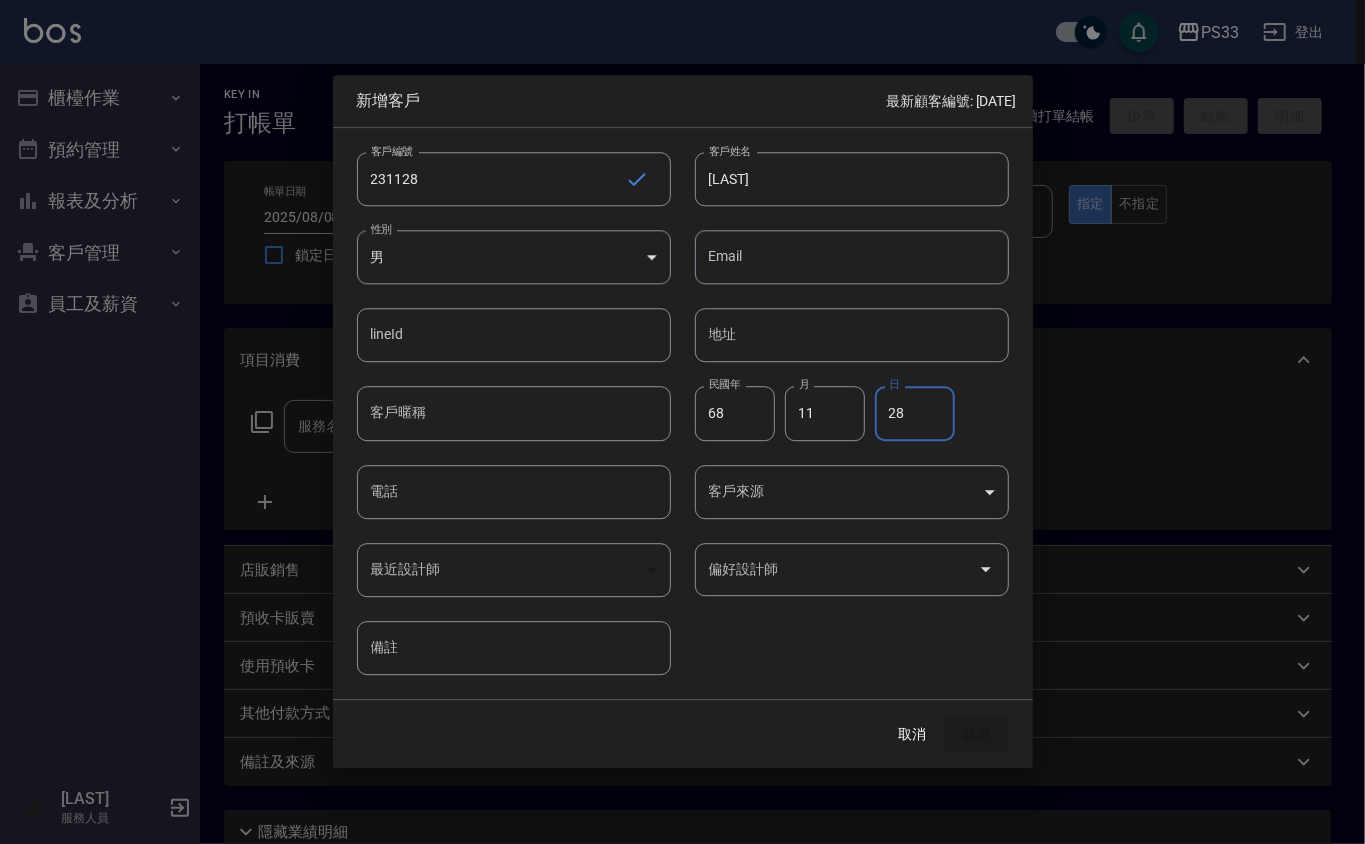 type on "28" 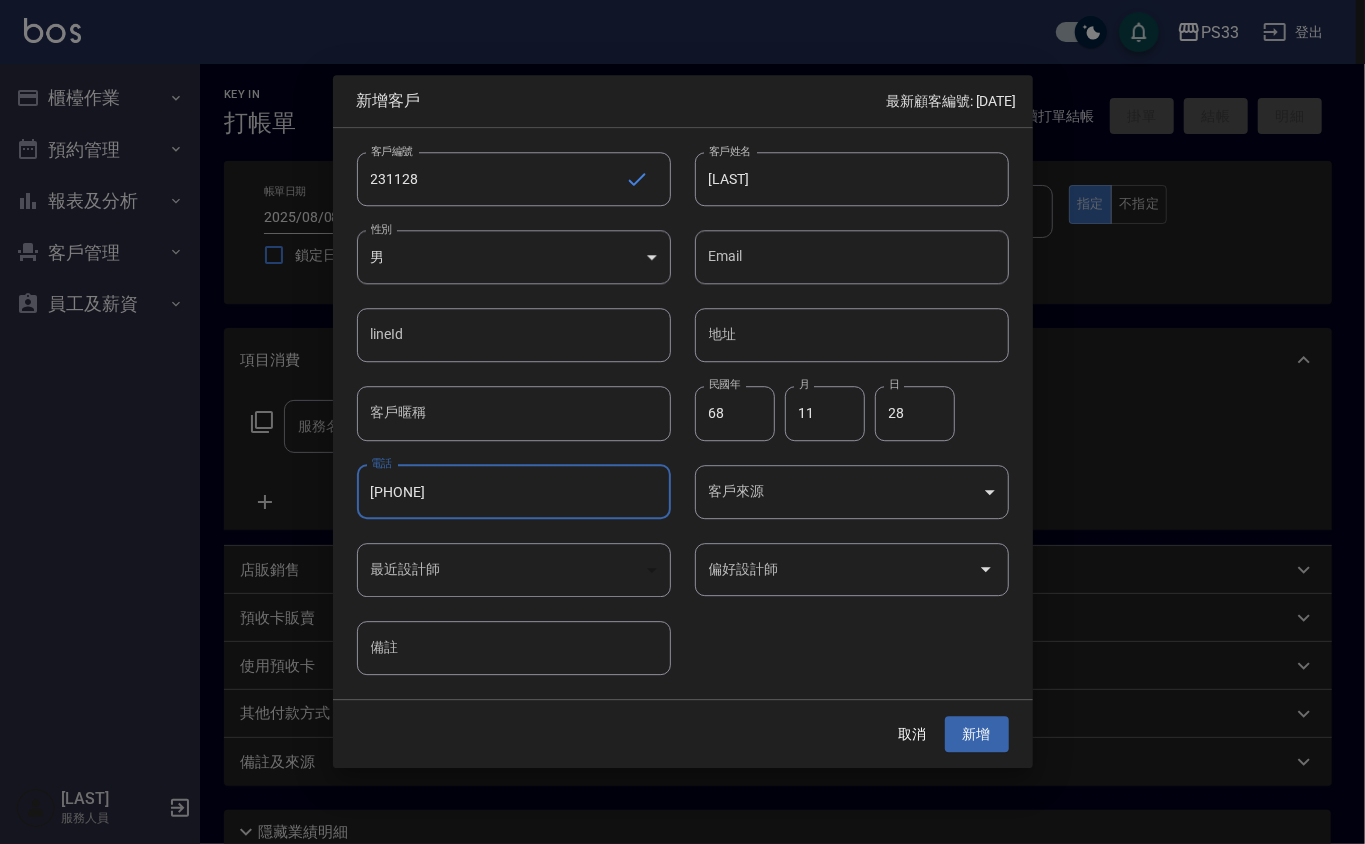 type on "[PHONE]" 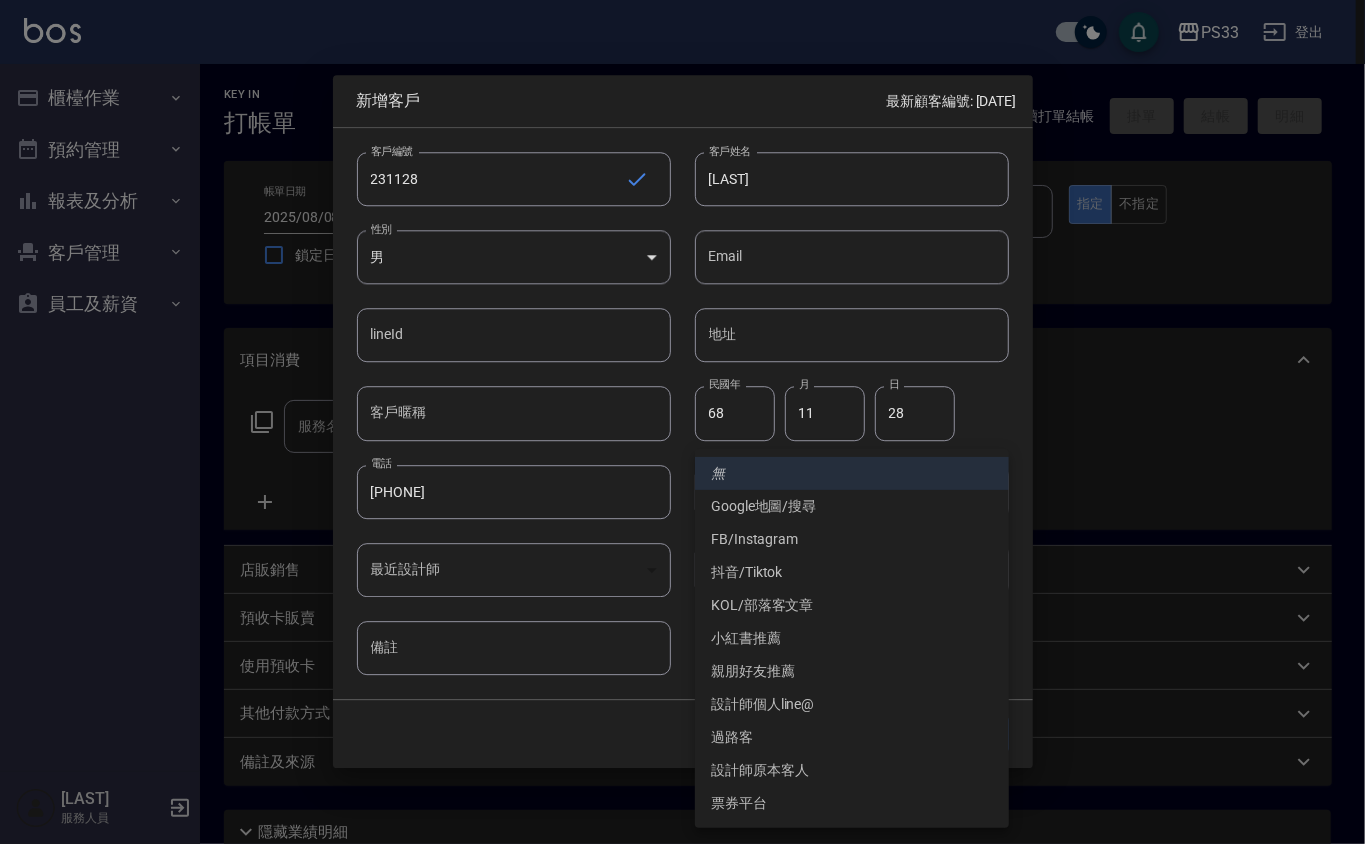 type 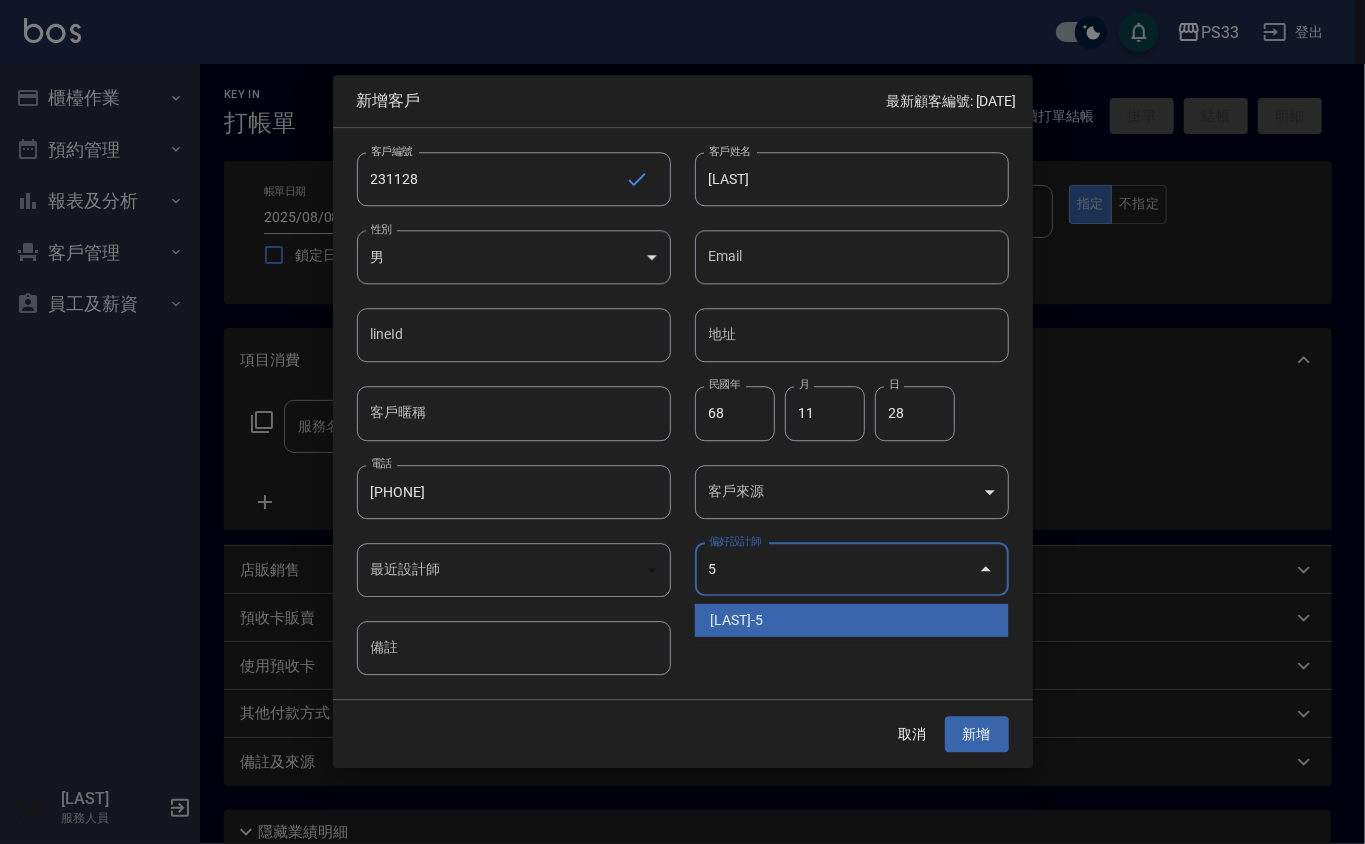 type on "[LAST]" 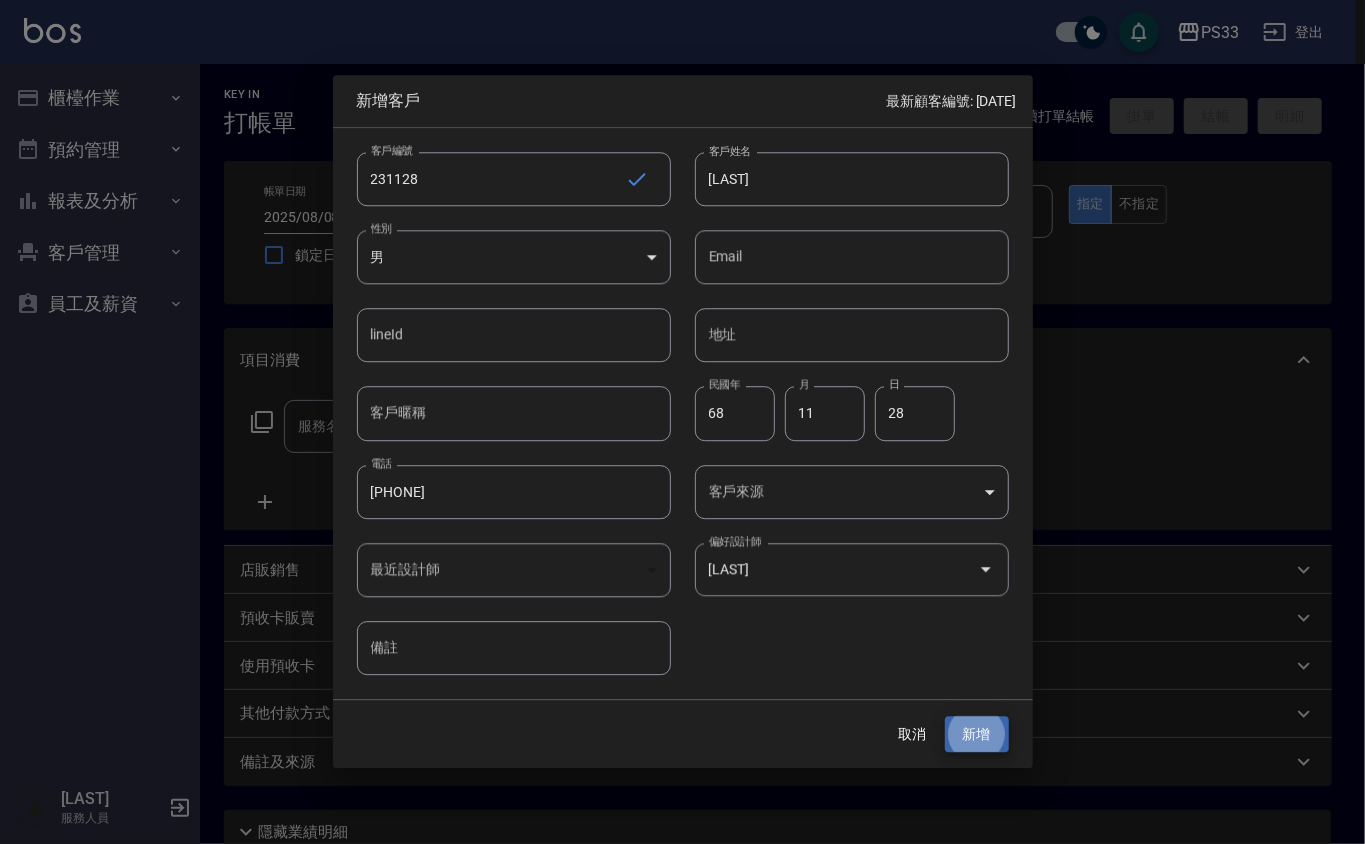 type 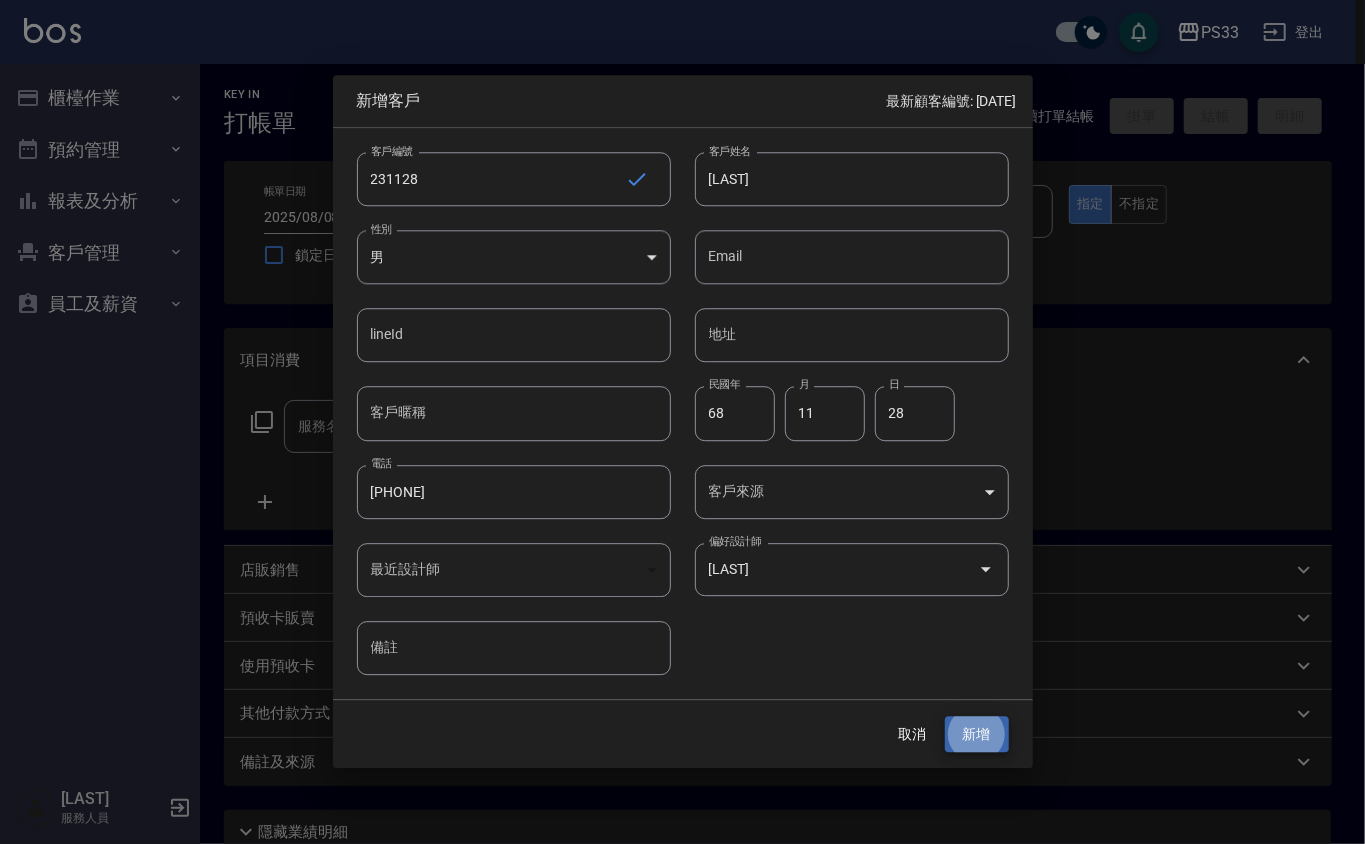 click on "新增" at bounding box center [977, 734] 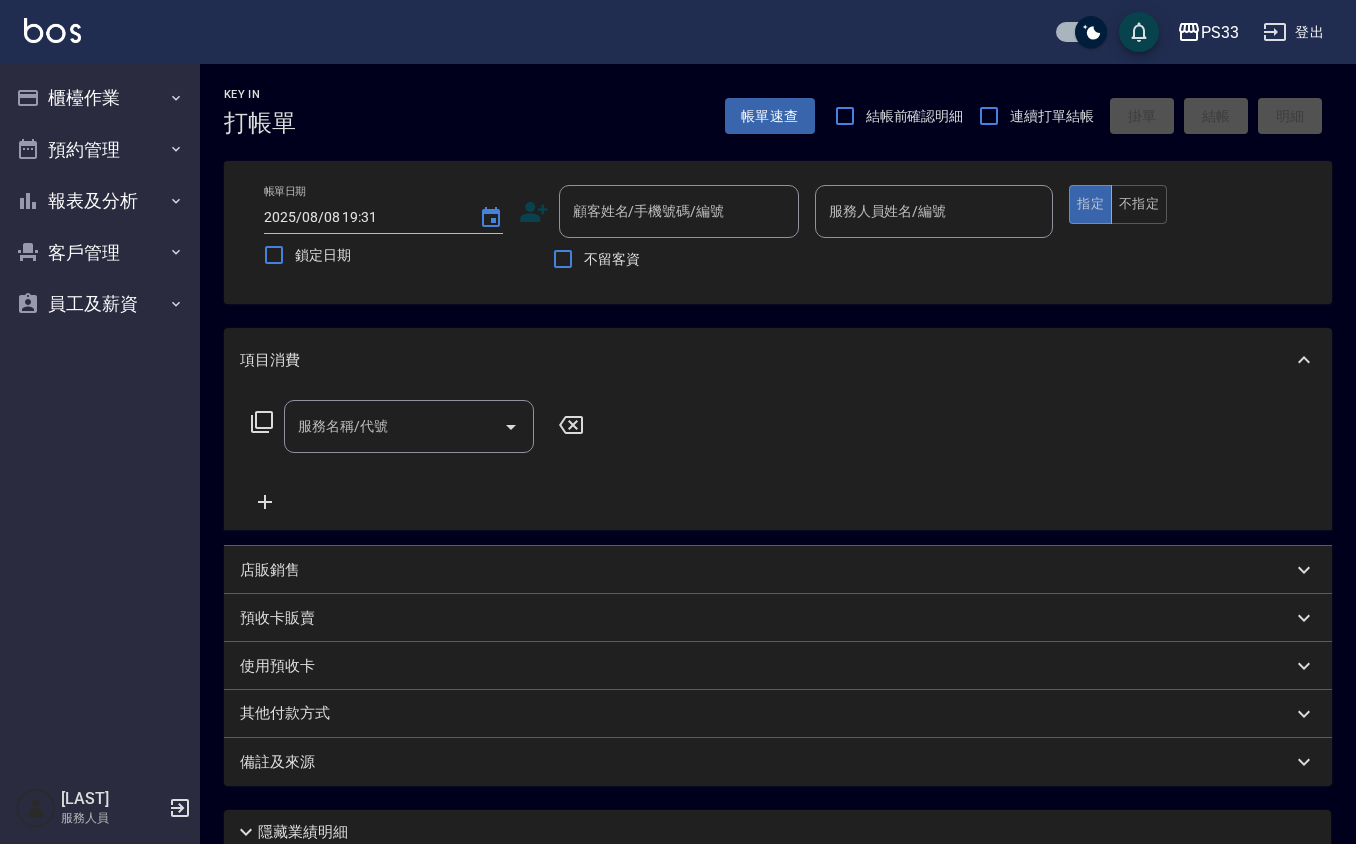 click 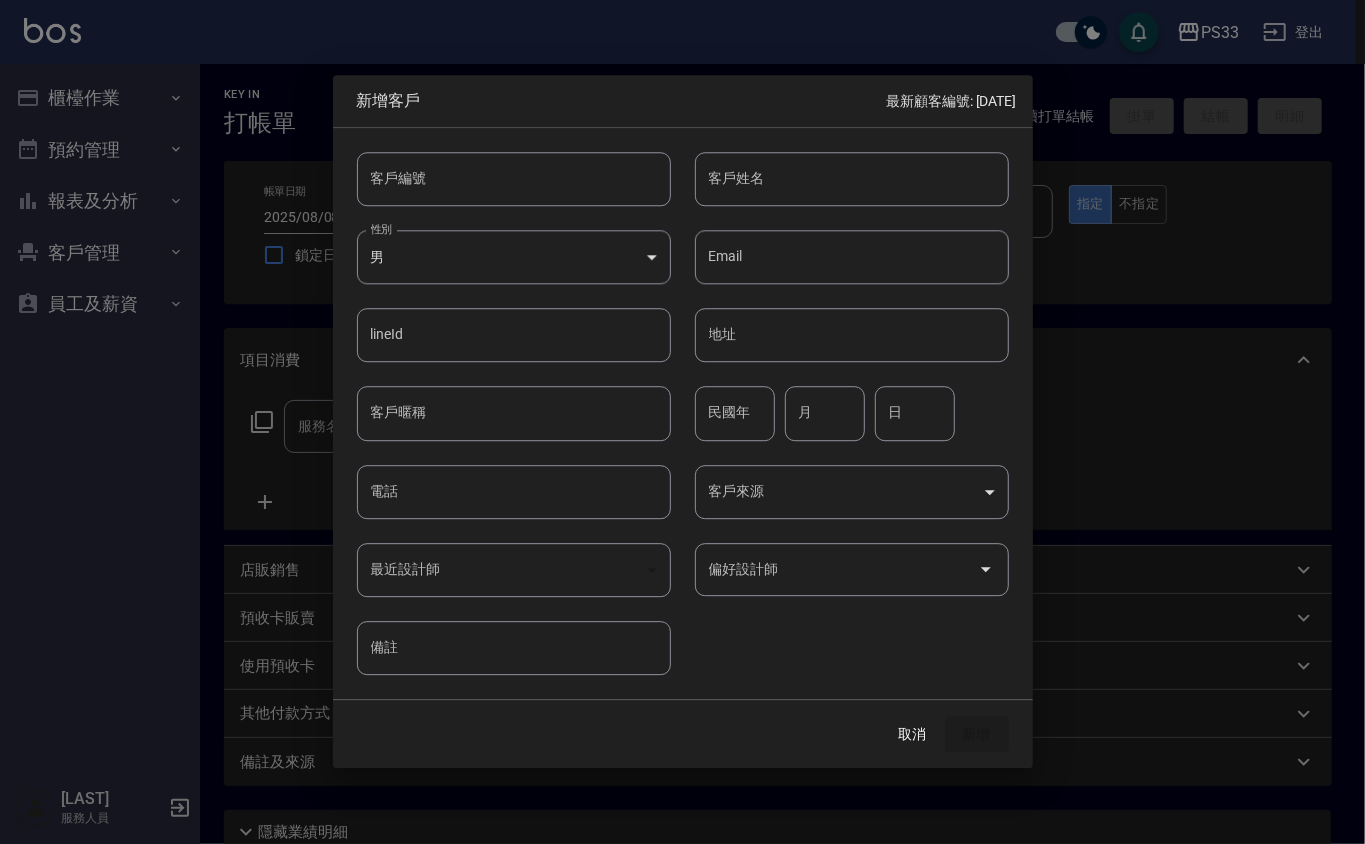 click on "客戶編號" at bounding box center [514, 179] 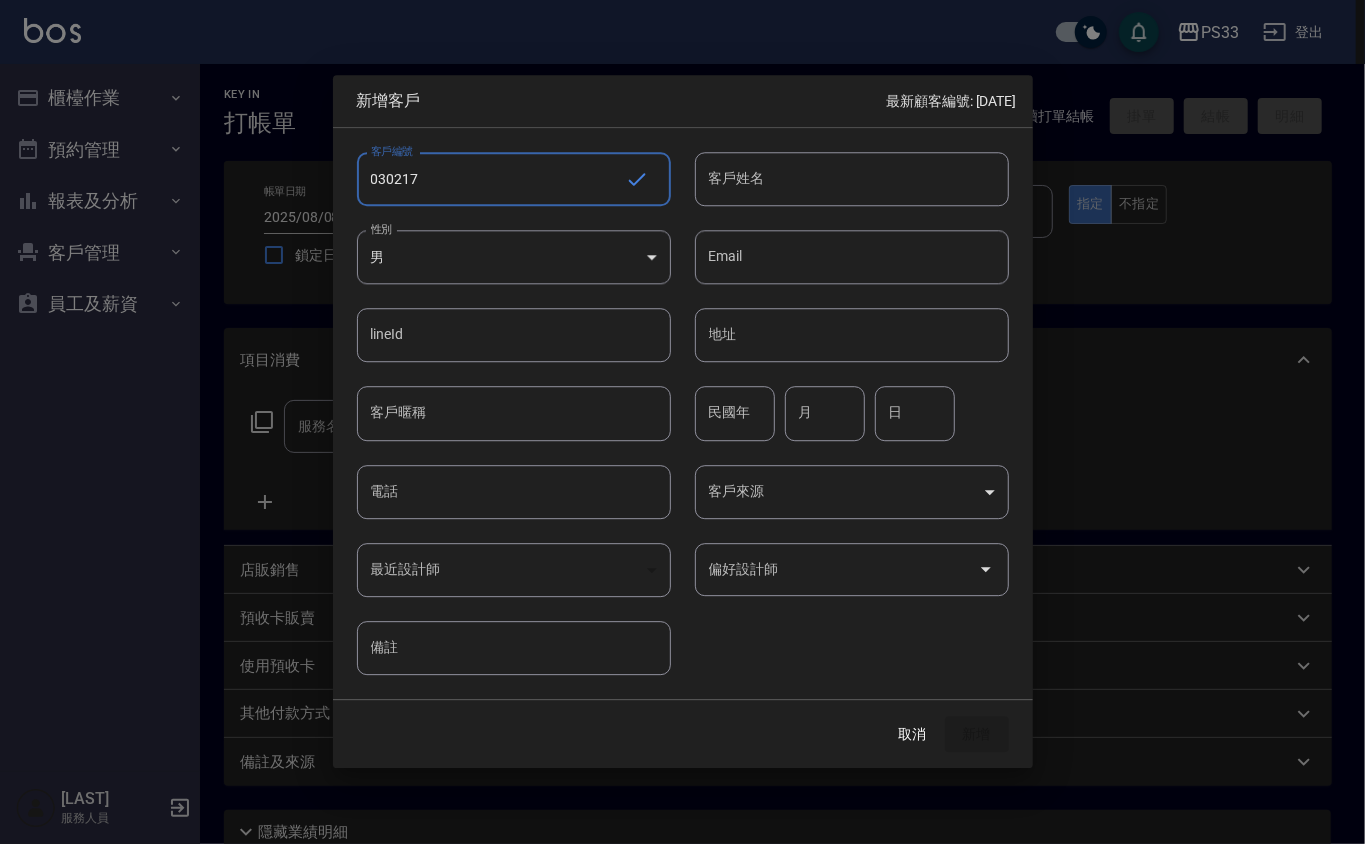 type on "030217" 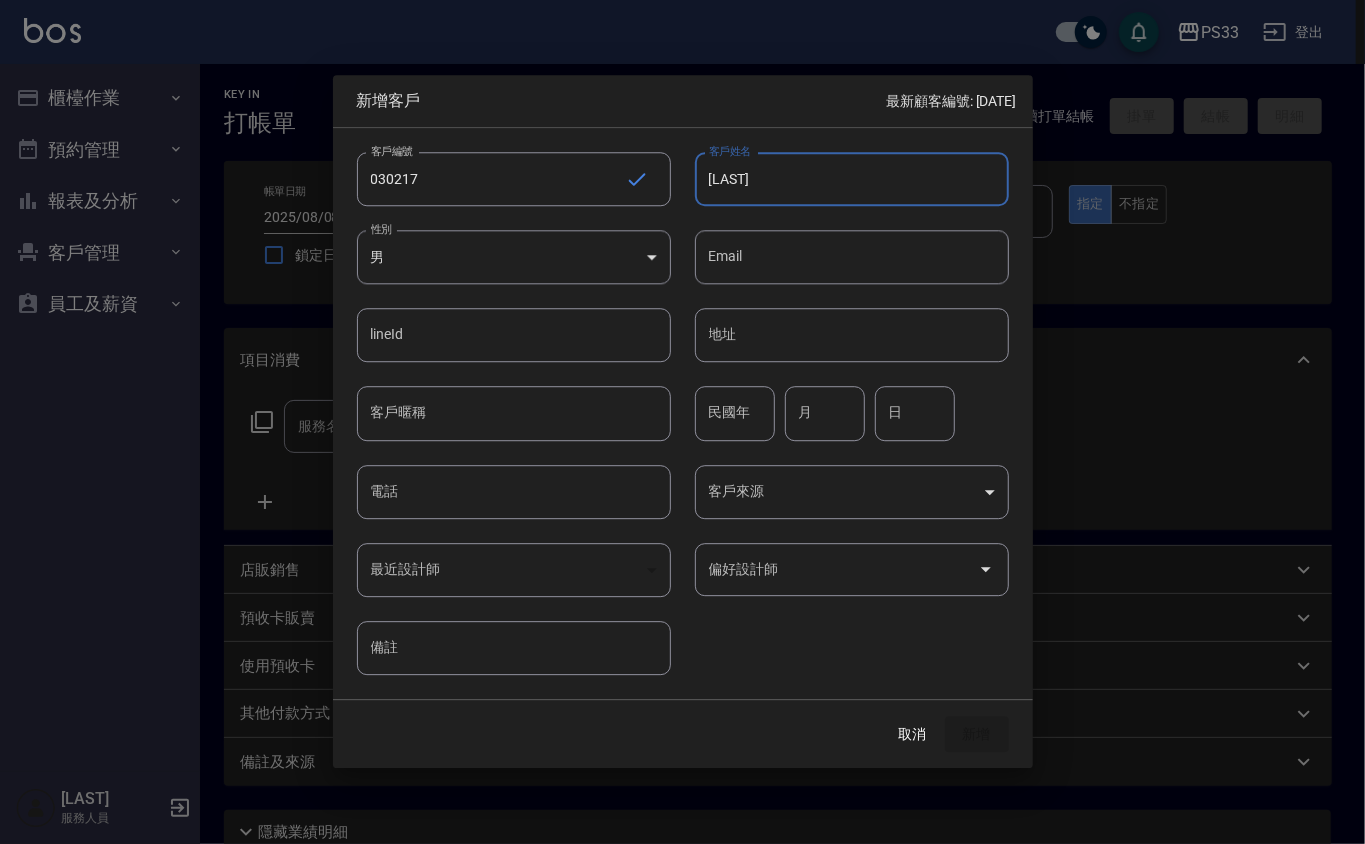 type on "[NAME]" 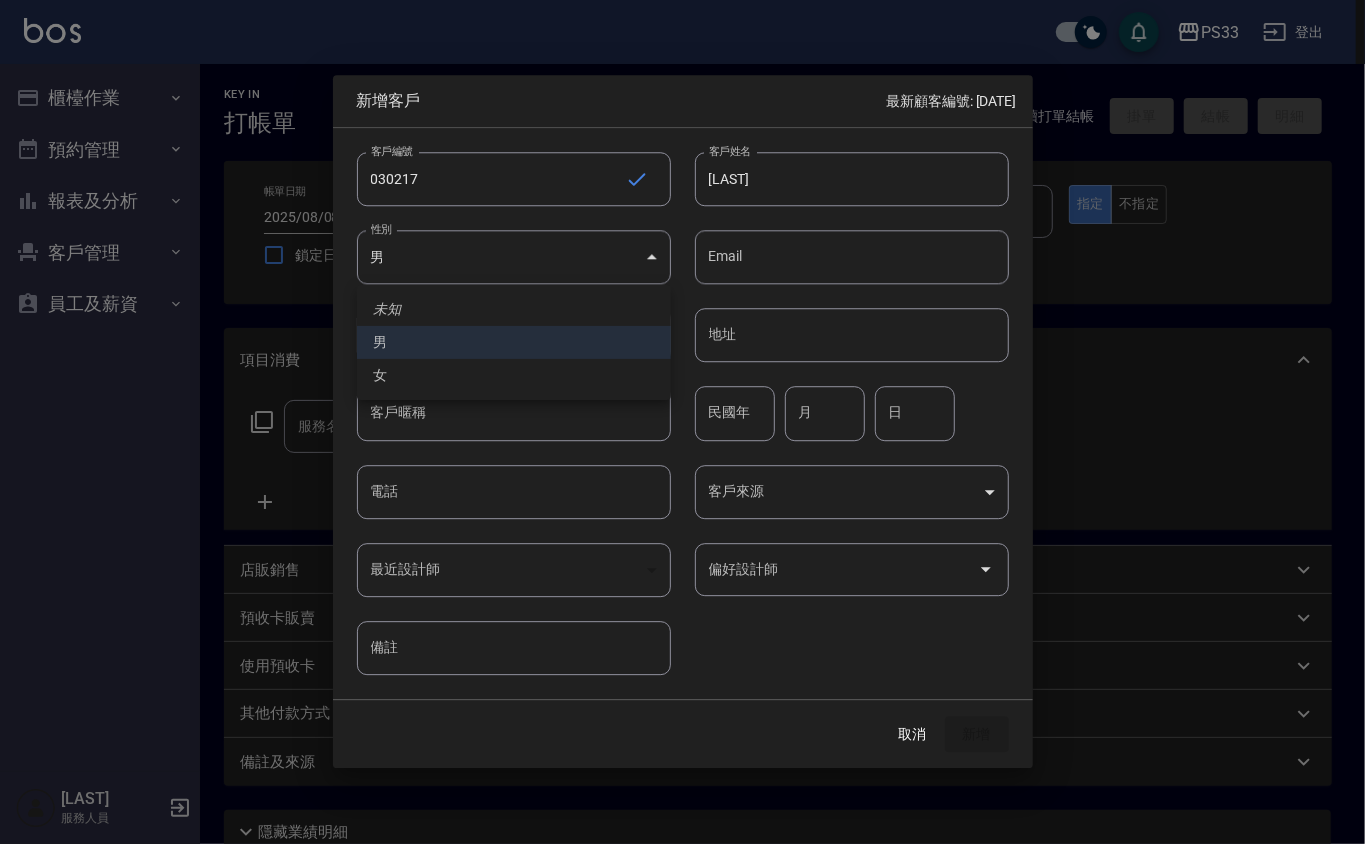 type 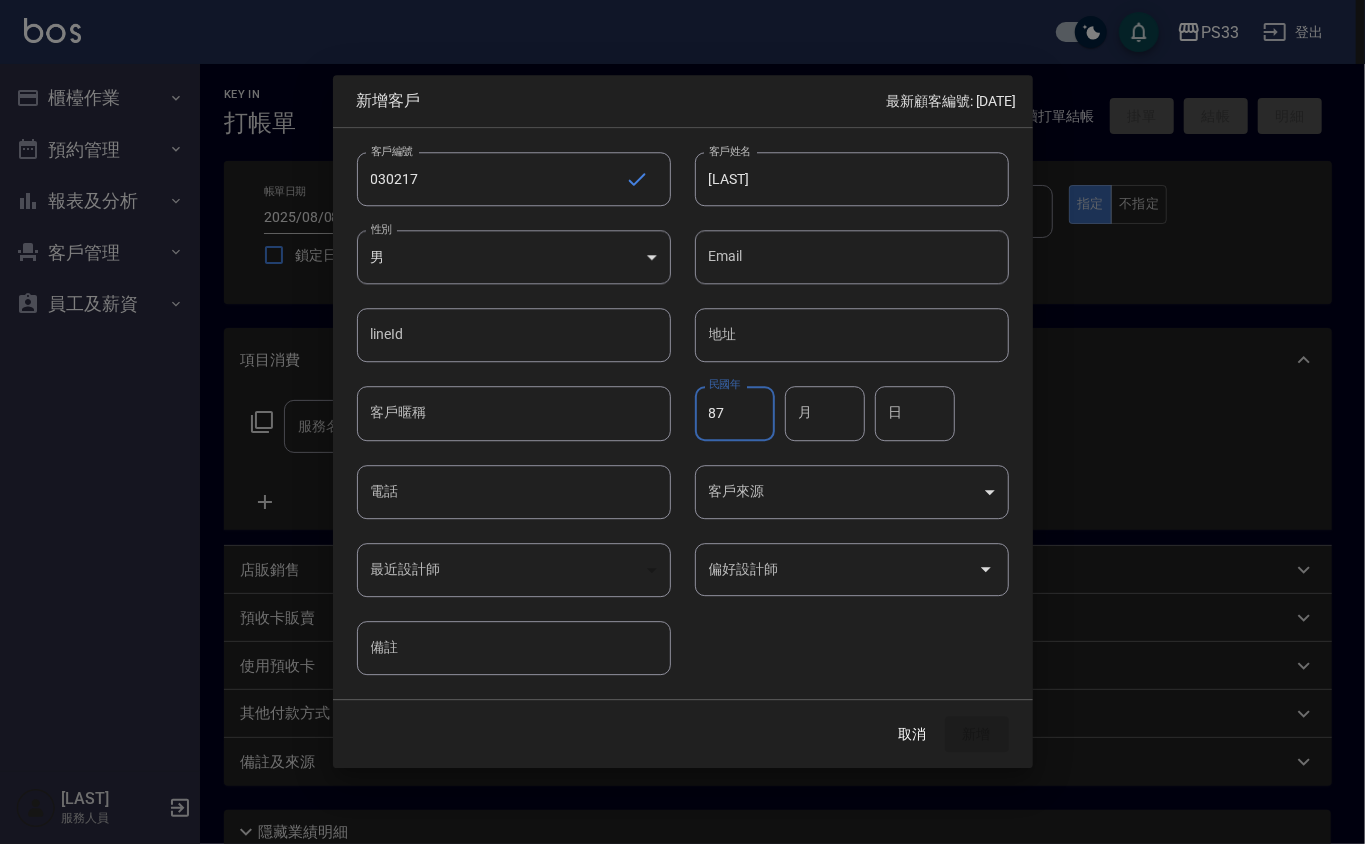 type on "87" 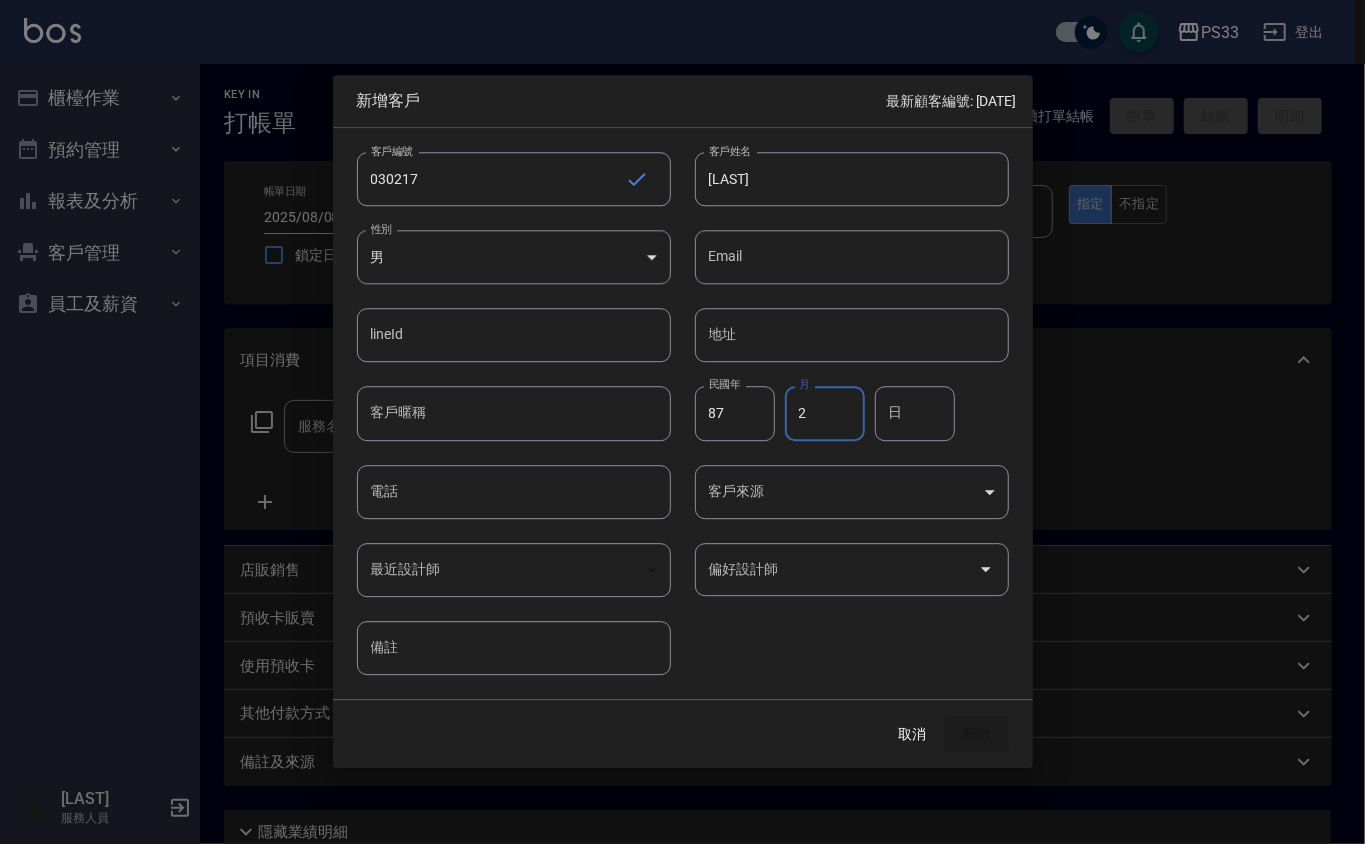type on "2" 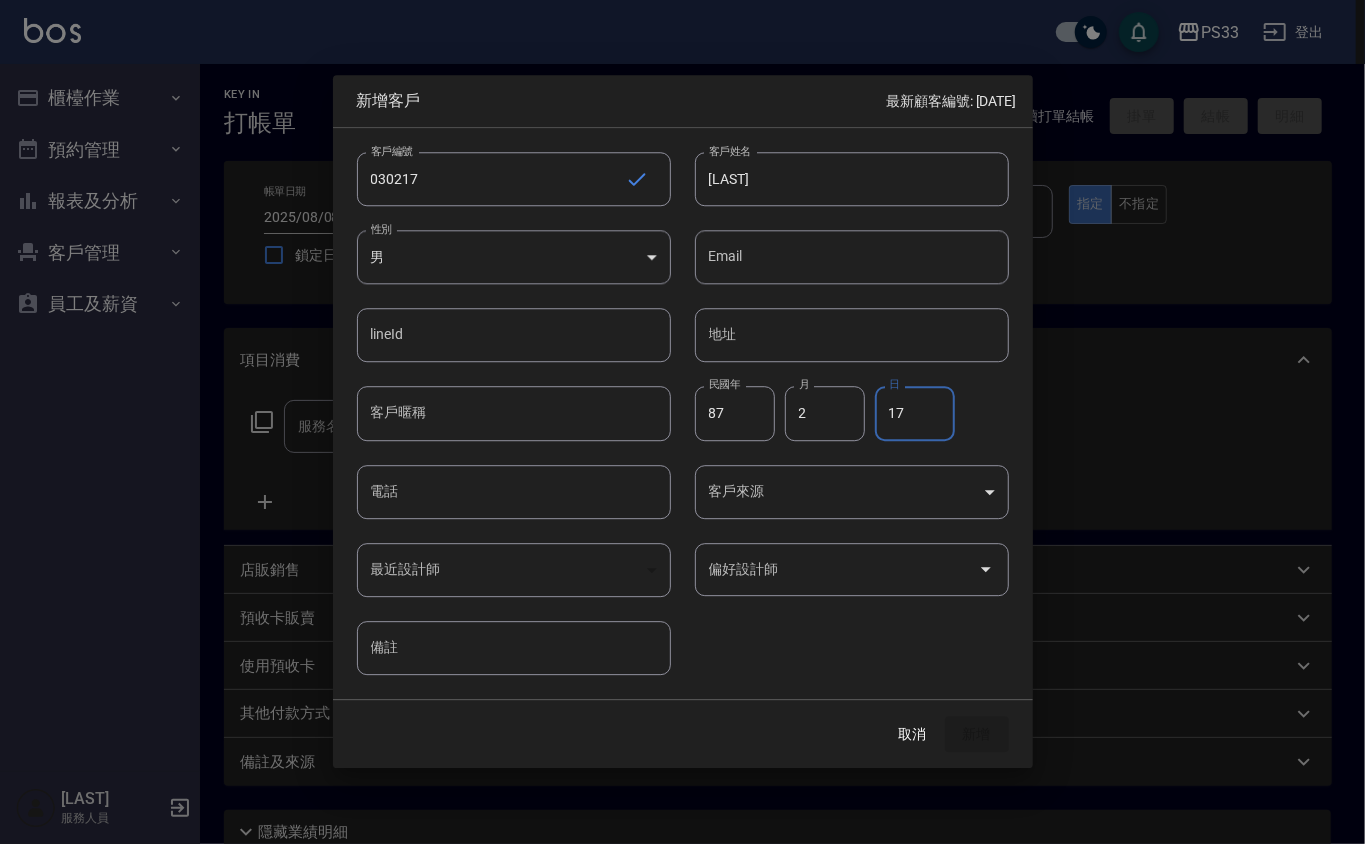 type on "17" 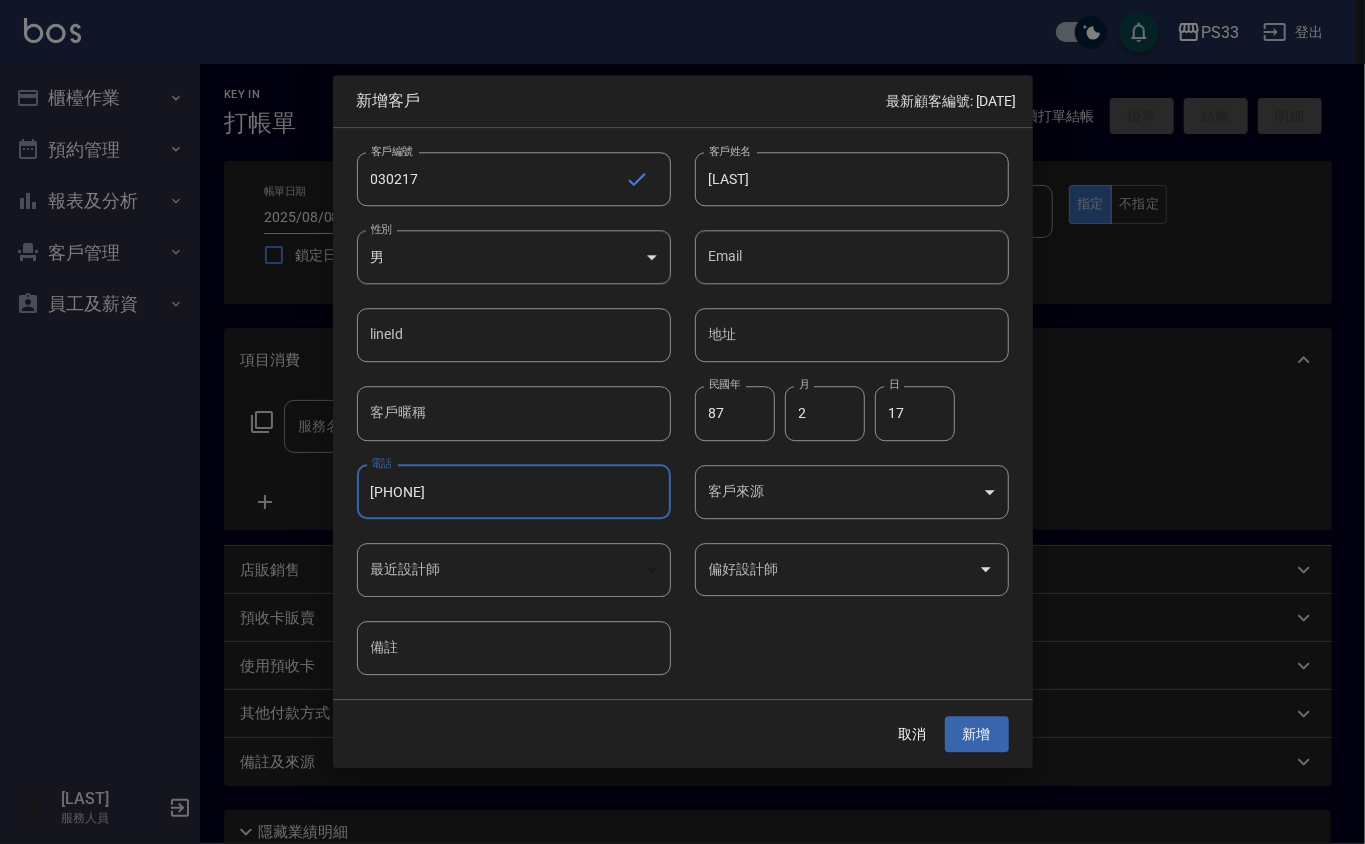 type on "[PHONE]" 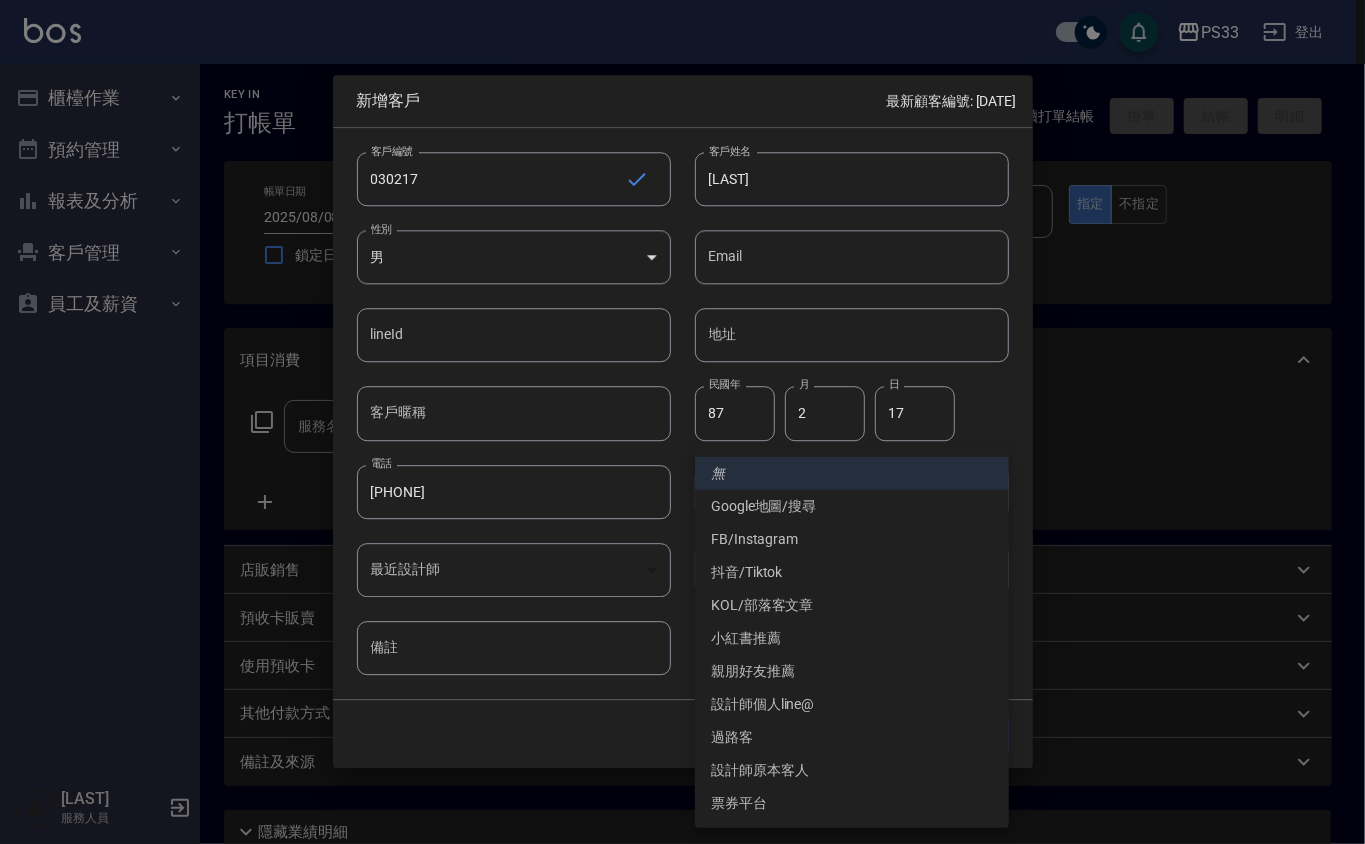 type 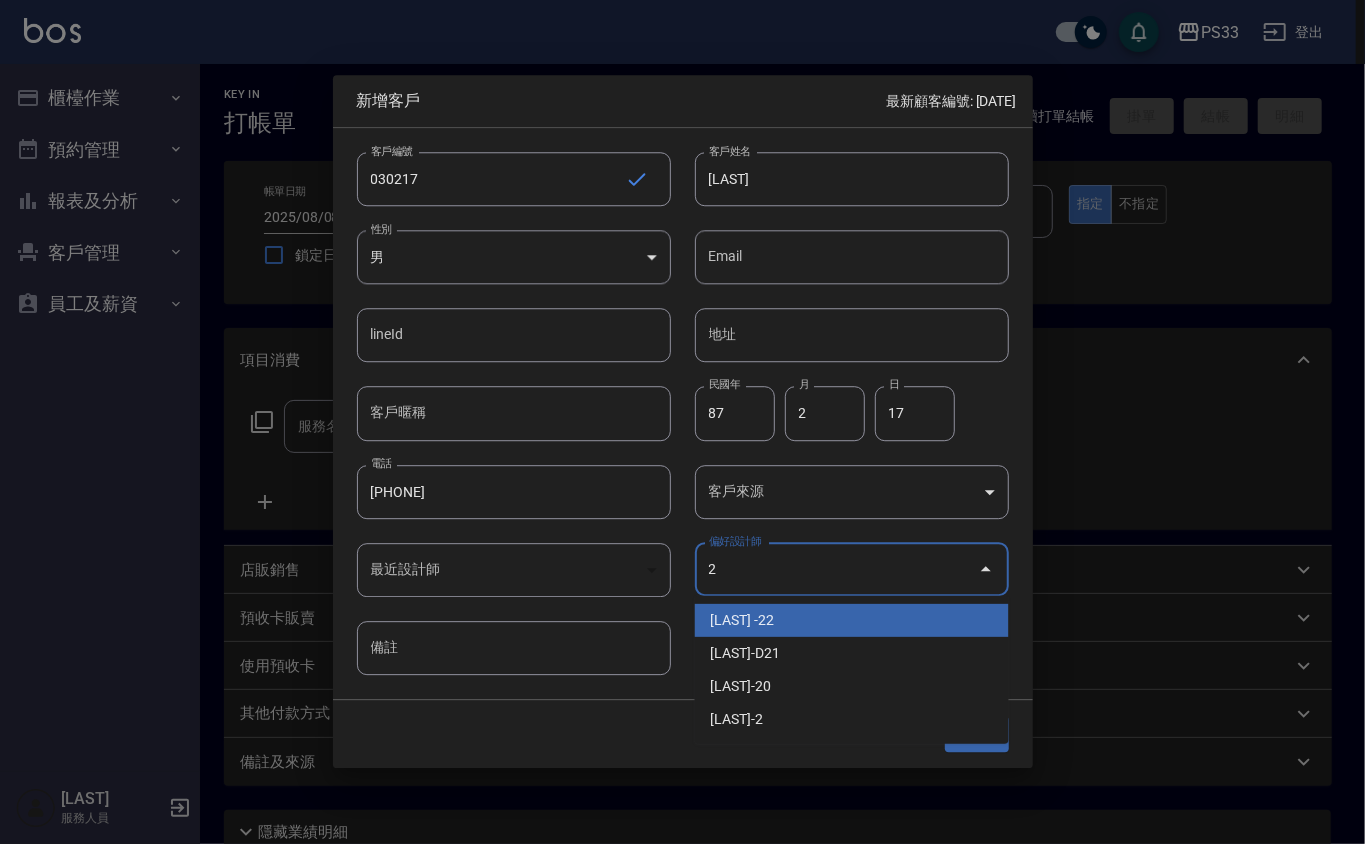 type on "[NAME]" 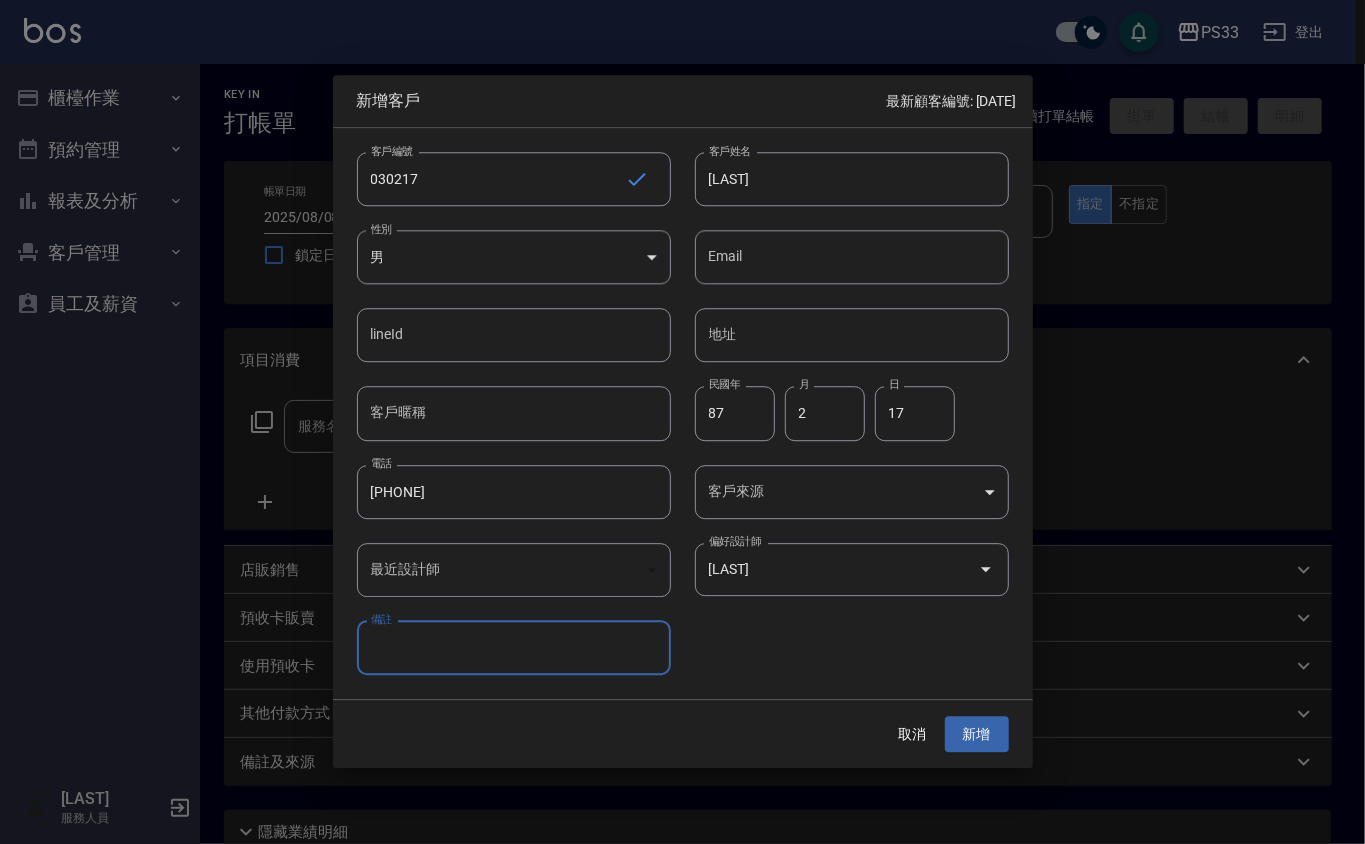 type 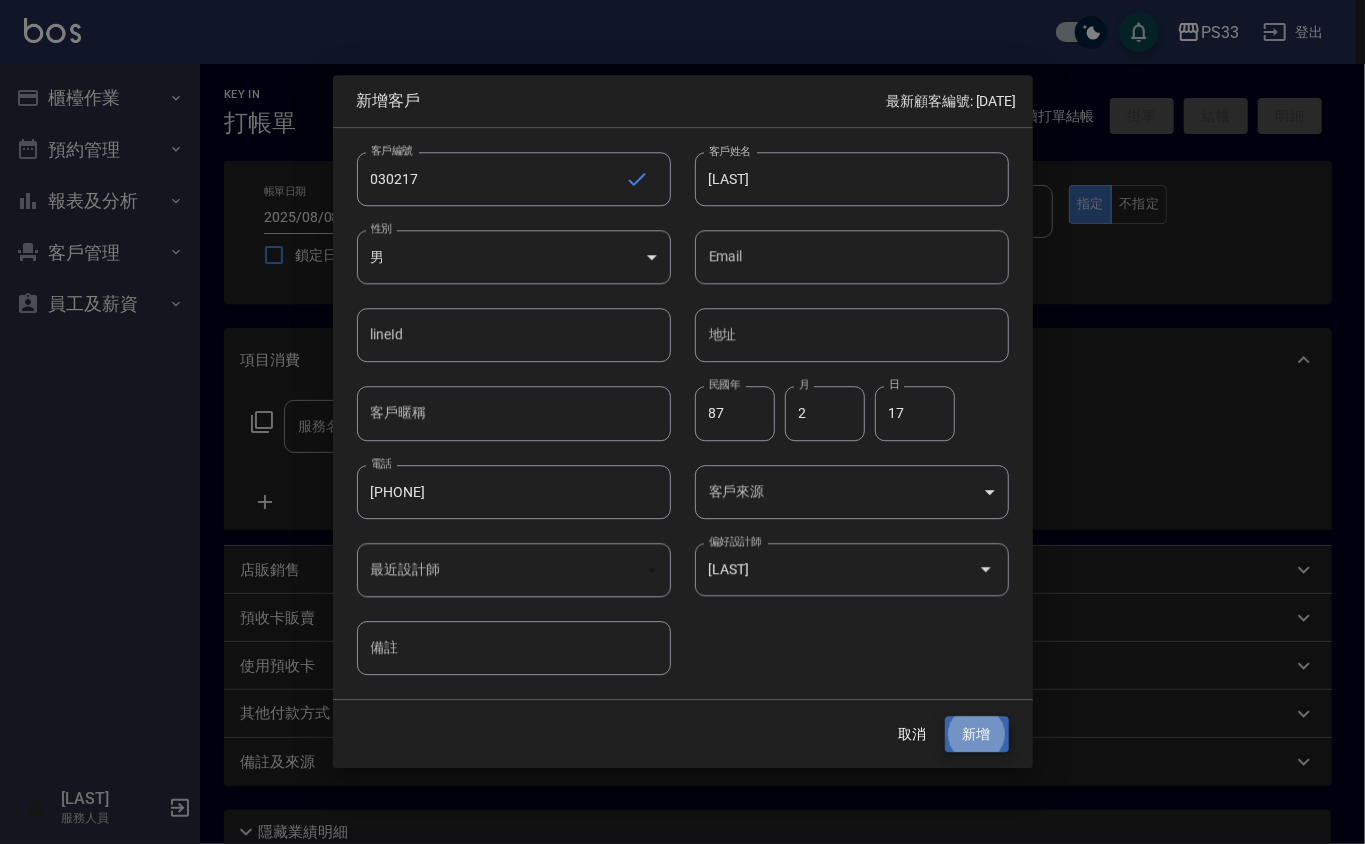 click on "新增" at bounding box center (977, 734) 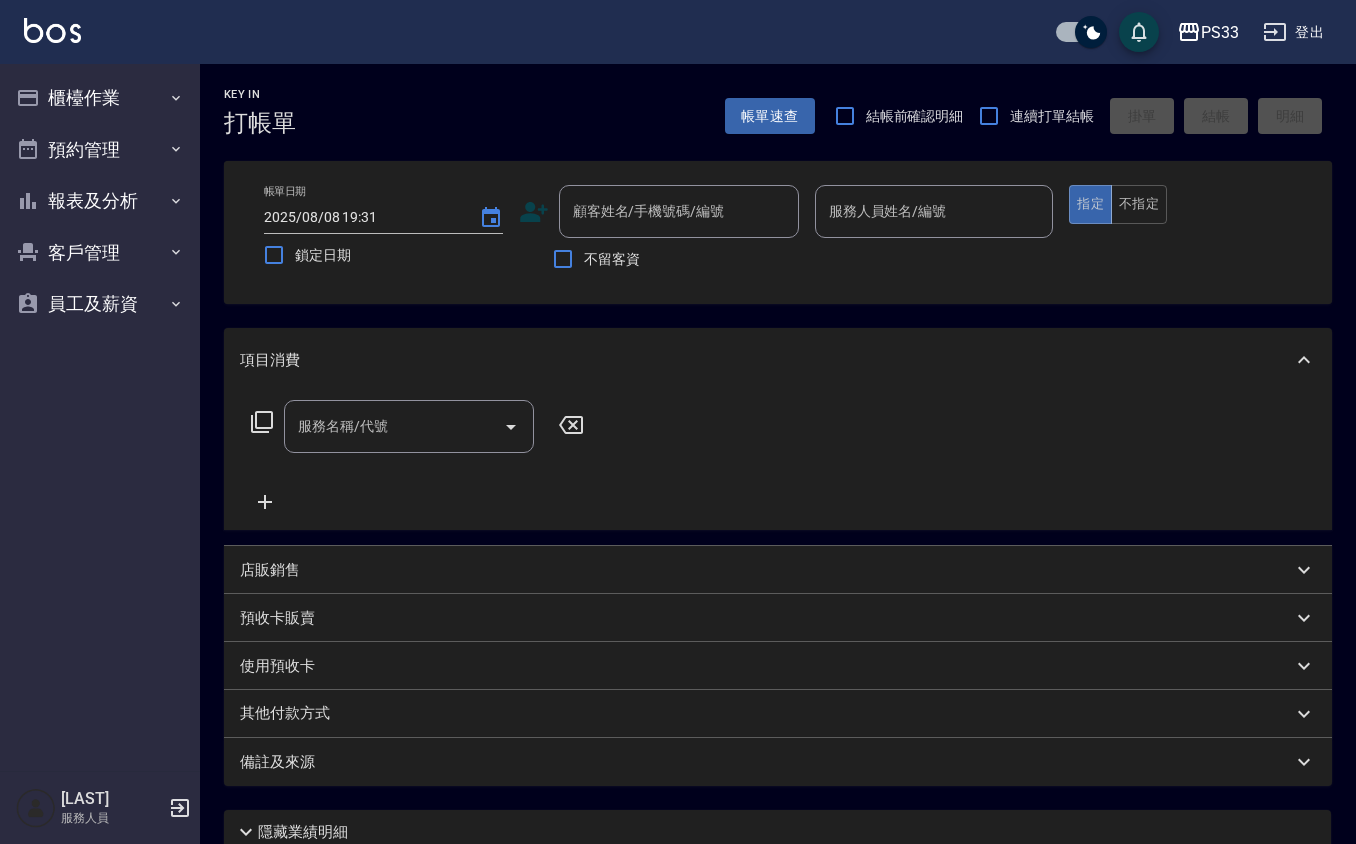 click on "顧客姓名/手機號碼/編號 顧客姓名/手機號碼/編號" at bounding box center [659, 211] 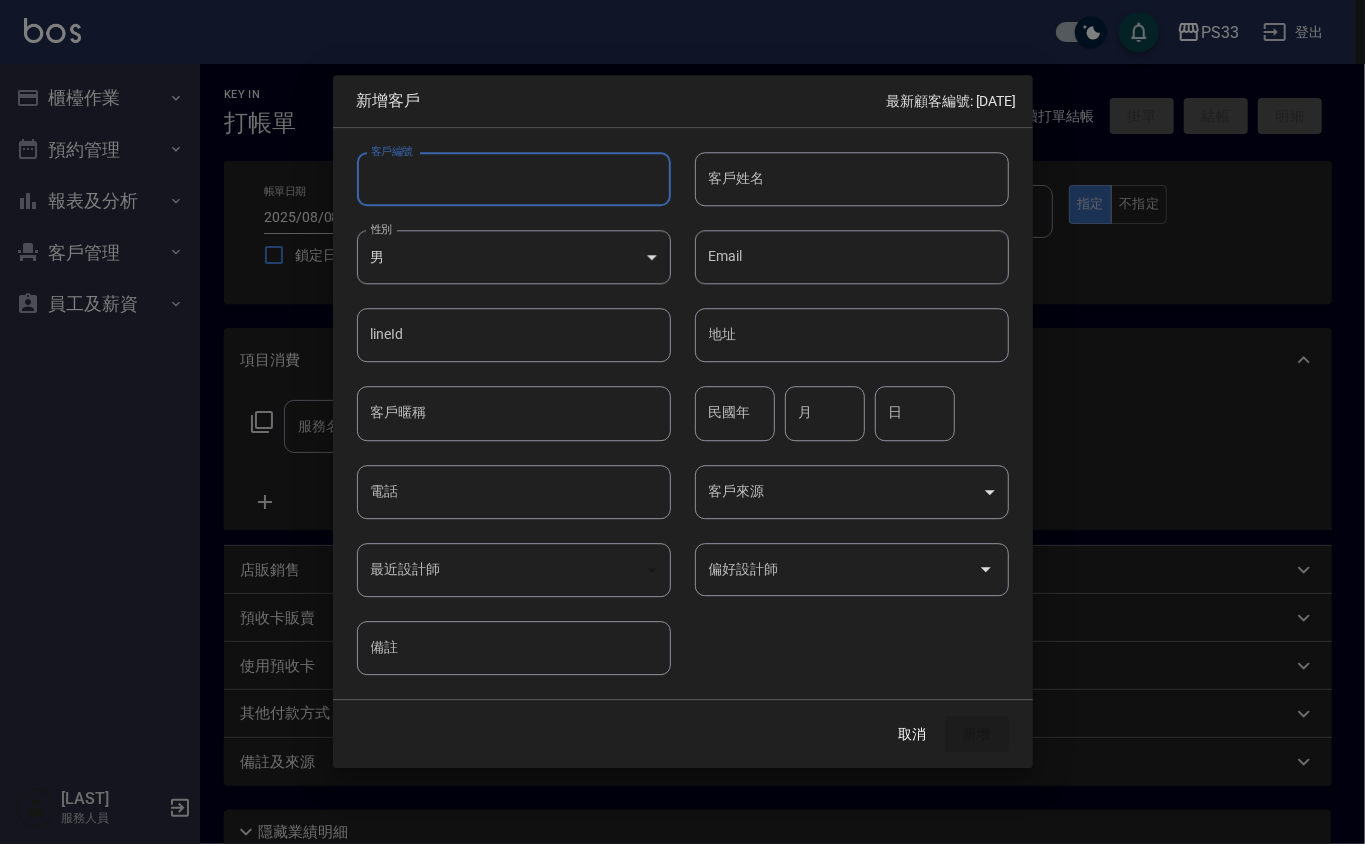 click on "客戶編號" at bounding box center (514, 179) 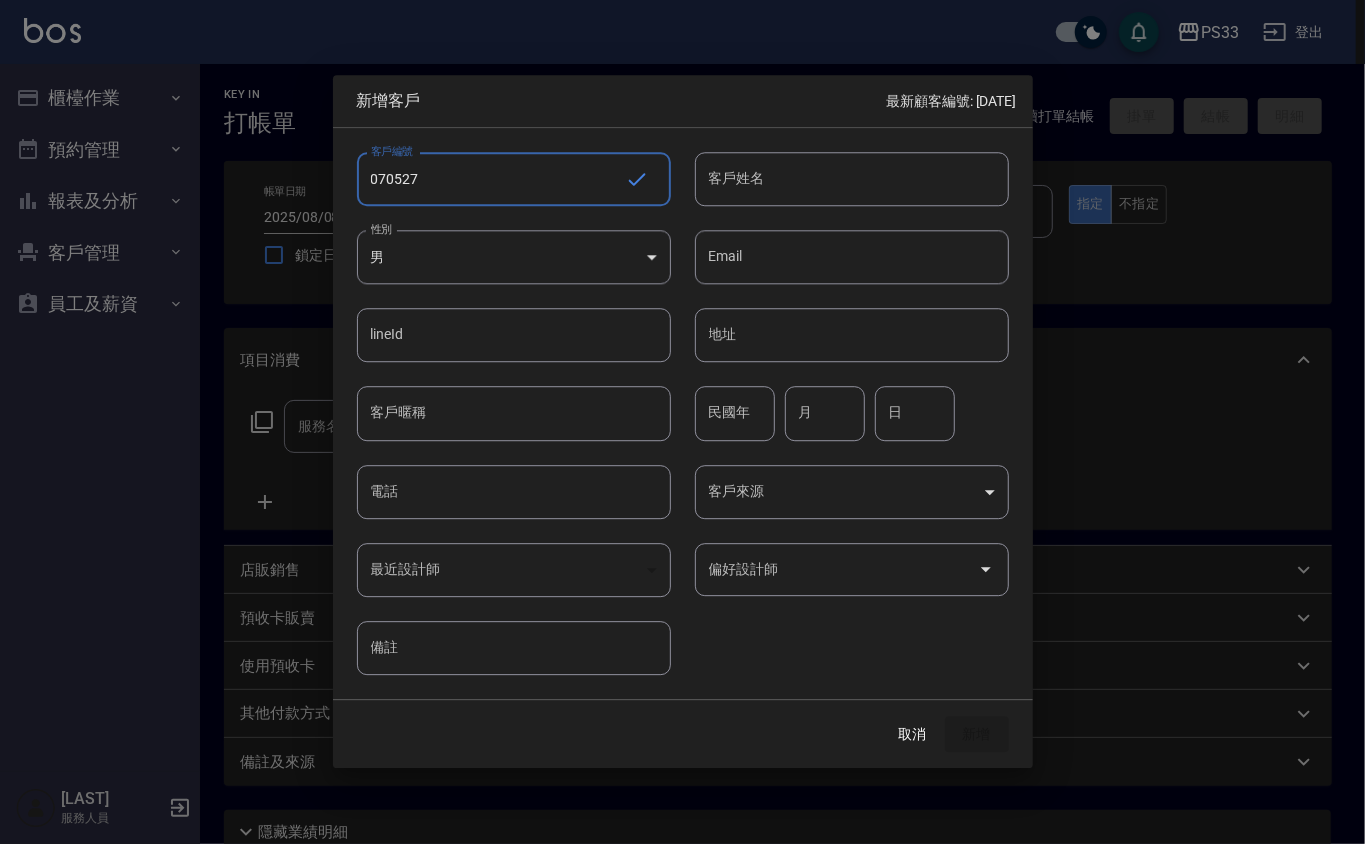 type on "070527" 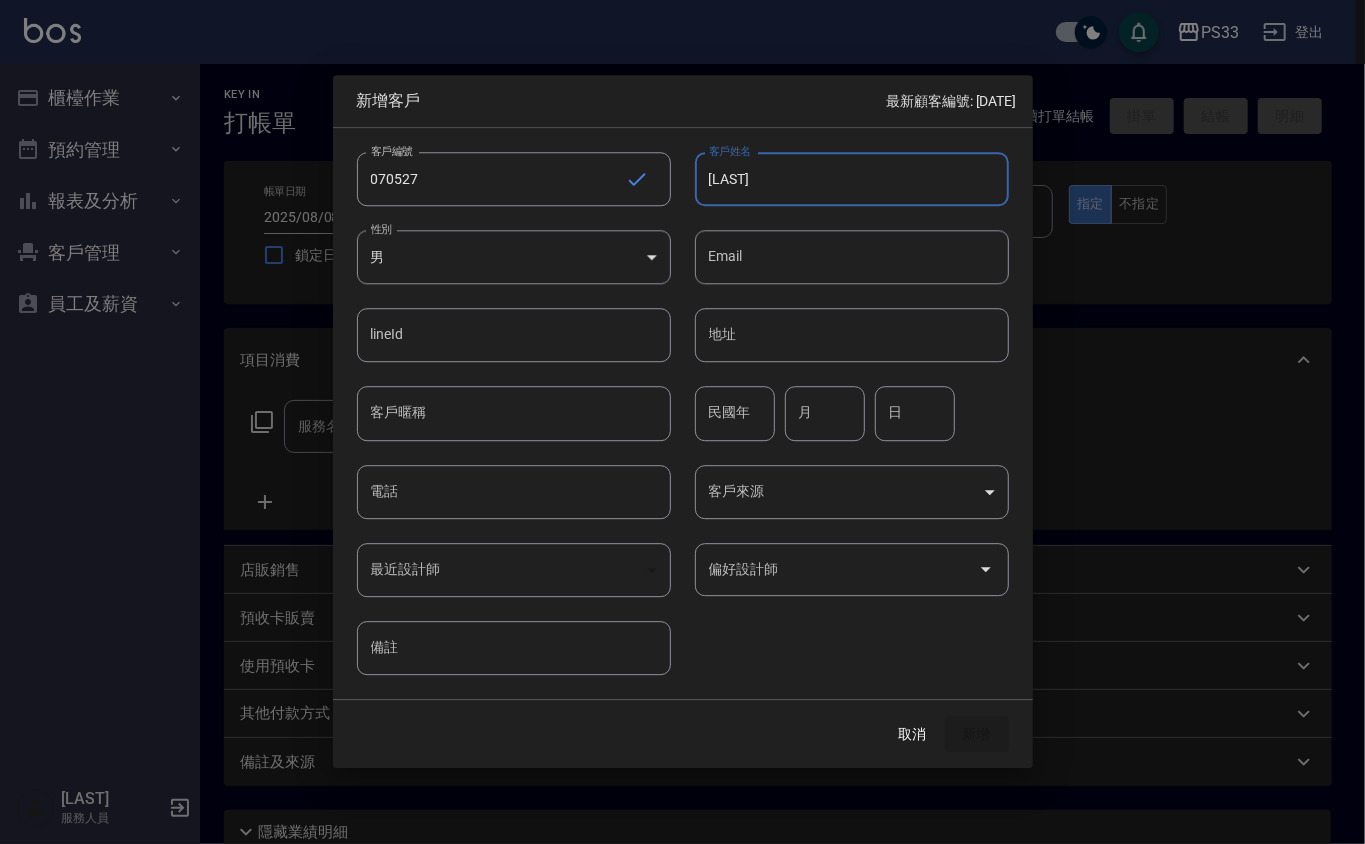 type on "[LAST]" 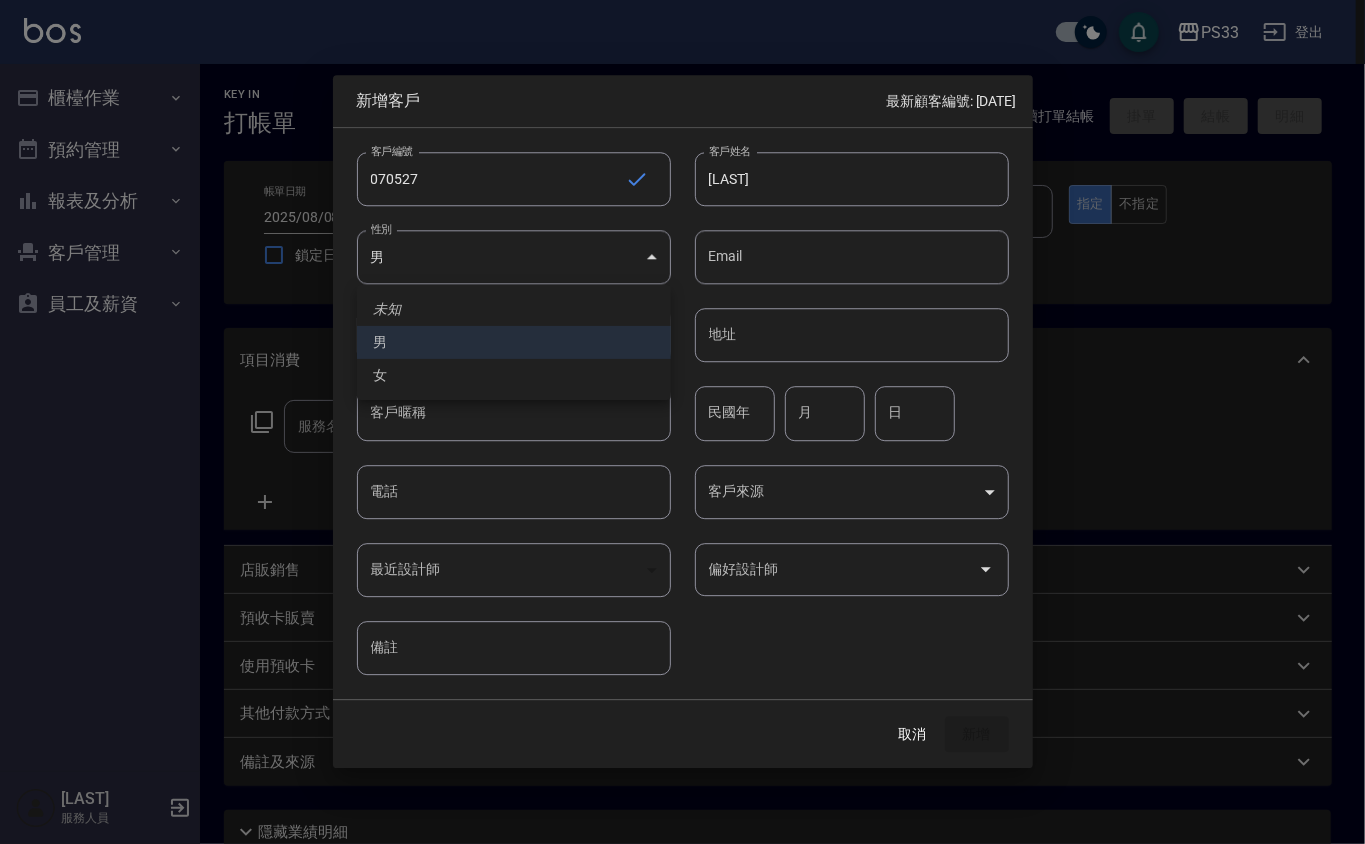 type 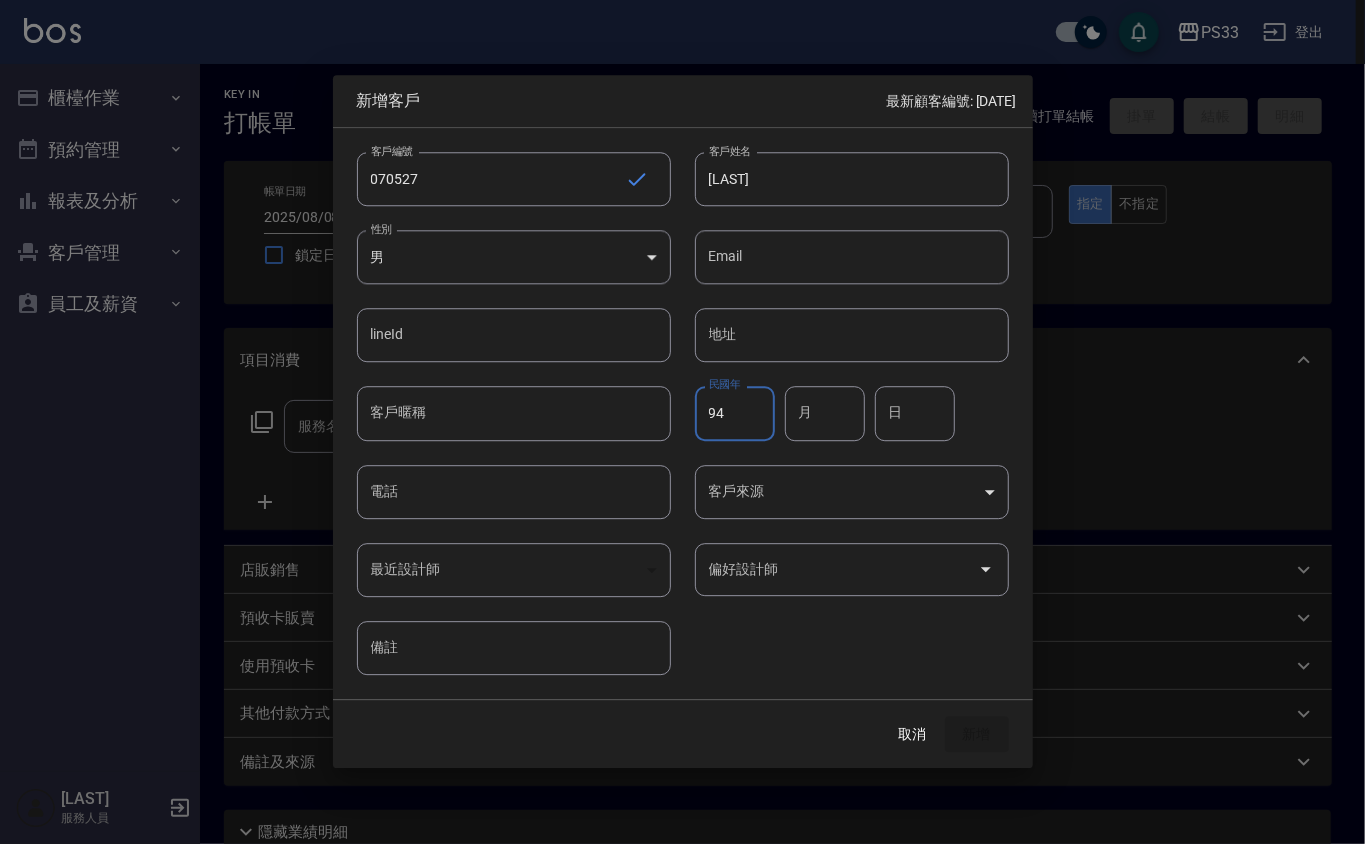 type on "94" 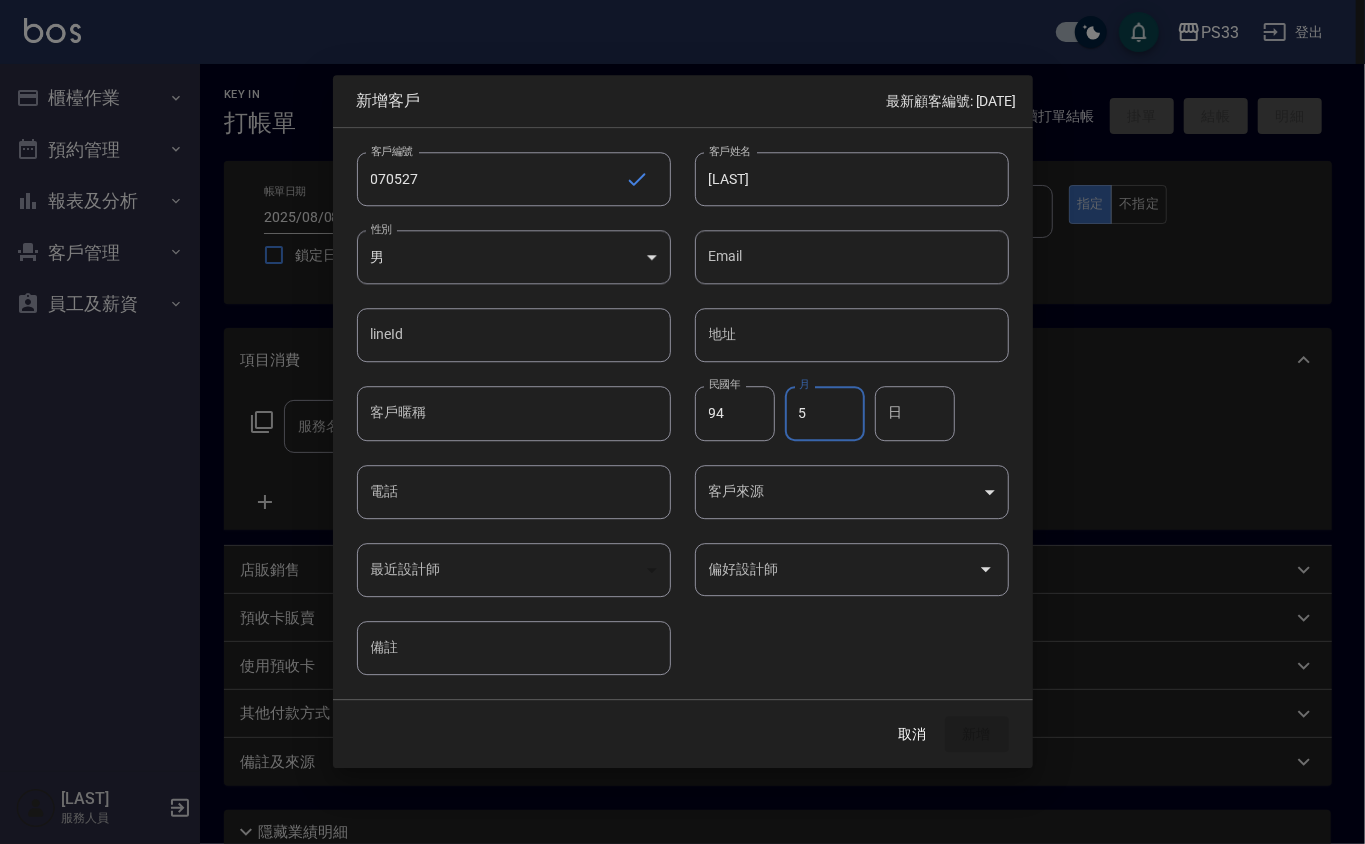 type on "5" 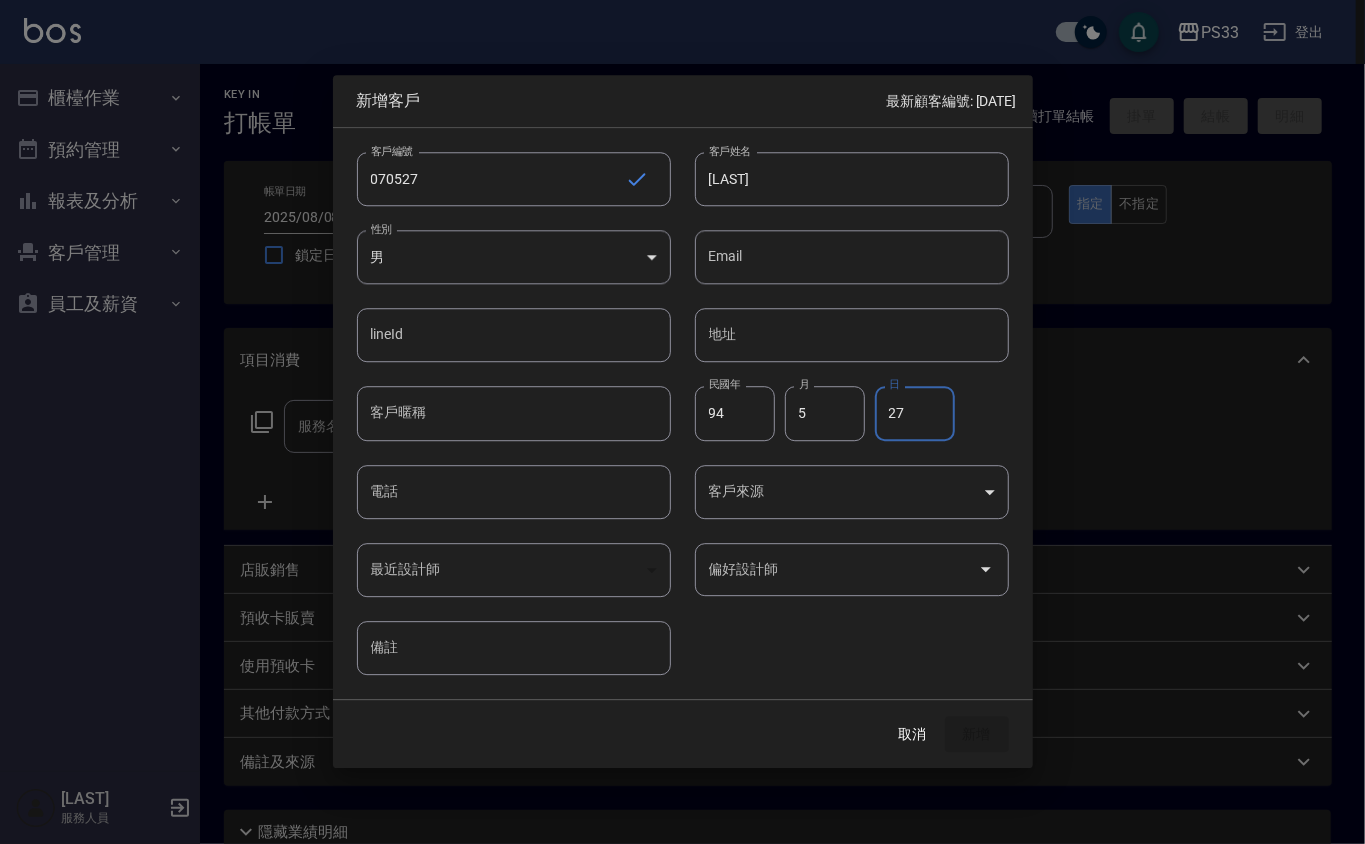 type on "27" 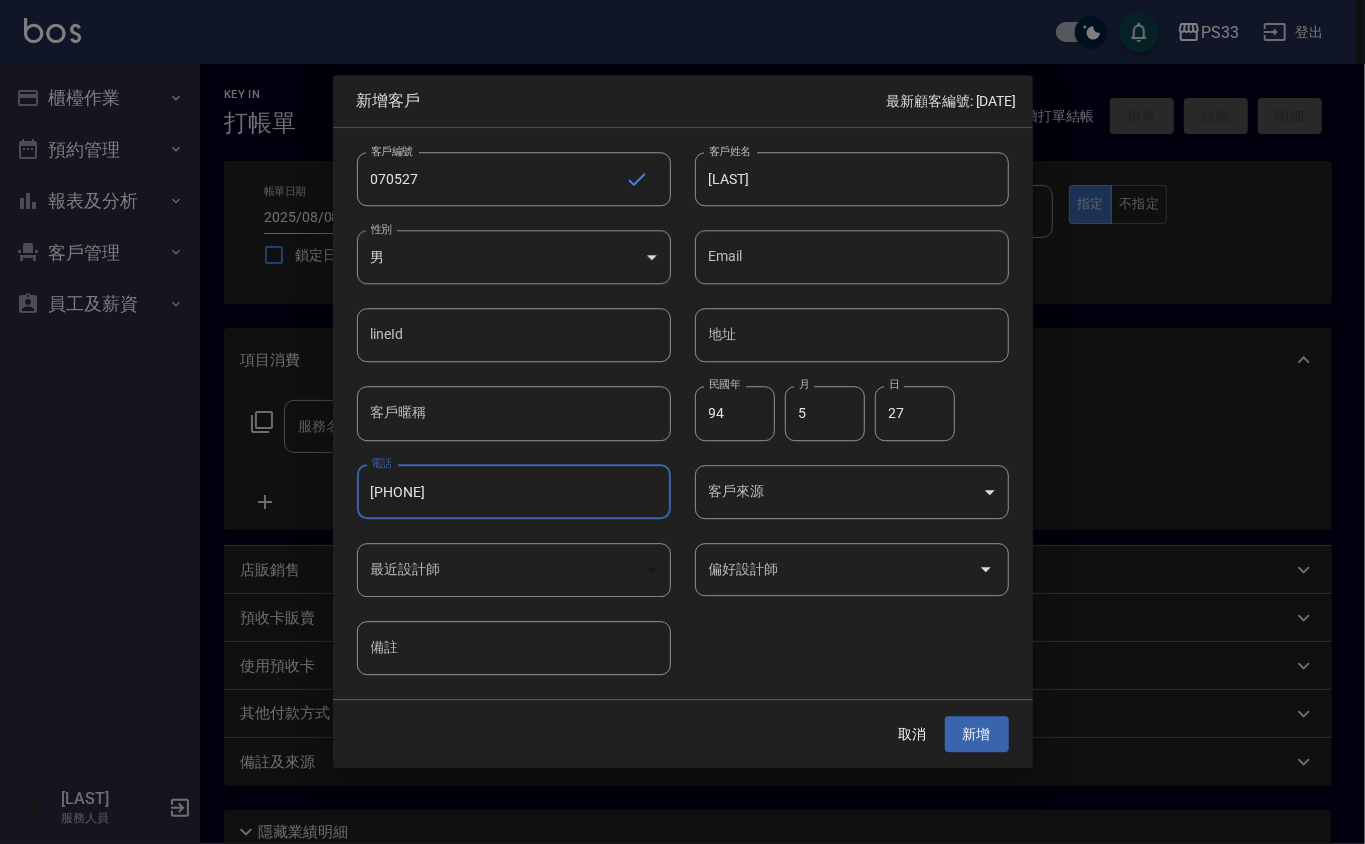 type on "[PHONE]" 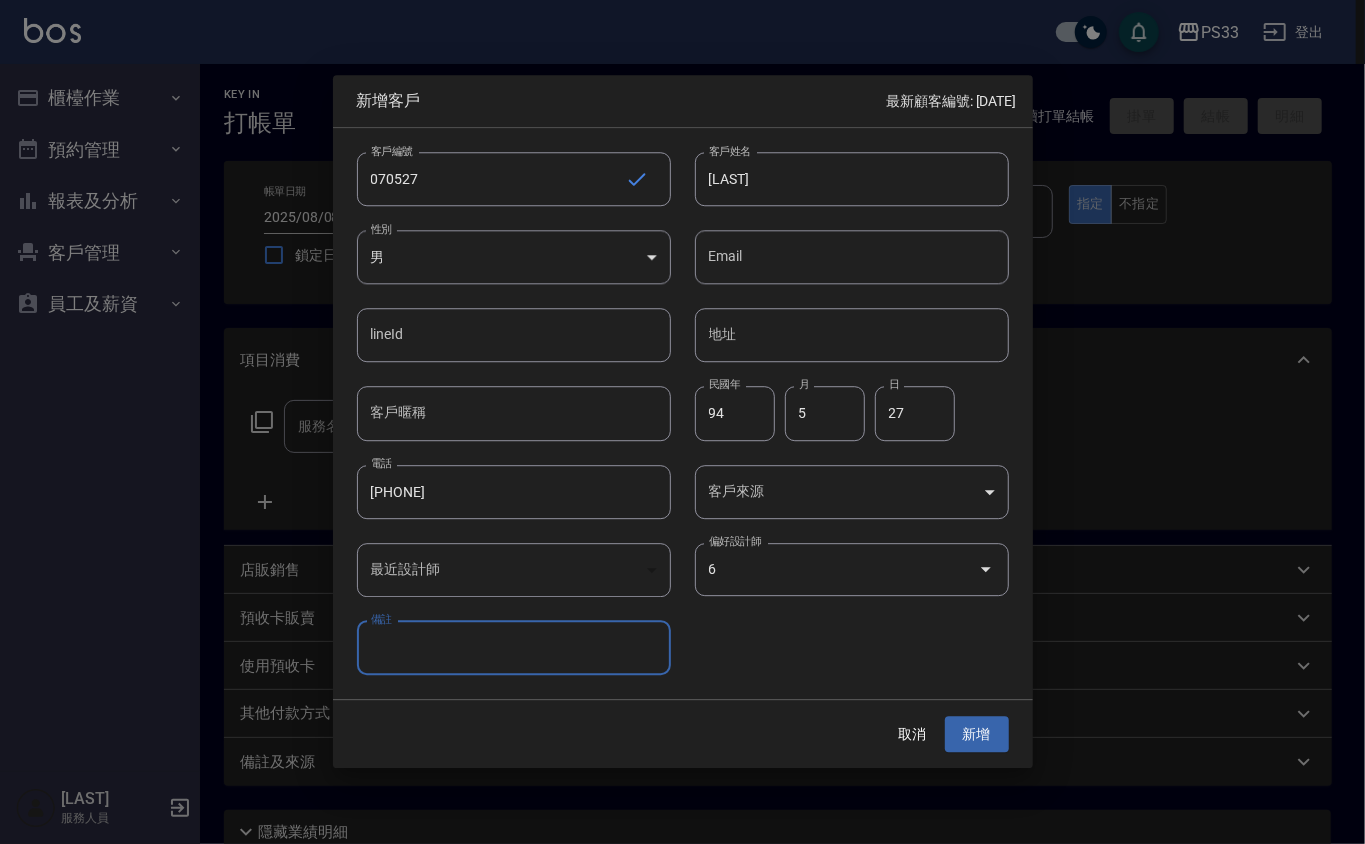 type on "[NAME]" 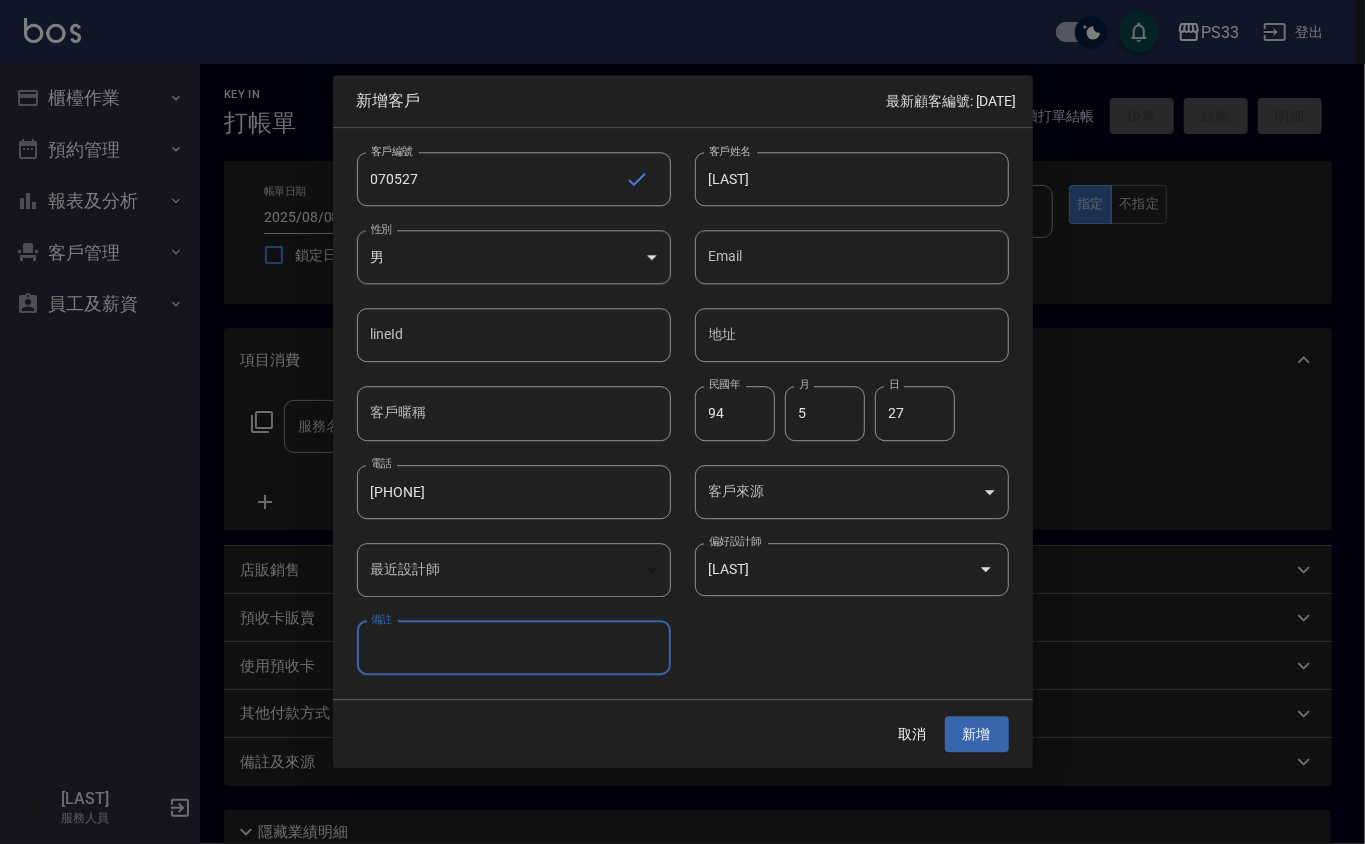 type 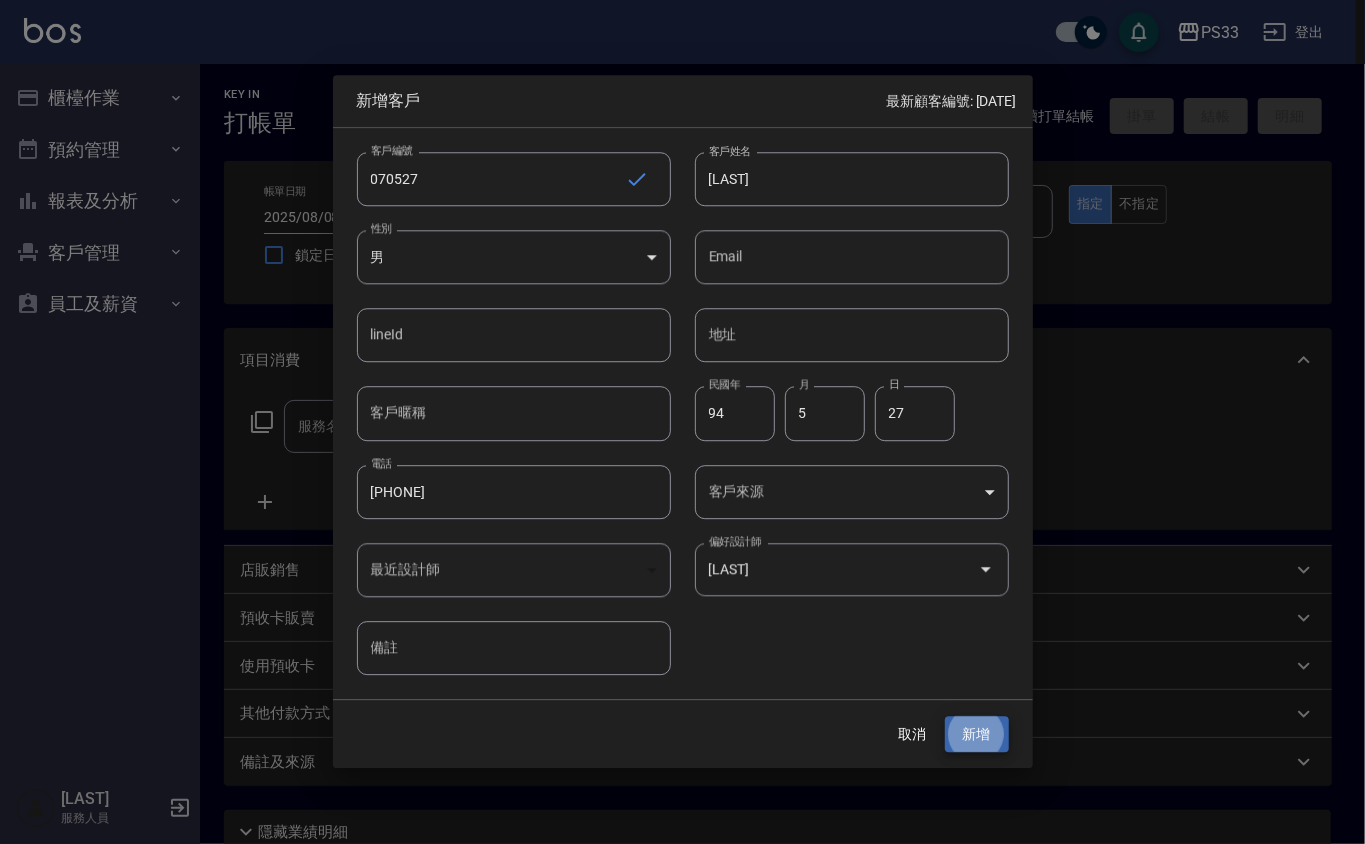 click on "新增" at bounding box center (977, 734) 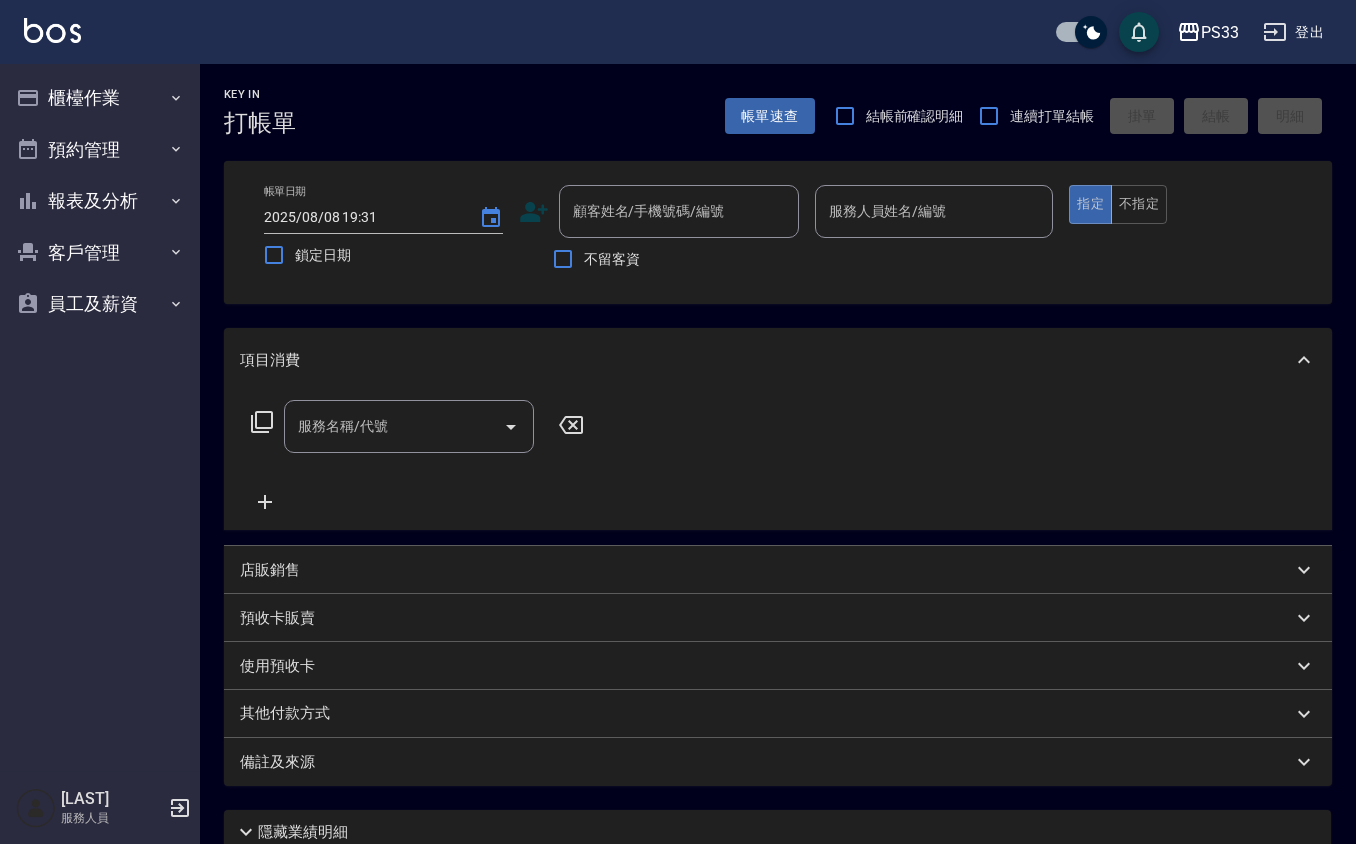 click on "顧客姓名/手機號碼/編號 顧客姓名/手機號碼/編號" at bounding box center (659, 211) 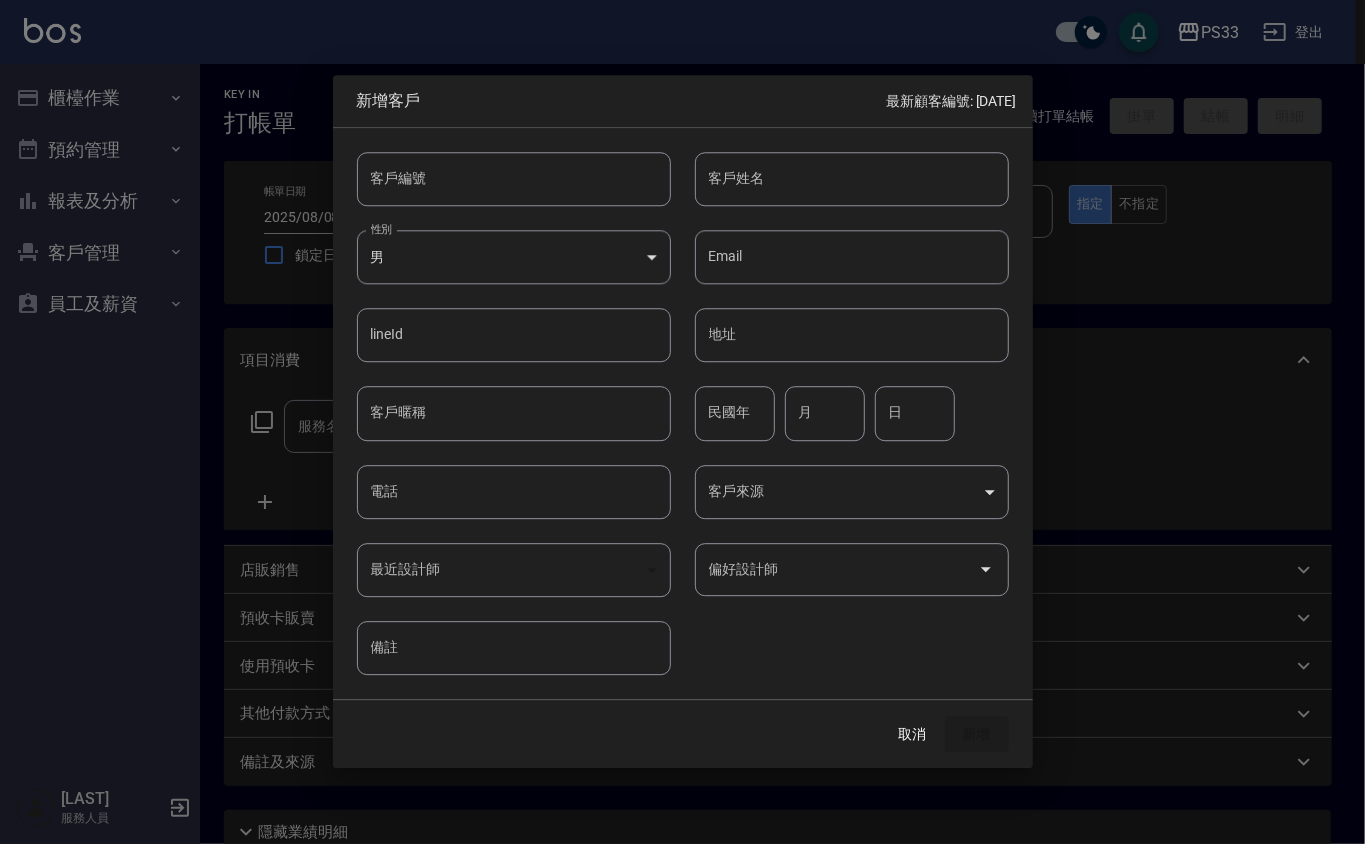 click on "客戶編號" at bounding box center [514, 179] 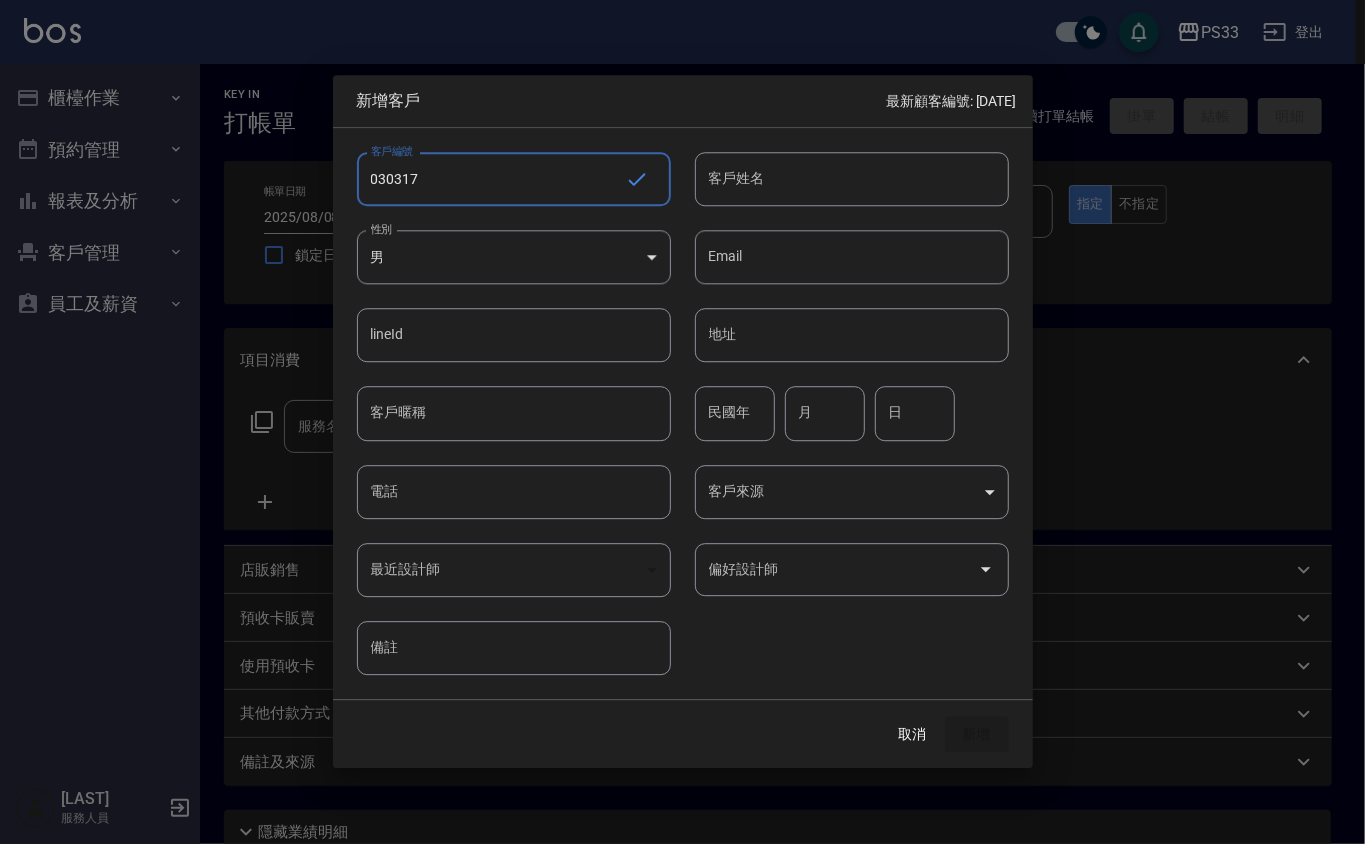 type on "030317" 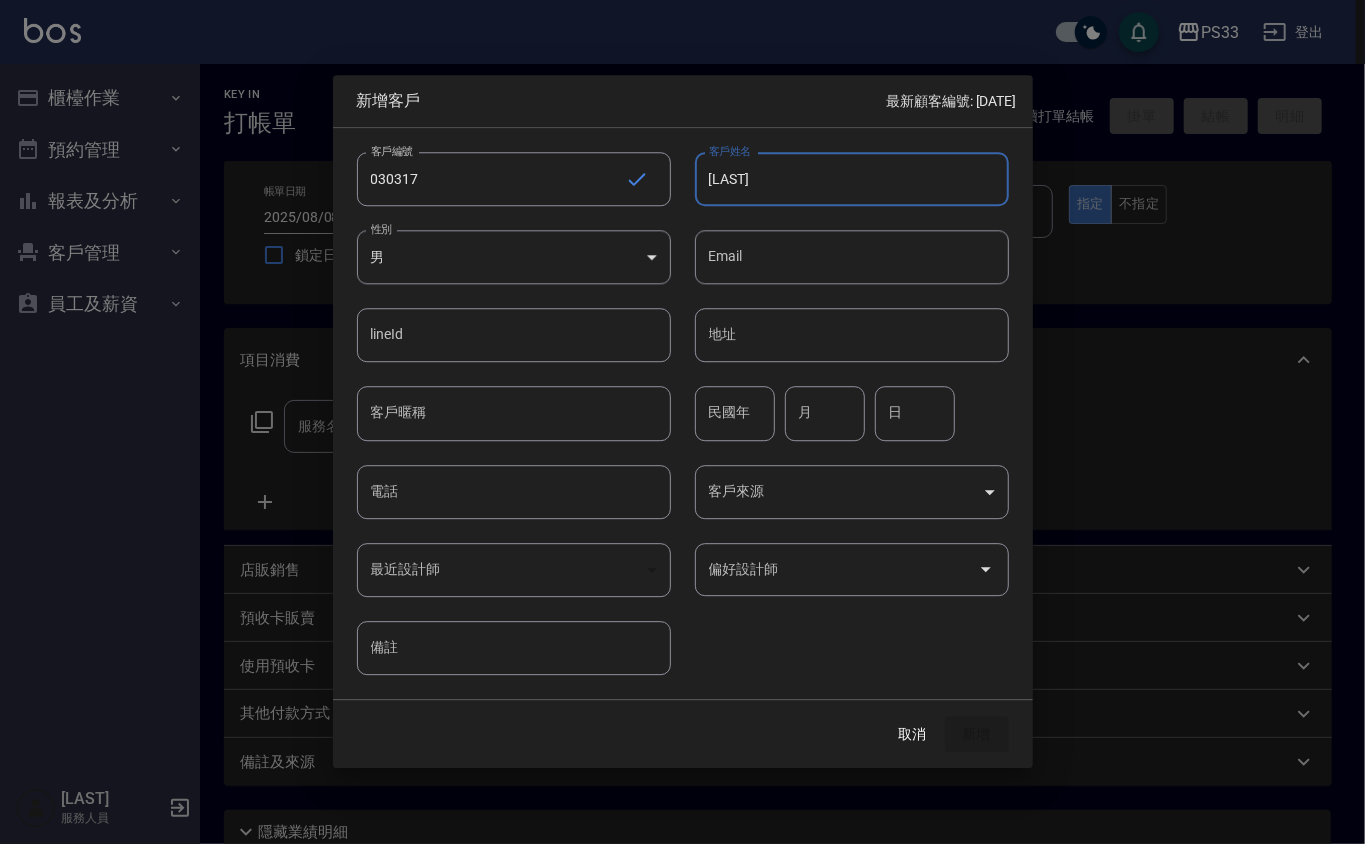 type on "[NAME]" 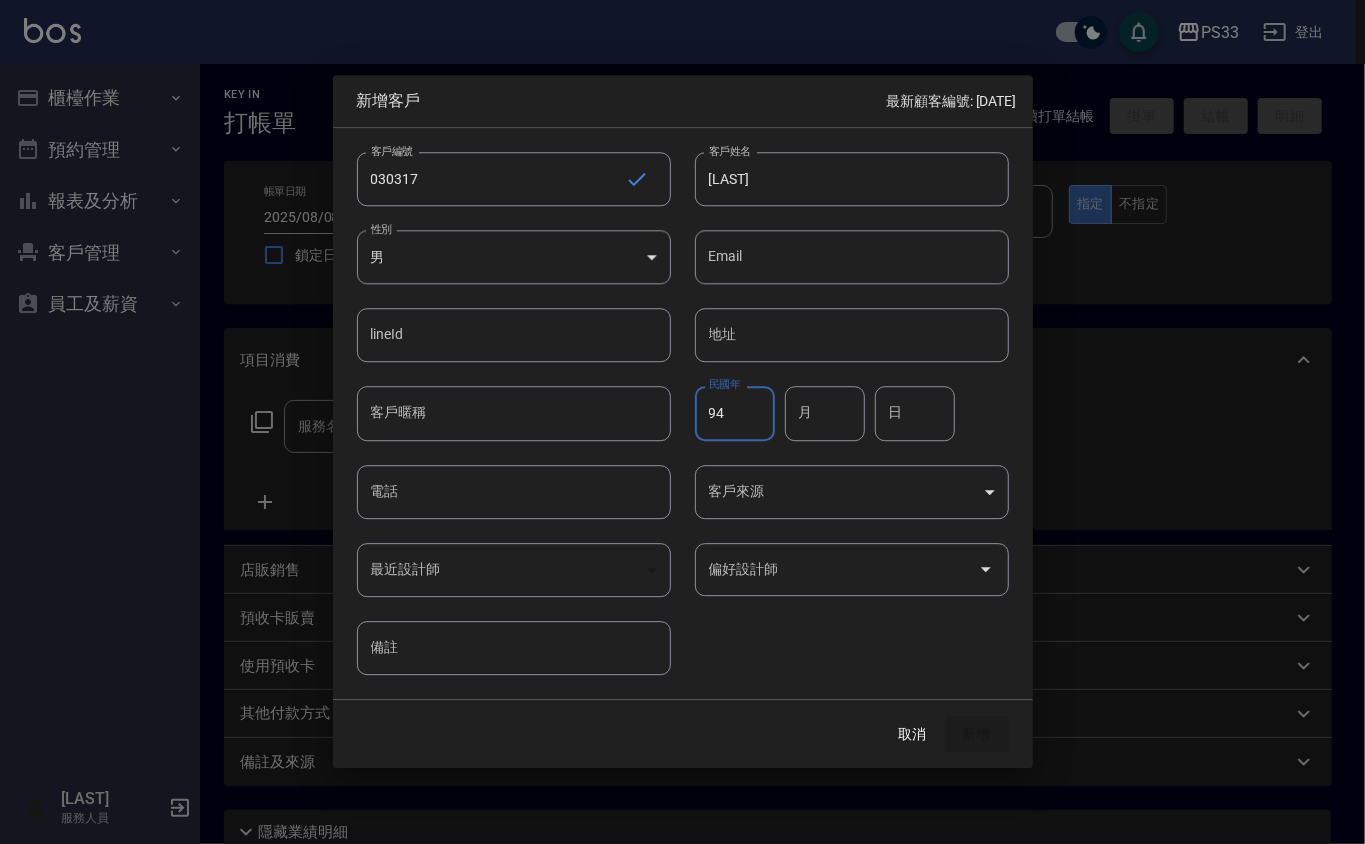 type on "94" 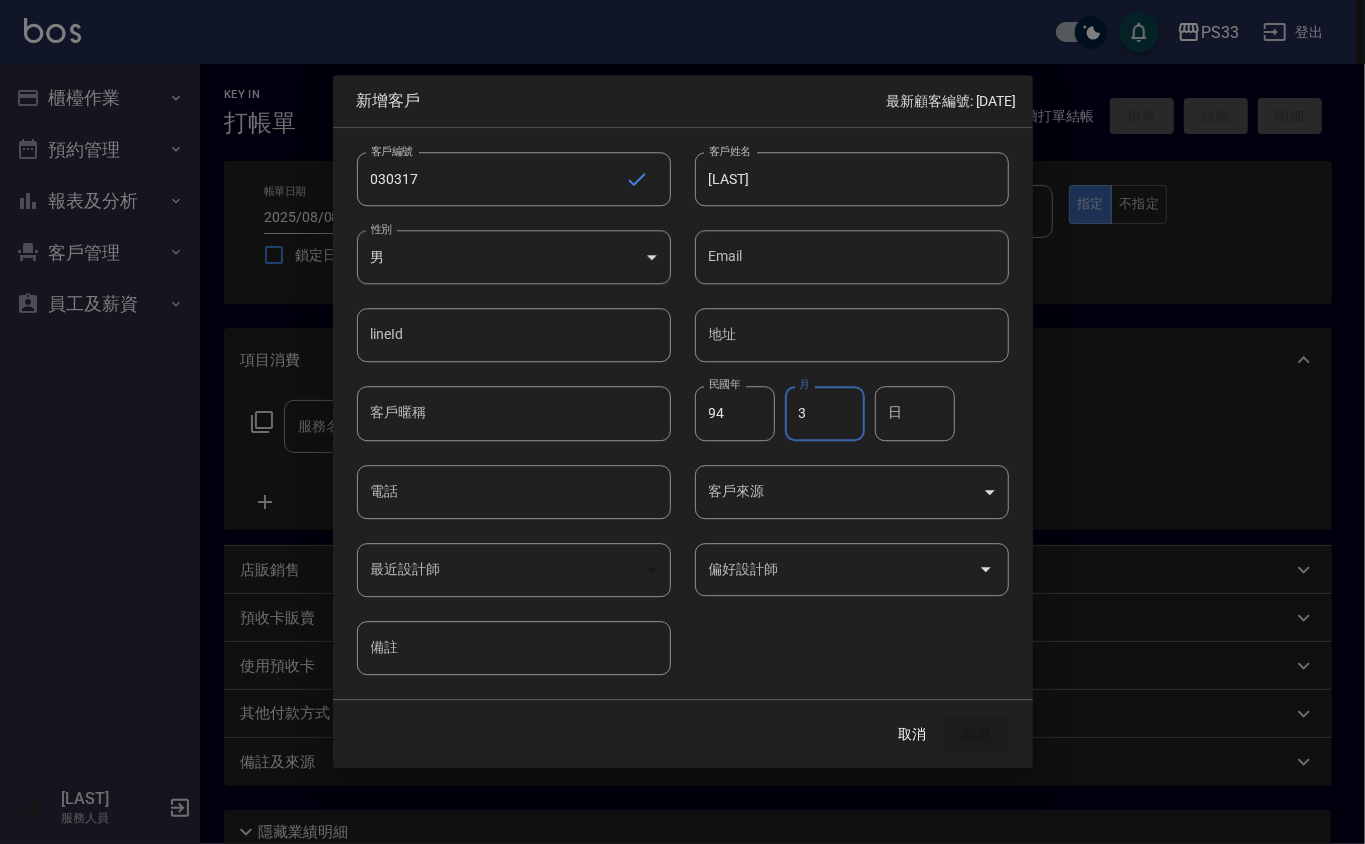 type on "3" 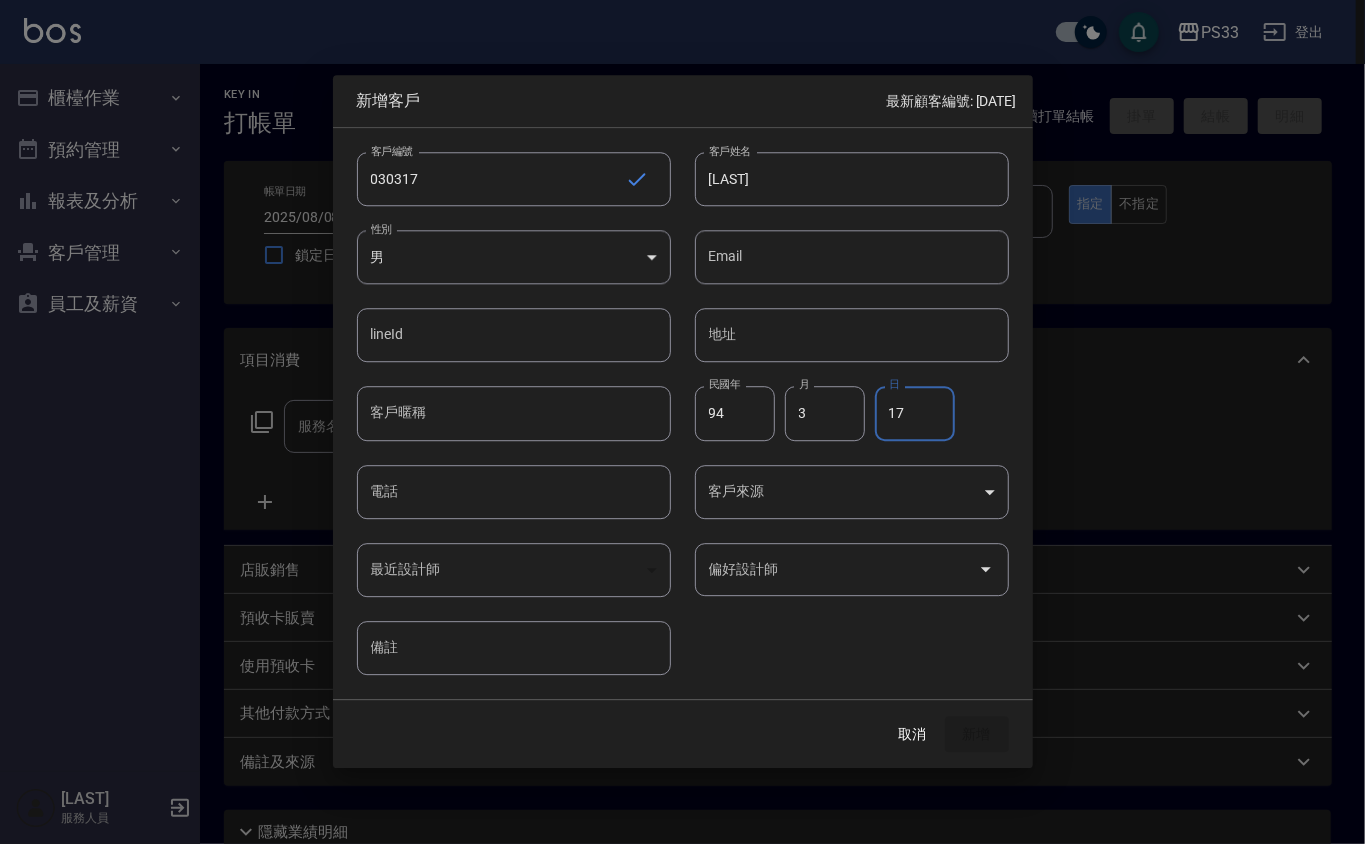 type on "17" 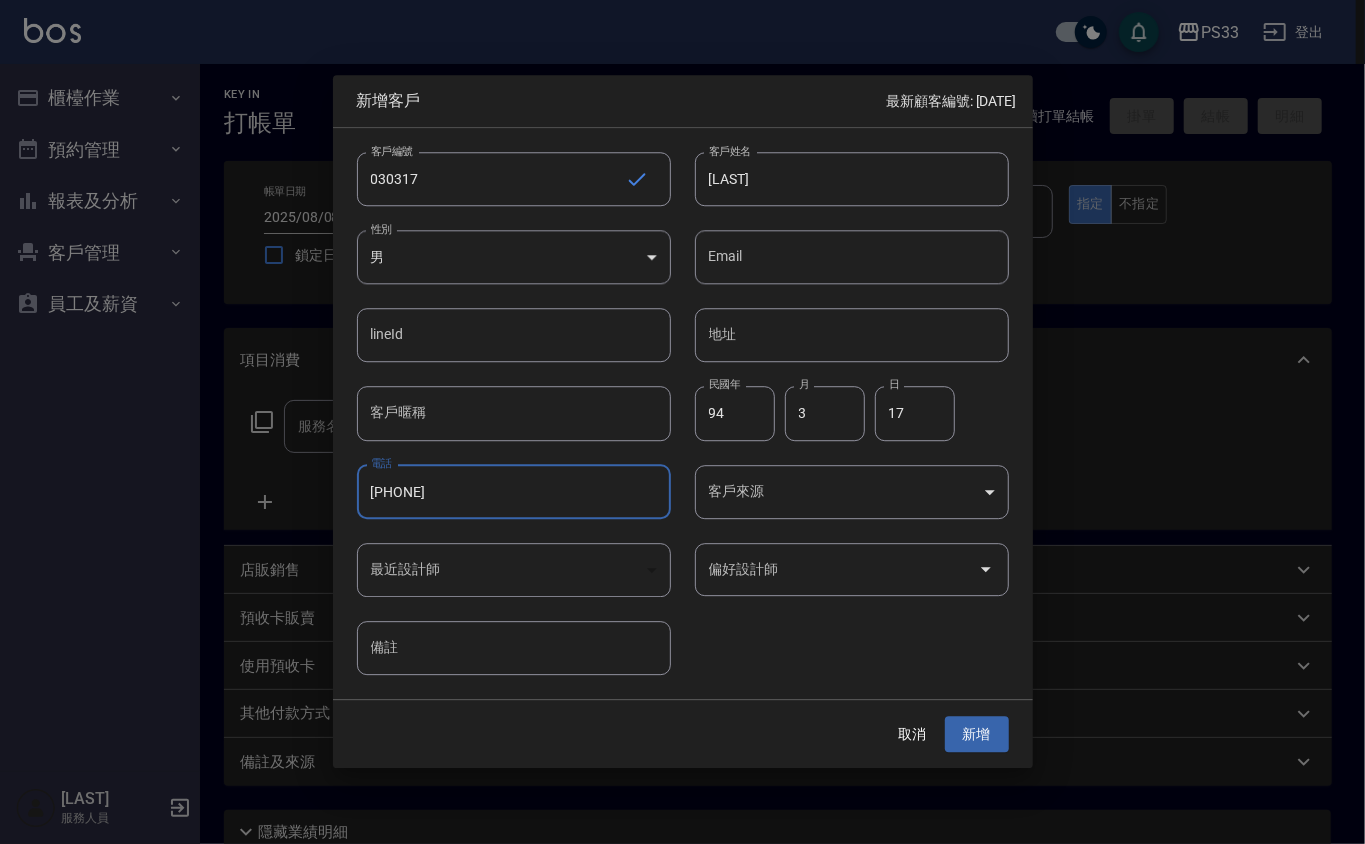 type on "[PHONE]" 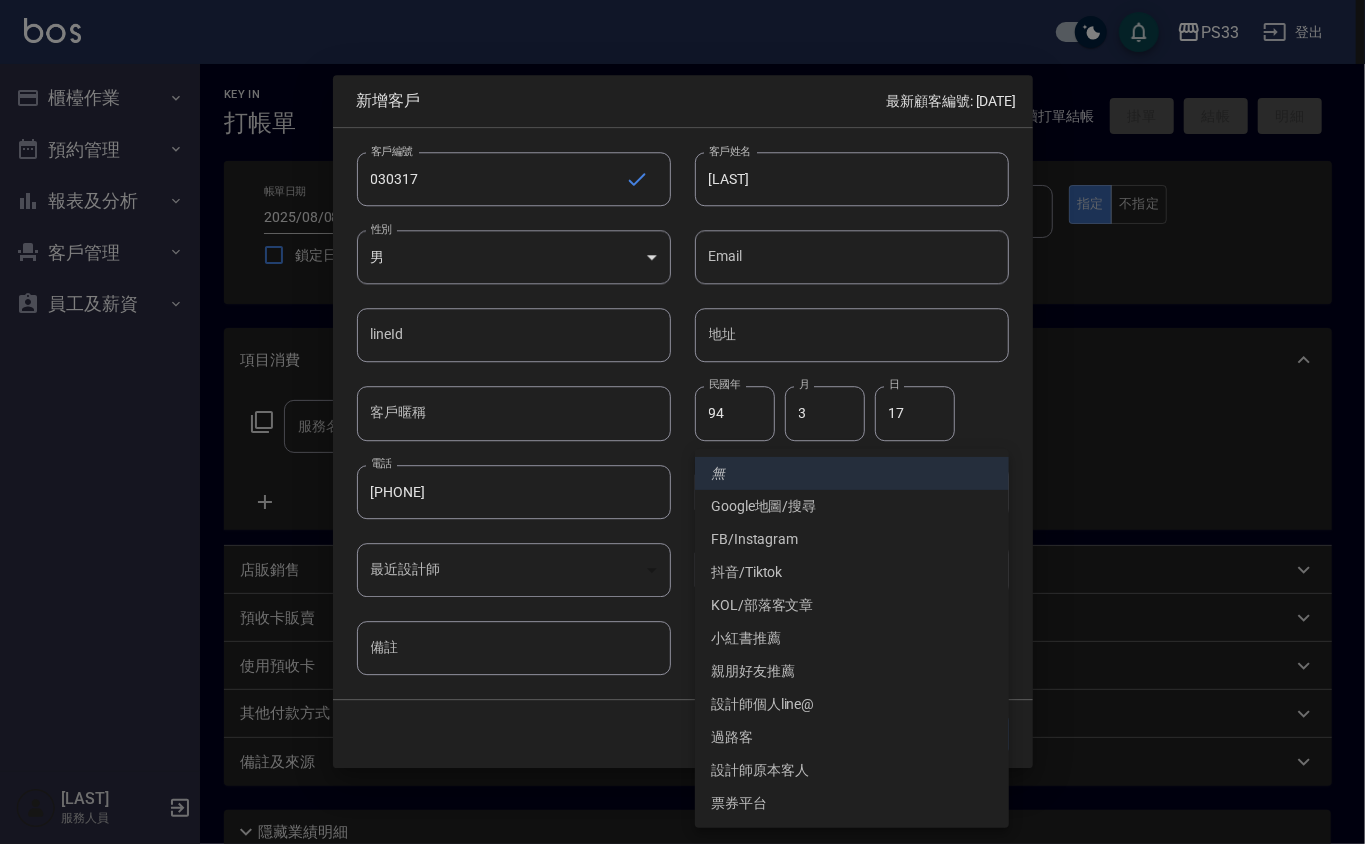 type 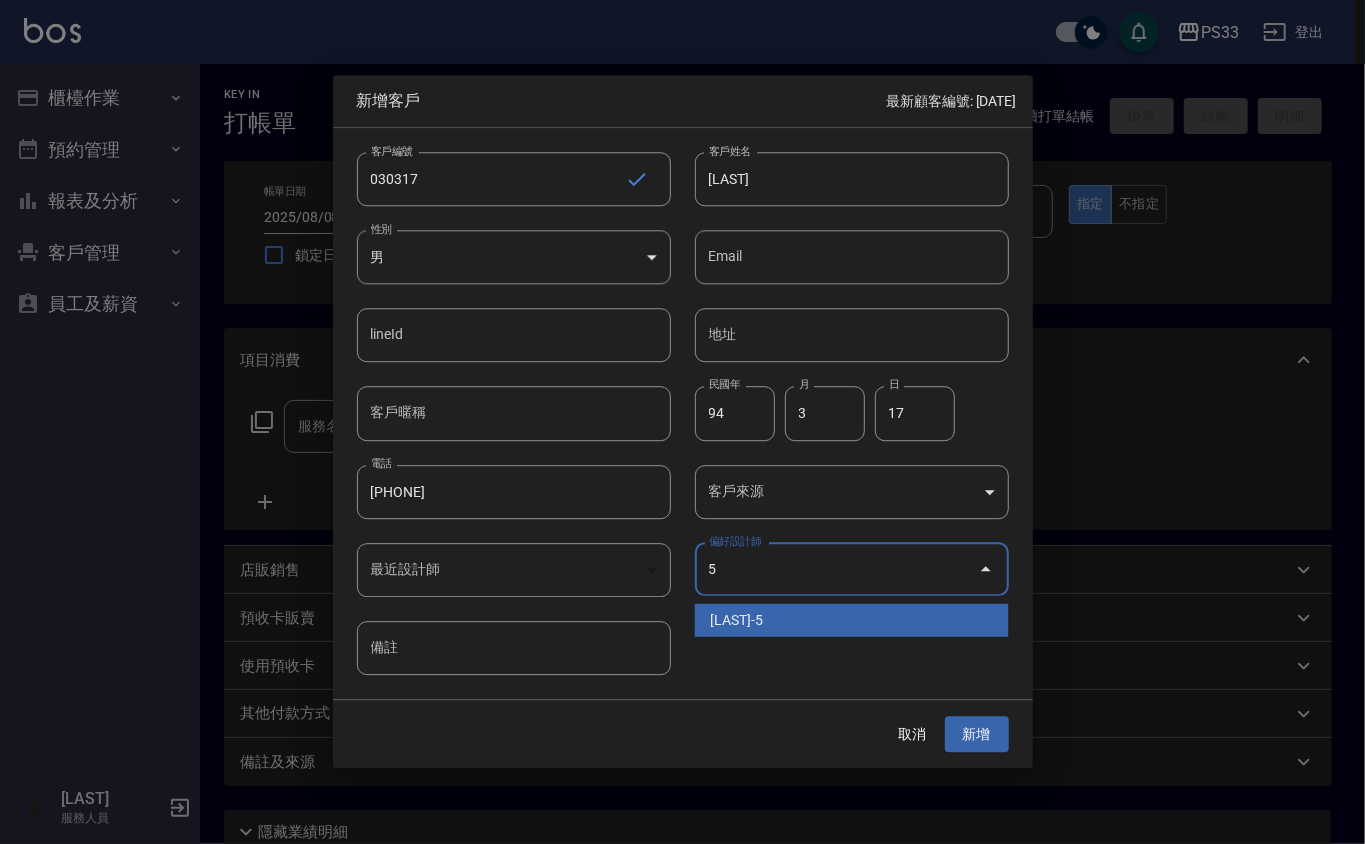 type on "[LAST]" 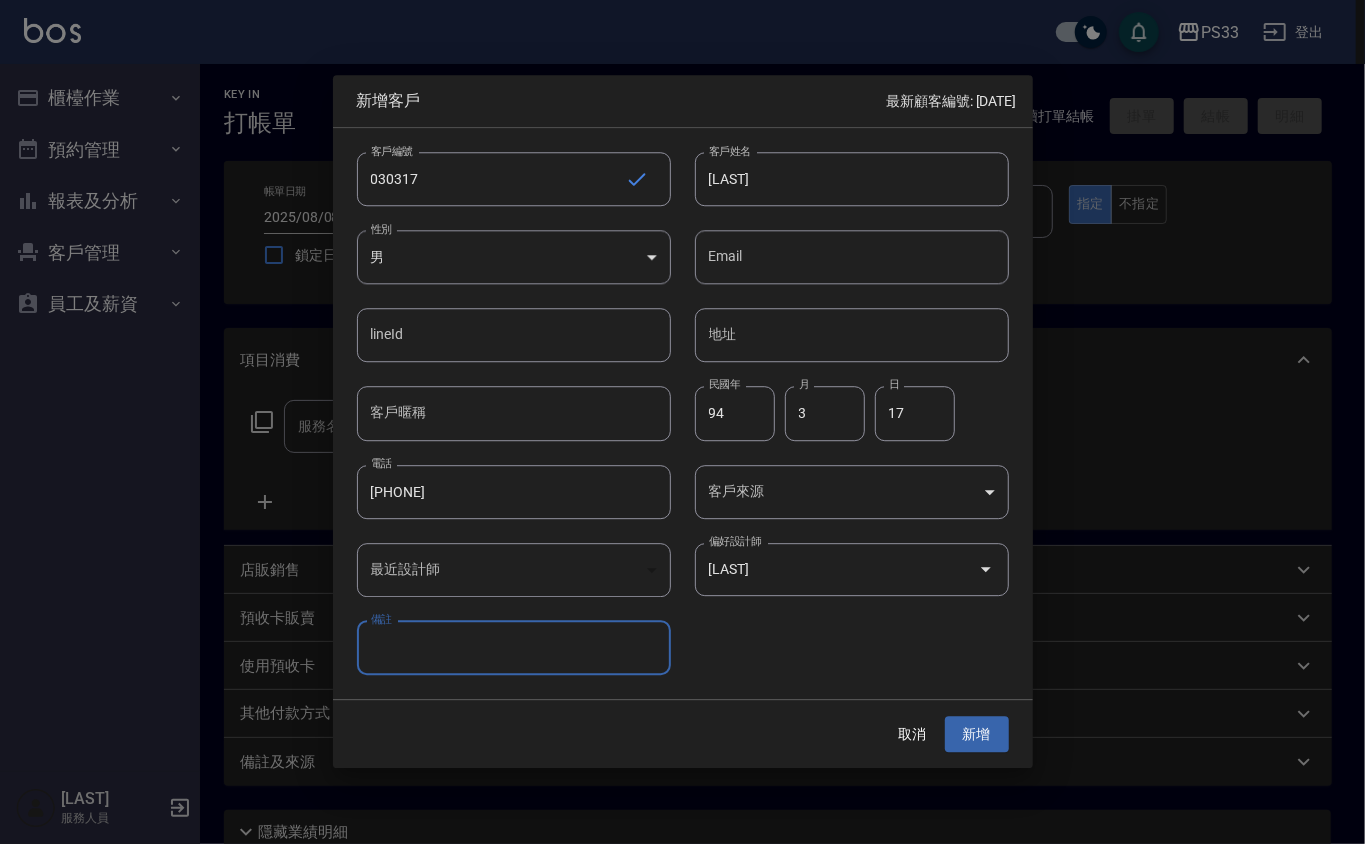 type 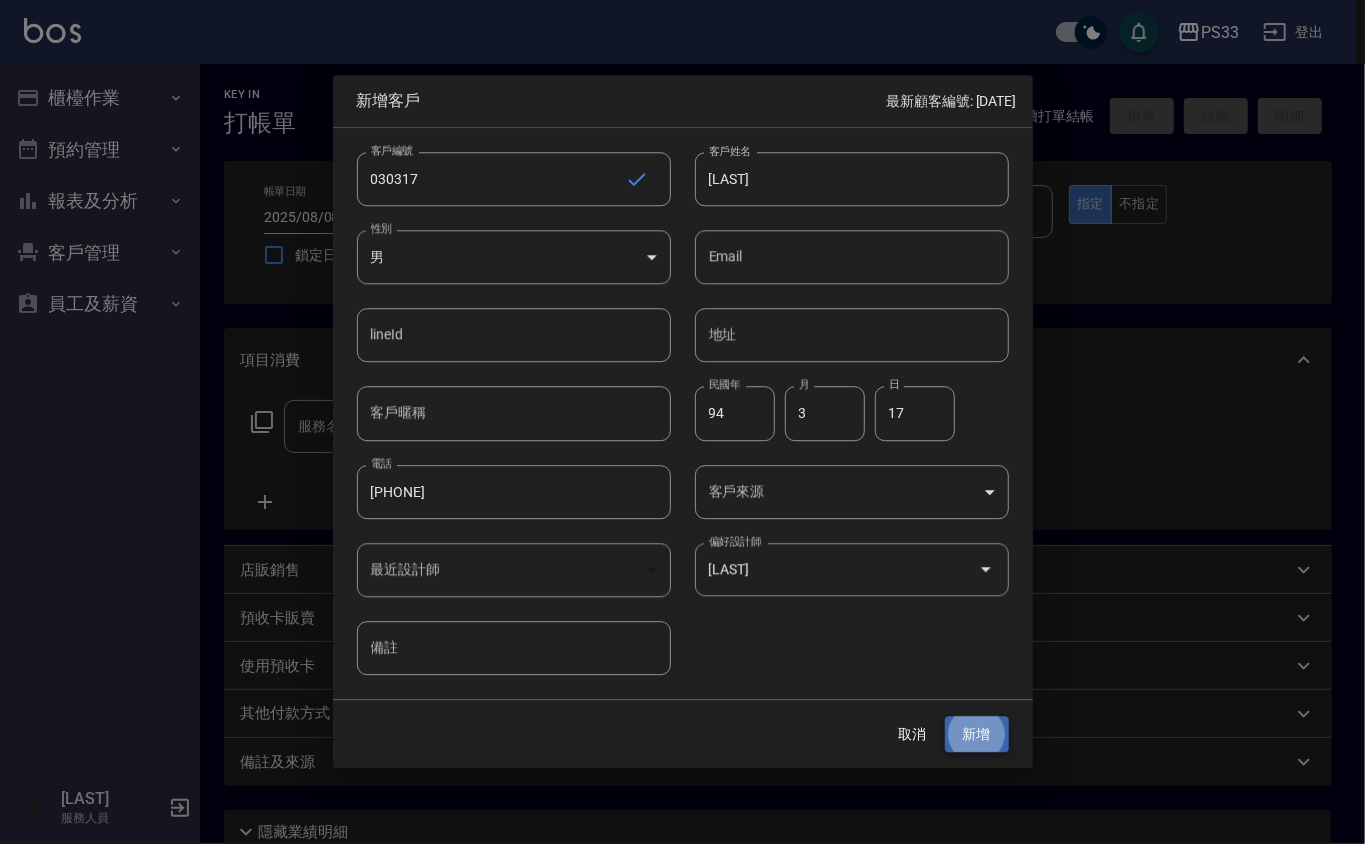 click on "新增" at bounding box center (977, 734) 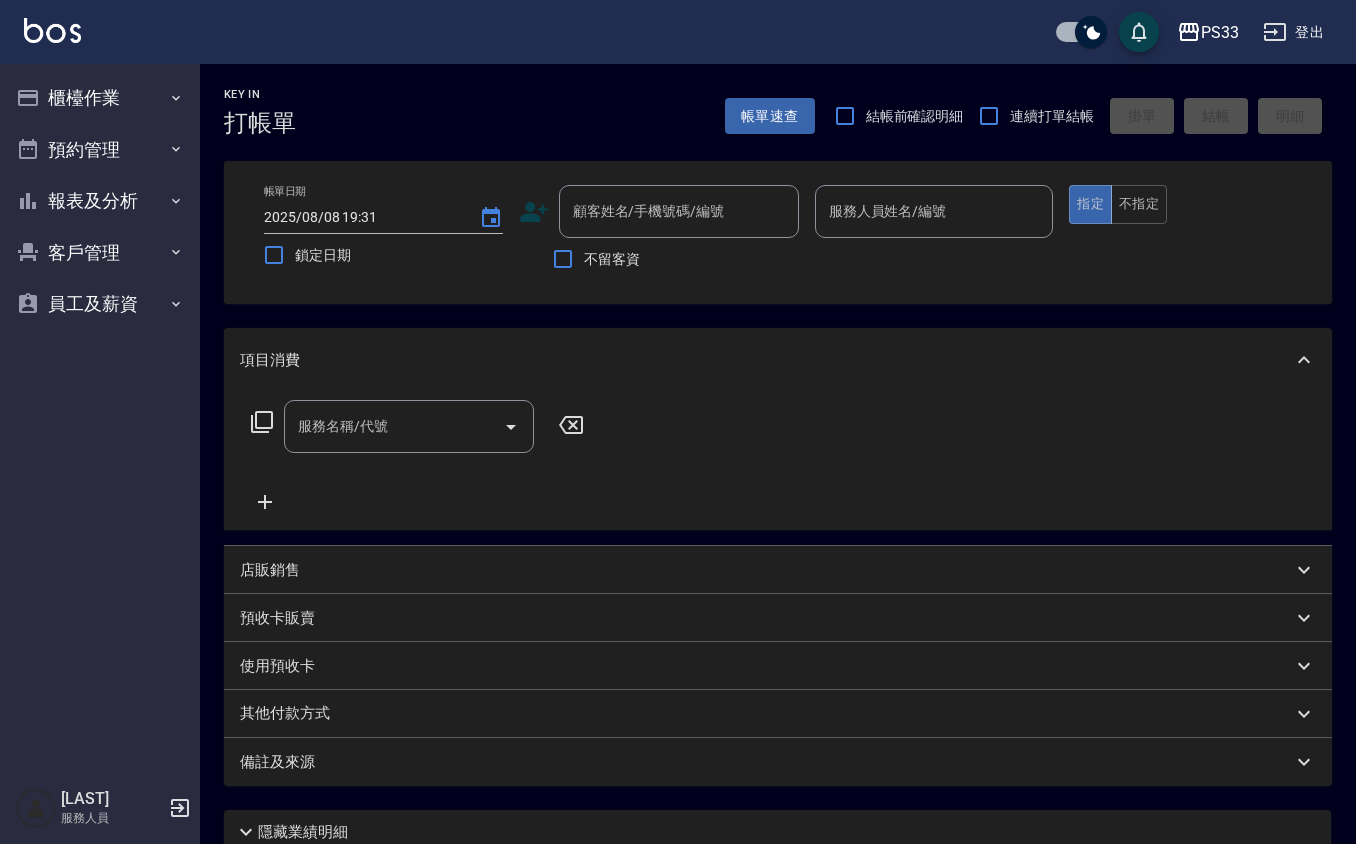 click at bounding box center (1091, 32) 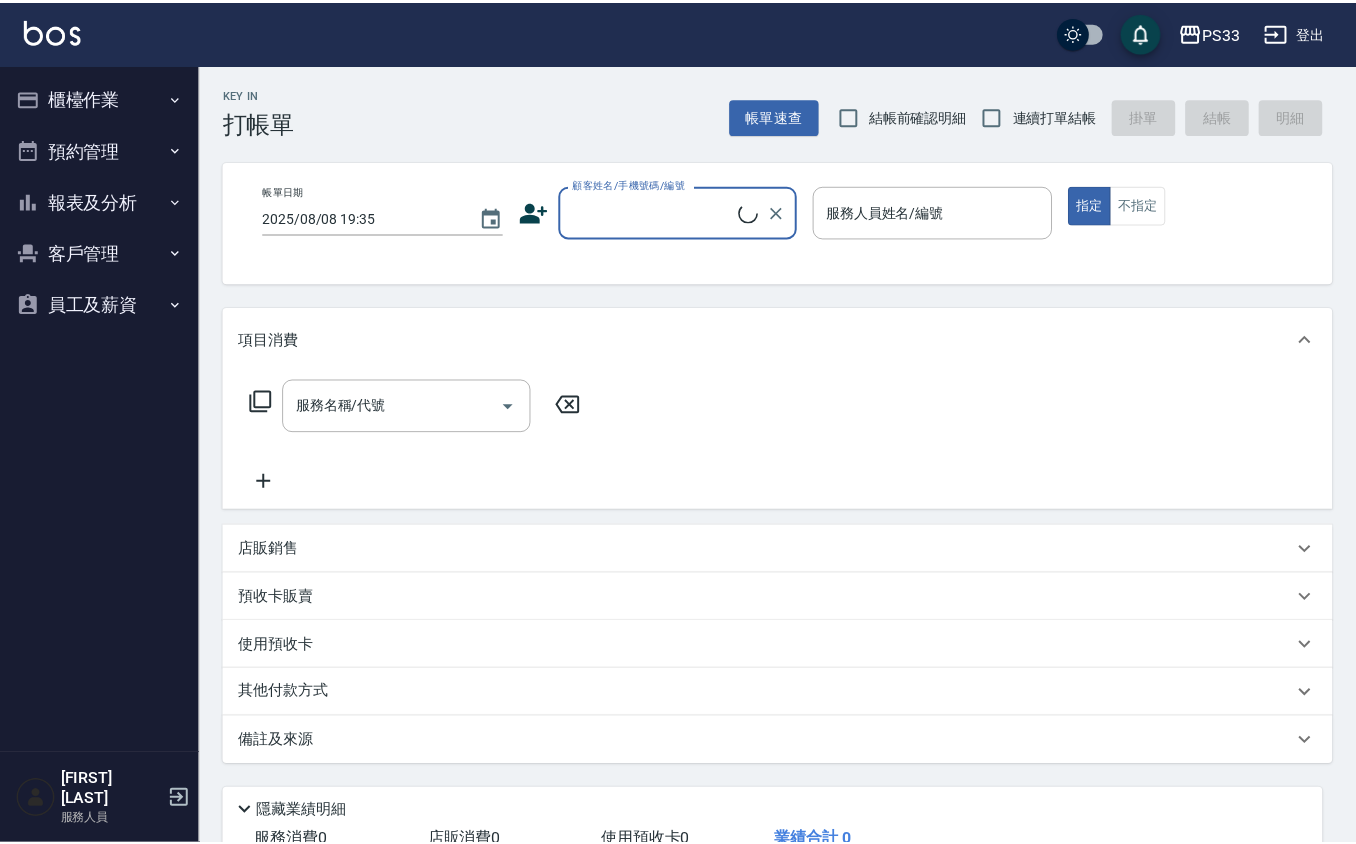 scroll, scrollTop: 0, scrollLeft: 0, axis: both 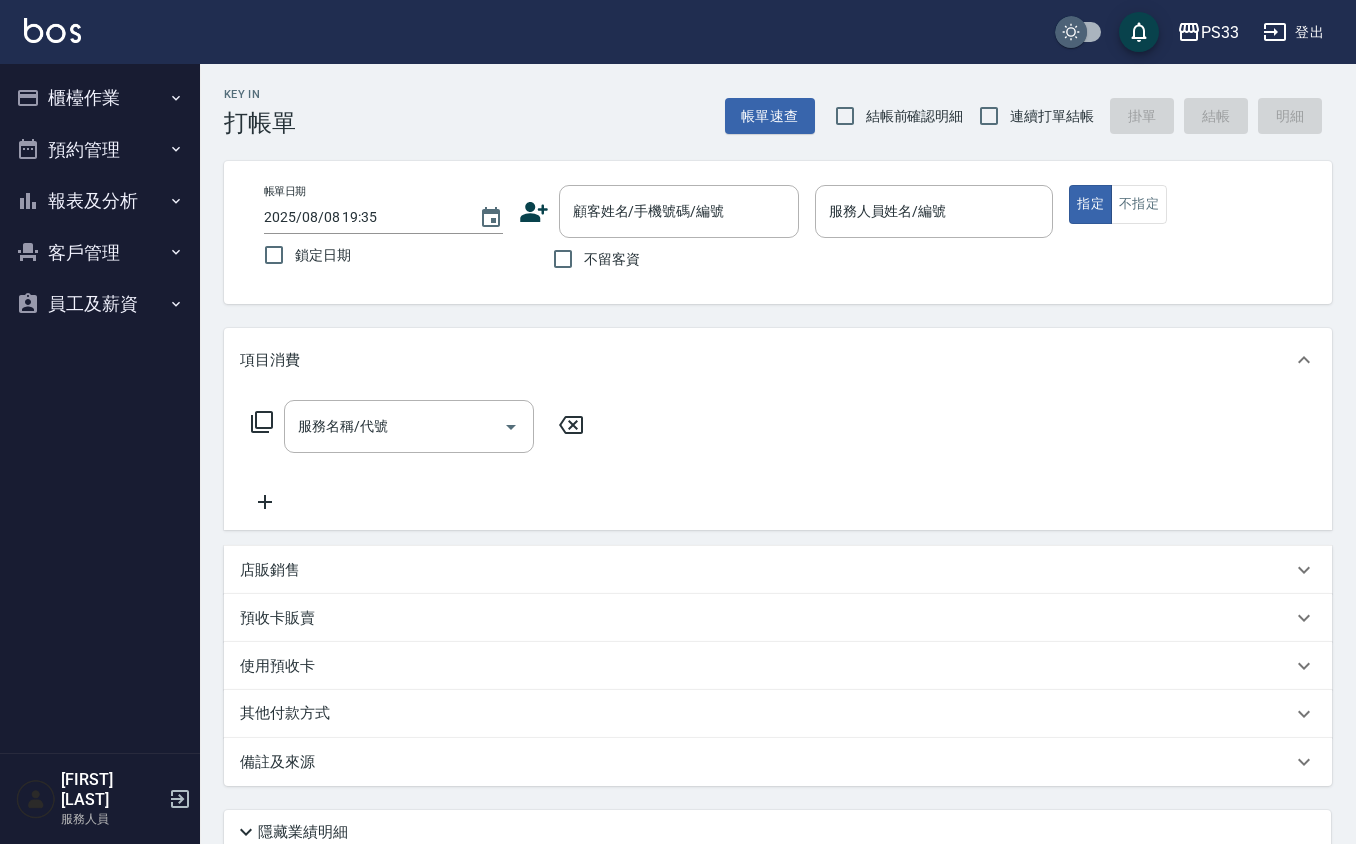 click at bounding box center (1071, 32) 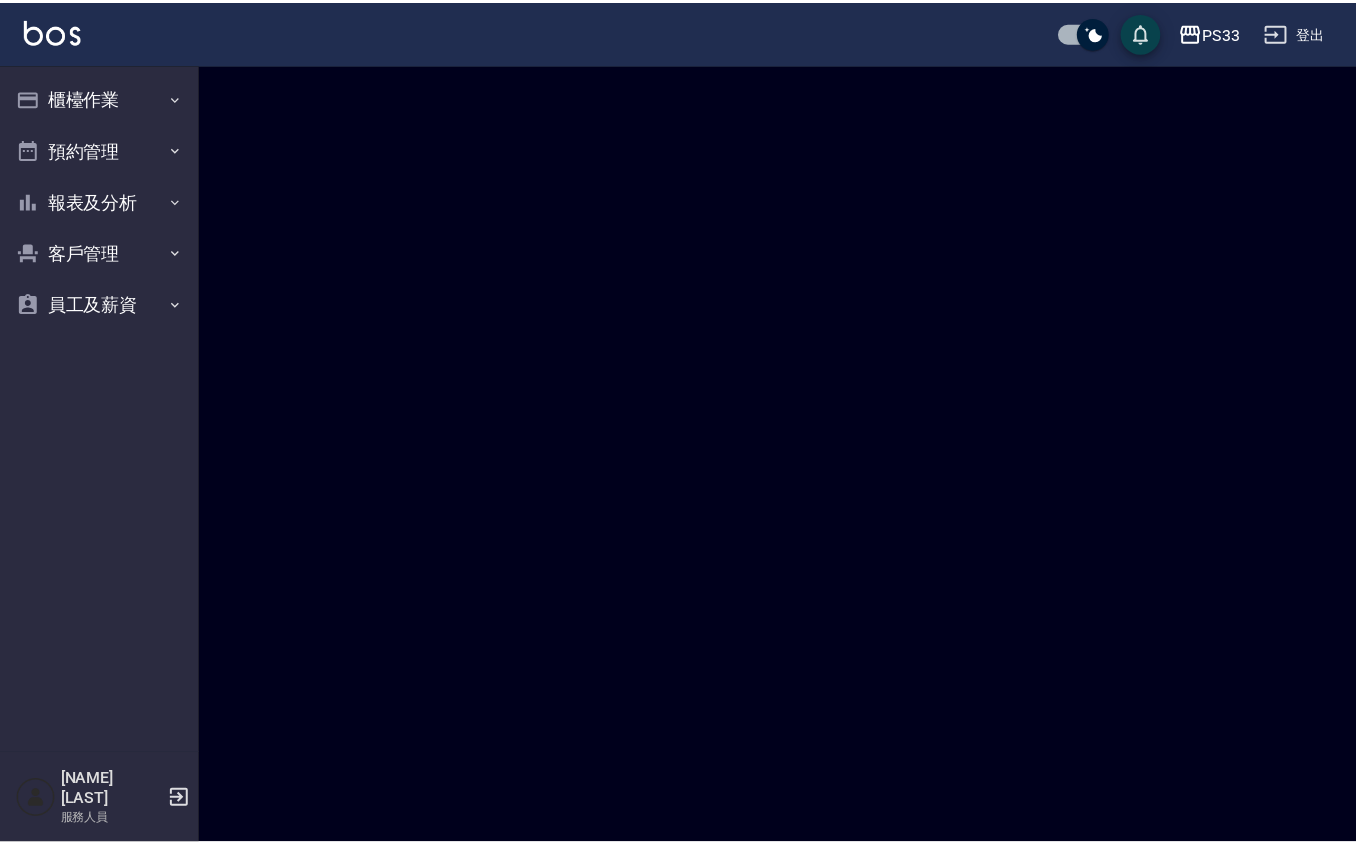 scroll, scrollTop: 0, scrollLeft: 0, axis: both 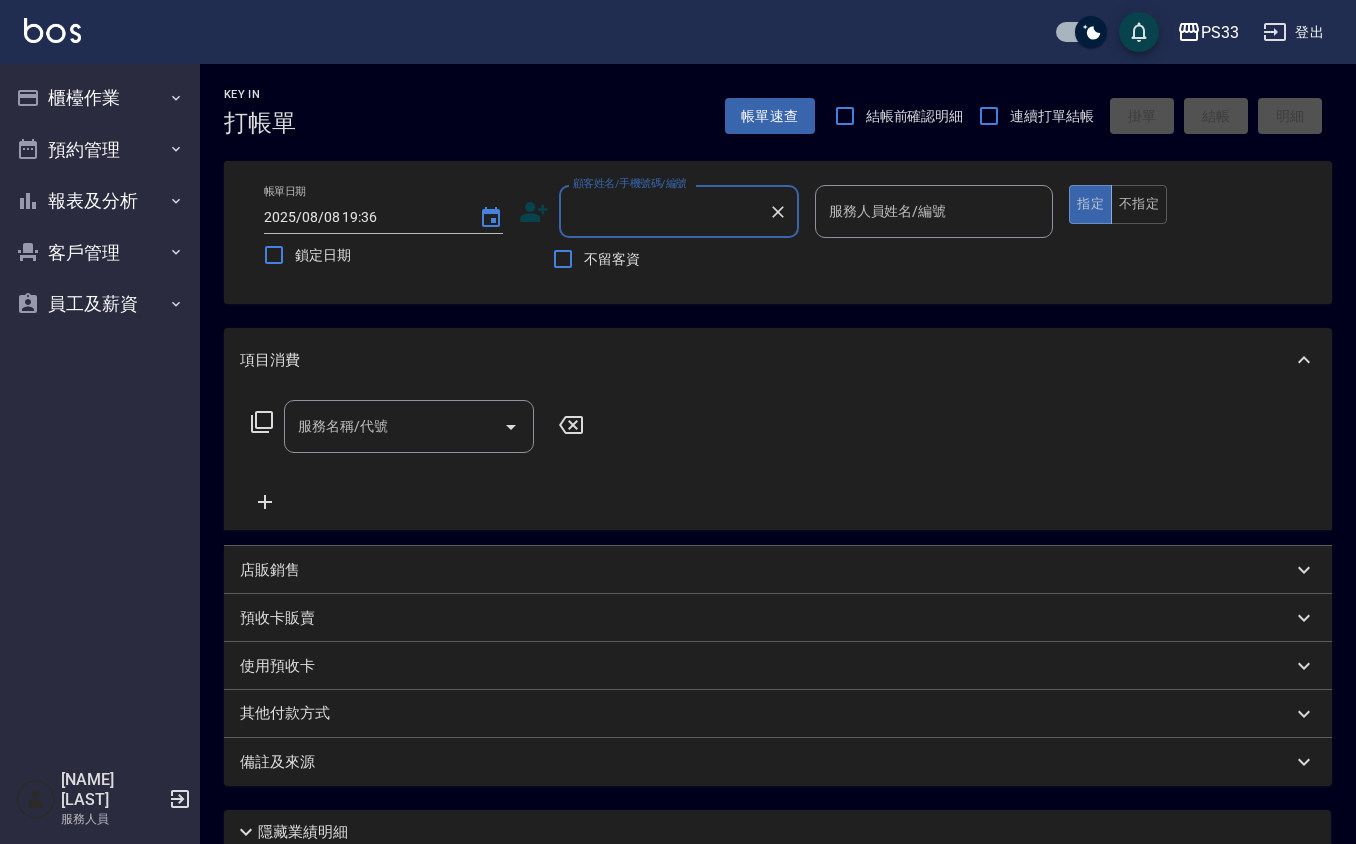 click 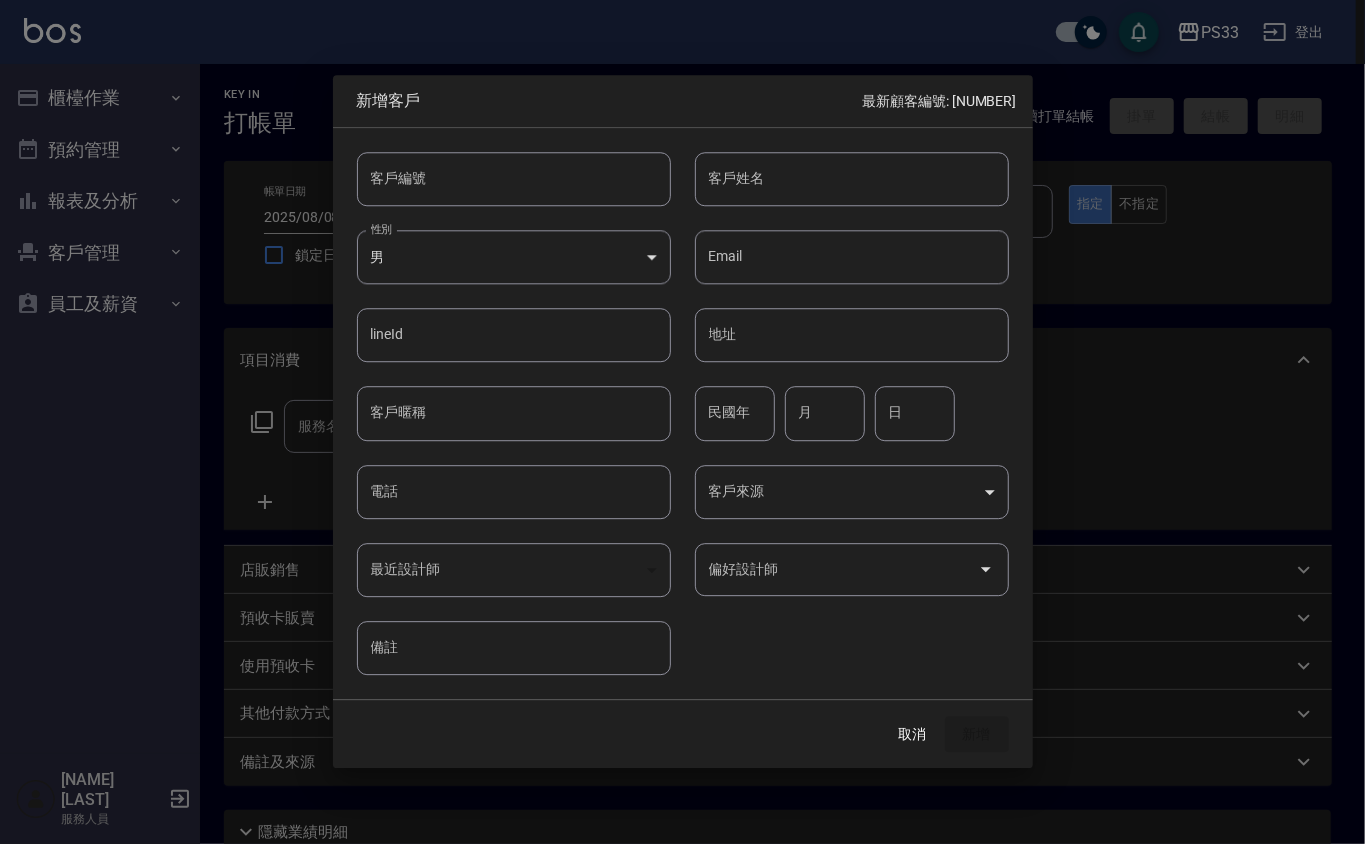 click on "客戶編號" at bounding box center (514, 179) 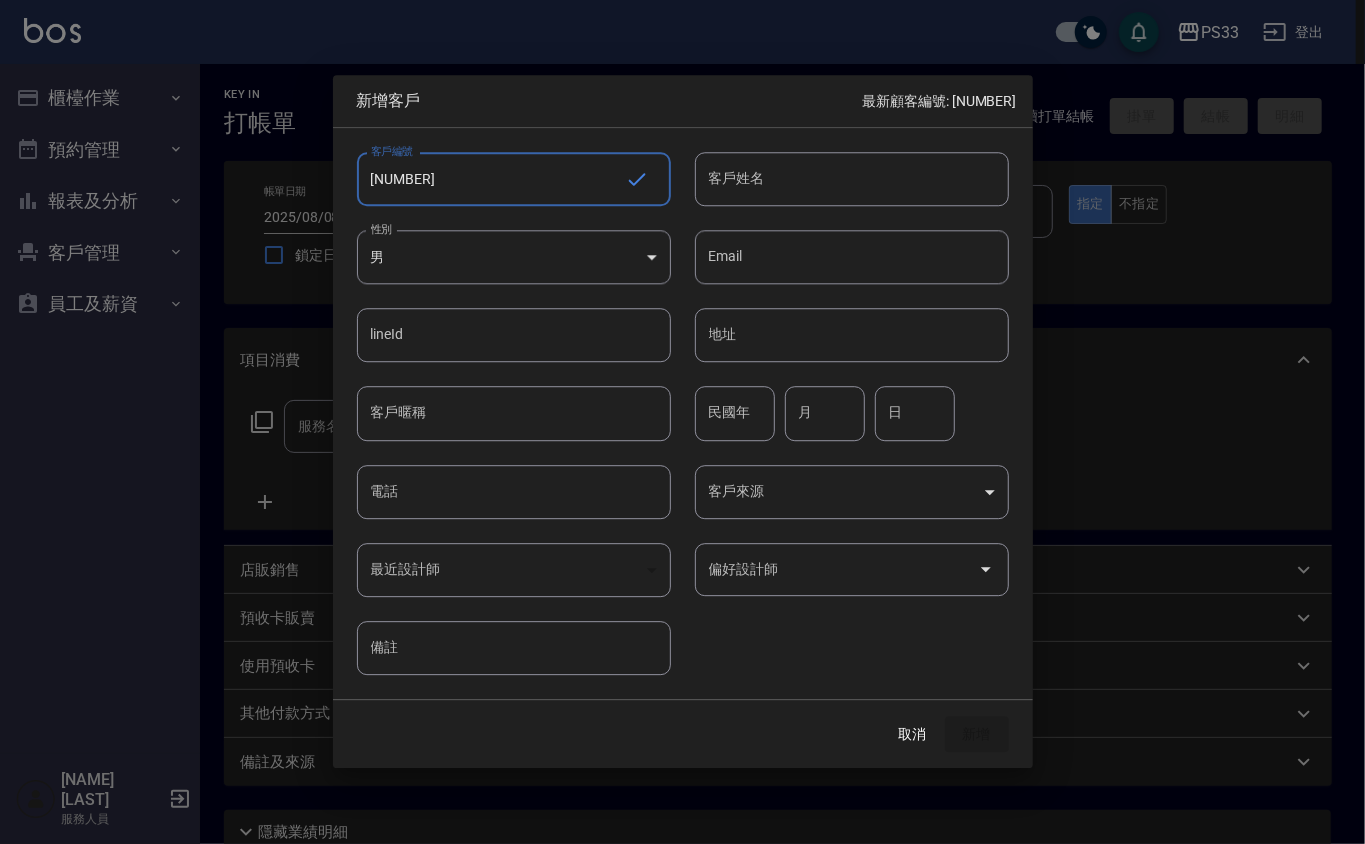 type on "[DATE]" 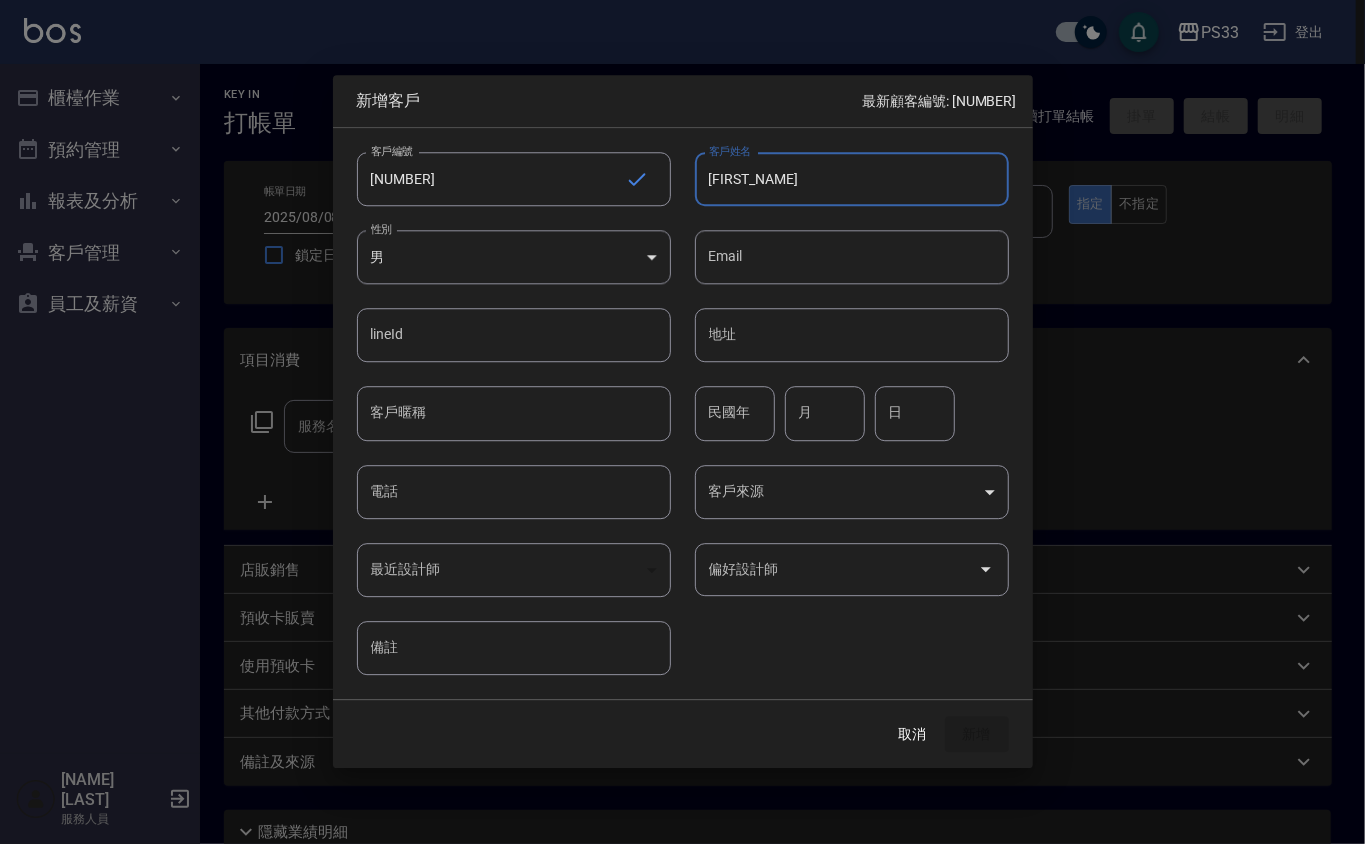 type on "[NAME]" 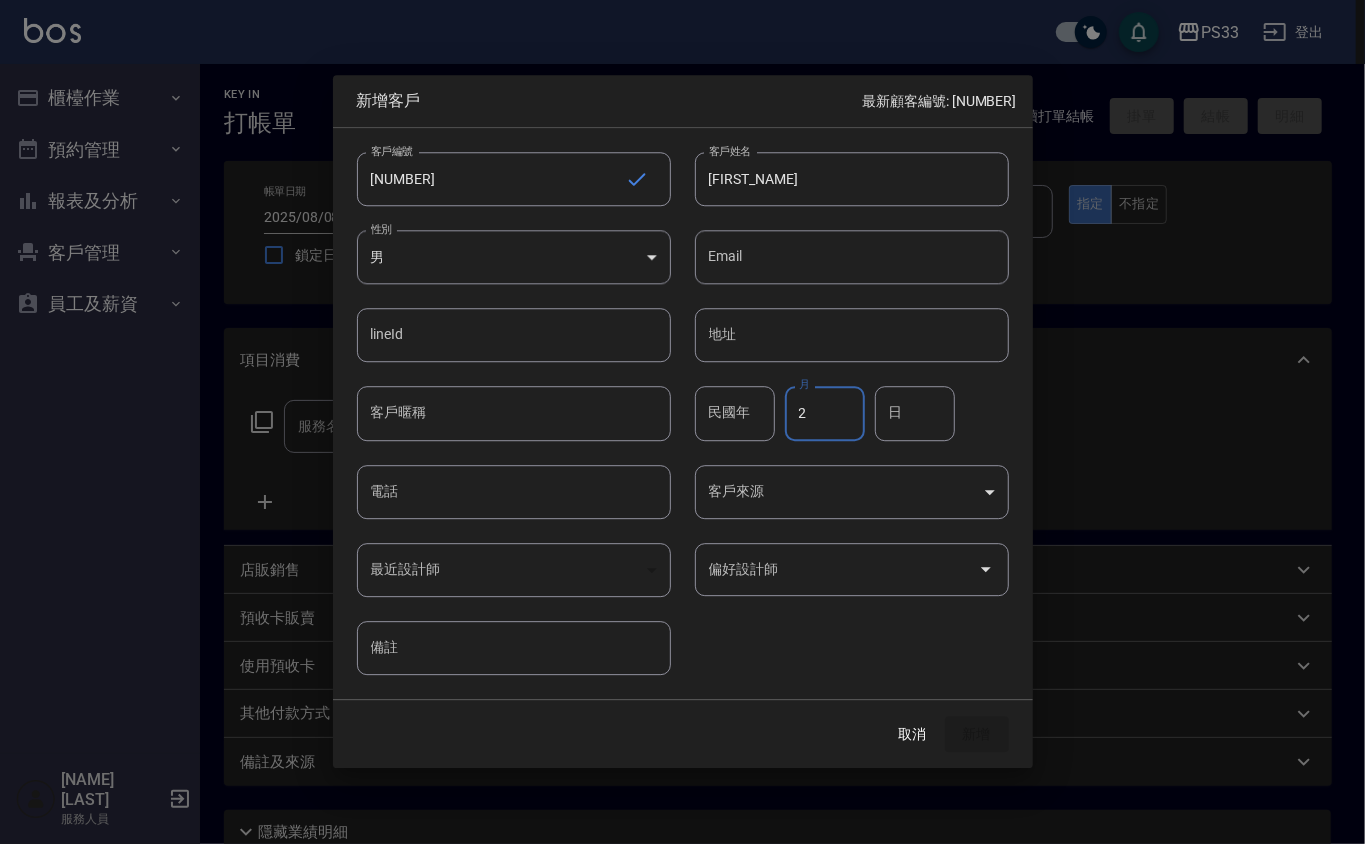 type on "2" 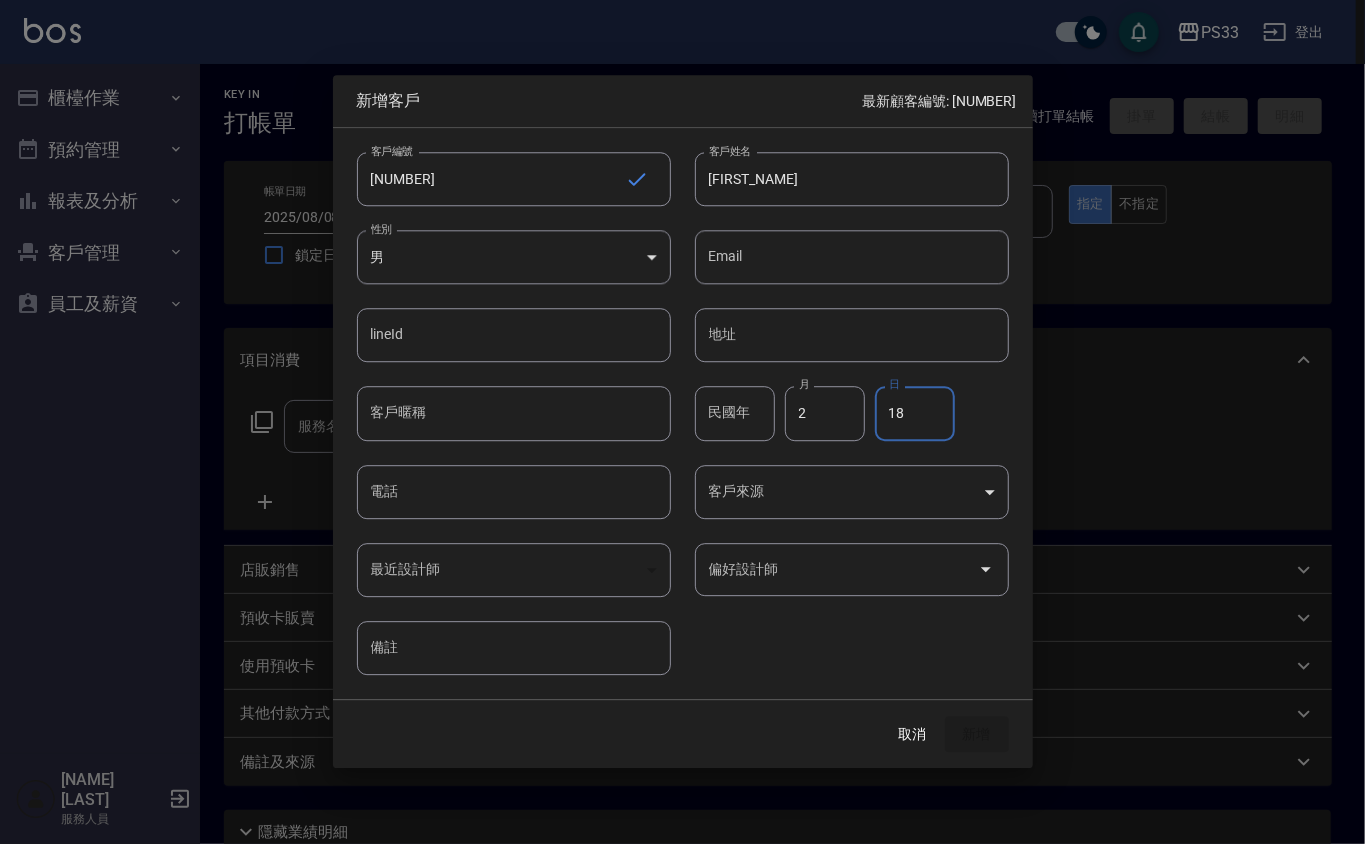 type on "18" 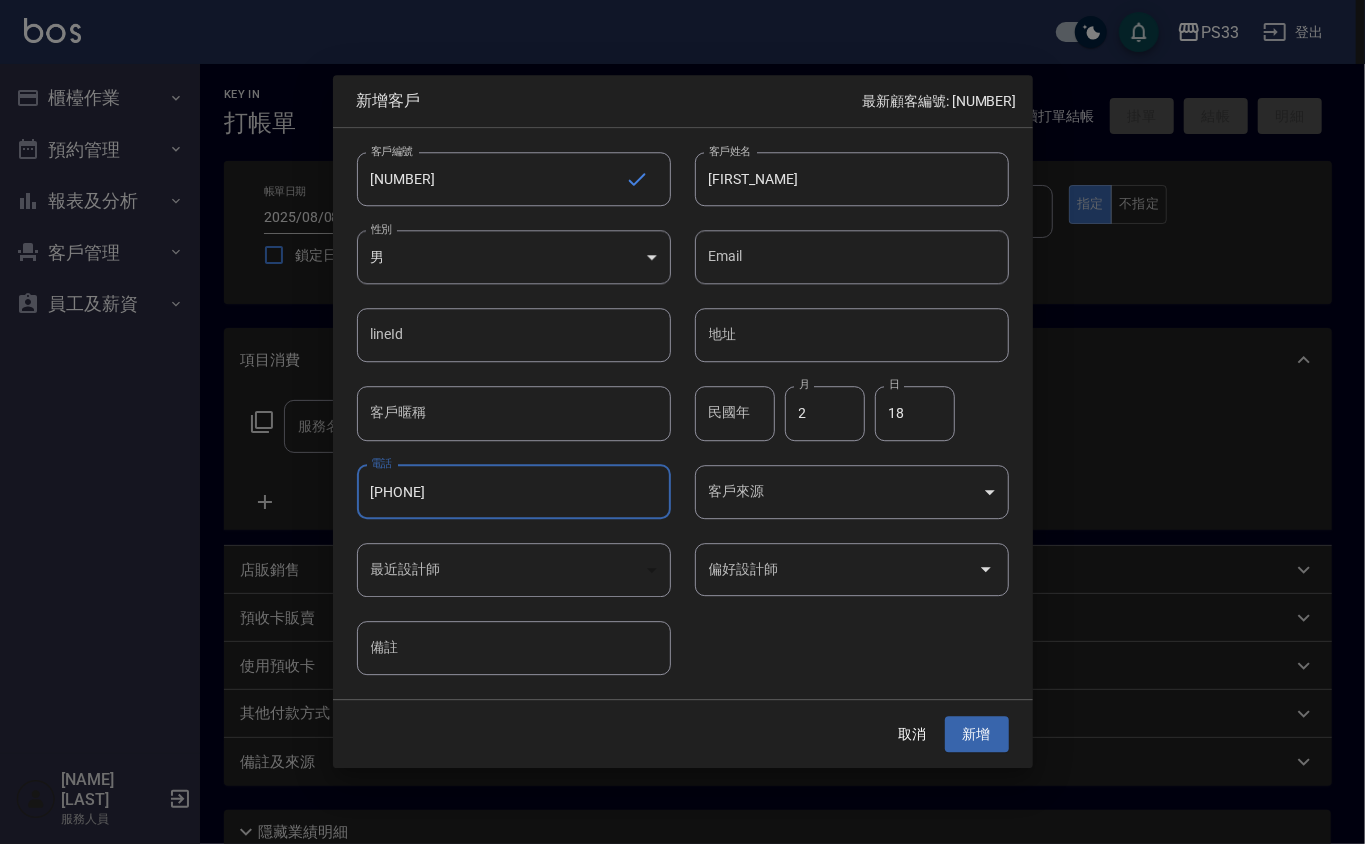 type on "[PHONE]" 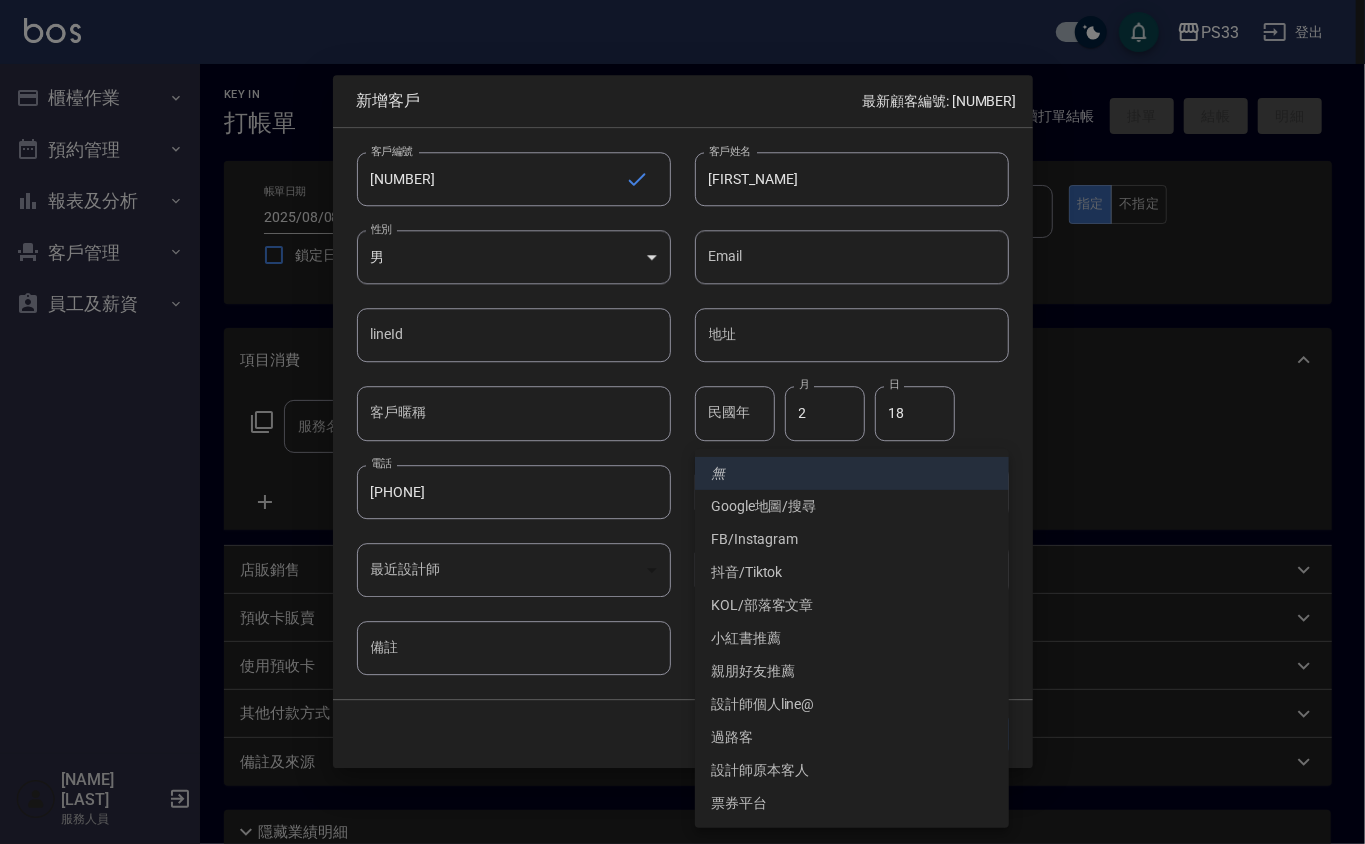 type 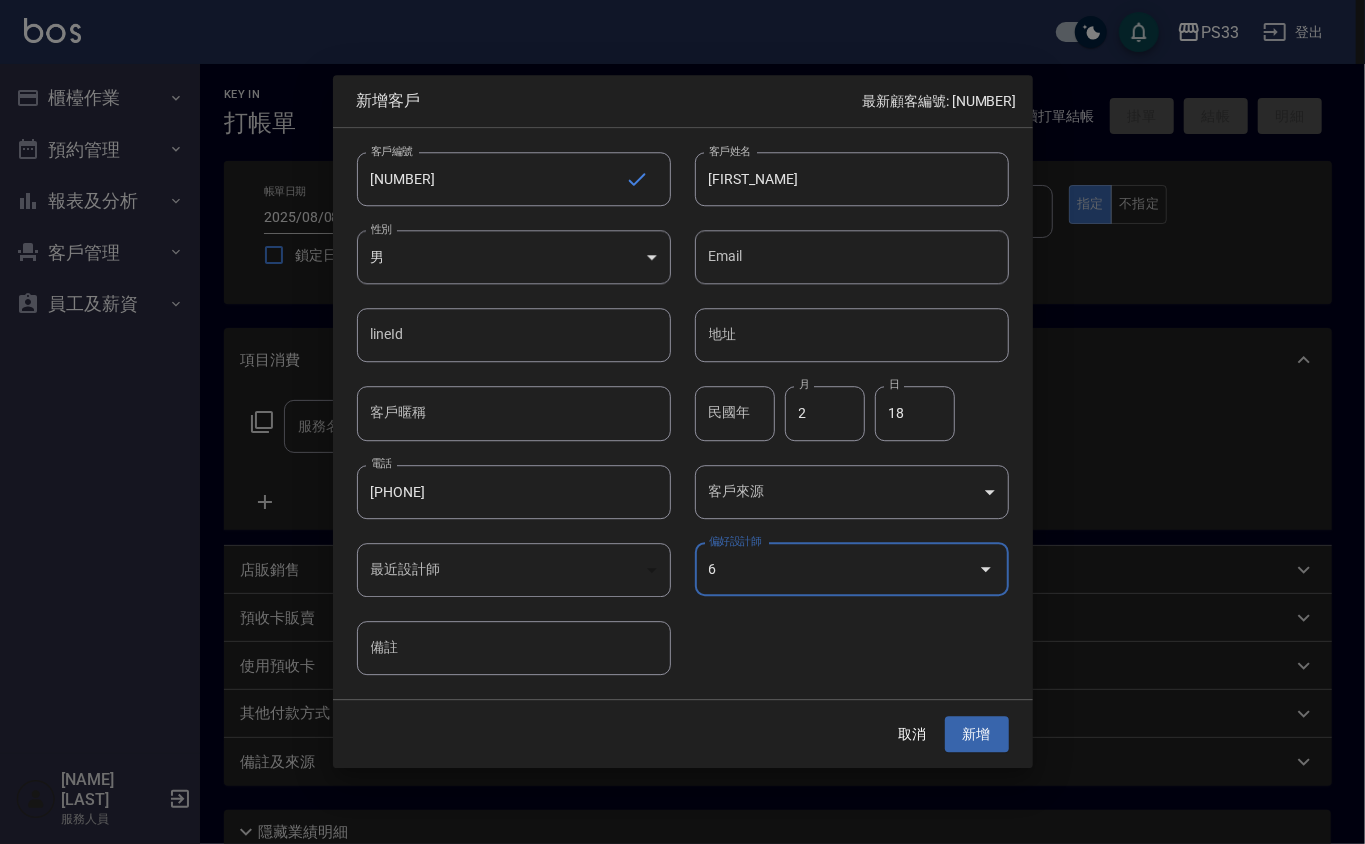 type on "[NAME]" 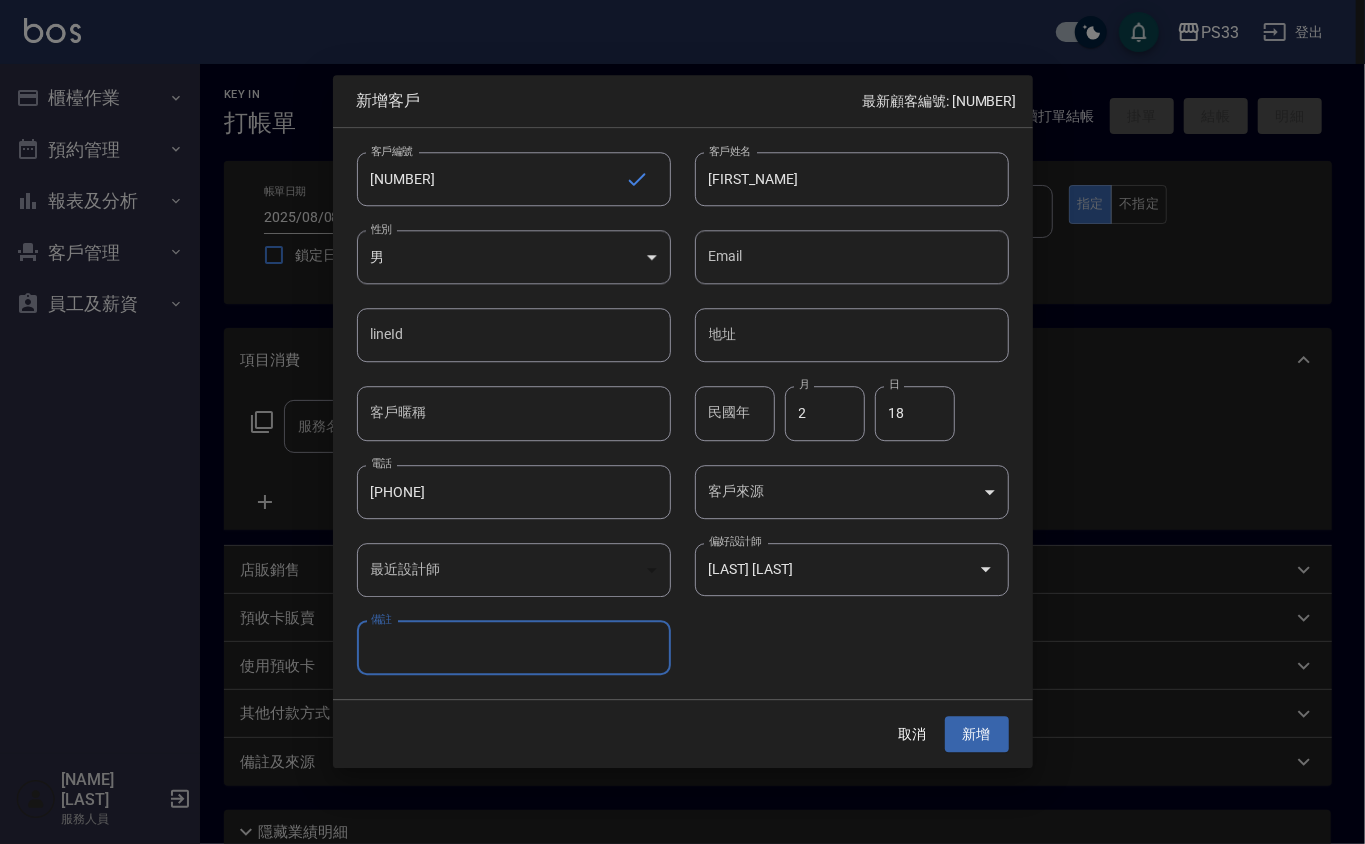 type 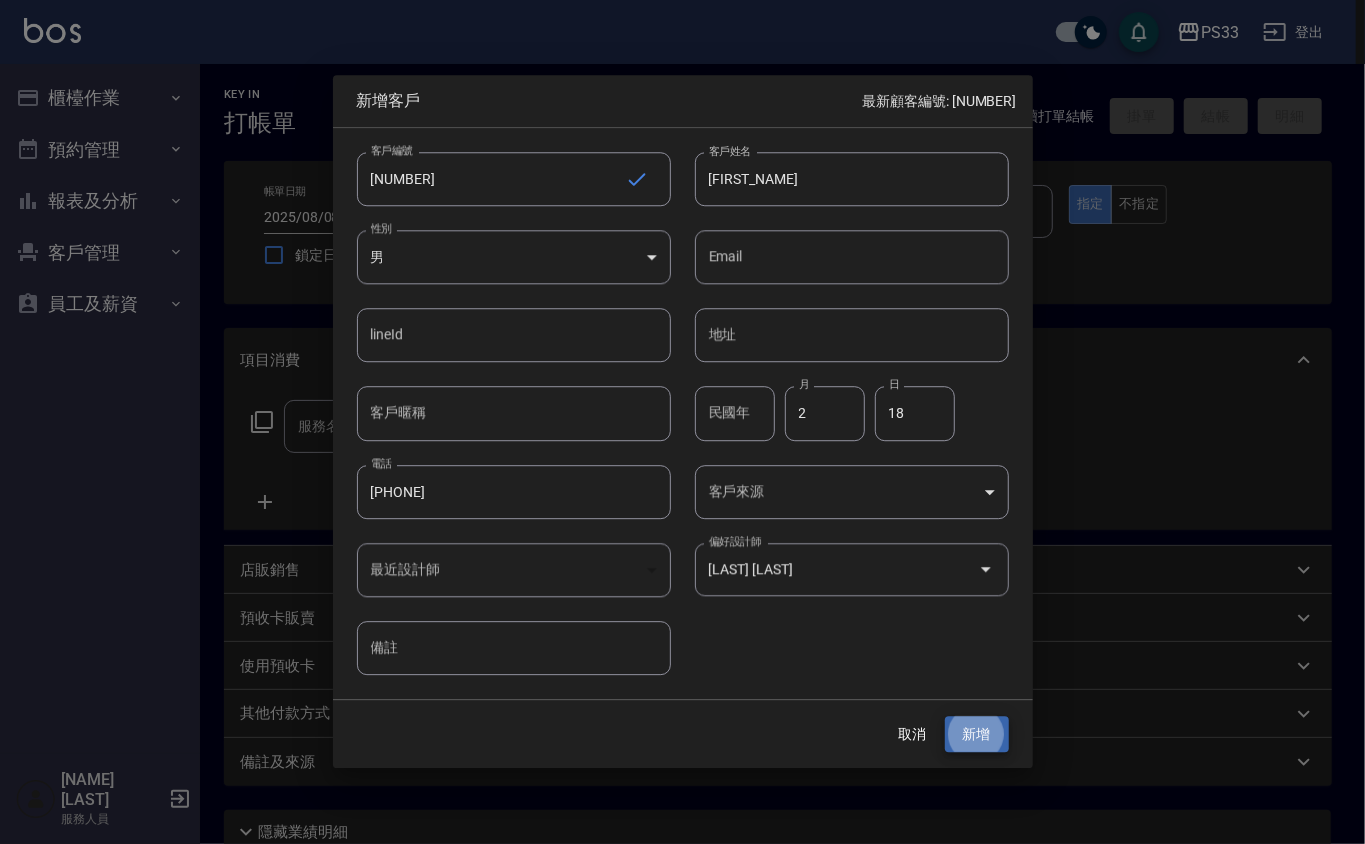 click on "新增" at bounding box center (977, 734) 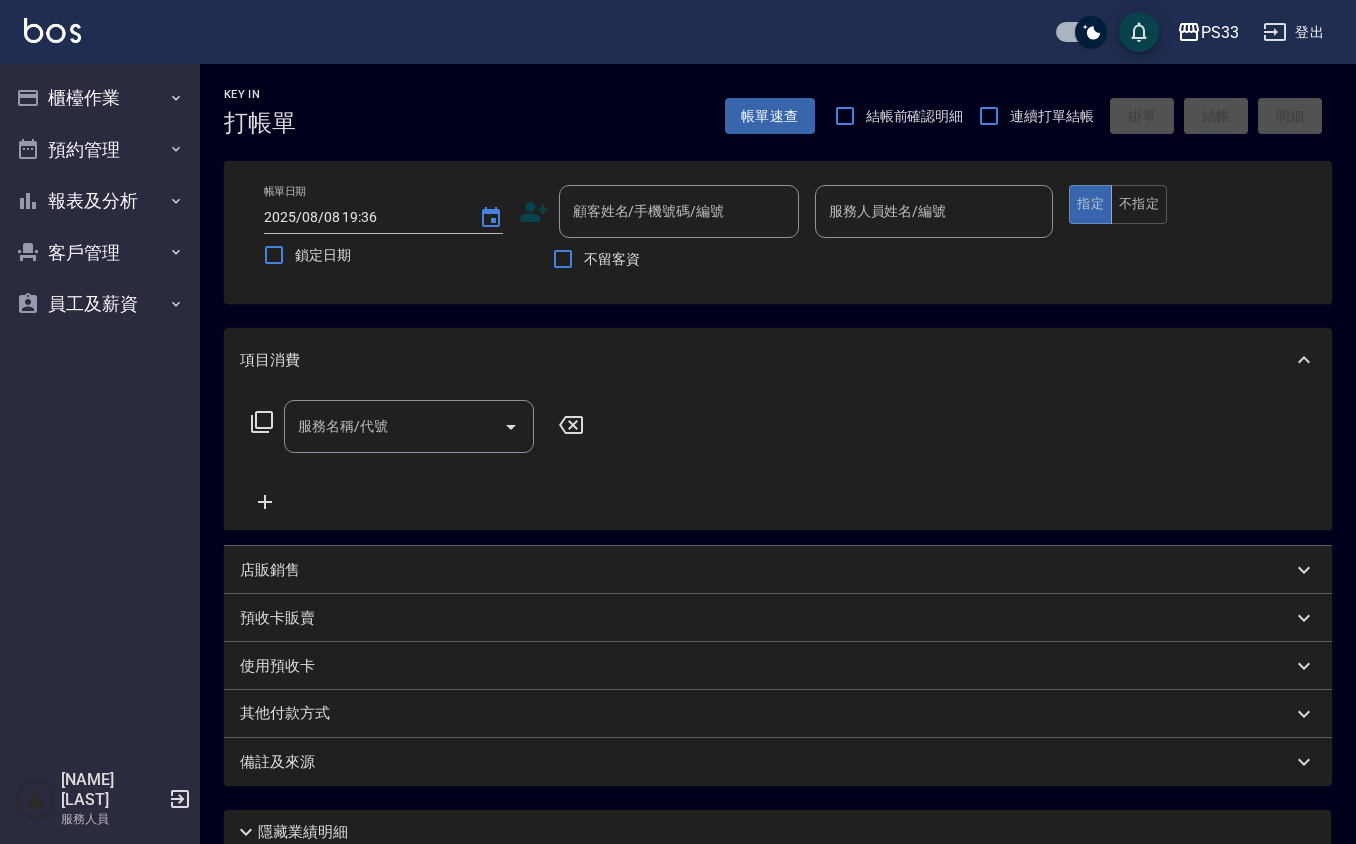 click 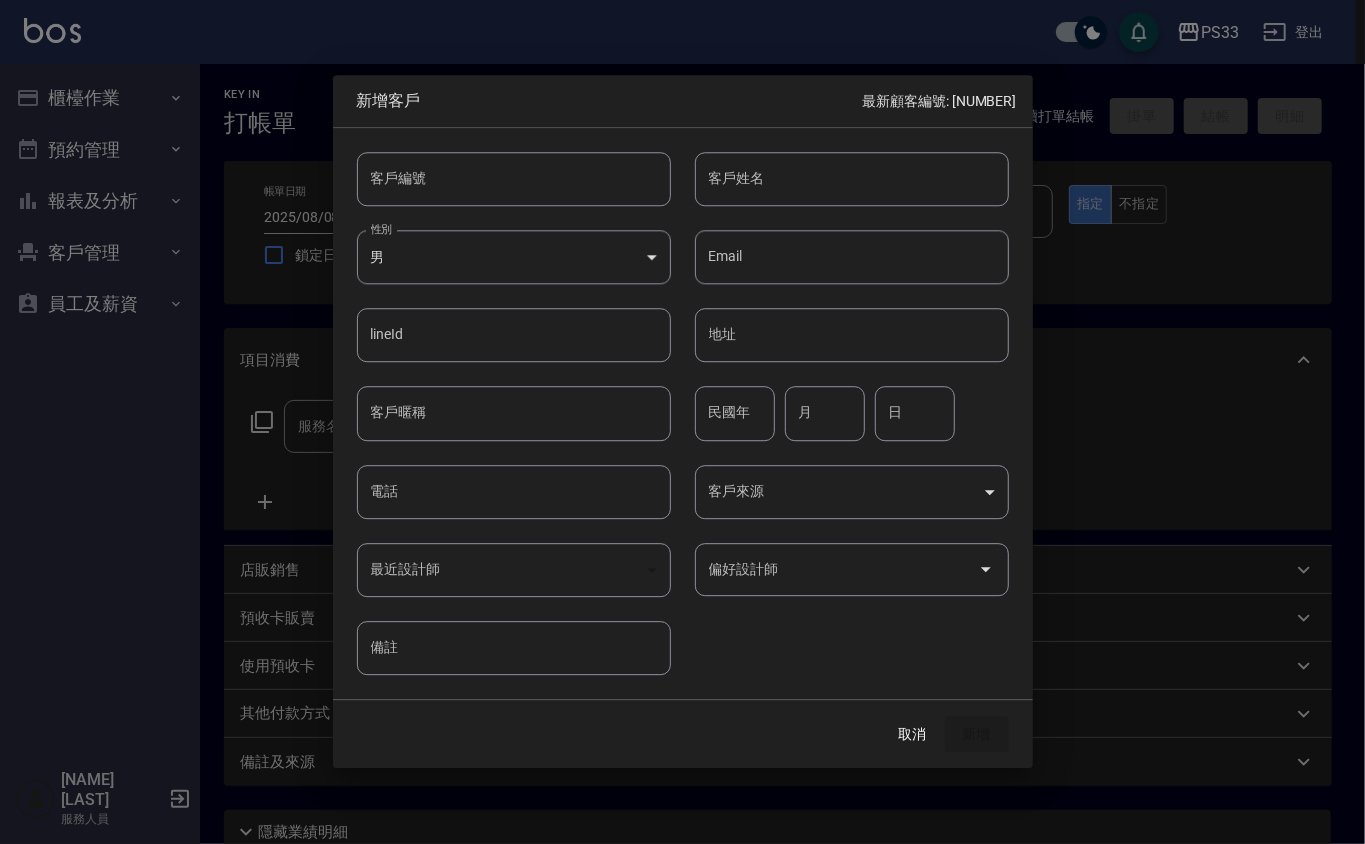 click on "客戶編號" at bounding box center [514, 179] 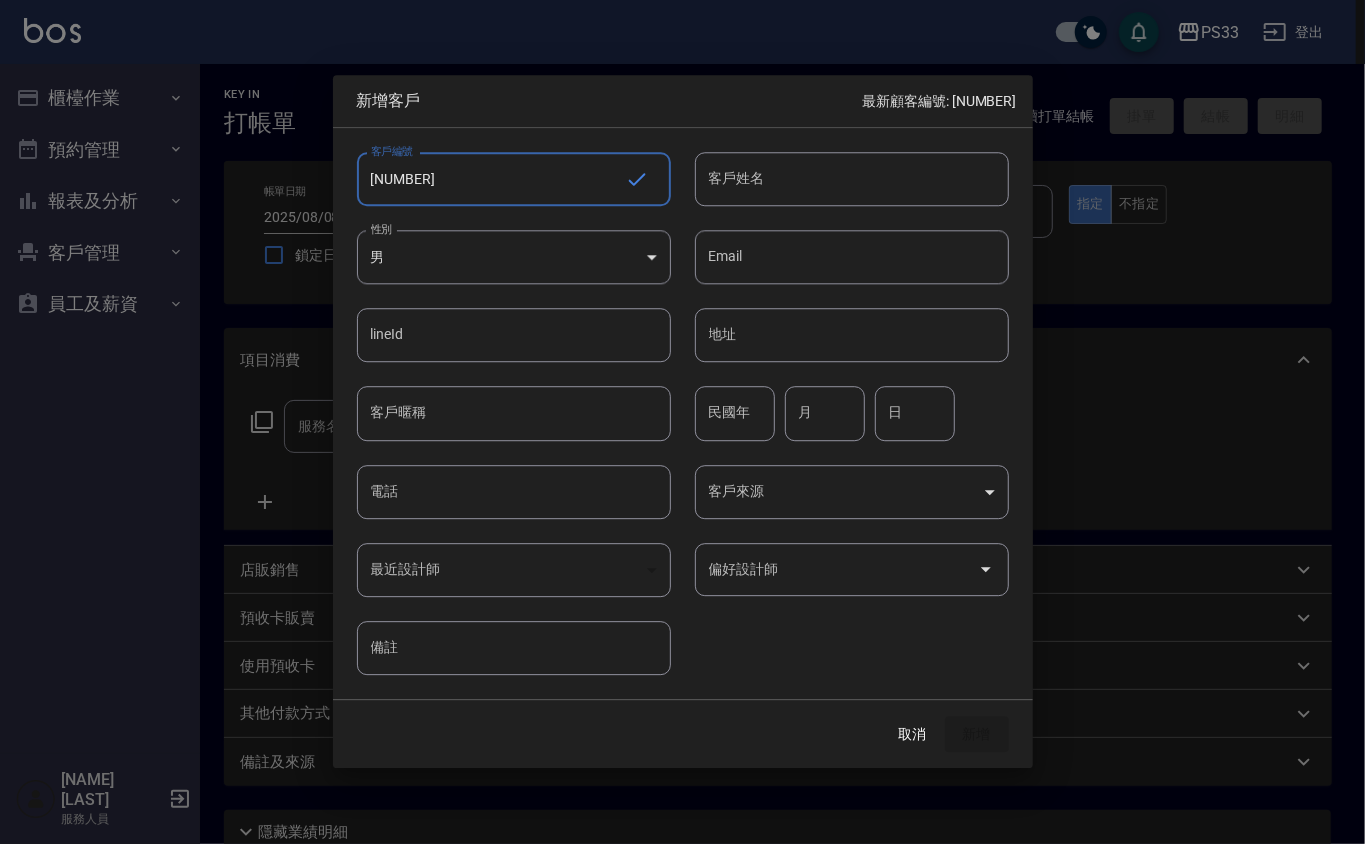 type on "[NUMBER]" 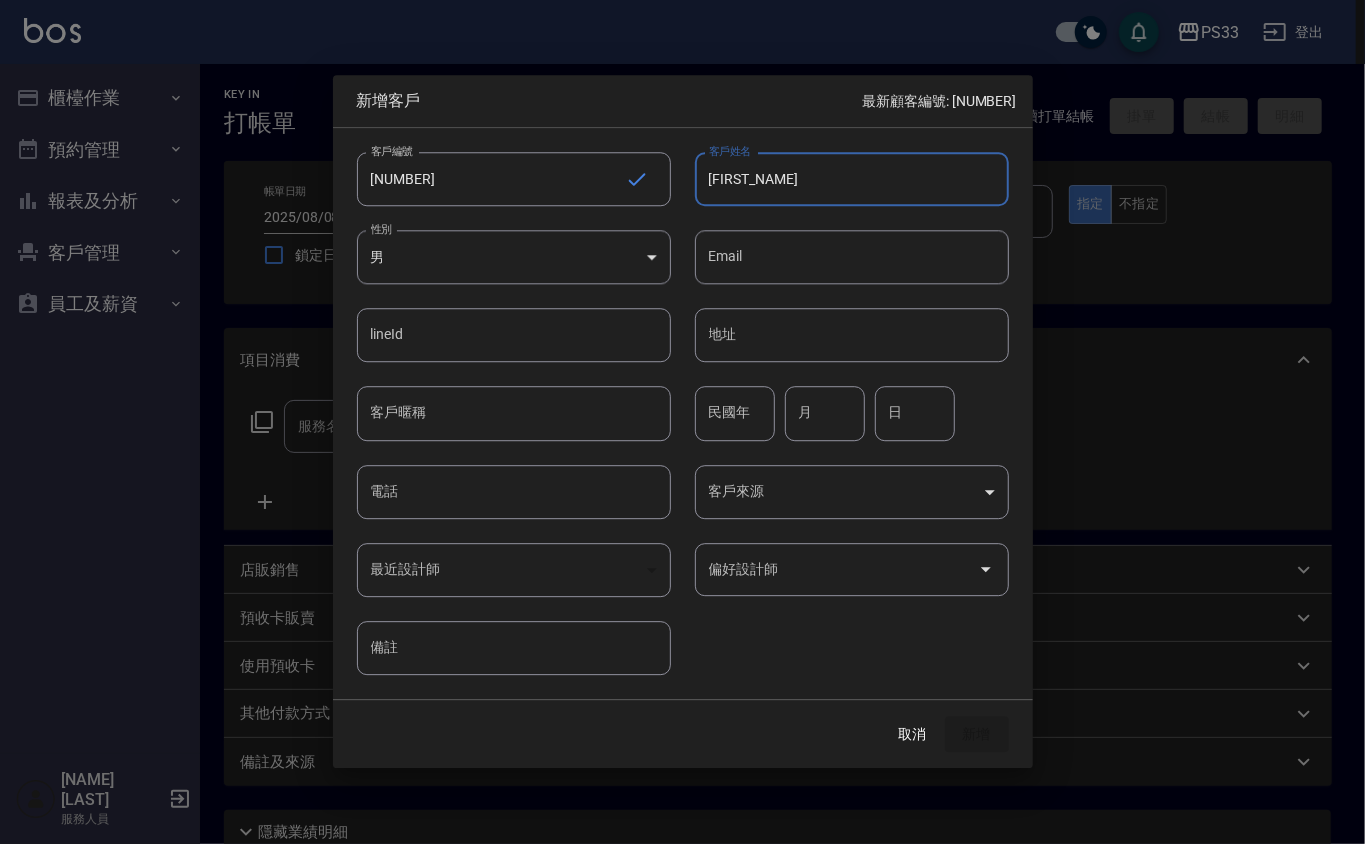 type on "[NAME]" 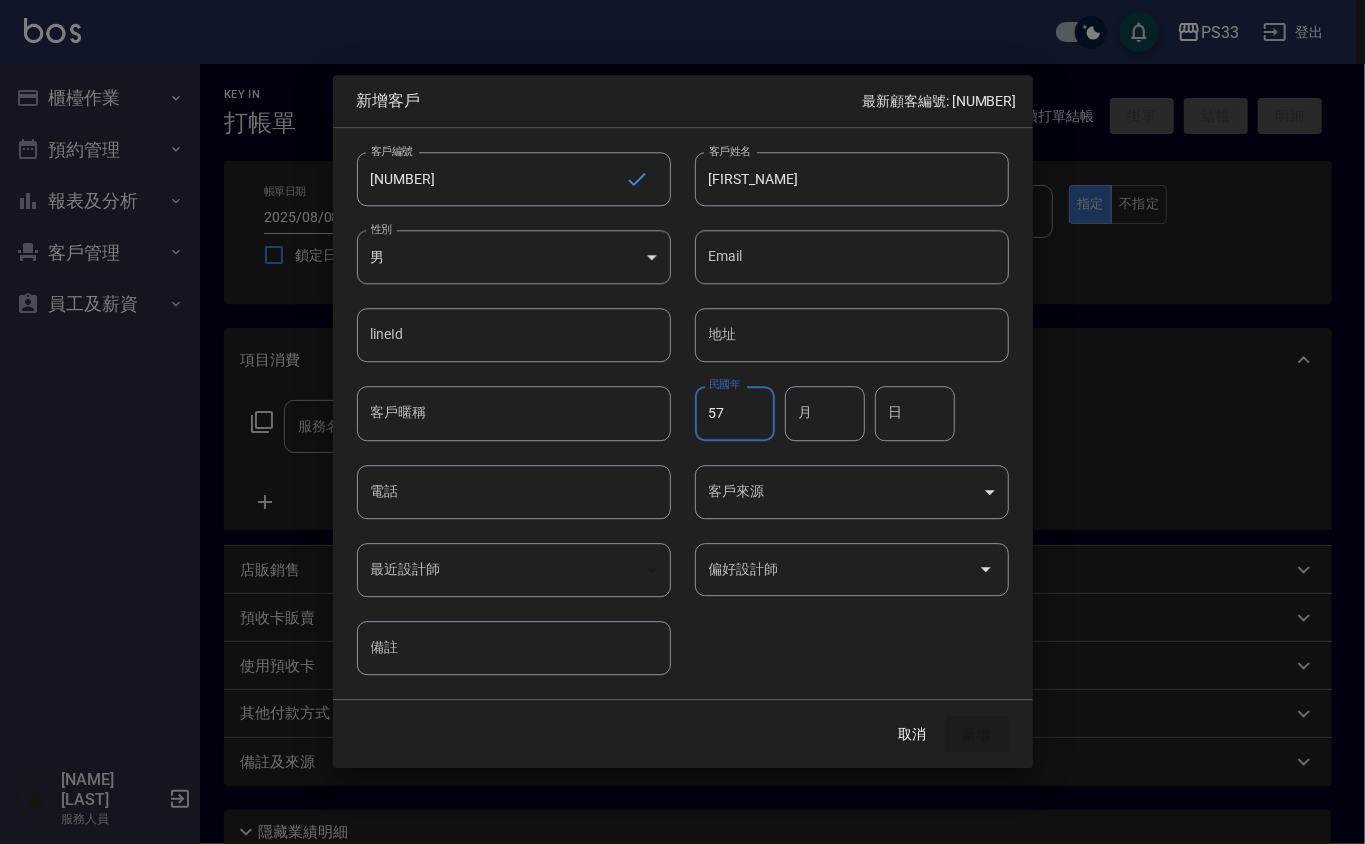 type on "57" 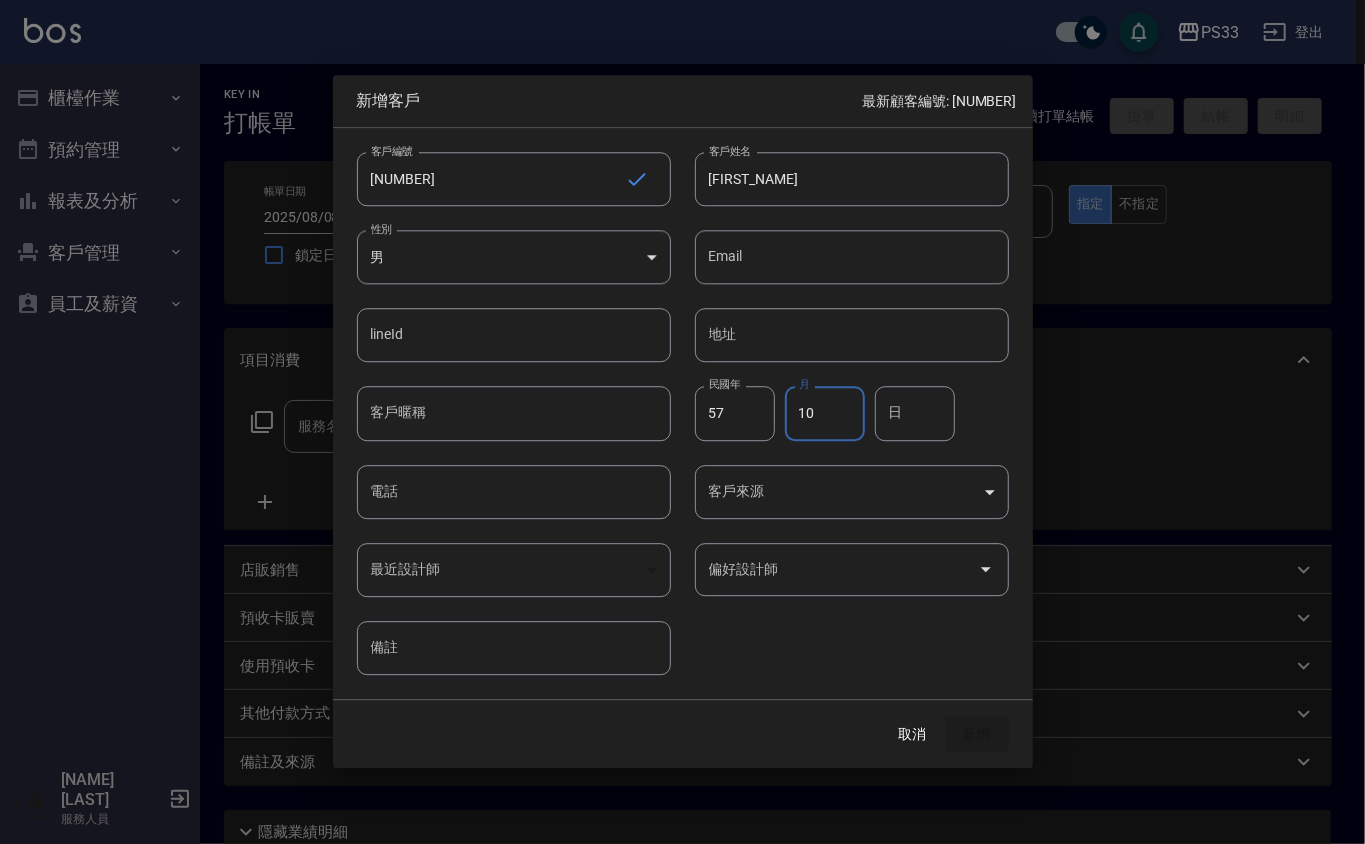 type on "10" 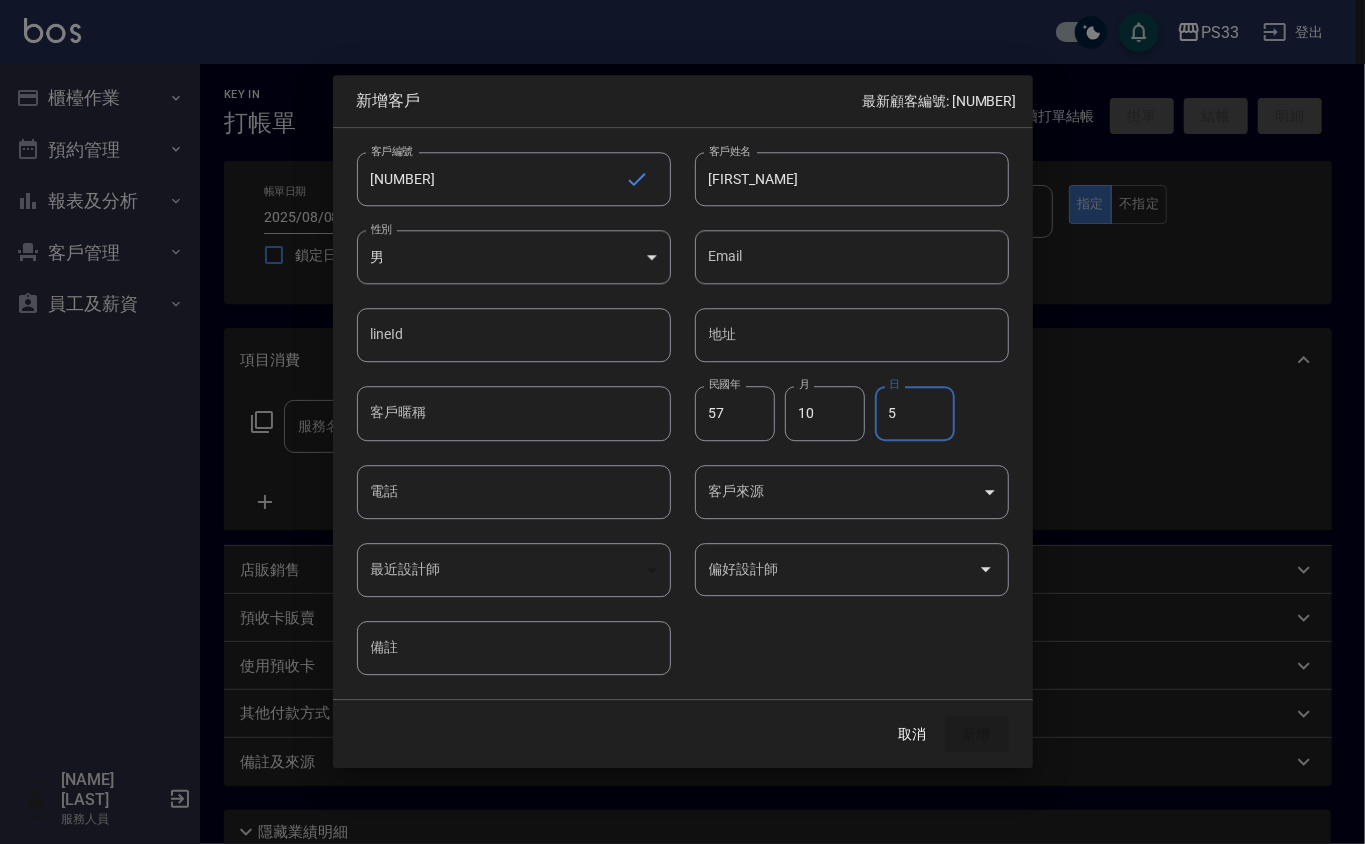 type on "5" 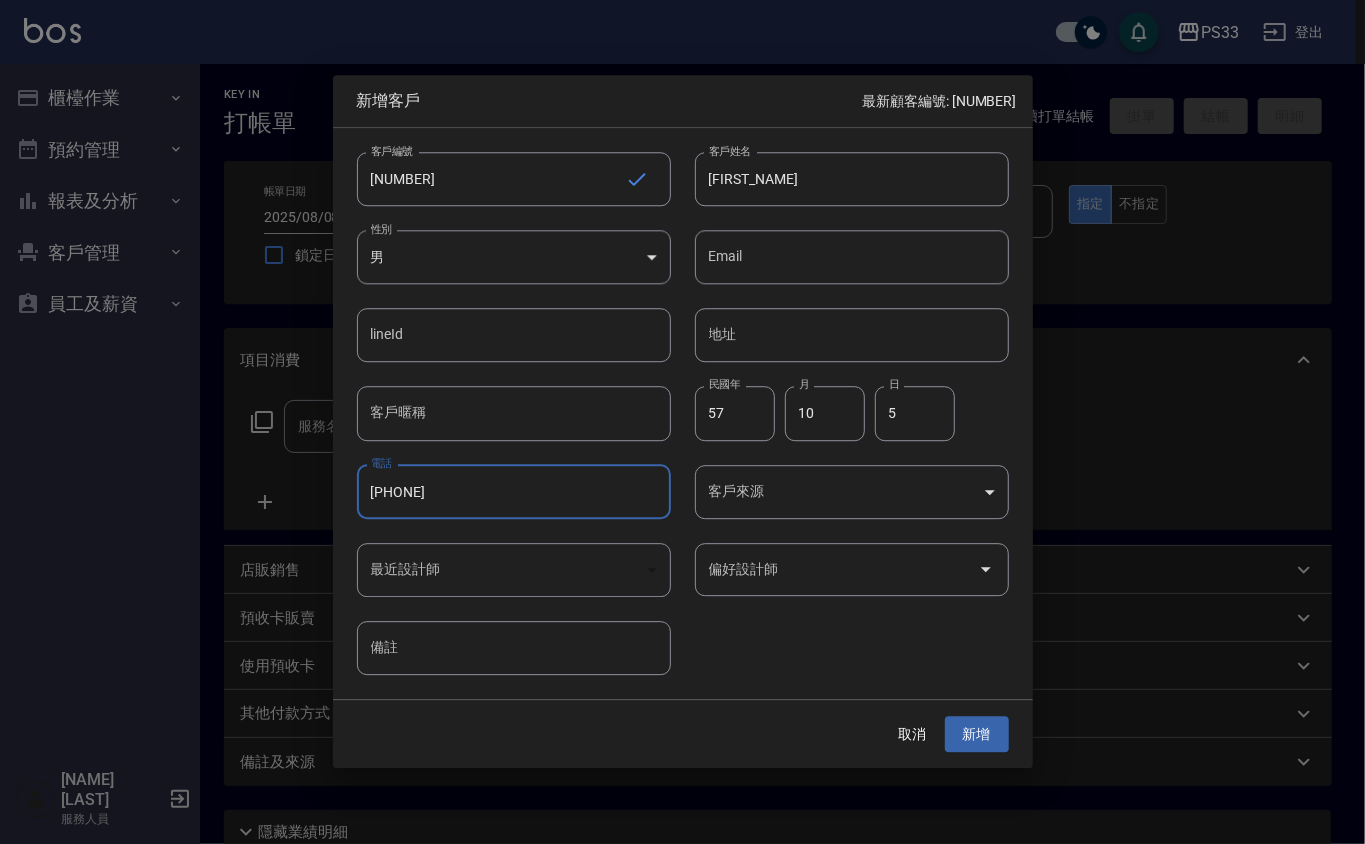 type on "[PHONE]" 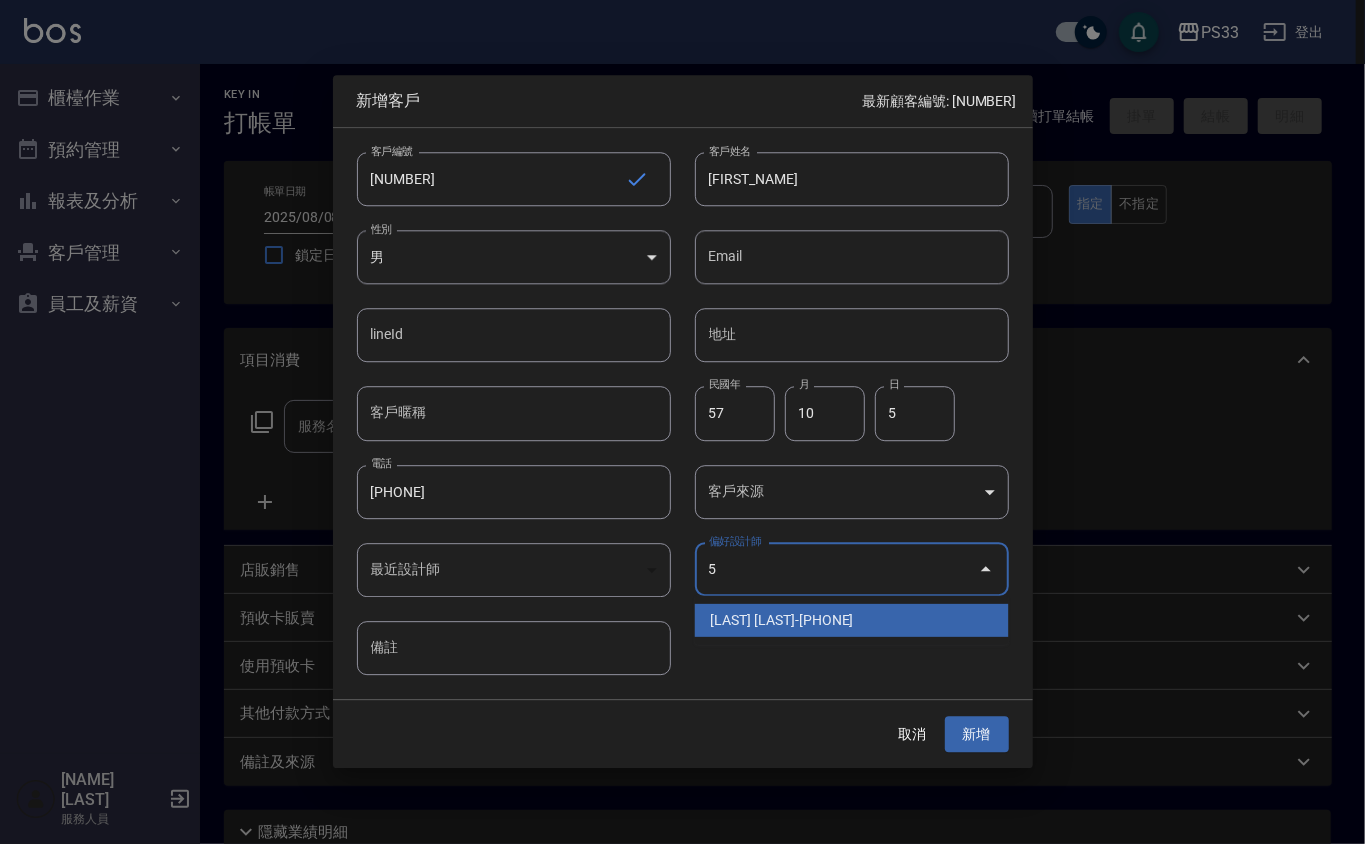 type on "[LAST]" 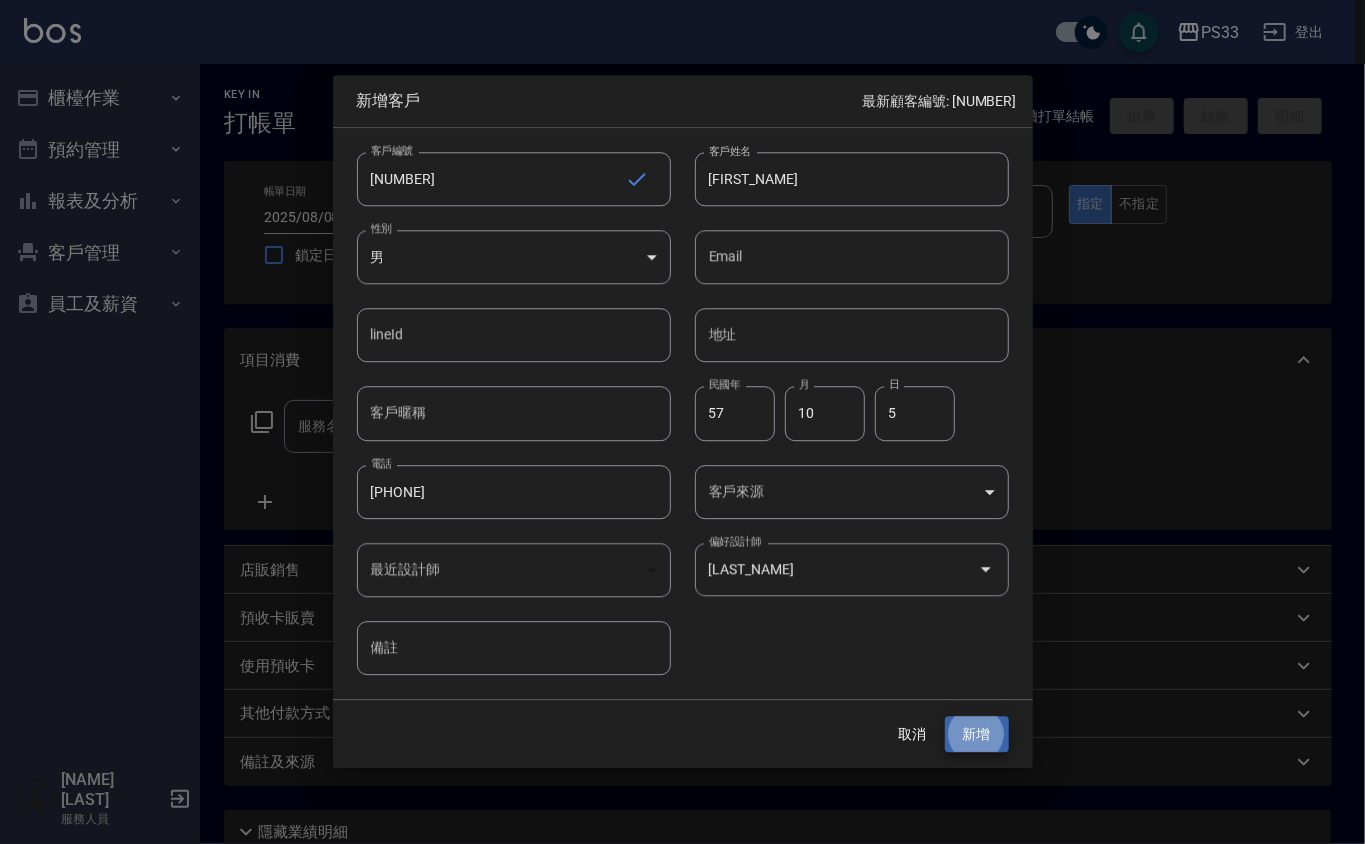 type 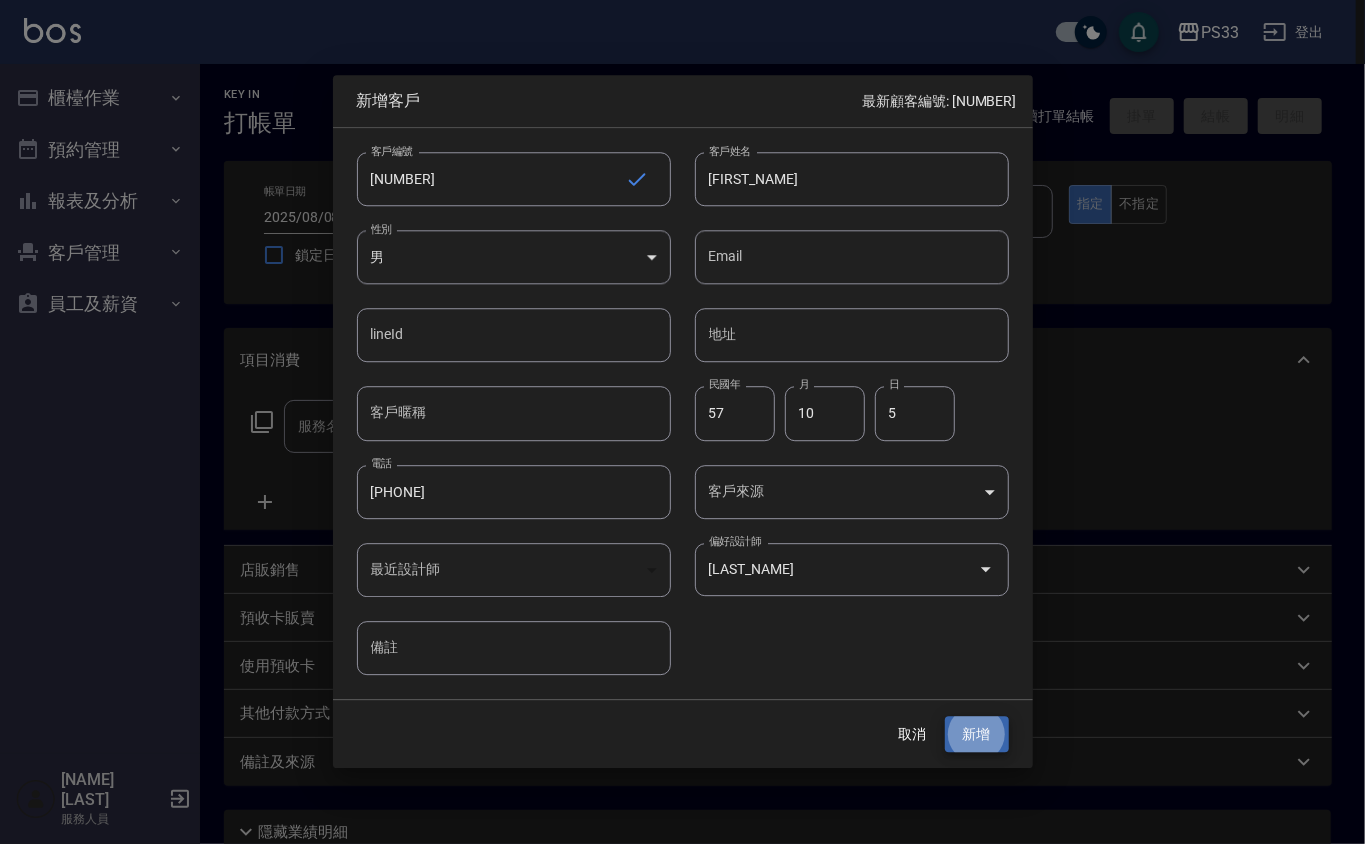 click on "新增" at bounding box center [977, 734] 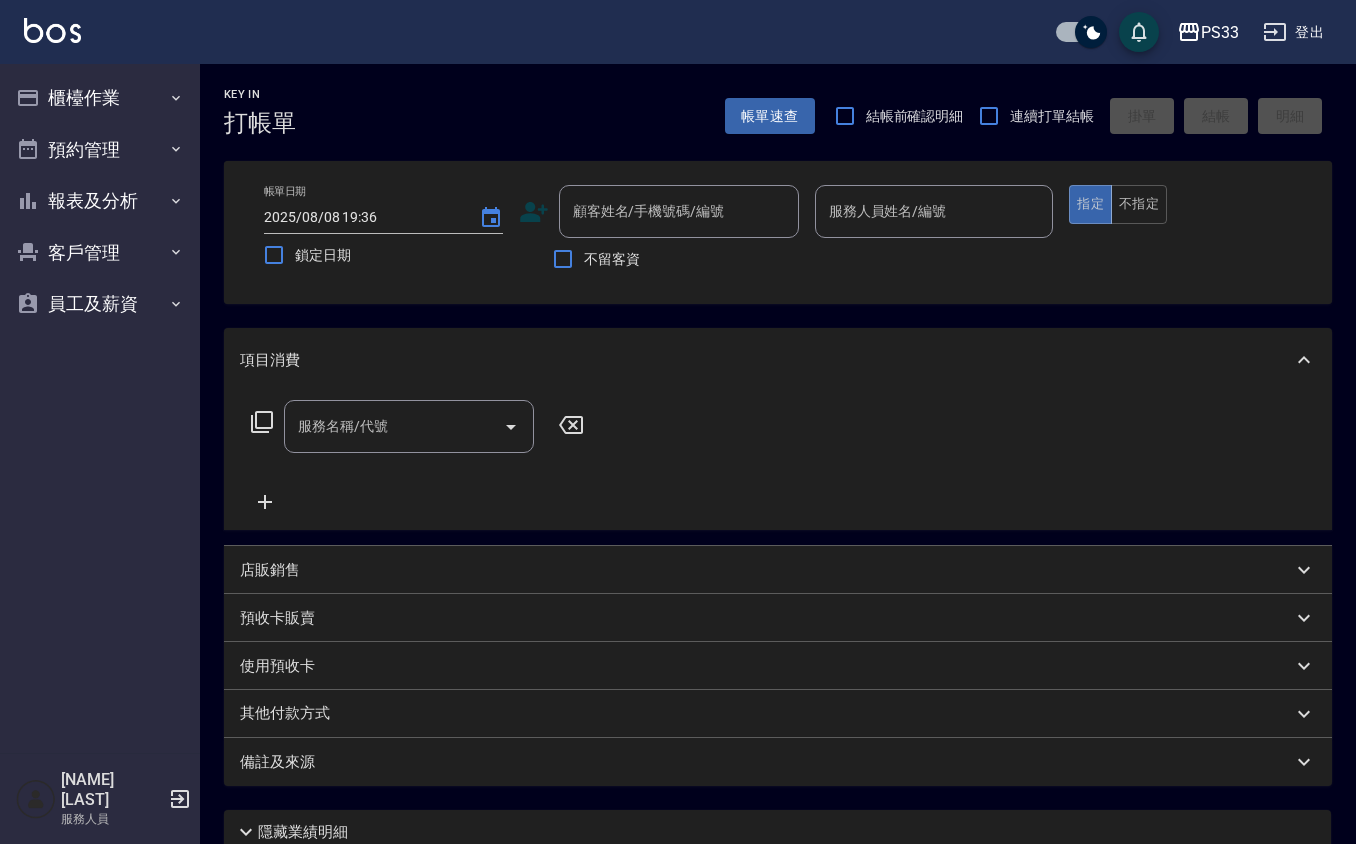 click 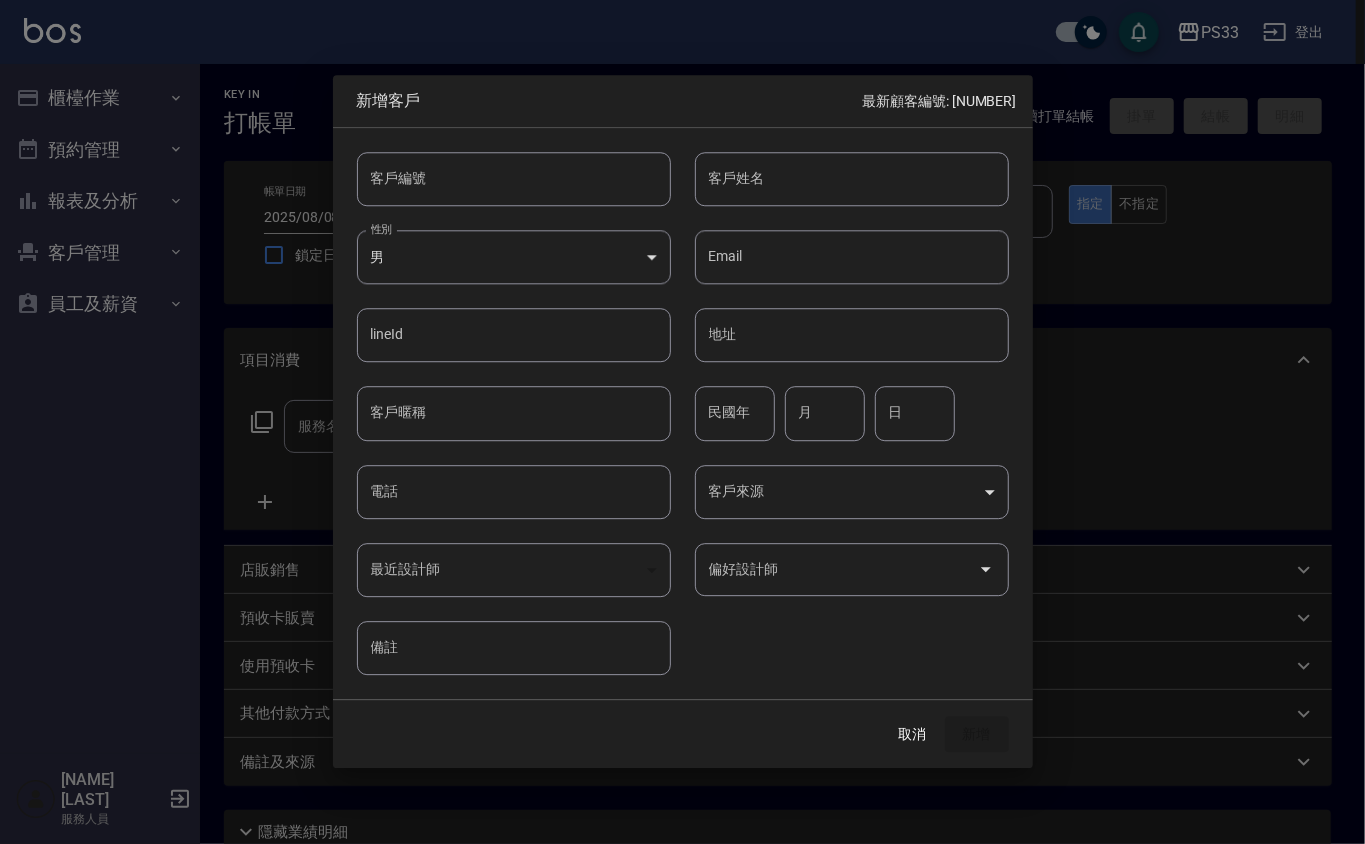 click on "客戶編號" at bounding box center [514, 179] 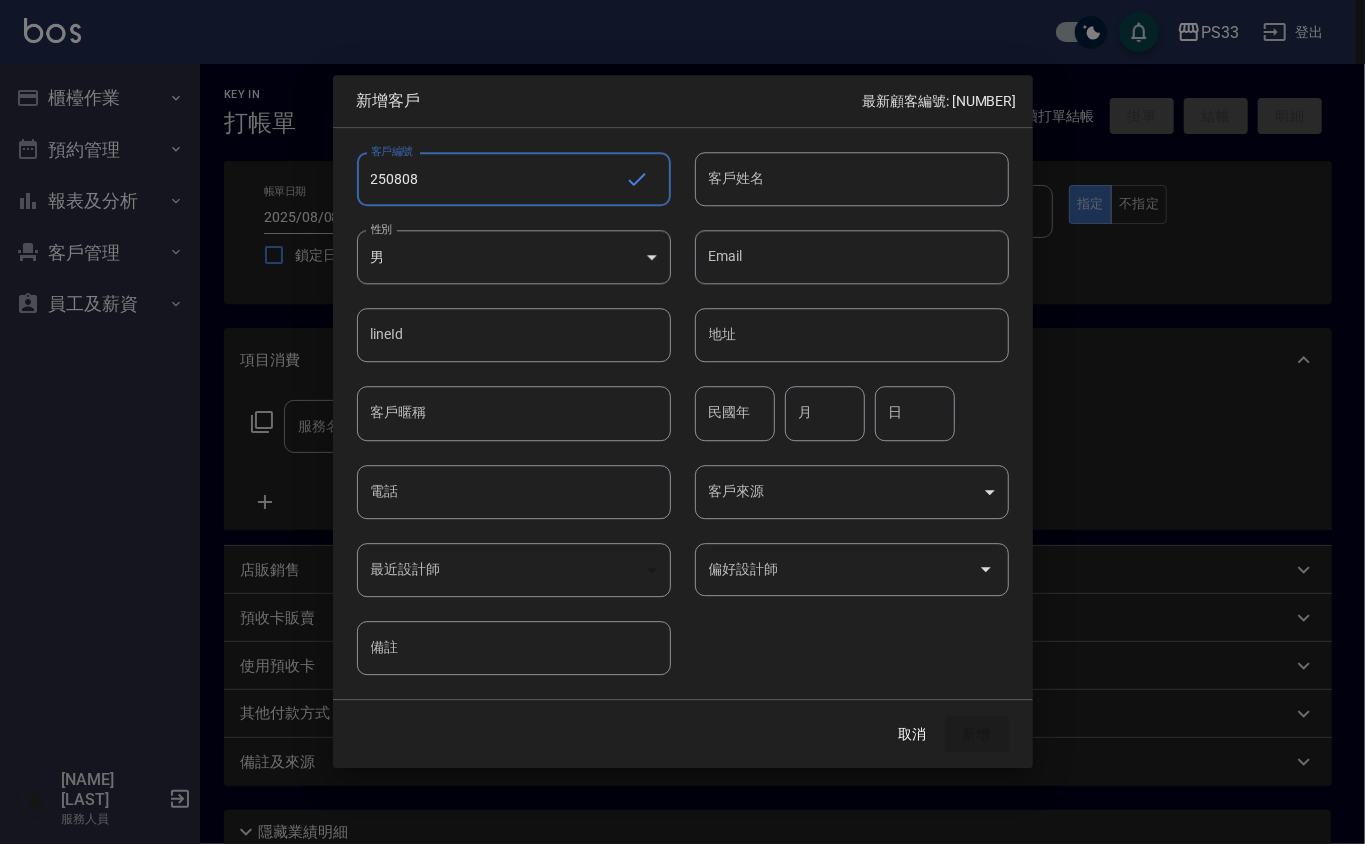 type on "250808" 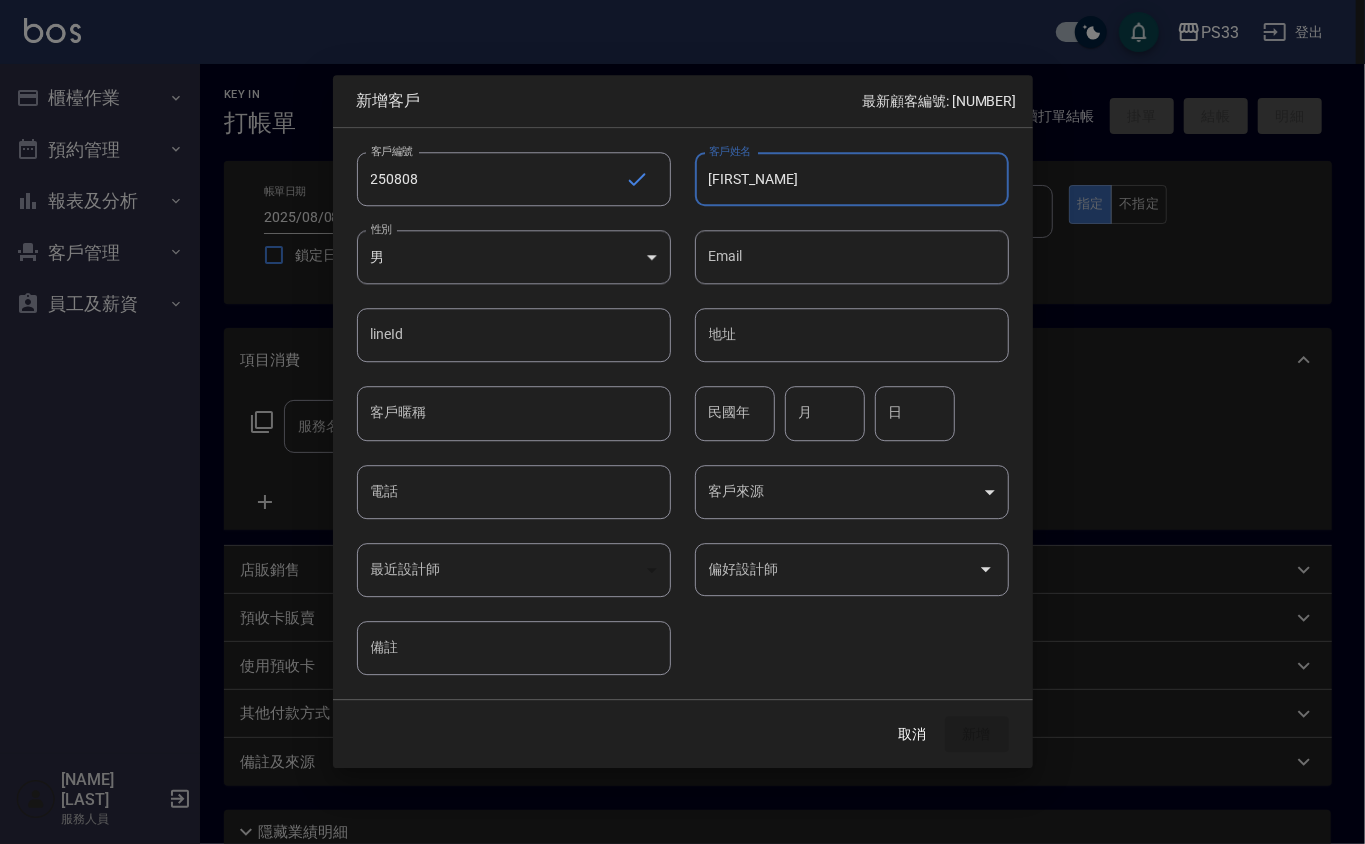 type on "[NAME]" 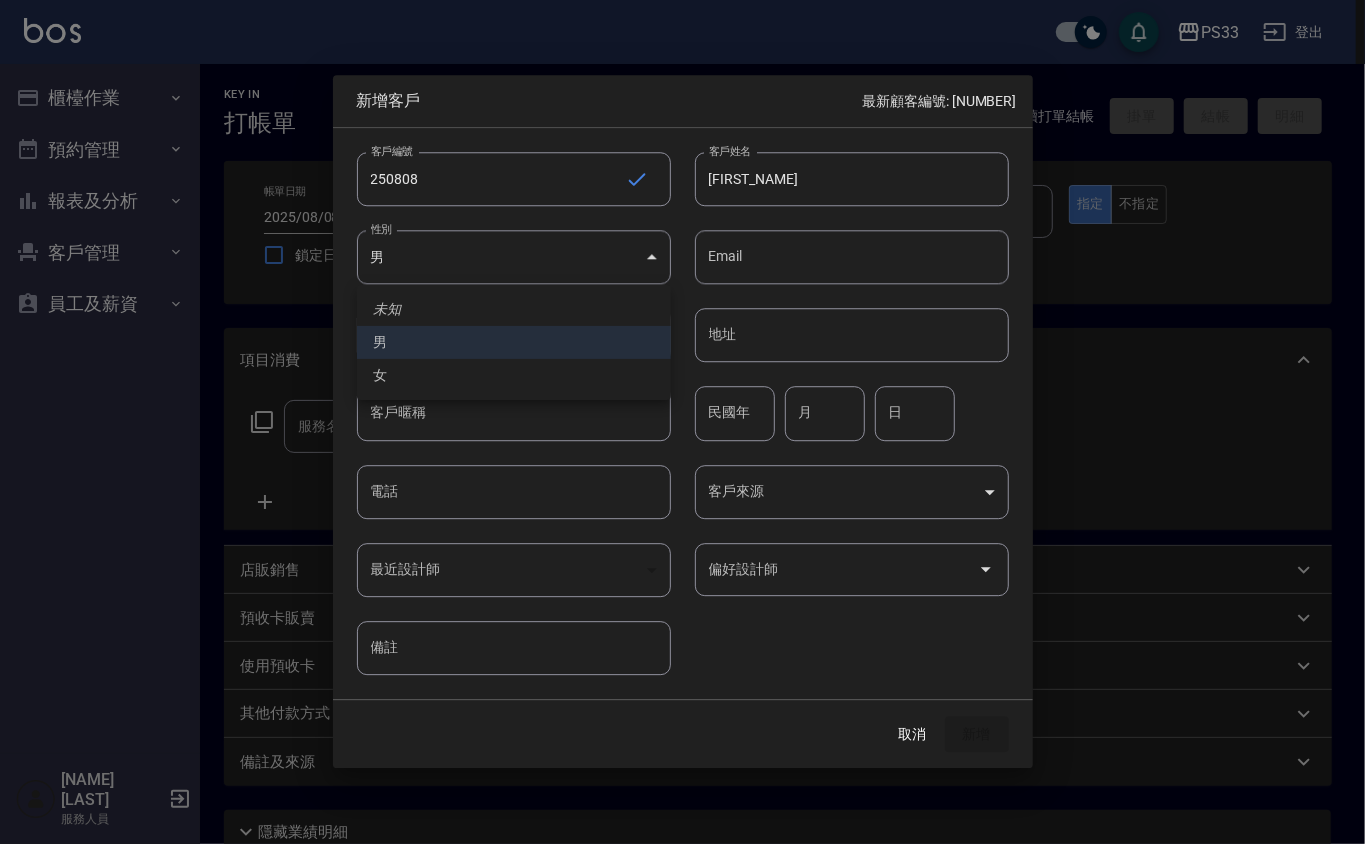 type 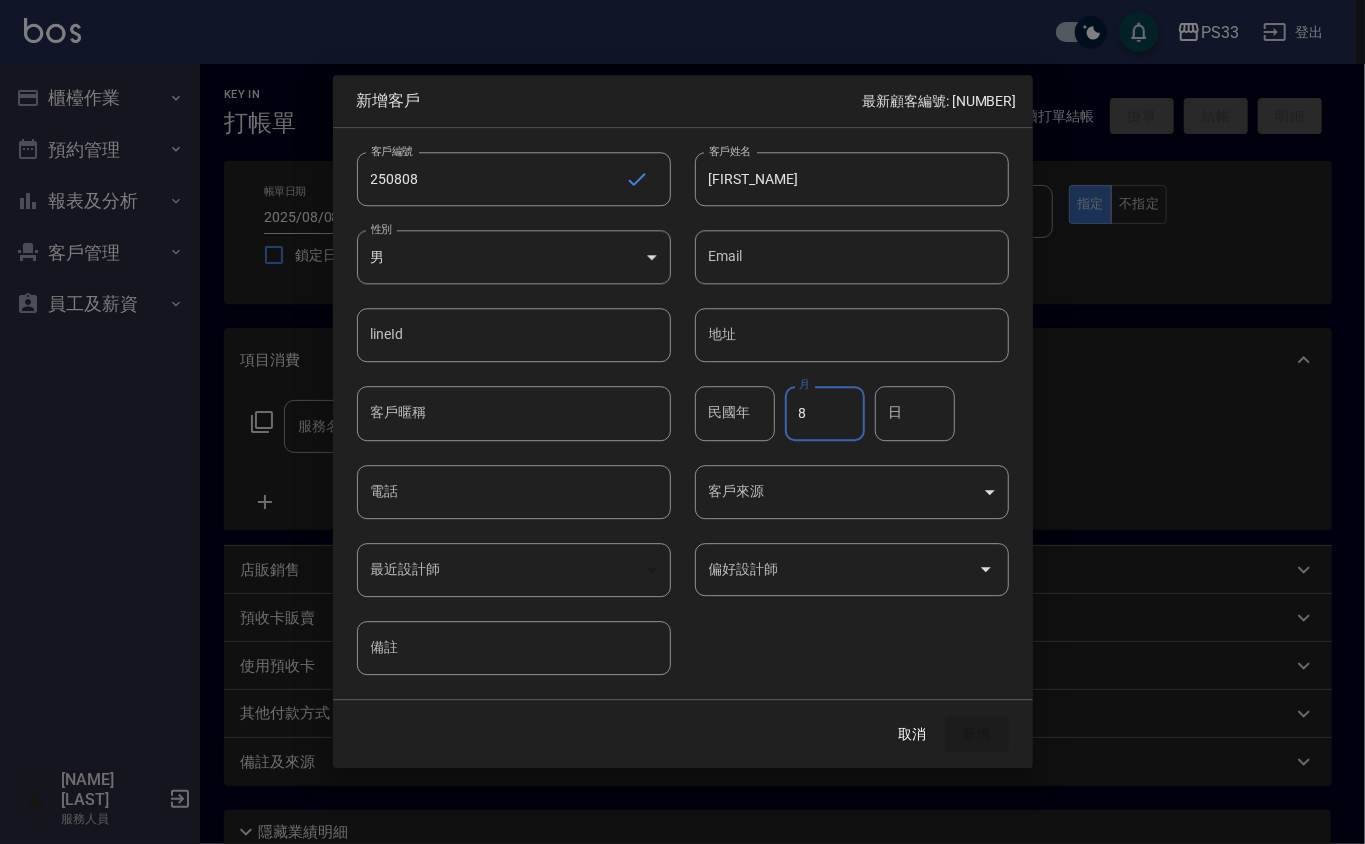 type on "8" 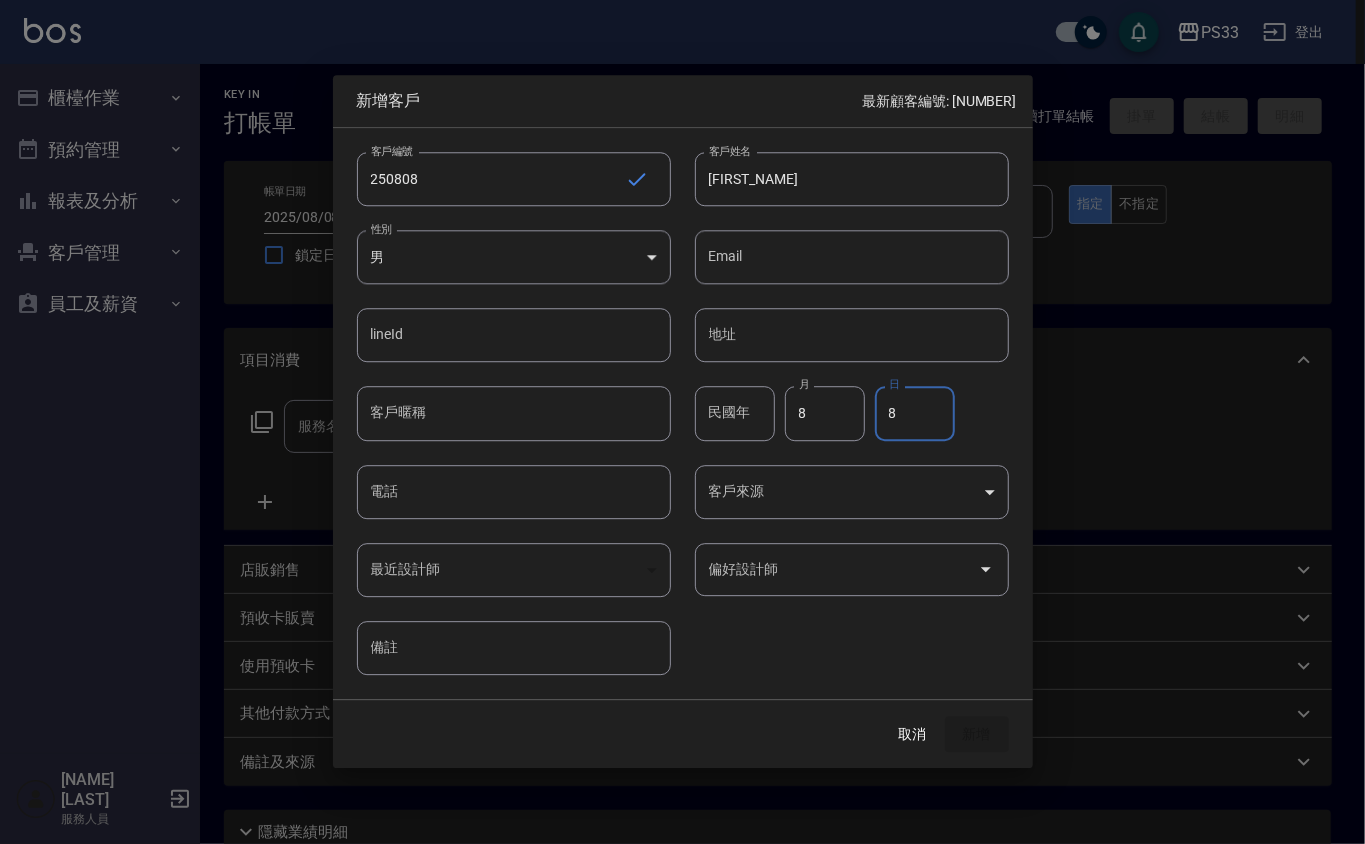 type on "8" 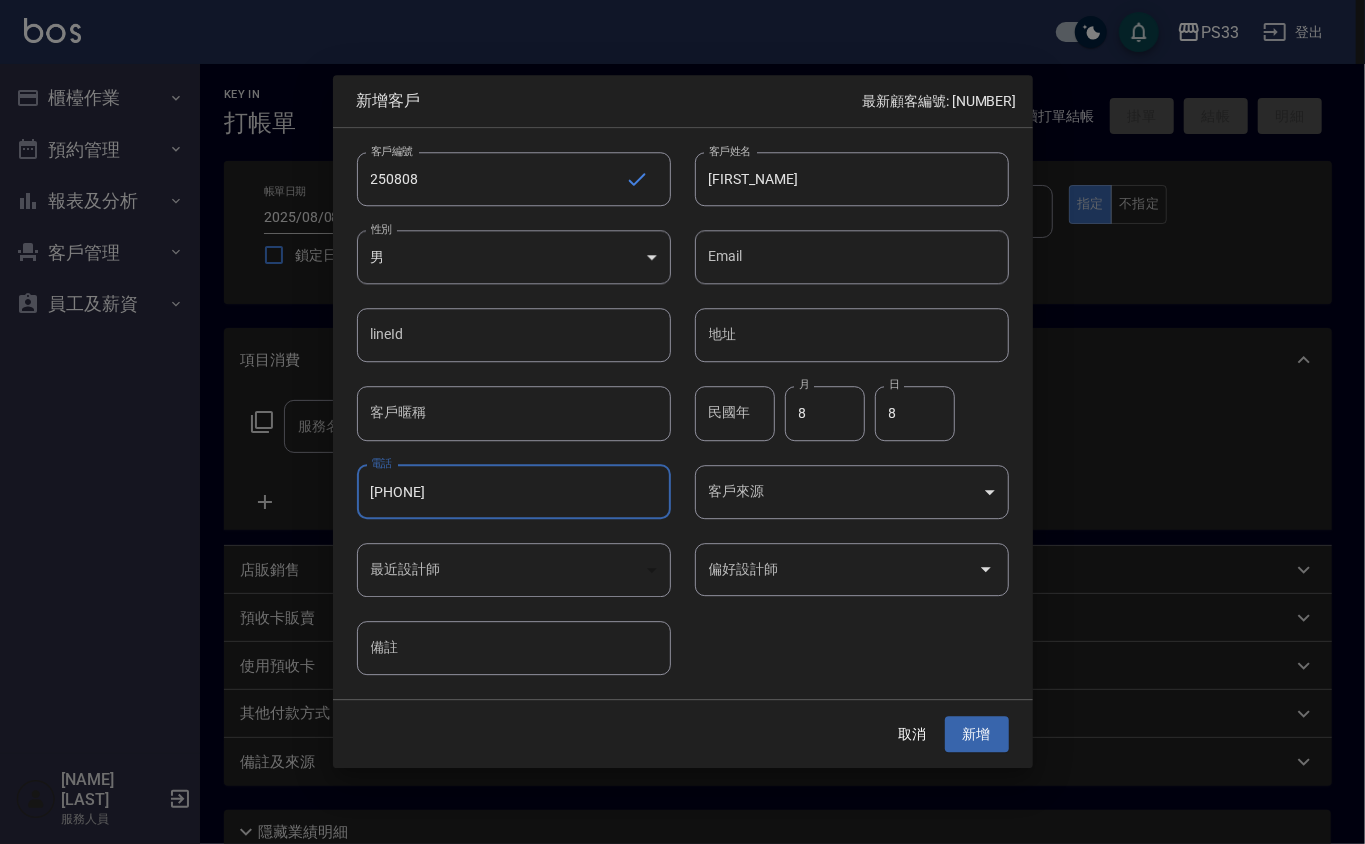 type on "[PHONE]" 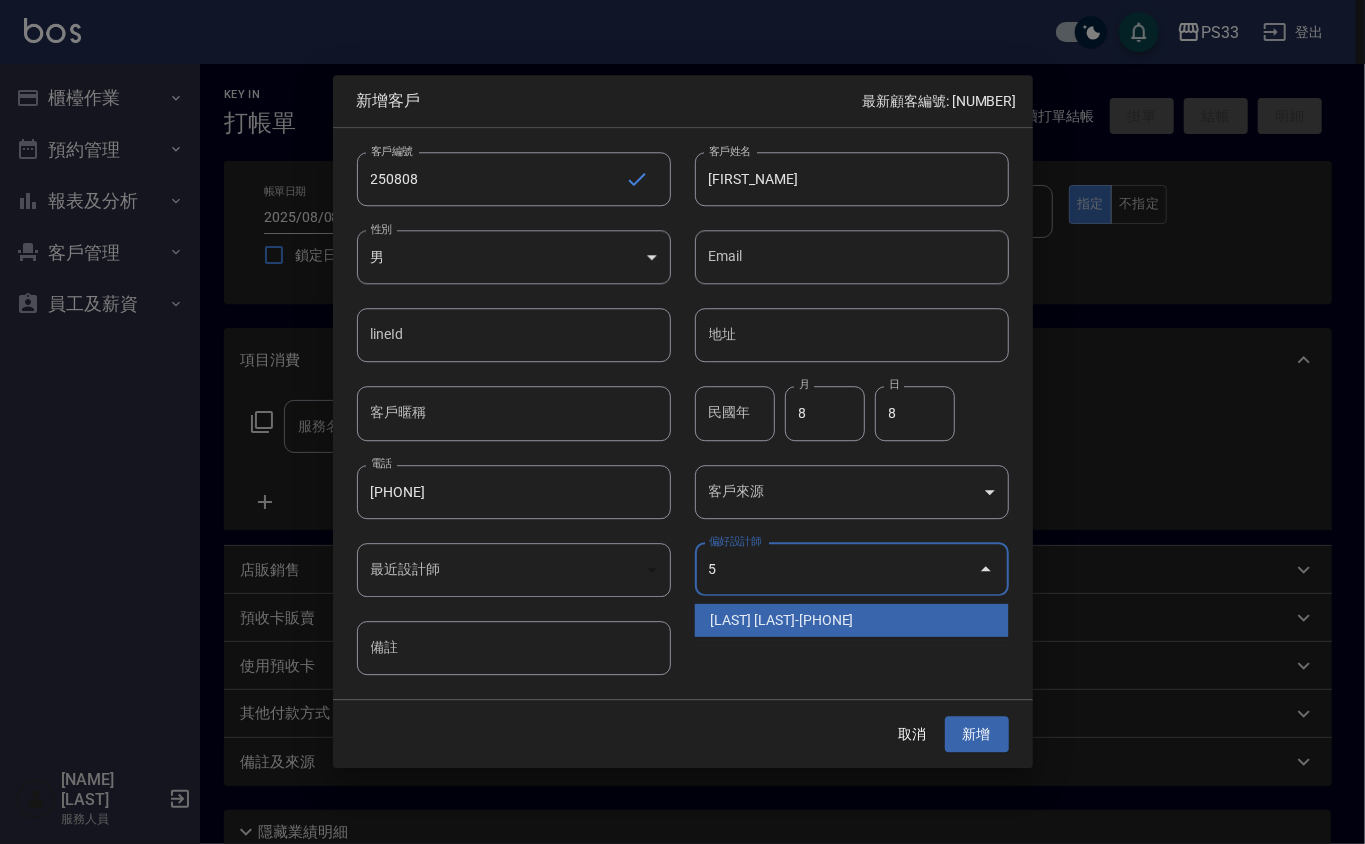 type on "[LAST]" 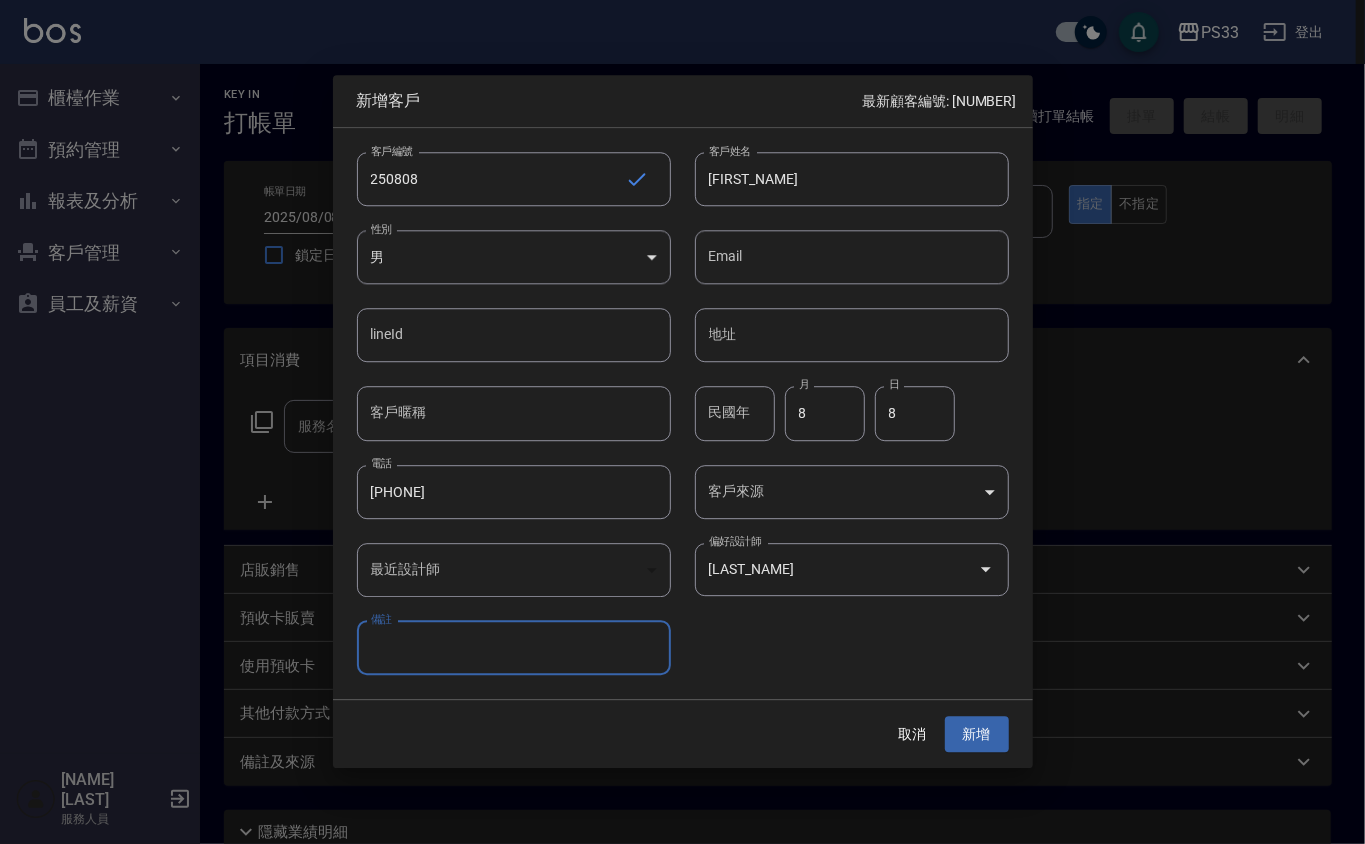 type 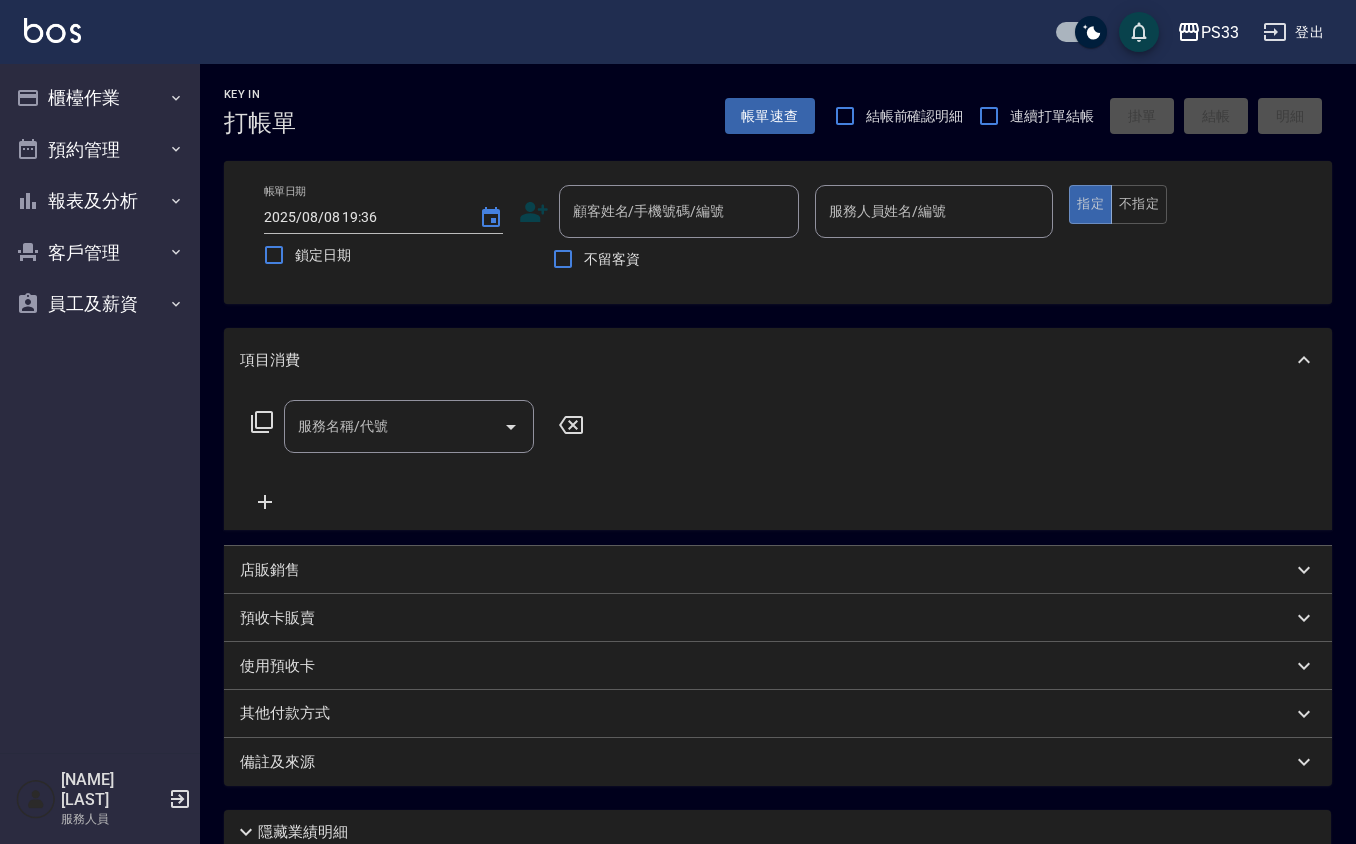 click 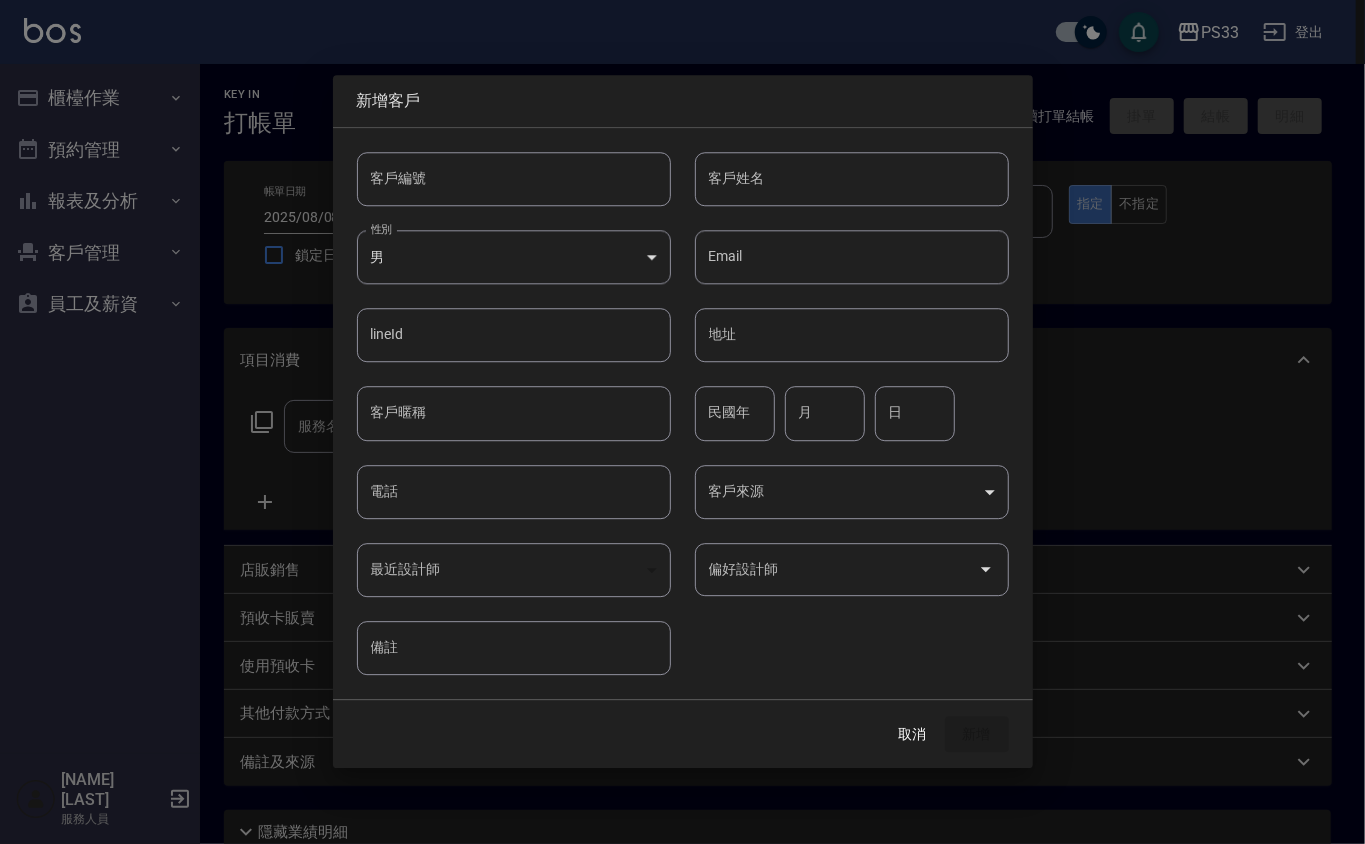 drag, startPoint x: 533, startPoint y: 216, endPoint x: 525, endPoint y: 188, distance: 29.12044 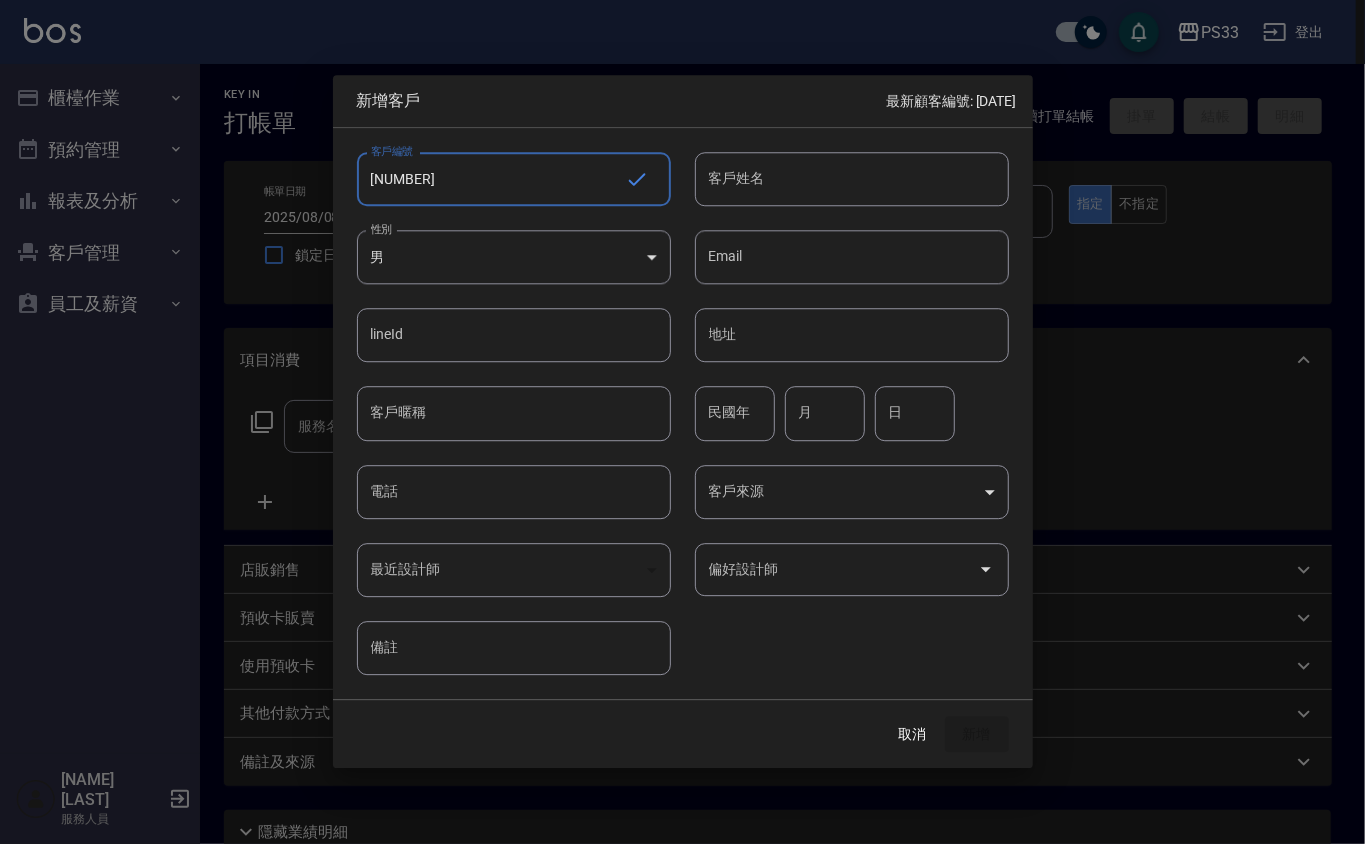 type on "[DATE]" 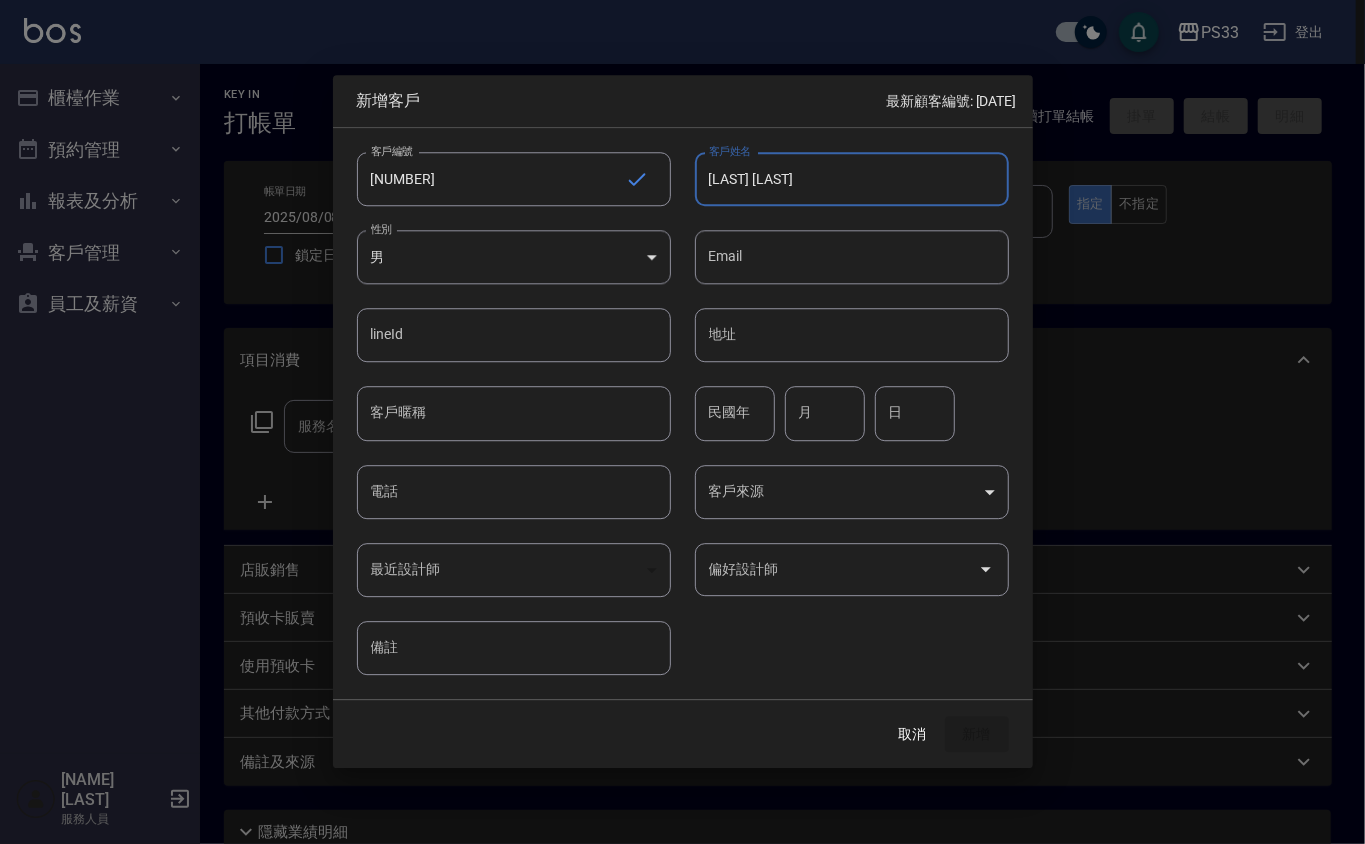 type on "[NAME]" 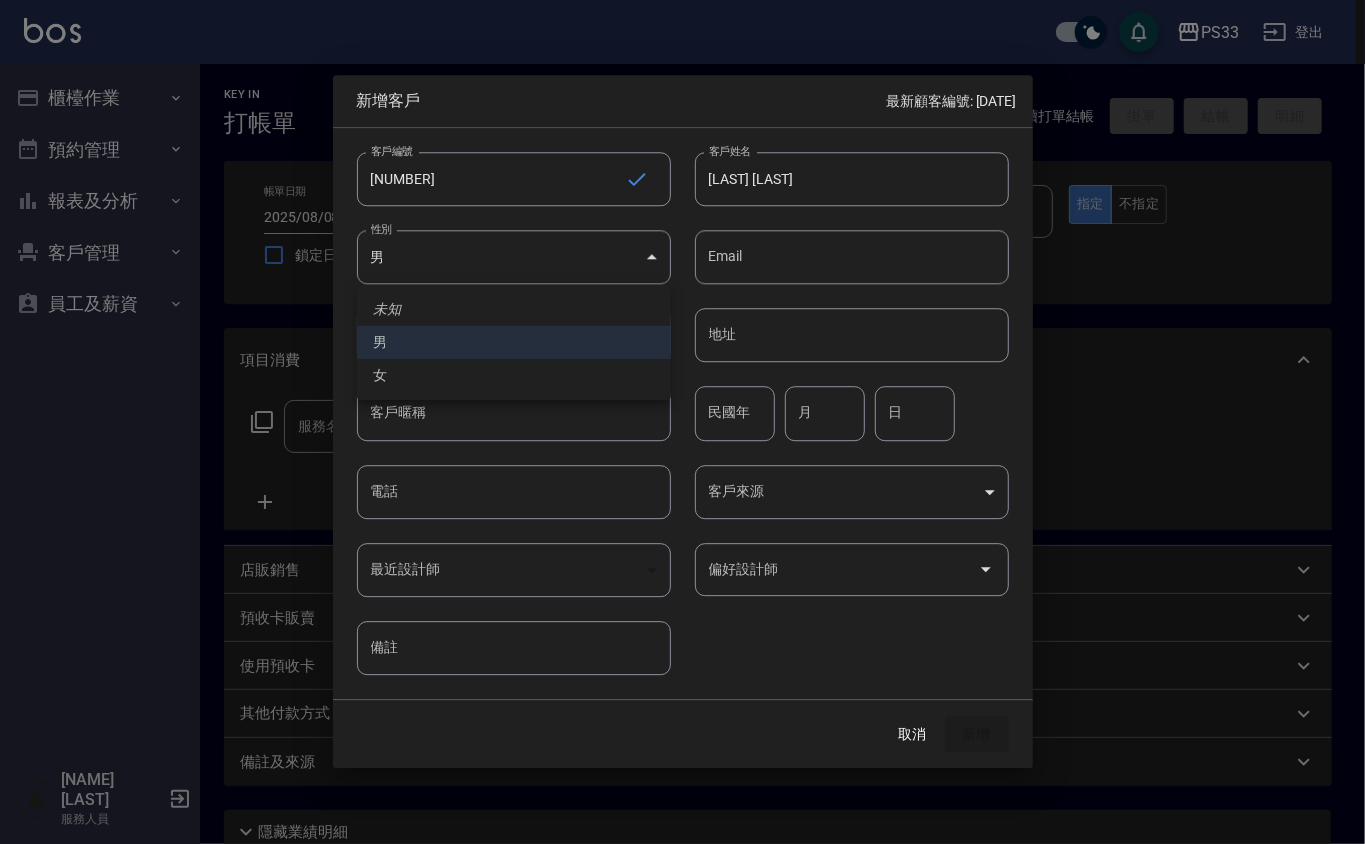type 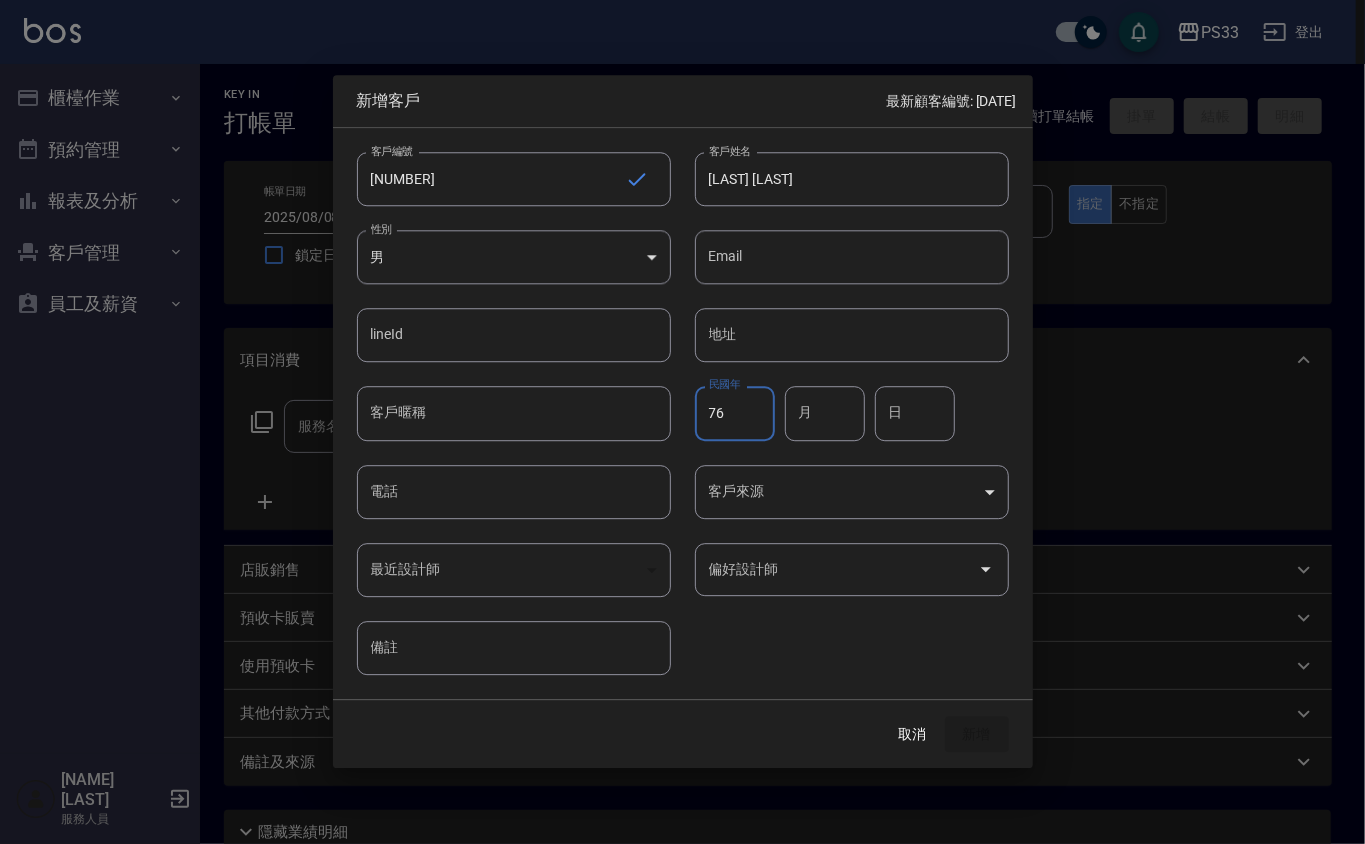 type on "76" 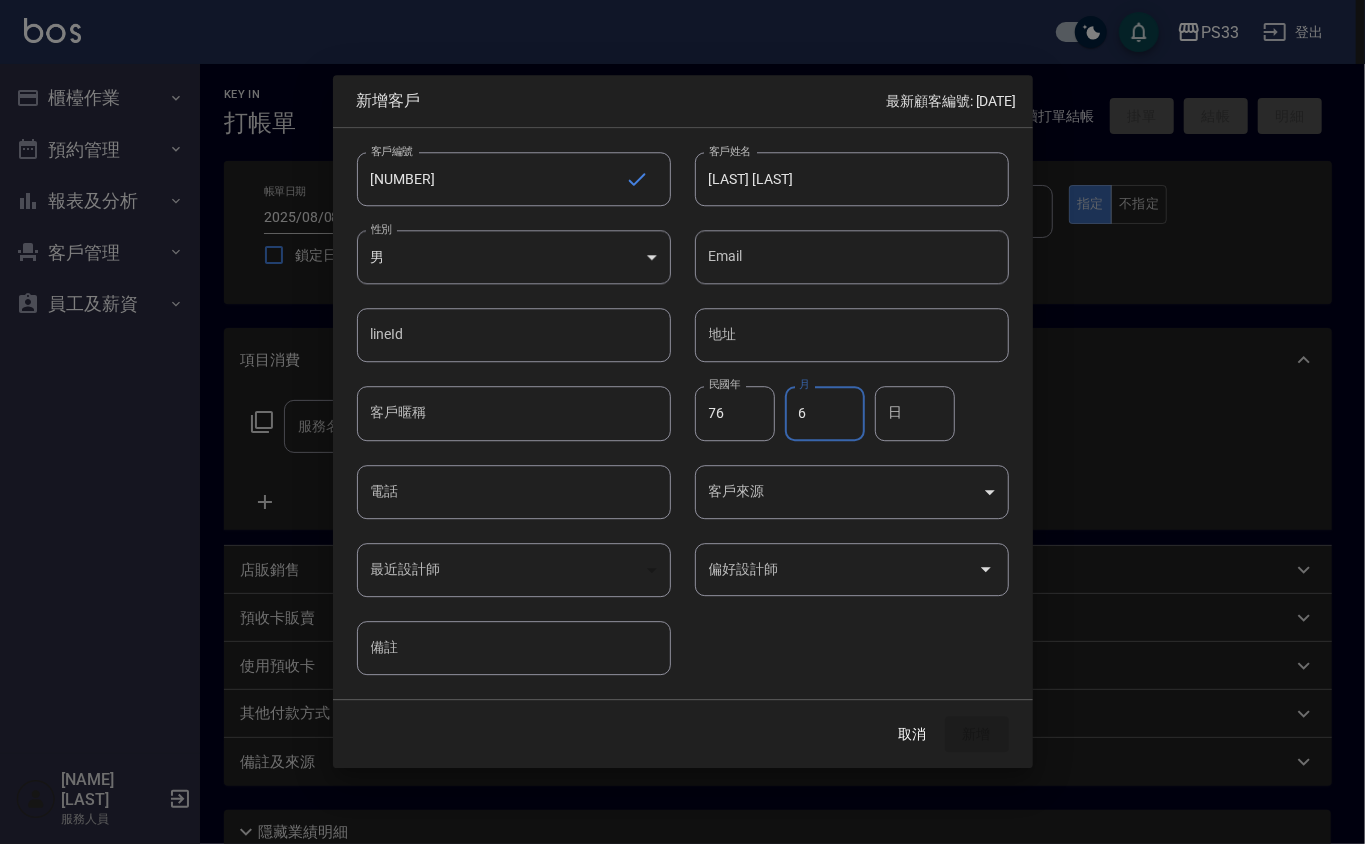 type on "6" 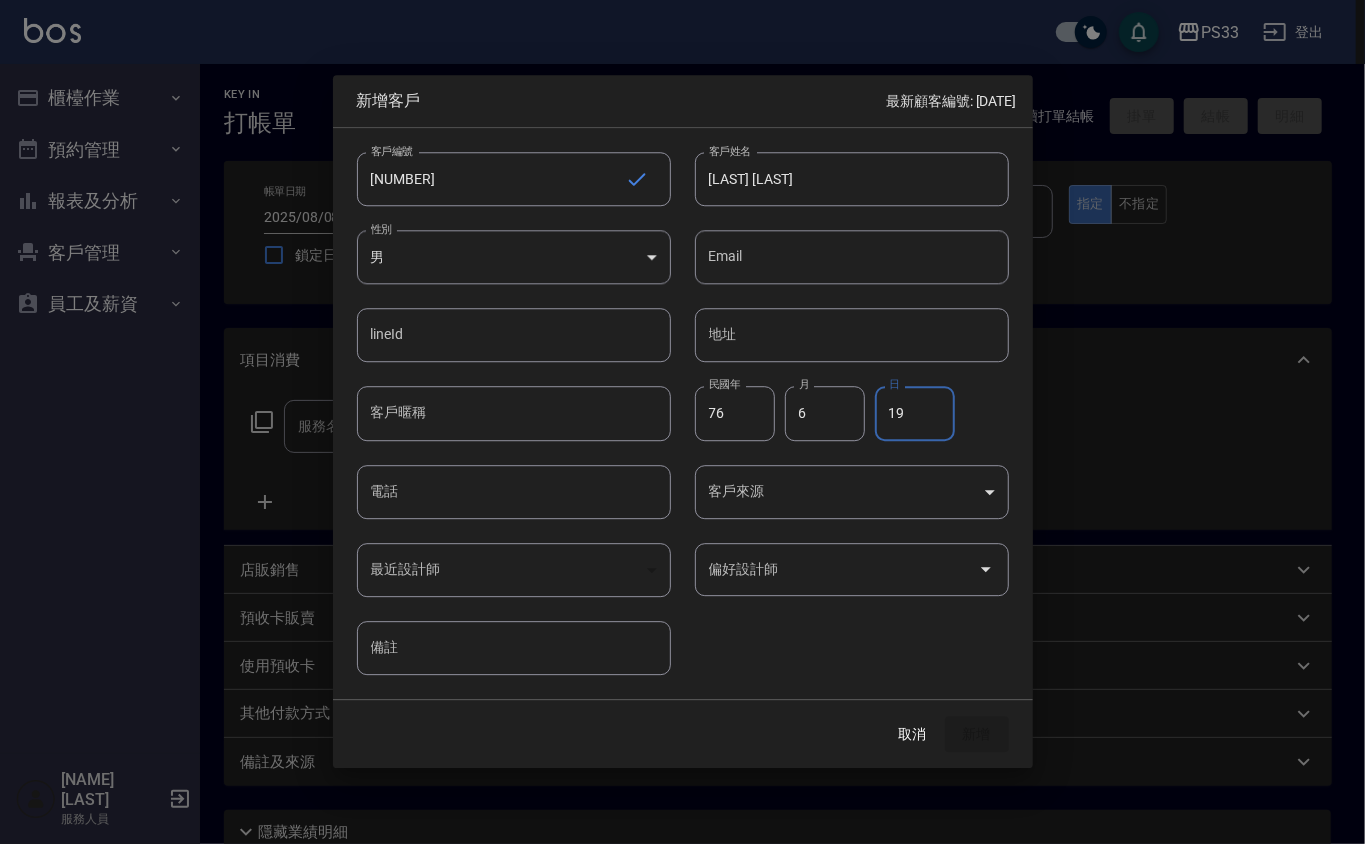 type on "19" 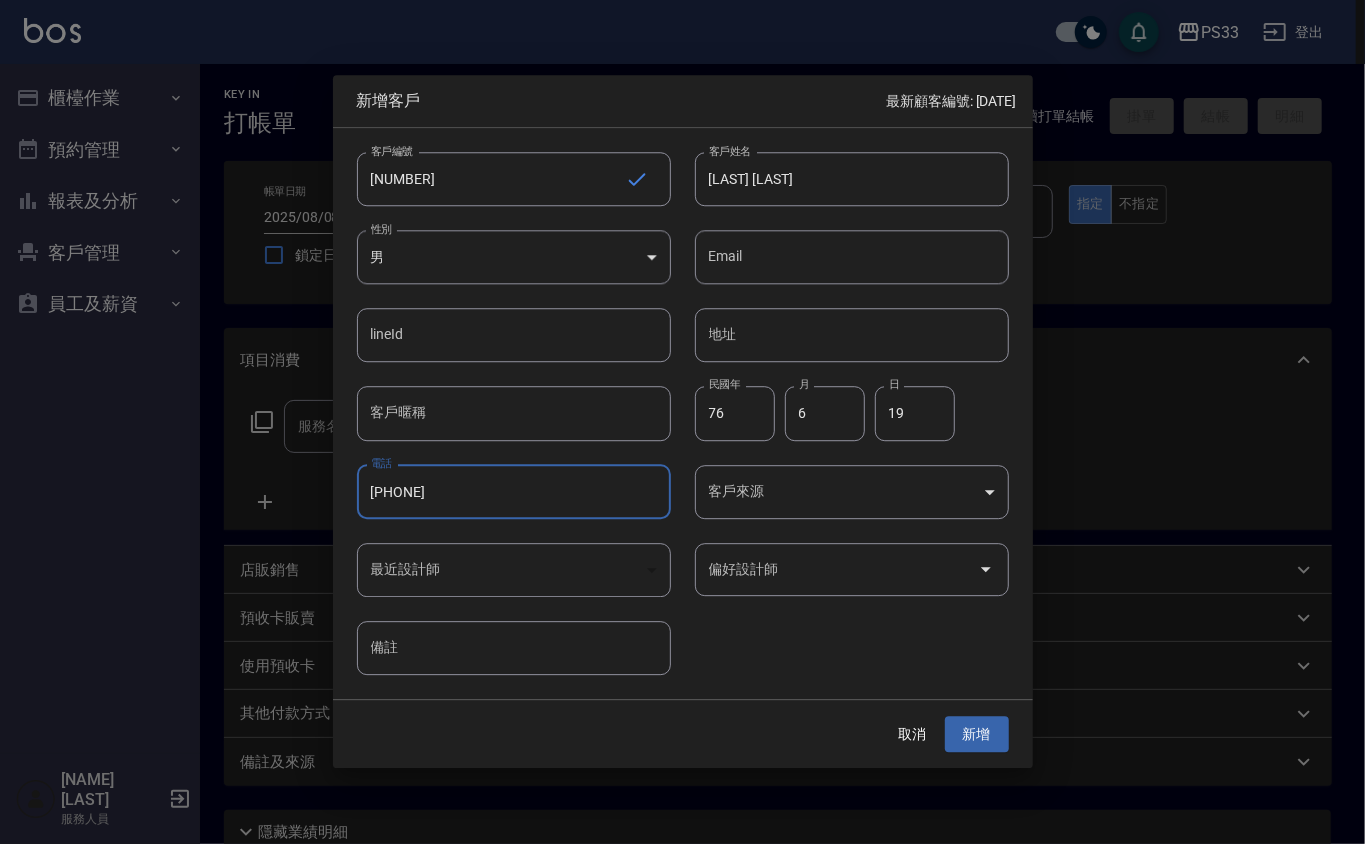 type on "[PHONE]" 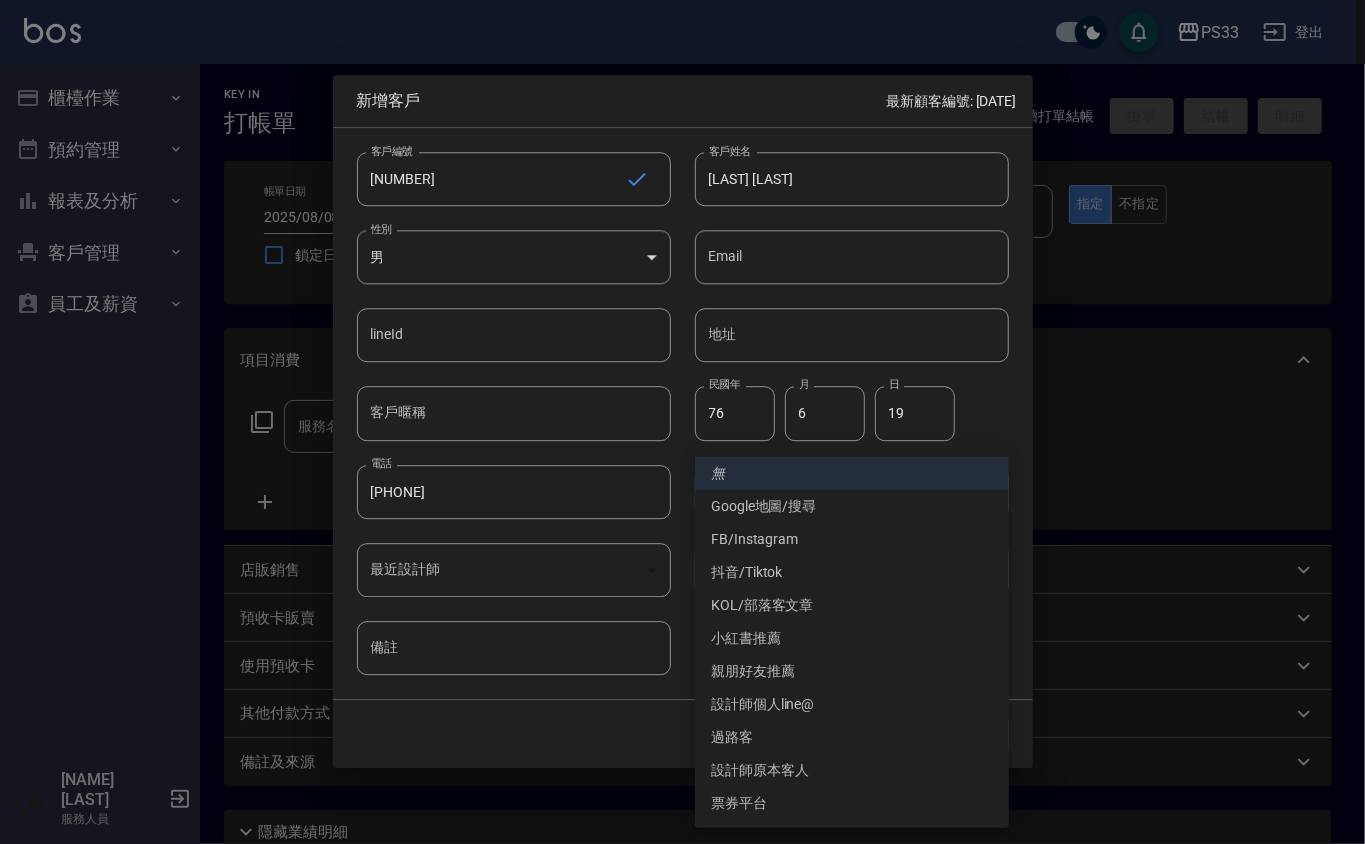 type 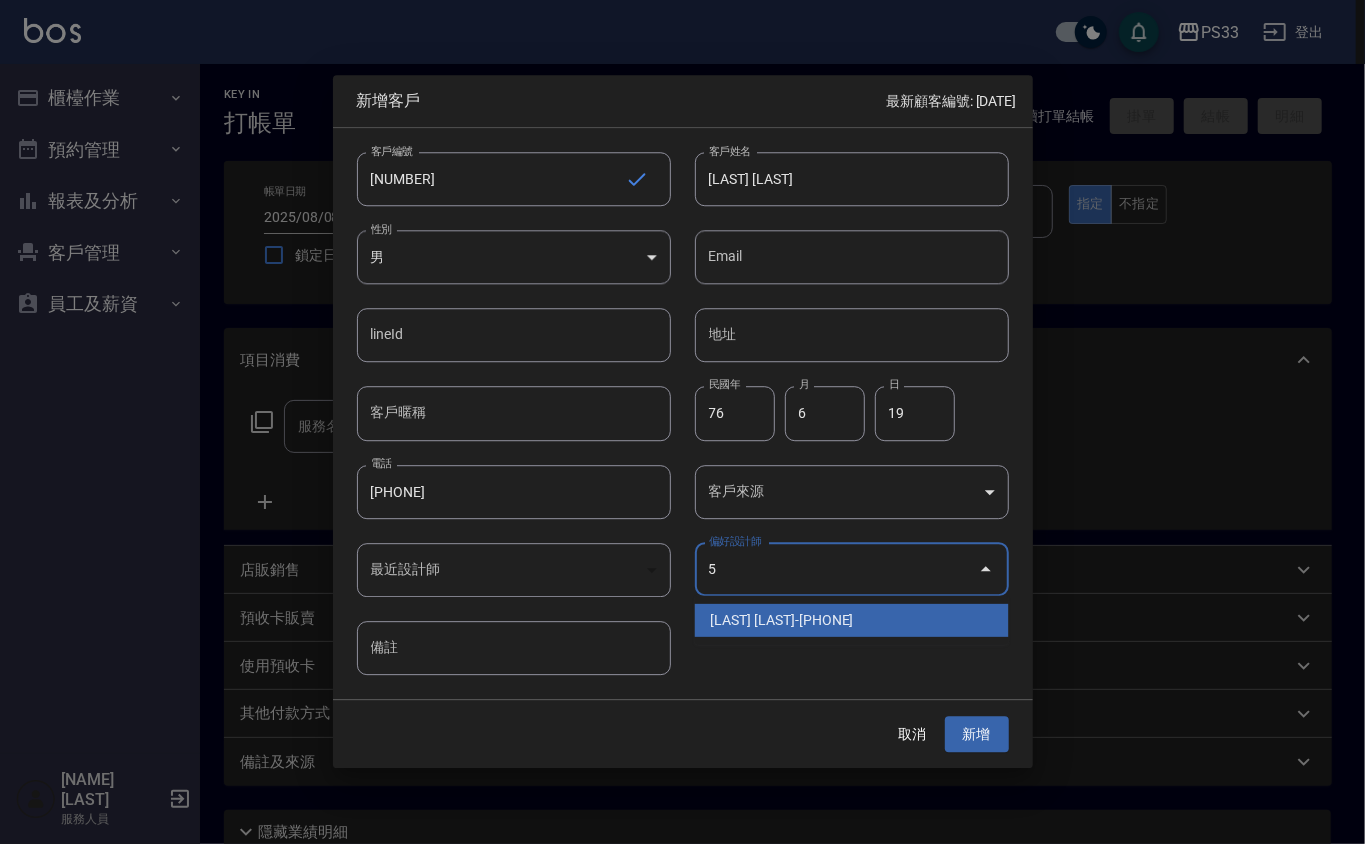 type on "[LAST]" 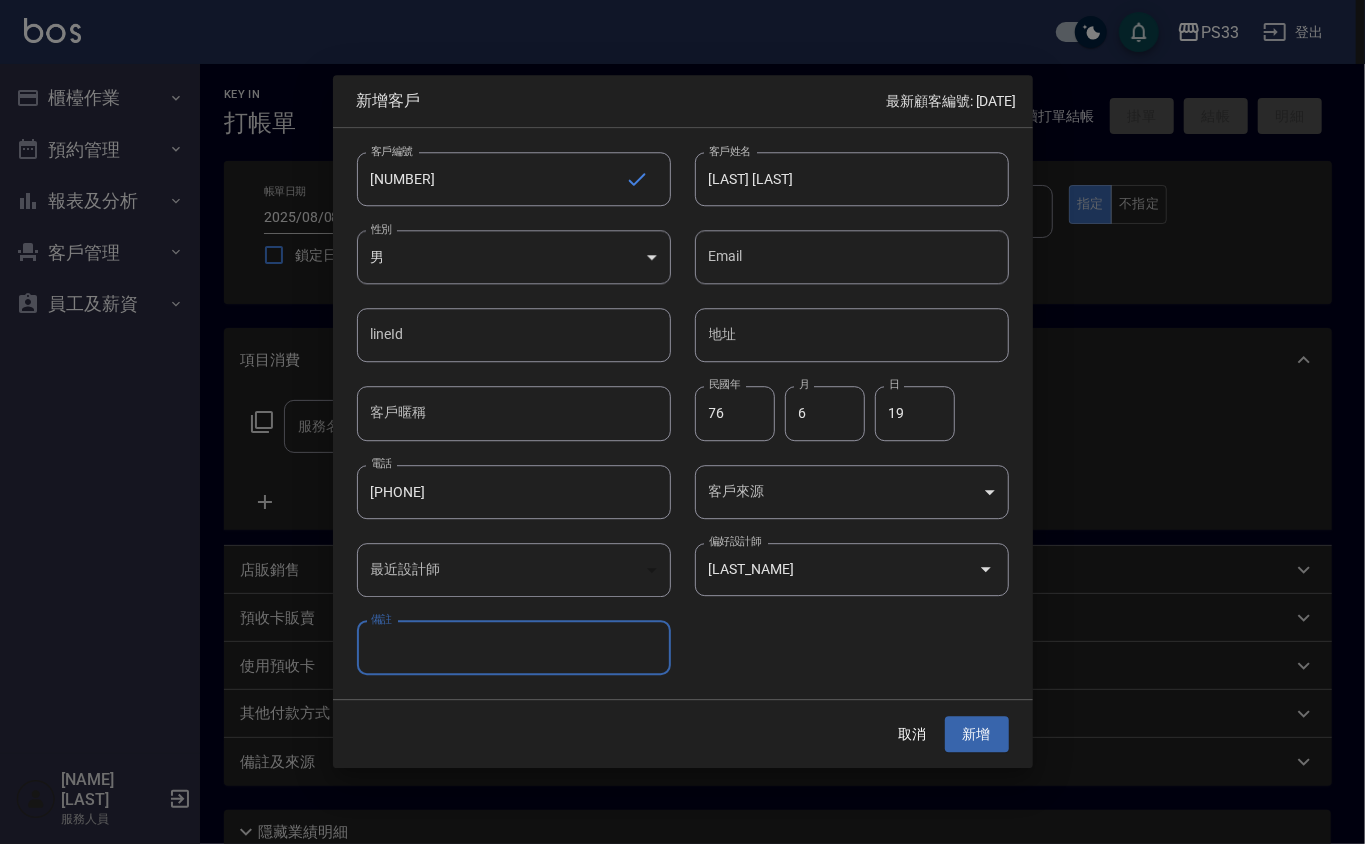 type 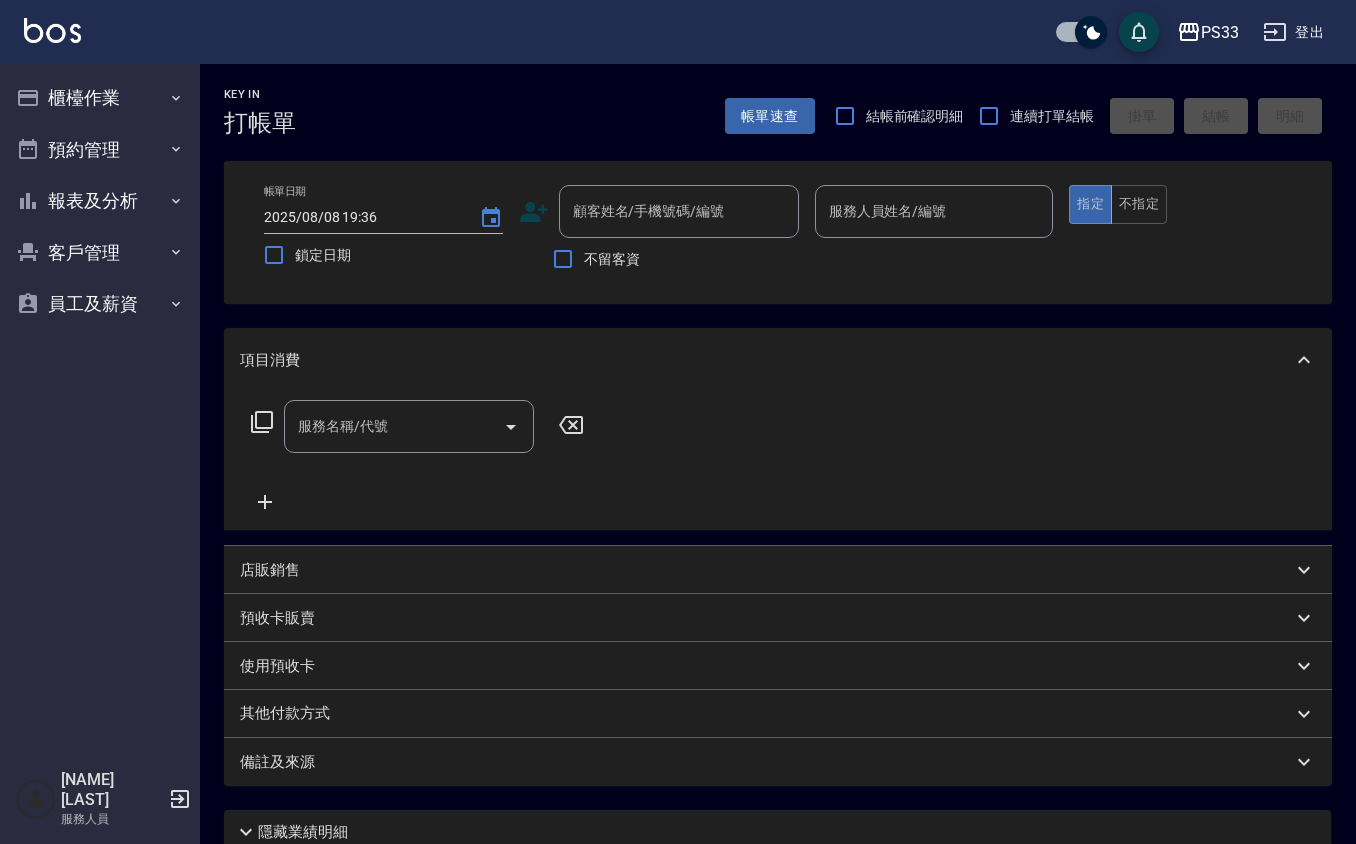 click 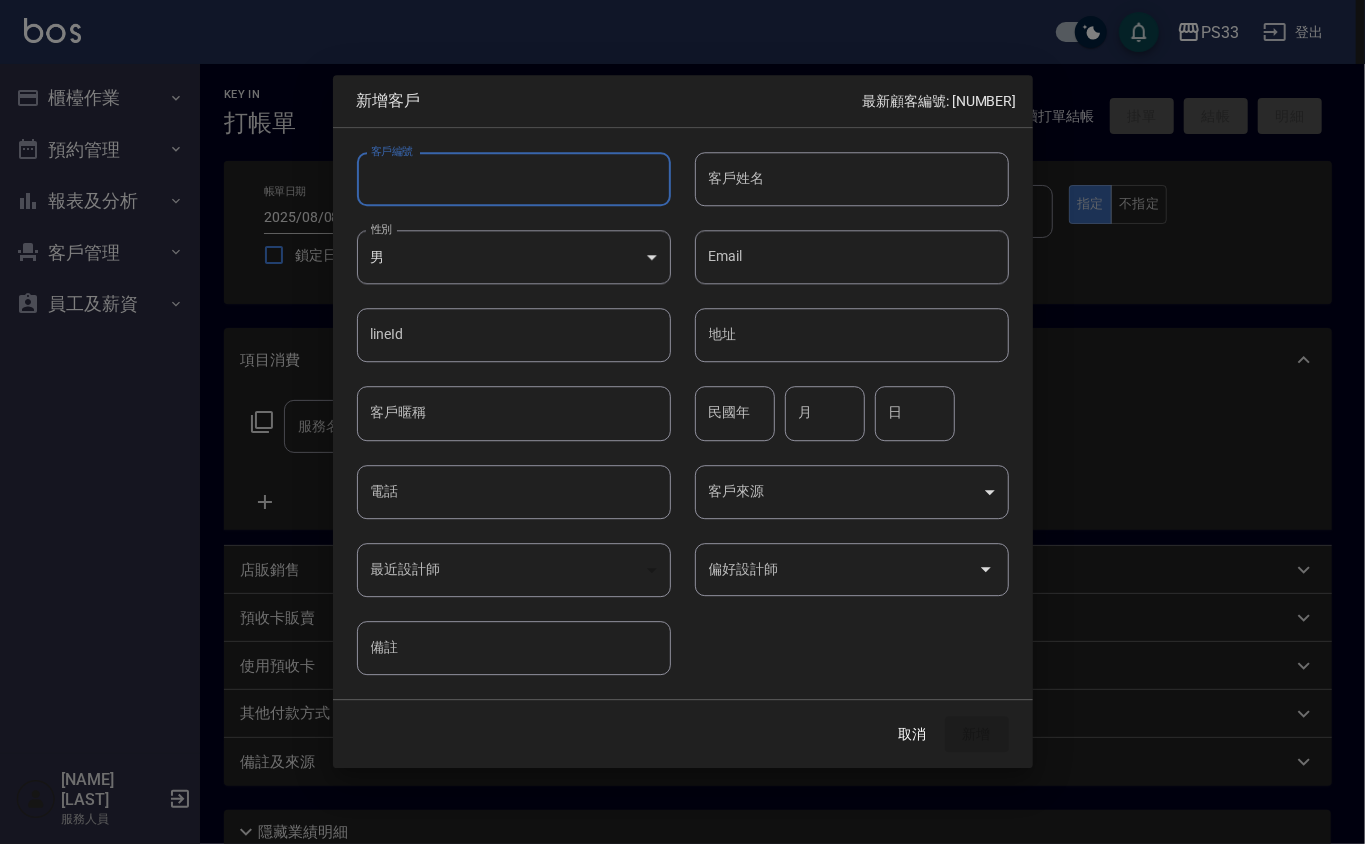 click on "客戶編號" at bounding box center [514, 179] 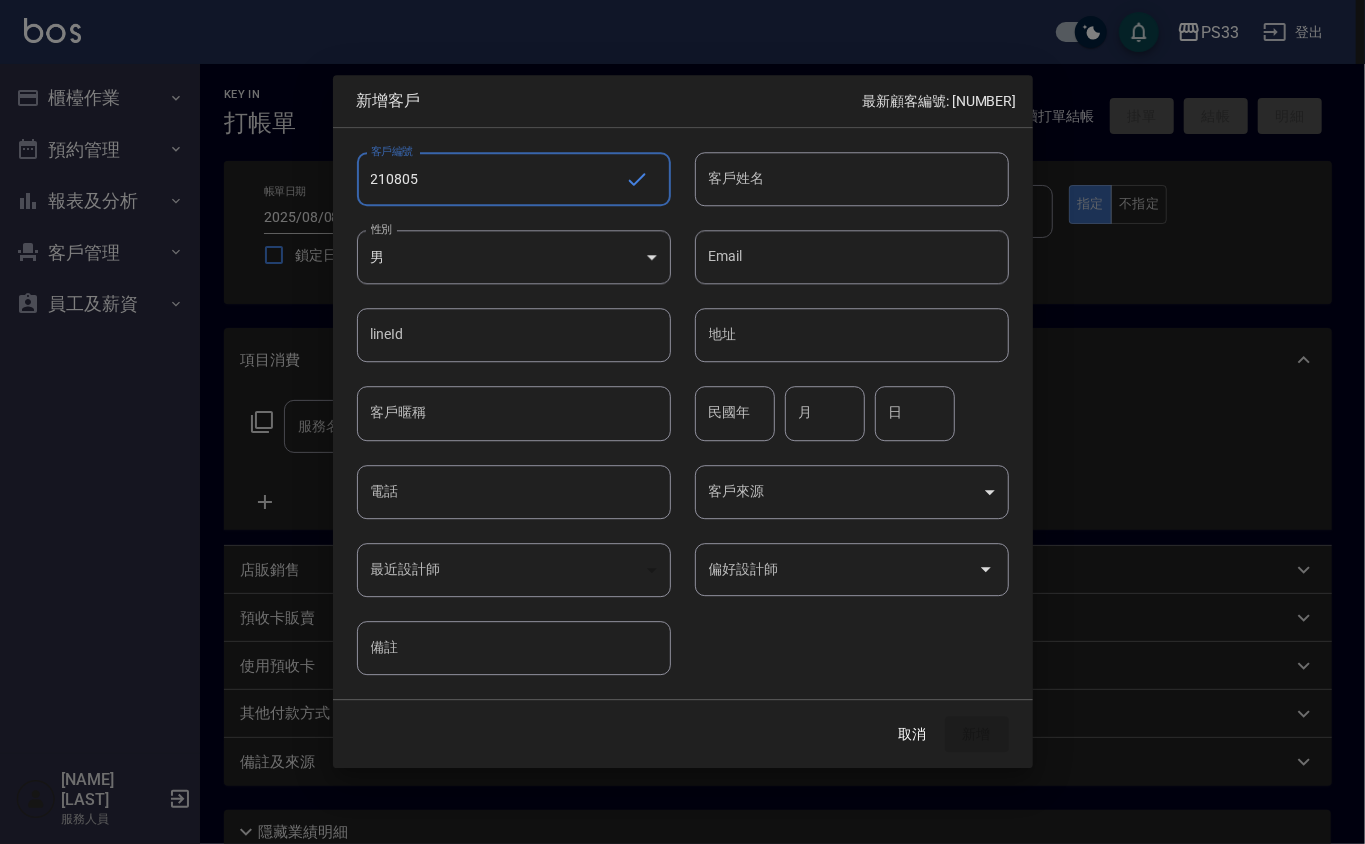 type on "210805" 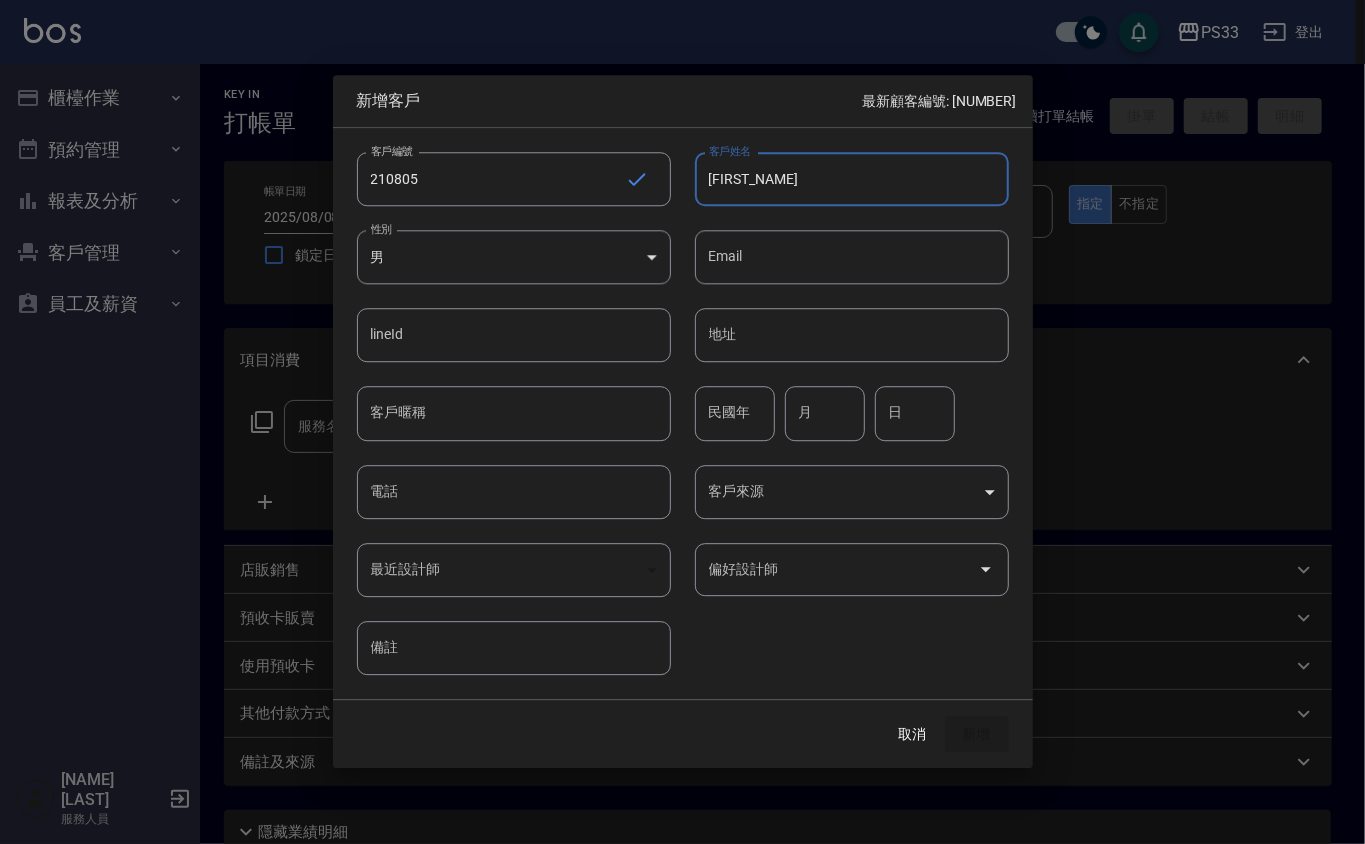 type on "李佩玲" 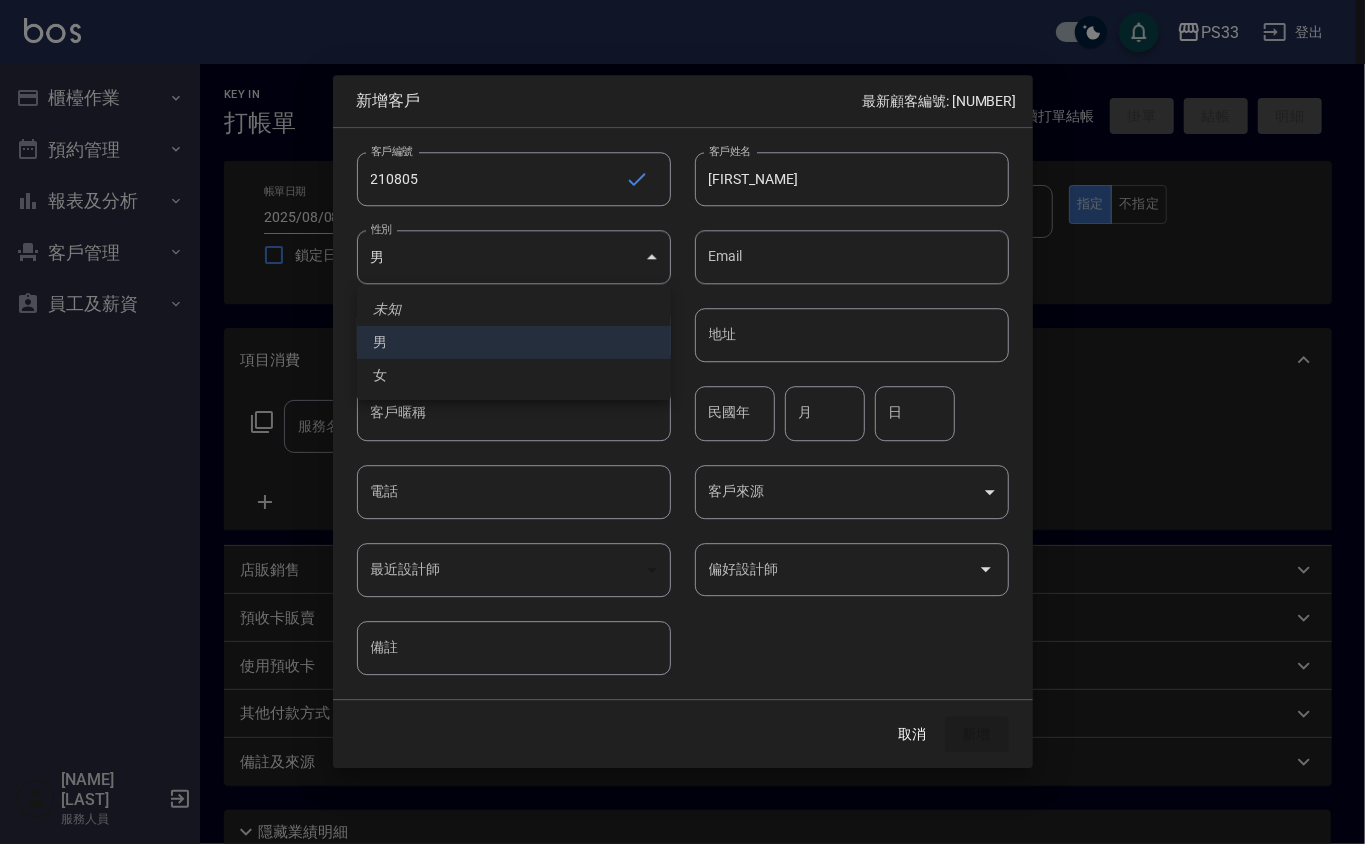 type 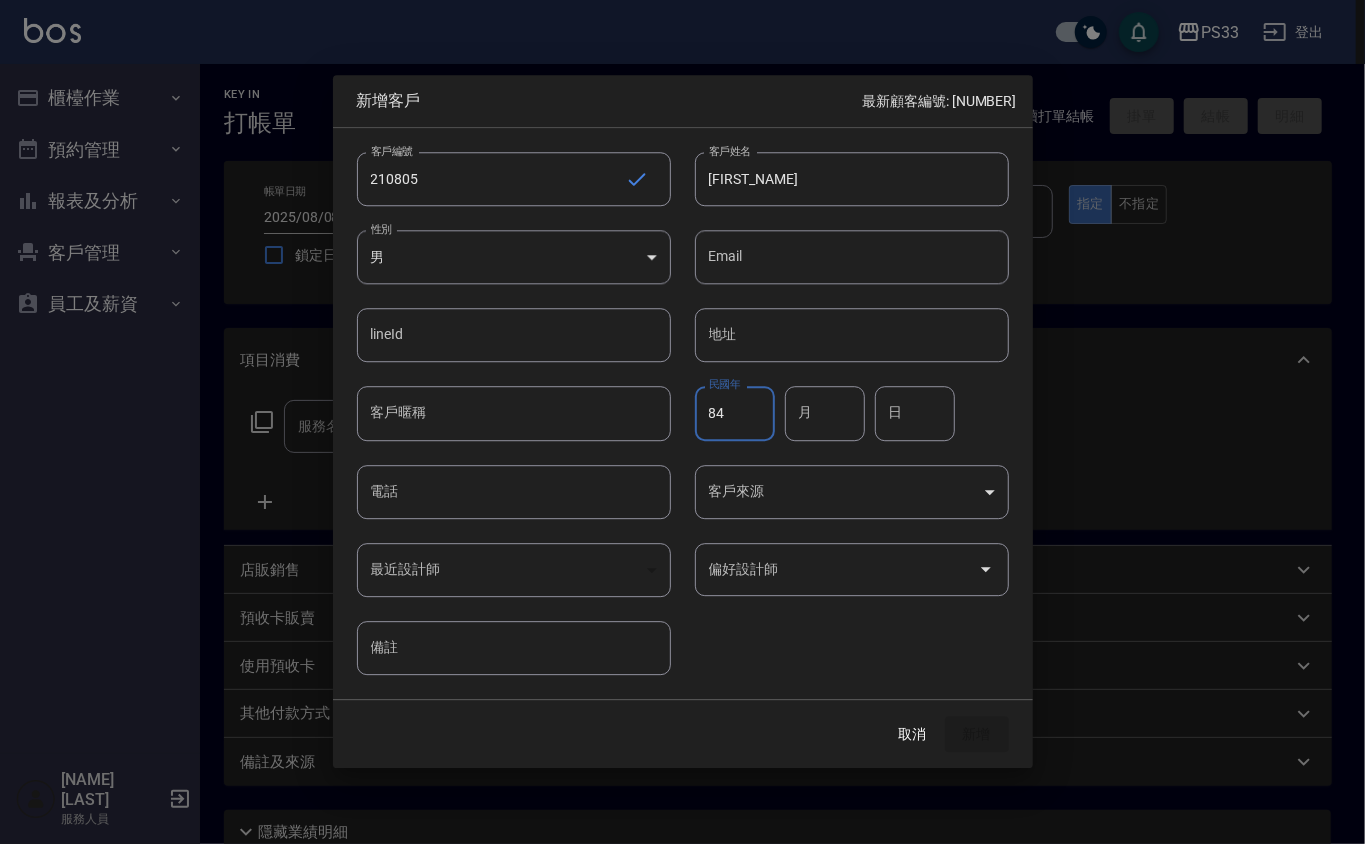 type on "84" 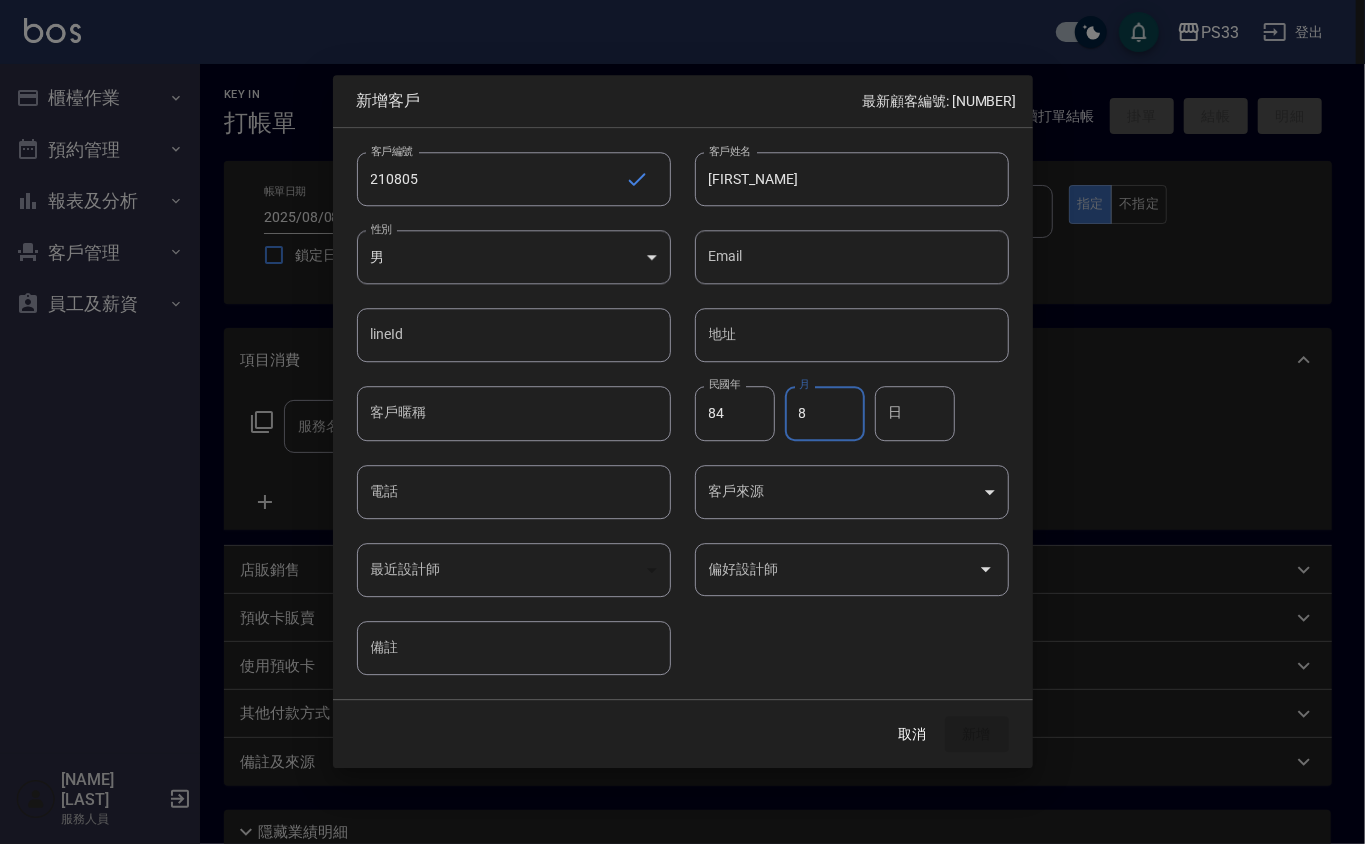 type on "8" 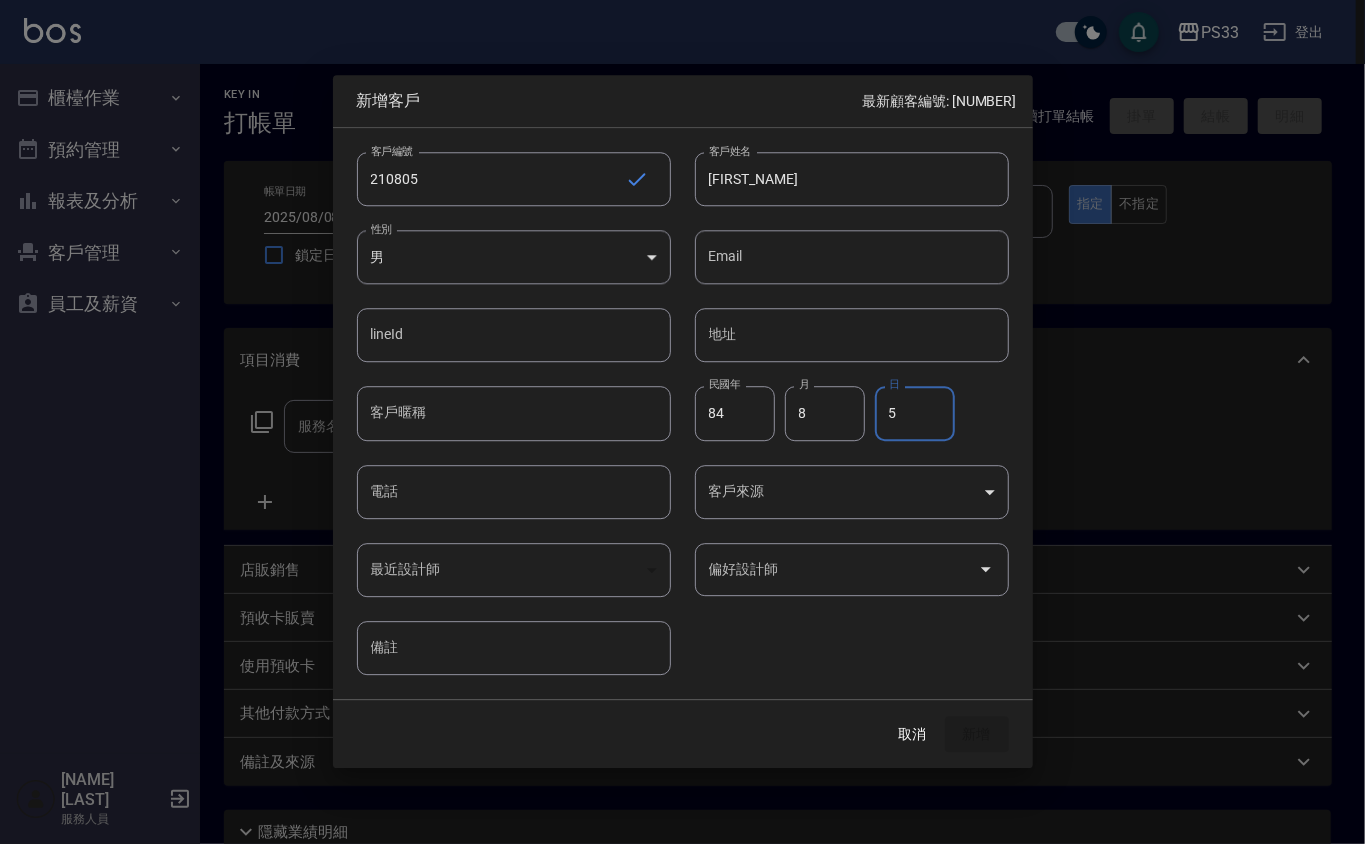 type on "5" 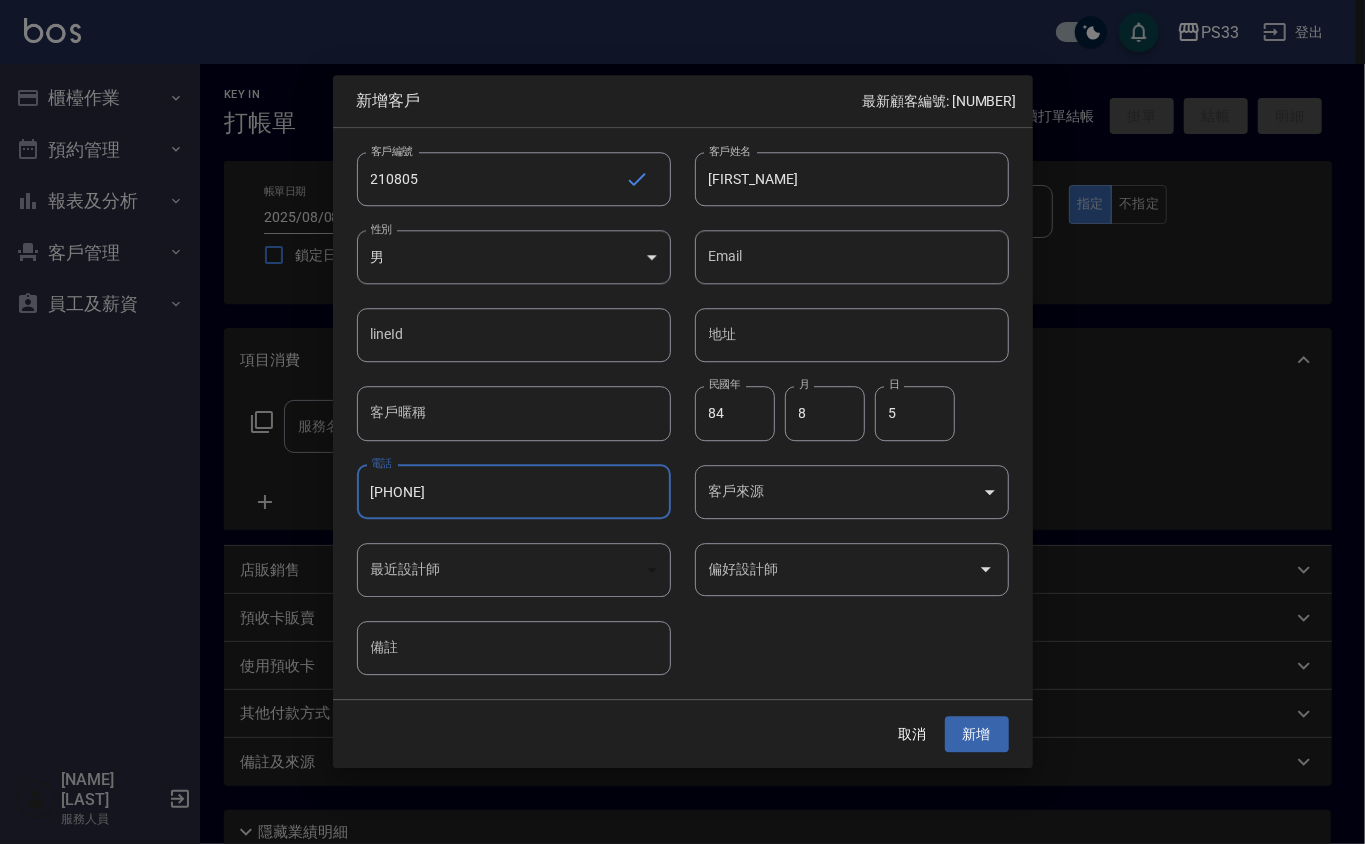 type on "0965380279" 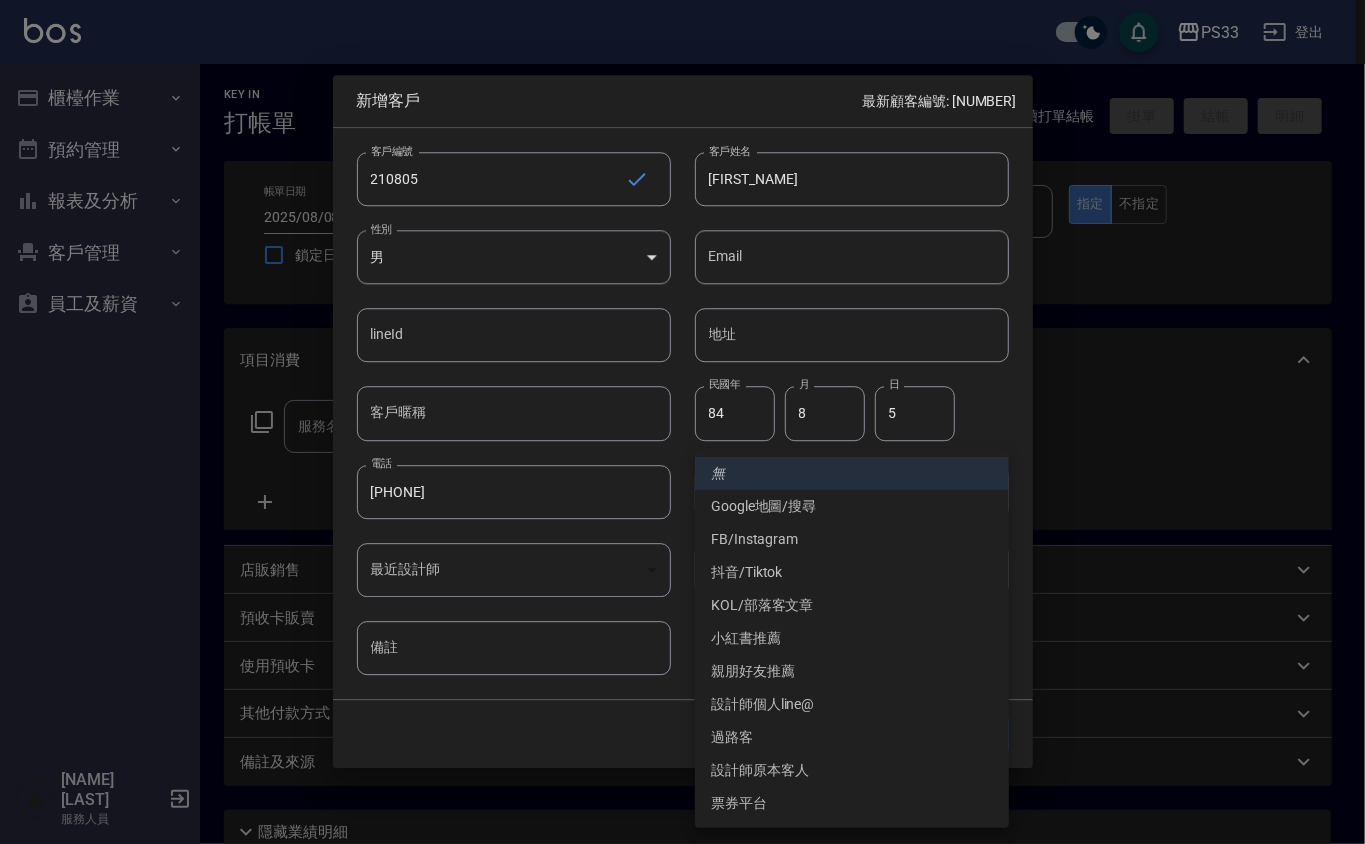 type 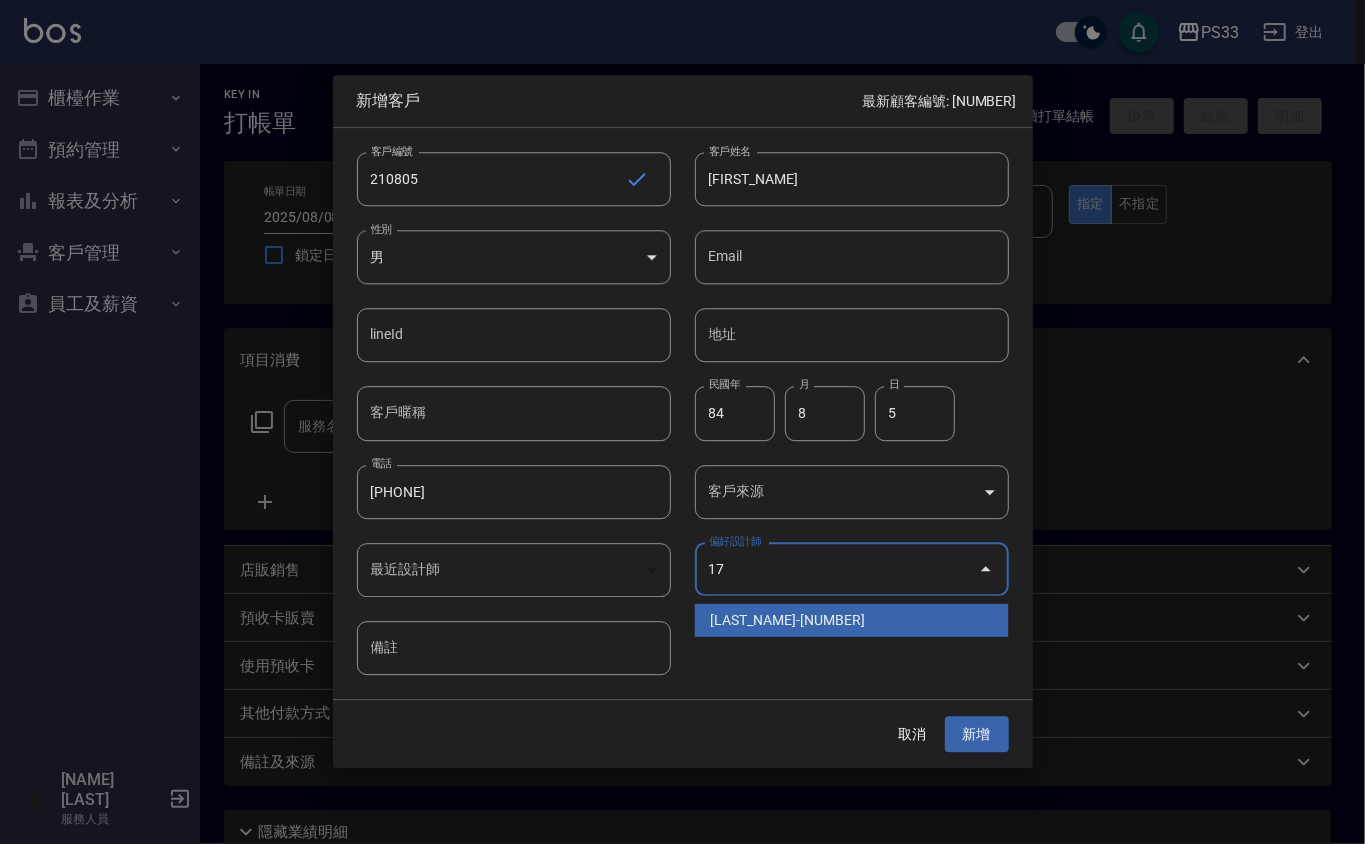 type on "[LAST]" 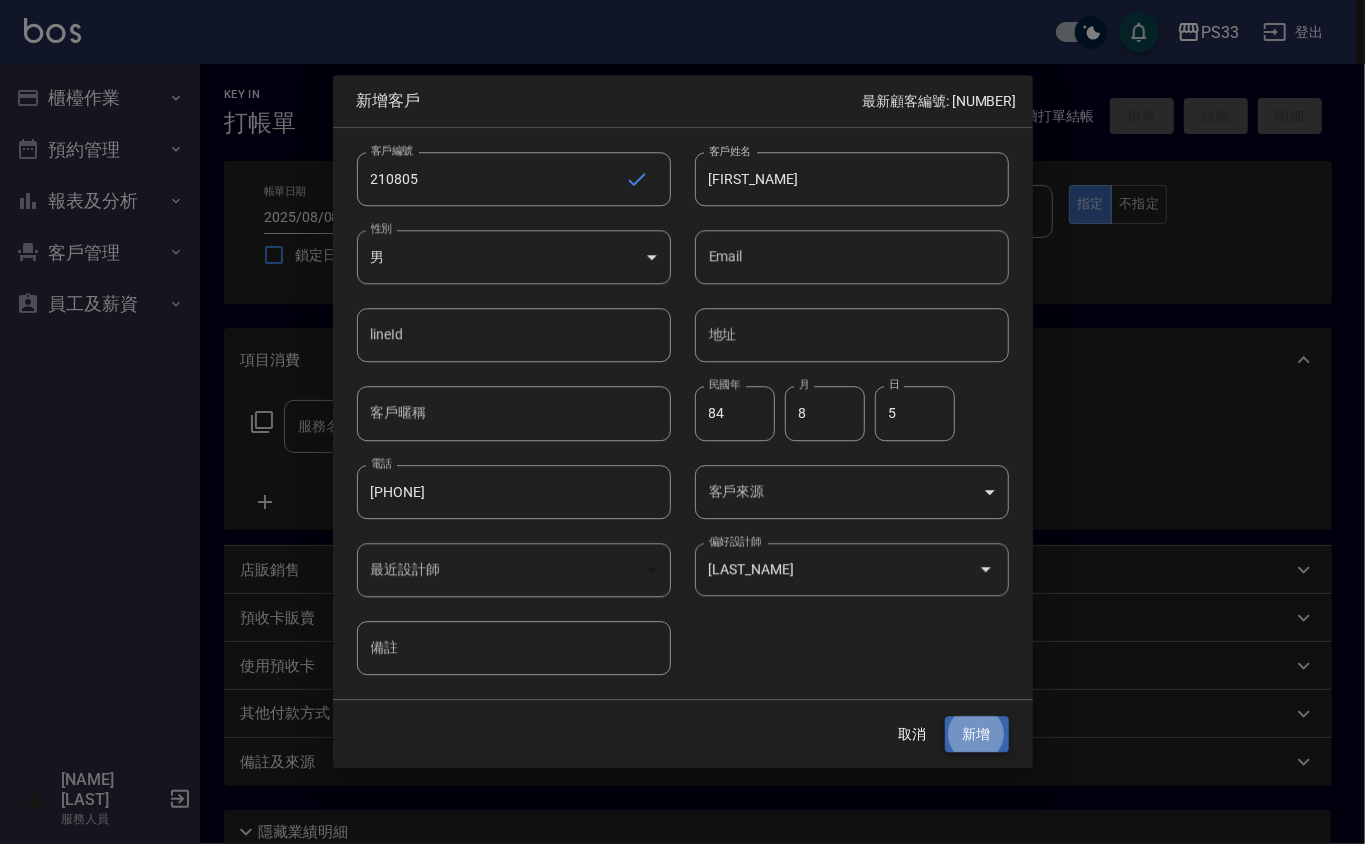 type 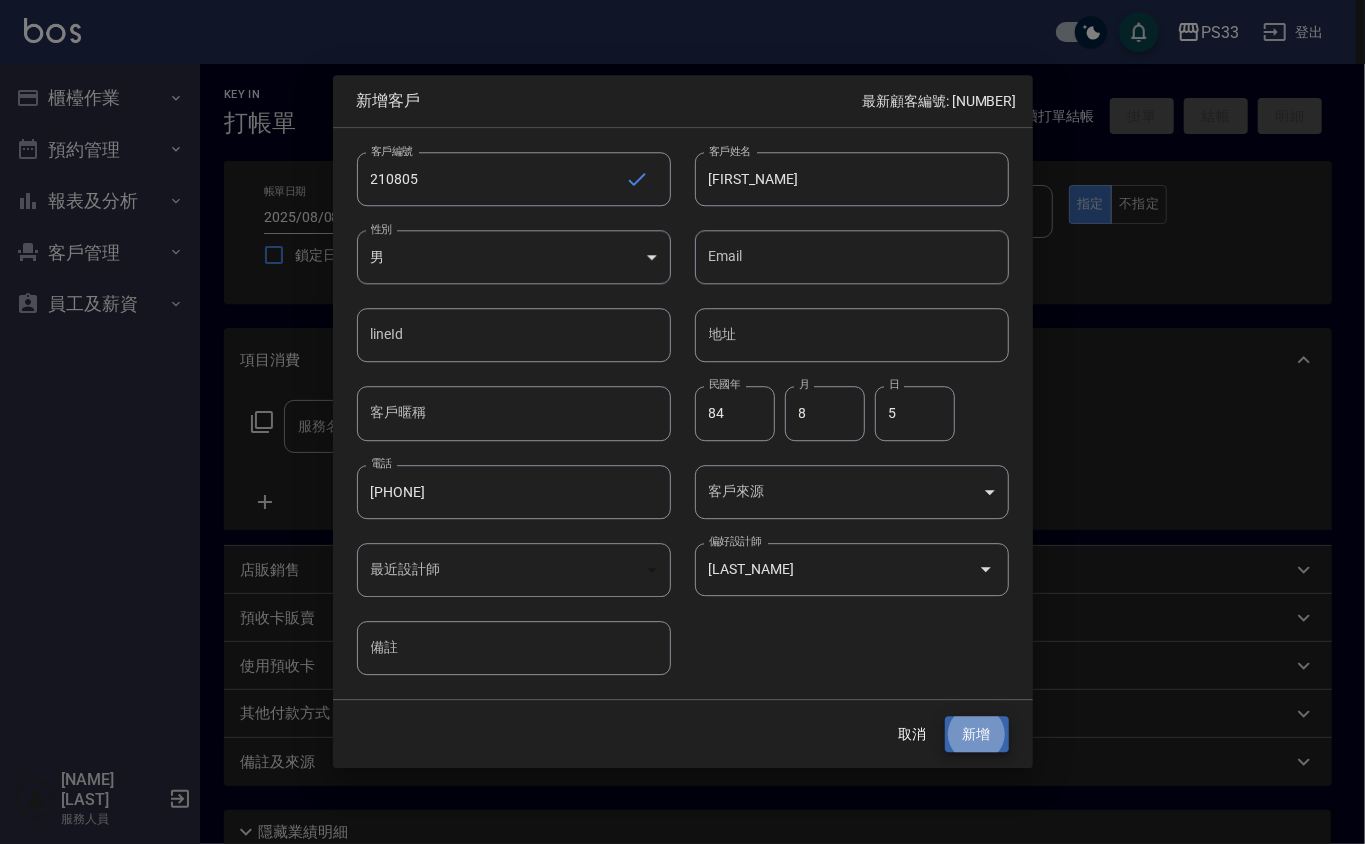 click on "新增" at bounding box center [977, 734] 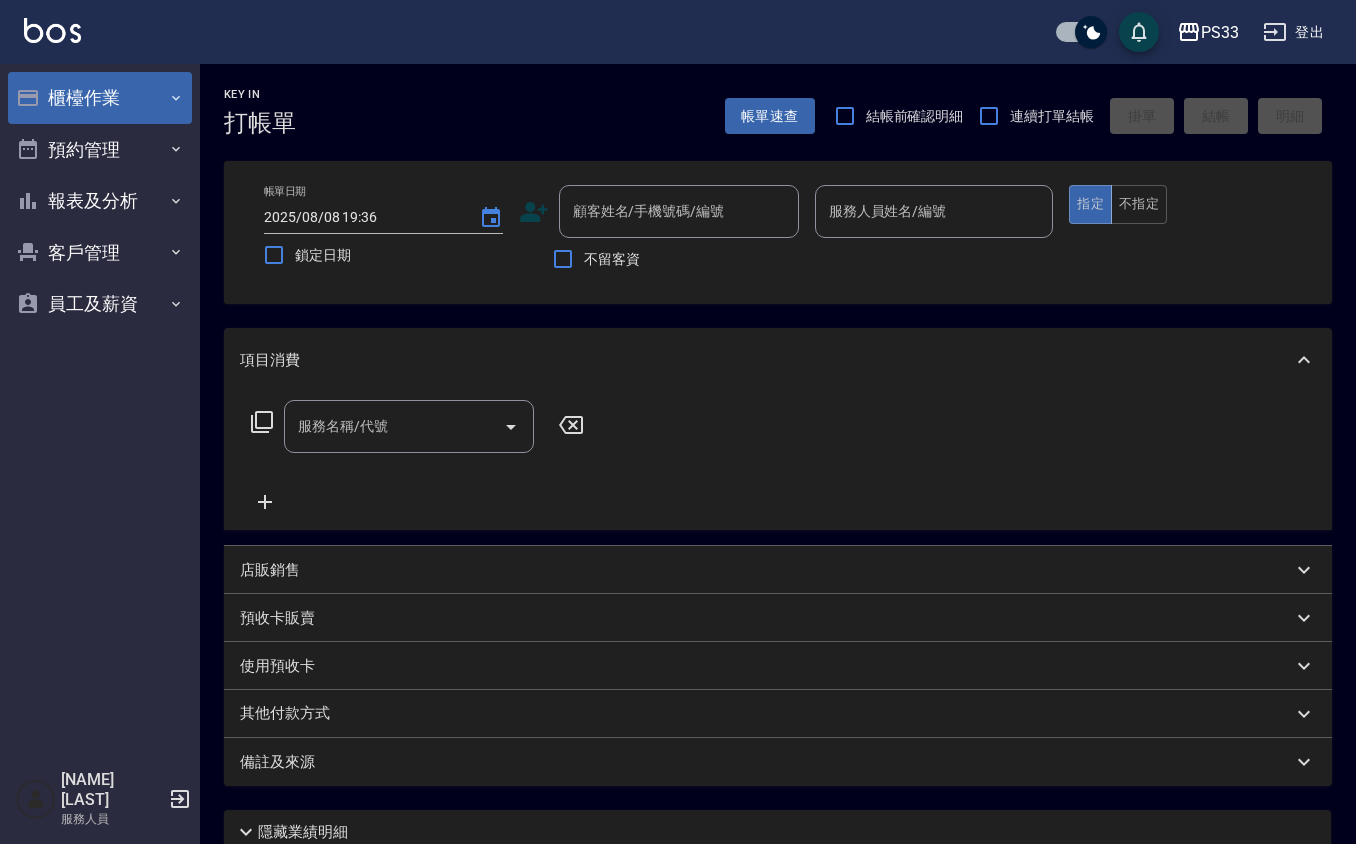 click on "櫃檯作業" at bounding box center (100, 98) 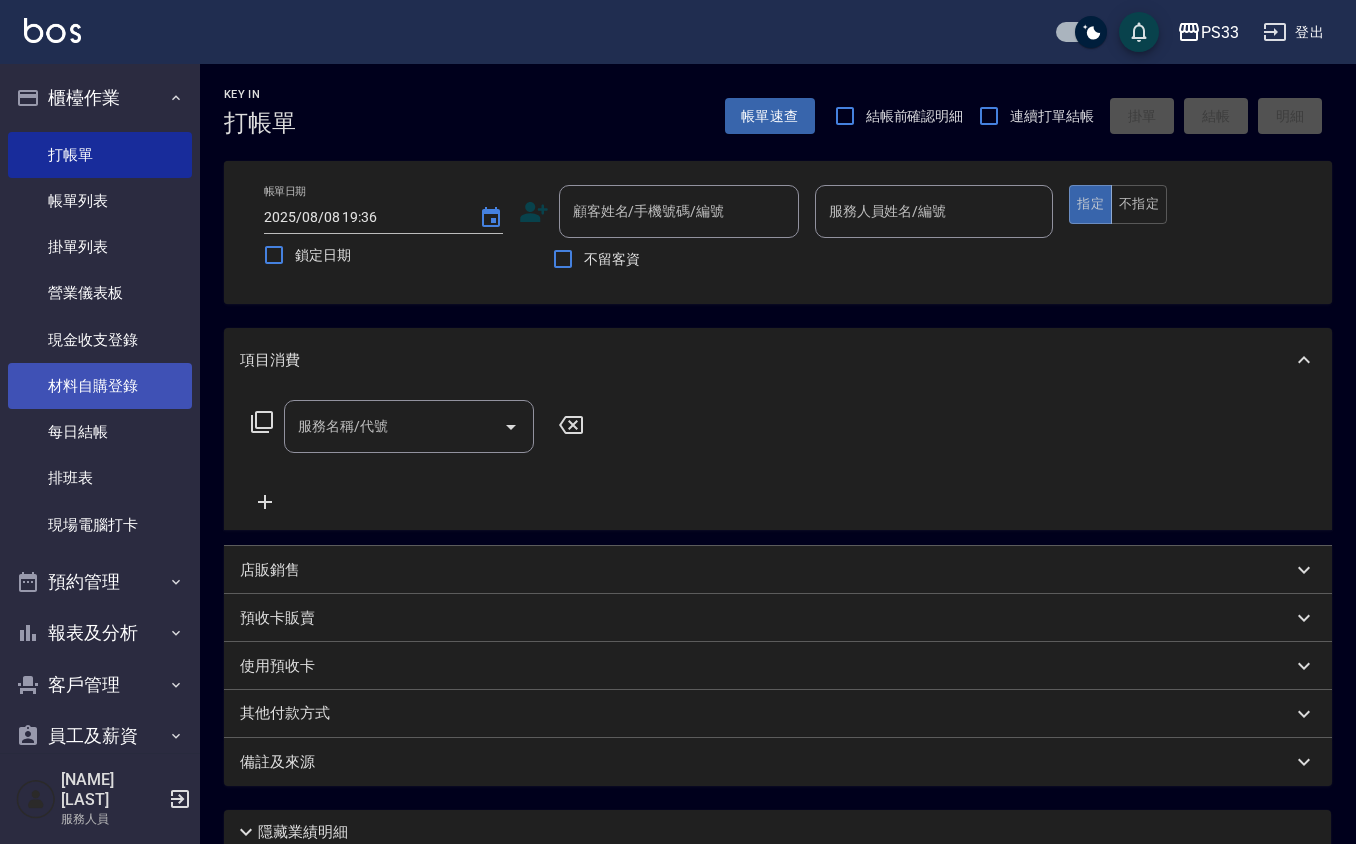 drag, startPoint x: 92, startPoint y: 350, endPoint x: 92, endPoint y: 370, distance: 20 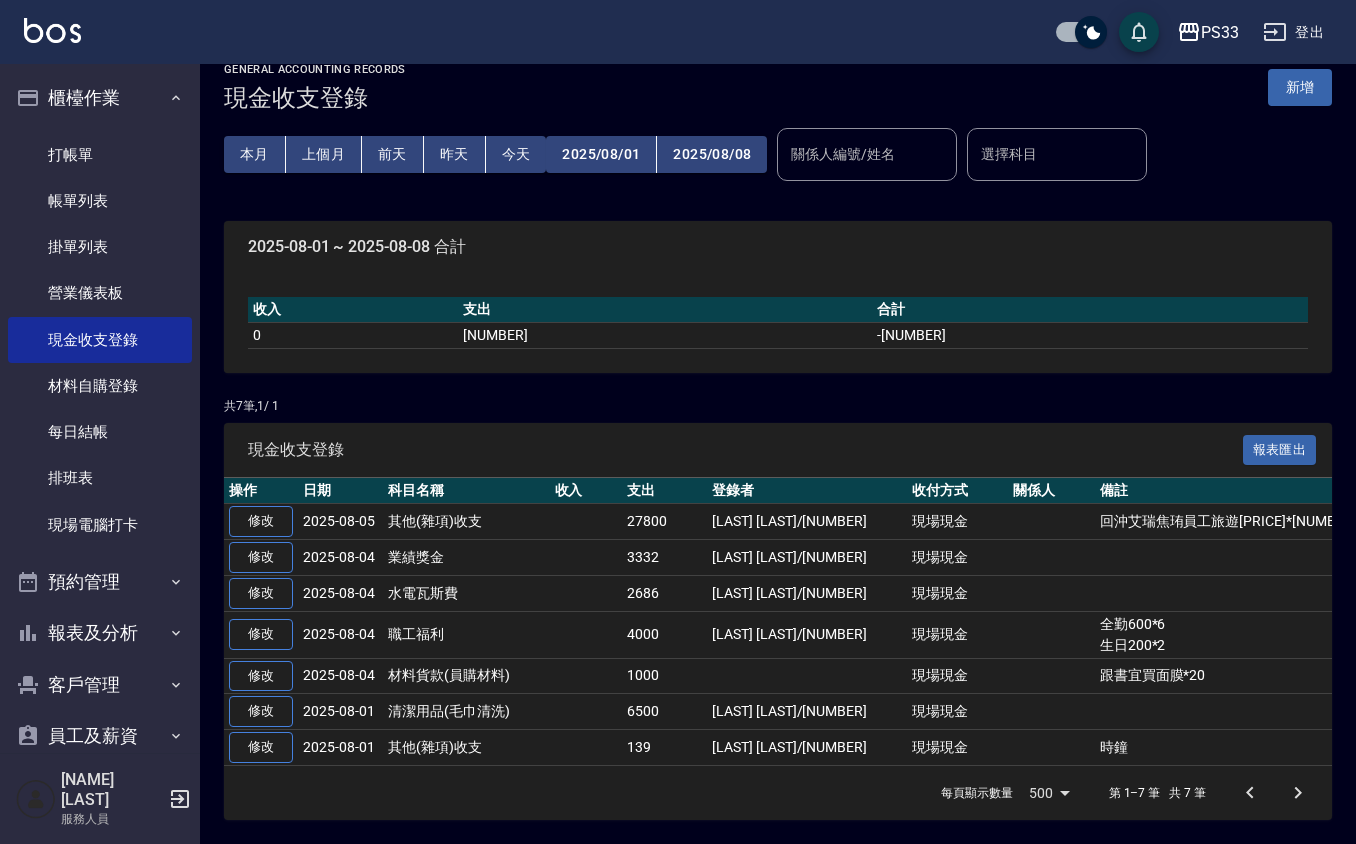 scroll, scrollTop: 32, scrollLeft: 0, axis: vertical 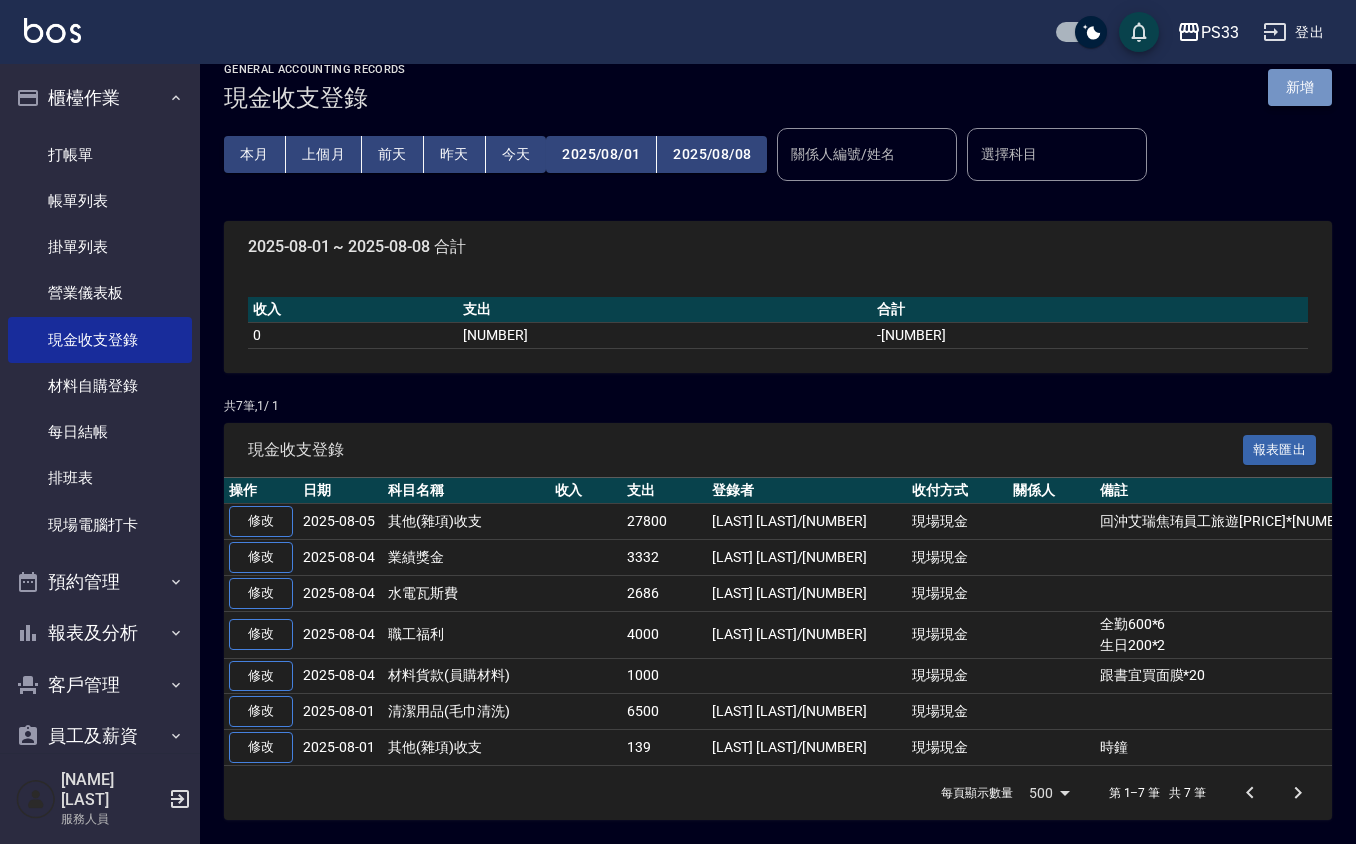 click on "新增" at bounding box center (1300, 87) 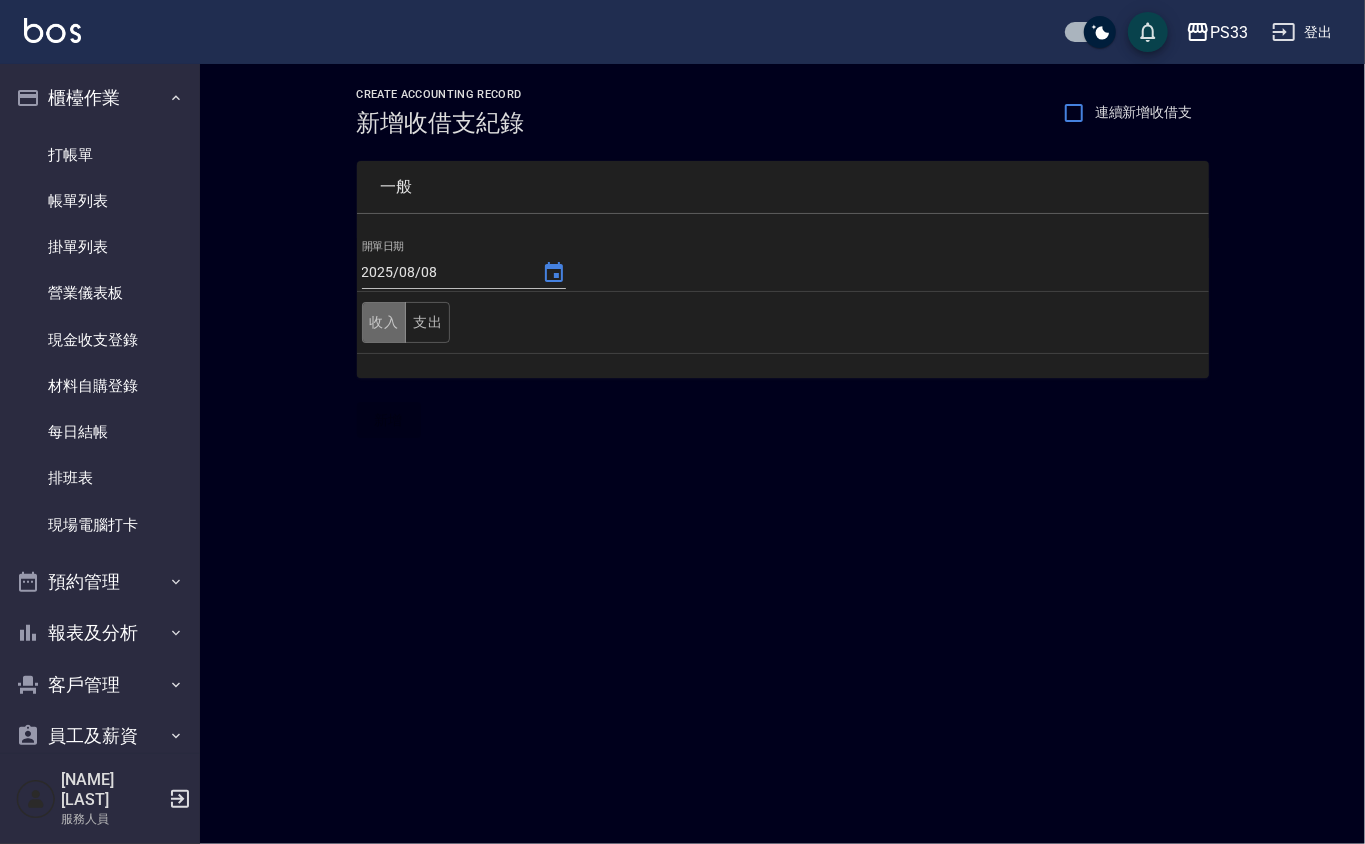 click on "收入" at bounding box center [384, 322] 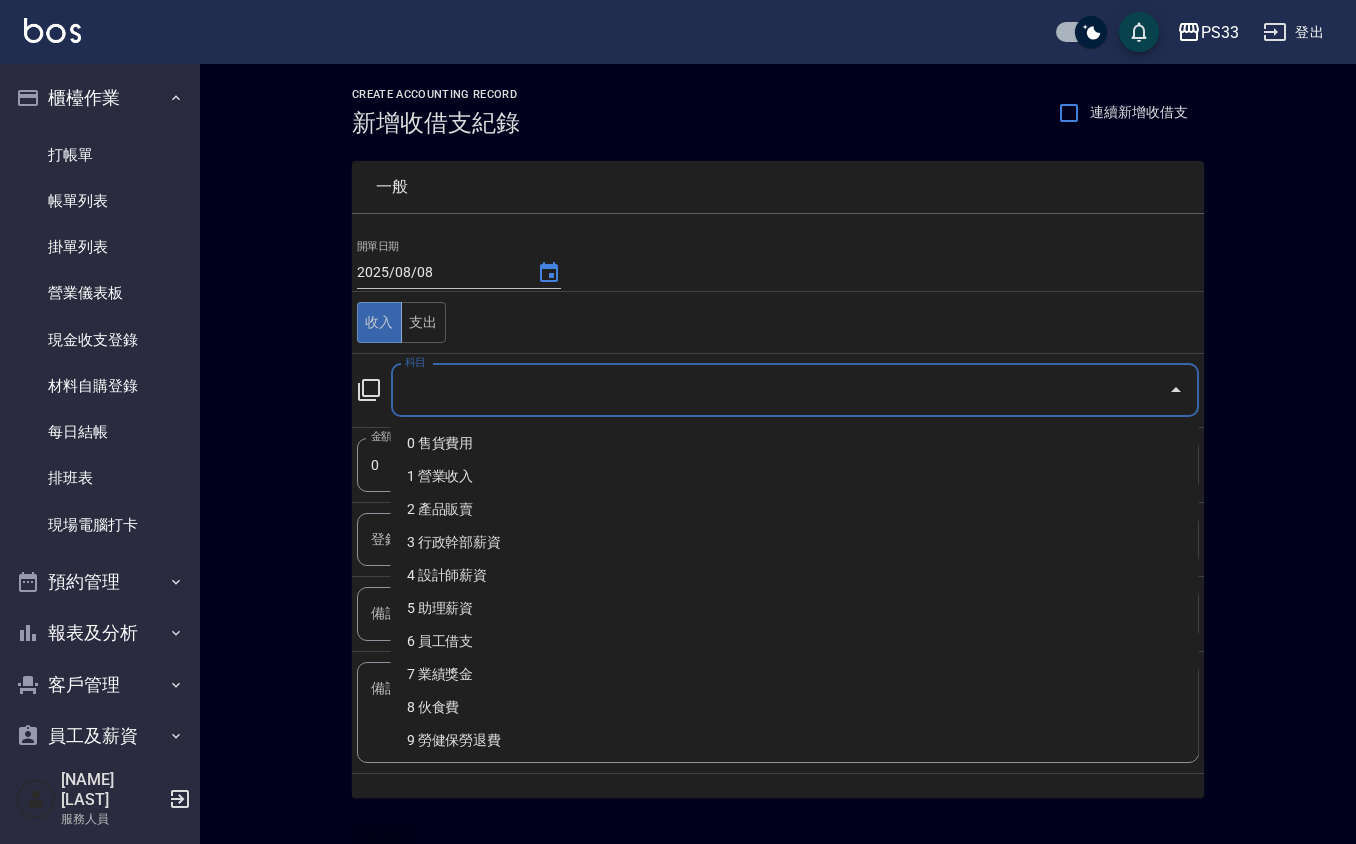 click on "科目" at bounding box center [780, 390] 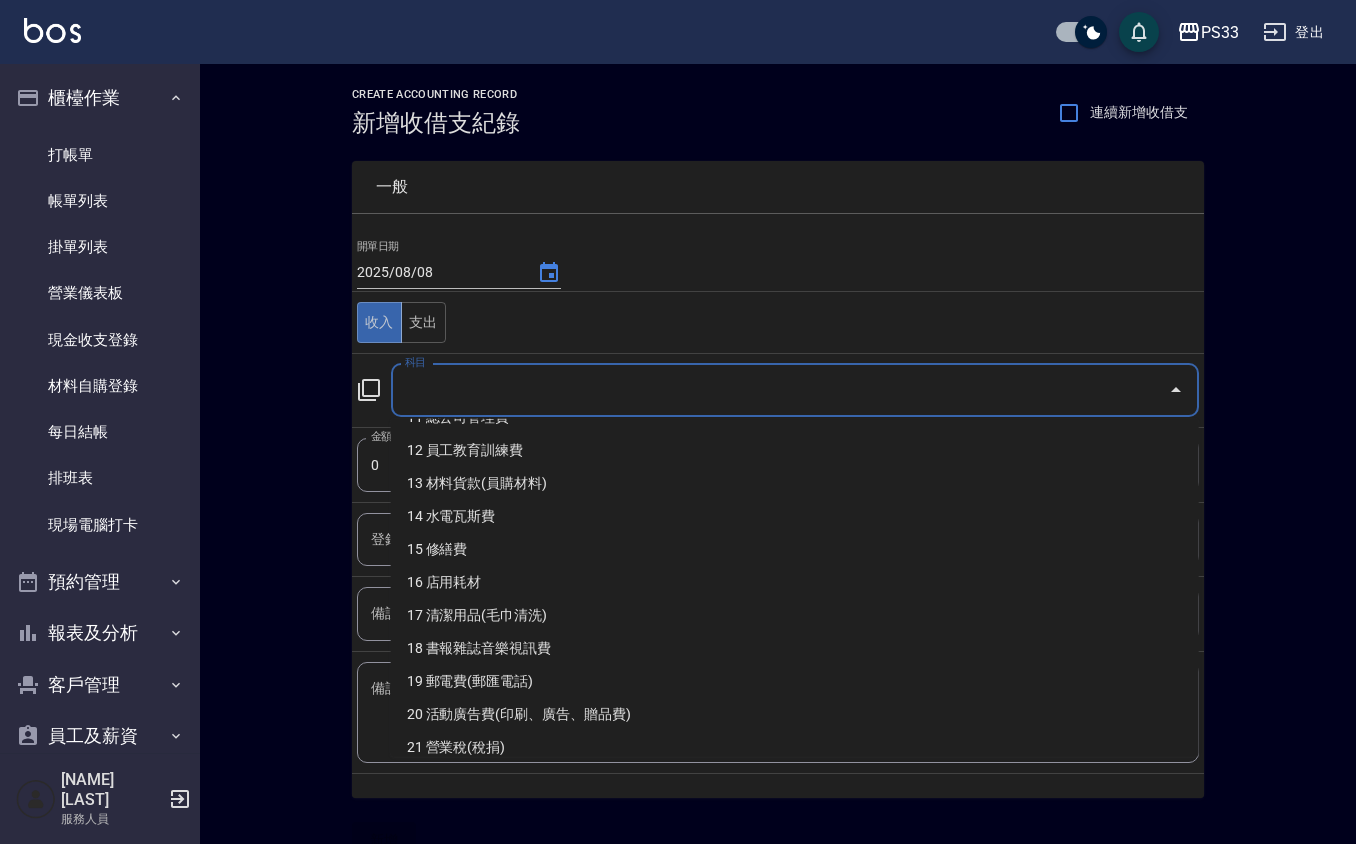 scroll, scrollTop: 400, scrollLeft: 0, axis: vertical 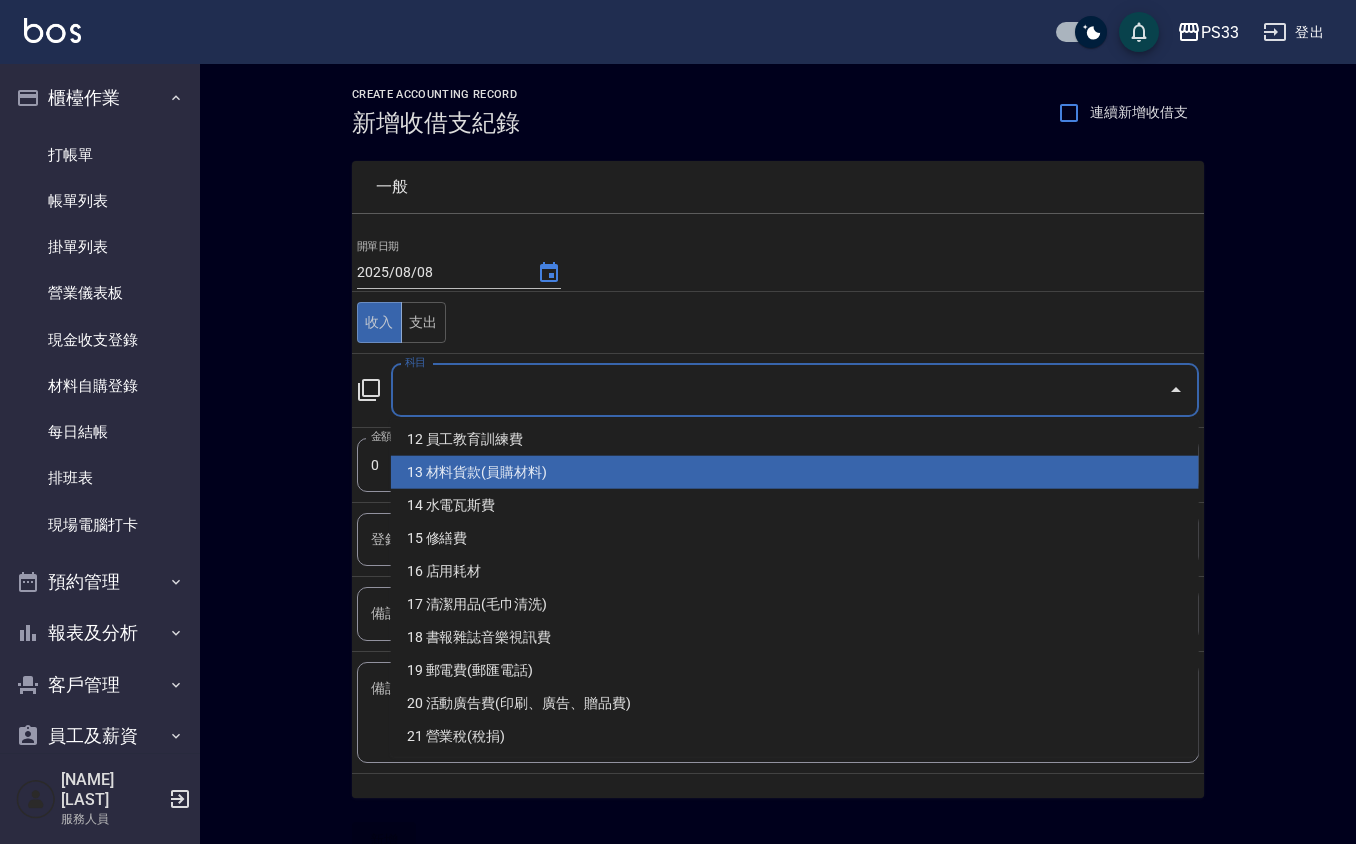 click on "13 材料貨款(員購材料)" at bounding box center (795, 472) 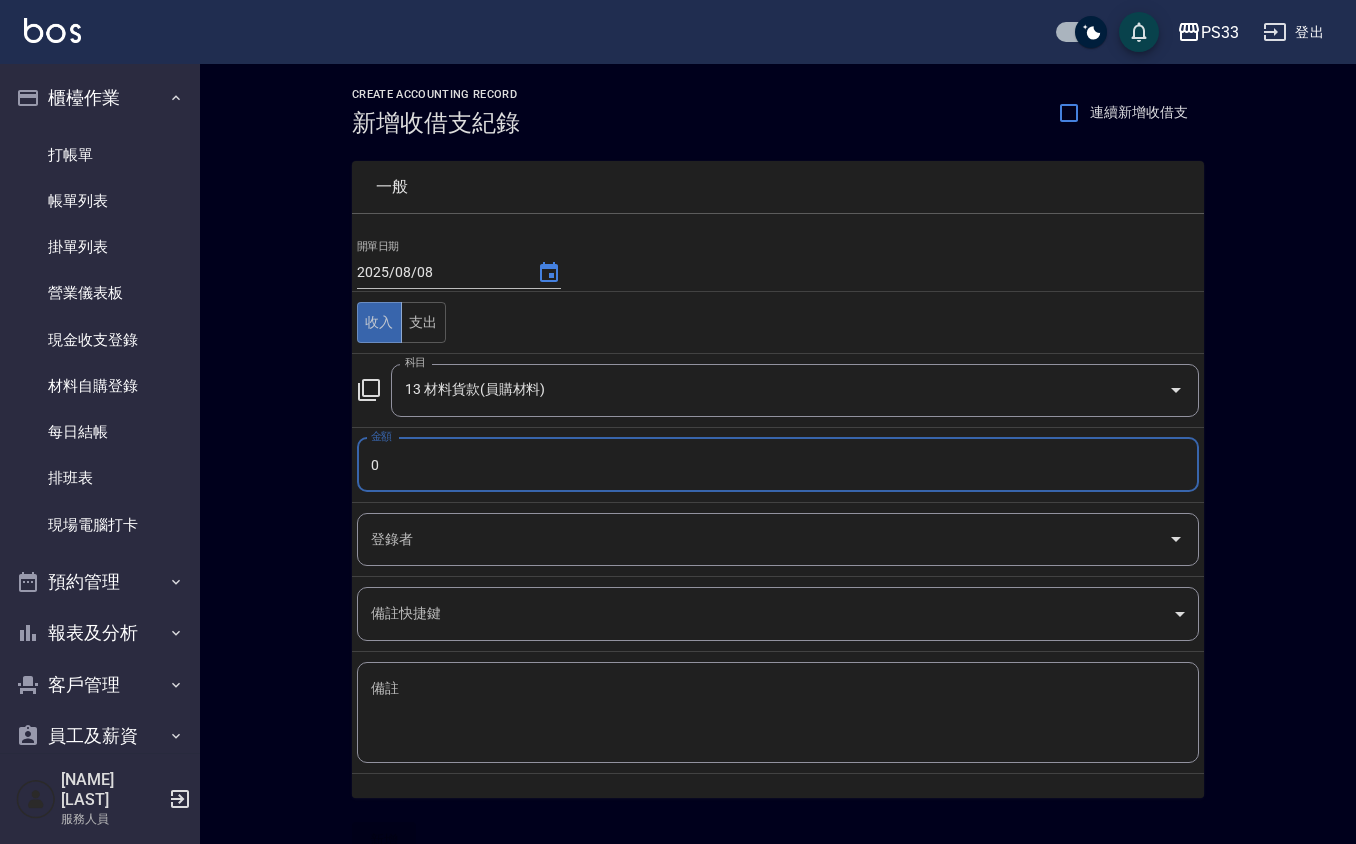 click on "0" at bounding box center (778, 465) 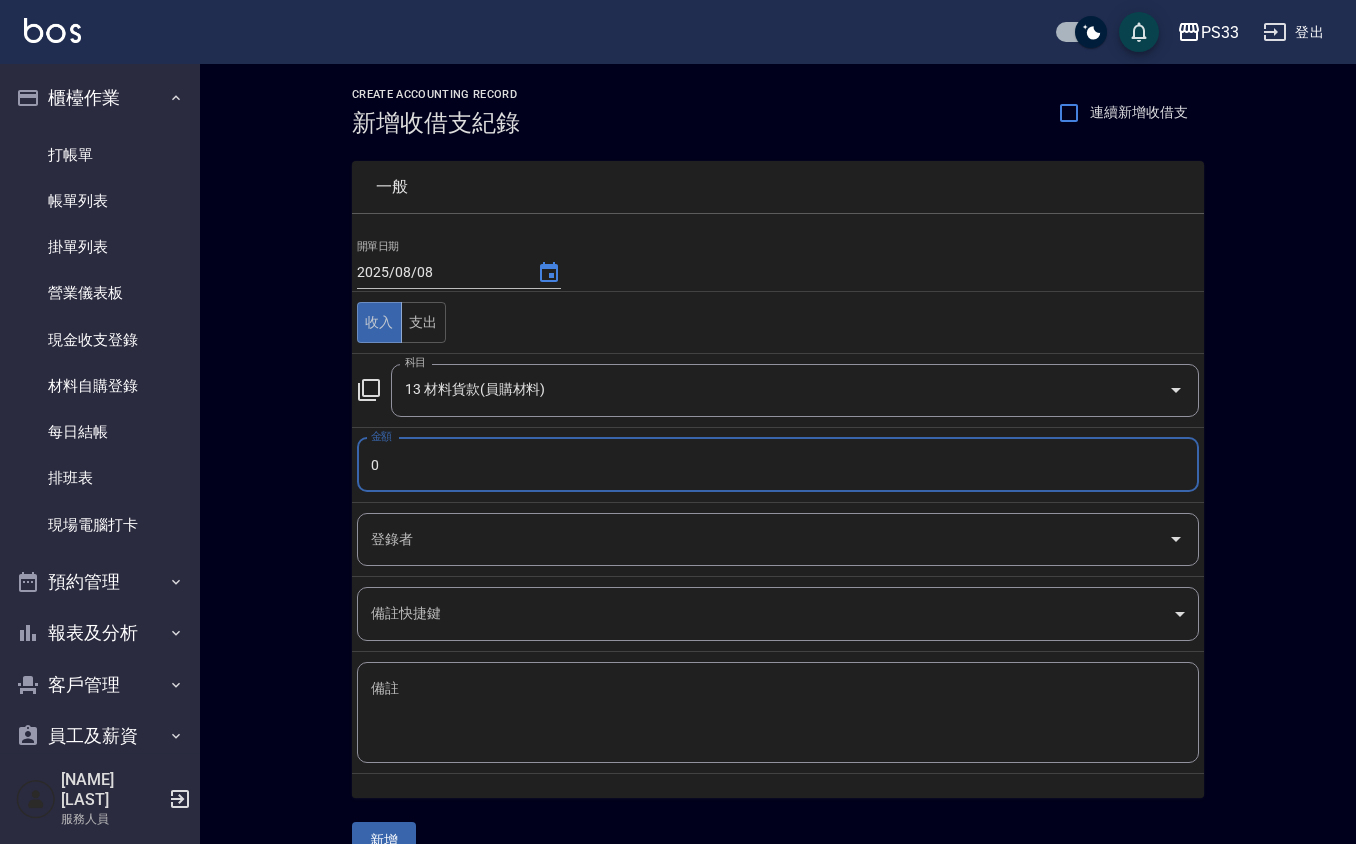 click on "登錄者" at bounding box center (778, 539) 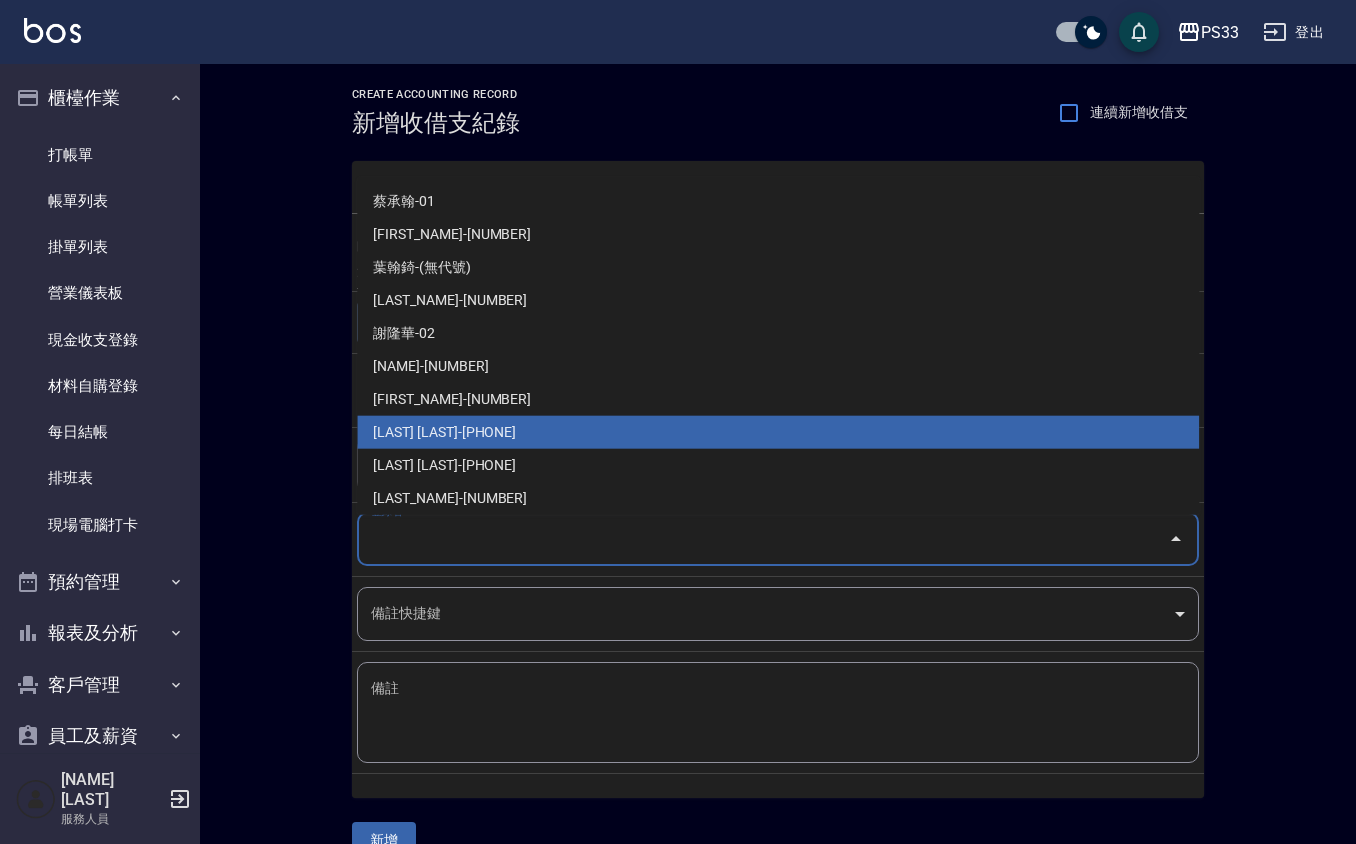 click on "謝書宜-5" at bounding box center (778, 432) 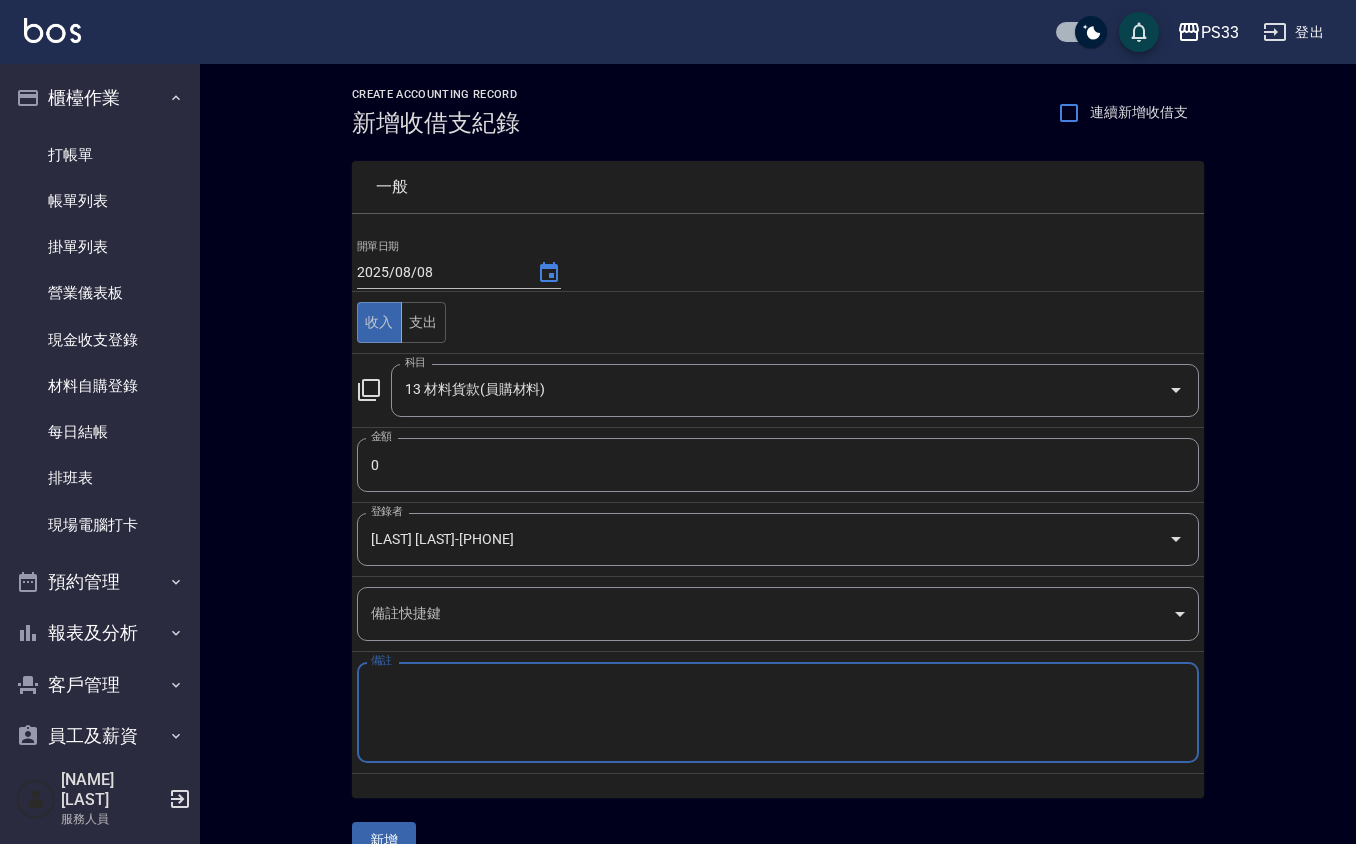click on "備註" at bounding box center (778, 713) 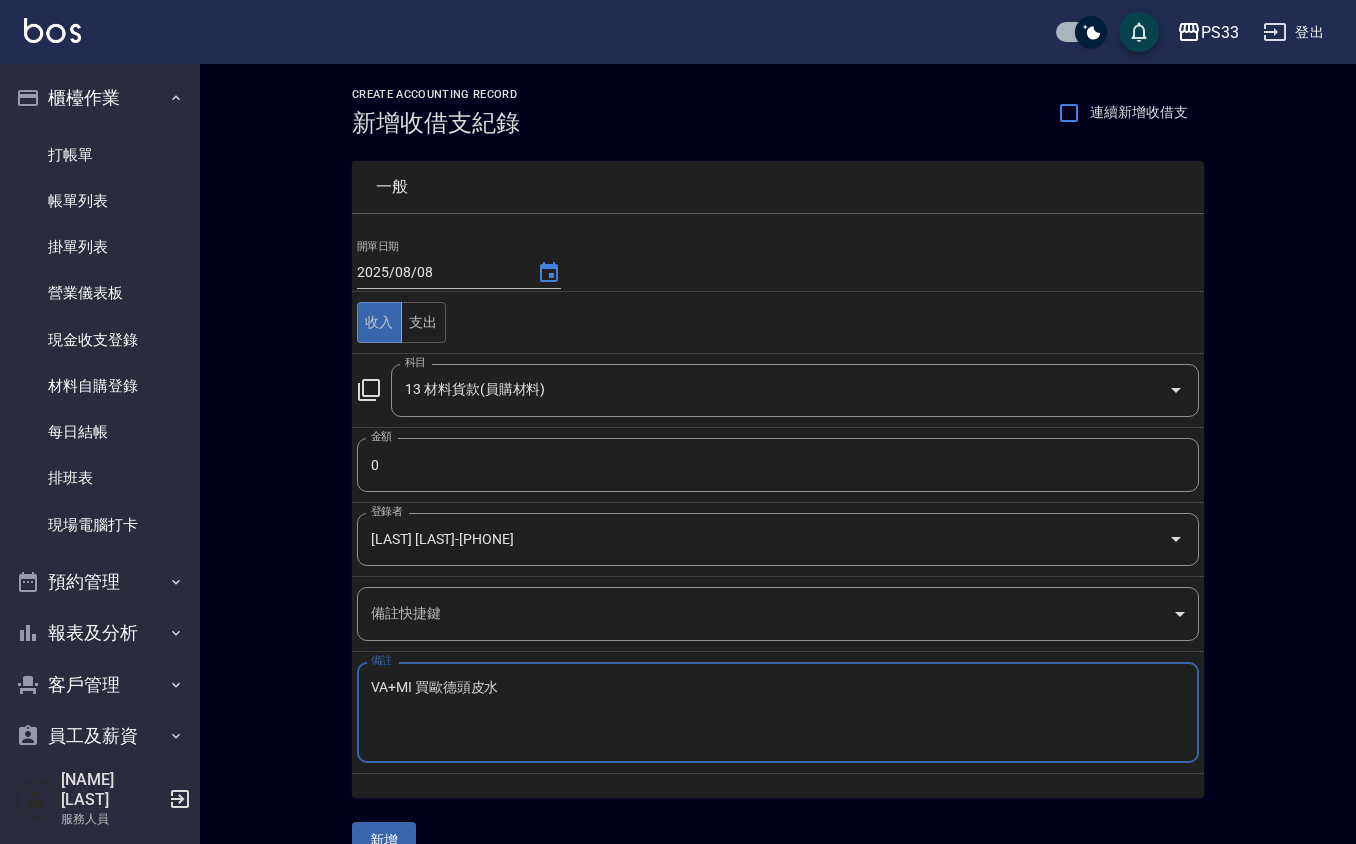 type on "VA+MI 買歐德頭皮水" 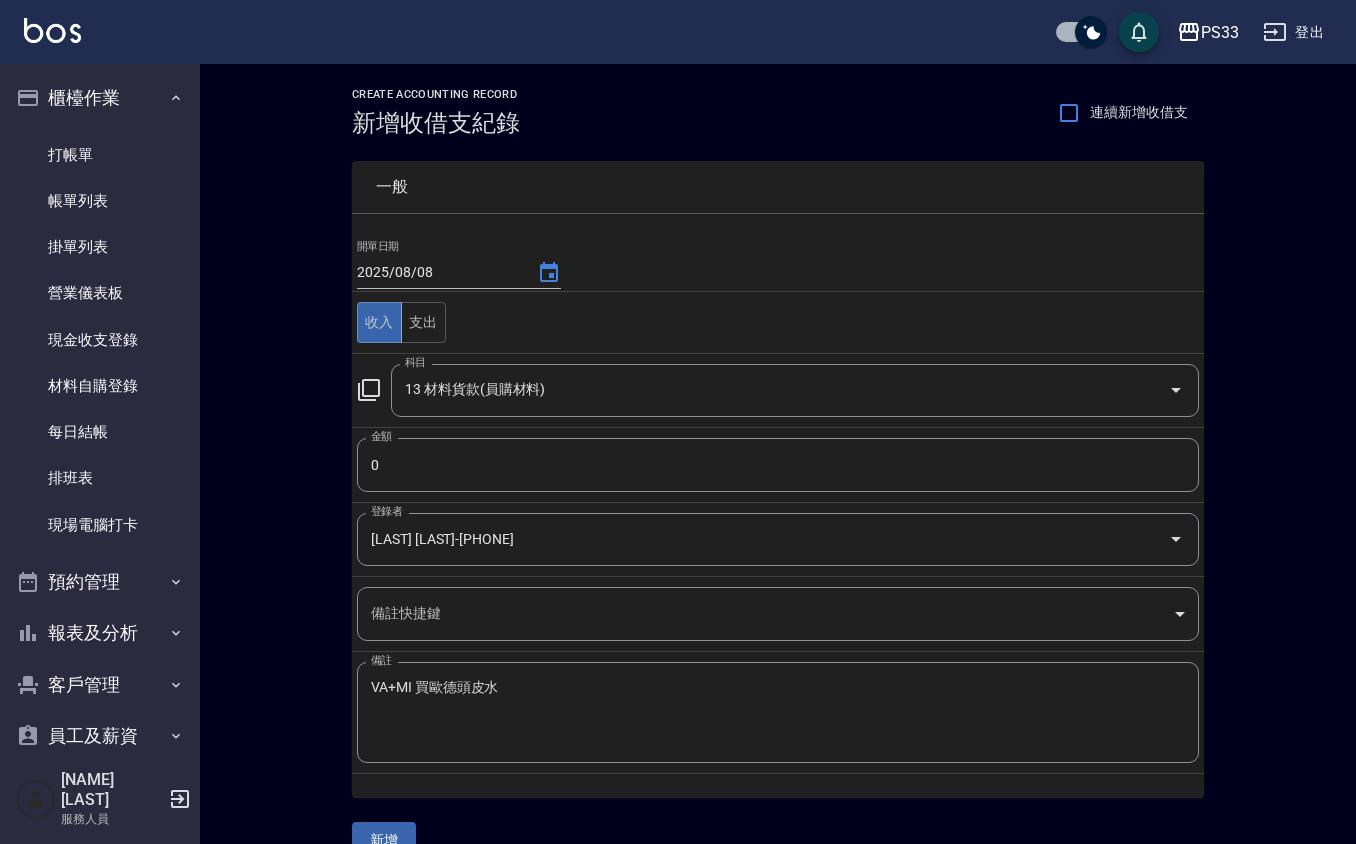 click on "備註 VA+MI 買歐德頭皮水 x 備註" at bounding box center [778, 713] 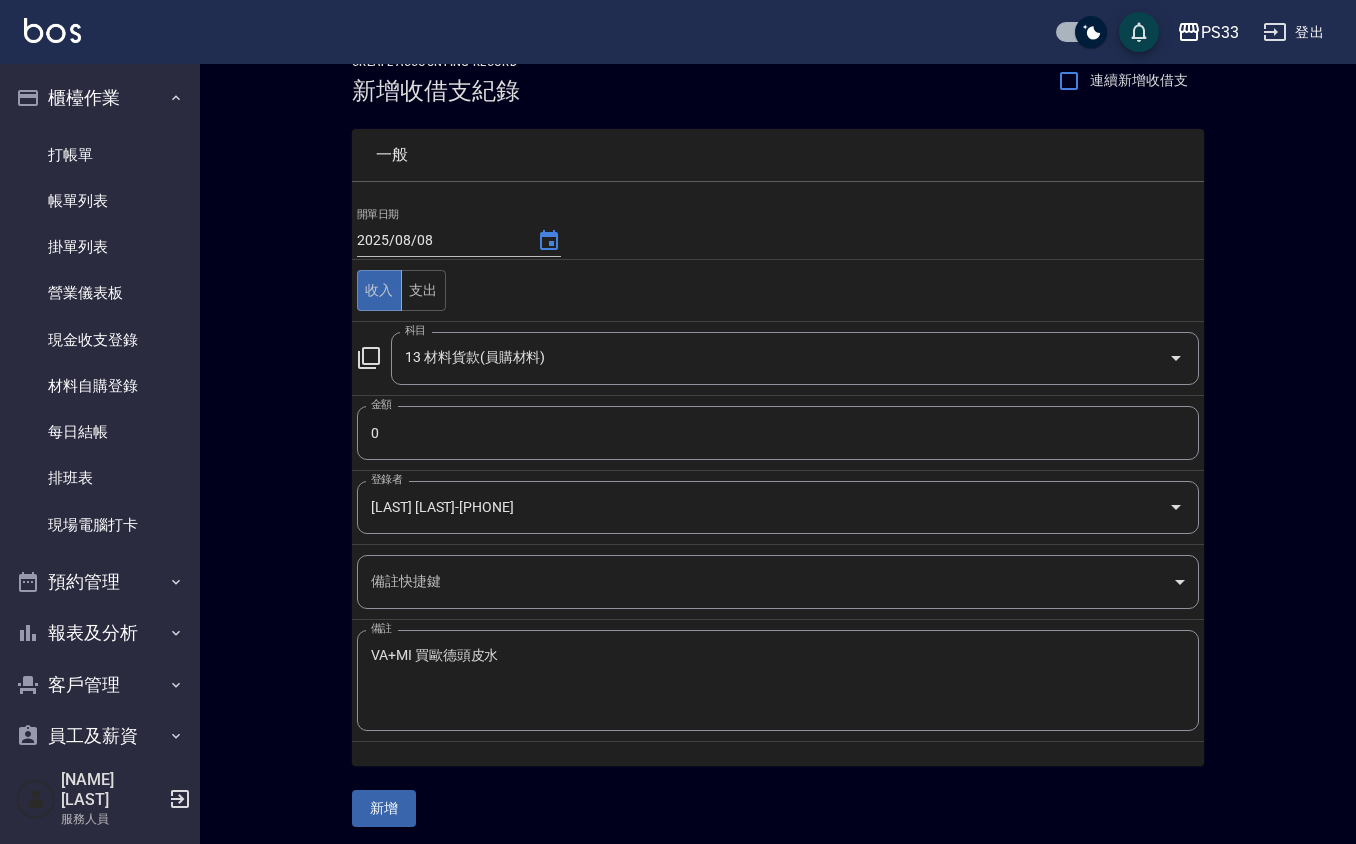 scroll, scrollTop: 41, scrollLeft: 0, axis: vertical 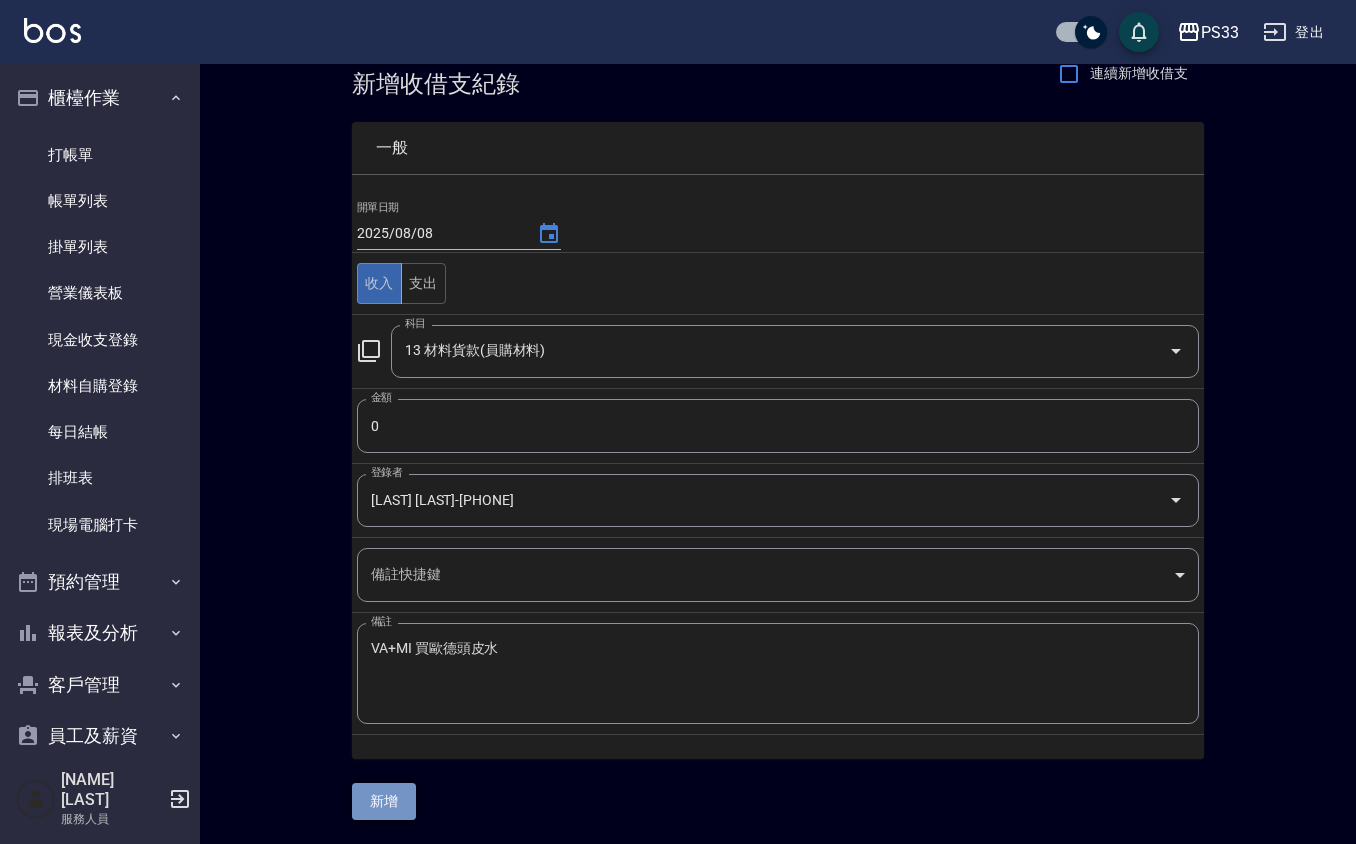 click on "新增" at bounding box center [384, 801] 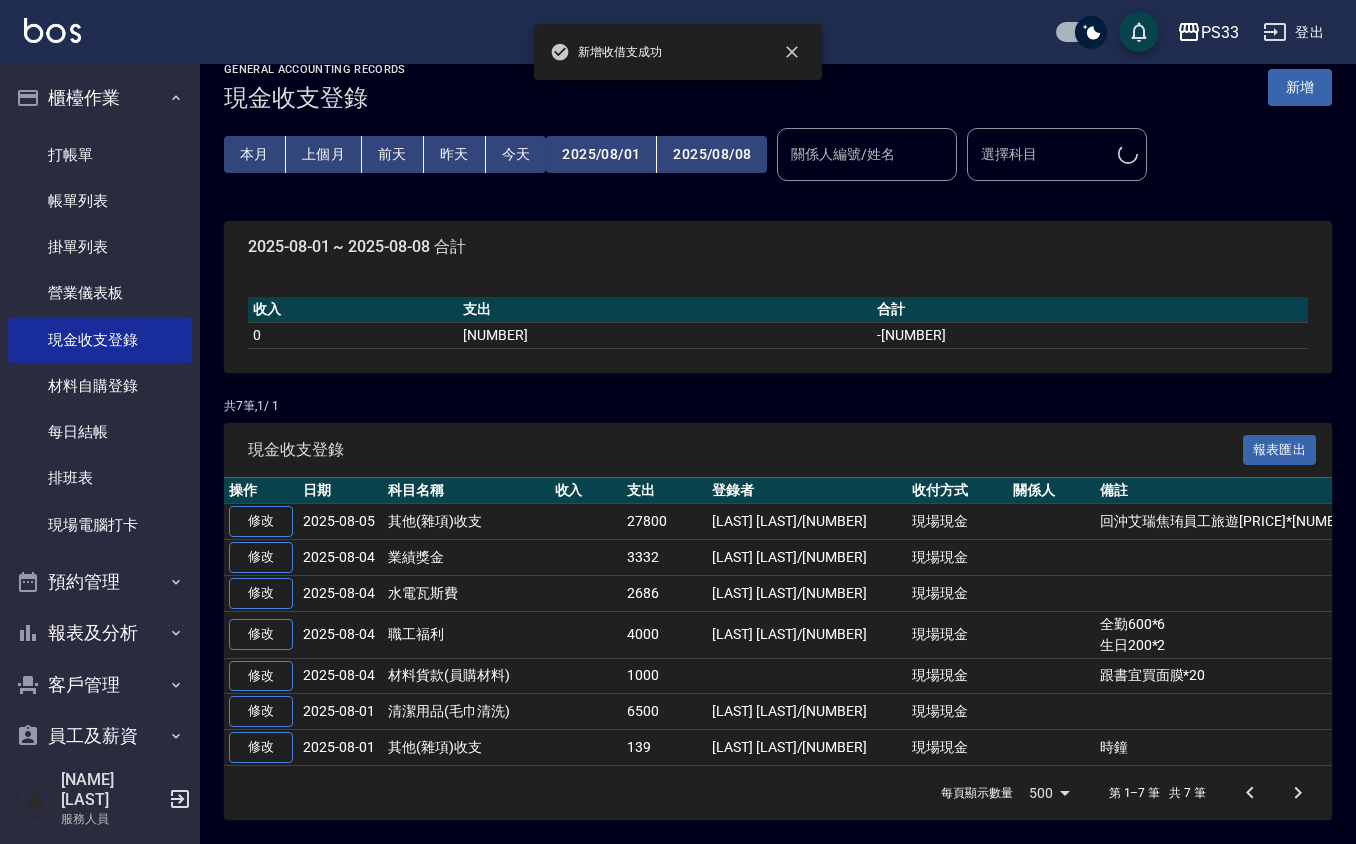 scroll, scrollTop: 0, scrollLeft: 0, axis: both 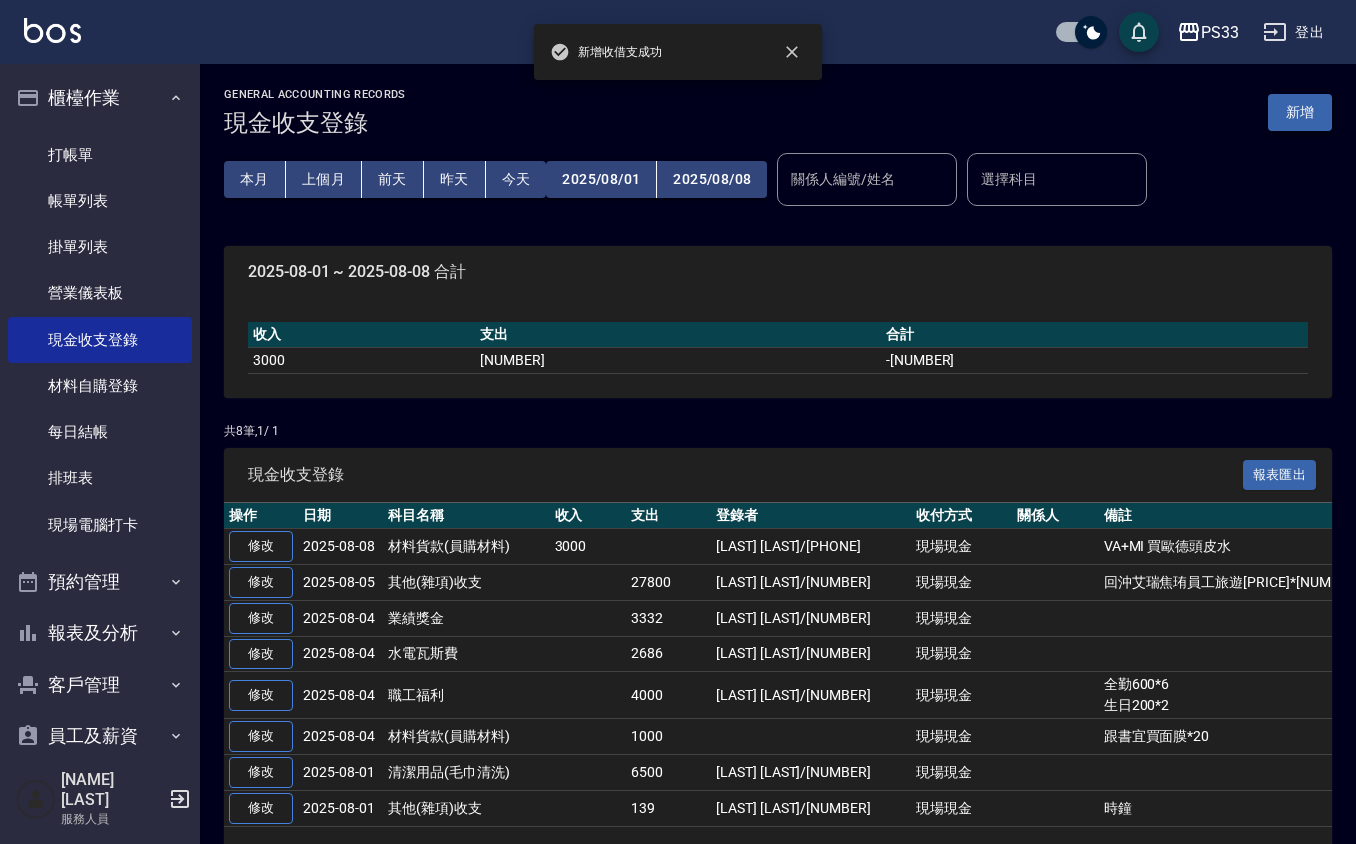 click on "新增" at bounding box center [1300, 112] 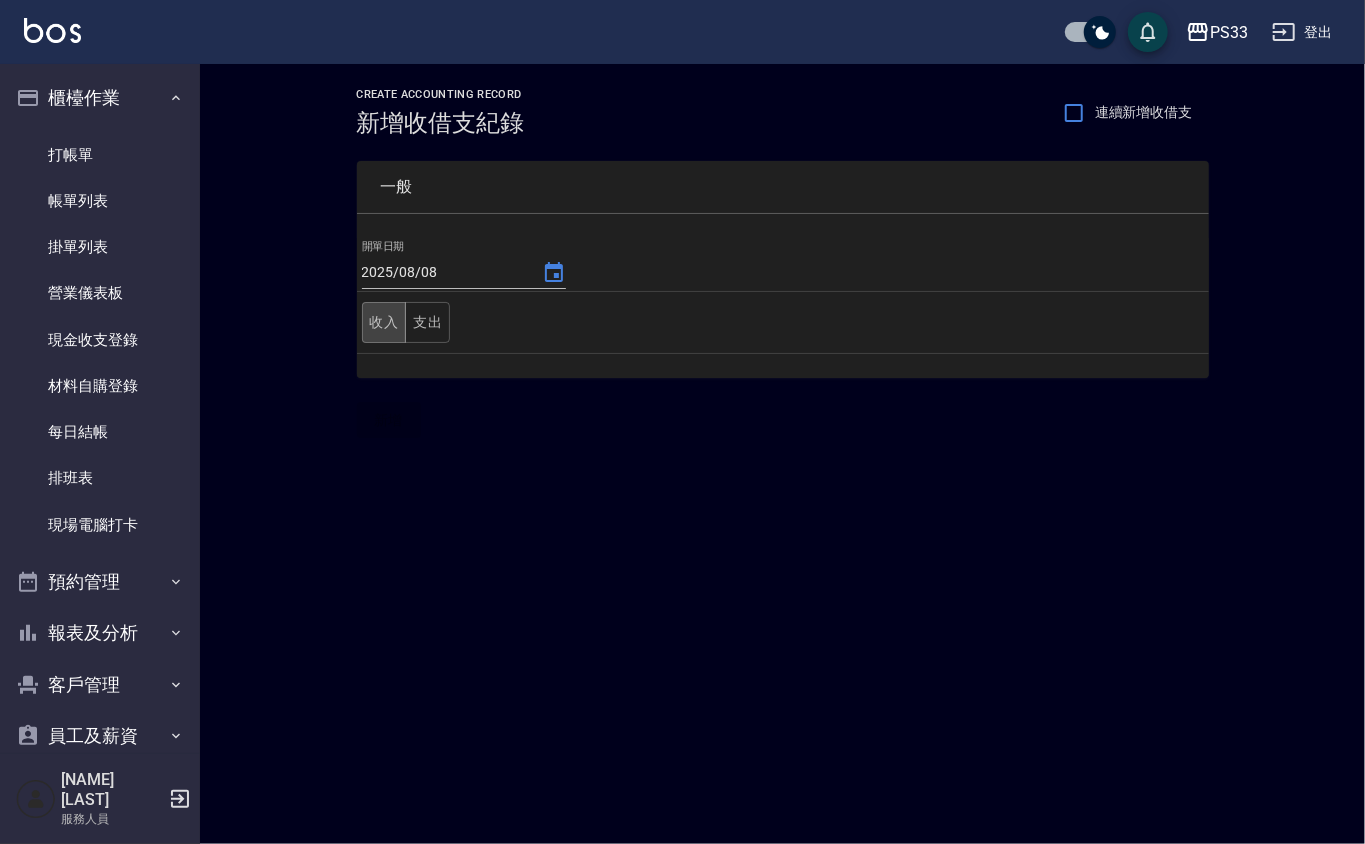 click on "收入" at bounding box center (384, 322) 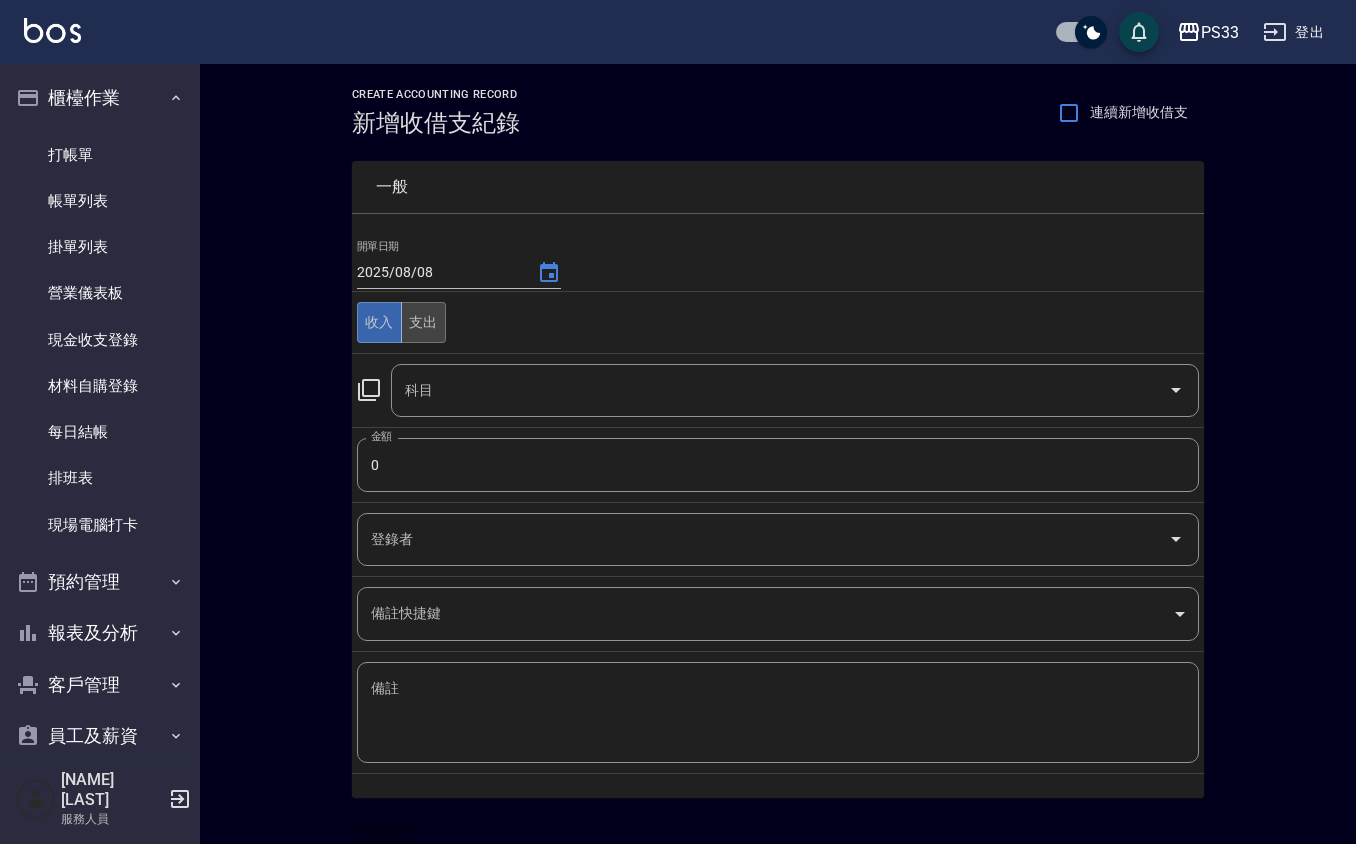 click on "支出" at bounding box center [423, 322] 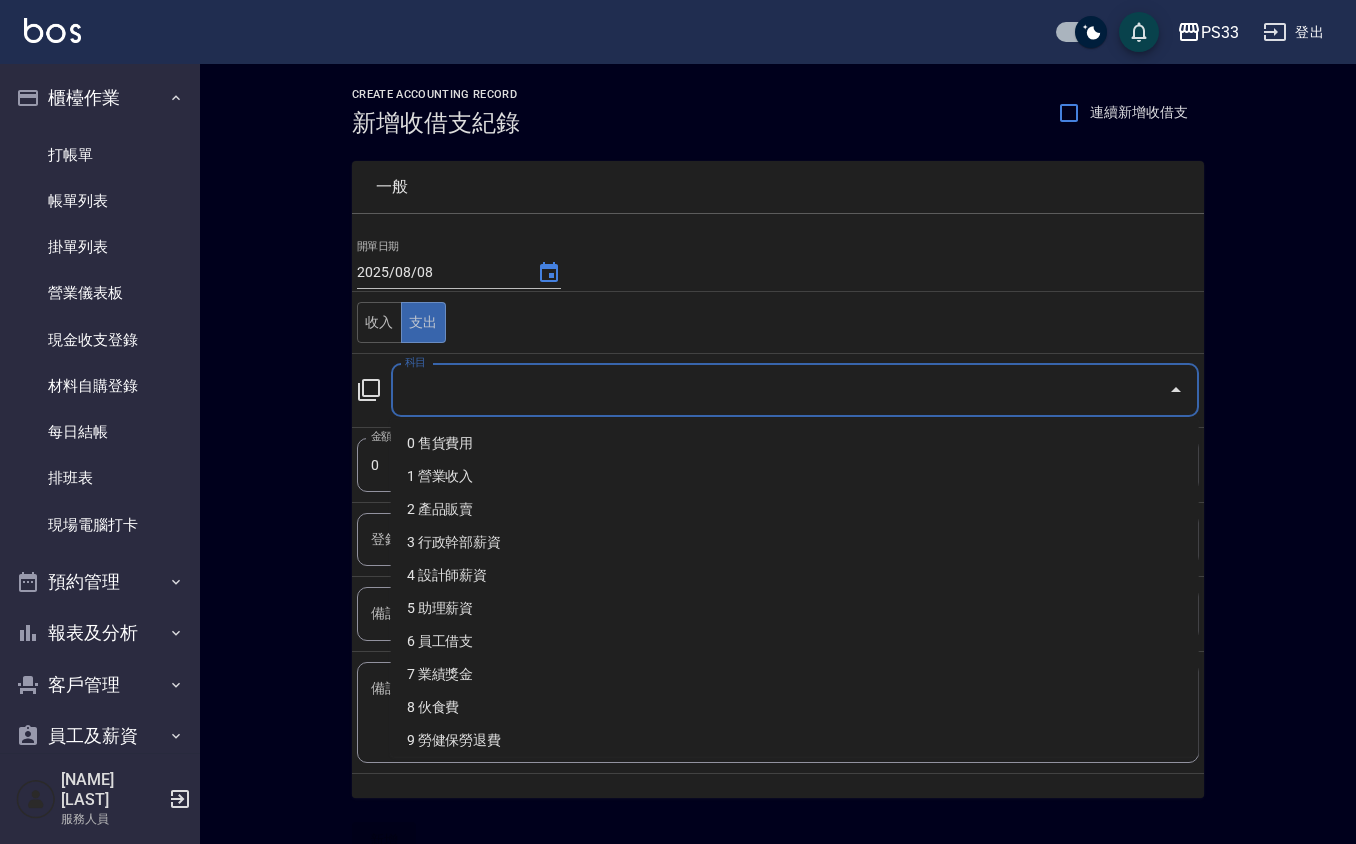 click on "科目" at bounding box center (780, 390) 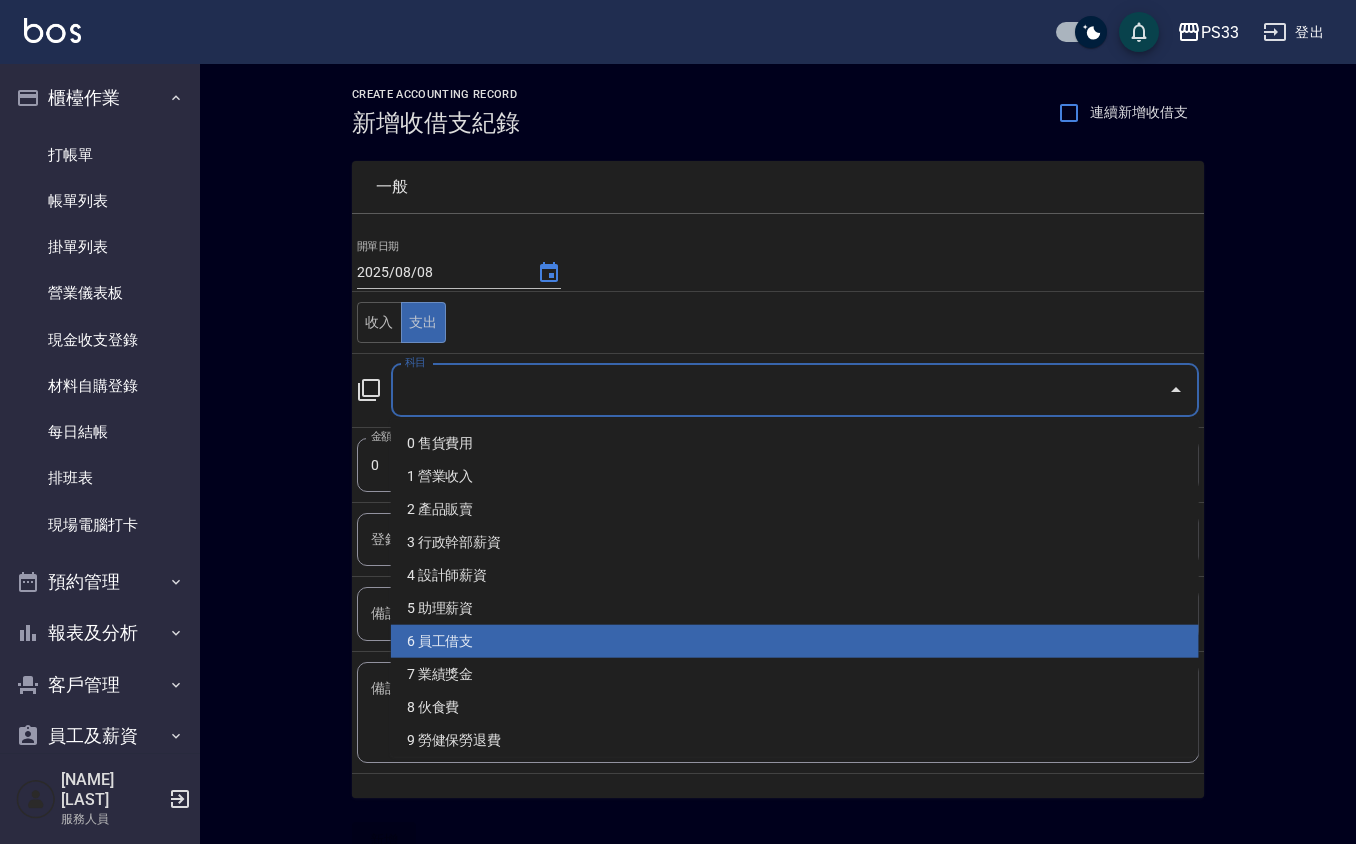 click on "6 員工借支" at bounding box center [795, 641] 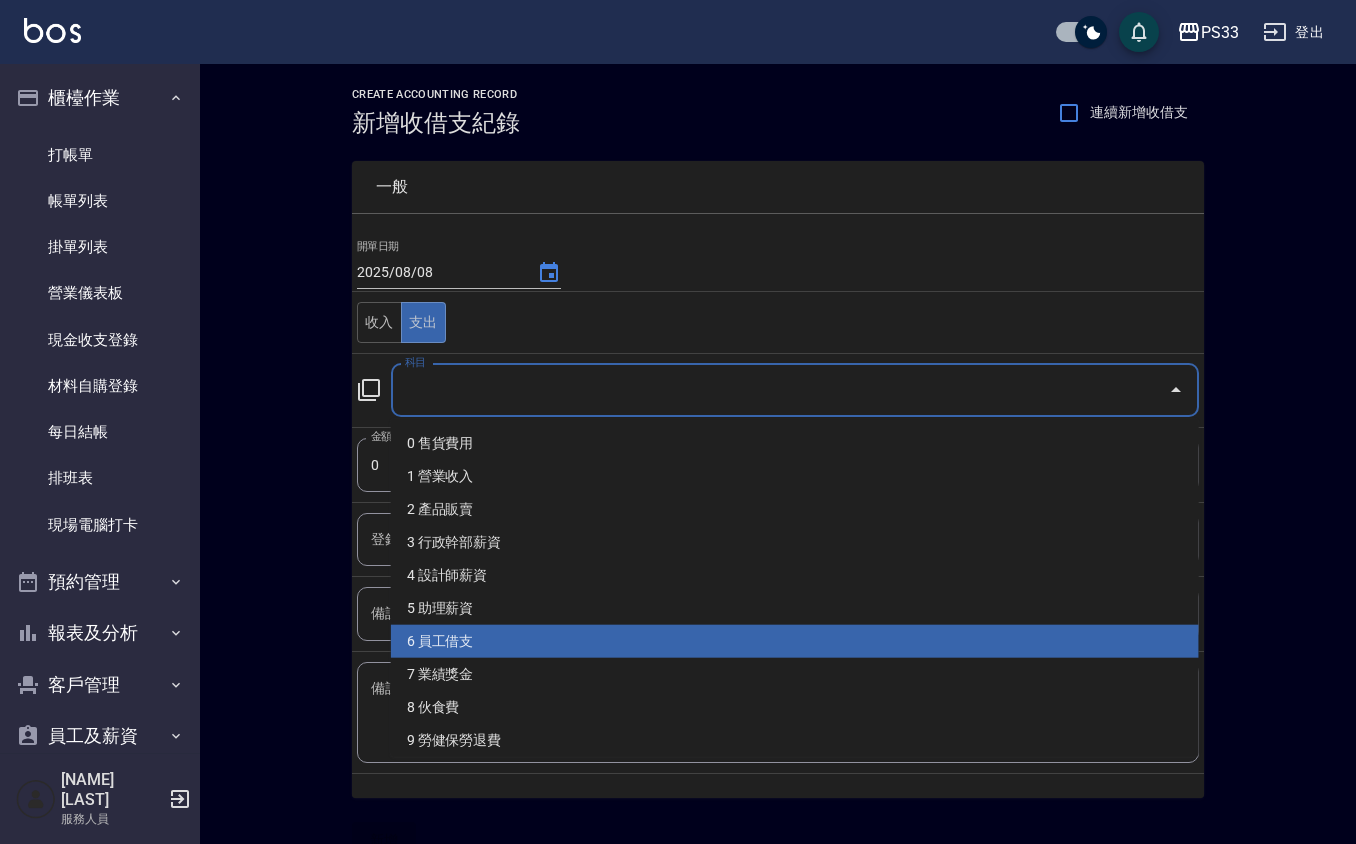 type on "6 員工借支" 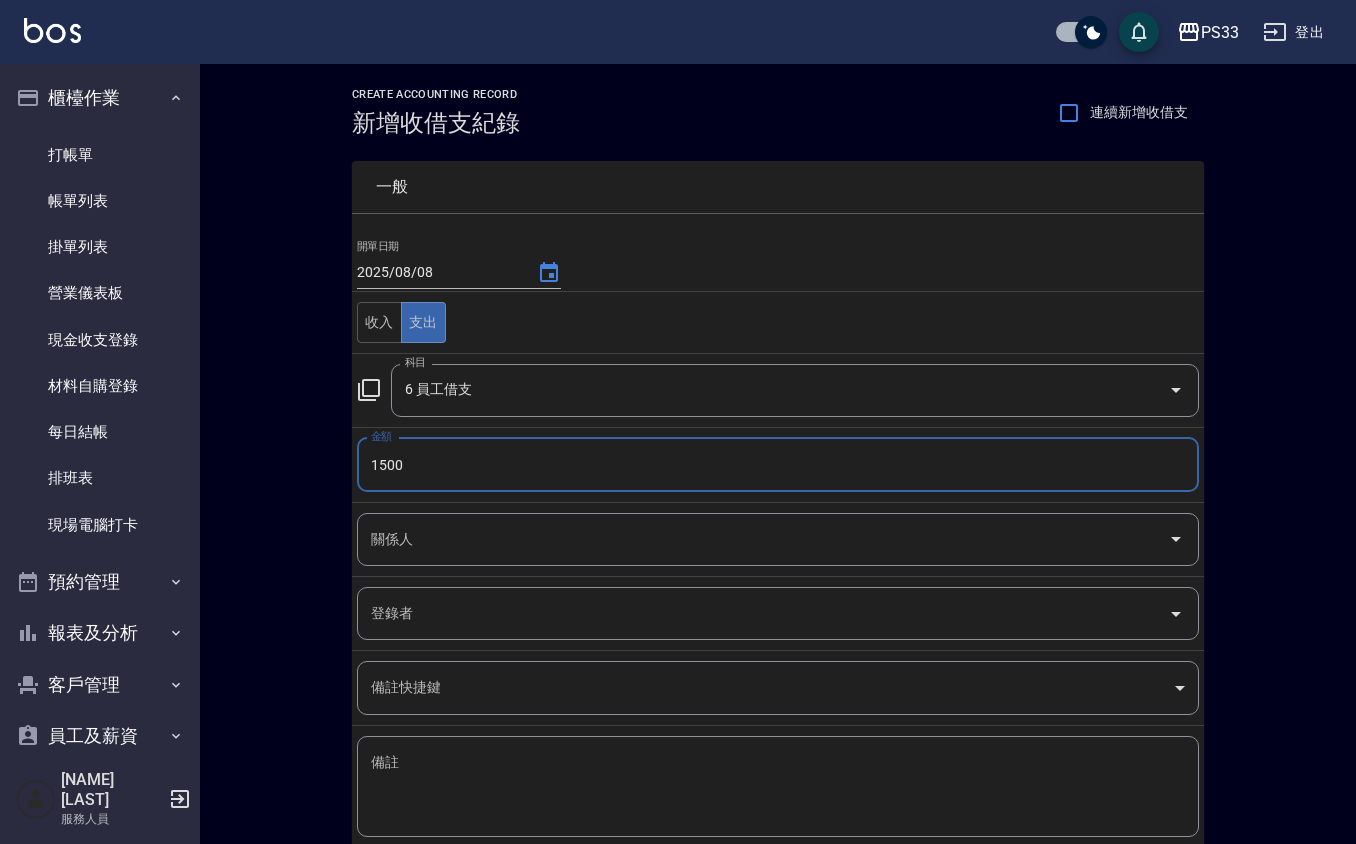 type on "1500" 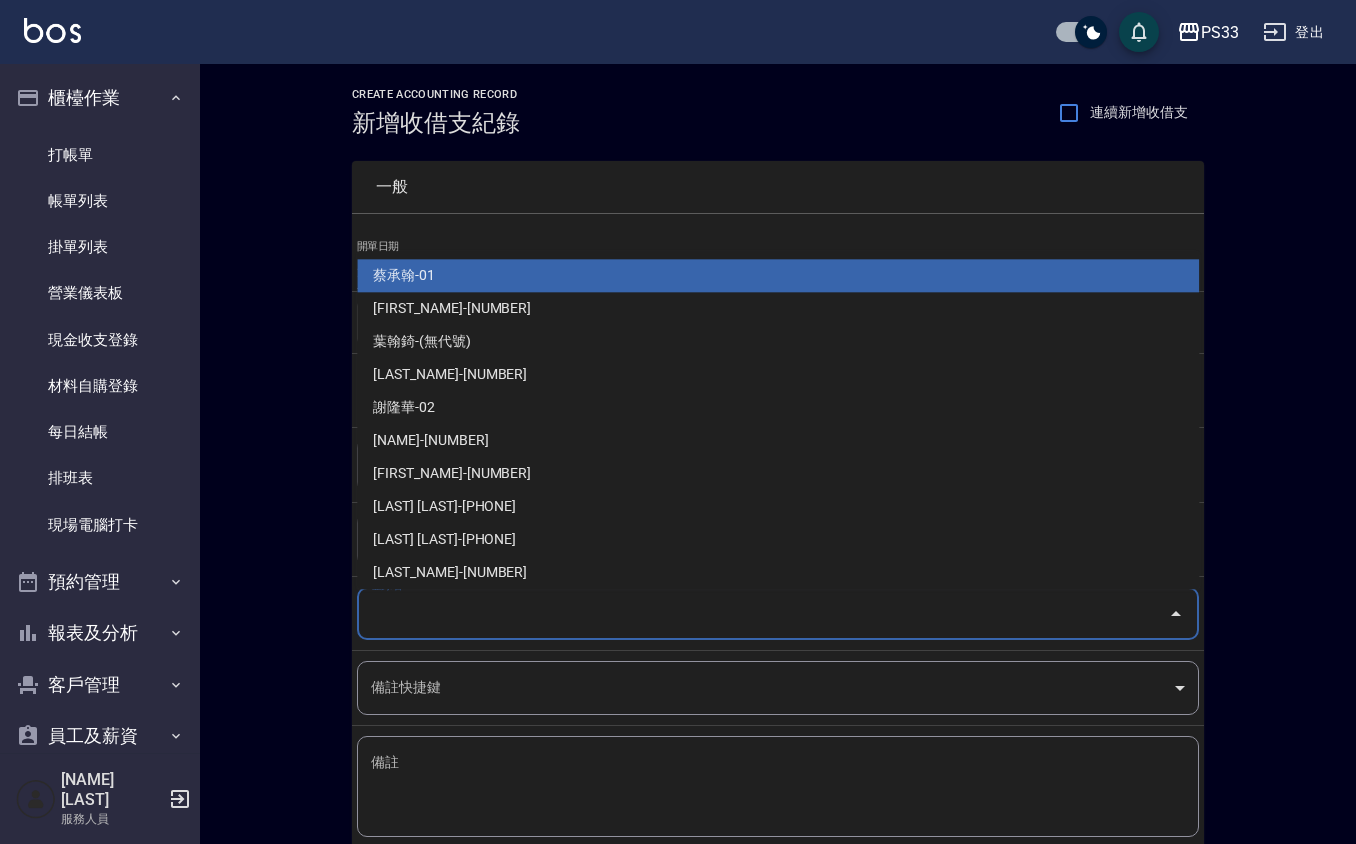 click on "登錄者" at bounding box center (763, 613) 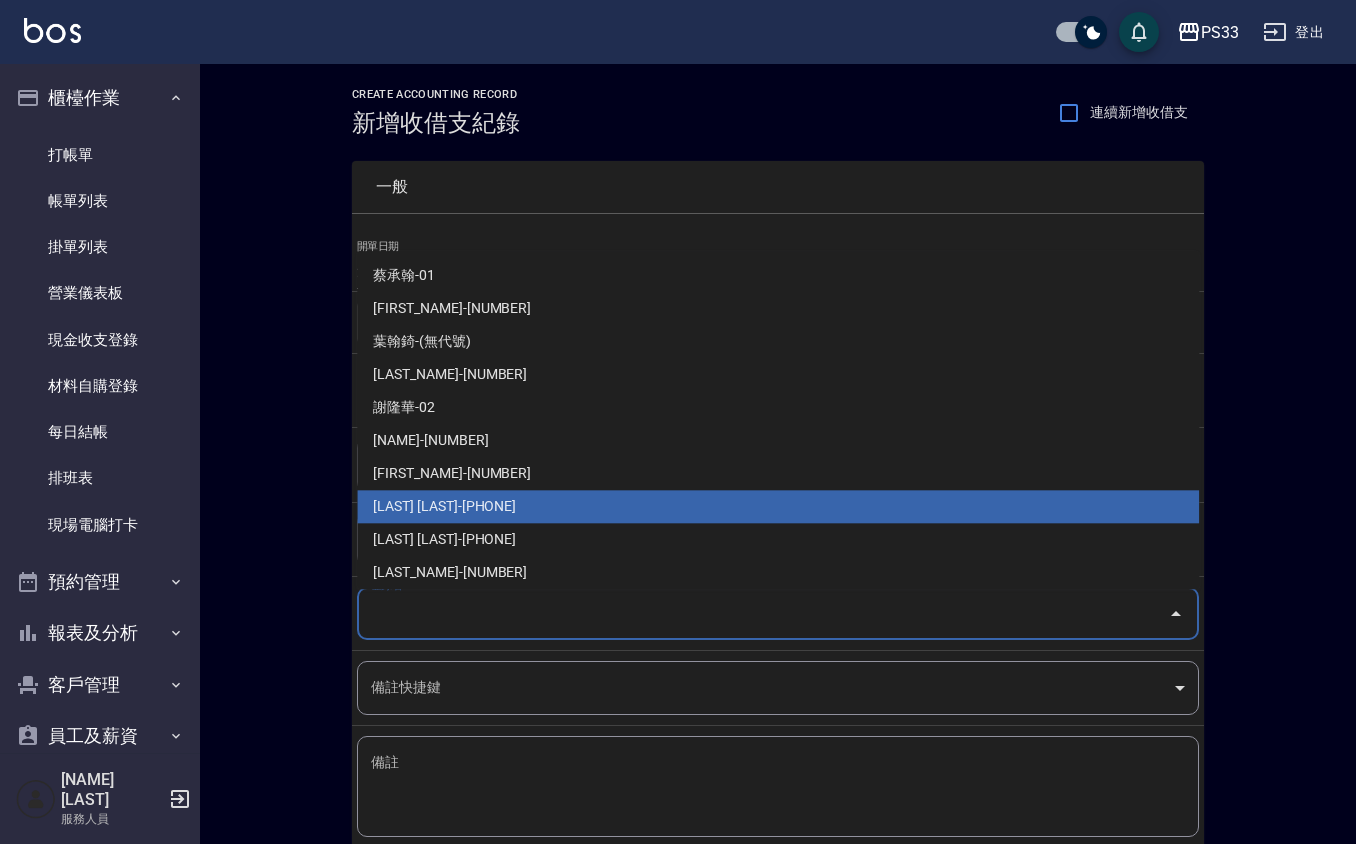 click on "謝書宜-5" at bounding box center (778, 507) 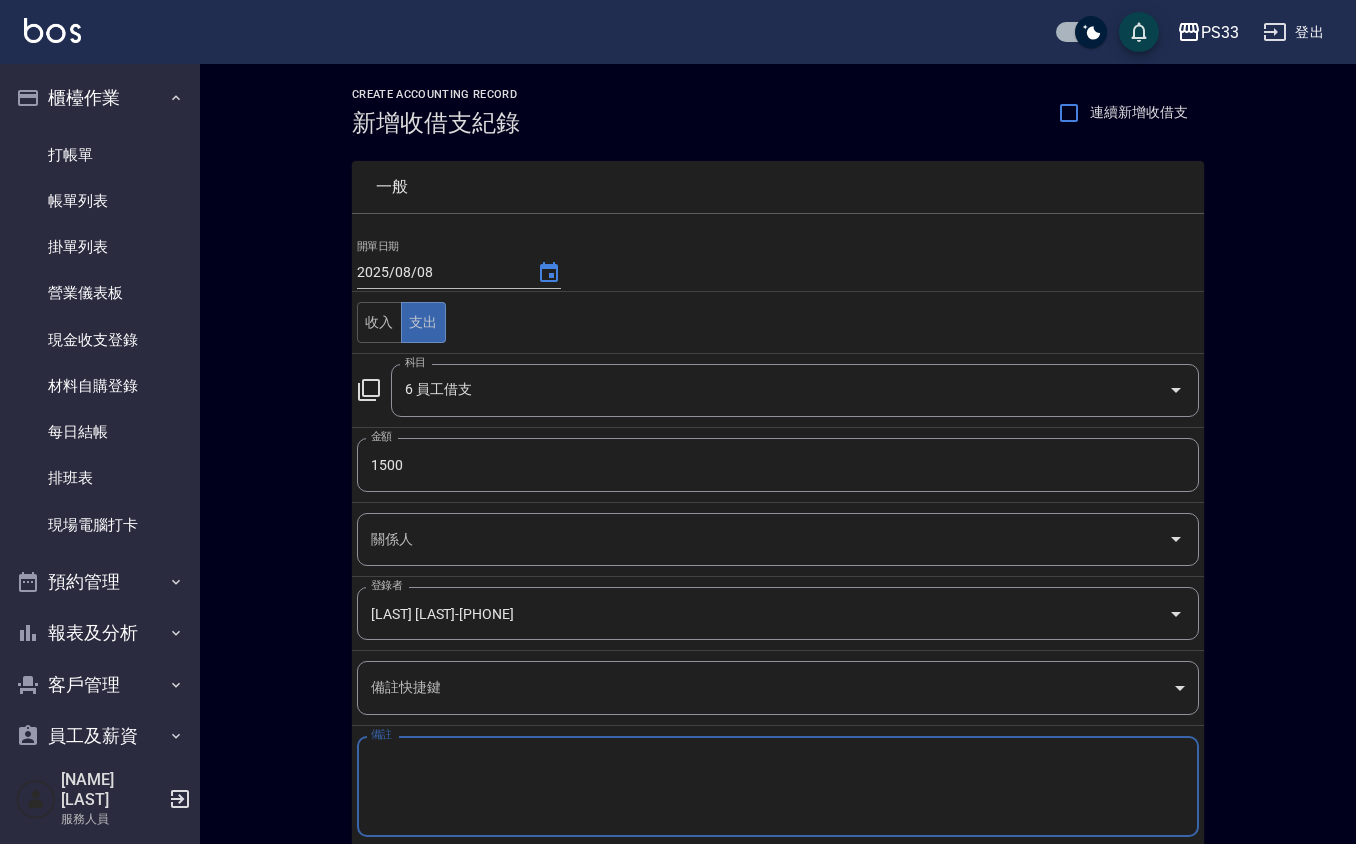 click on "備註" at bounding box center (778, 787) 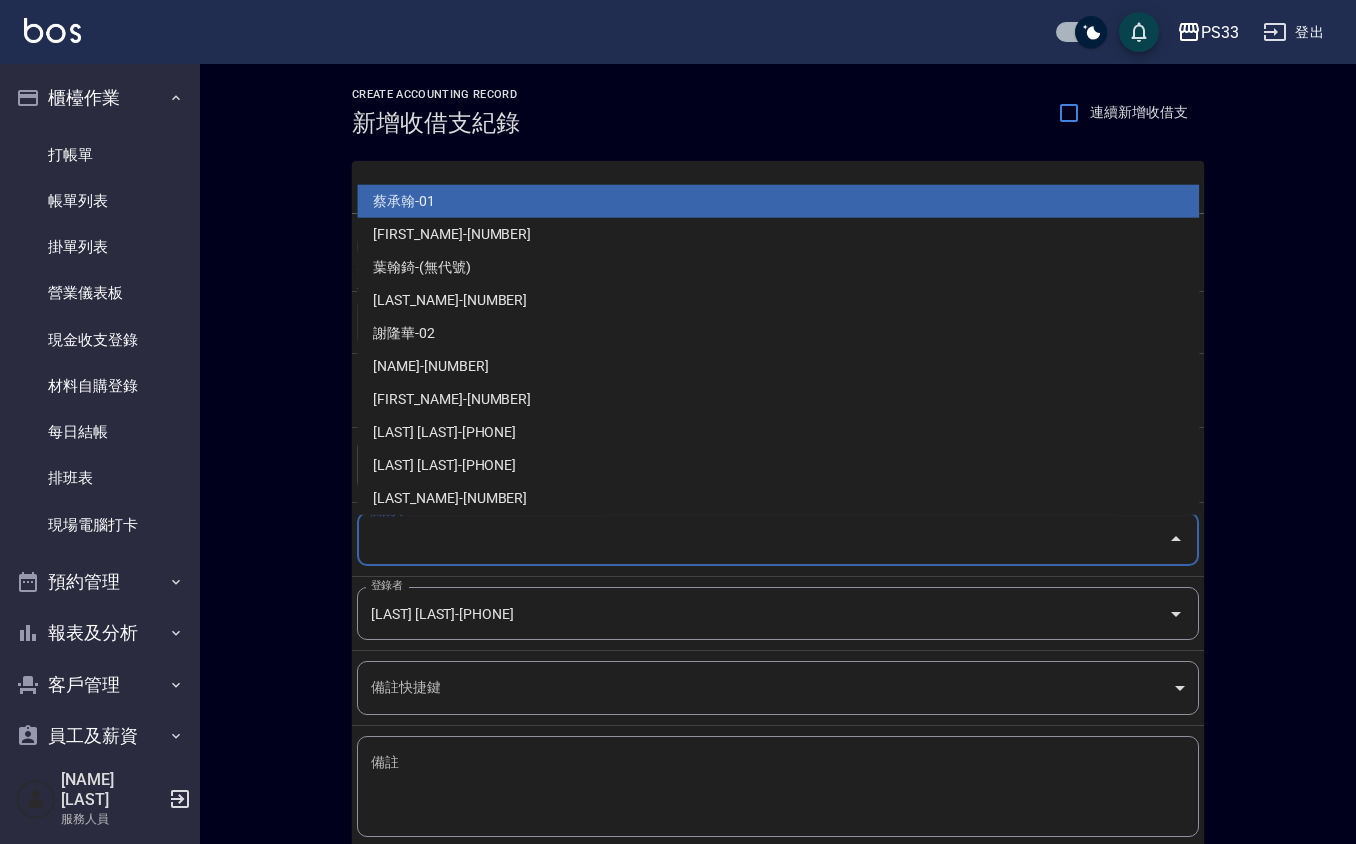 click on "關係人" at bounding box center (763, 539) 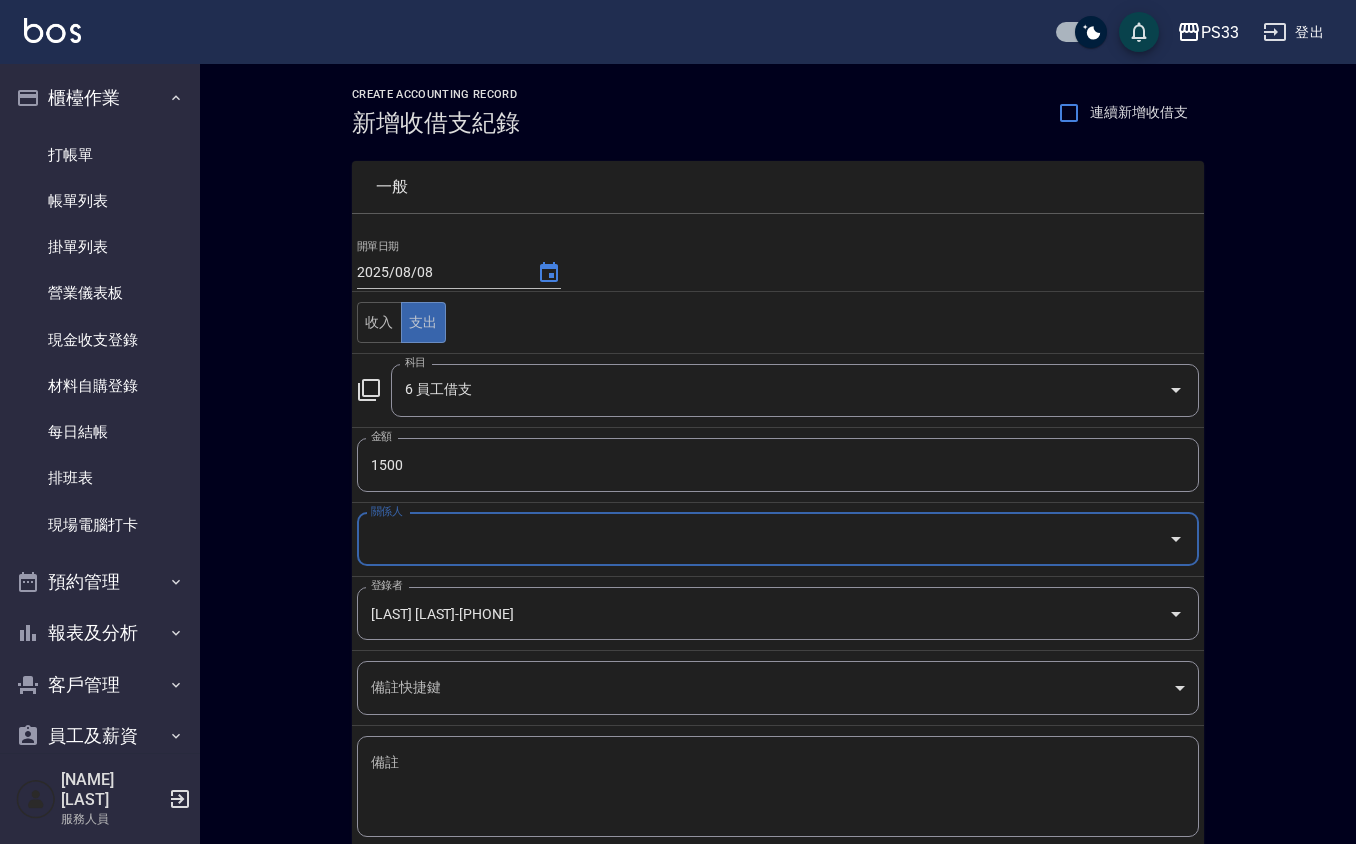 click on "關係人" at bounding box center (763, 539) 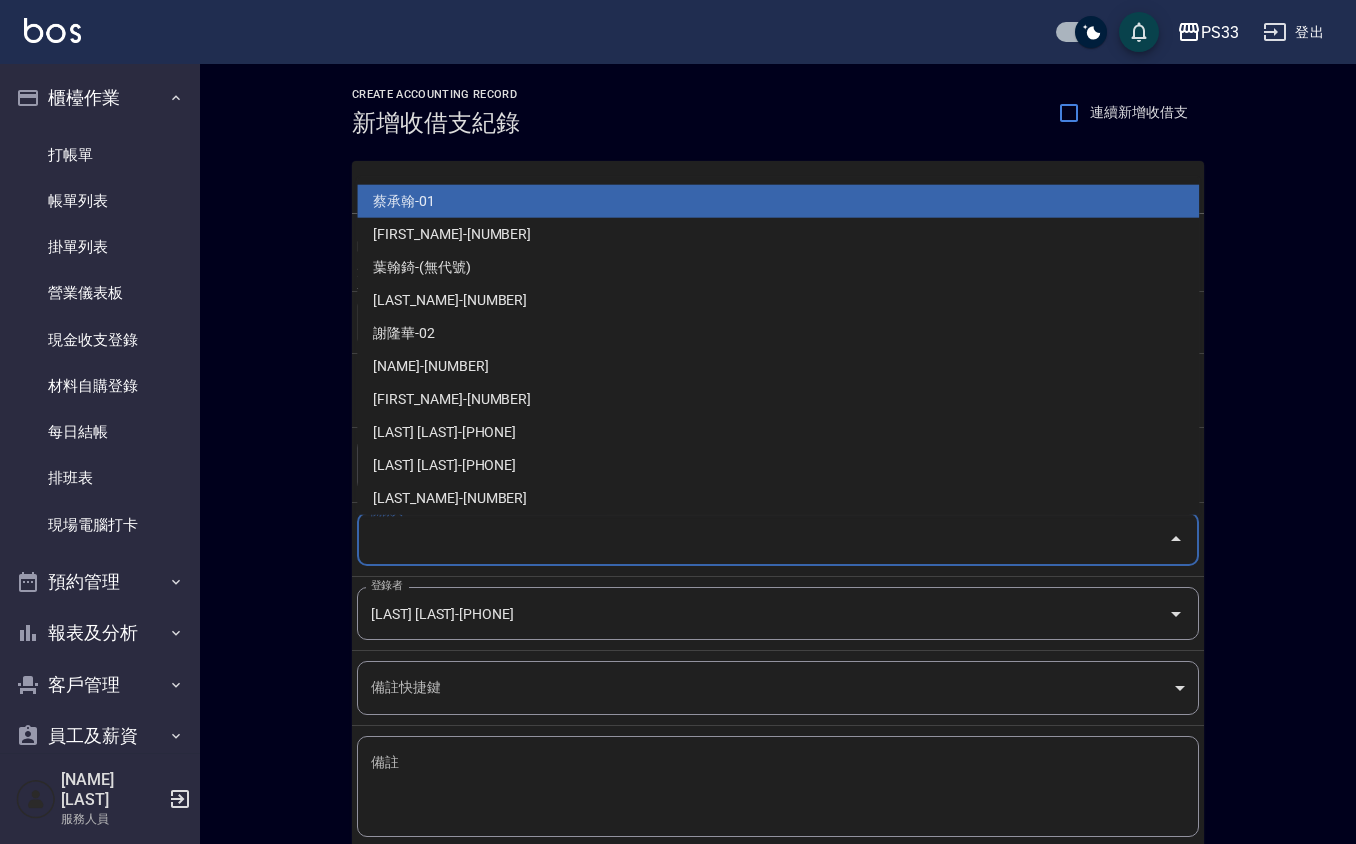 click on "關係人" at bounding box center [763, 539] 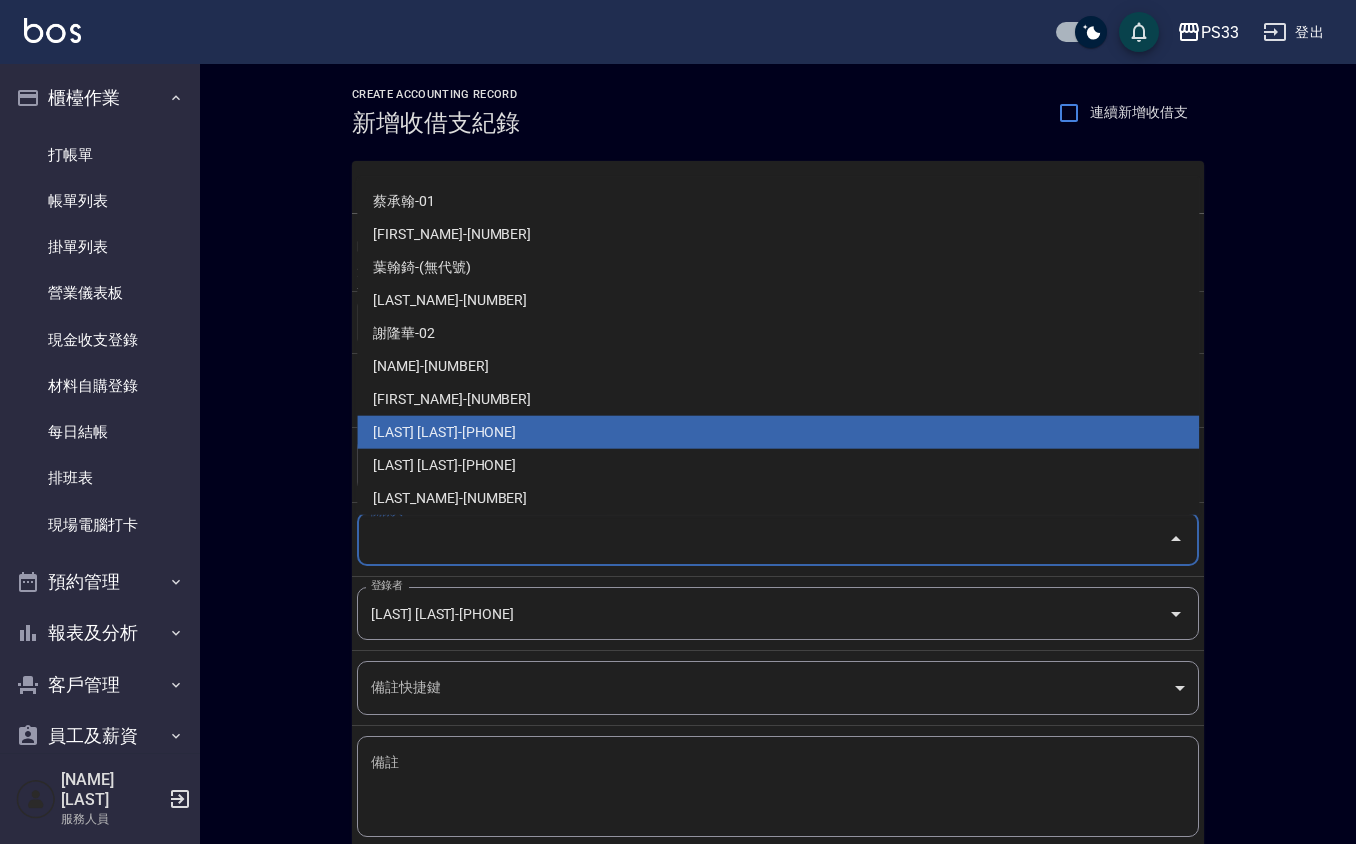 click on "謝書宜-5" at bounding box center [778, 432] 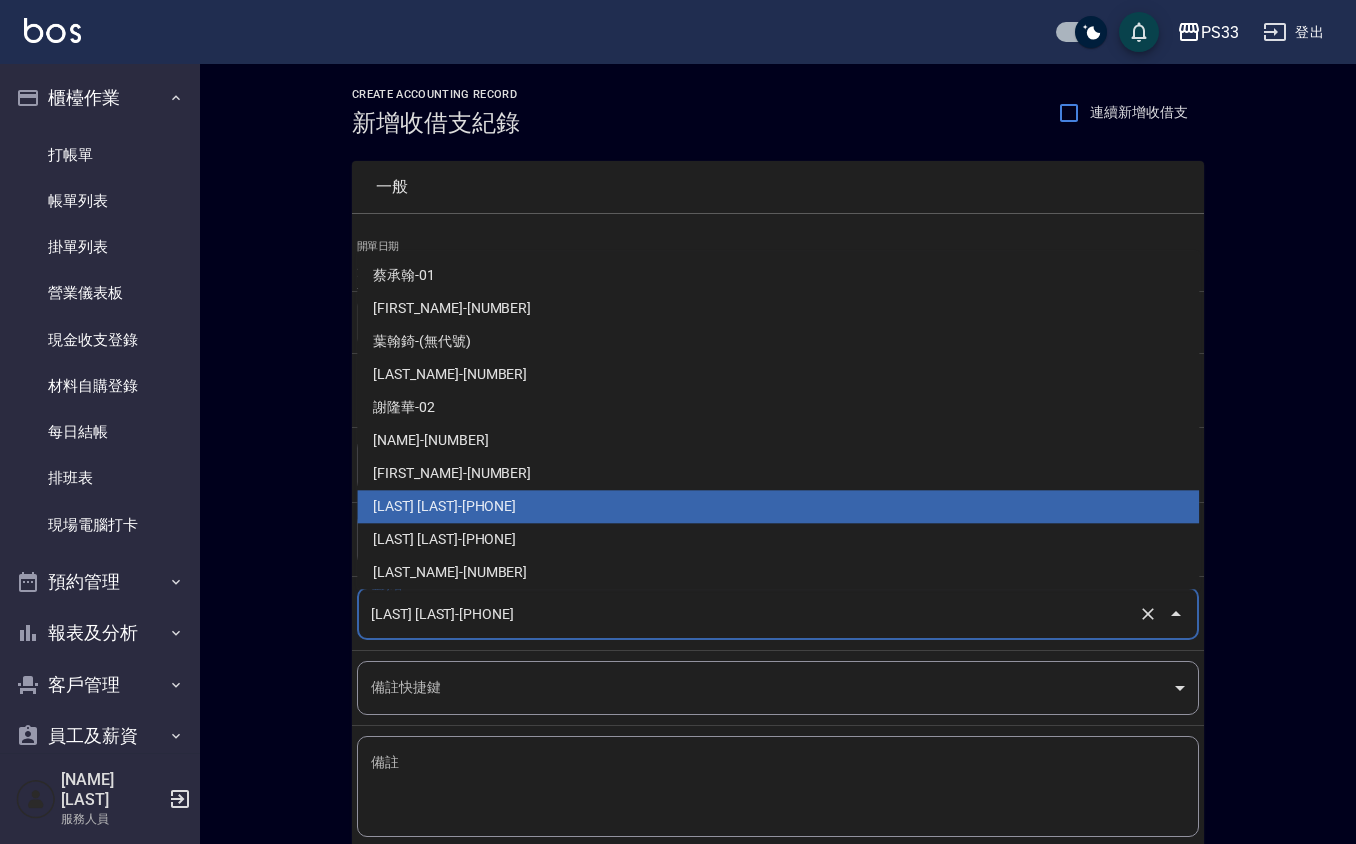 drag, startPoint x: 473, startPoint y: 616, endPoint x: 465, endPoint y: 605, distance: 13.601471 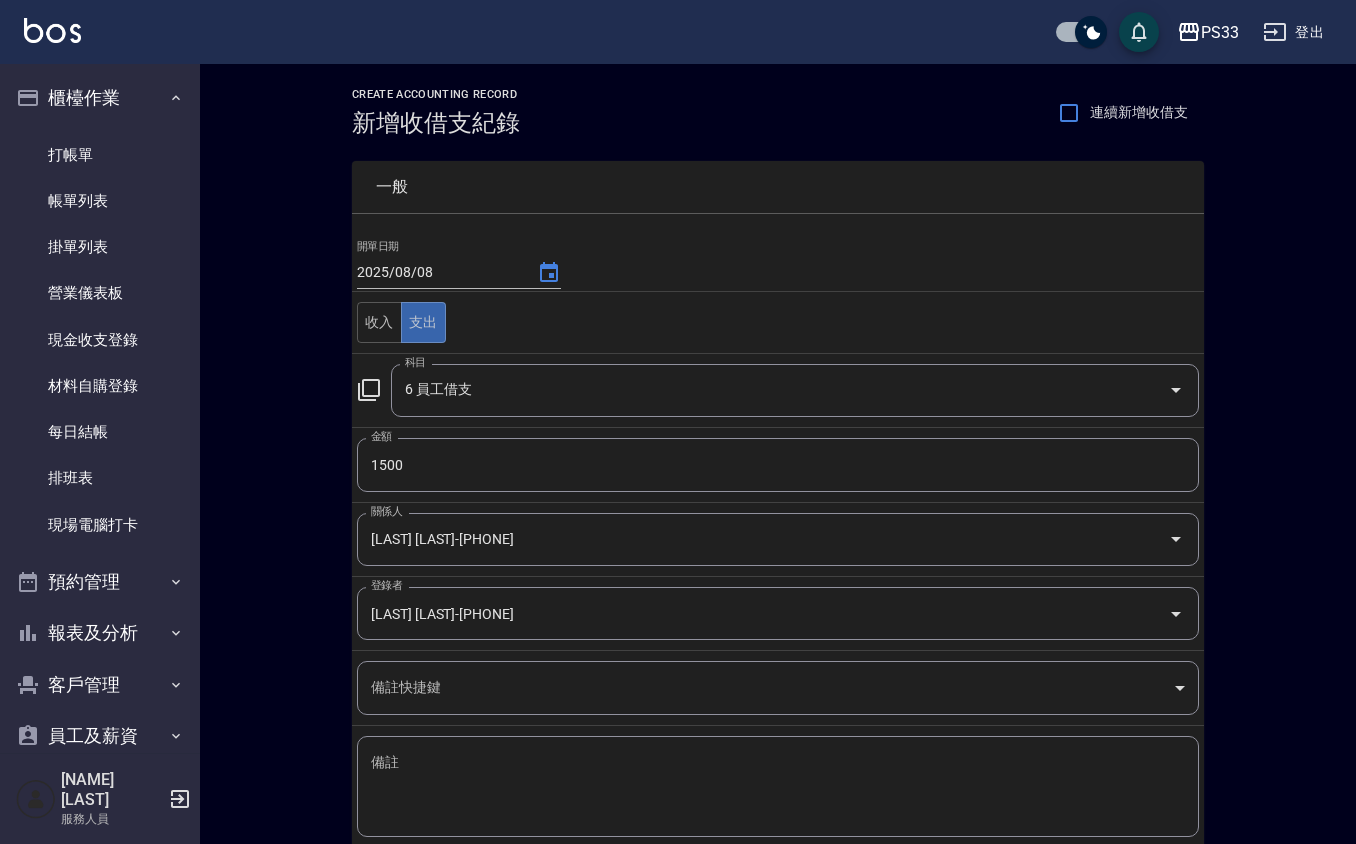 click on "備註快捷鍵 ​ 備註快捷鍵" at bounding box center [778, 688] 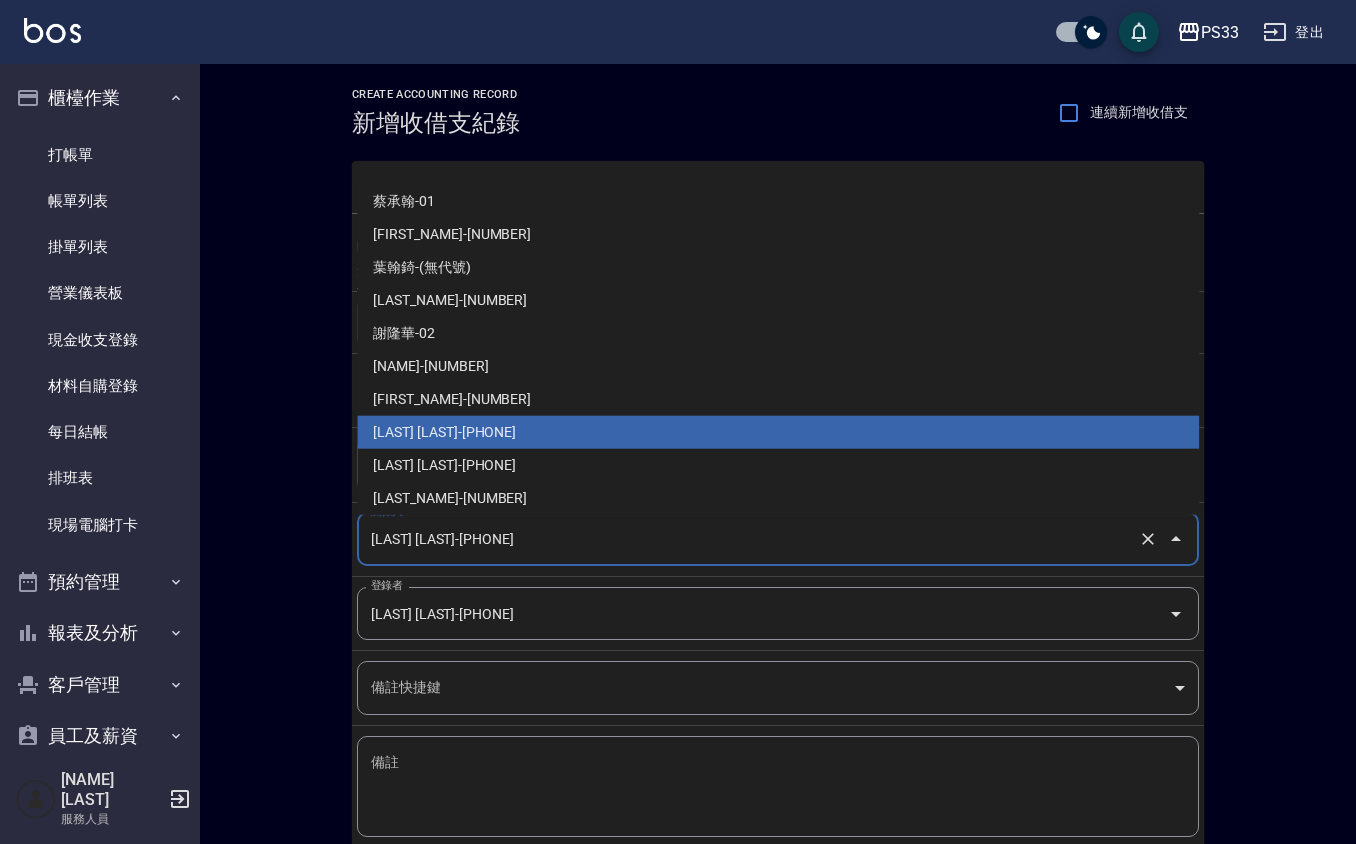 click on "謝書宜-5" at bounding box center (750, 539) 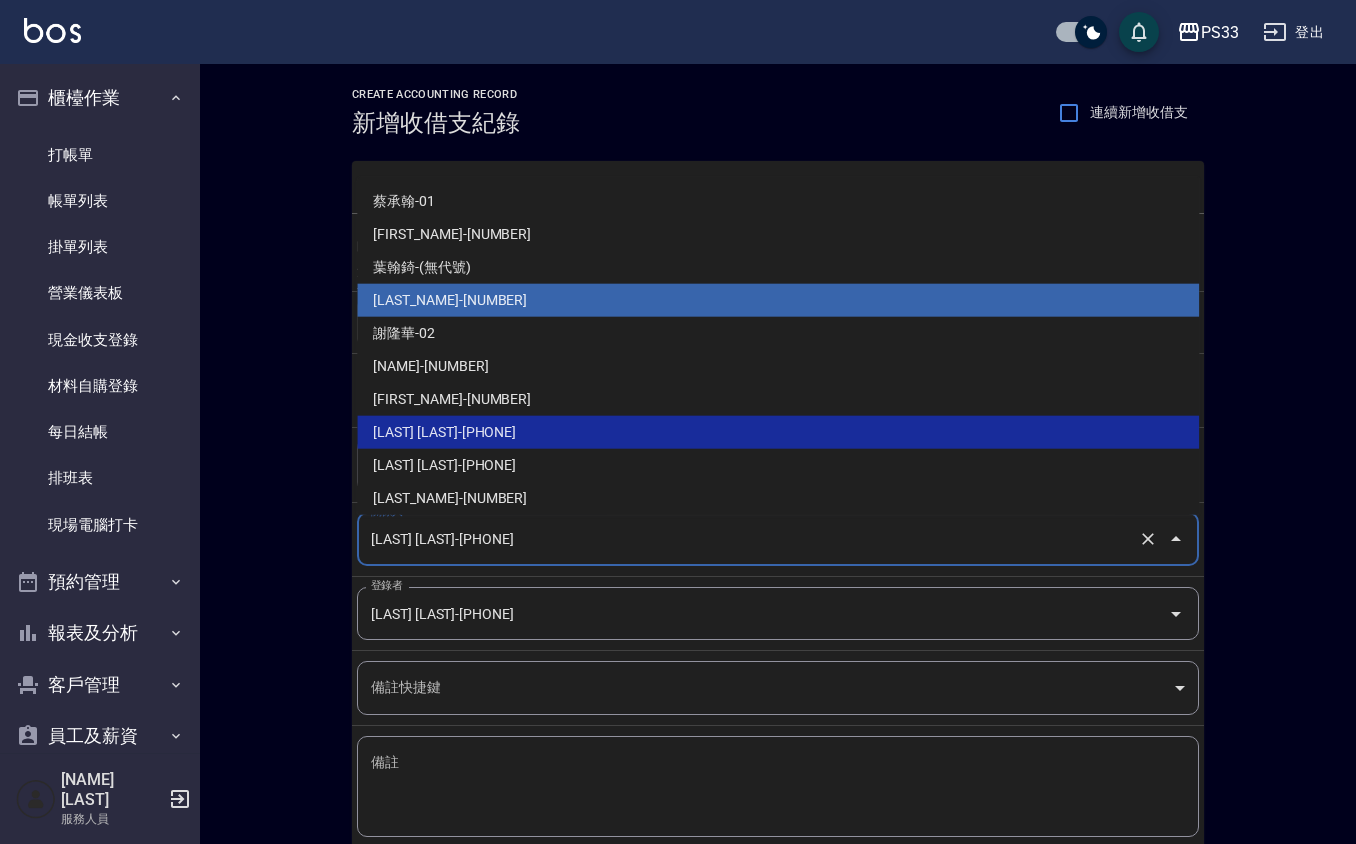 click on "沈奕妤-2" at bounding box center [778, 300] 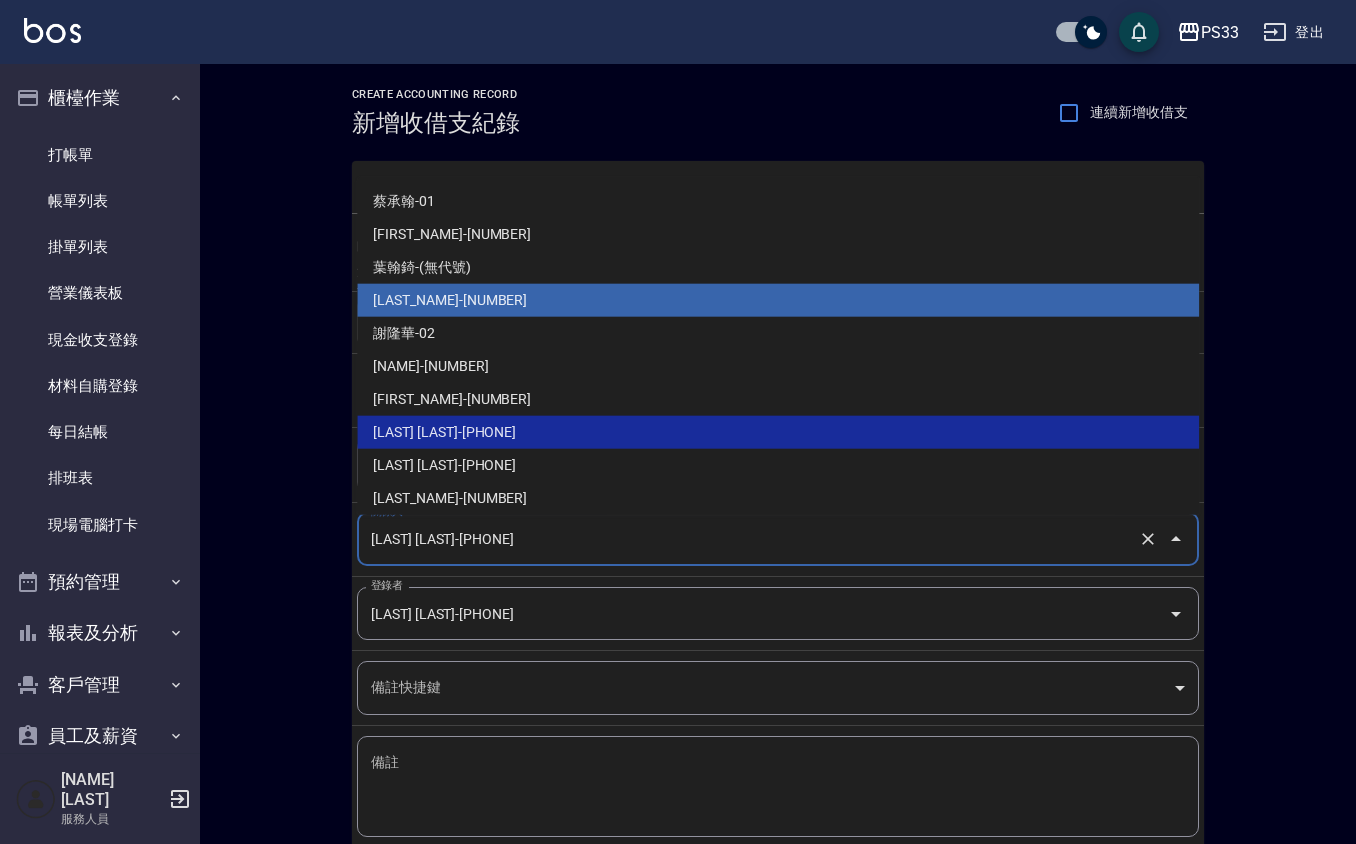 type on "沈奕妤-2" 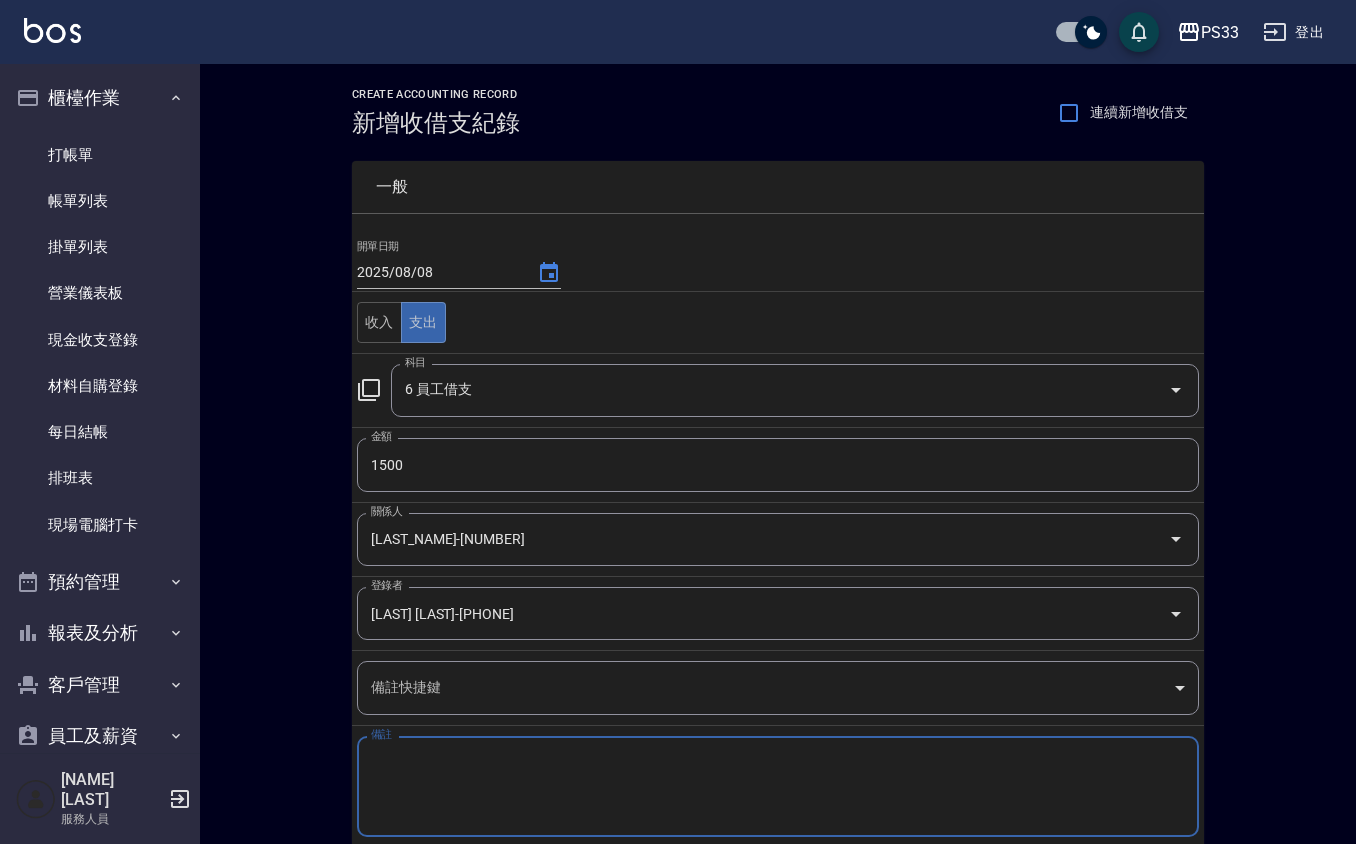 click on "備註" at bounding box center [778, 787] 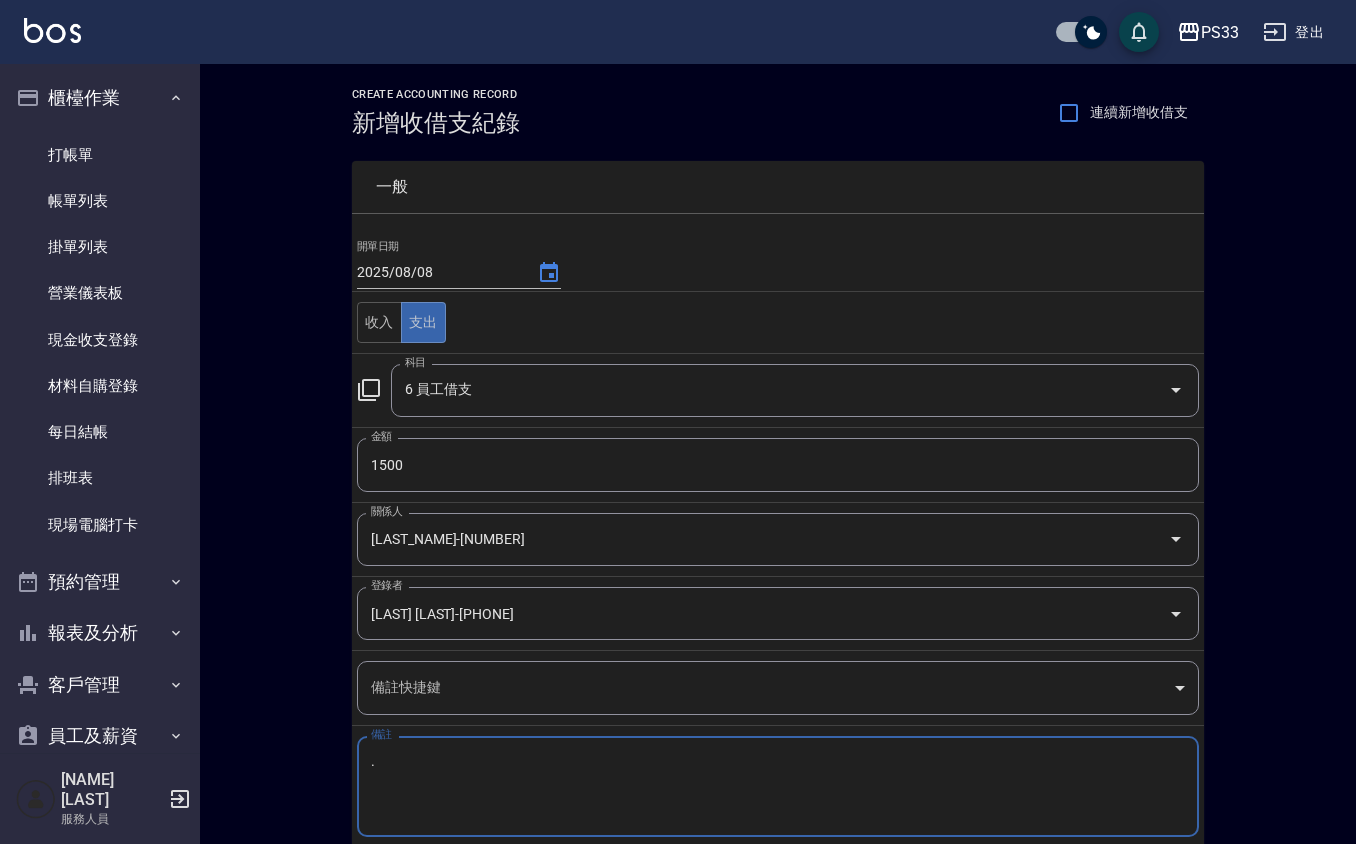 type on "." 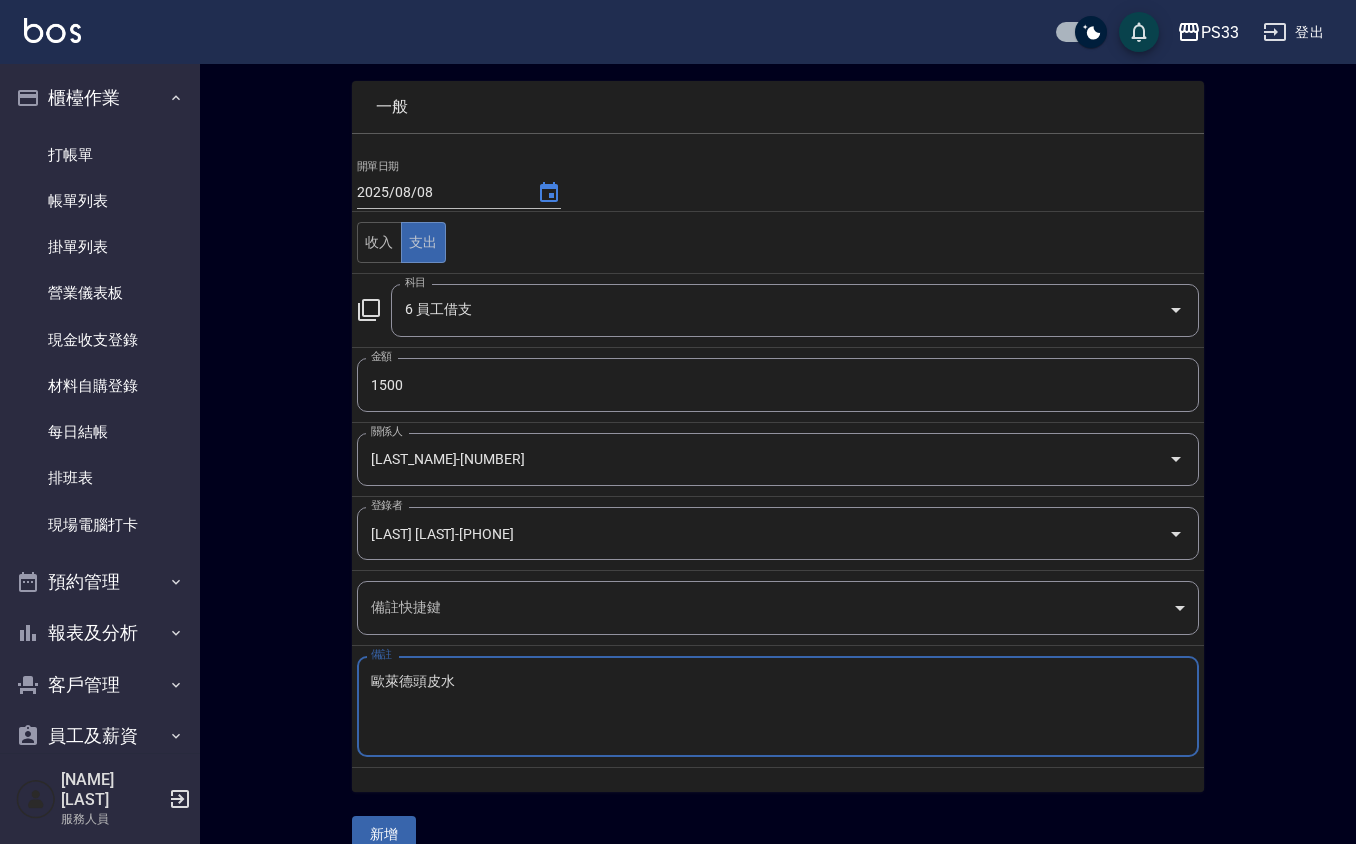 scroll, scrollTop: 116, scrollLeft: 0, axis: vertical 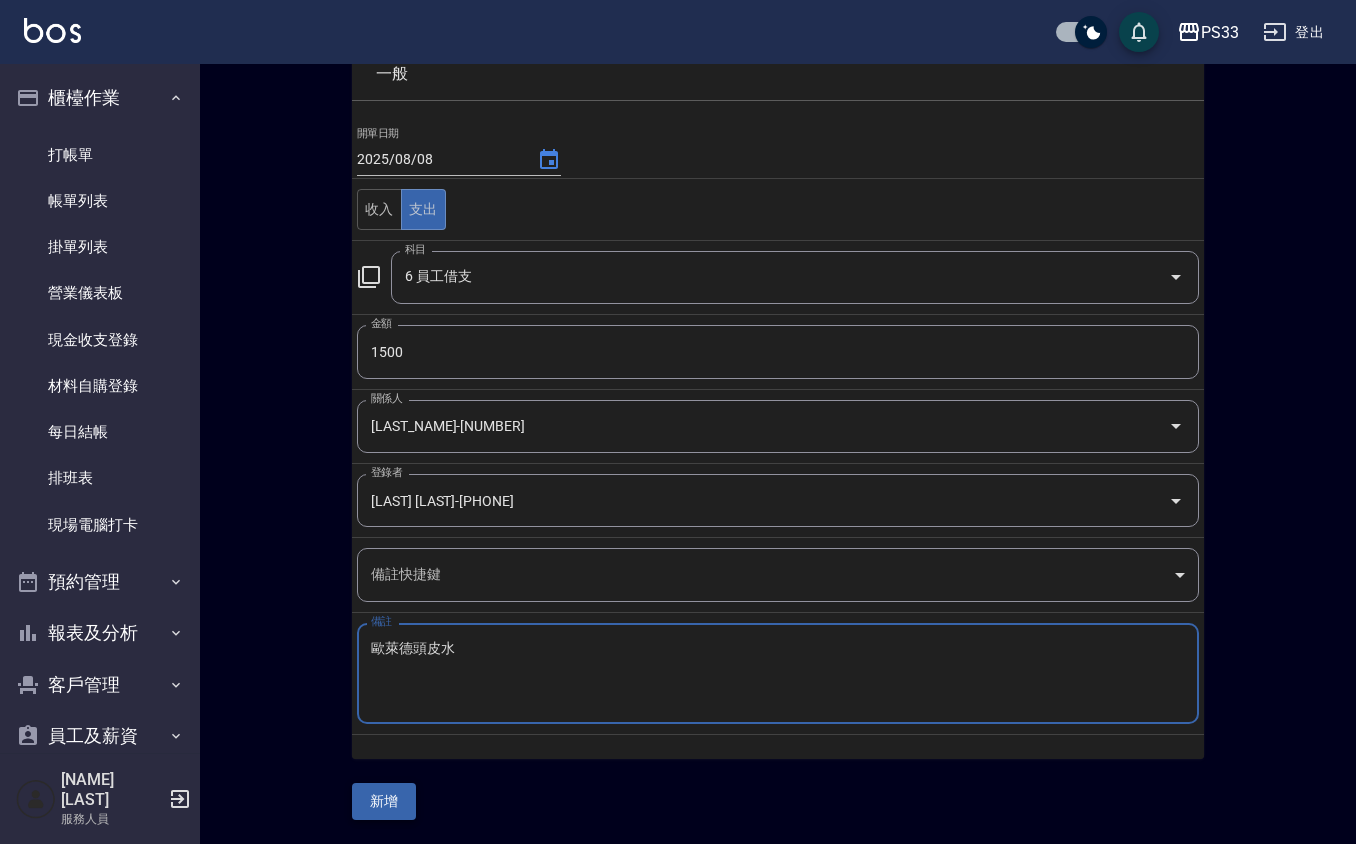 type on "歐萊德頭皮水" 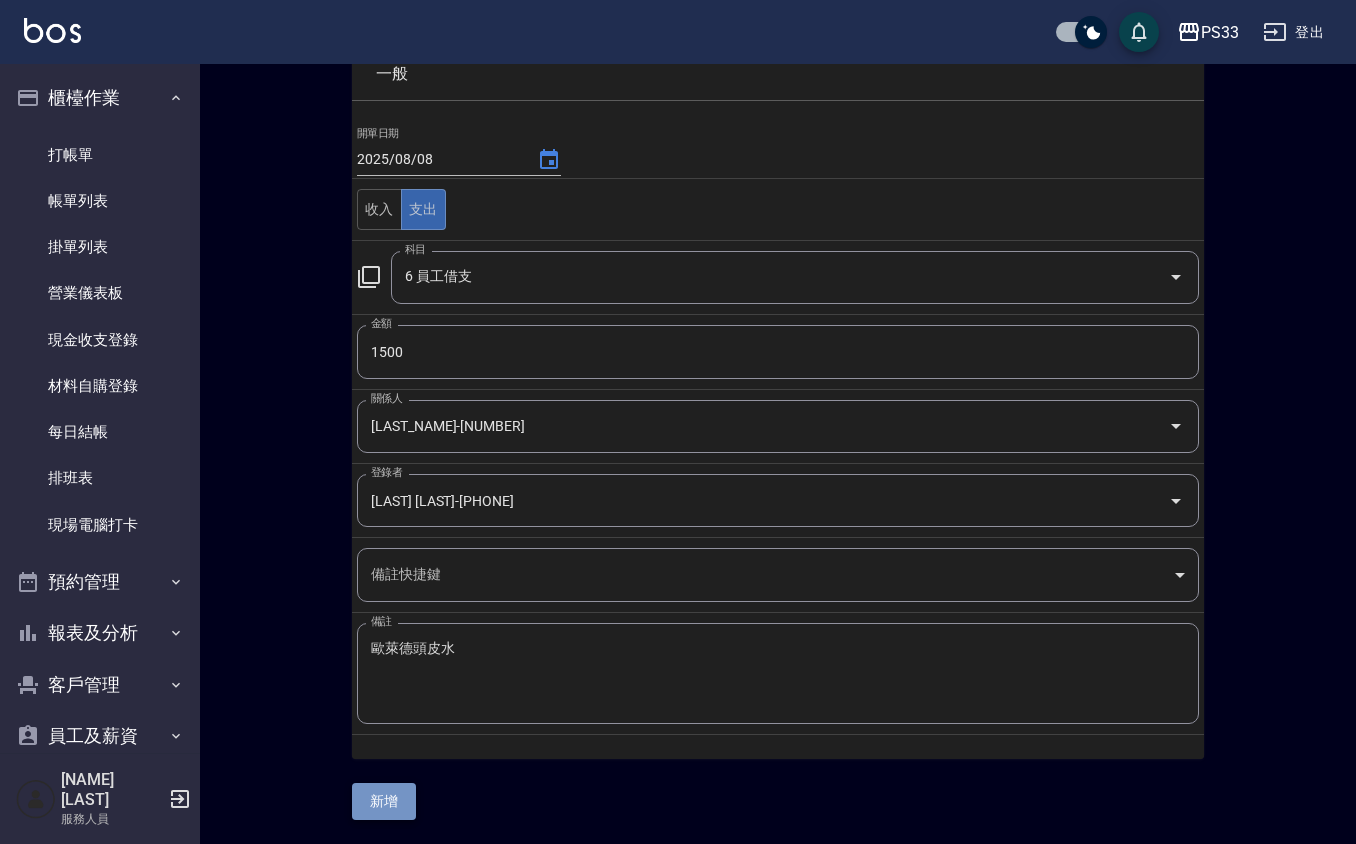 click on "新增" at bounding box center (384, 801) 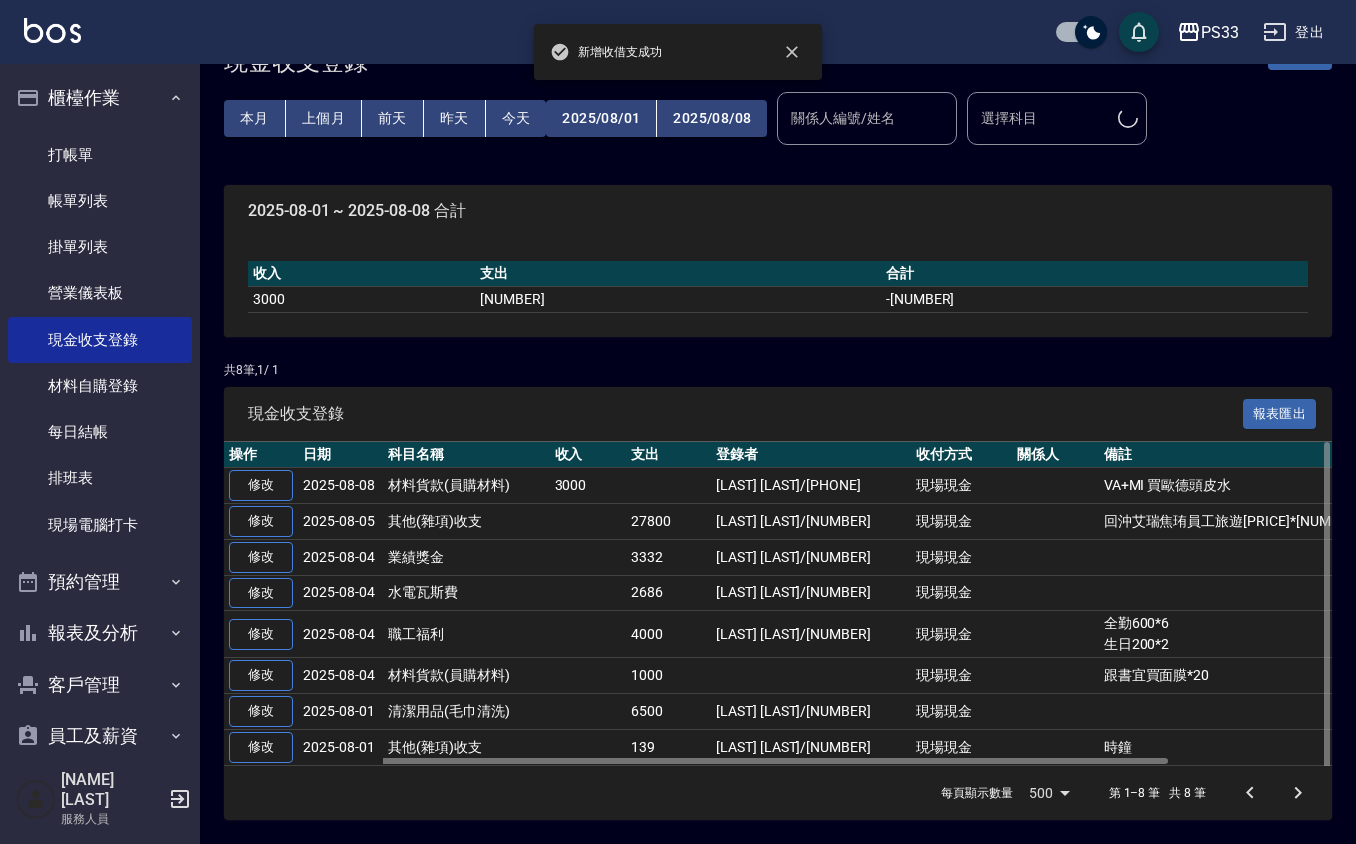 scroll, scrollTop: 0, scrollLeft: 0, axis: both 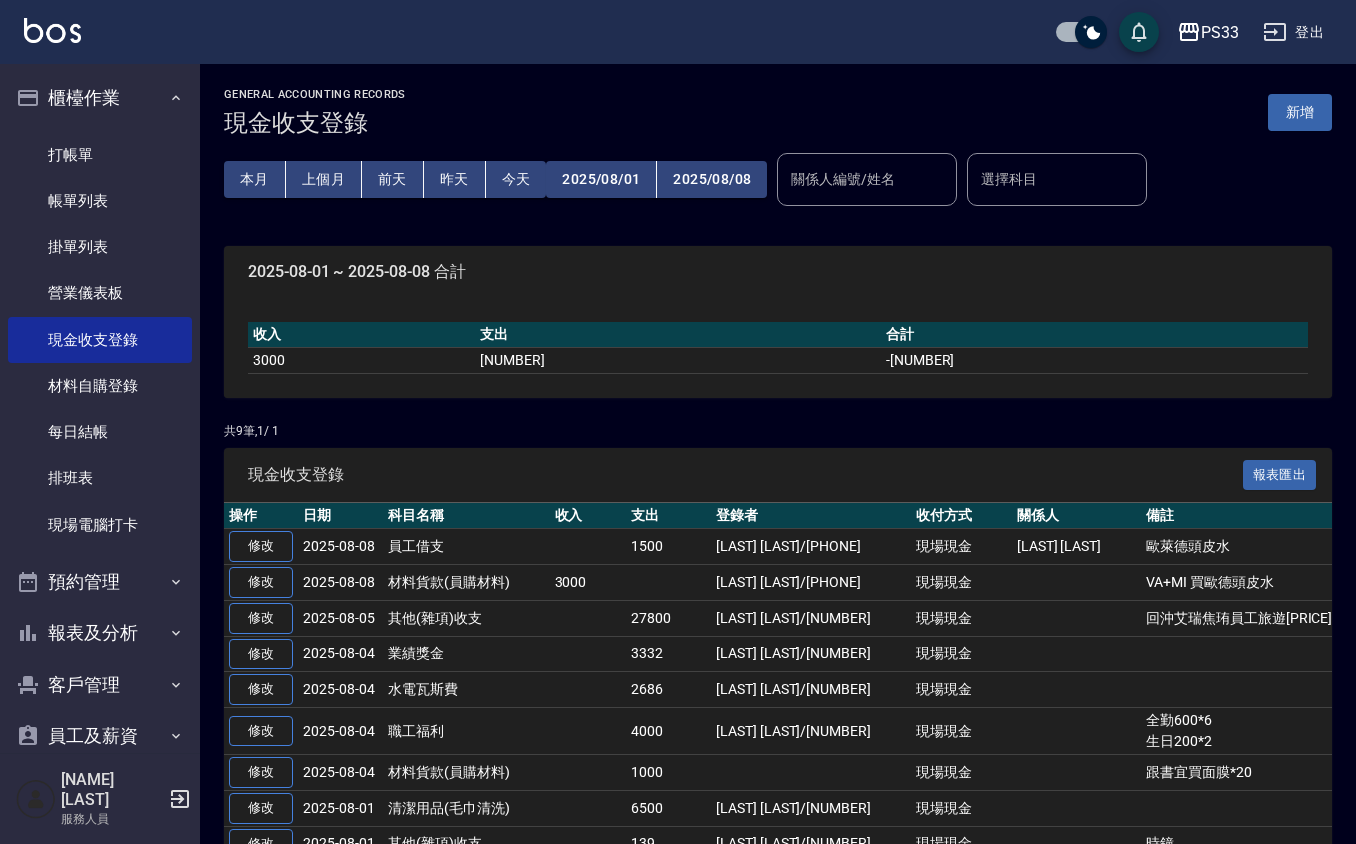 click on "打帳單 帳單列表 掛單列表 營業儀表板 現金收支登錄 材料自購登錄 每日結帳 排班表 現場電腦打卡" at bounding box center [100, 340] 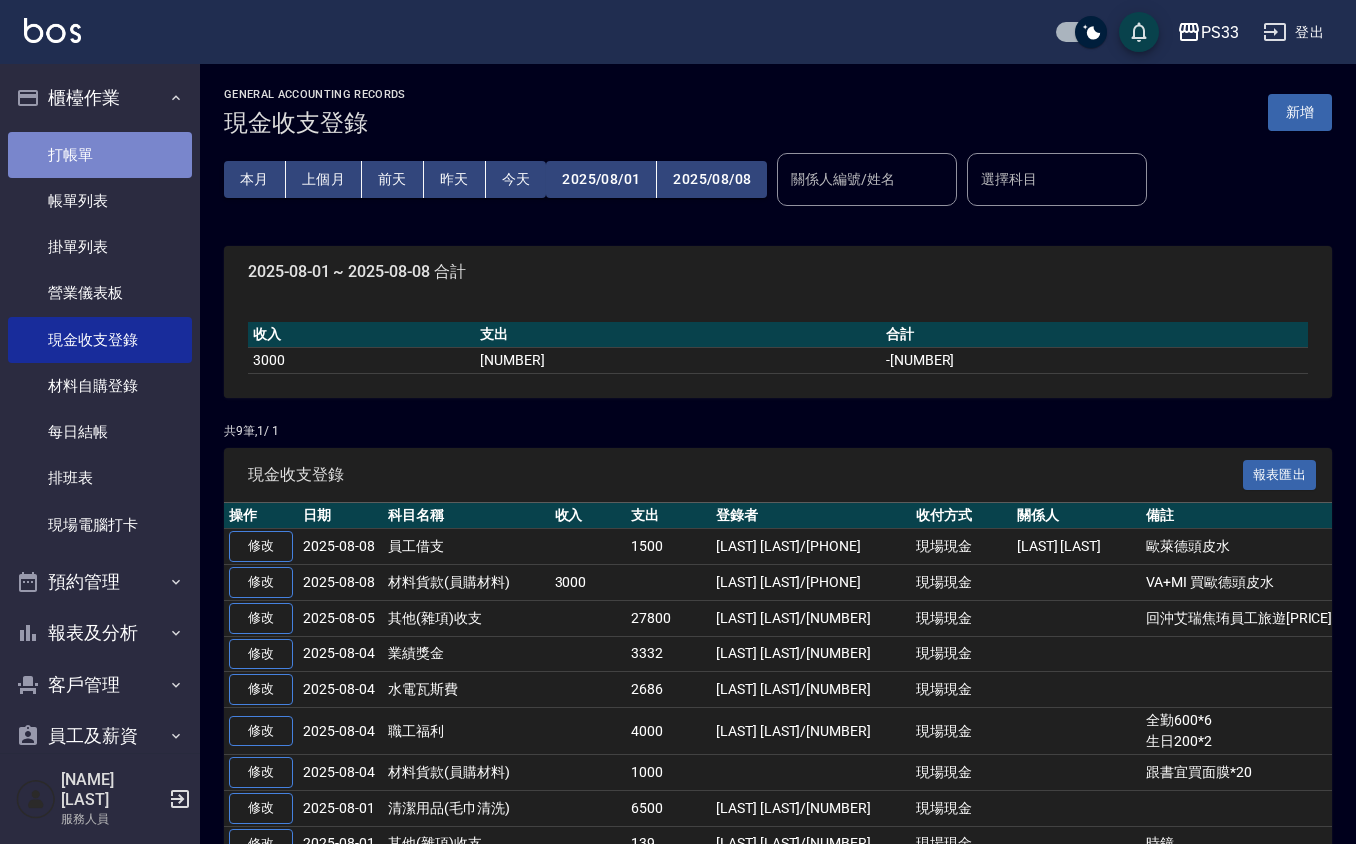 click on "打帳單" at bounding box center [100, 155] 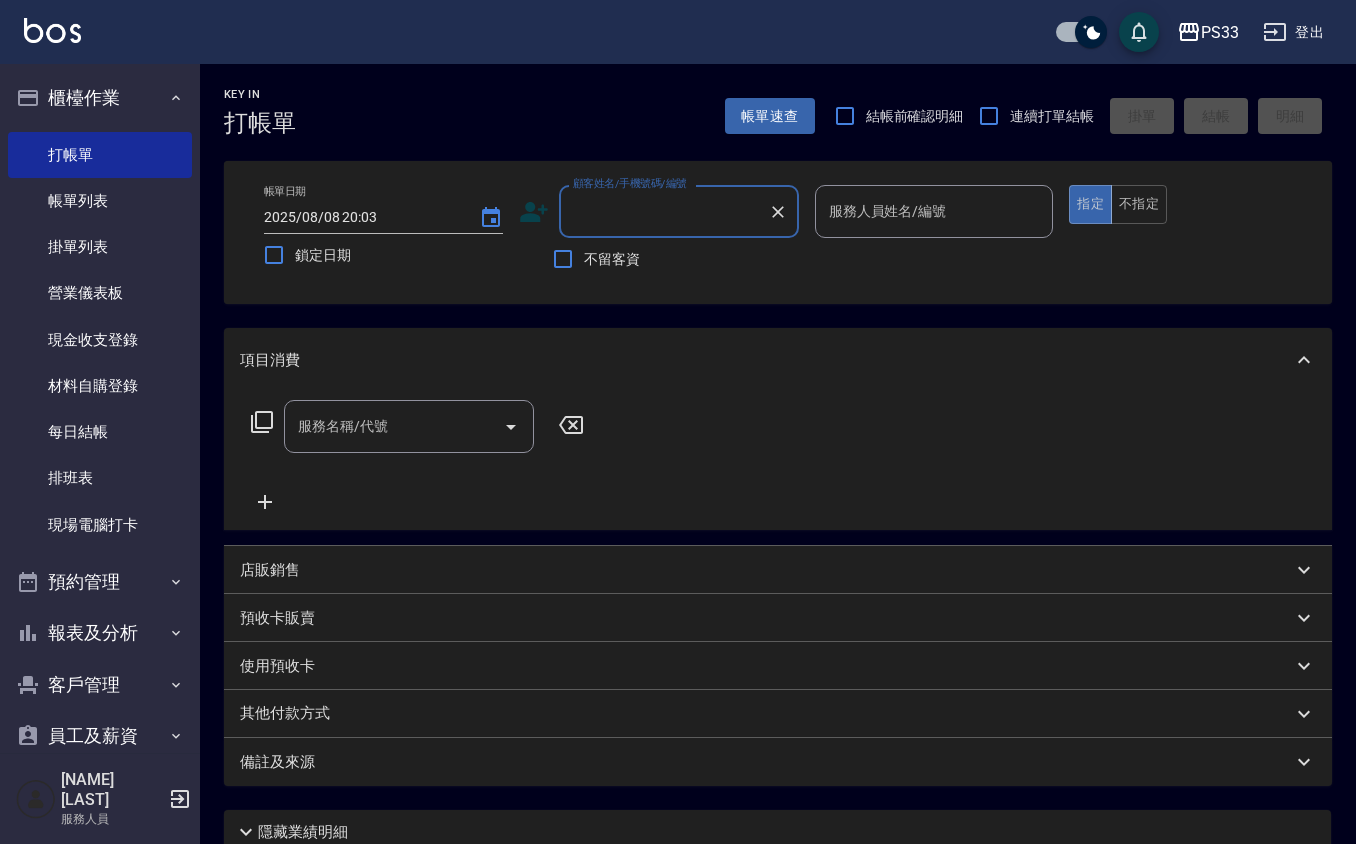 click on "顧客姓名/手機號碼/編號" at bounding box center (679, 211) 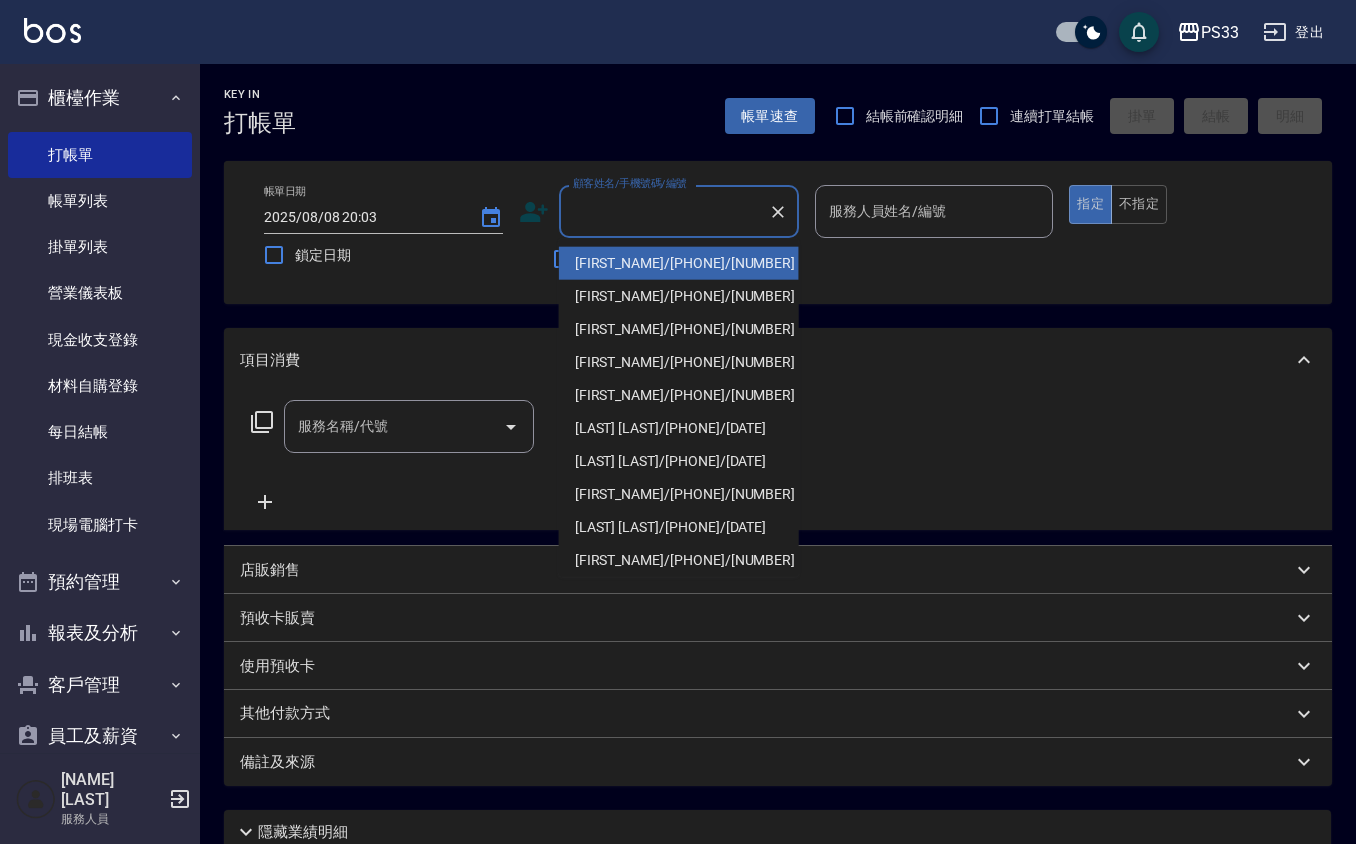click 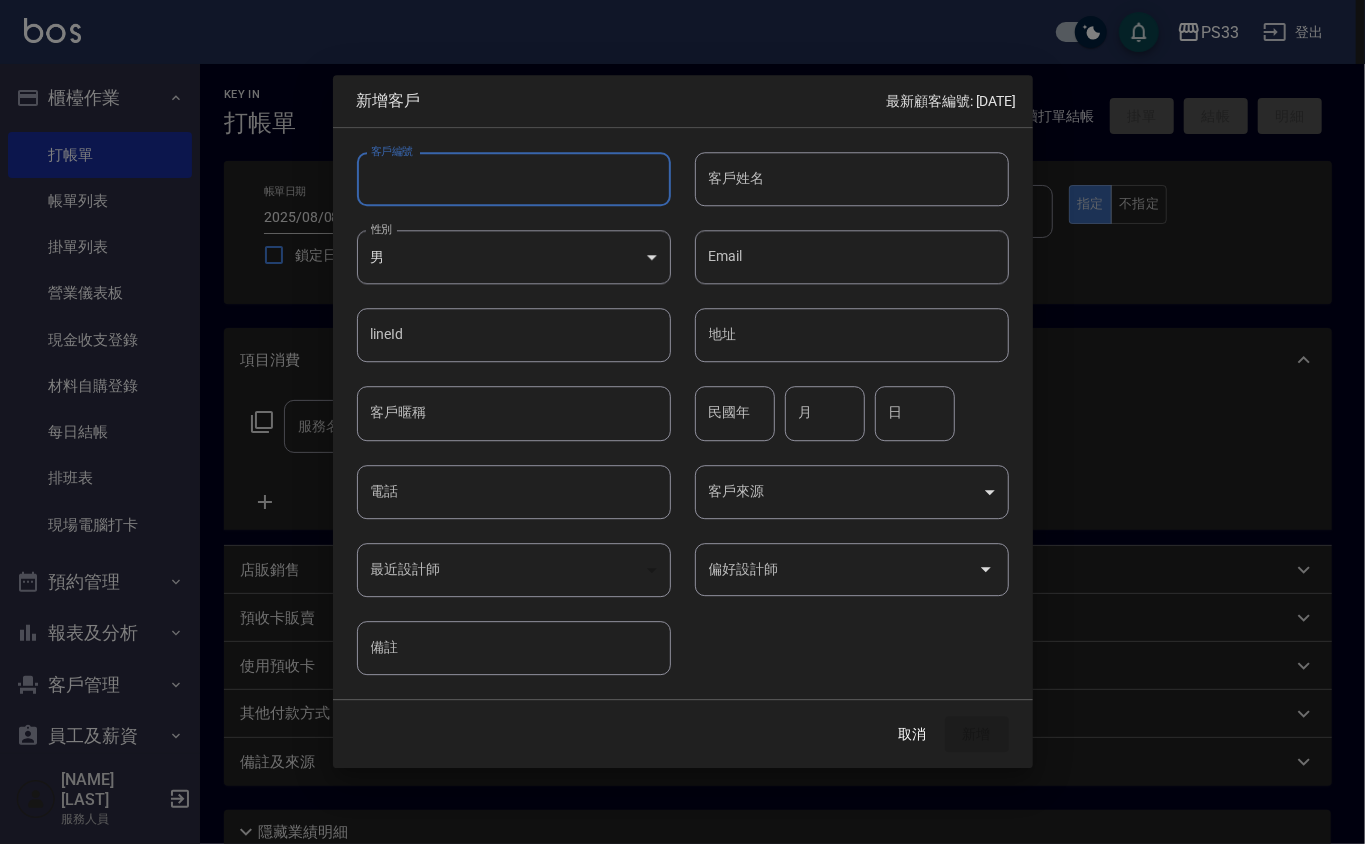 click on "客戶編號" at bounding box center [514, 179] 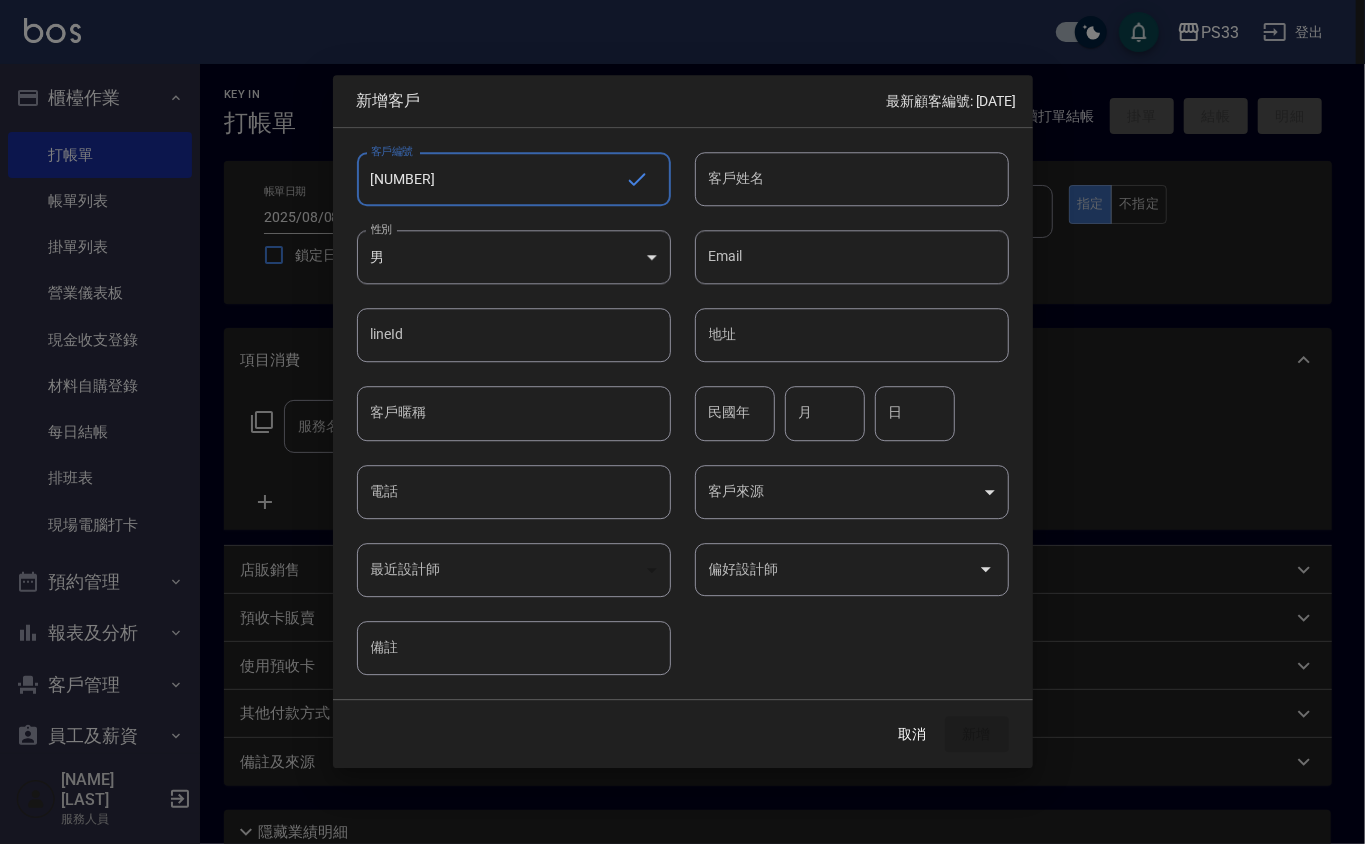 type on "070106" 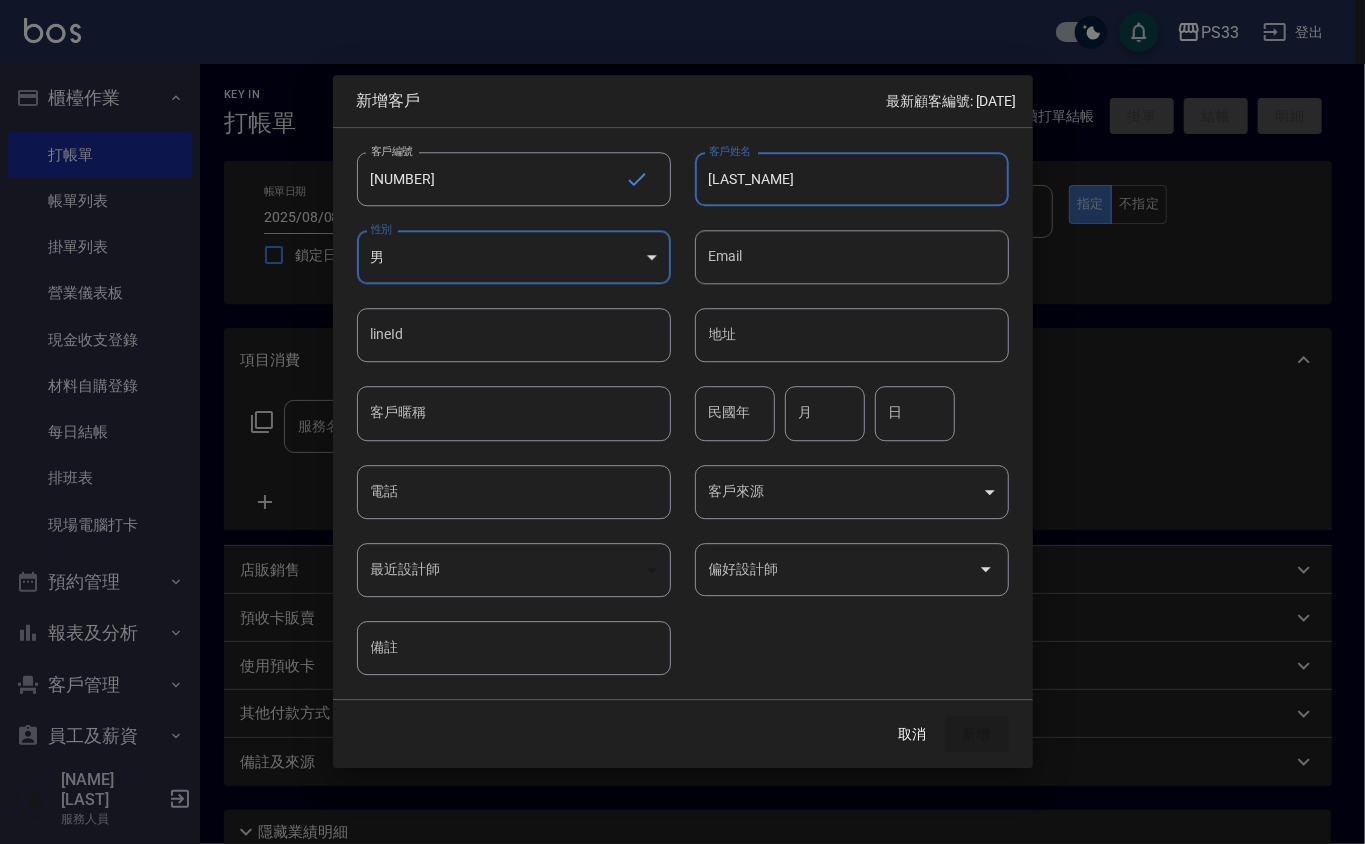 click on "詹如冰" at bounding box center [852, 179] 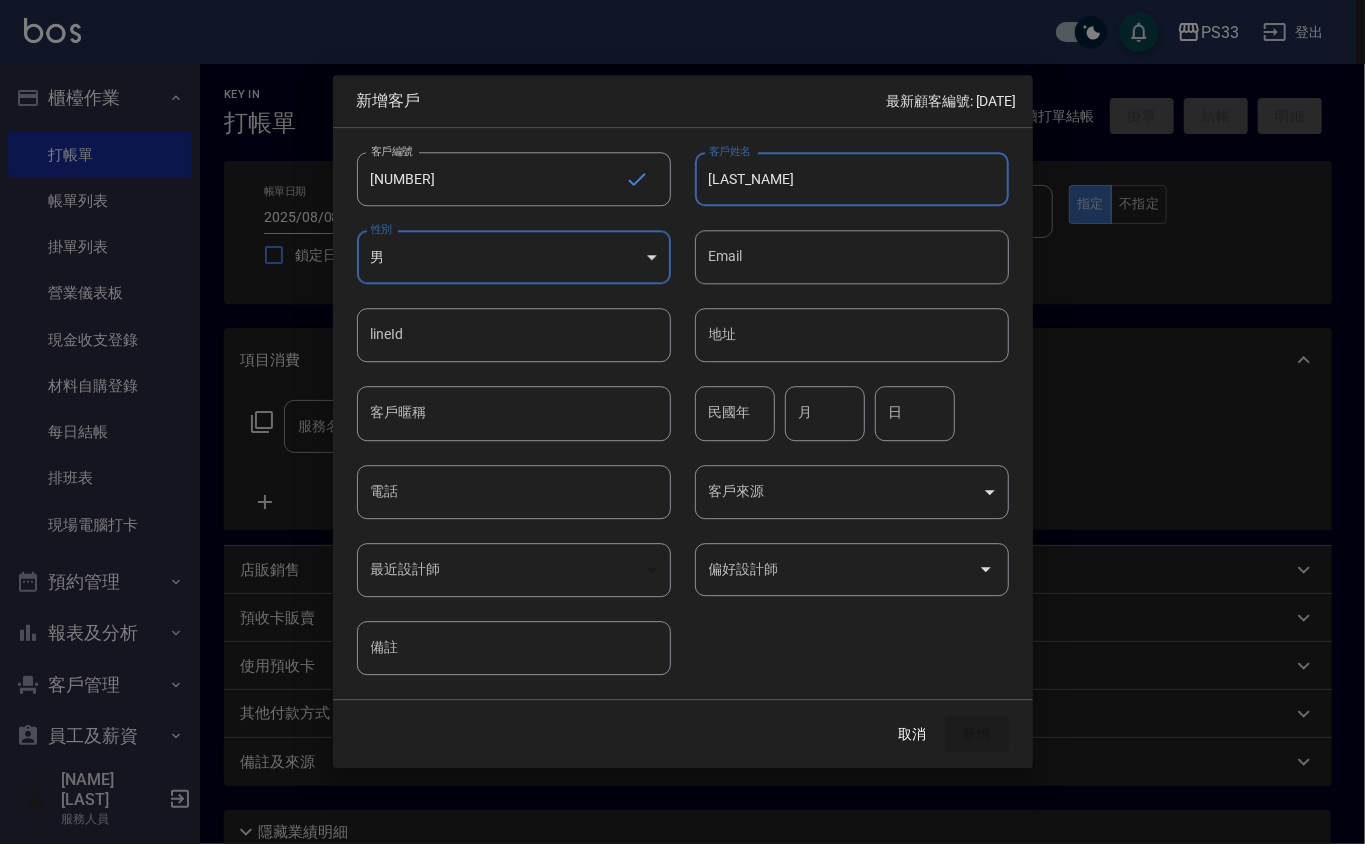 type on "[LAST]" 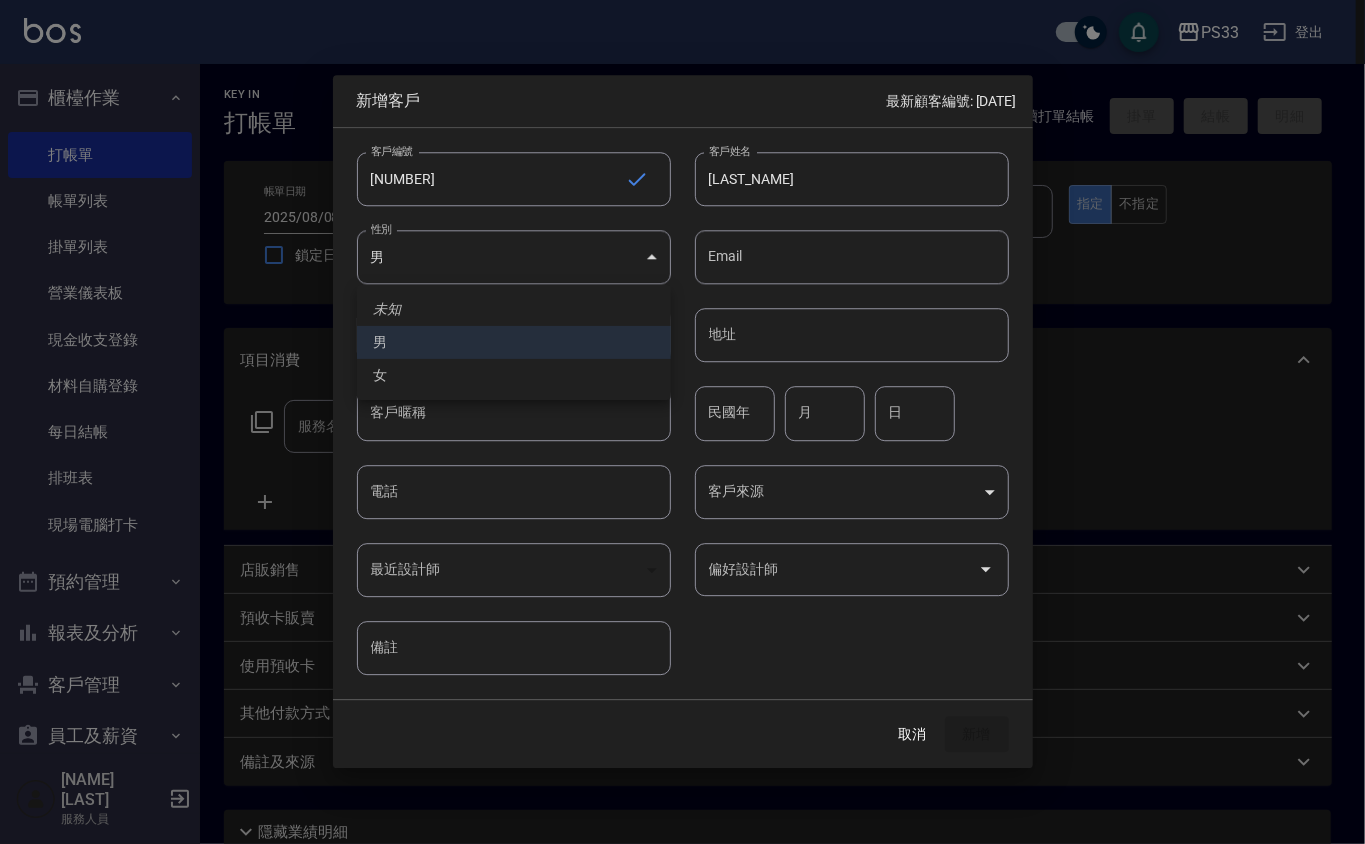 type 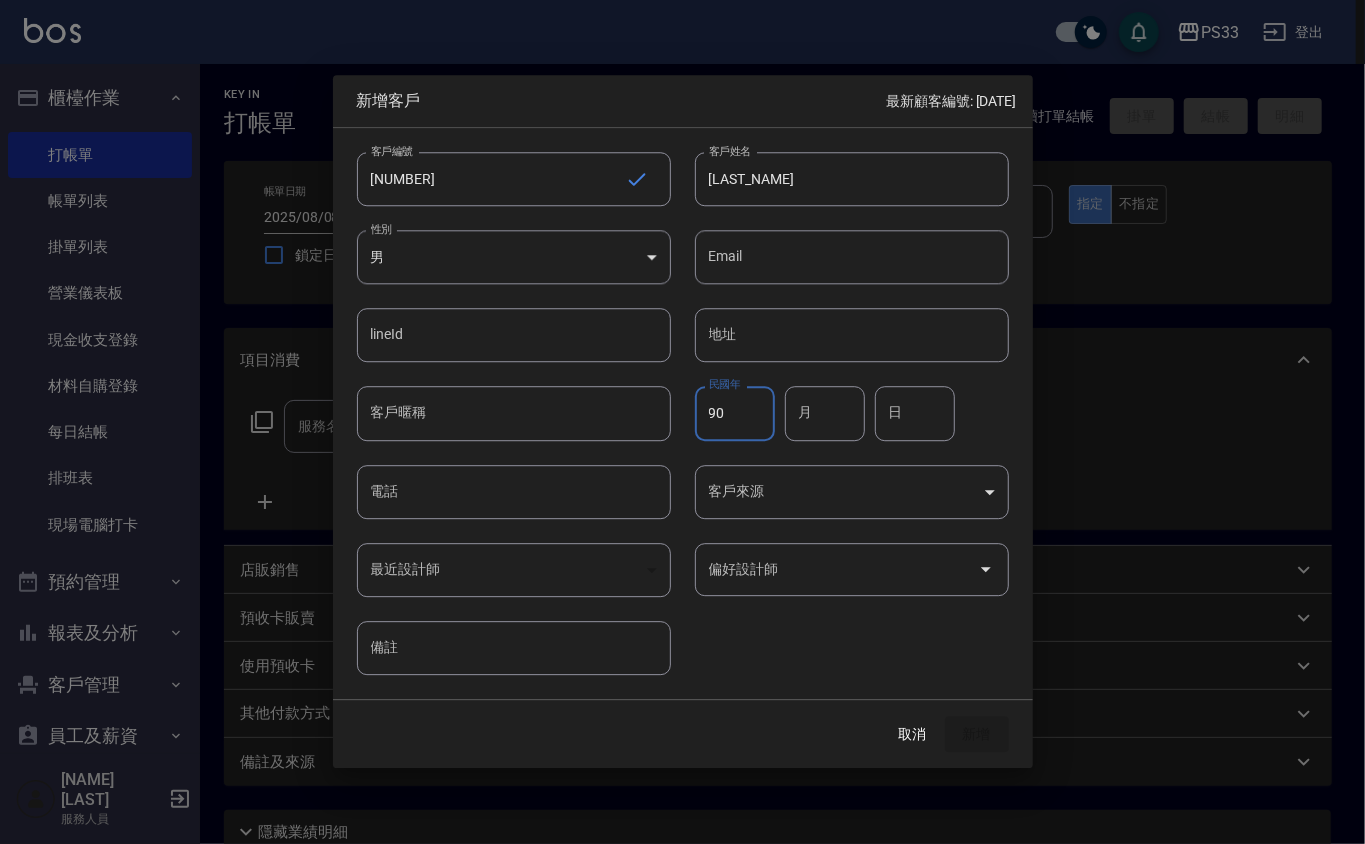 type on "90" 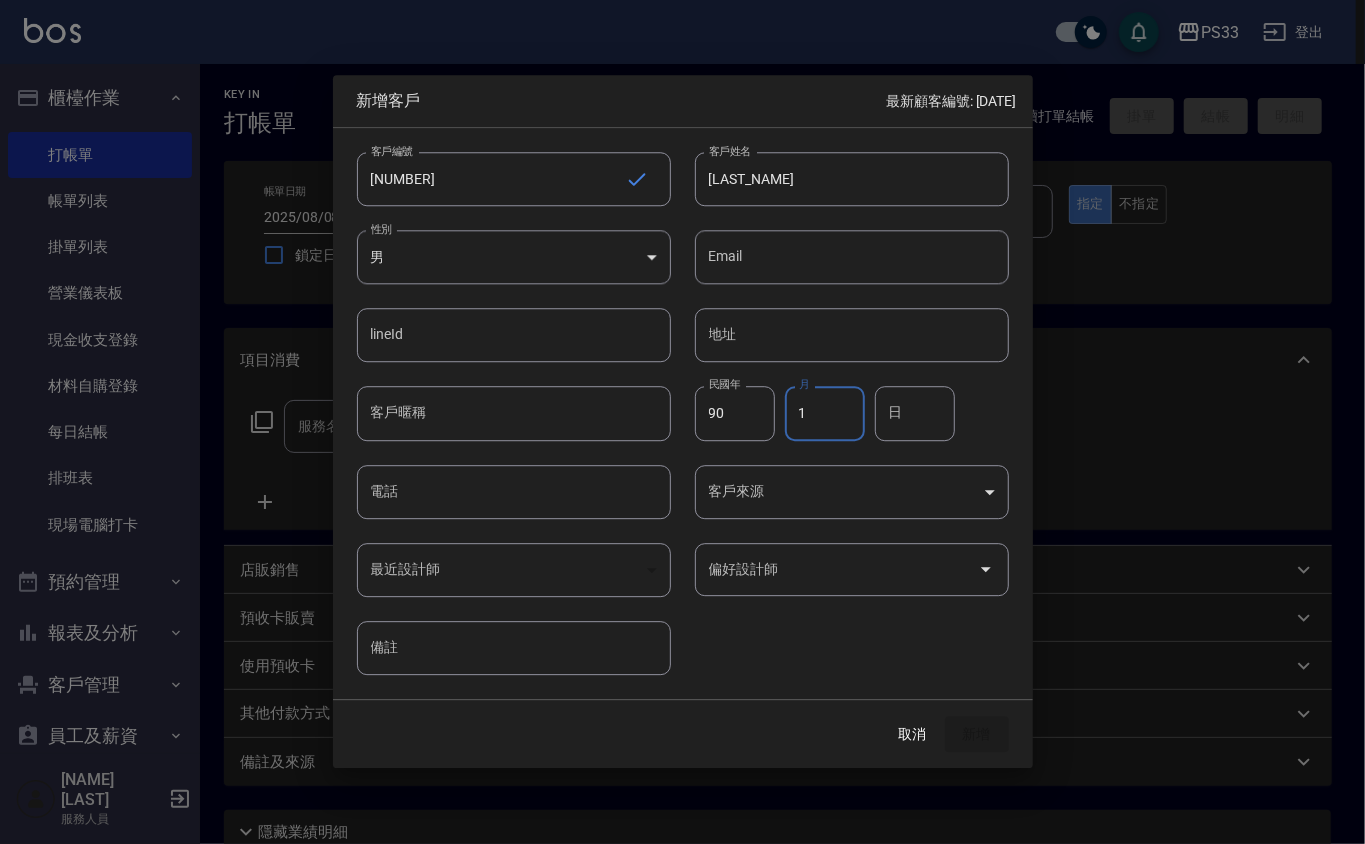 type on "1" 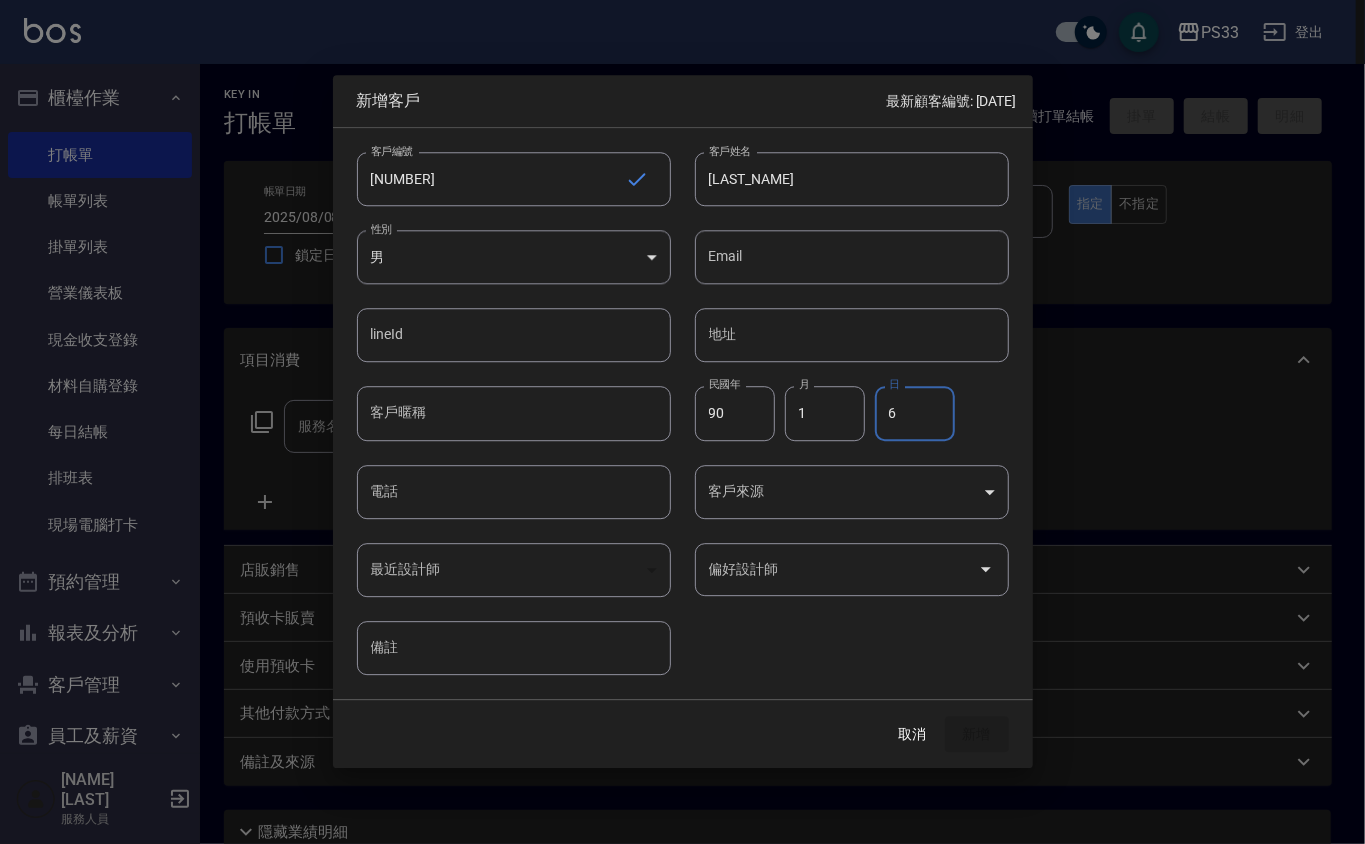 type on "6" 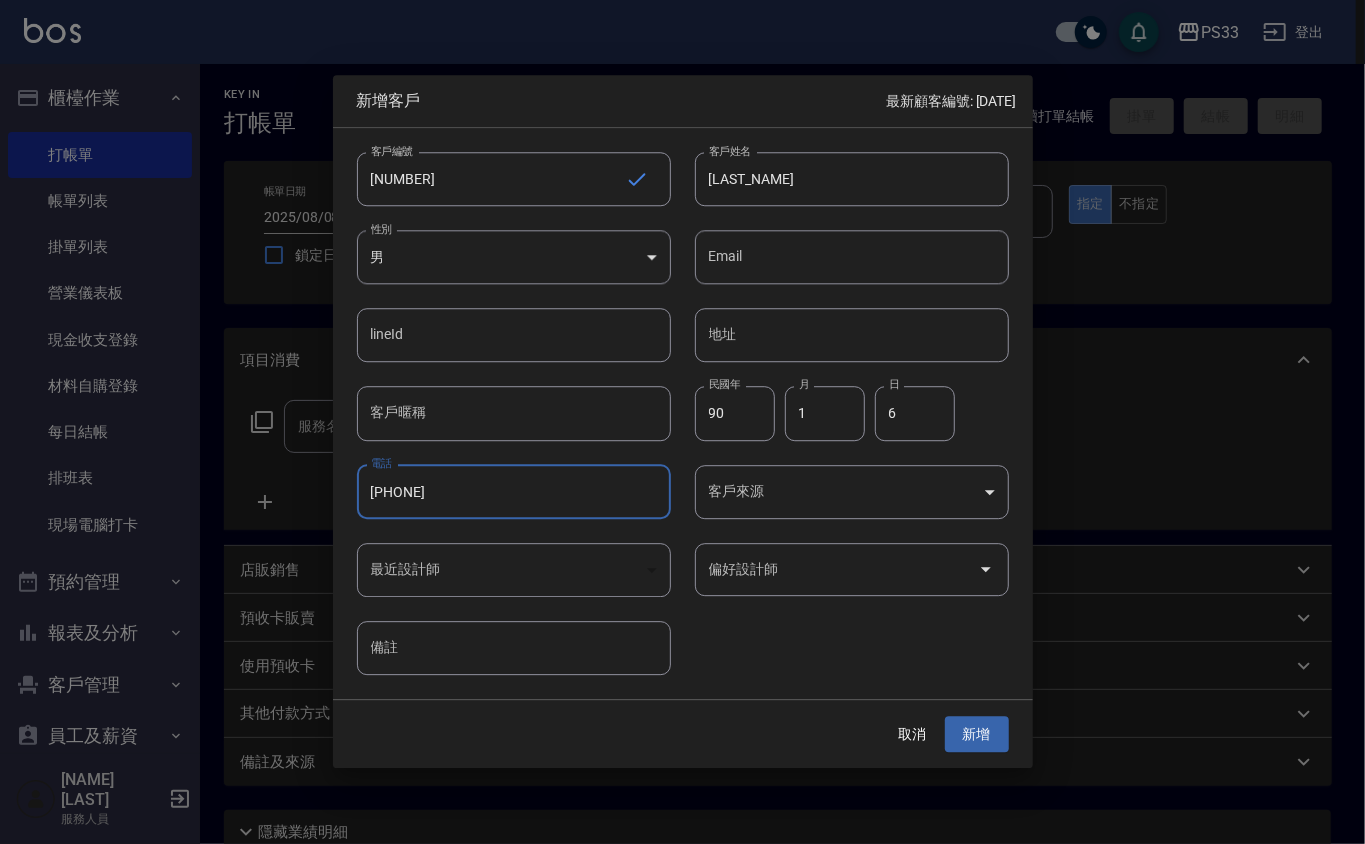 type on "[PHONE]" 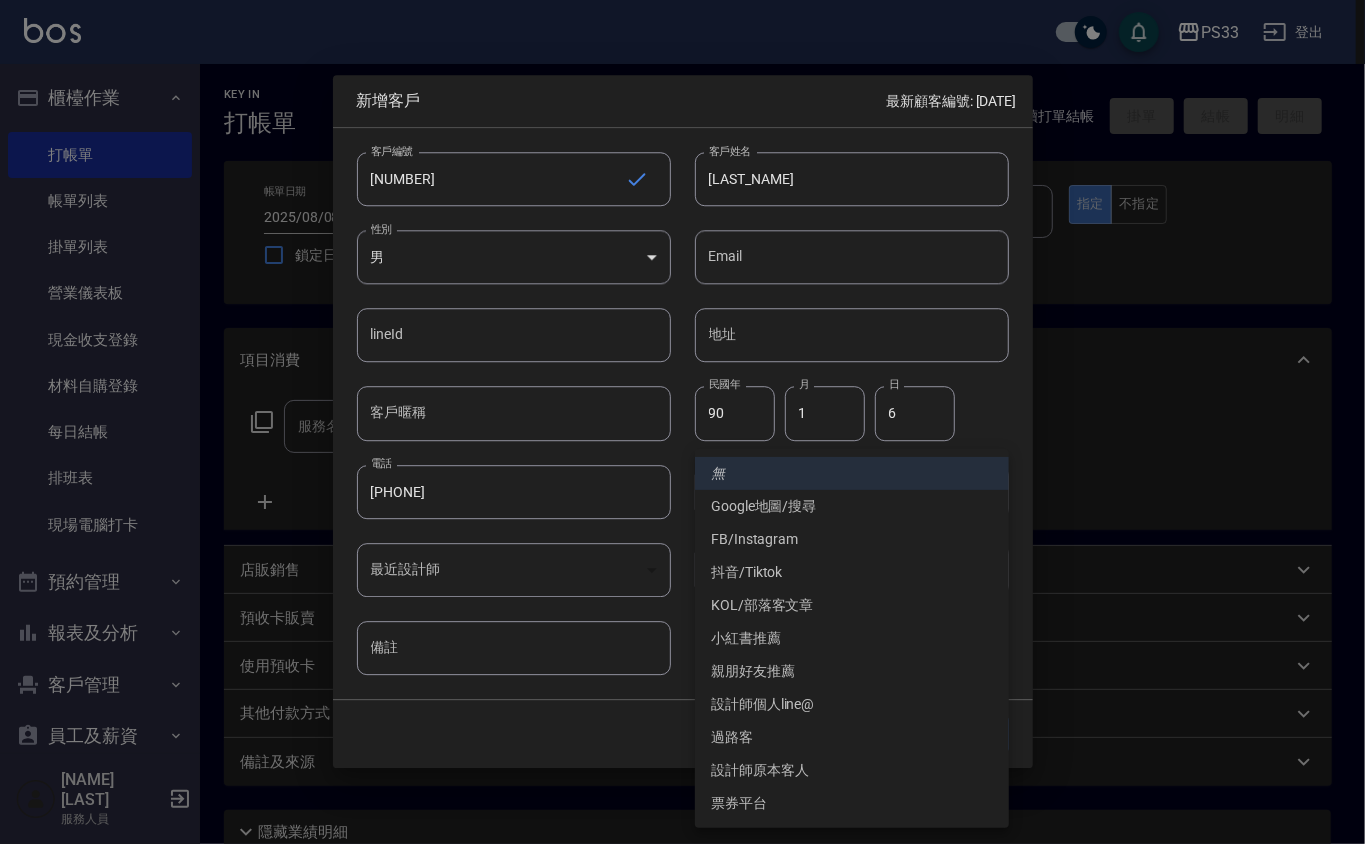 type 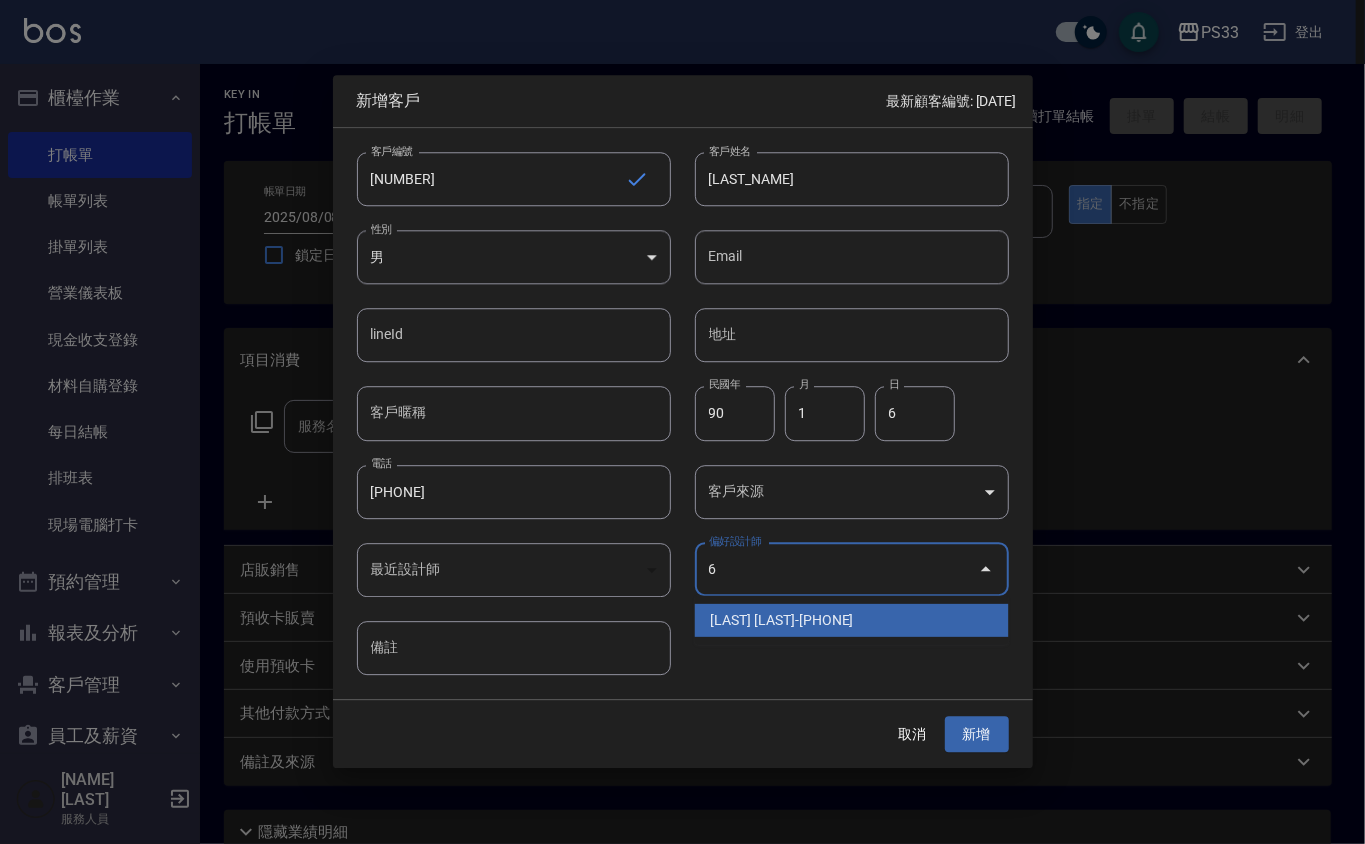 type on "[NAME]" 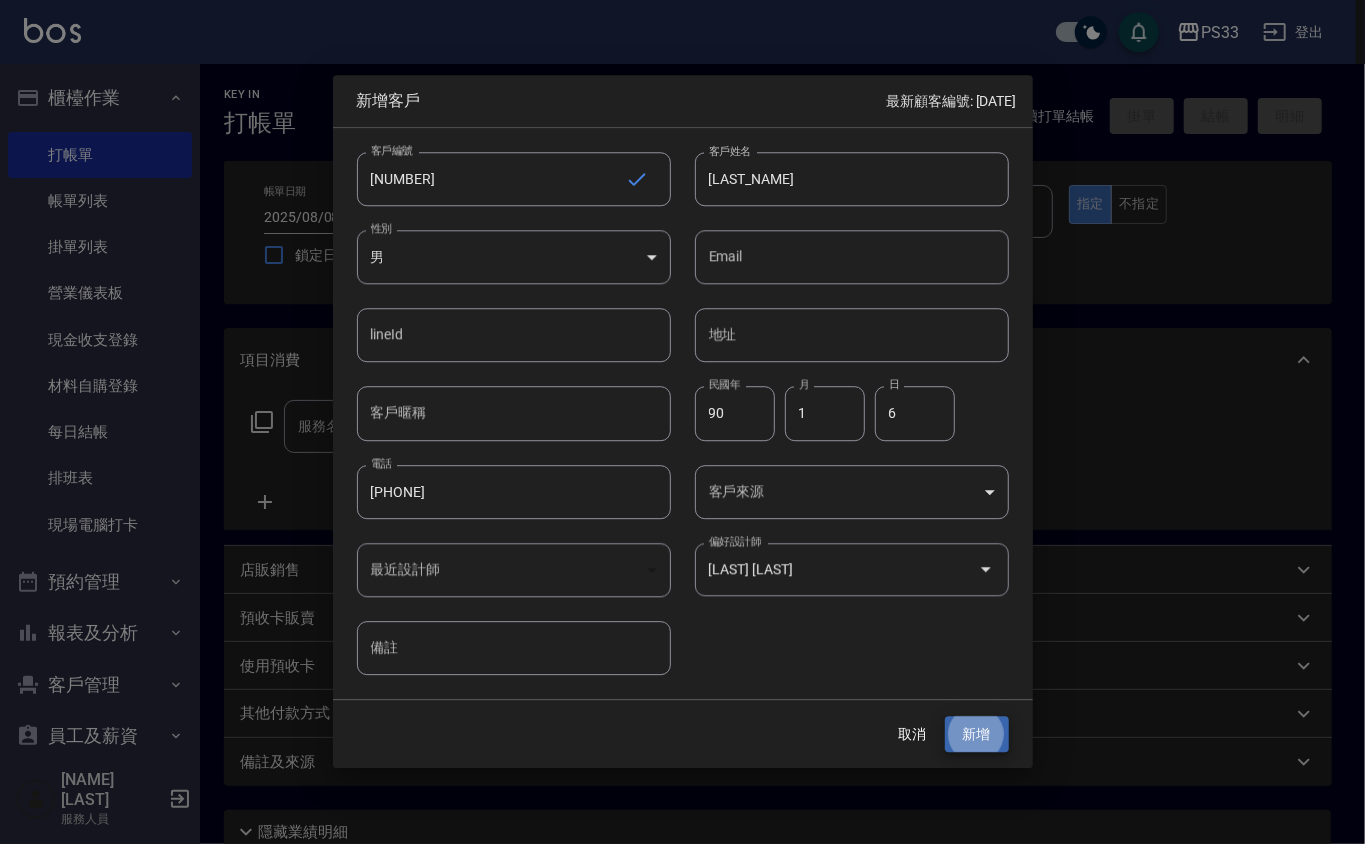 type 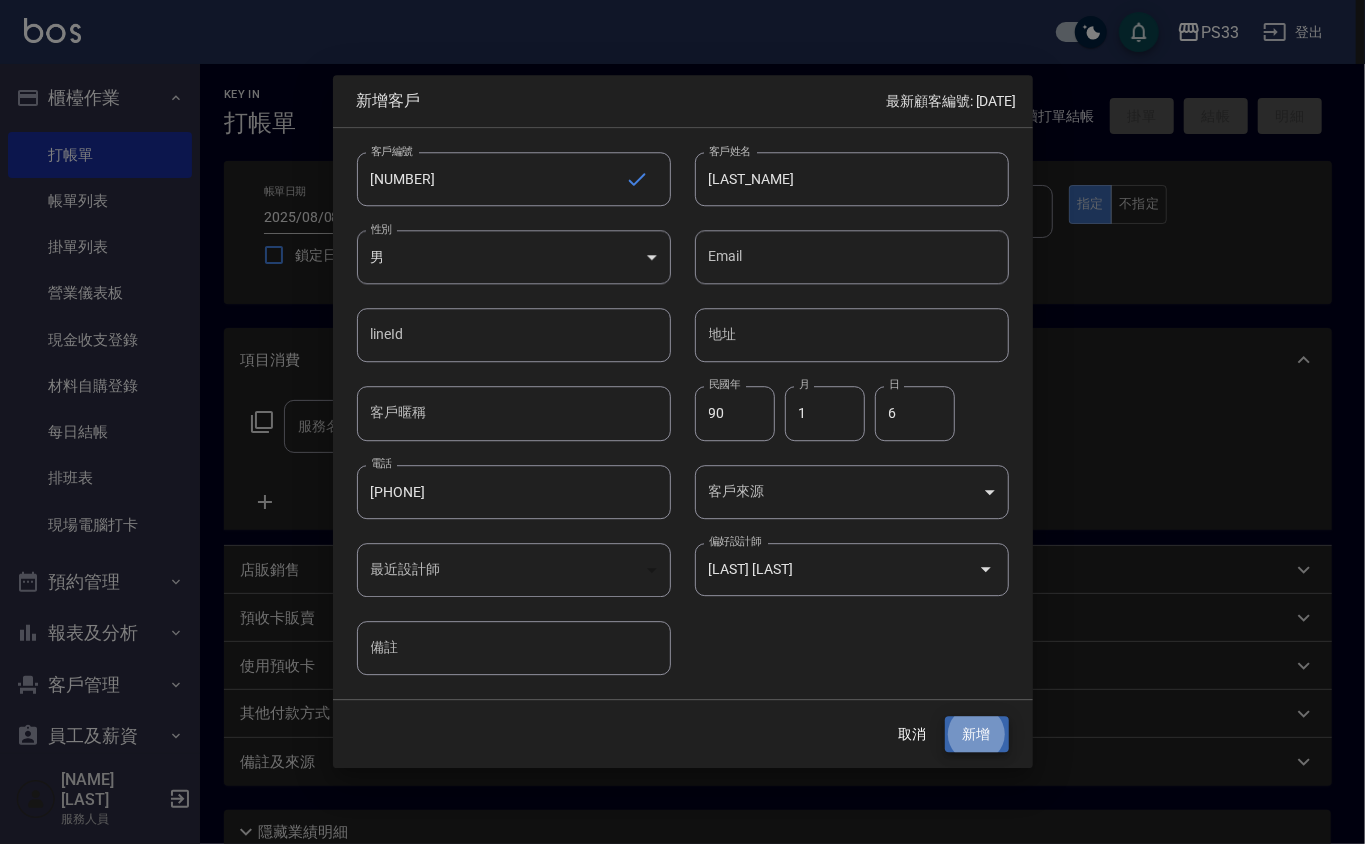 click on "新增" at bounding box center [977, 734] 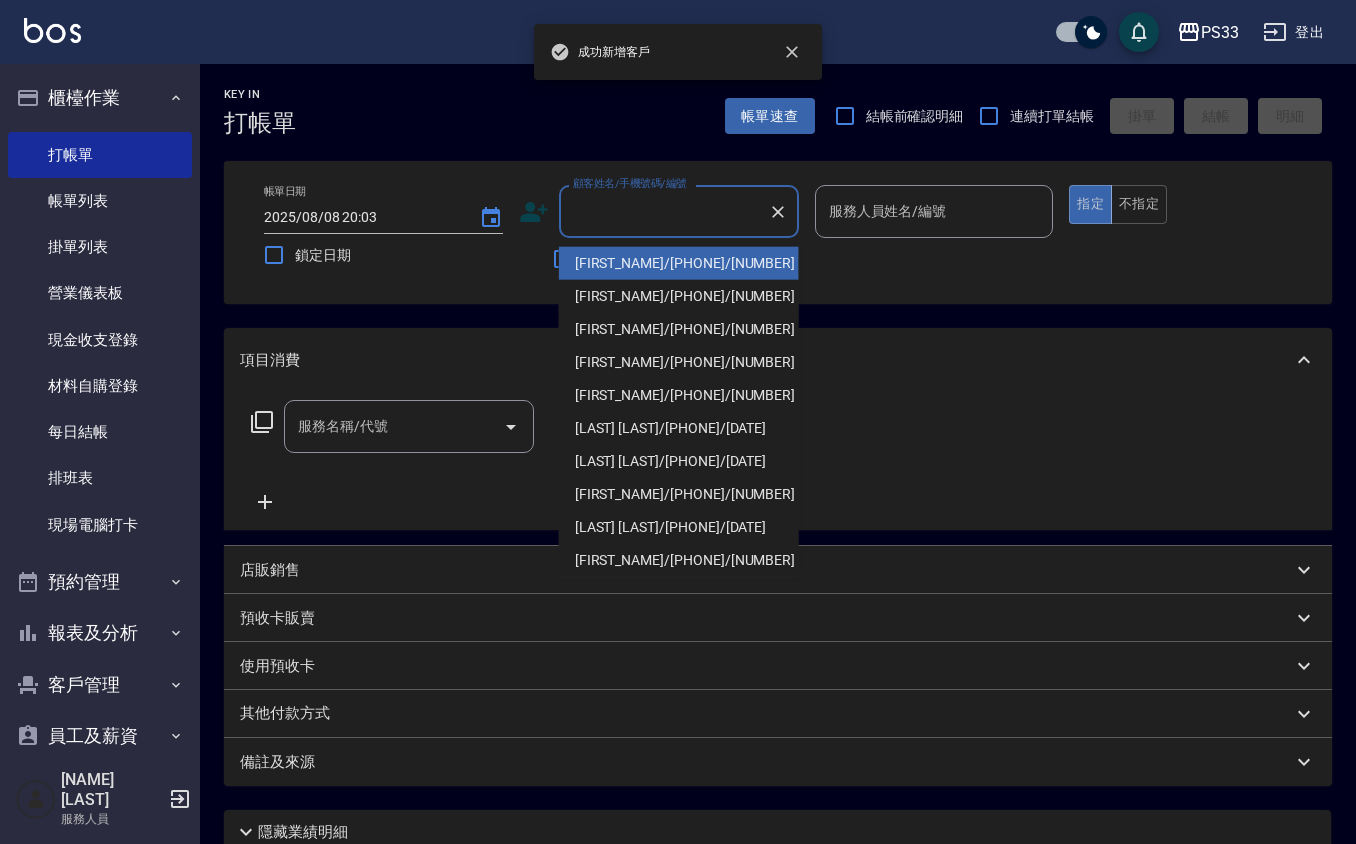 click on "顧客姓名/手機號碼/編號" at bounding box center [664, 211] 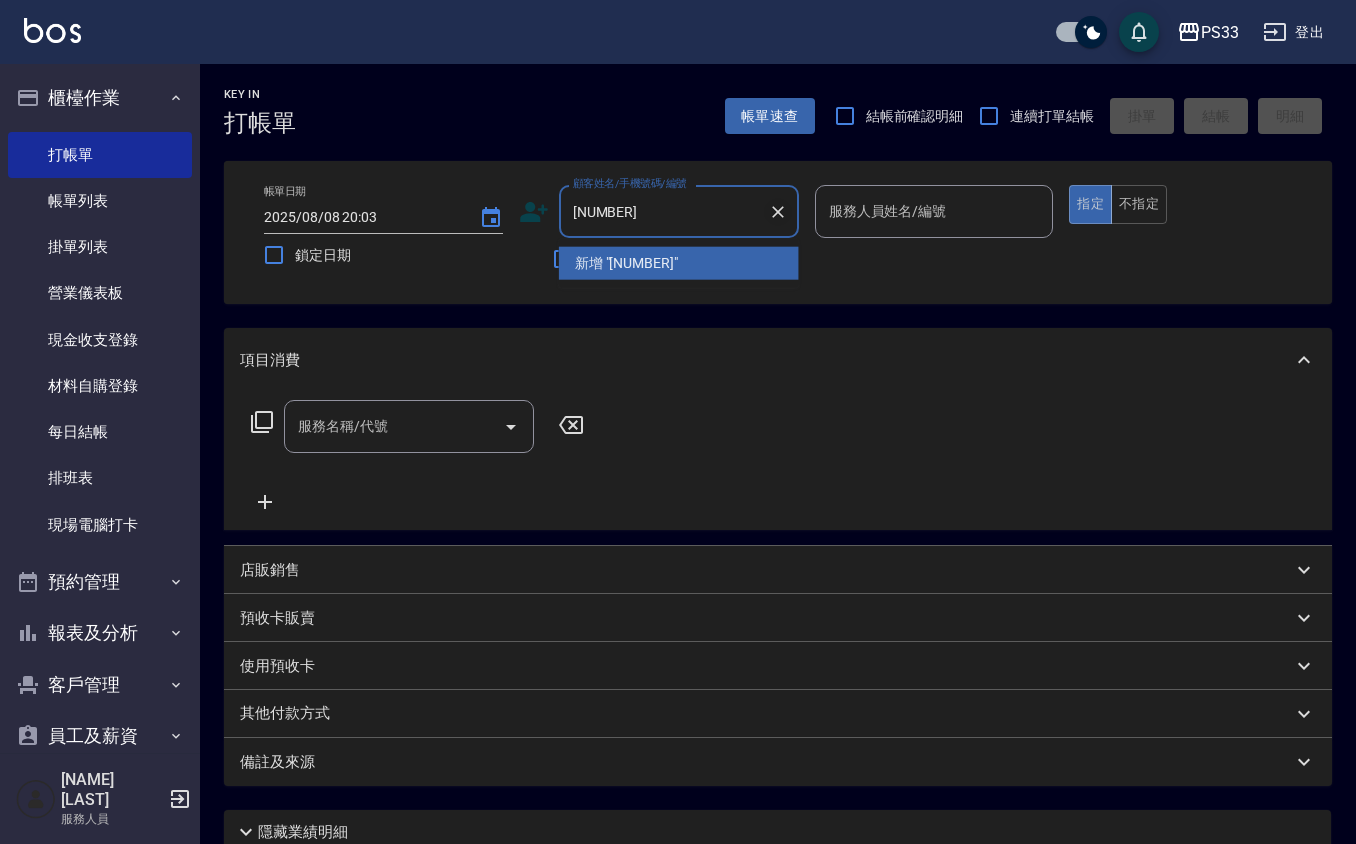 type on "070106" 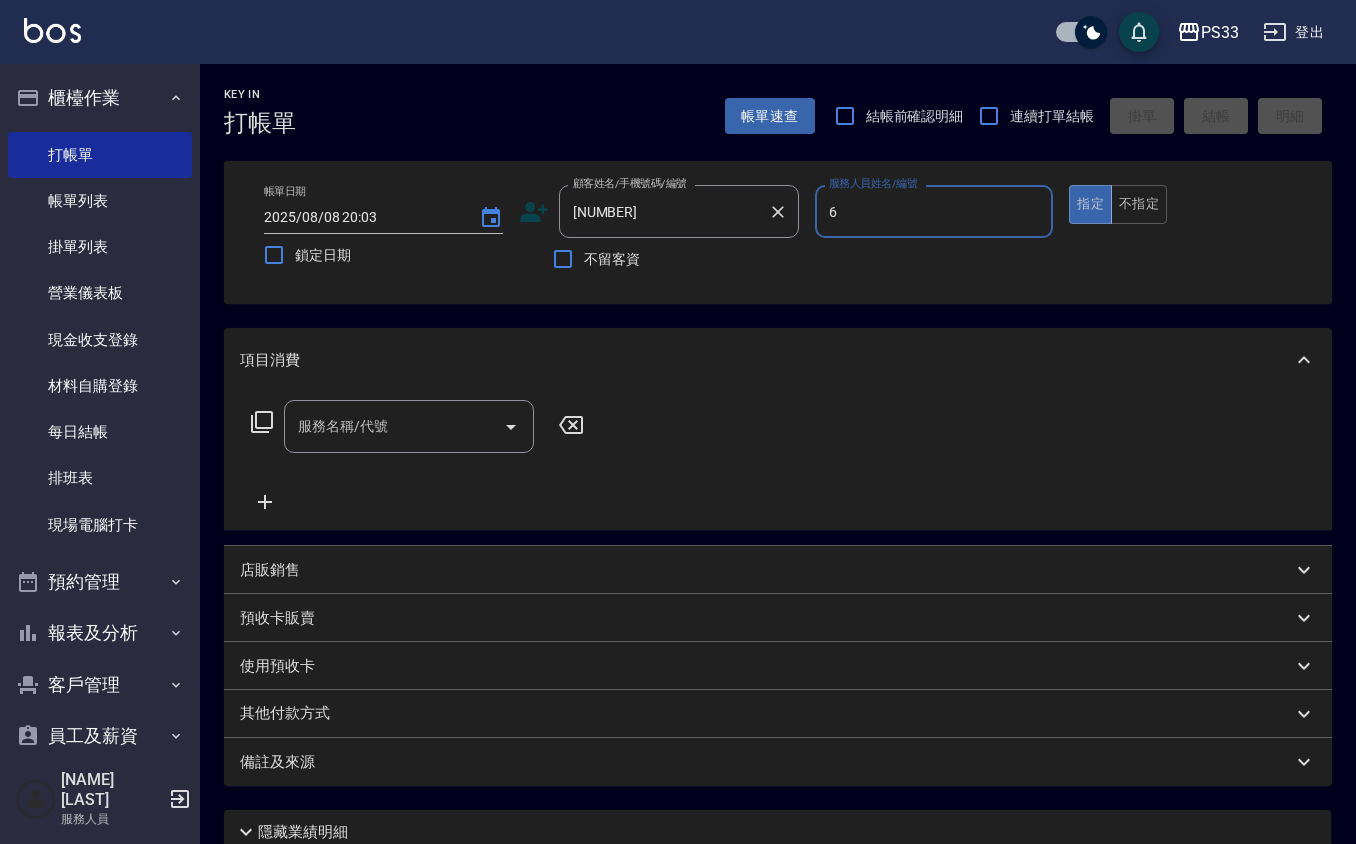 type on "VIVI-6" 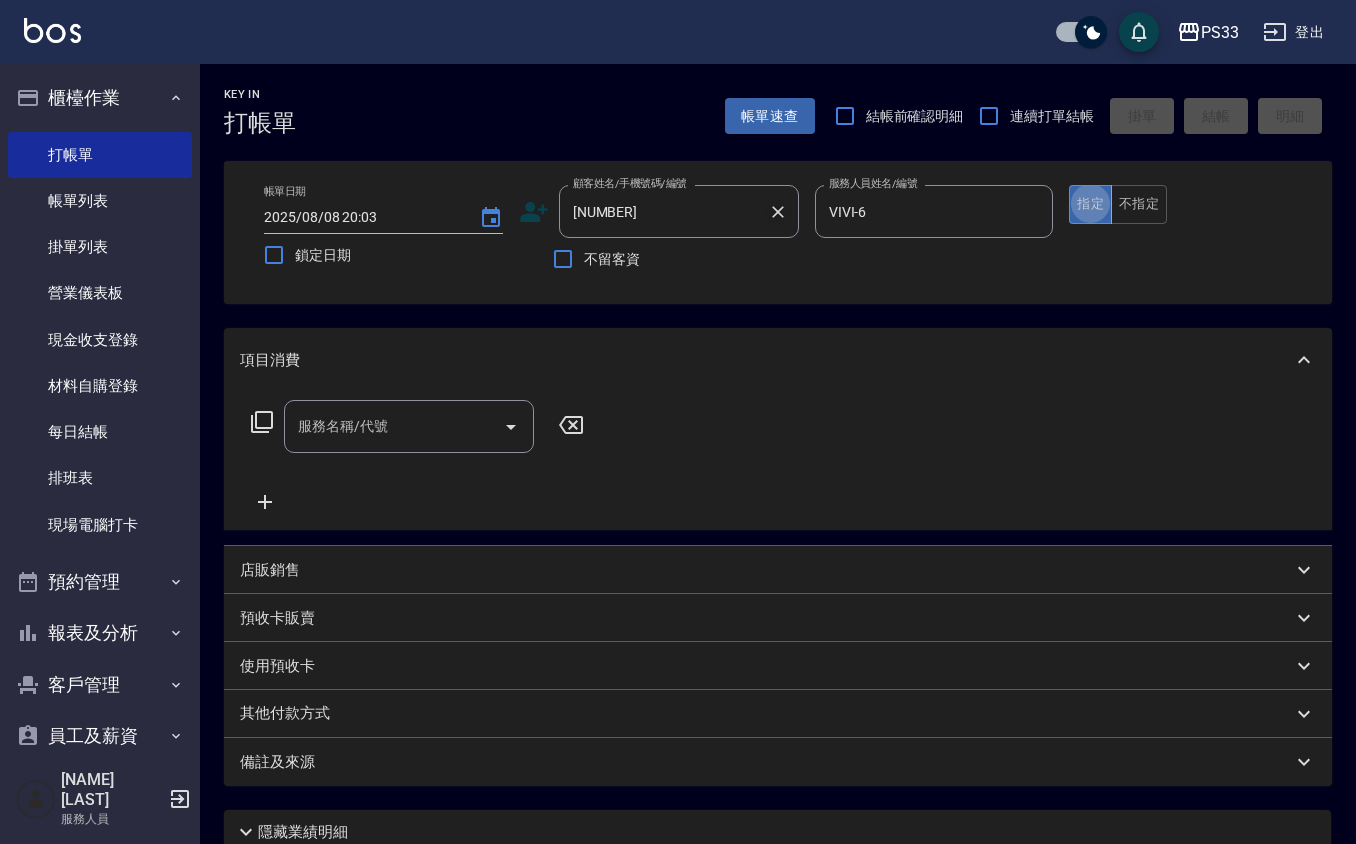type on "true" 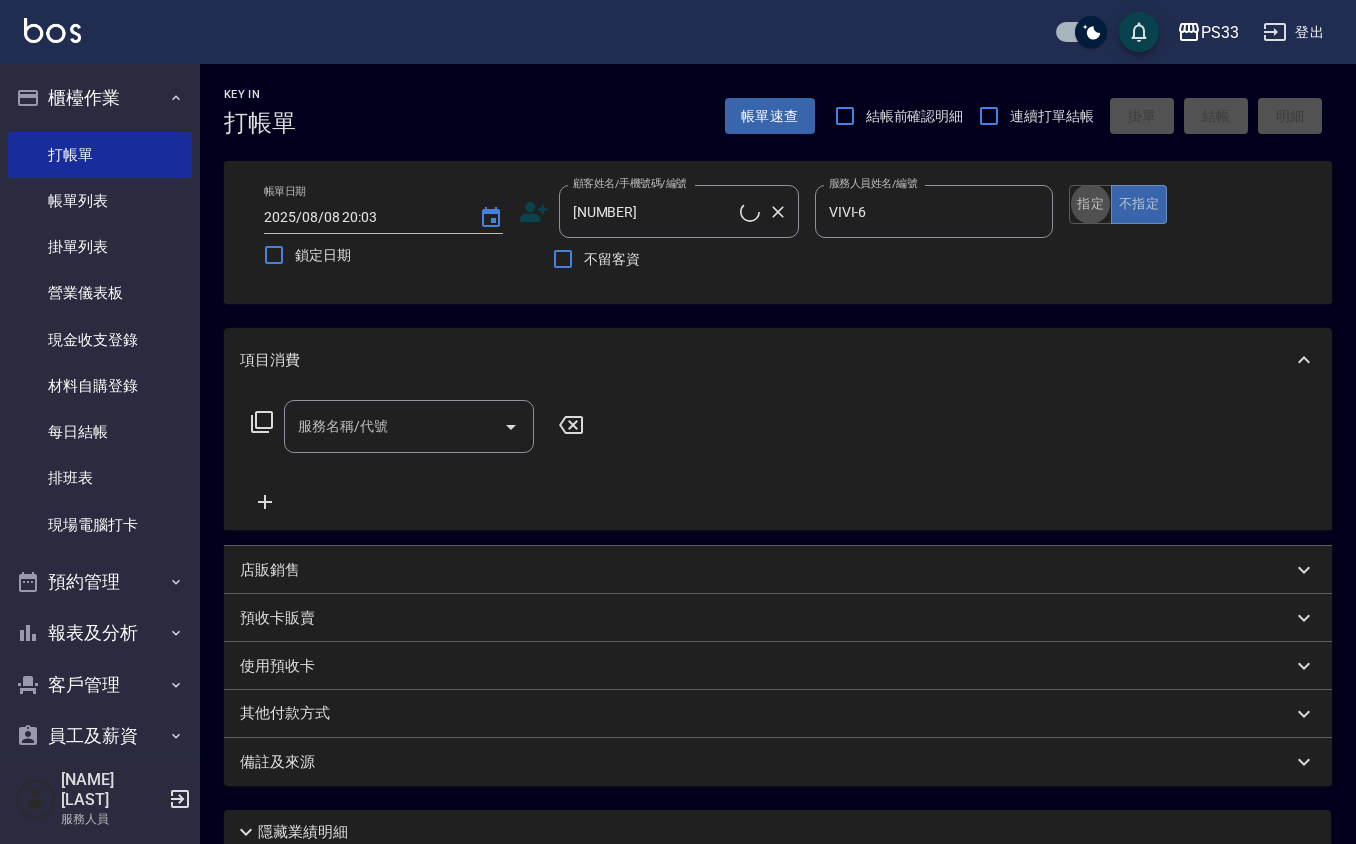 type on "[NAME]/[PHONE]/[NUMBER]" 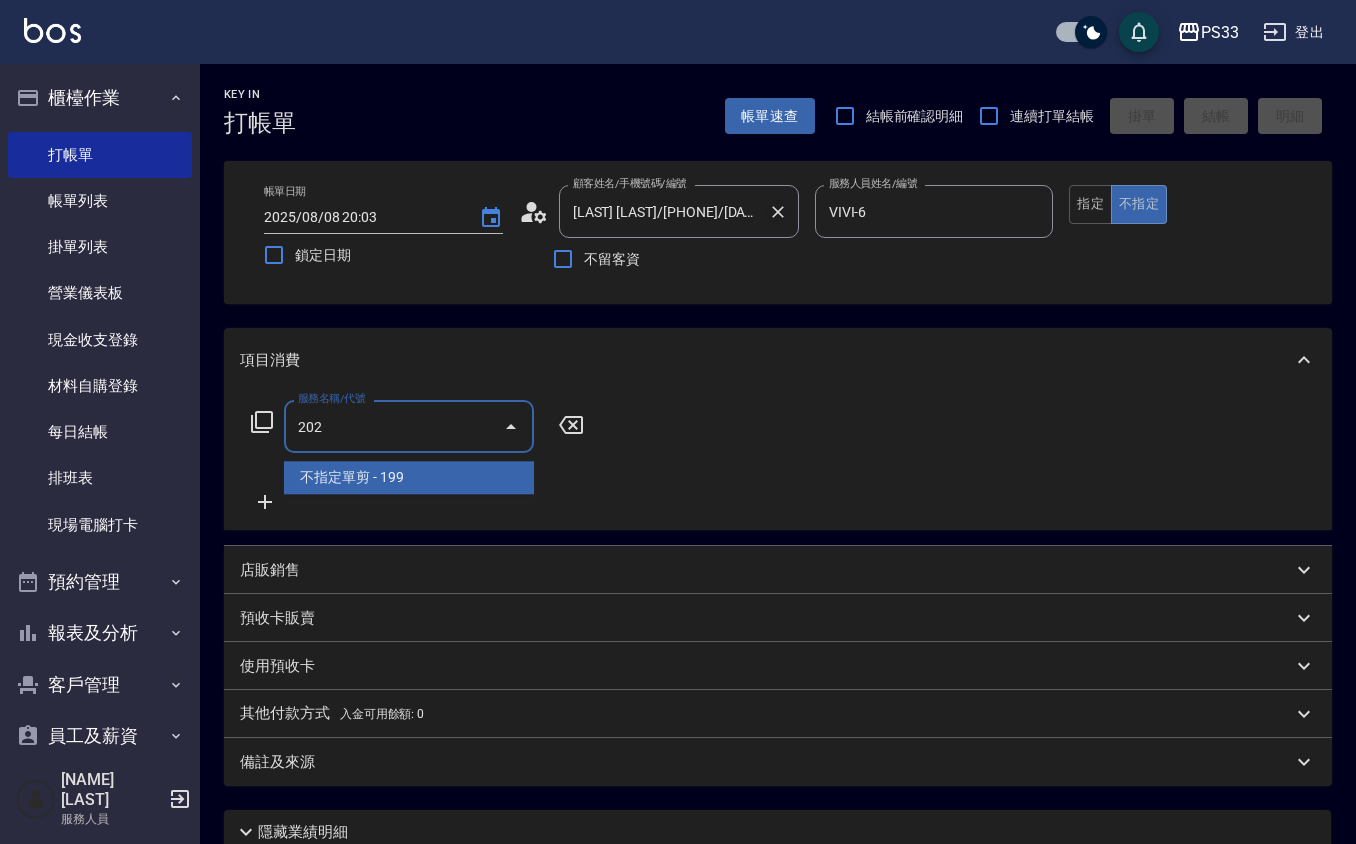 type on "不指定單剪(202)" 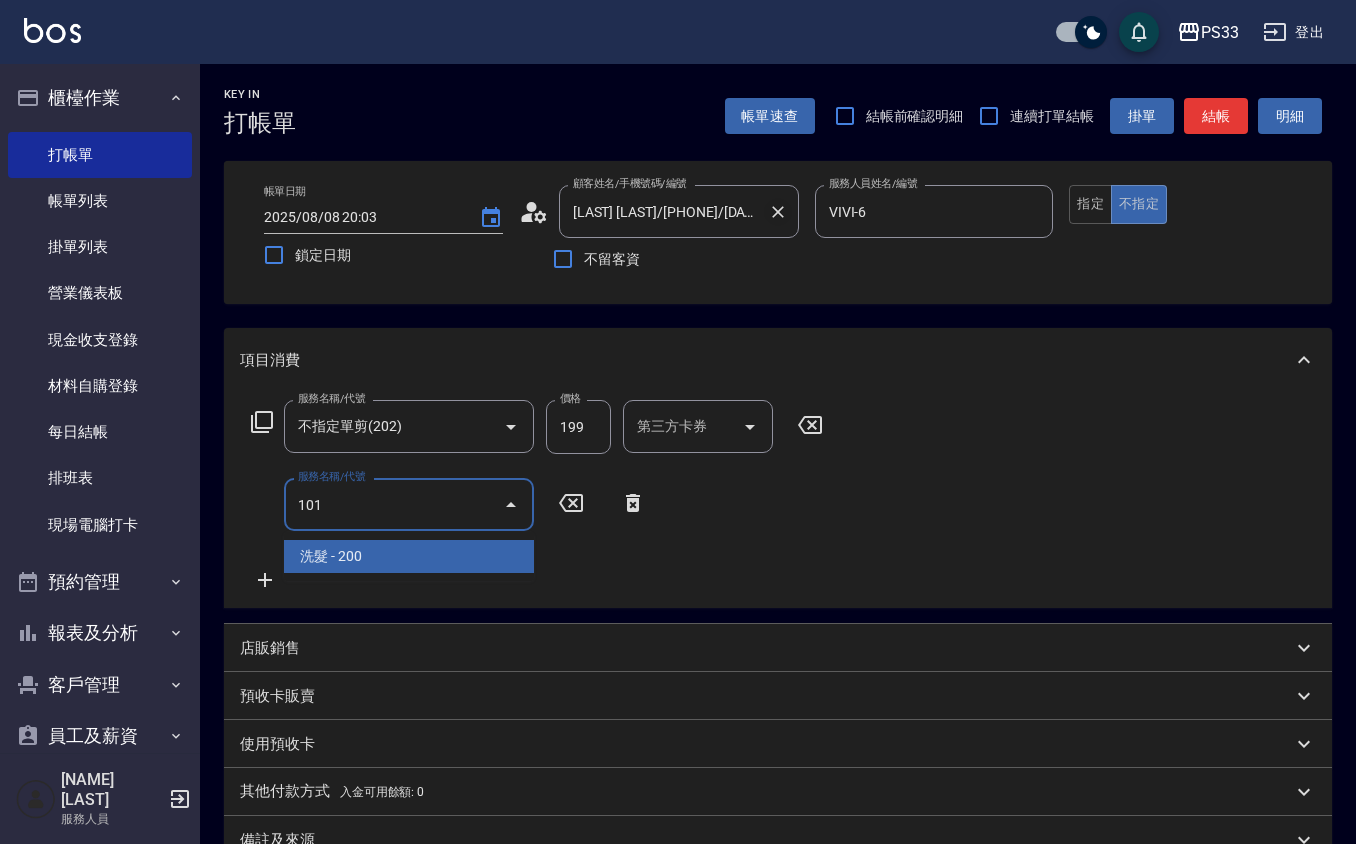 type on "洗髮(101)" 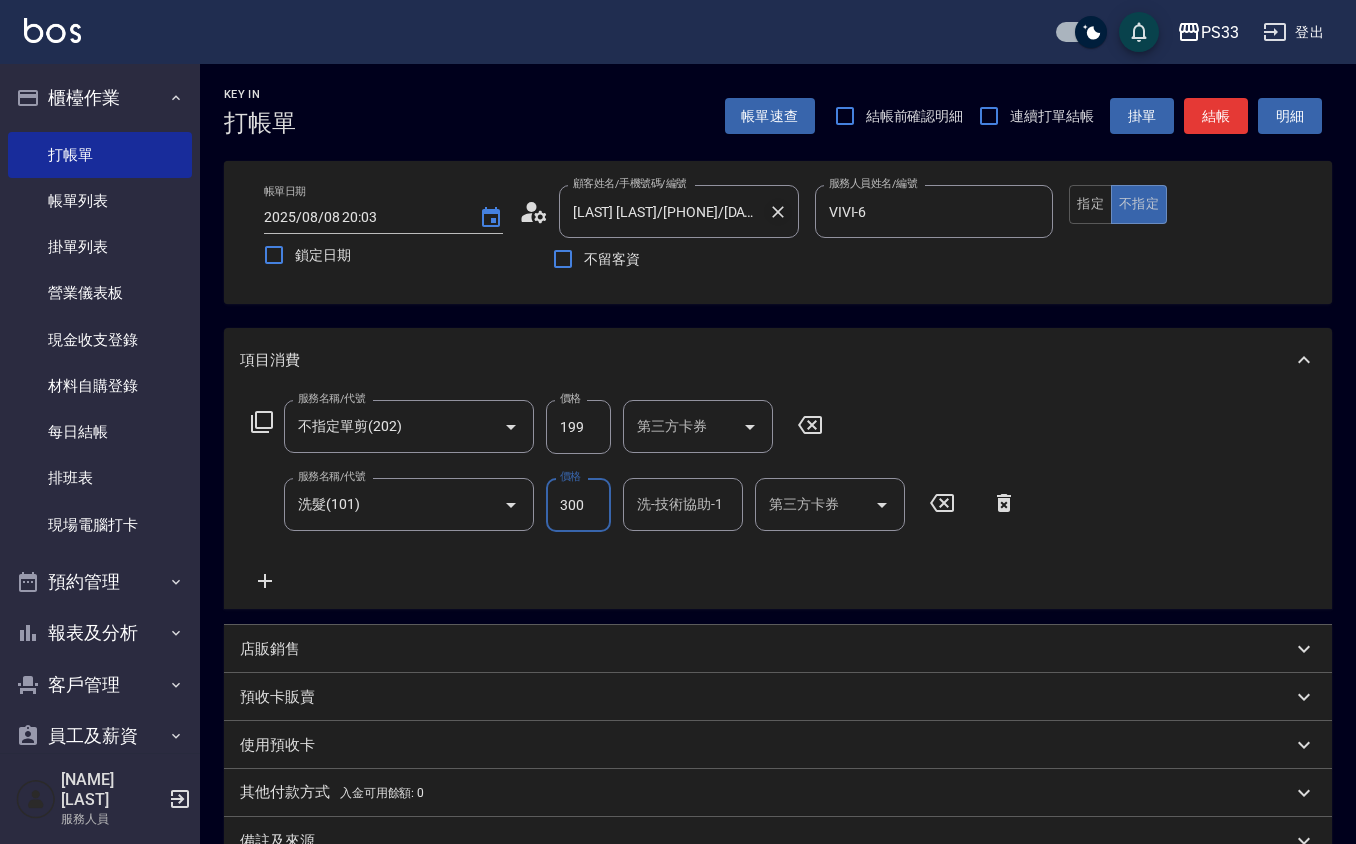 type on "300" 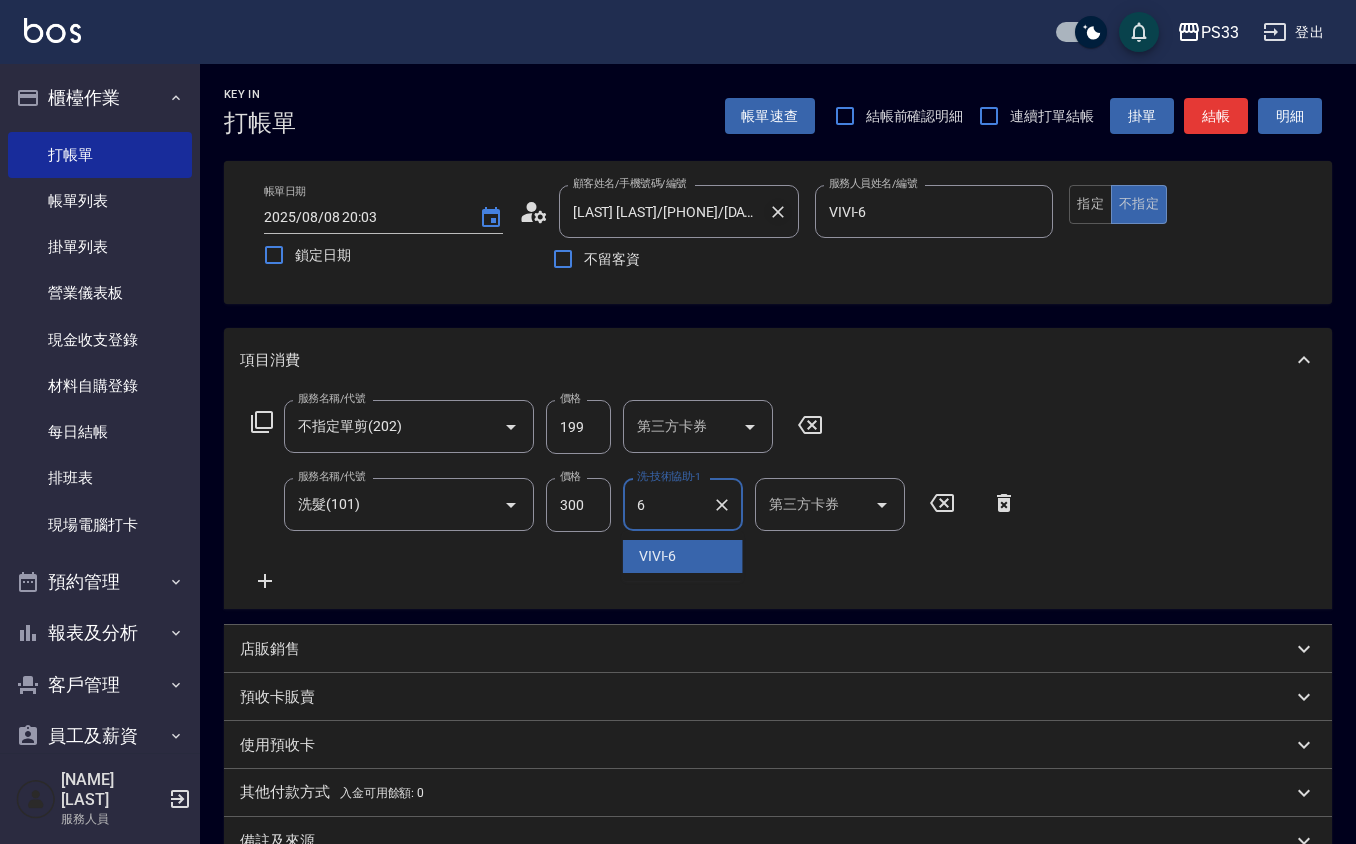 type on "VIVI-6" 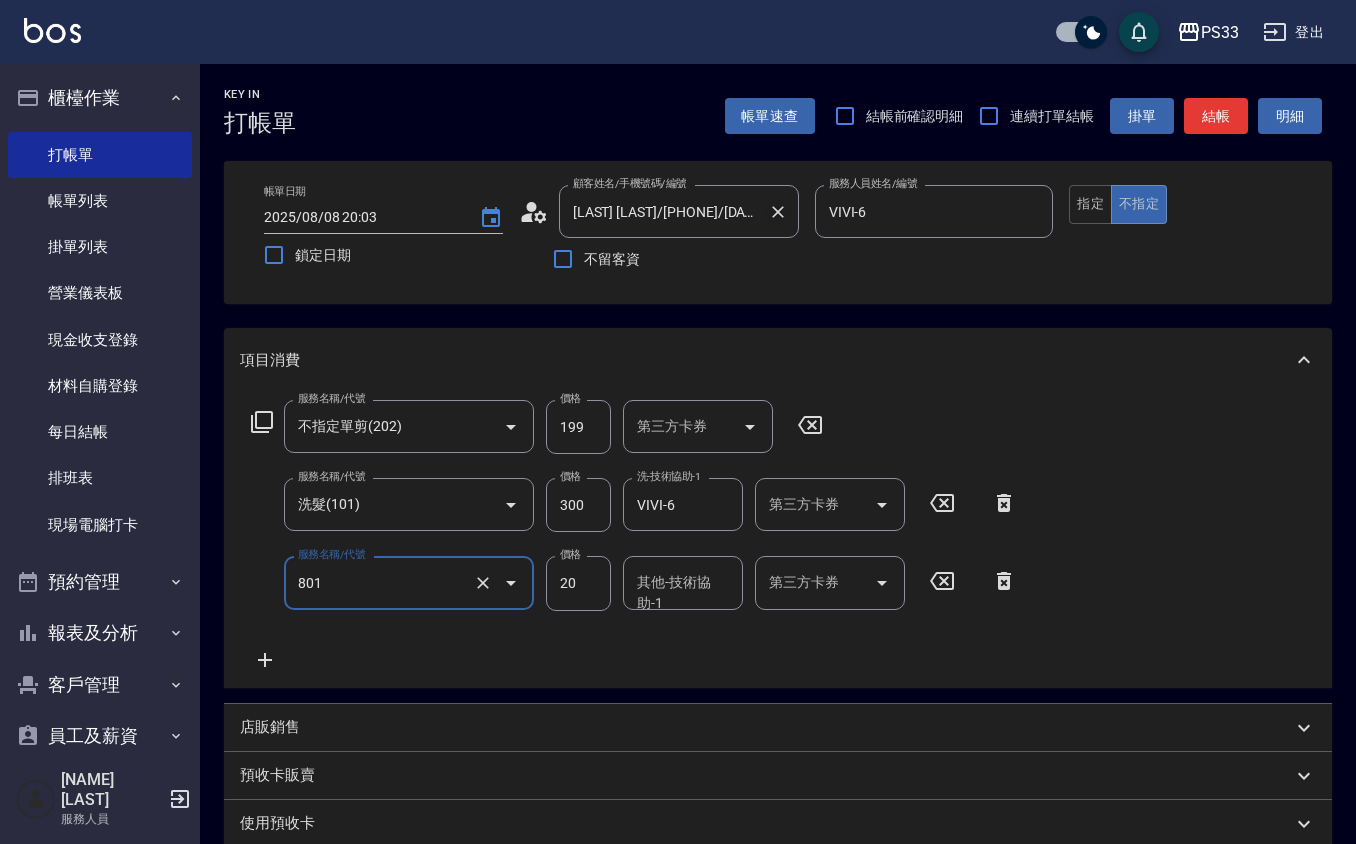 type on "潤絲(801)" 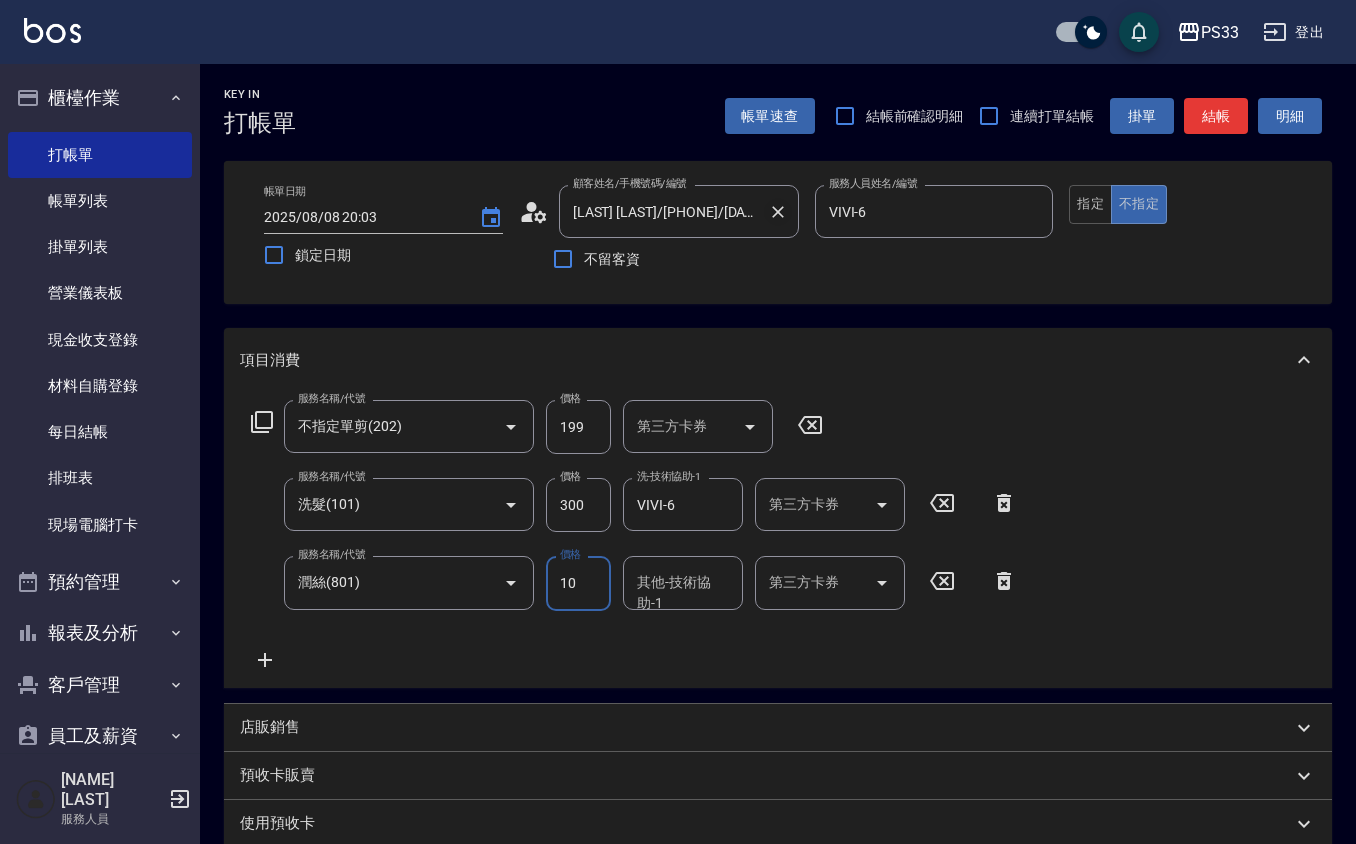 type on "10" 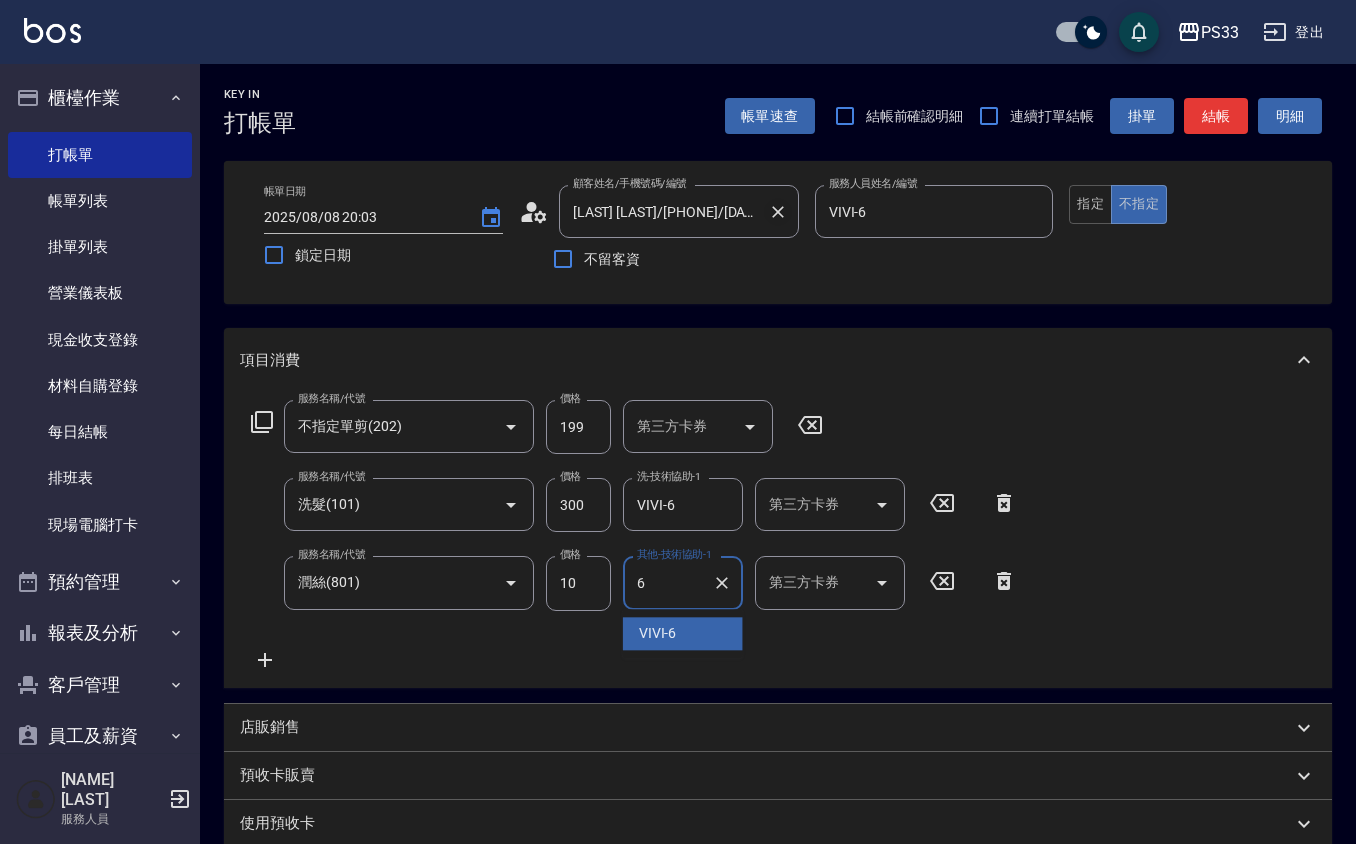 type on "VIVI-6" 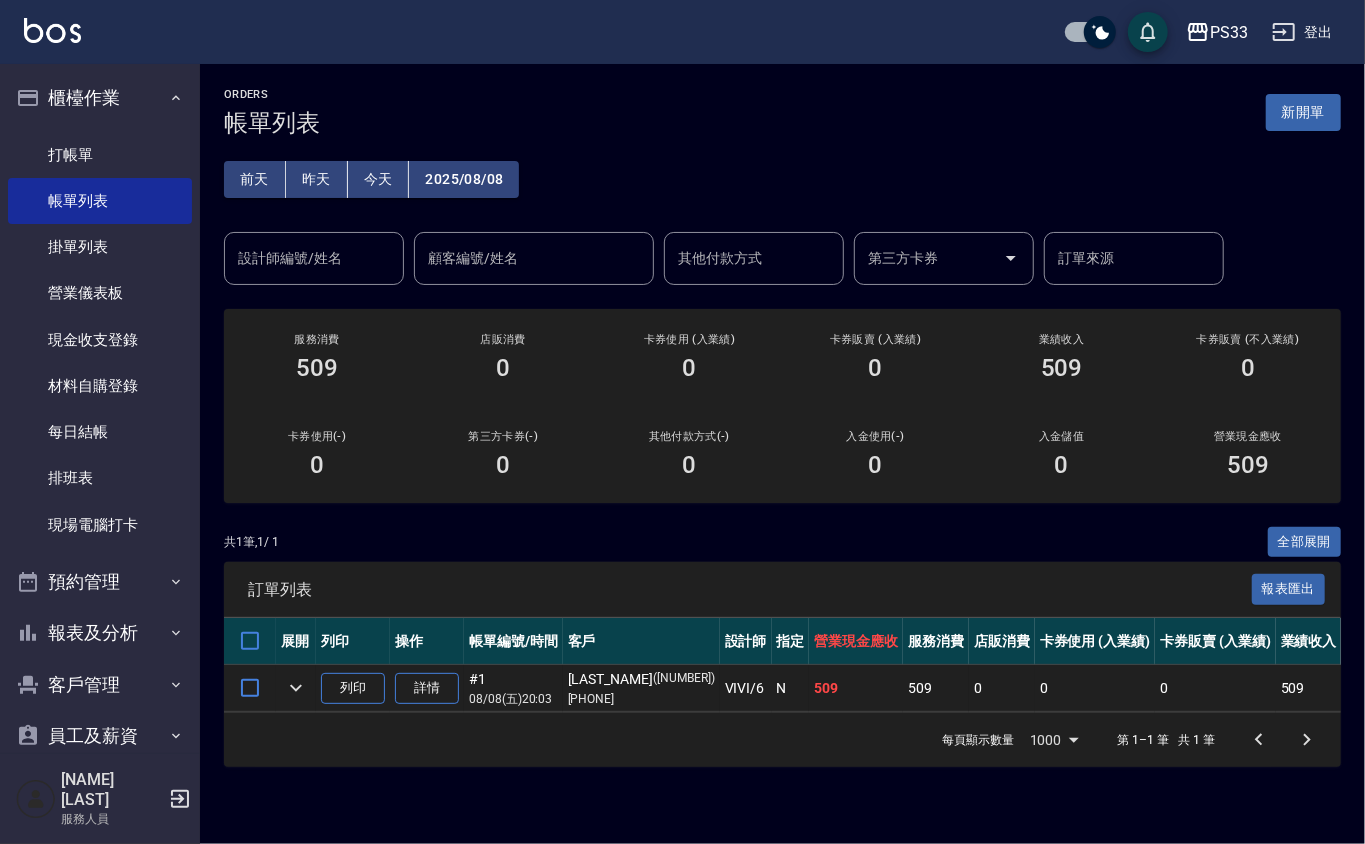 click on "打帳單 帳單列表 掛單列表 營業儀表板 現金收支登錄 材料自購登錄 每日結帳 排班表 現場電腦打卡" at bounding box center (100, 340) 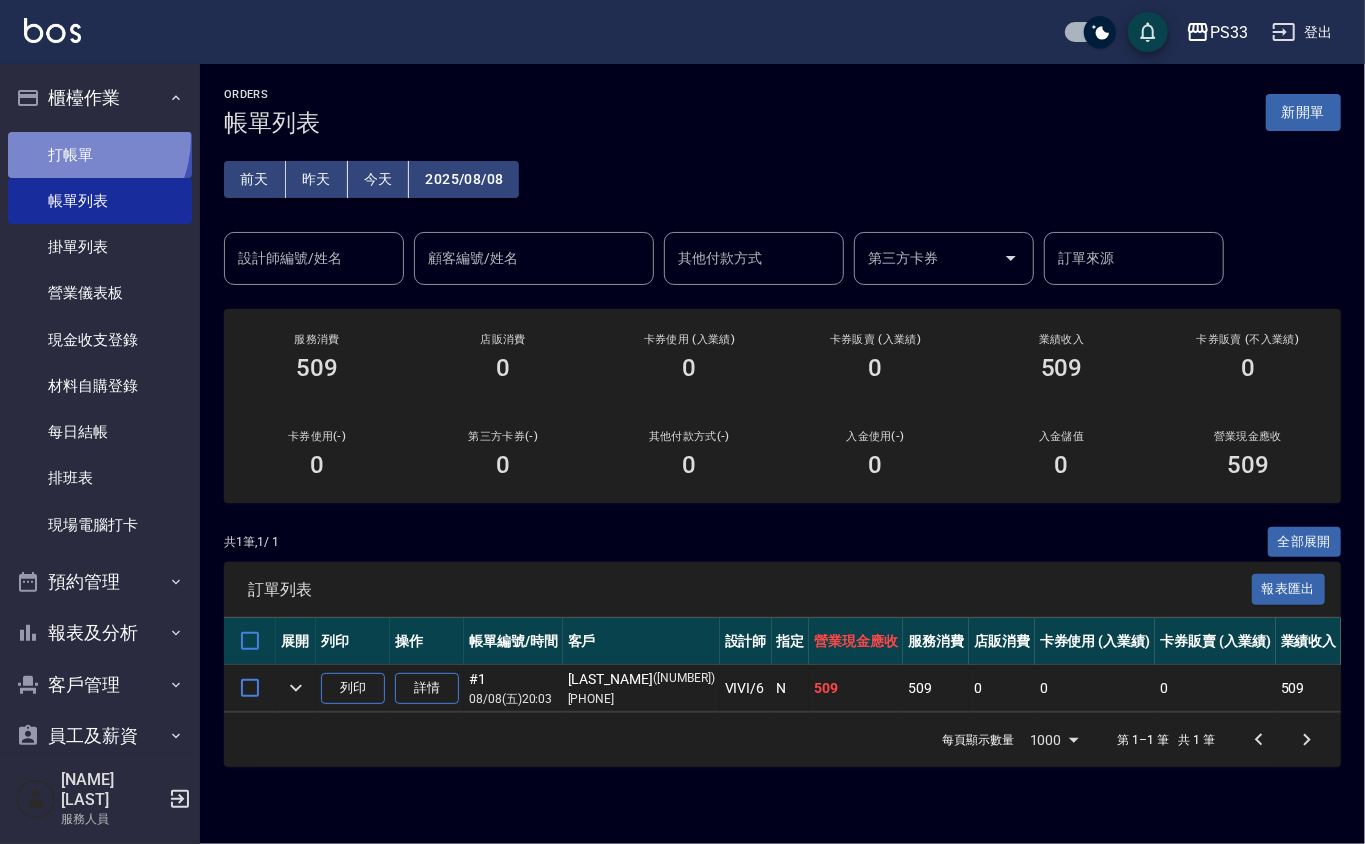 click on "打帳單" at bounding box center (100, 155) 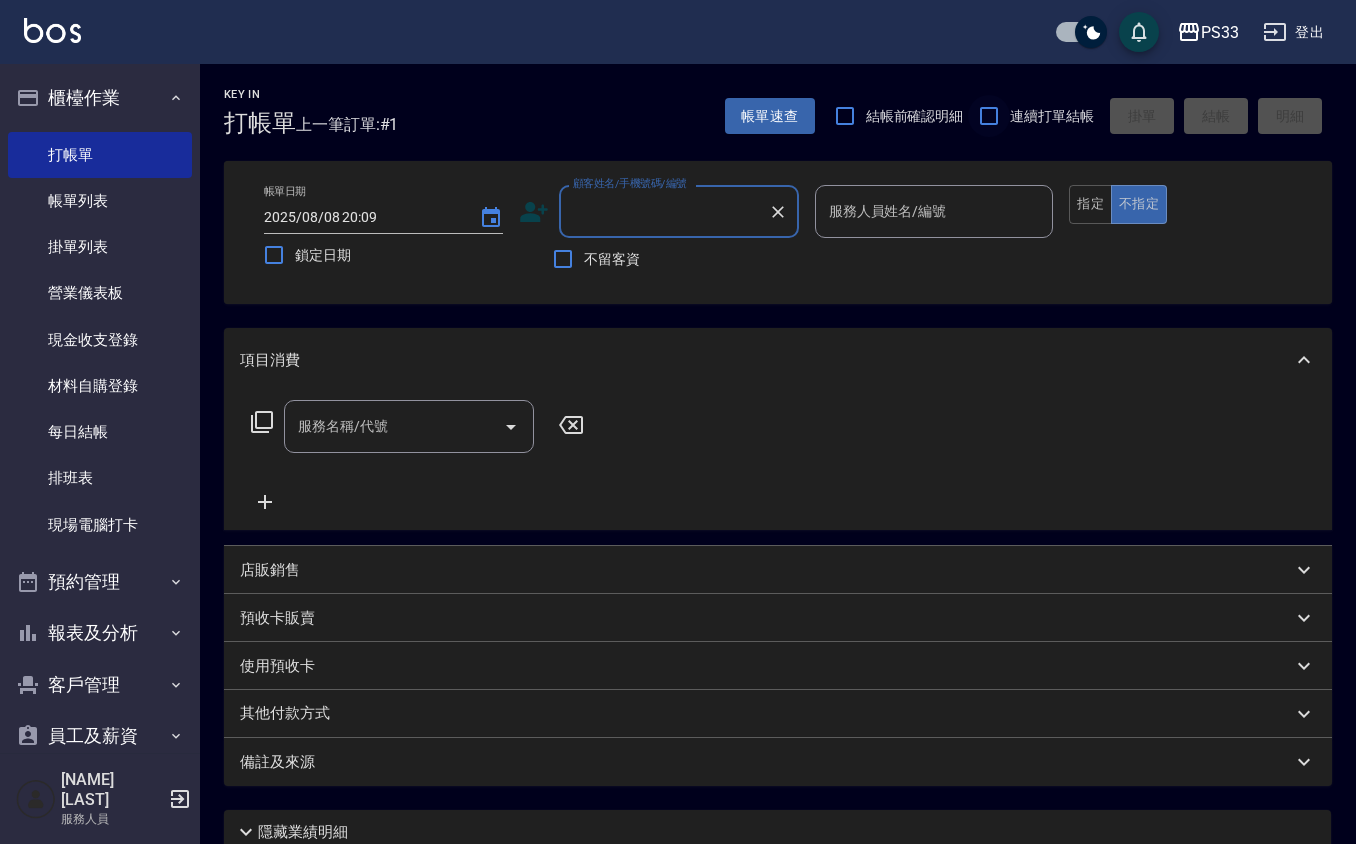 click on "連續打單結帳" at bounding box center [989, 116] 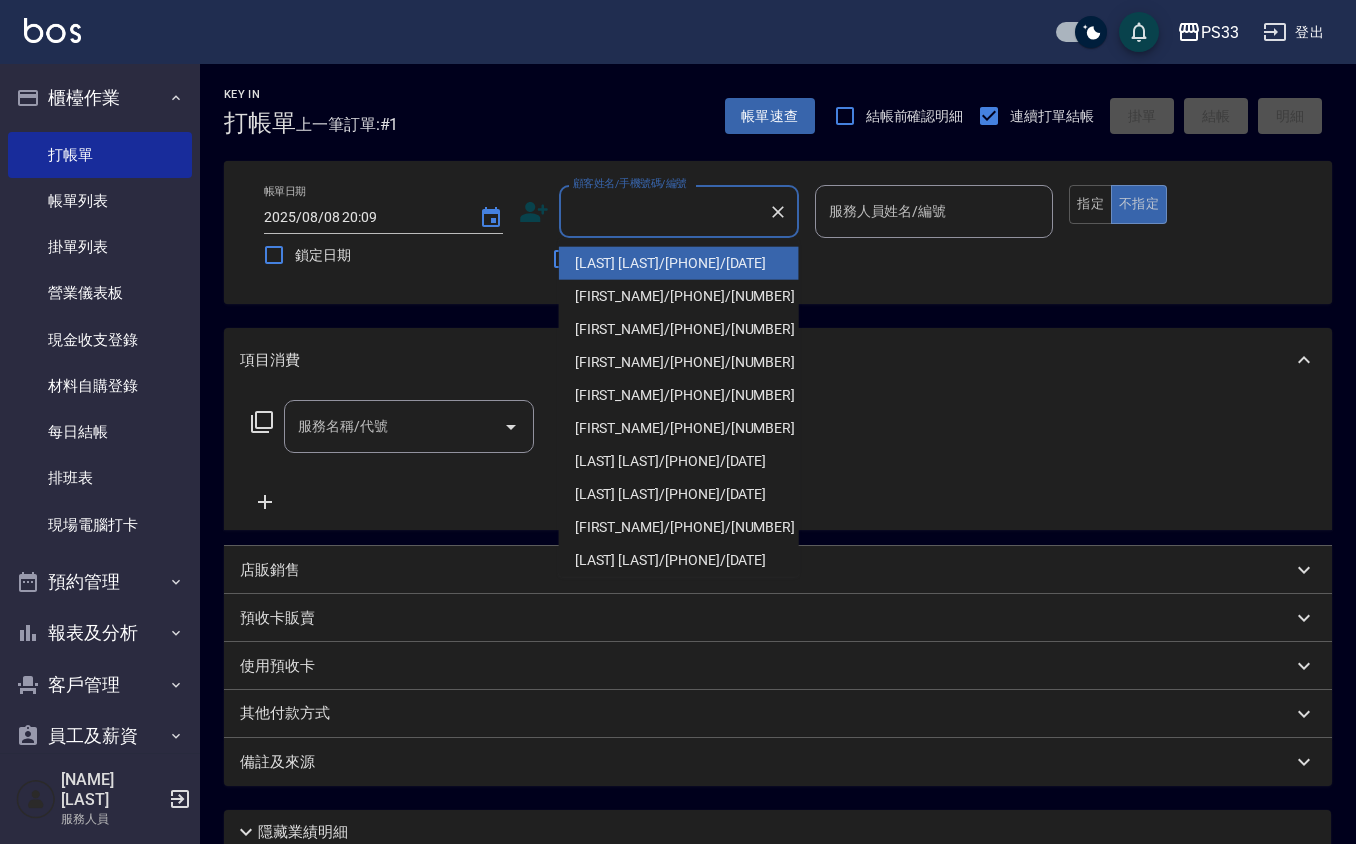 click on "顧客姓名/手機號碼/編號" at bounding box center [664, 211] 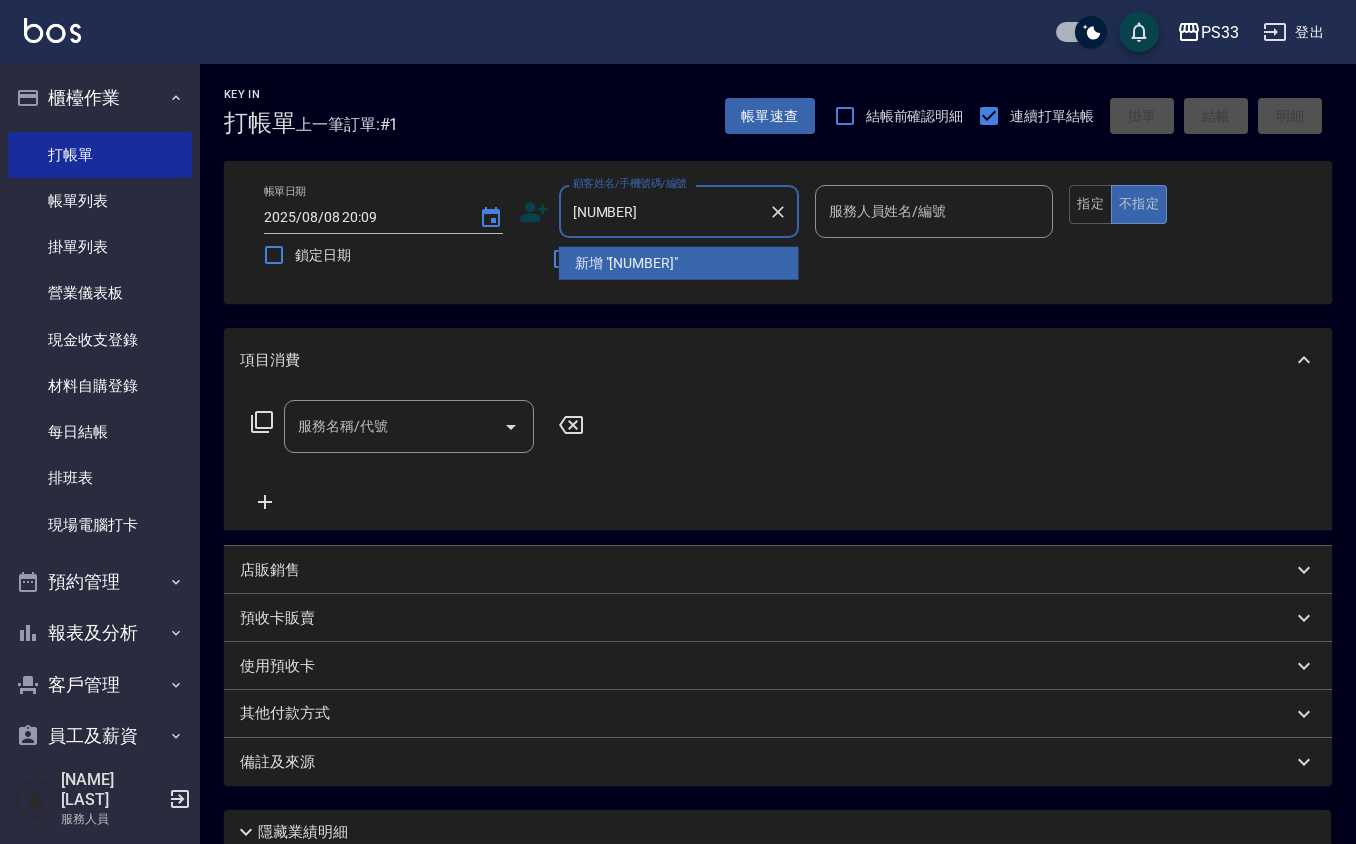 type on "180420" 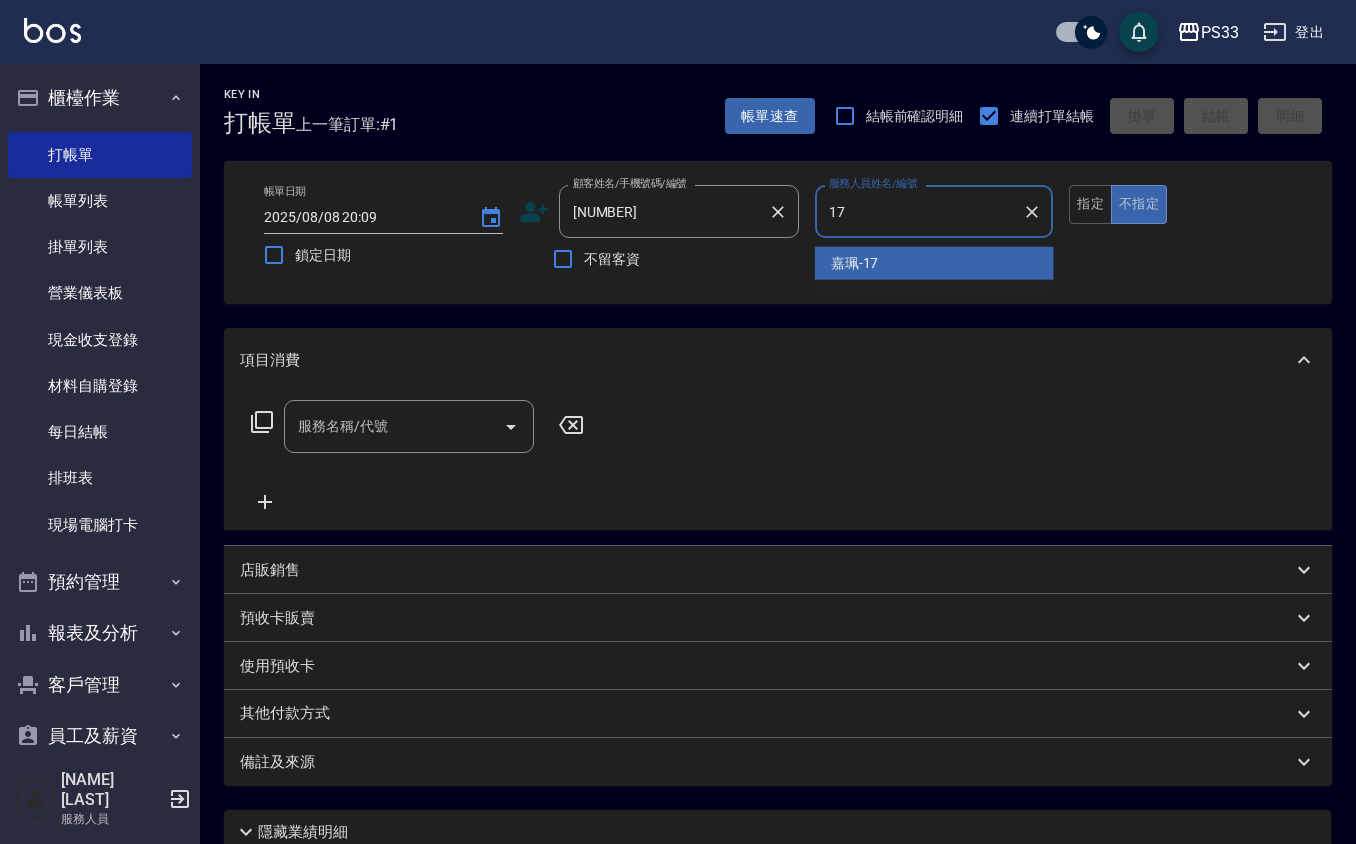 type on "嘉珮-17" 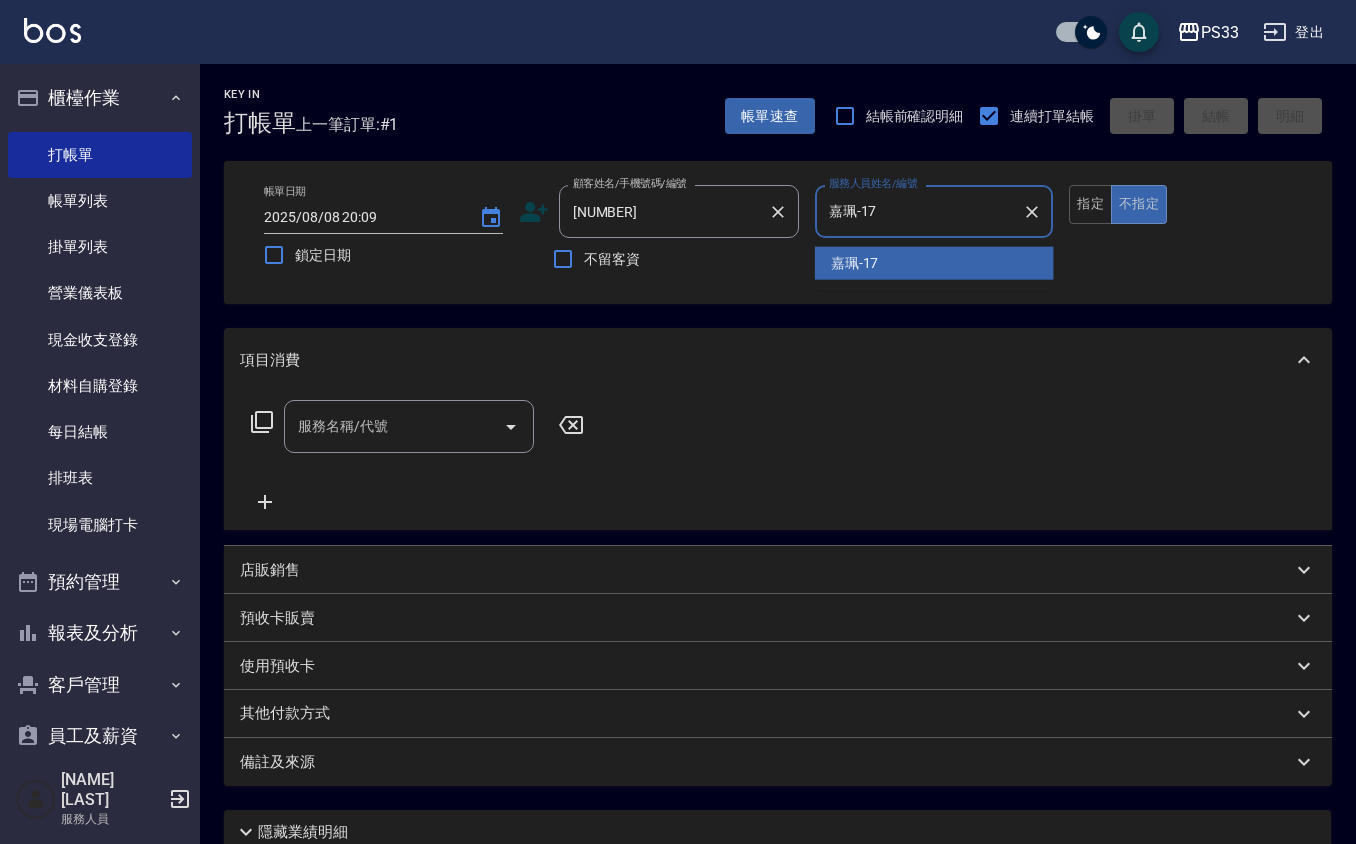 type on "false" 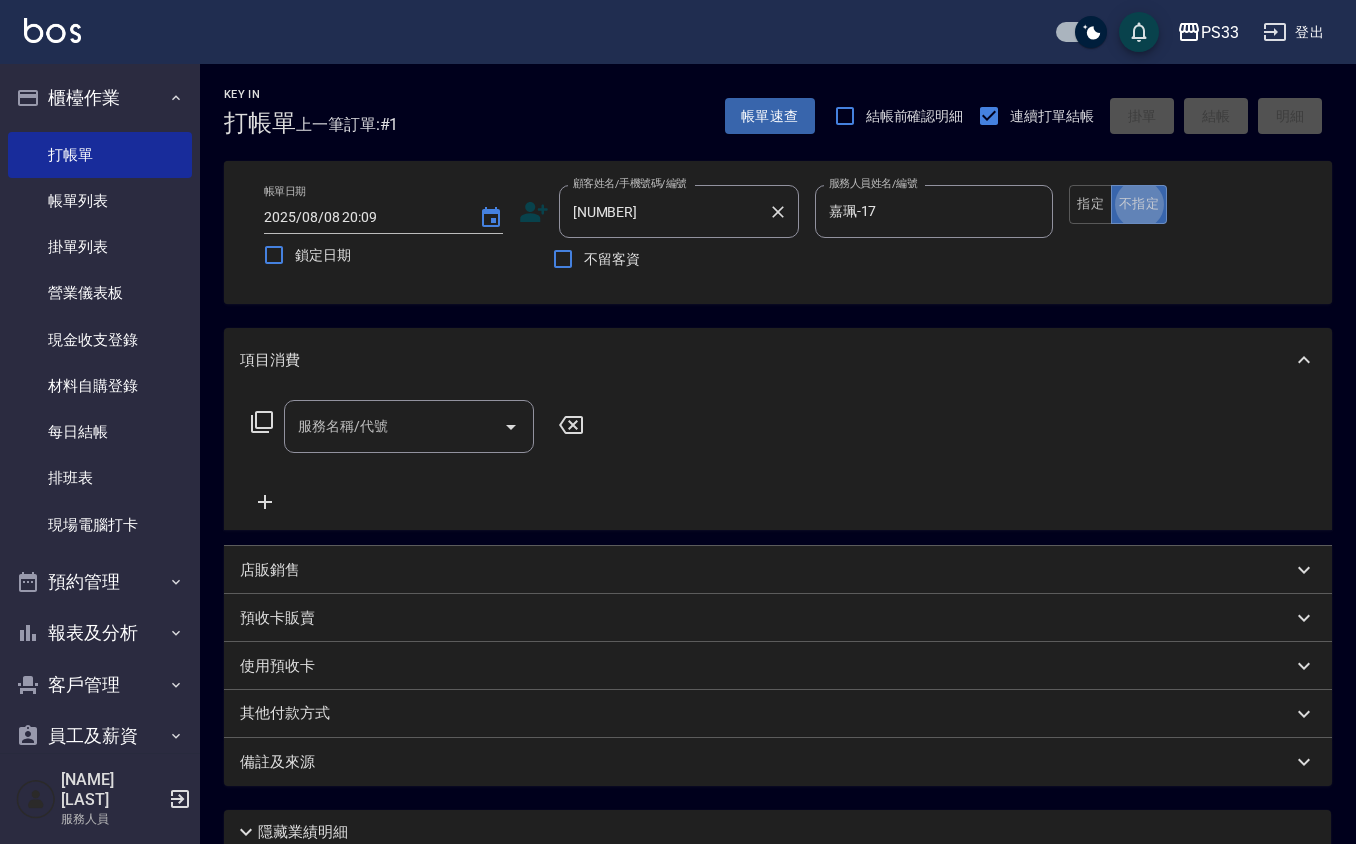 type on "[NAME]/[PHONE]/[NUMBER]" 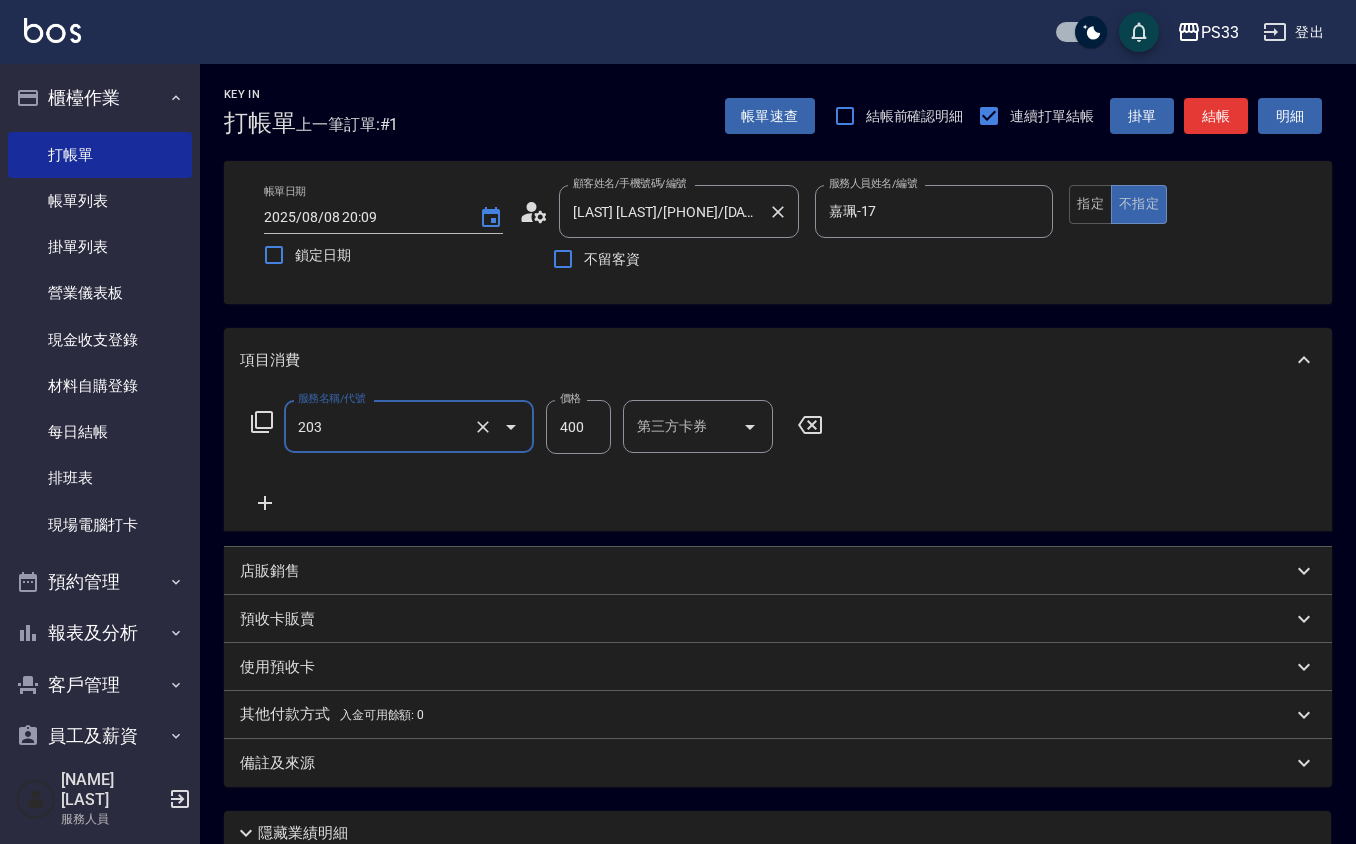type on "指定單剪(203)" 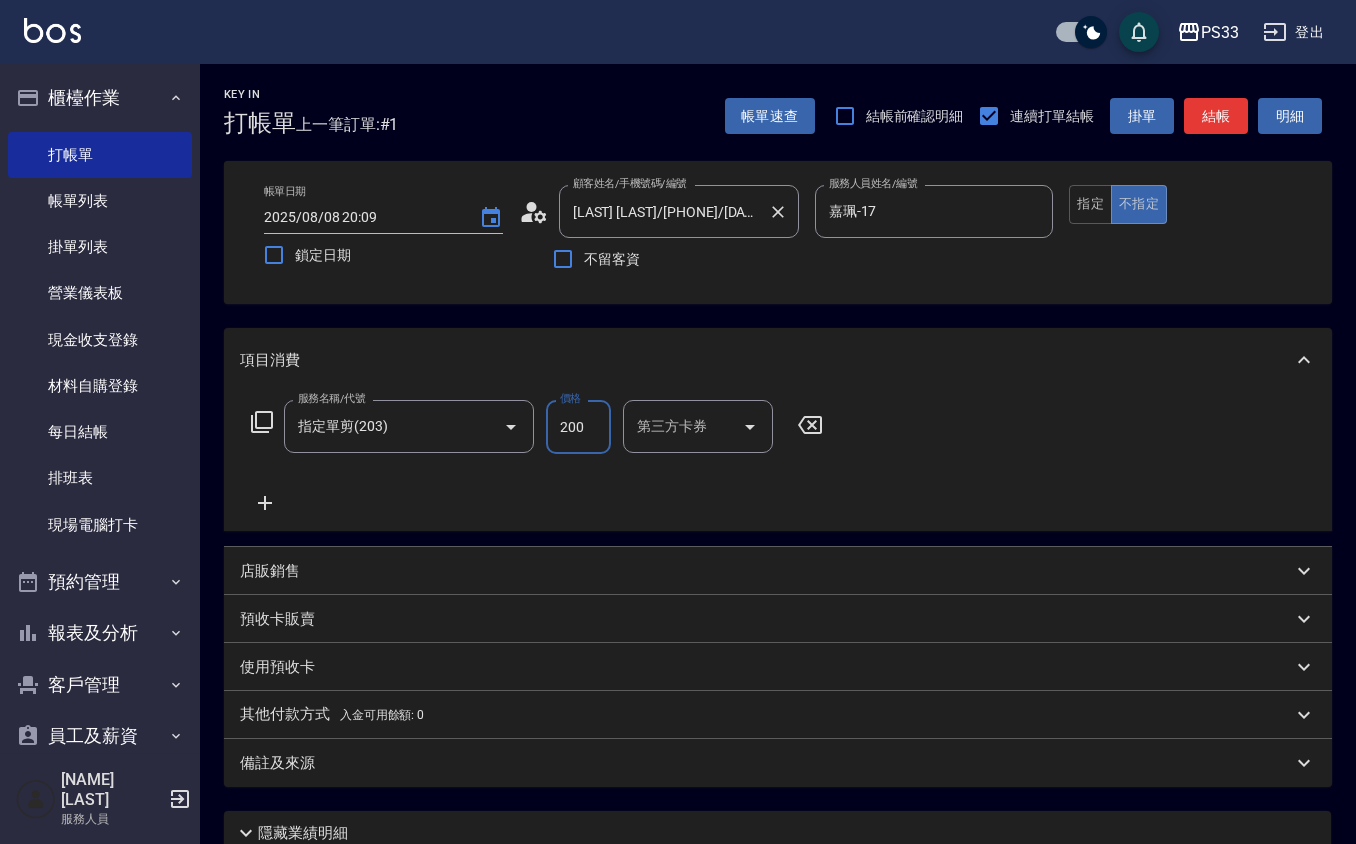 type on "200" 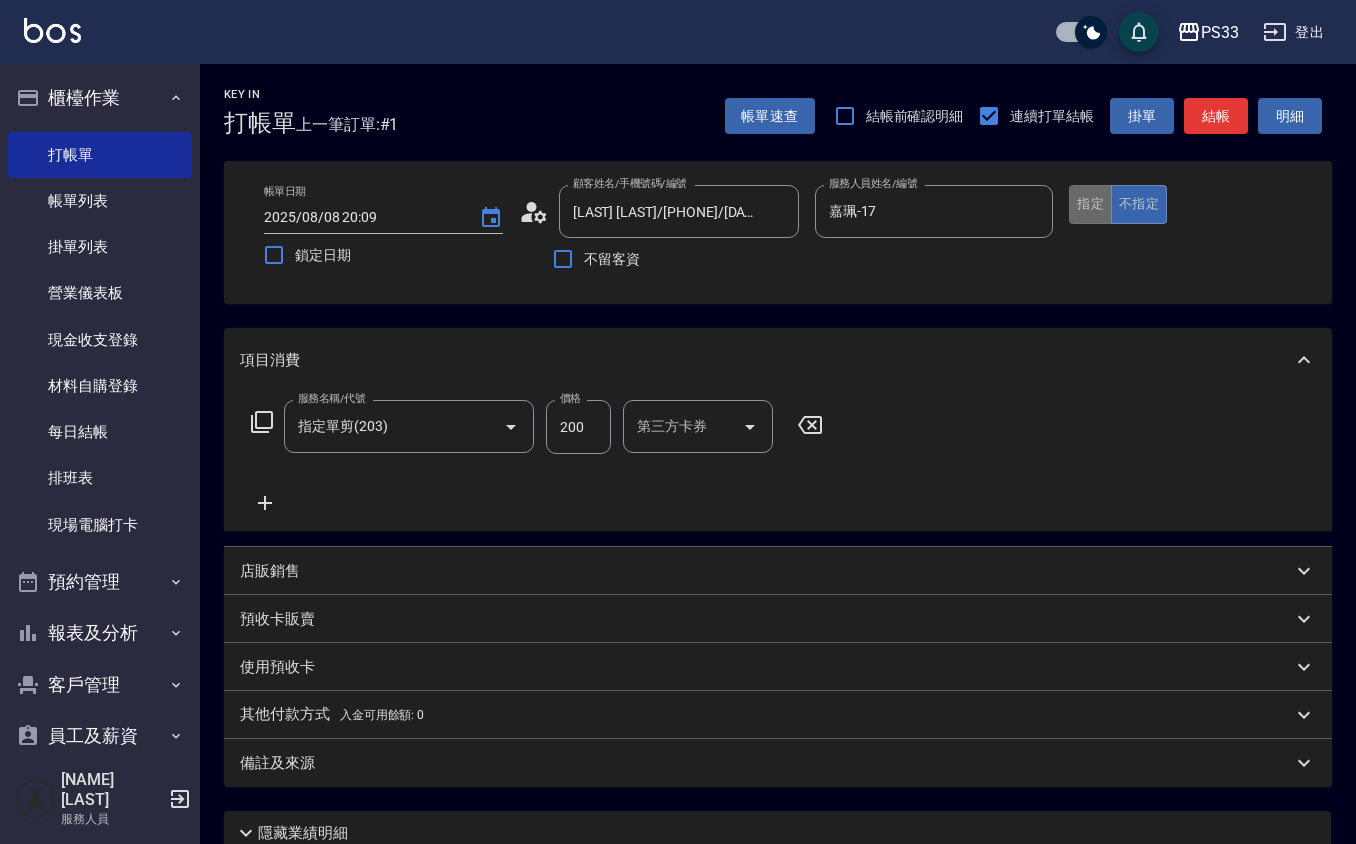 click on "指定" at bounding box center (1090, 204) 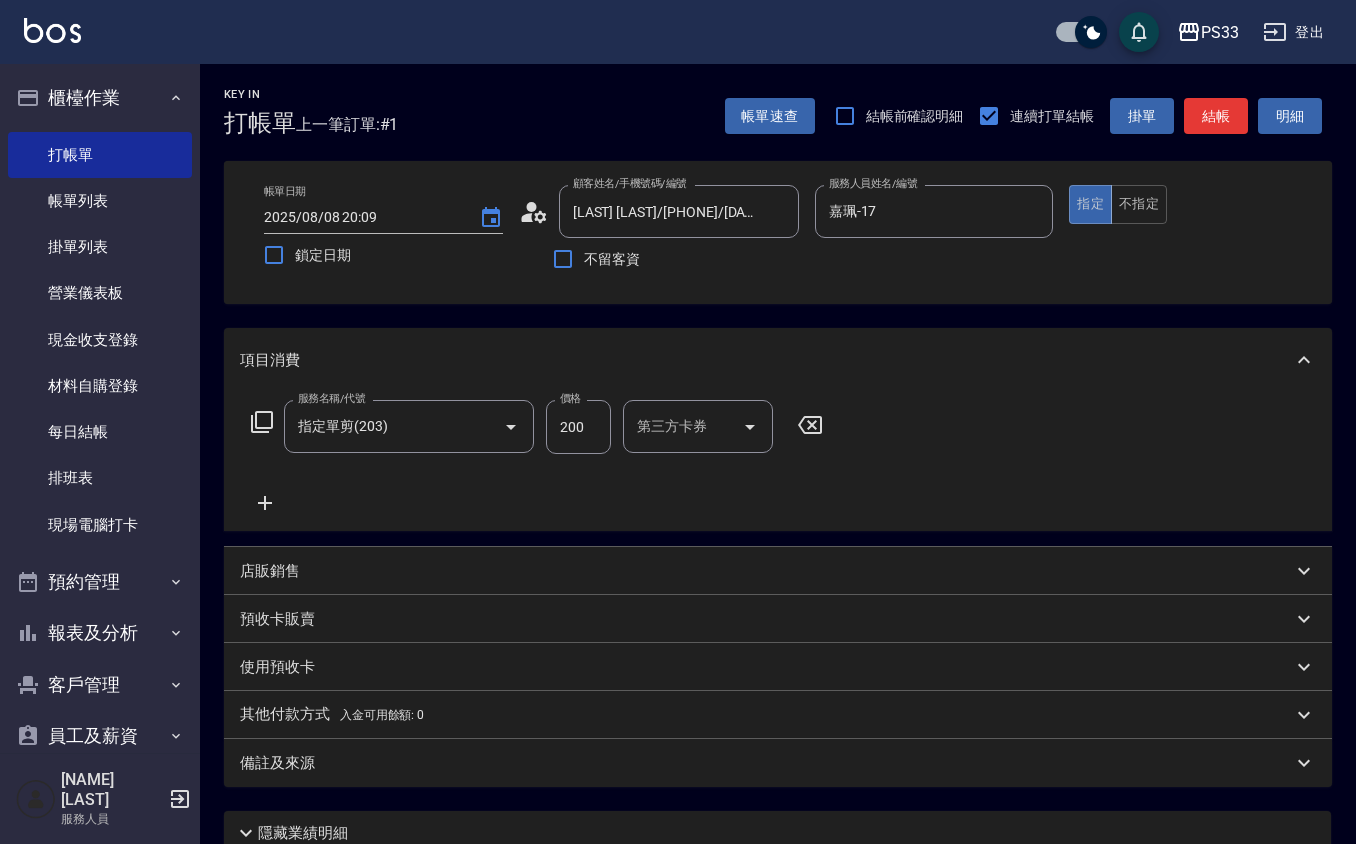 type on "true" 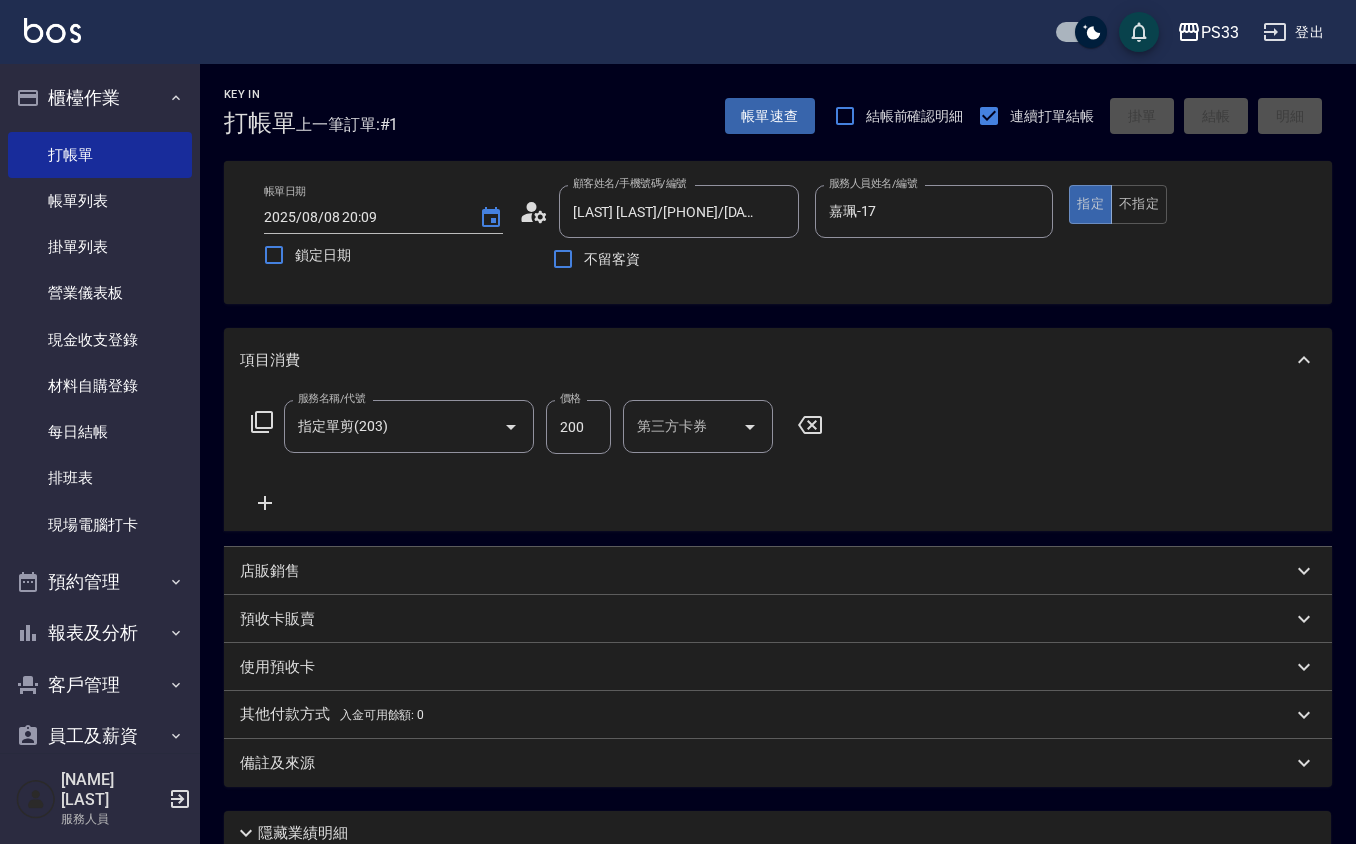 type 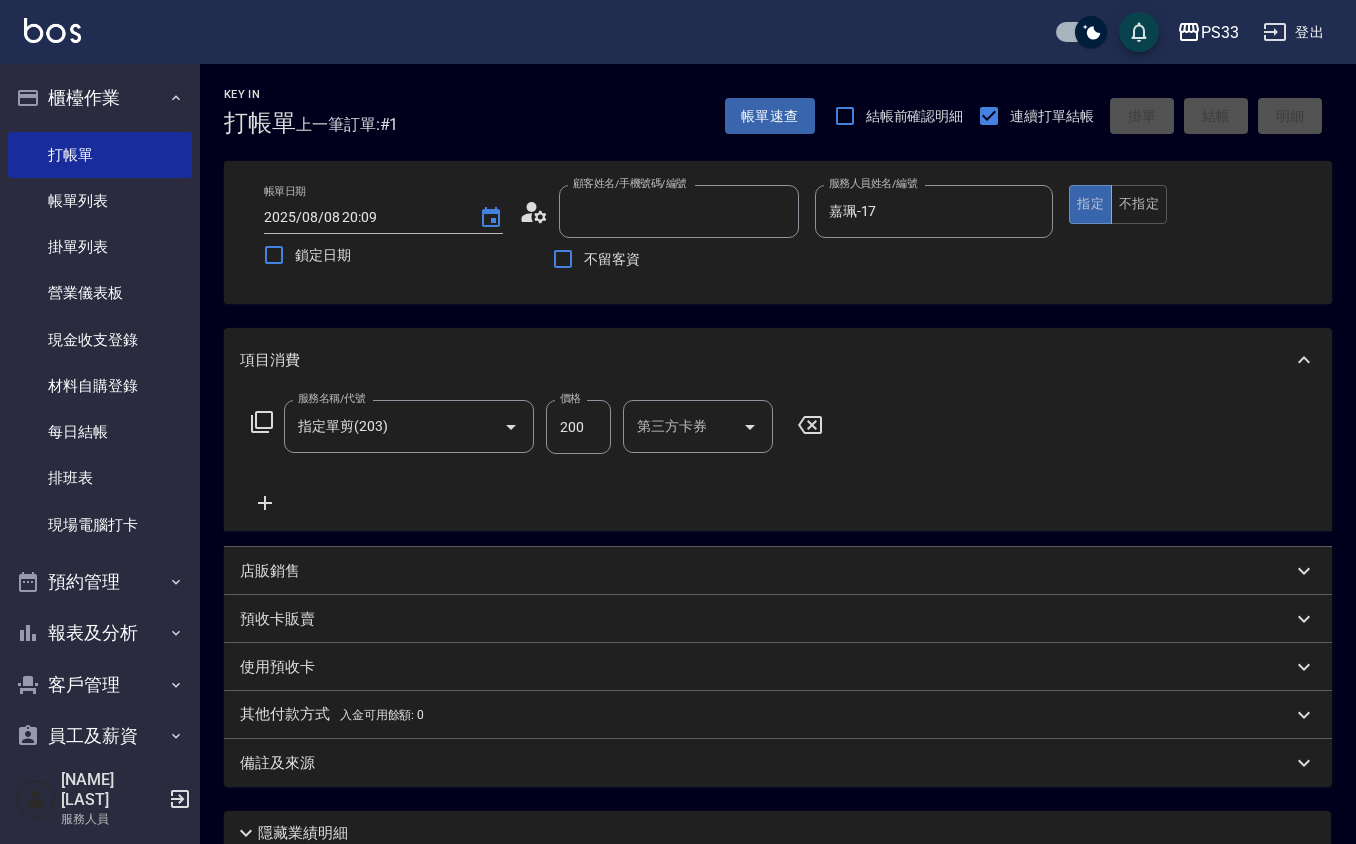 type 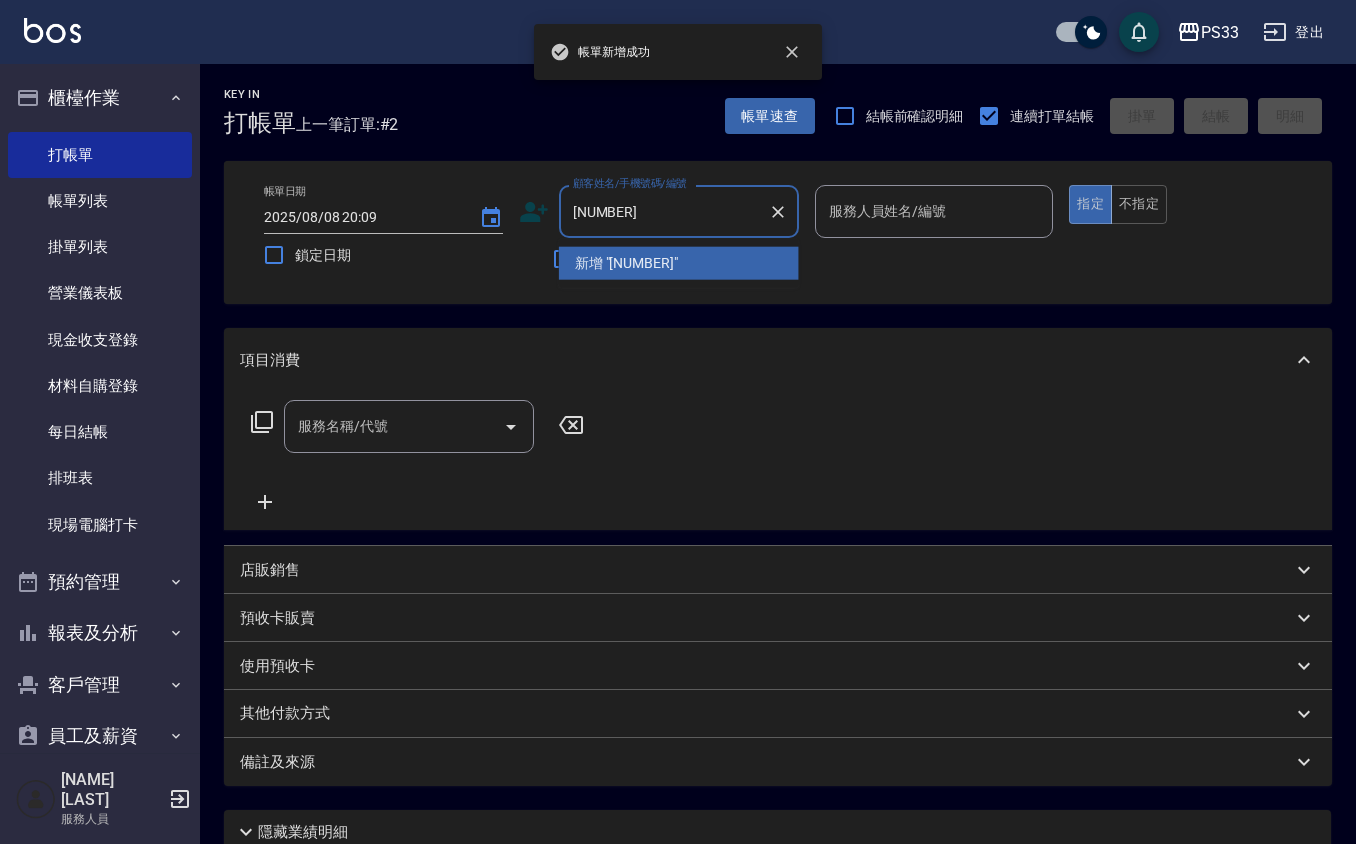 type on "170820" 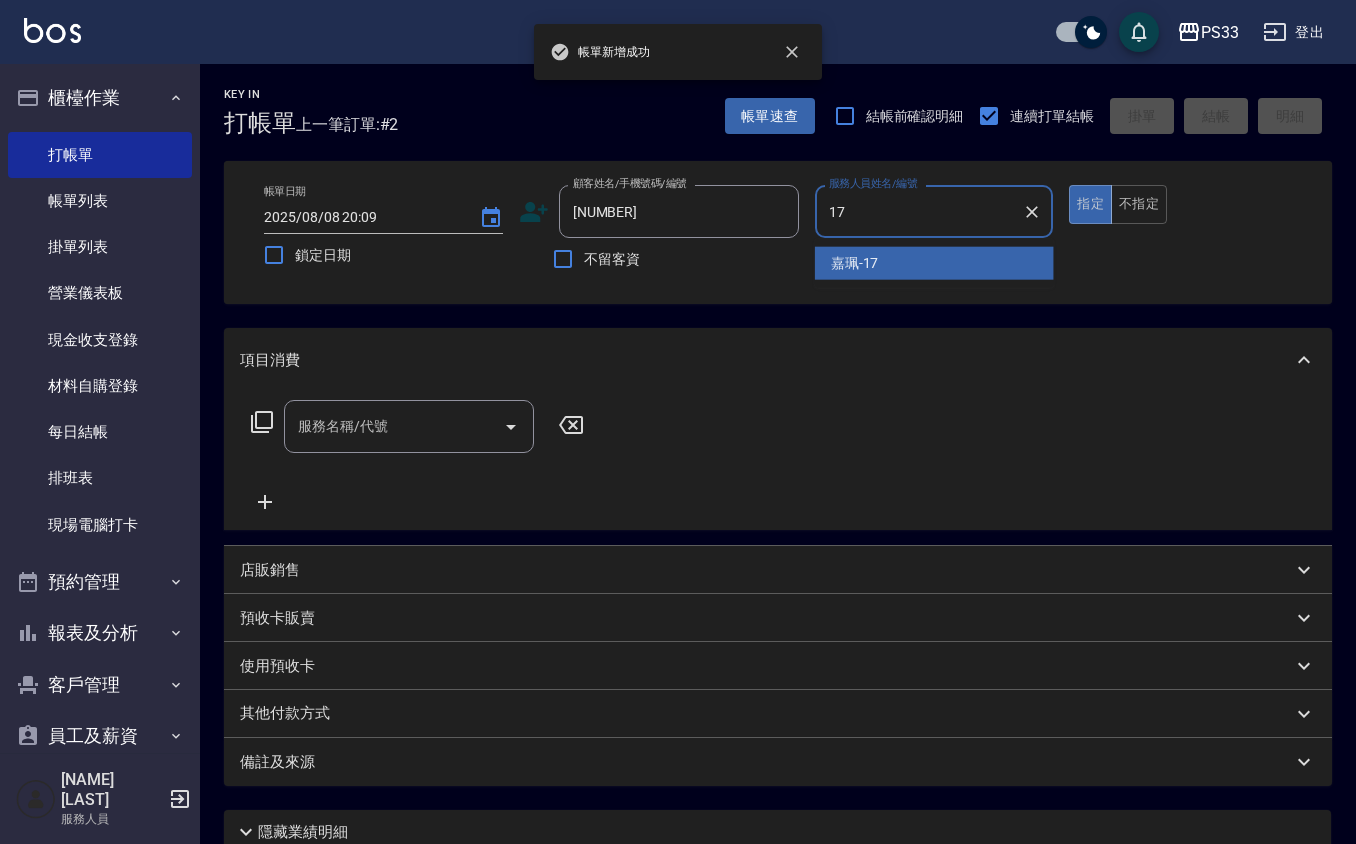 type on "嘉珮-17" 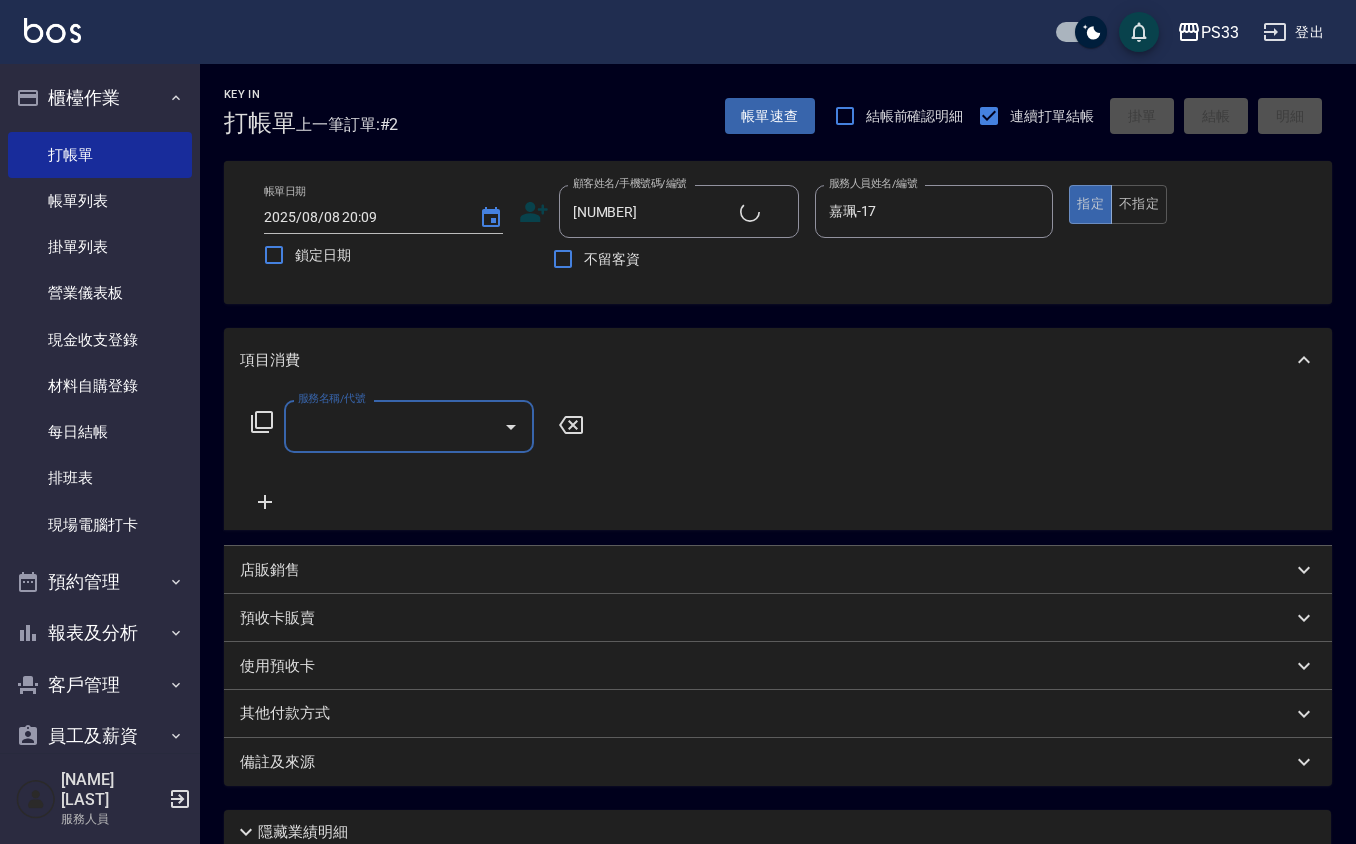 type on "[NAME]/[PHONE]/[NUMBER]" 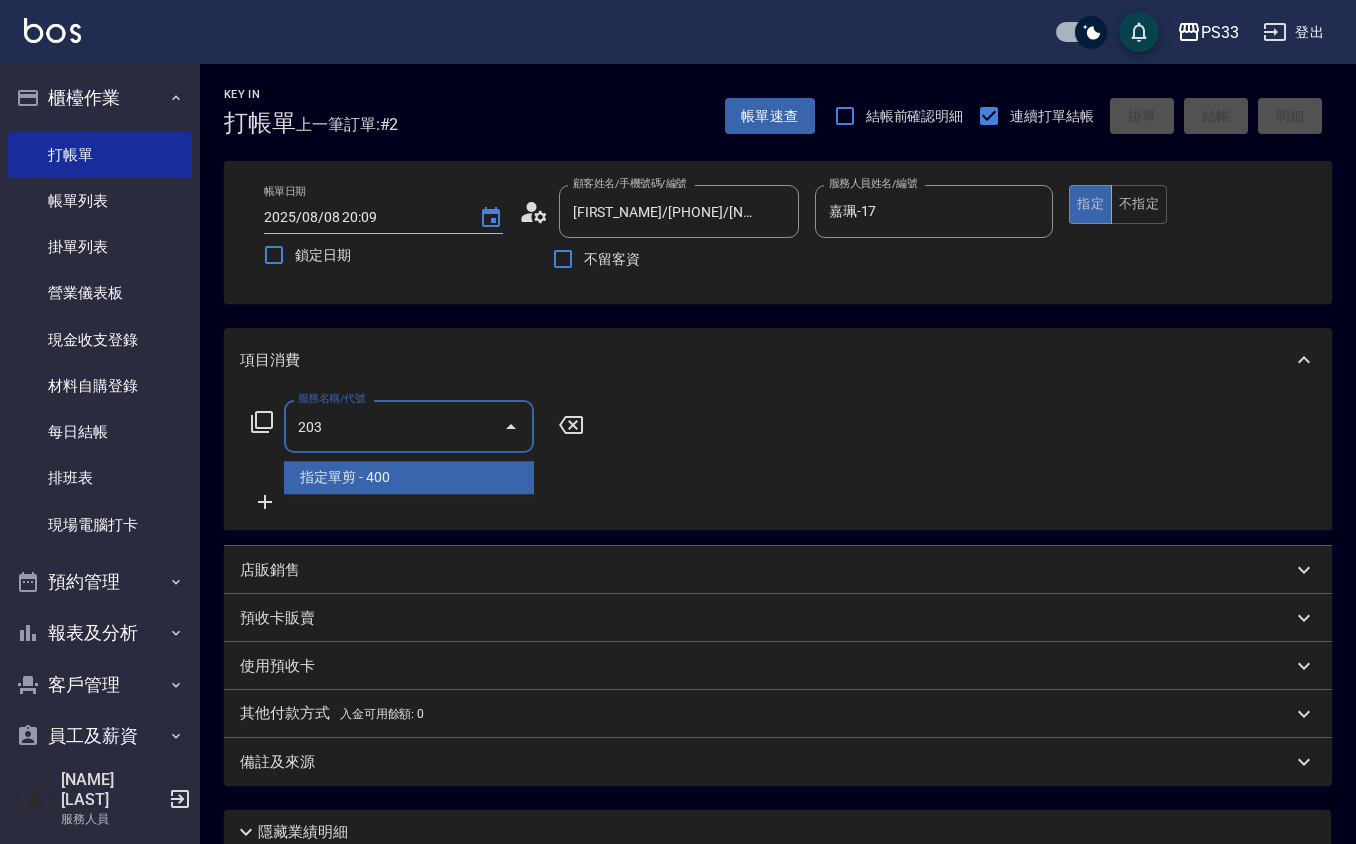 type on "指定單剪(203)" 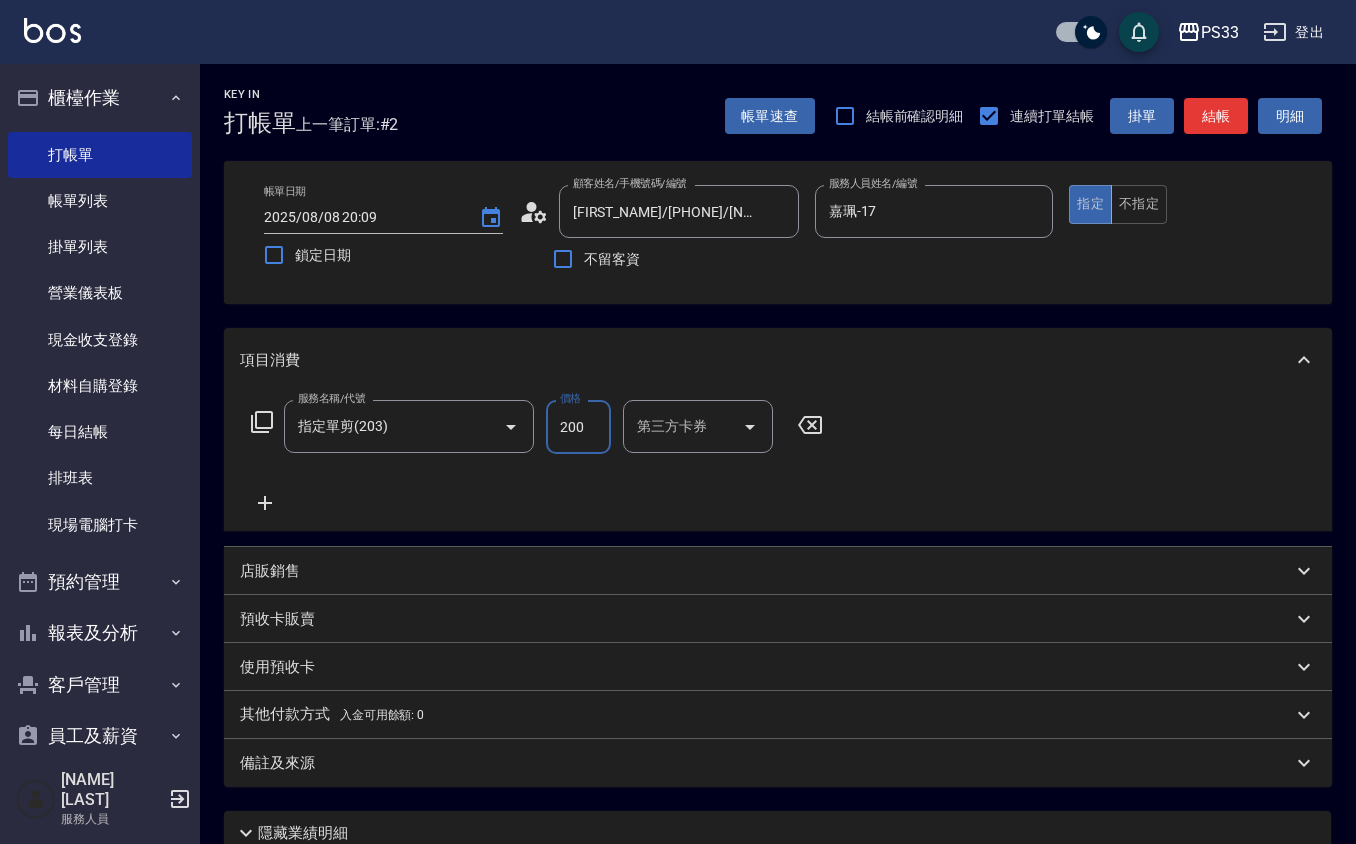 type on "200" 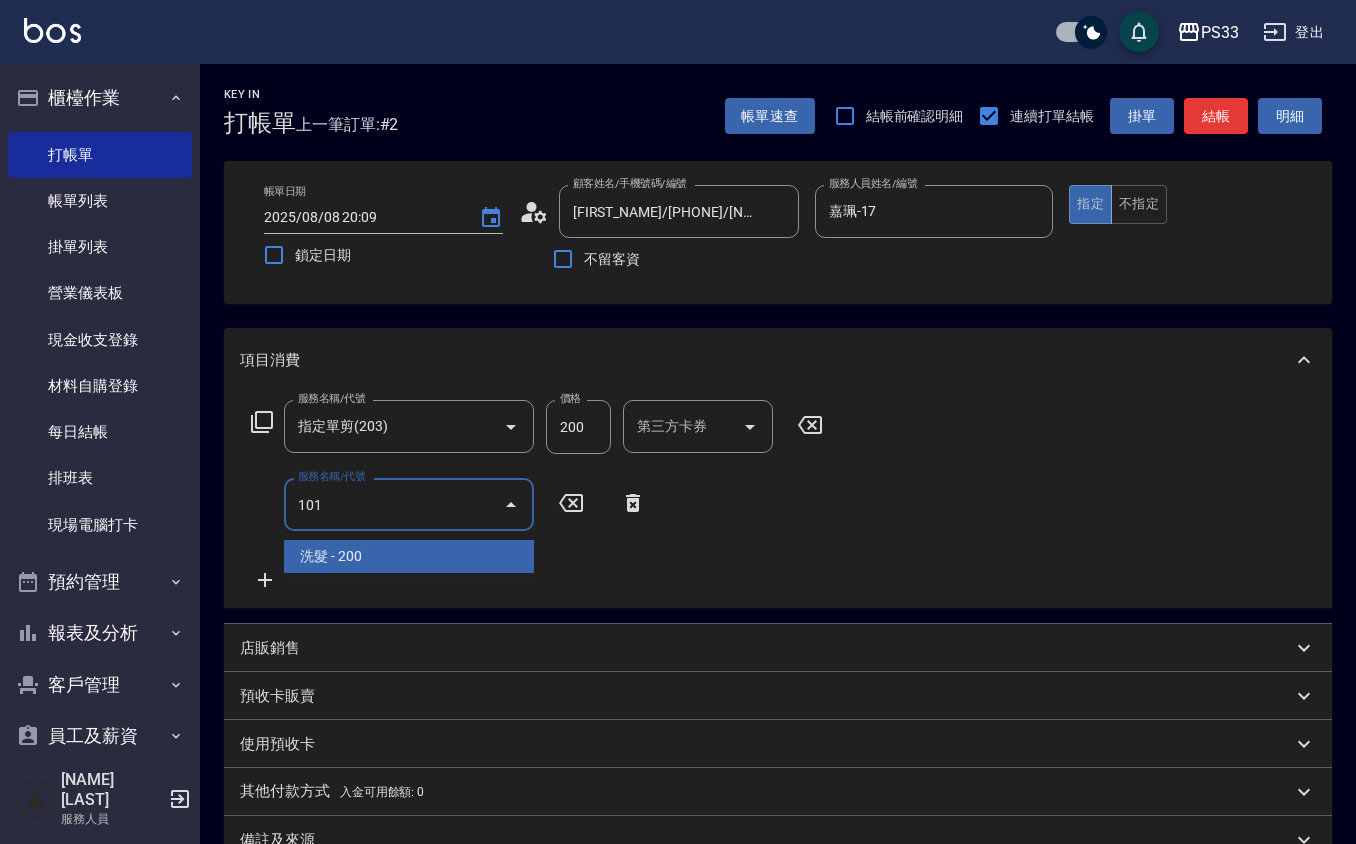 type on "洗髮(101)" 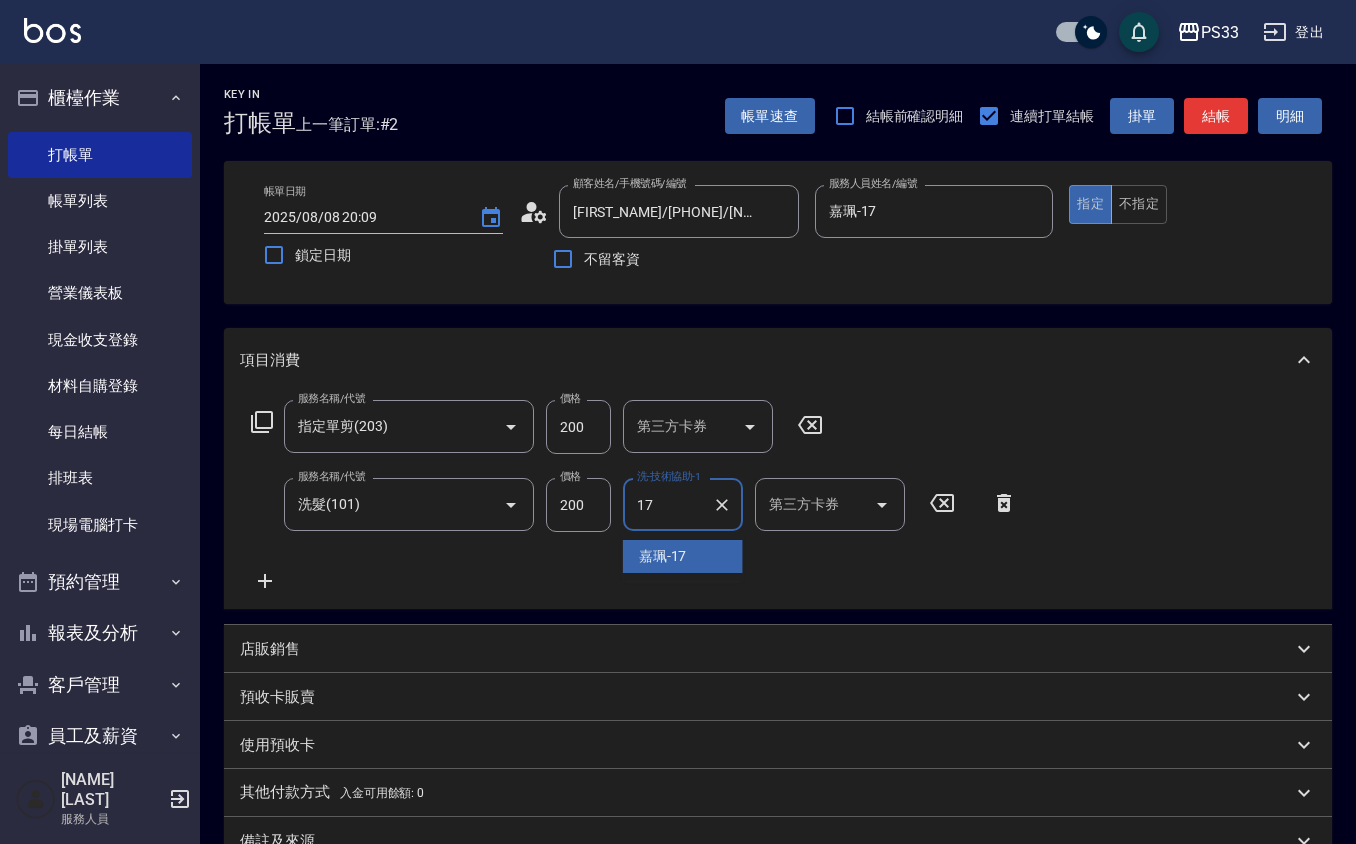 type on "嘉珮-17" 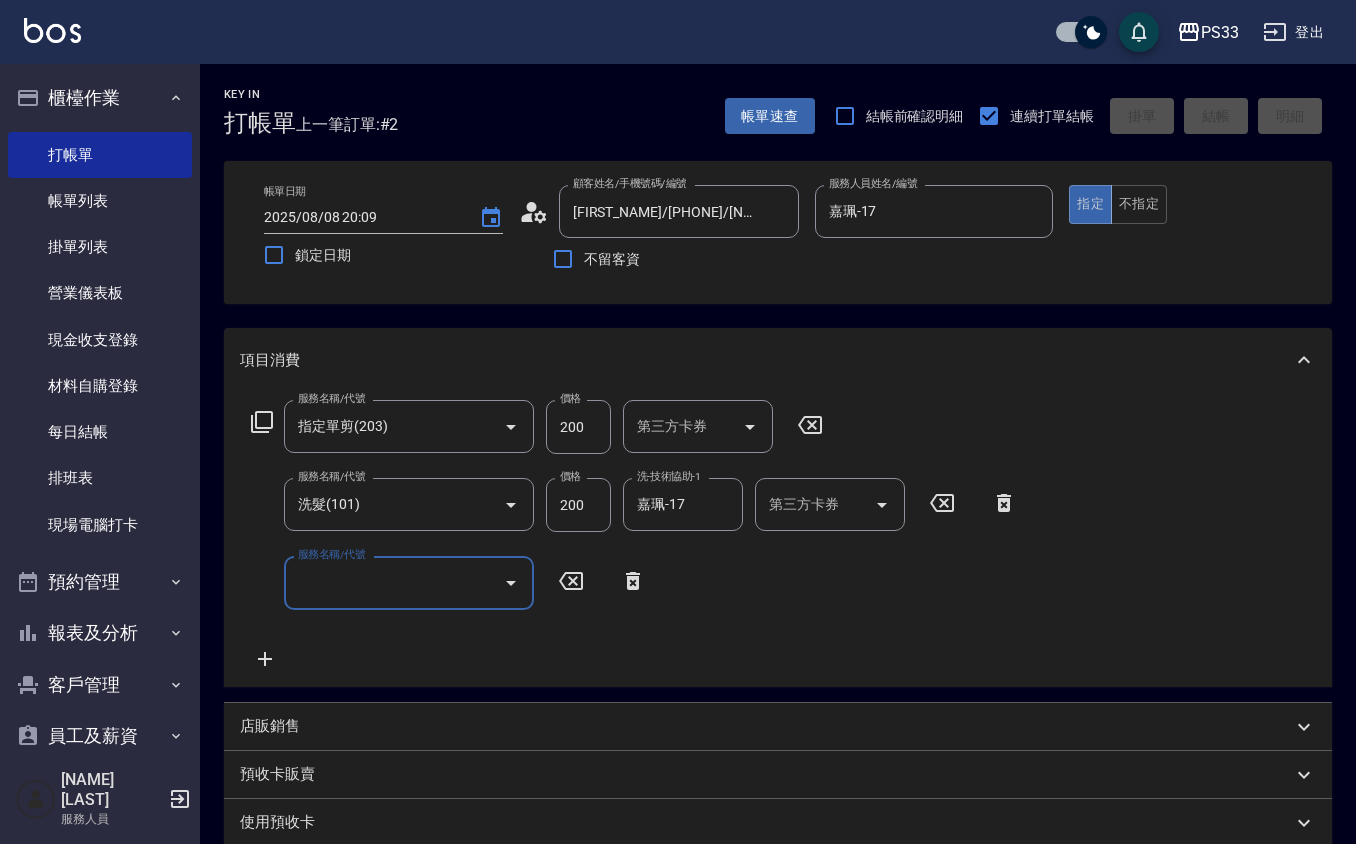 type 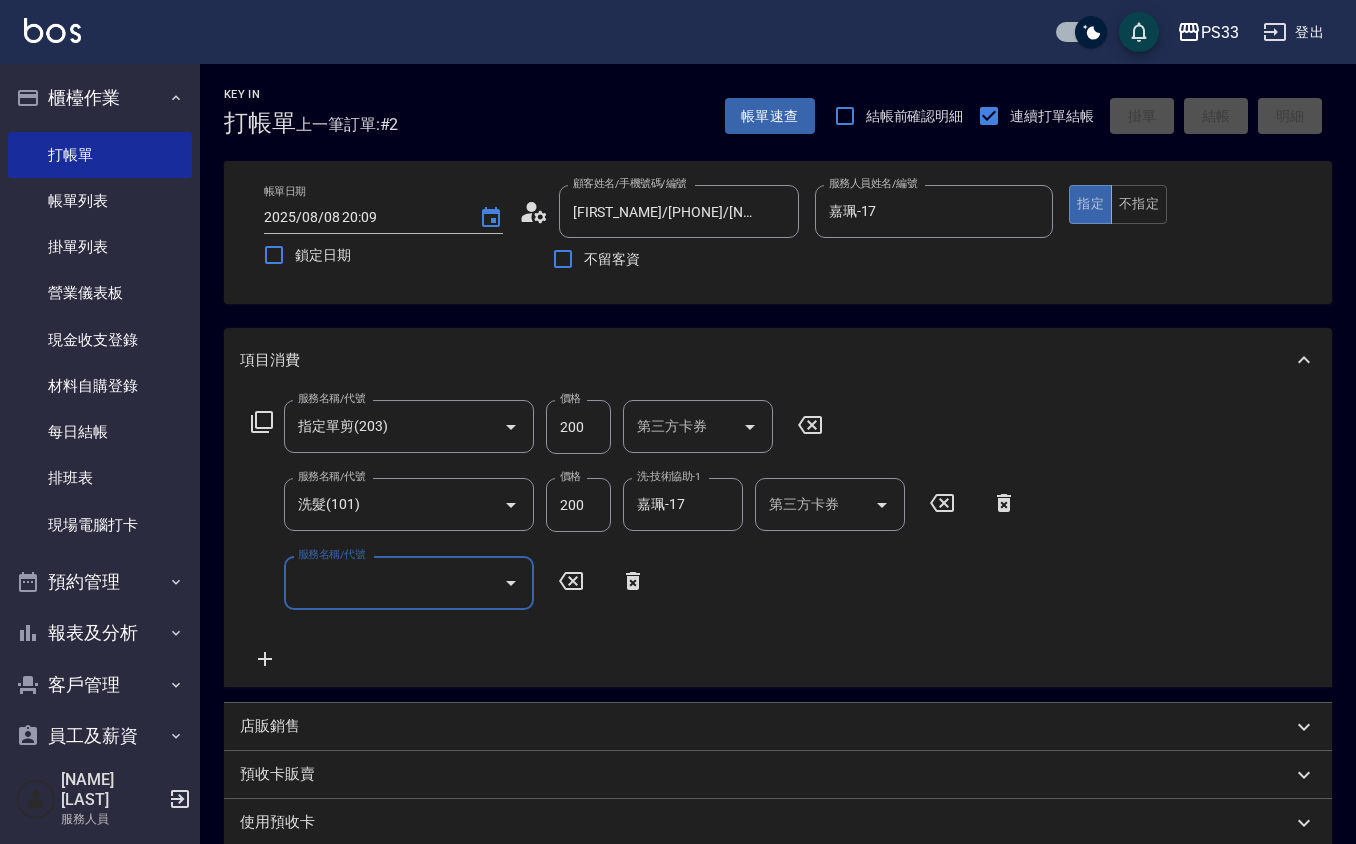 type 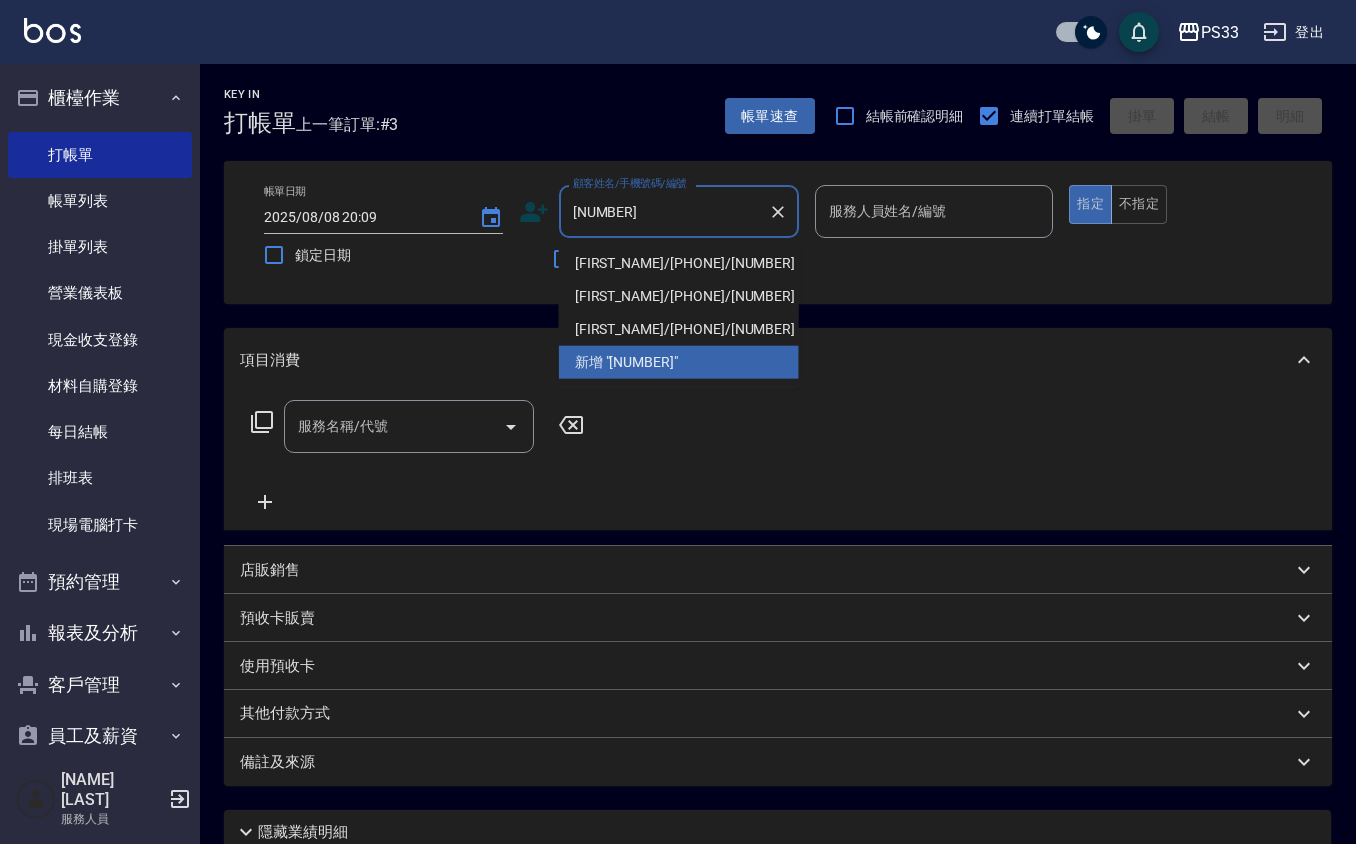 type on "[NAME]/[PHONE]/[NUMBER]" 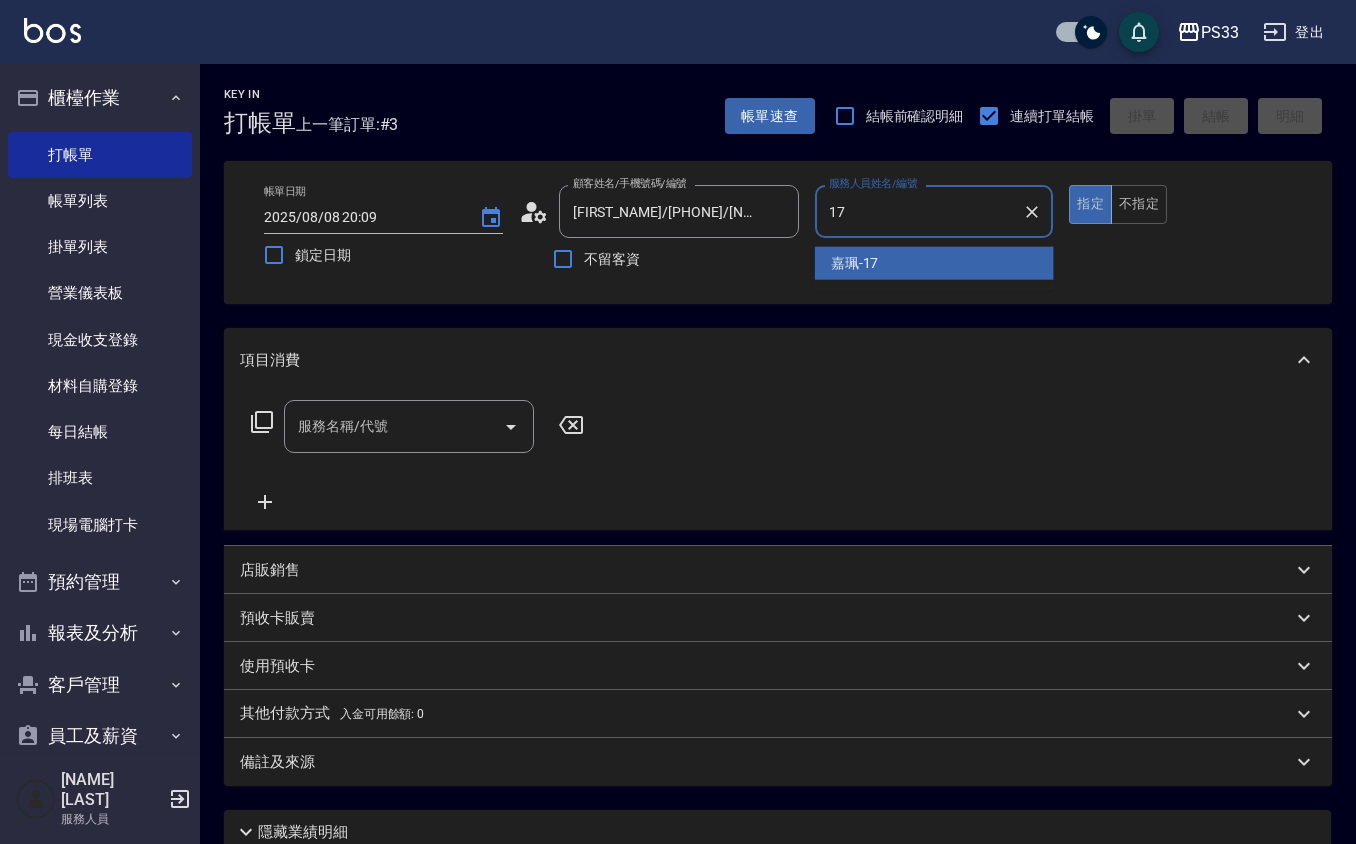 type on "嘉珮-17" 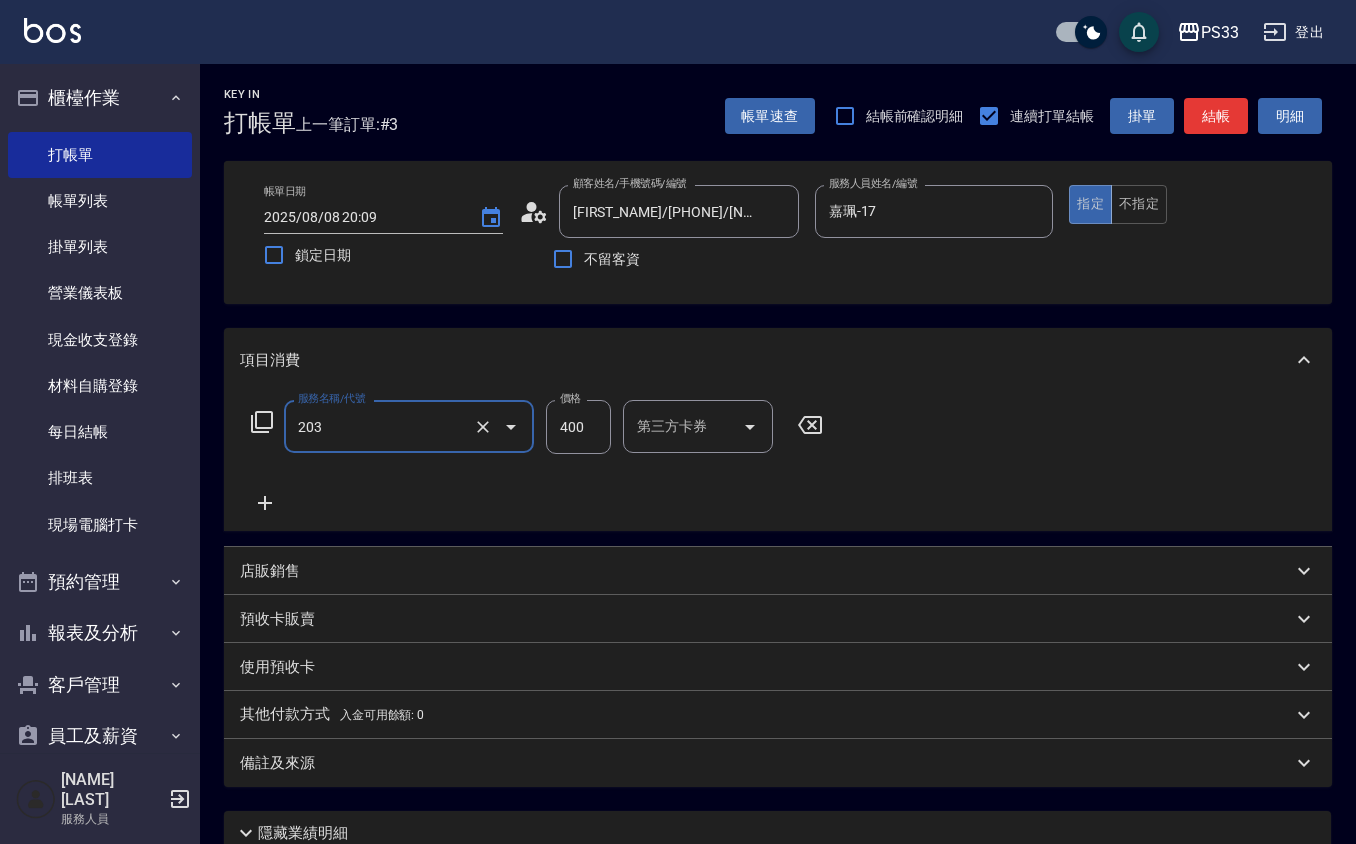 type on "指定單剪(203)" 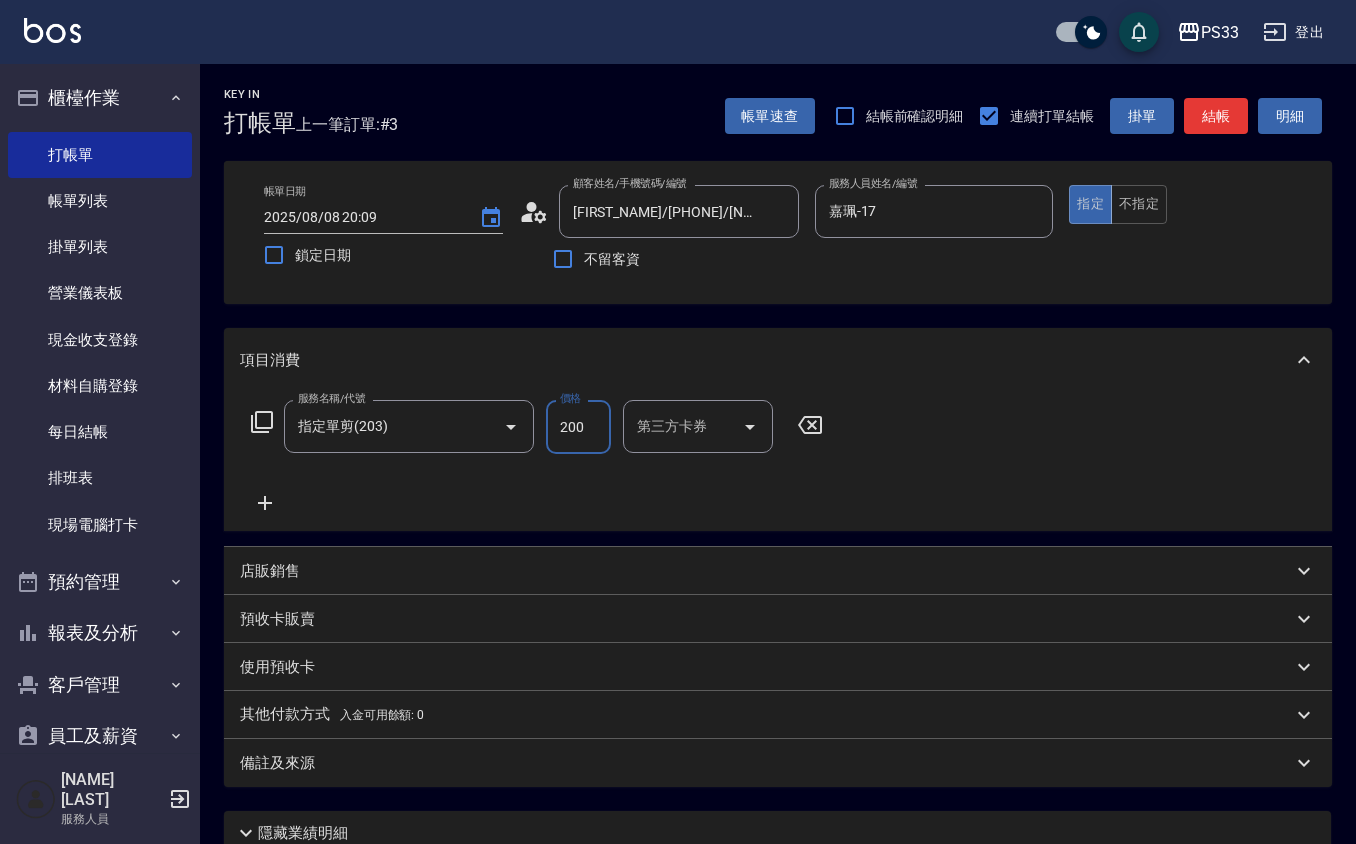 type on "200" 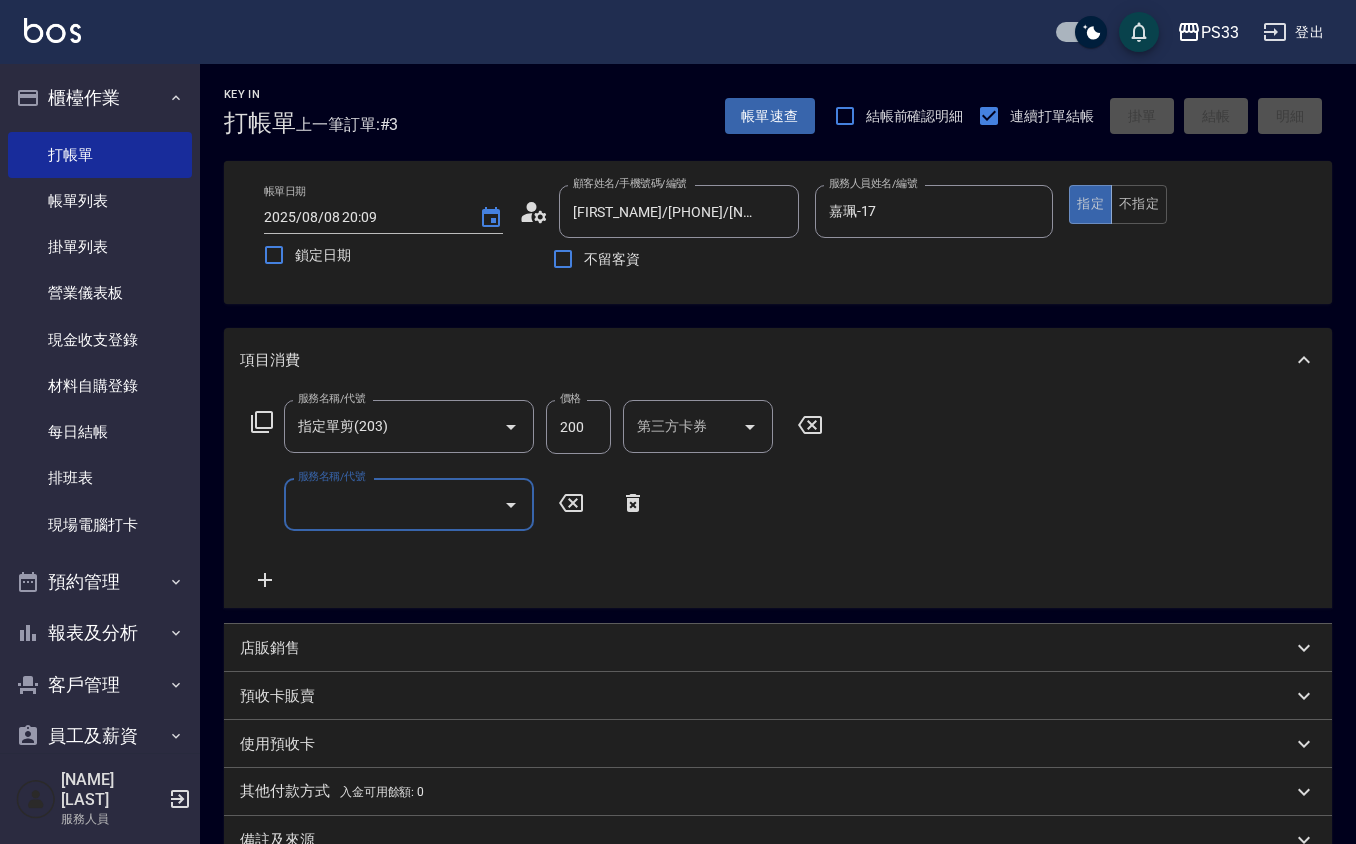 type 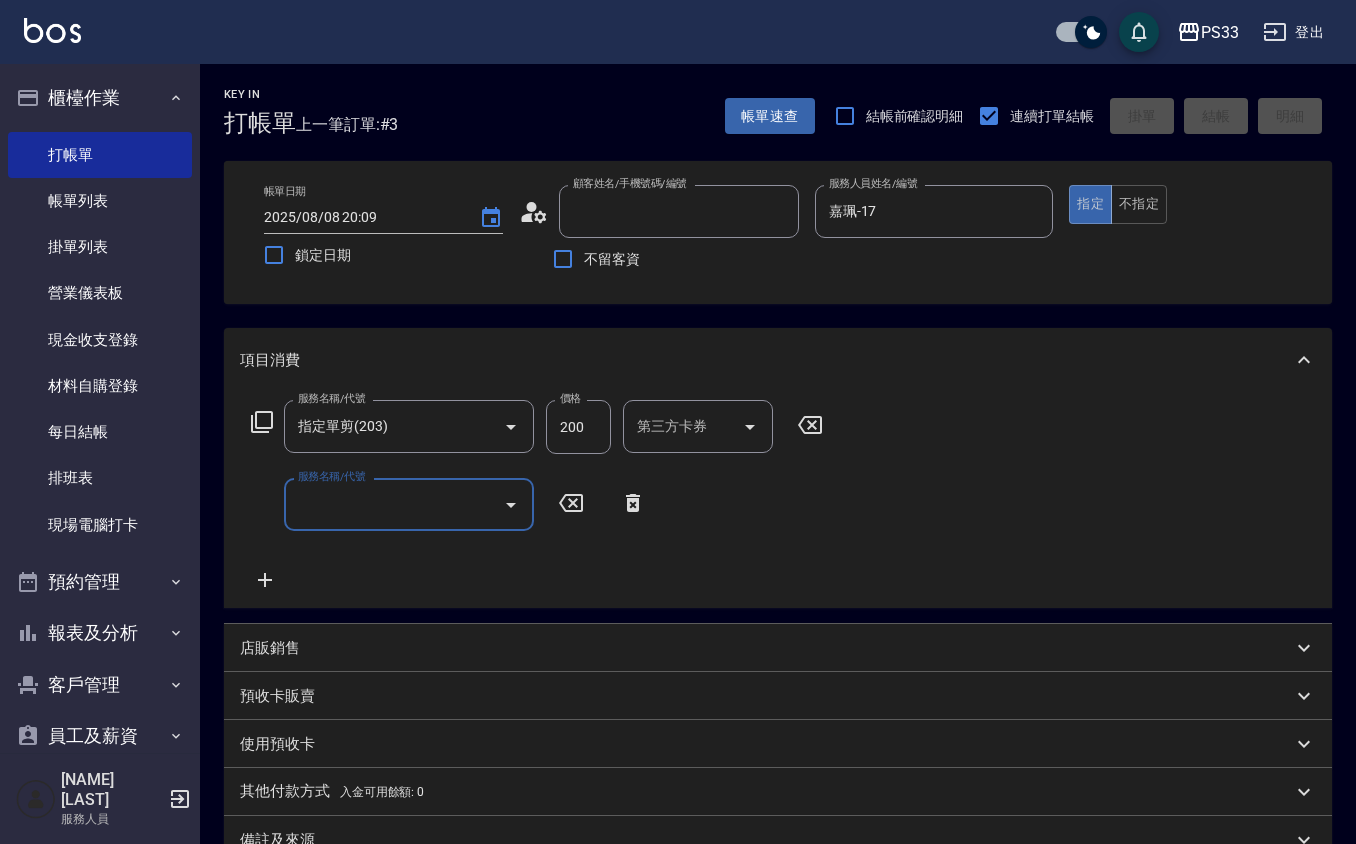 type 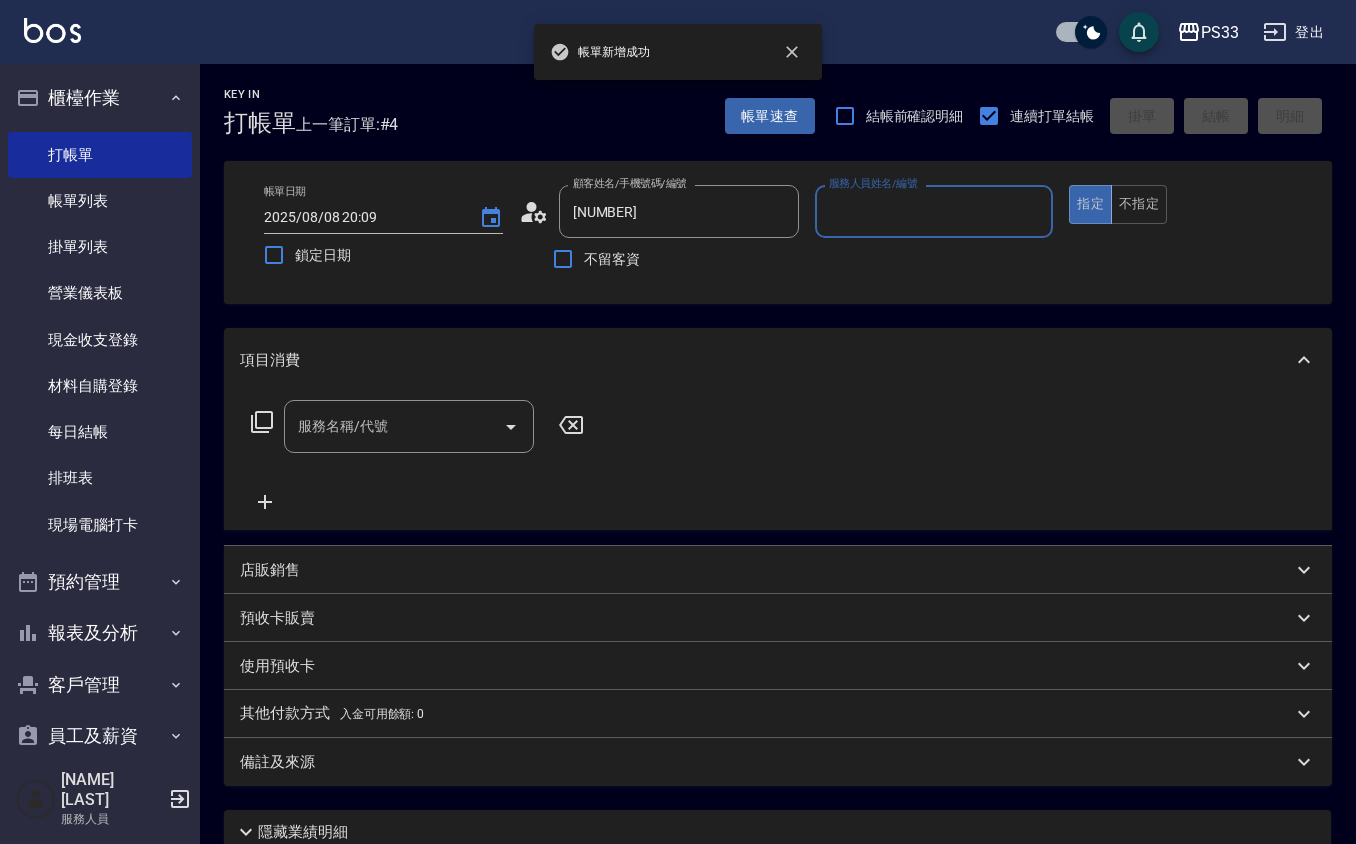 type on "[NAME]/[PHONE]/[NUMBER]" 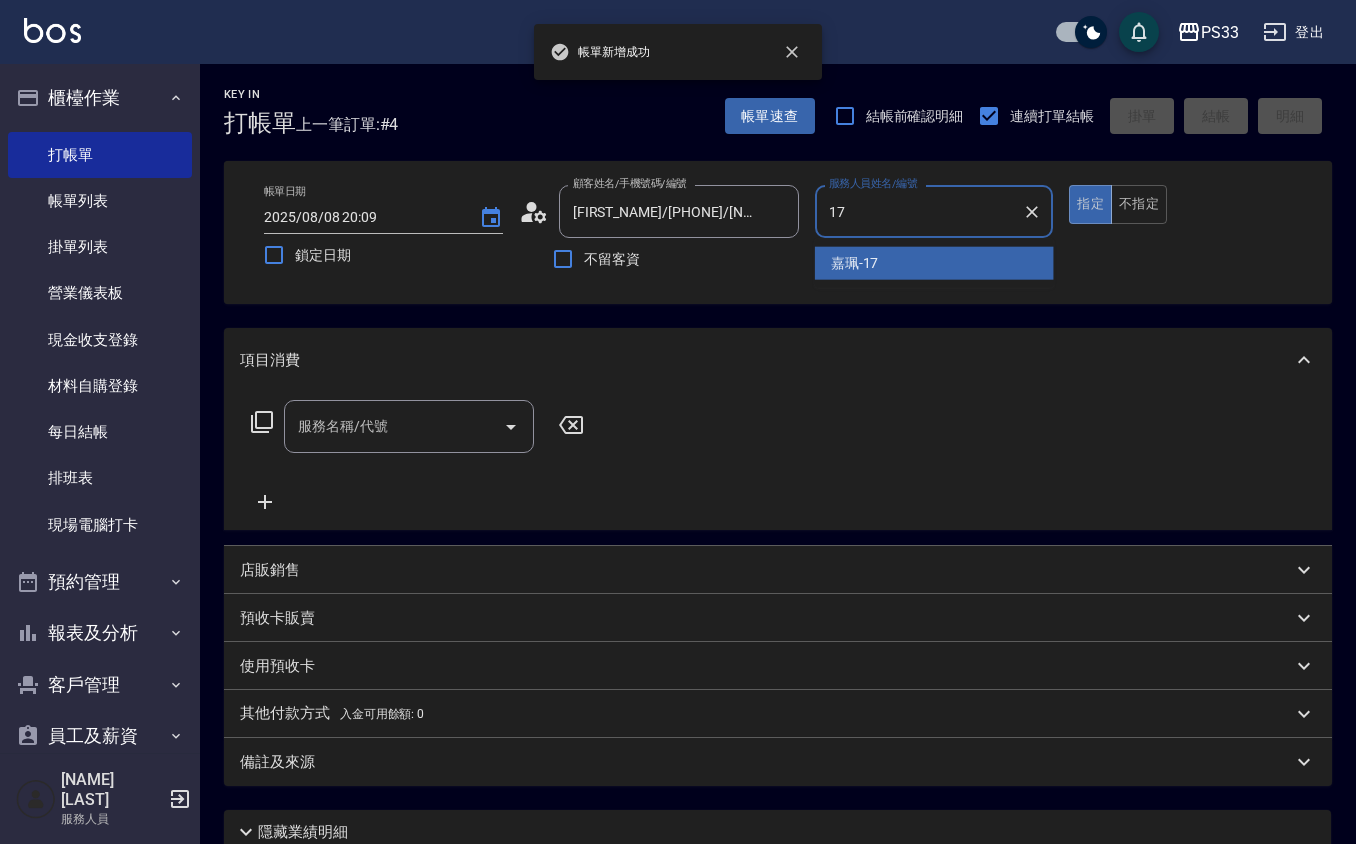 type on "嘉珮-17" 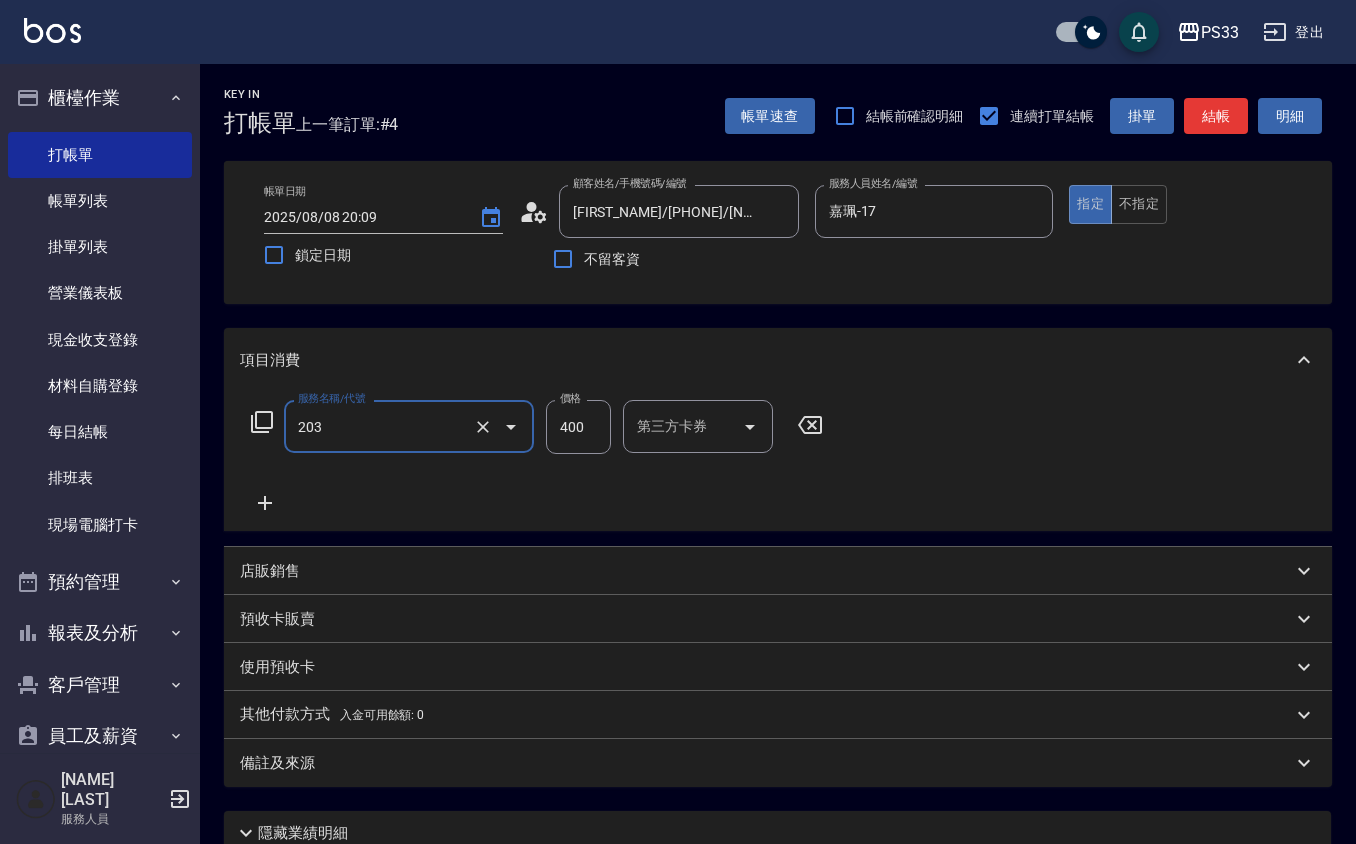 type on "指定單剪(203)" 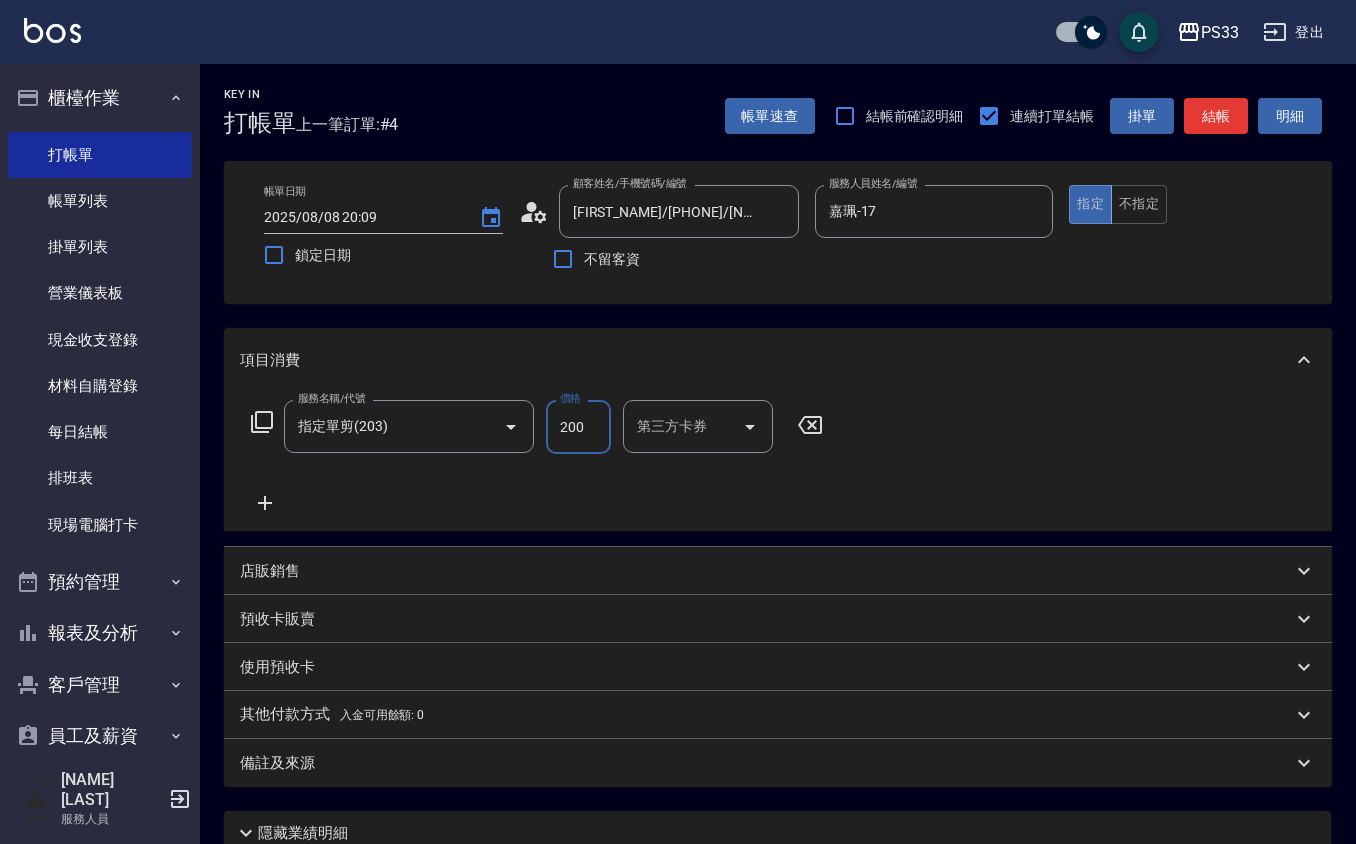 type on "200" 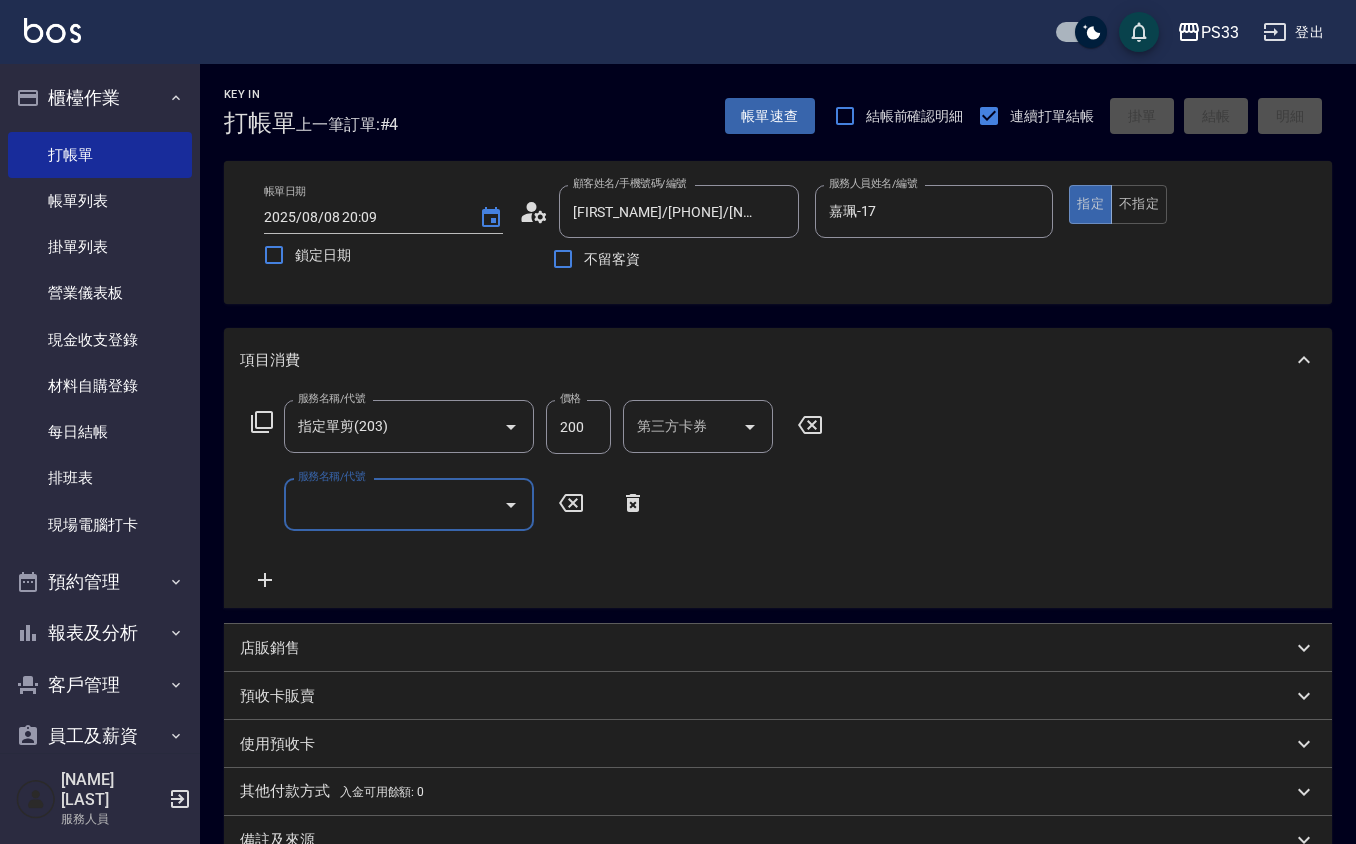 type 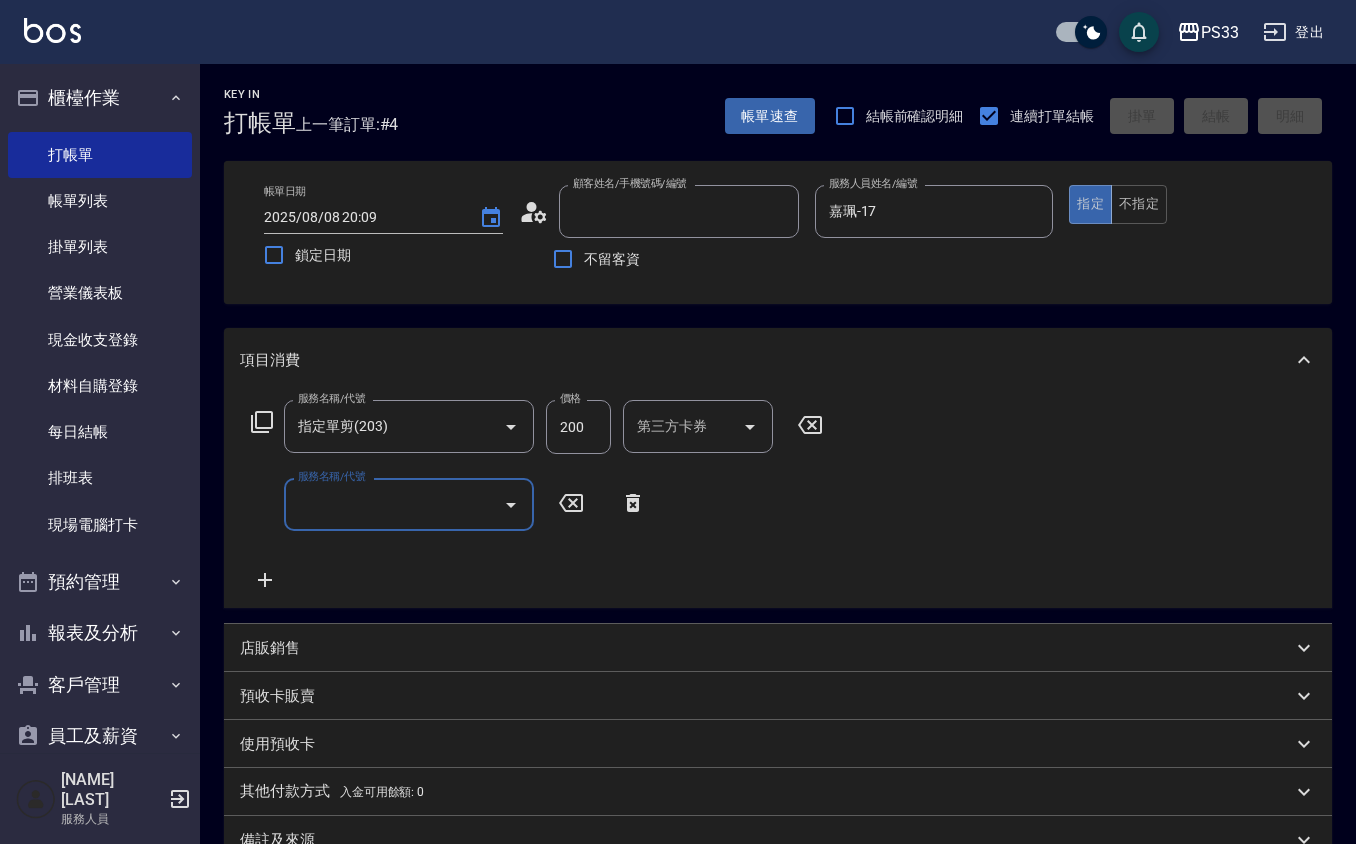 type on "2025/08/08 20:10" 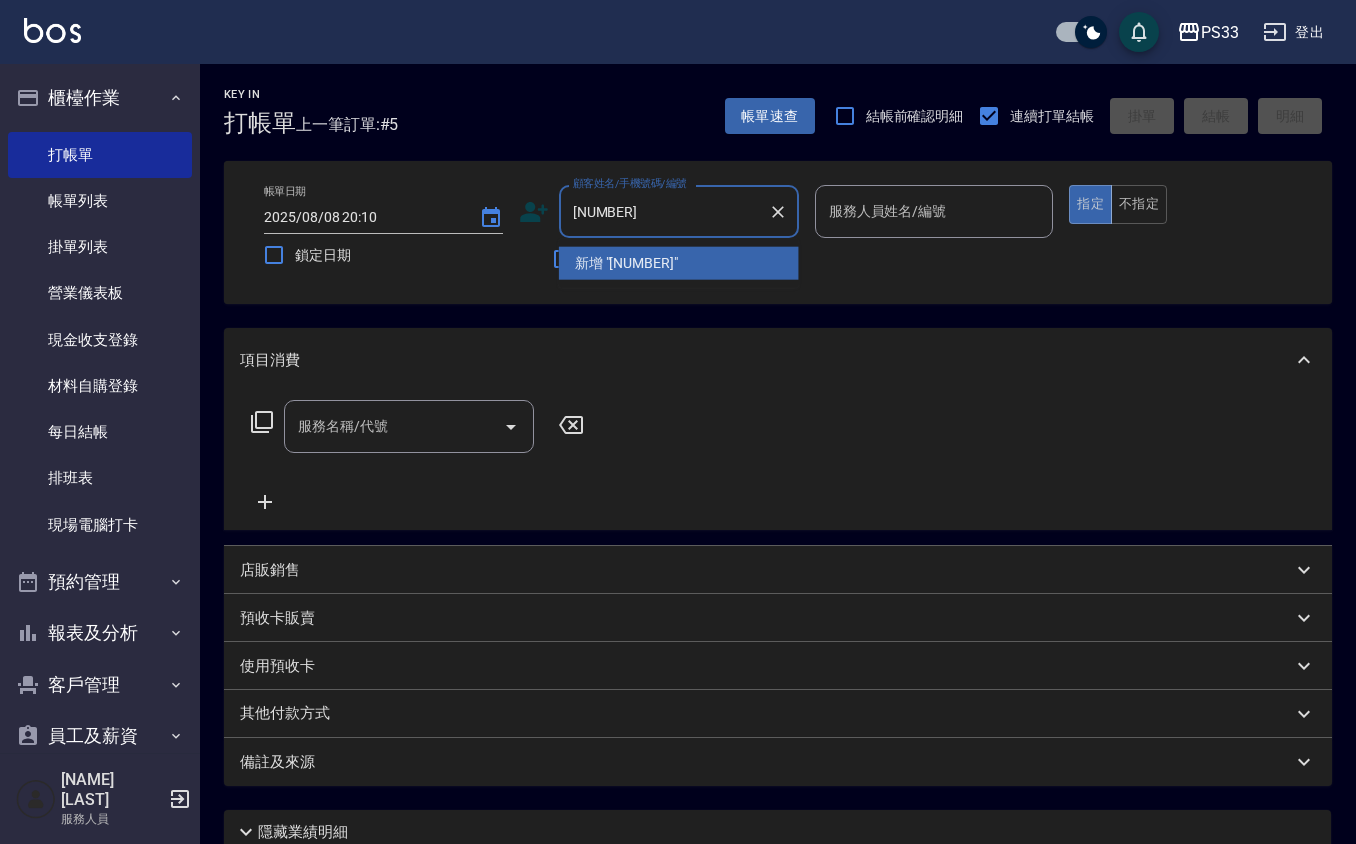 type on "180501" 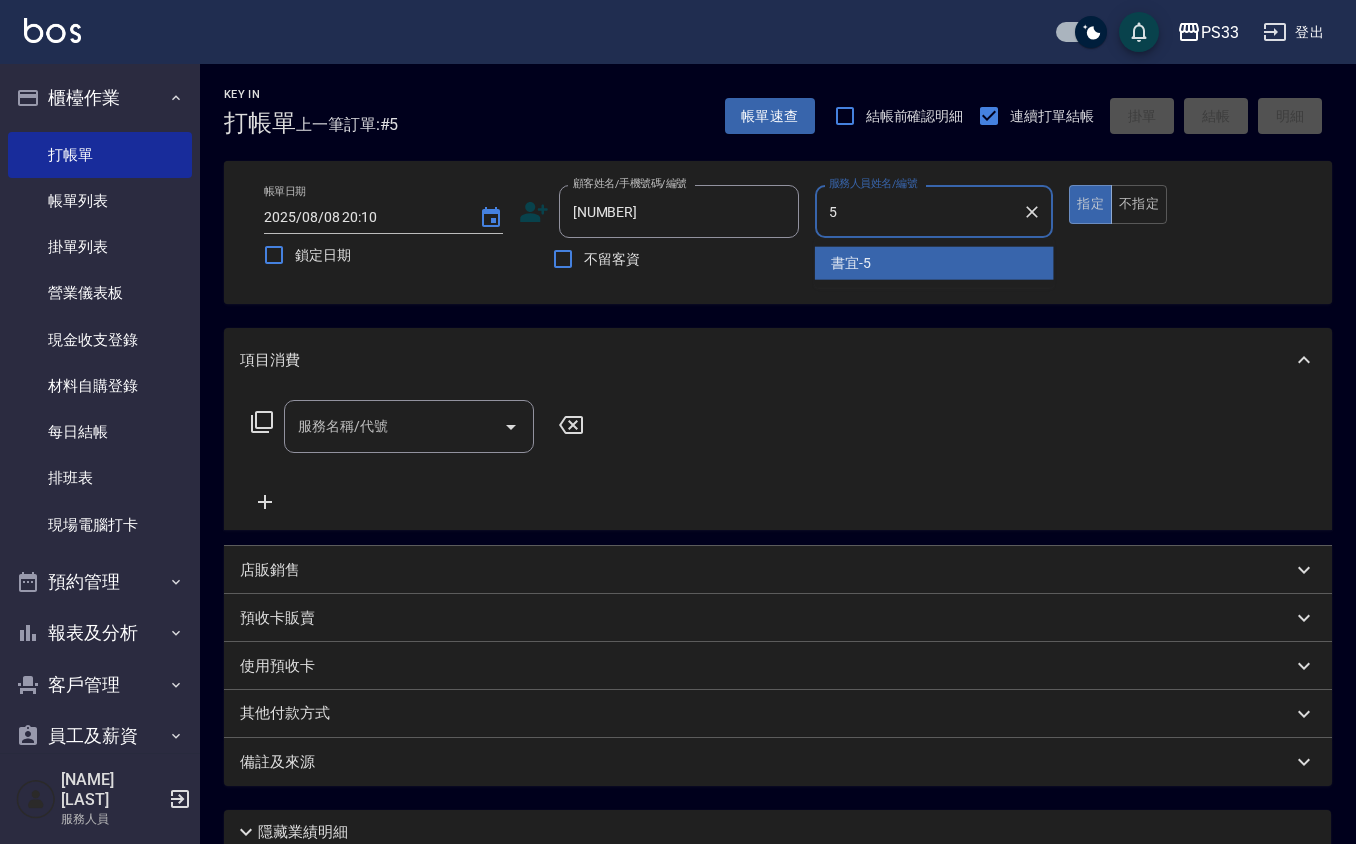 type on "書宜-5" 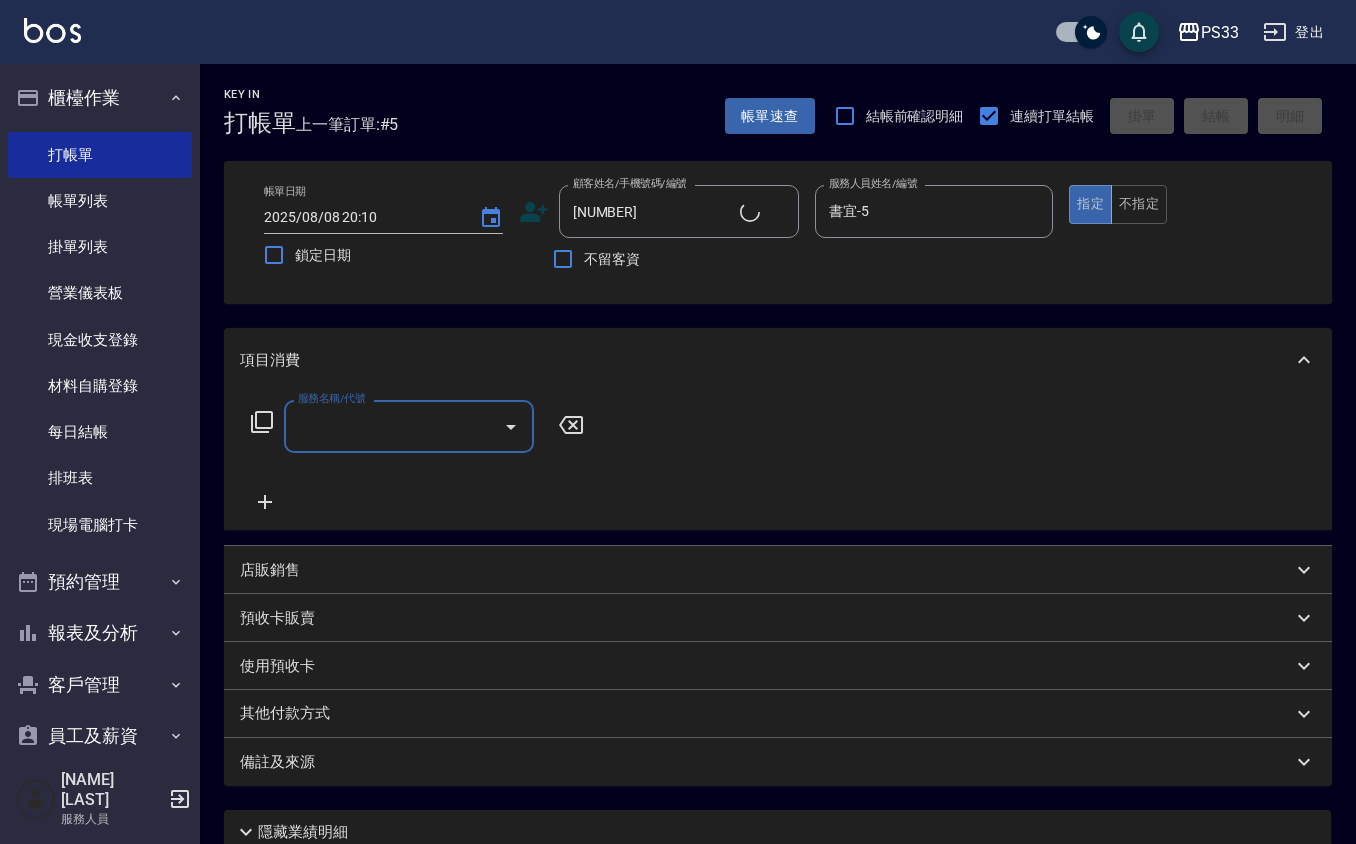 type on "[LAST]/[PHONE]/[DATE]" 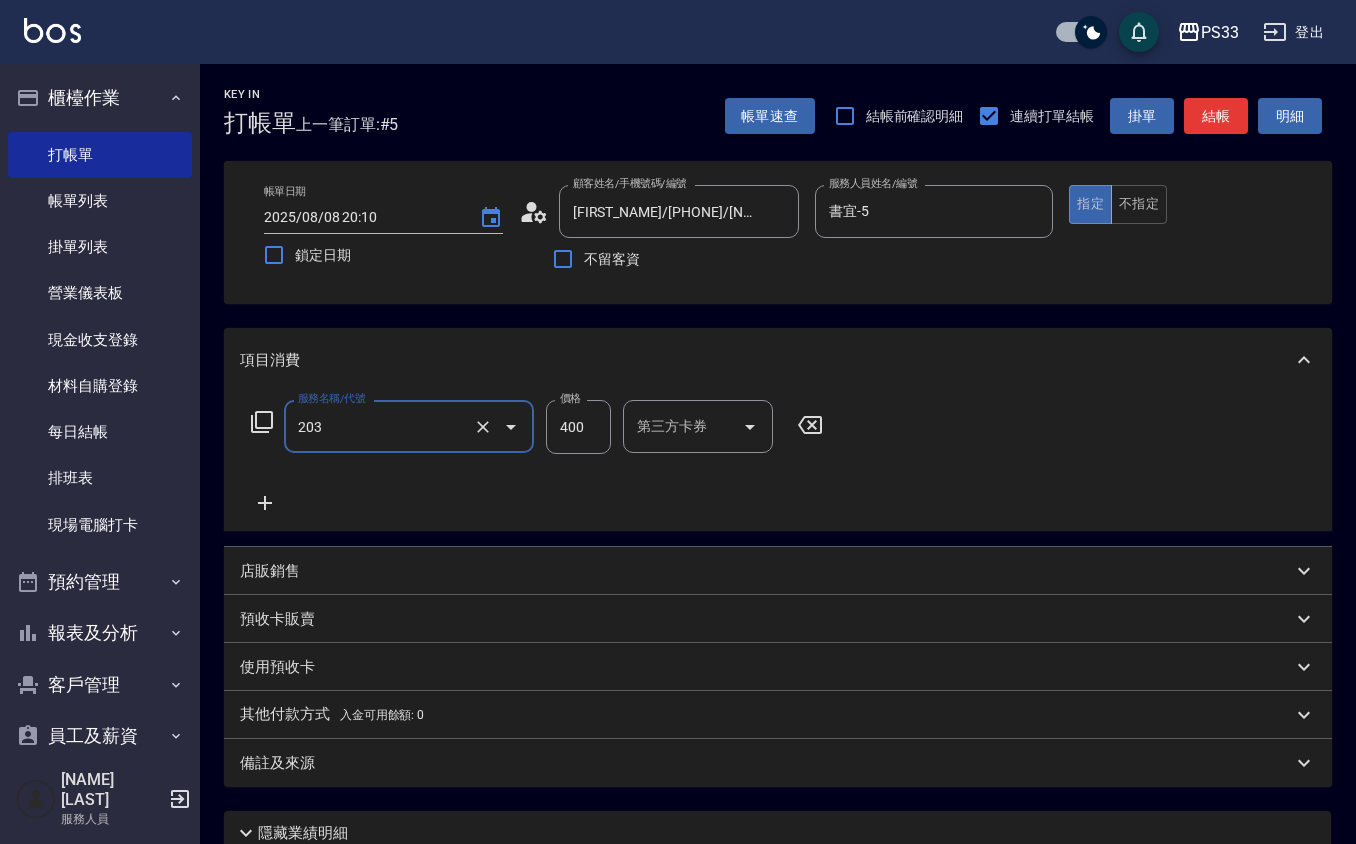 type on "指定單剪(203)" 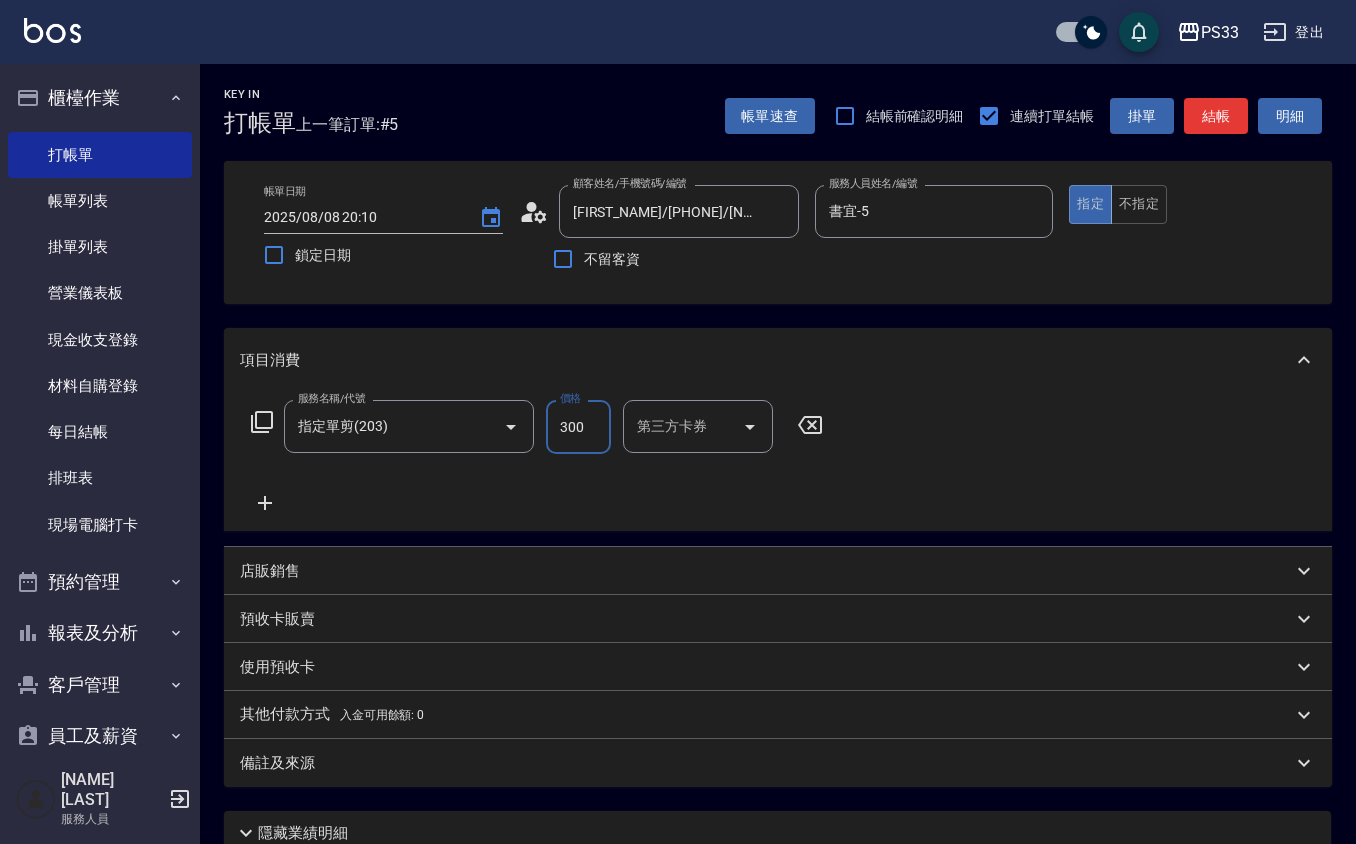 type on "300" 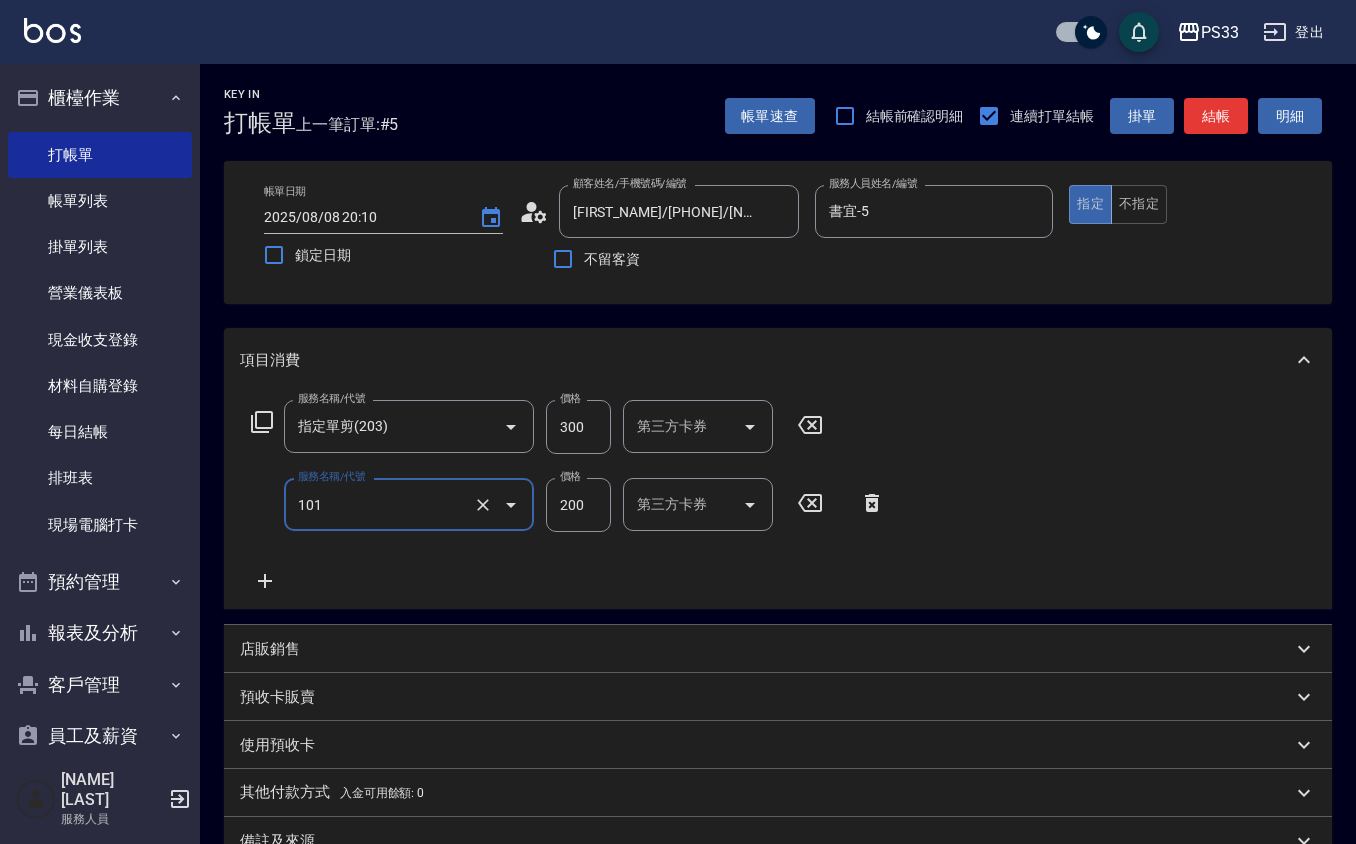type on "洗髮(101)" 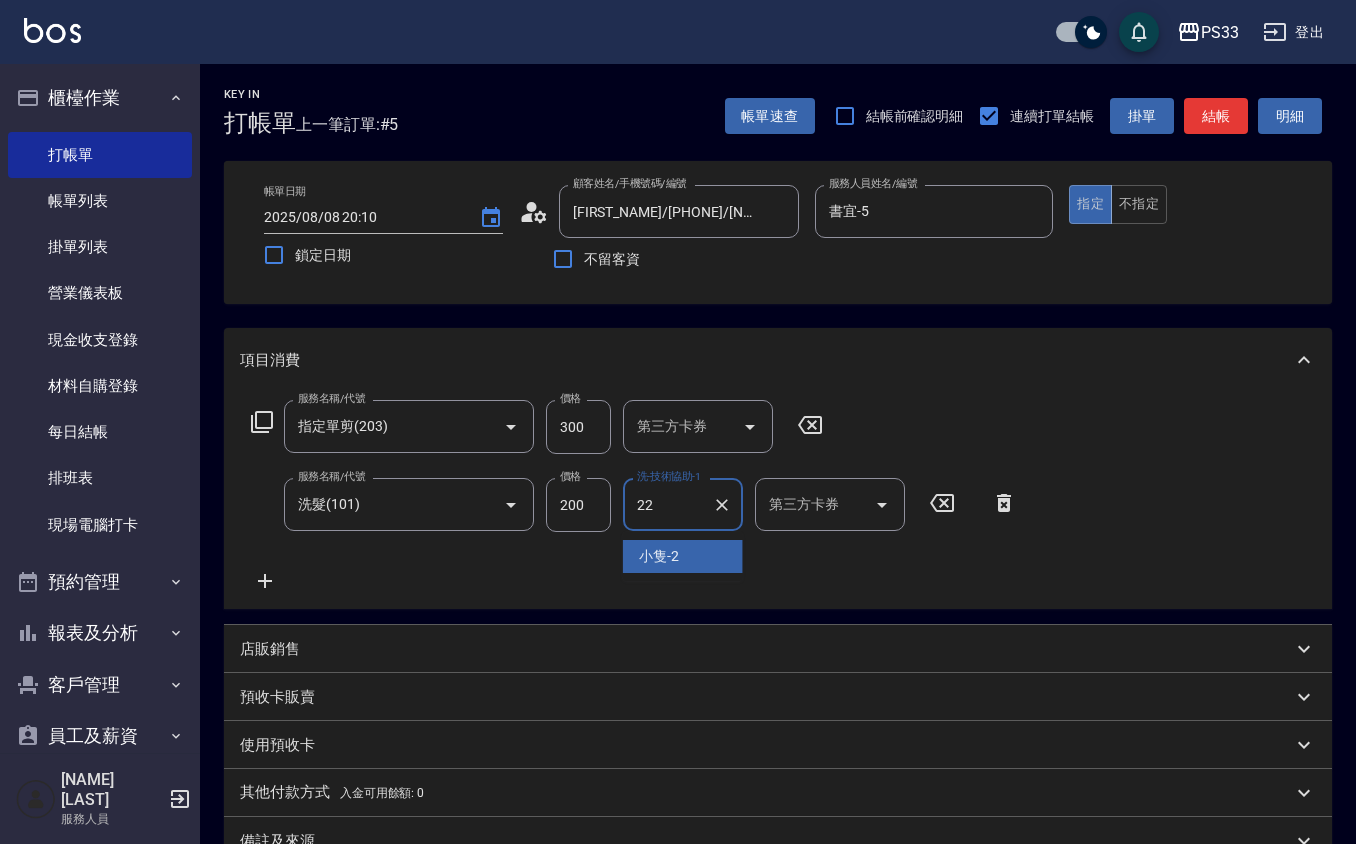 type on "[NAME] -22" 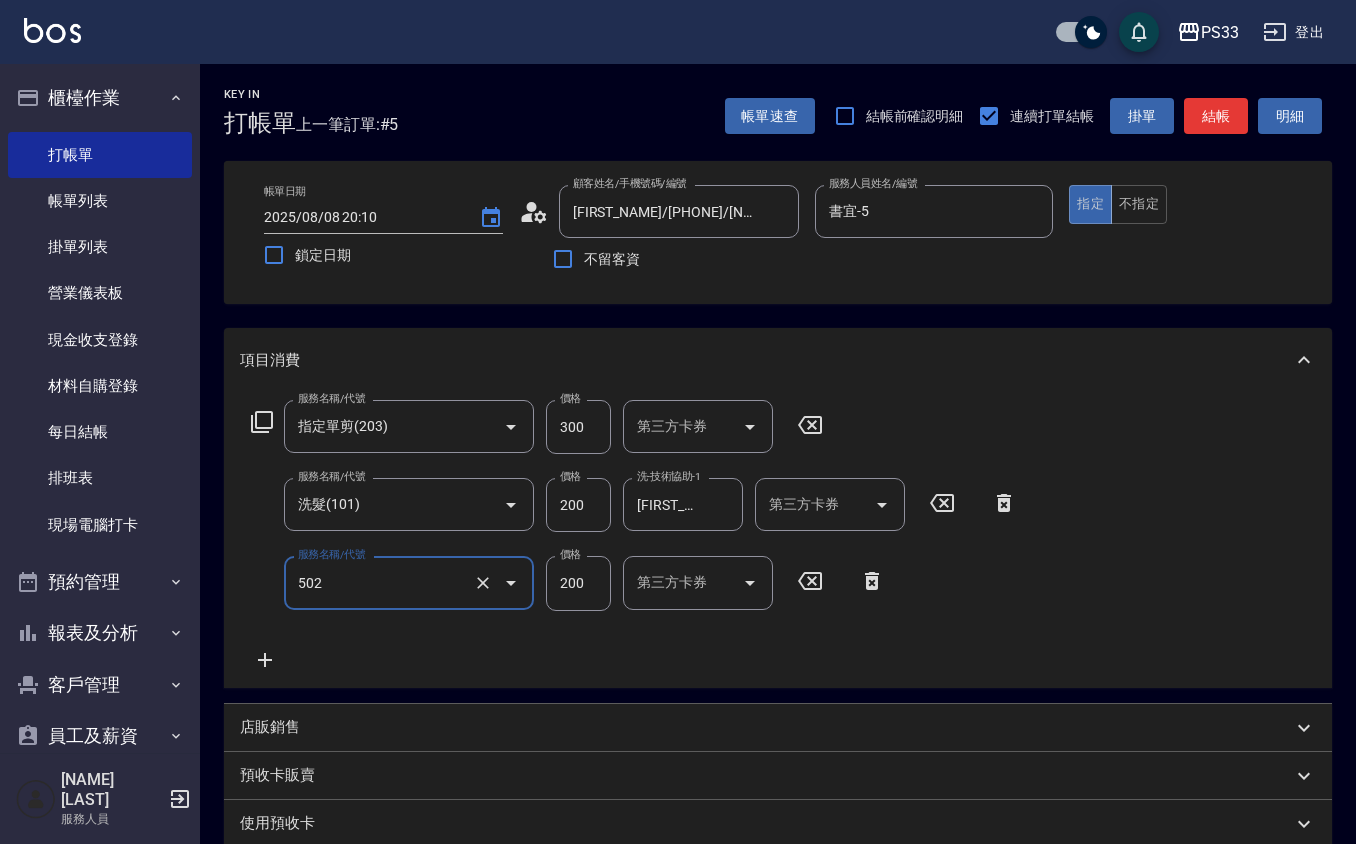 type on "自備護髮(502)" 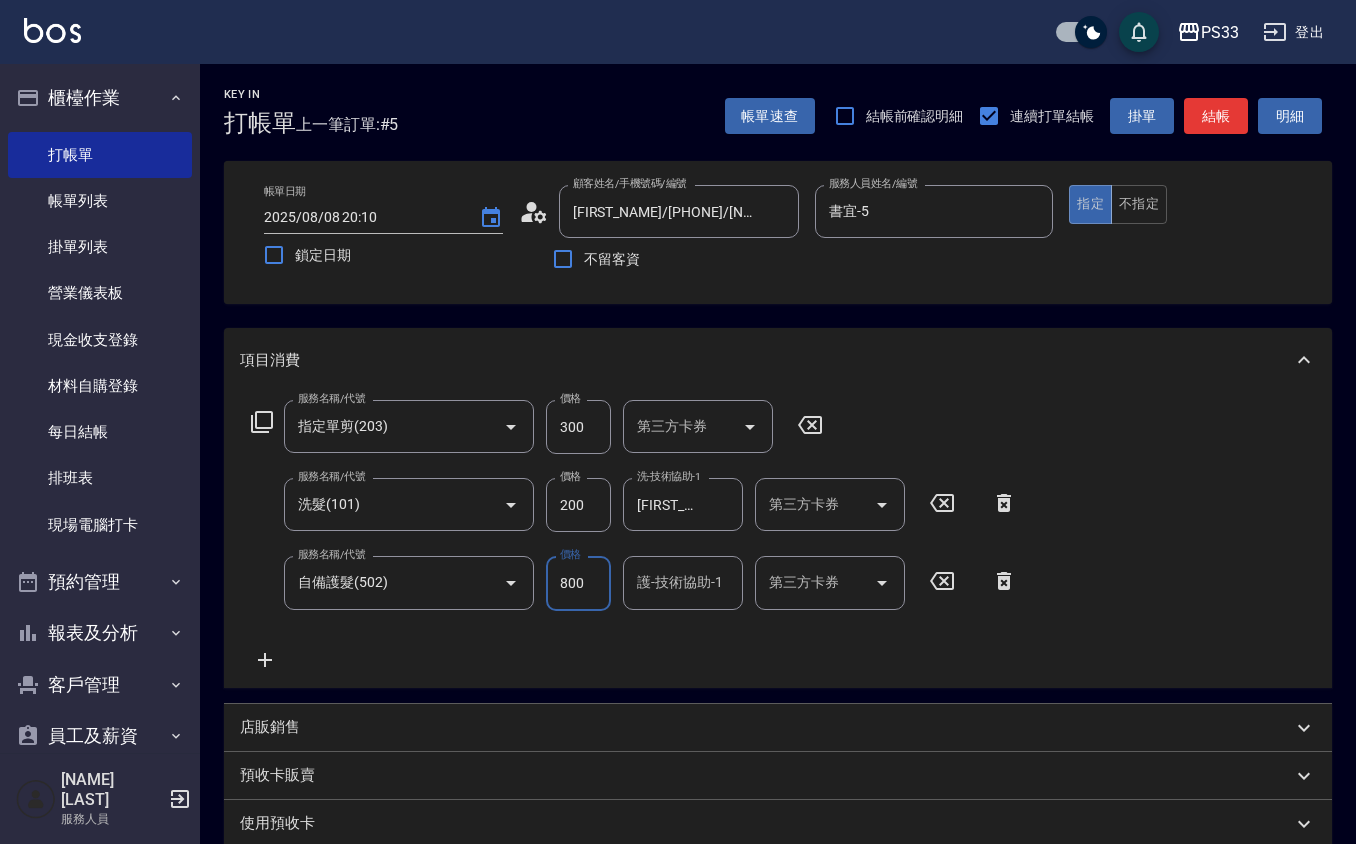 type on "800" 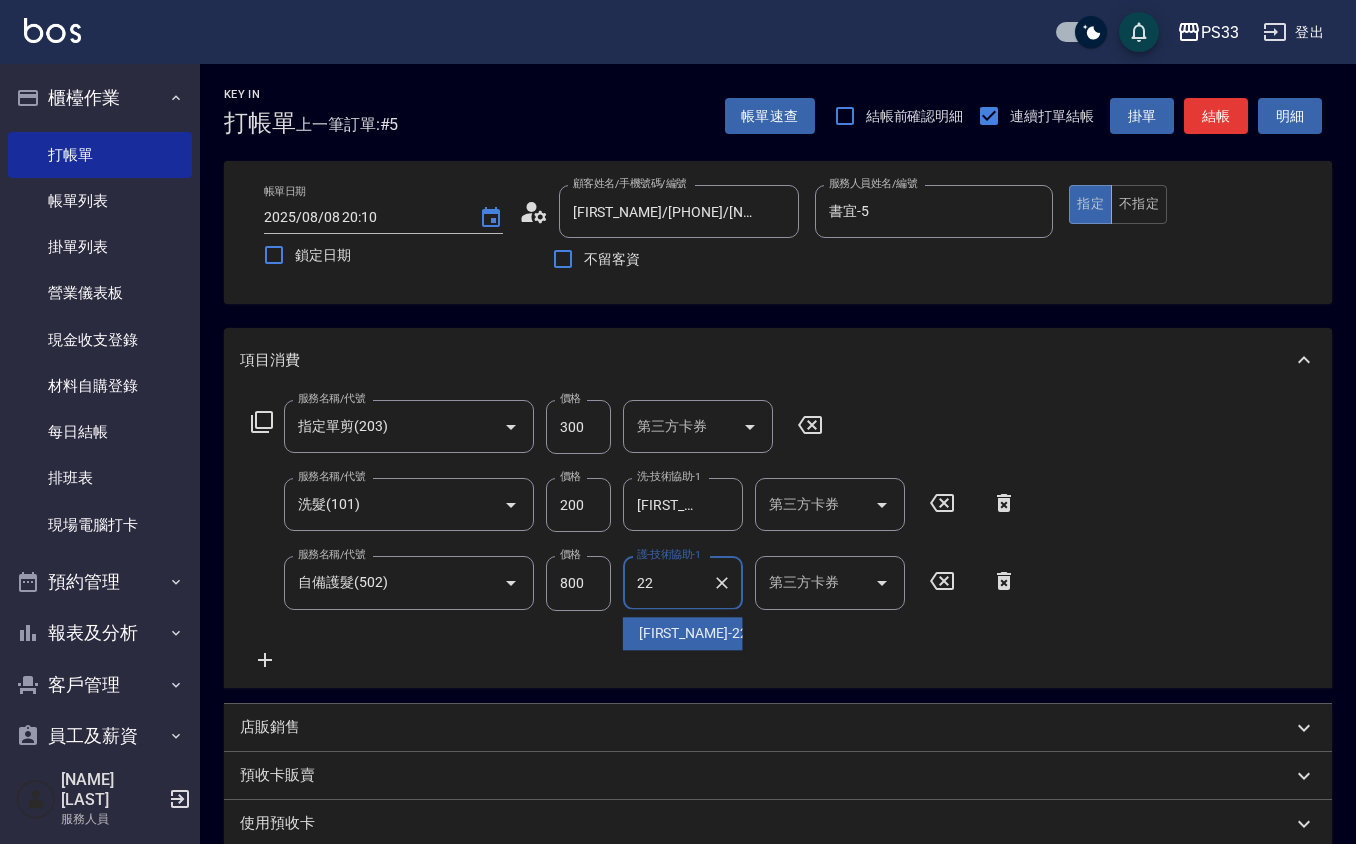 type on "[NAME] -22" 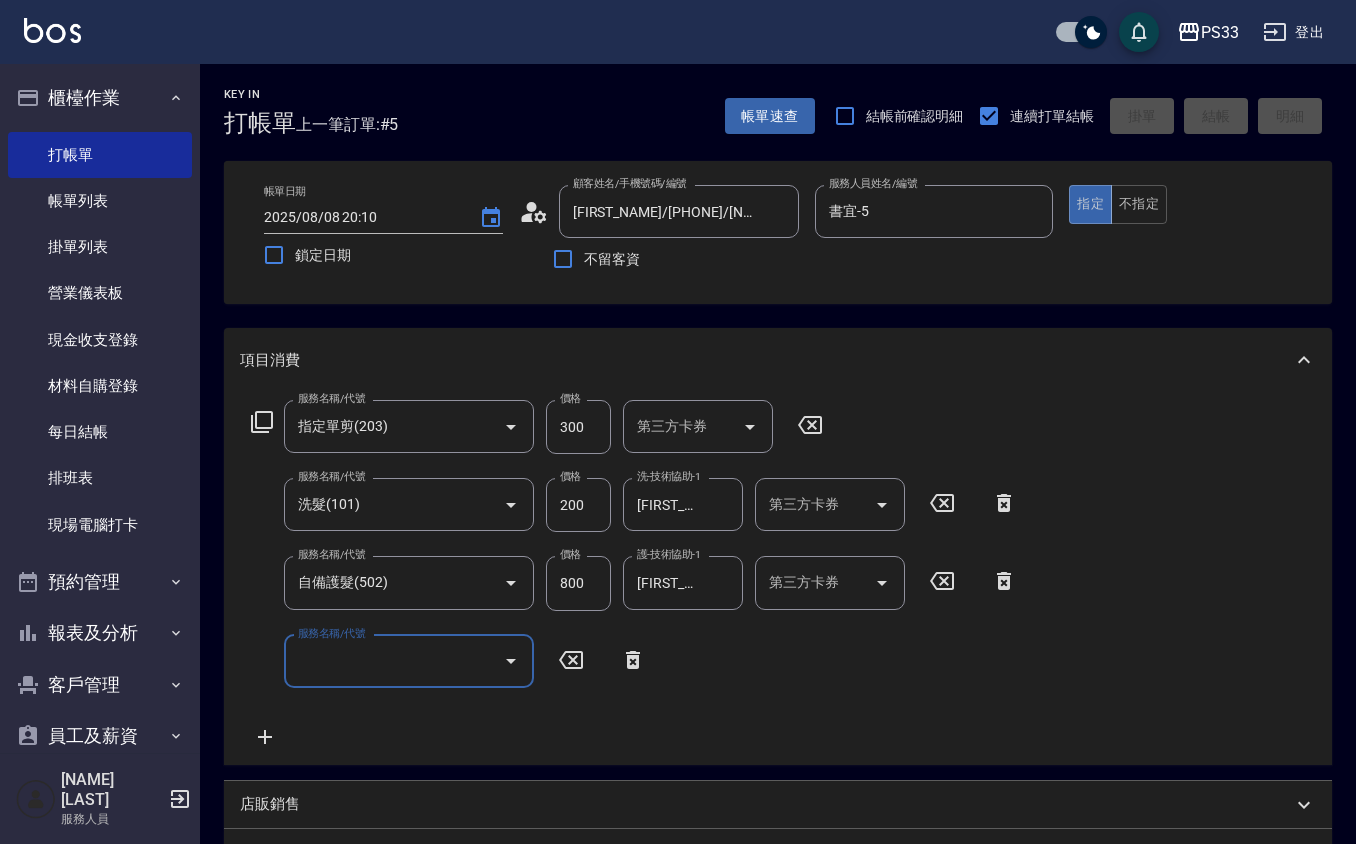 type 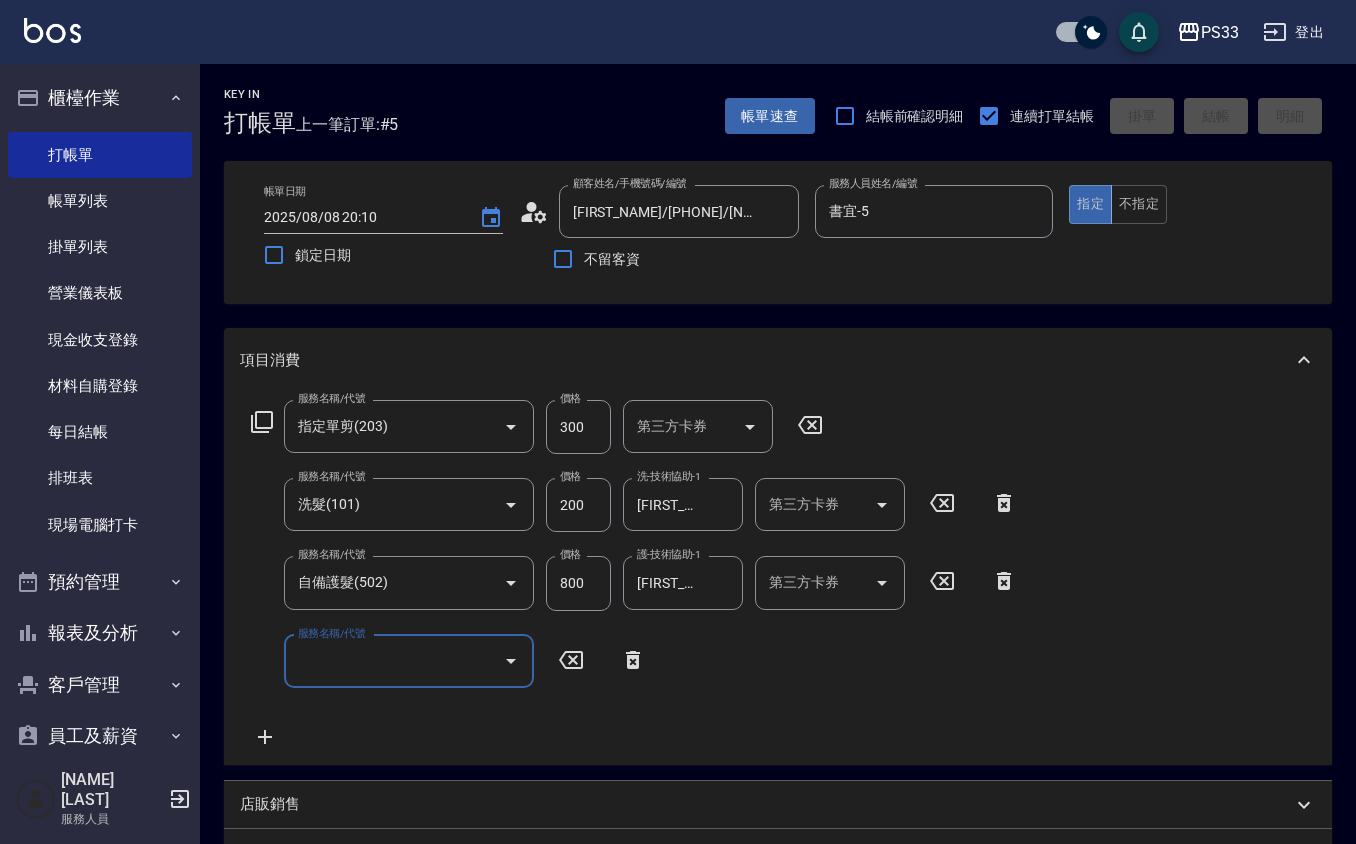 type 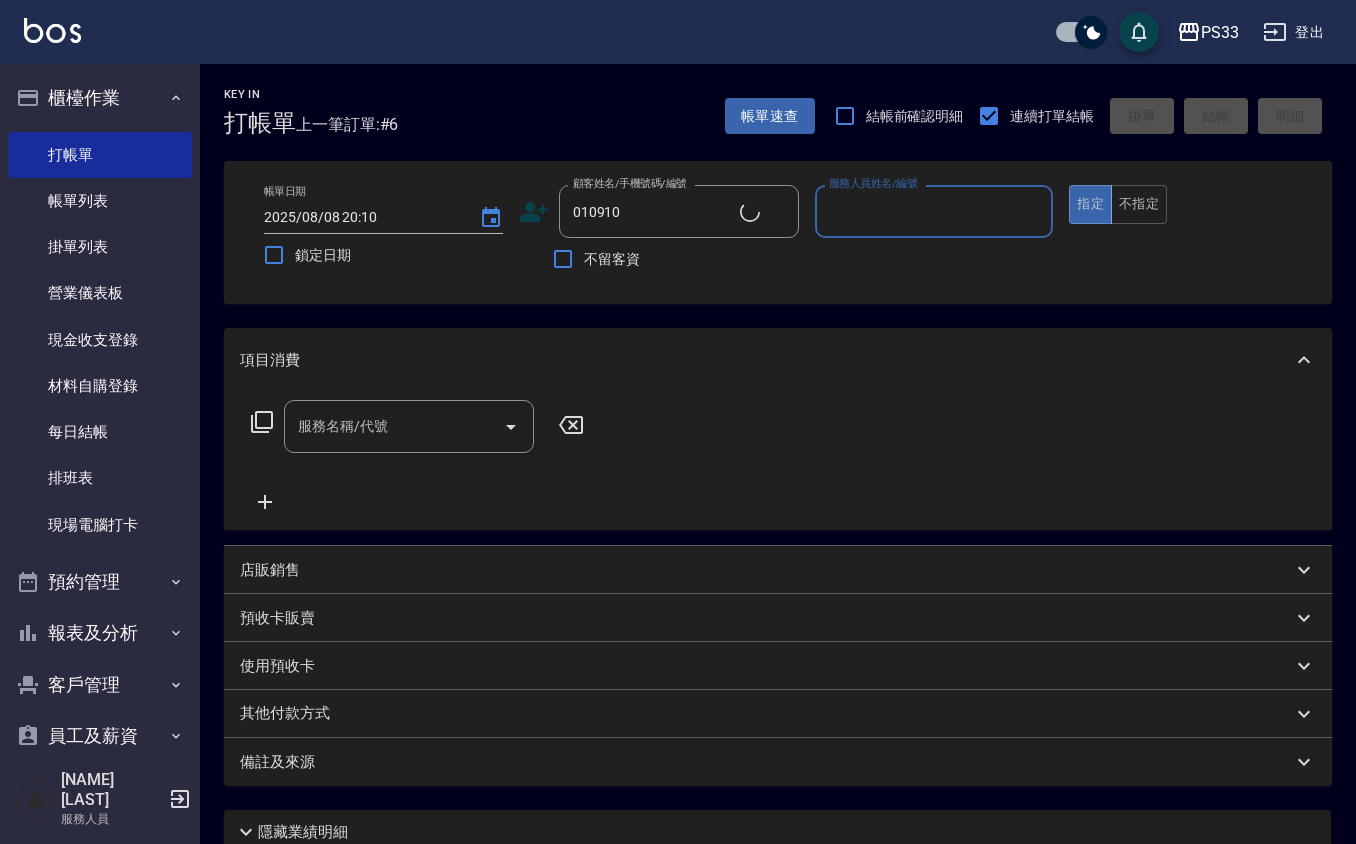 type on "[NAME]/[PHONE]/[NUMBER]" 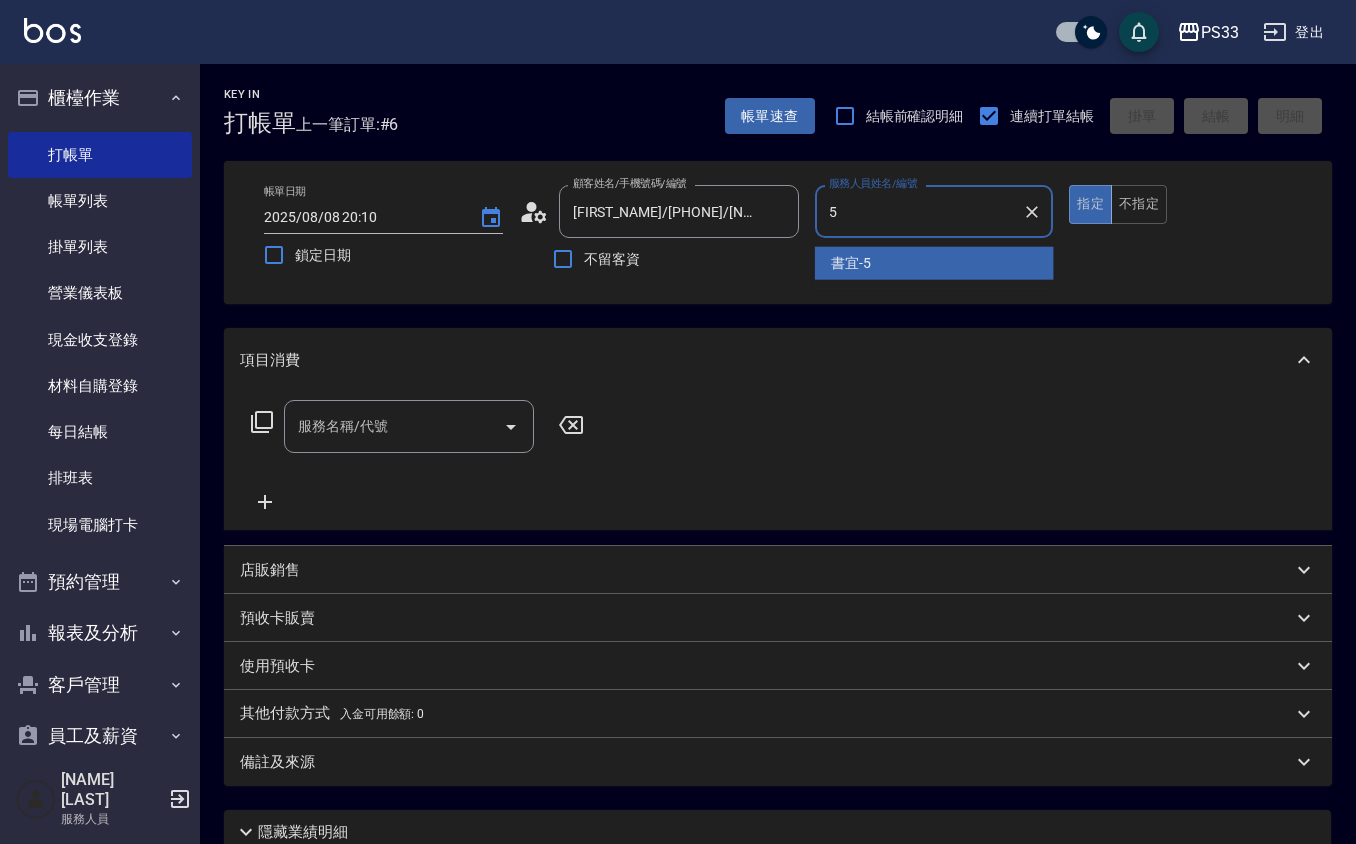 type on "書宜-5" 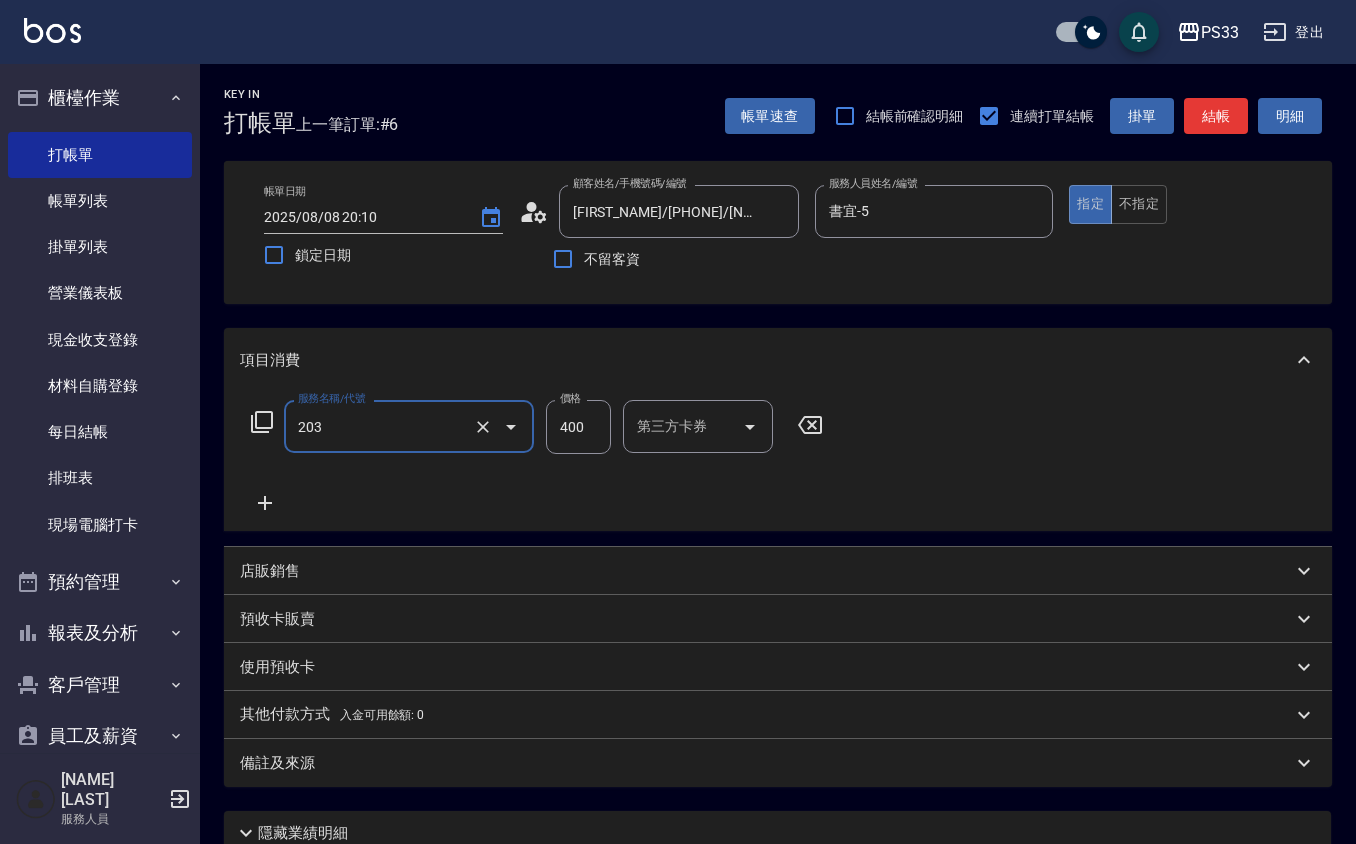 type on "指定單剪(203)" 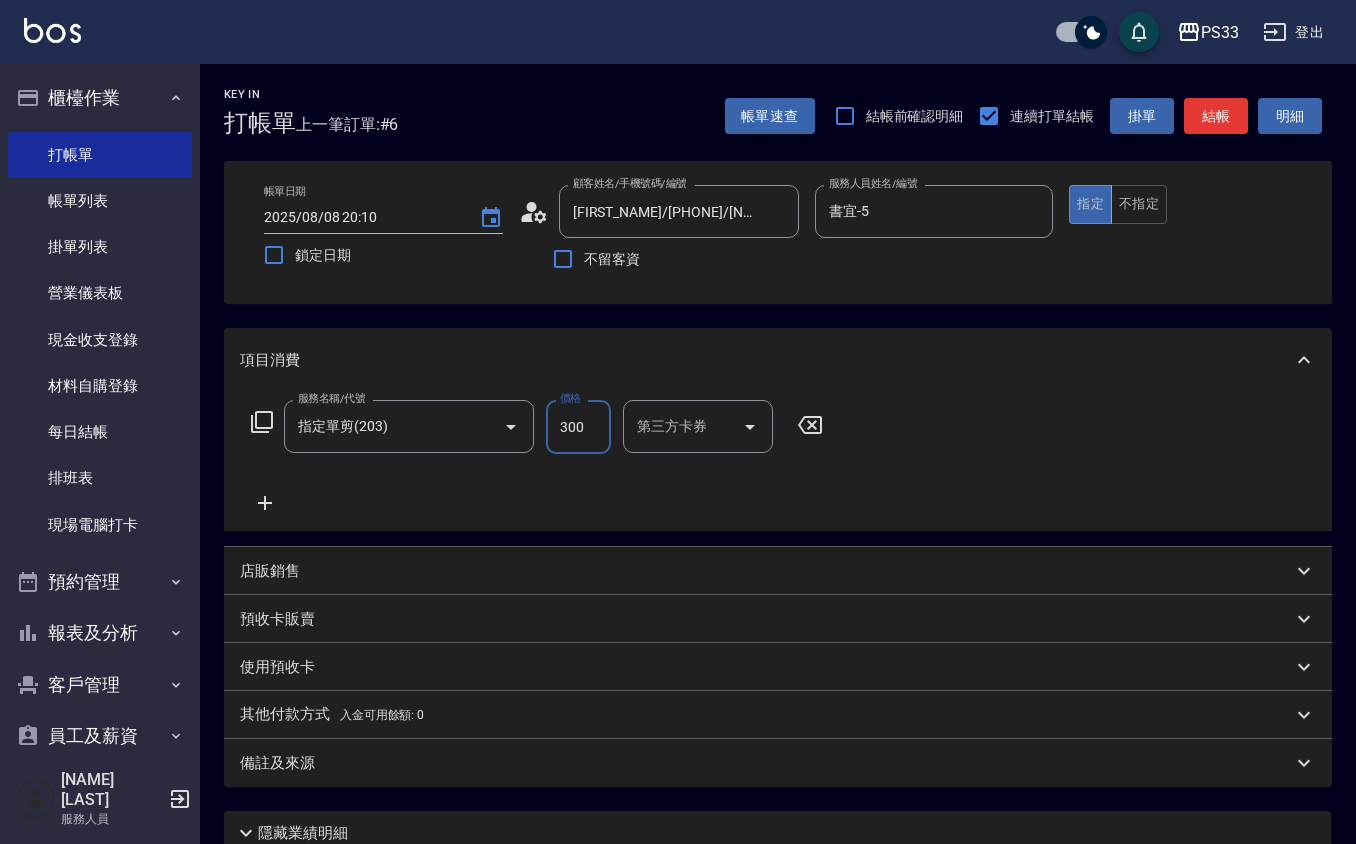 type on "300" 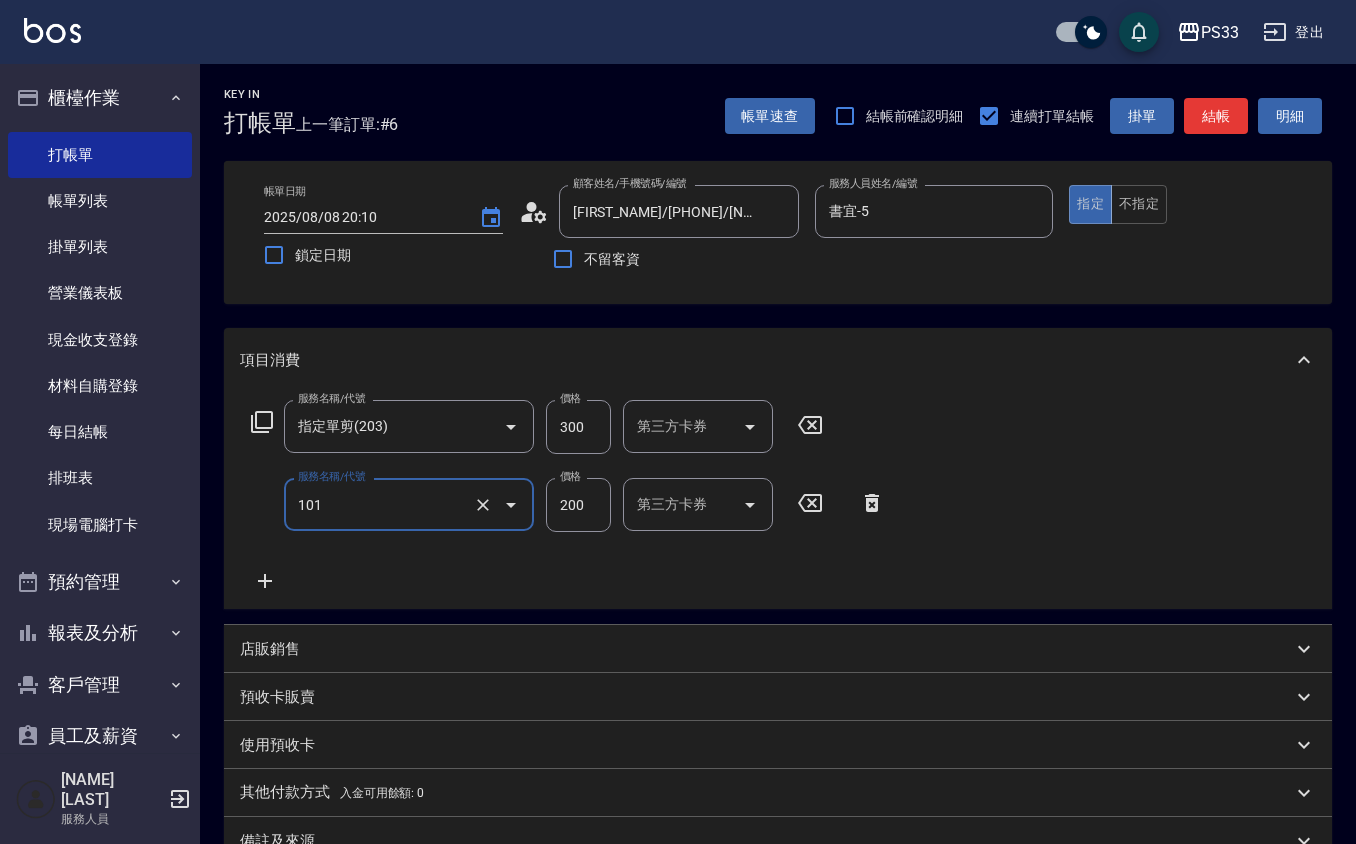 type on "洗髮(101)" 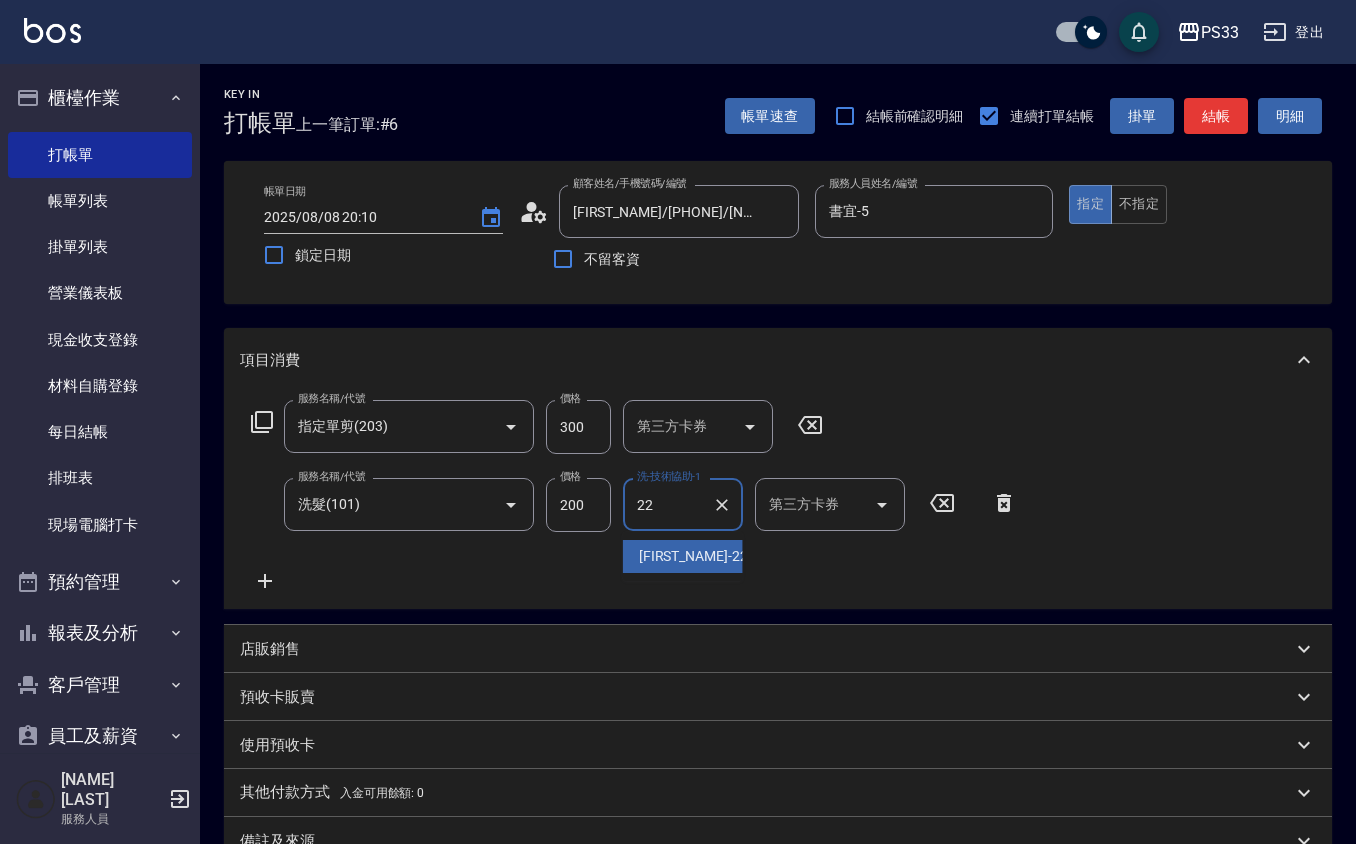 type on "[NAME] -22" 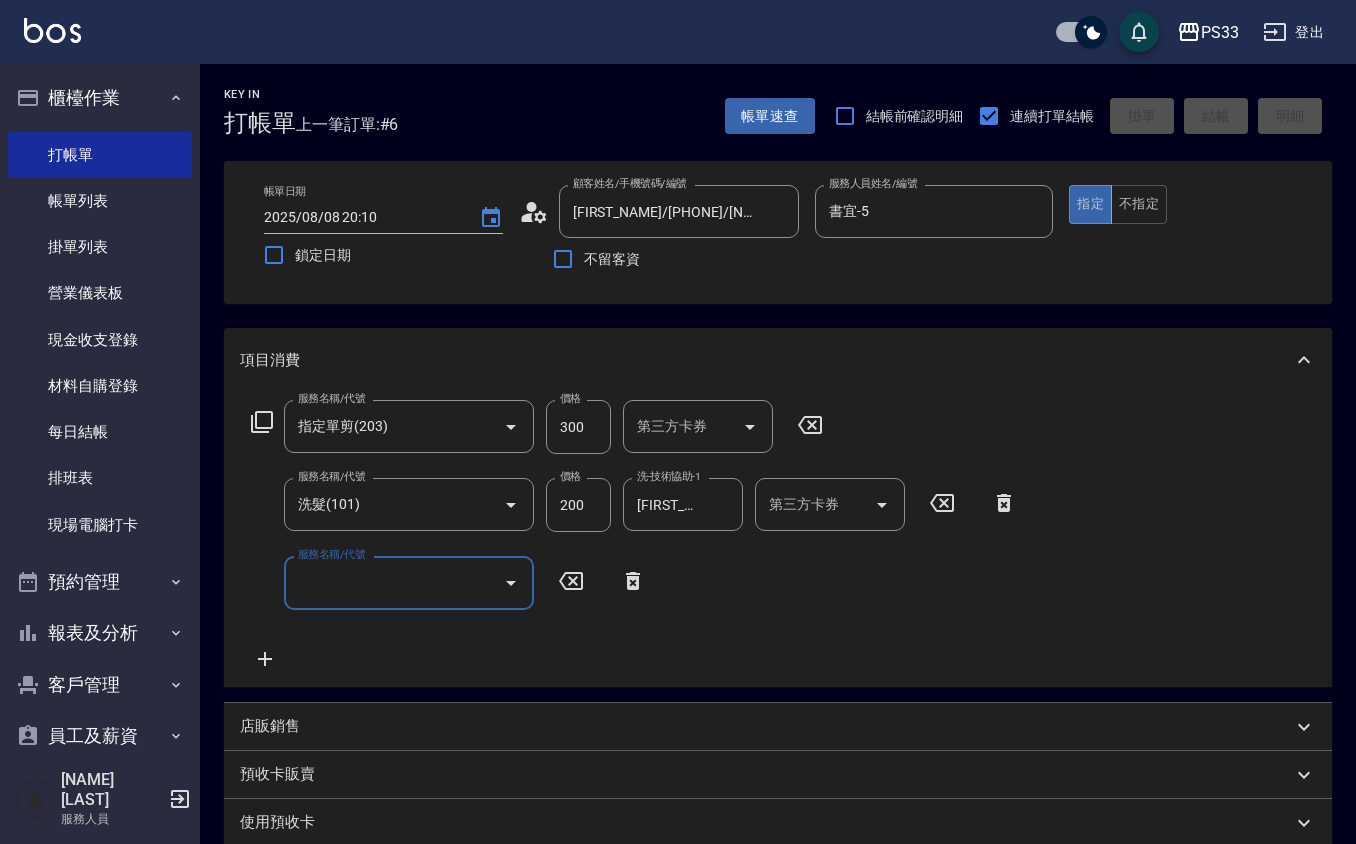 type 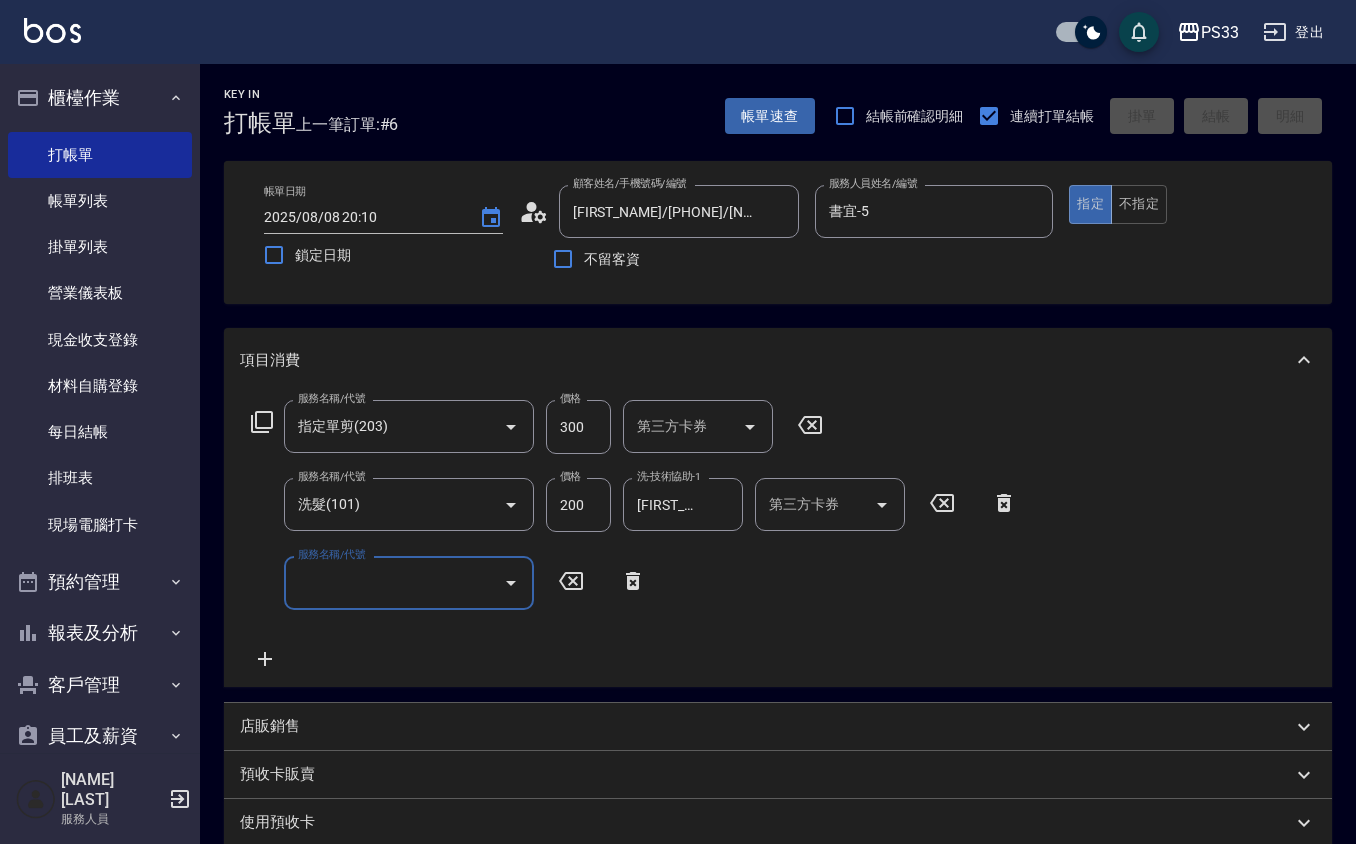 type 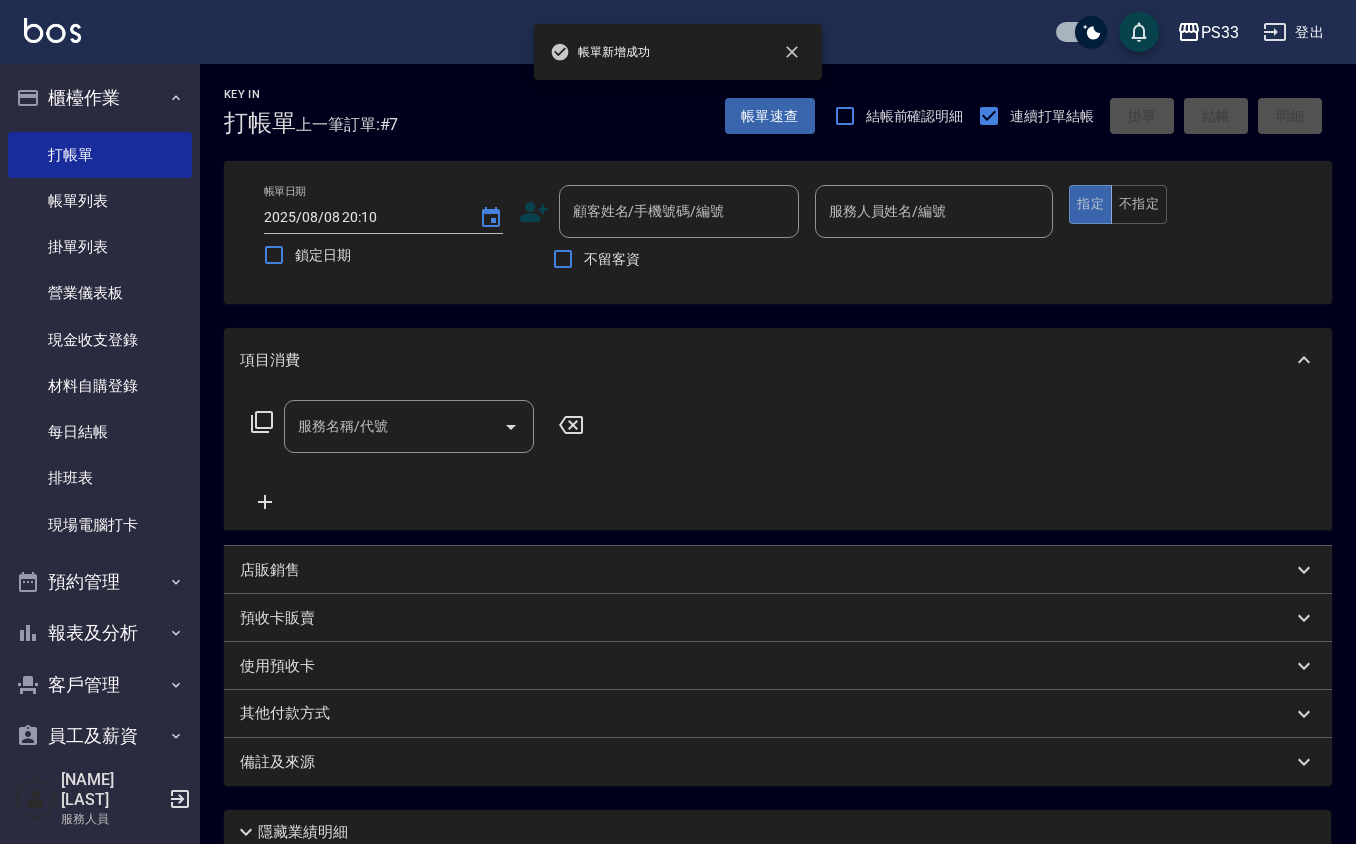 click 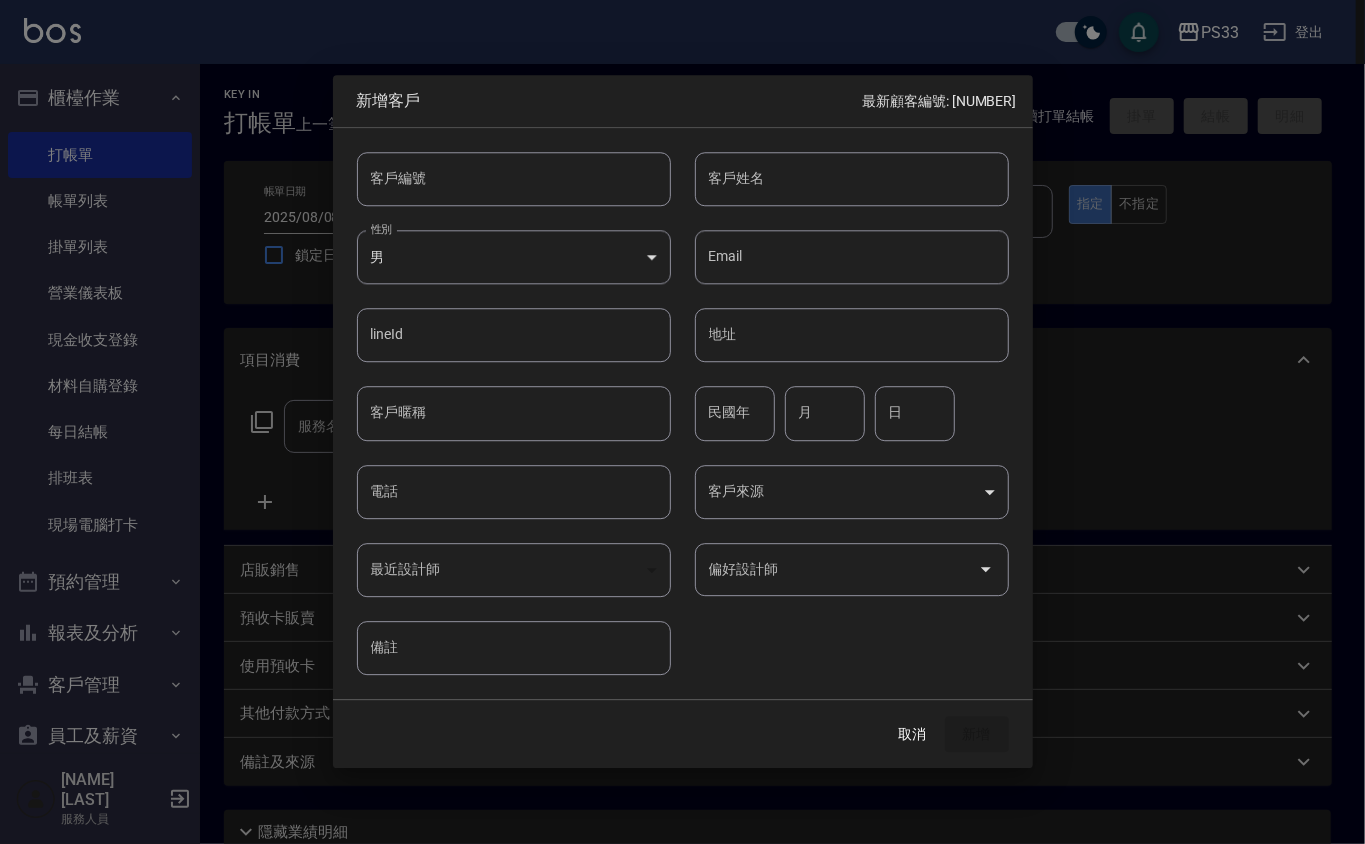 click on "客戶編號" at bounding box center (514, 179) 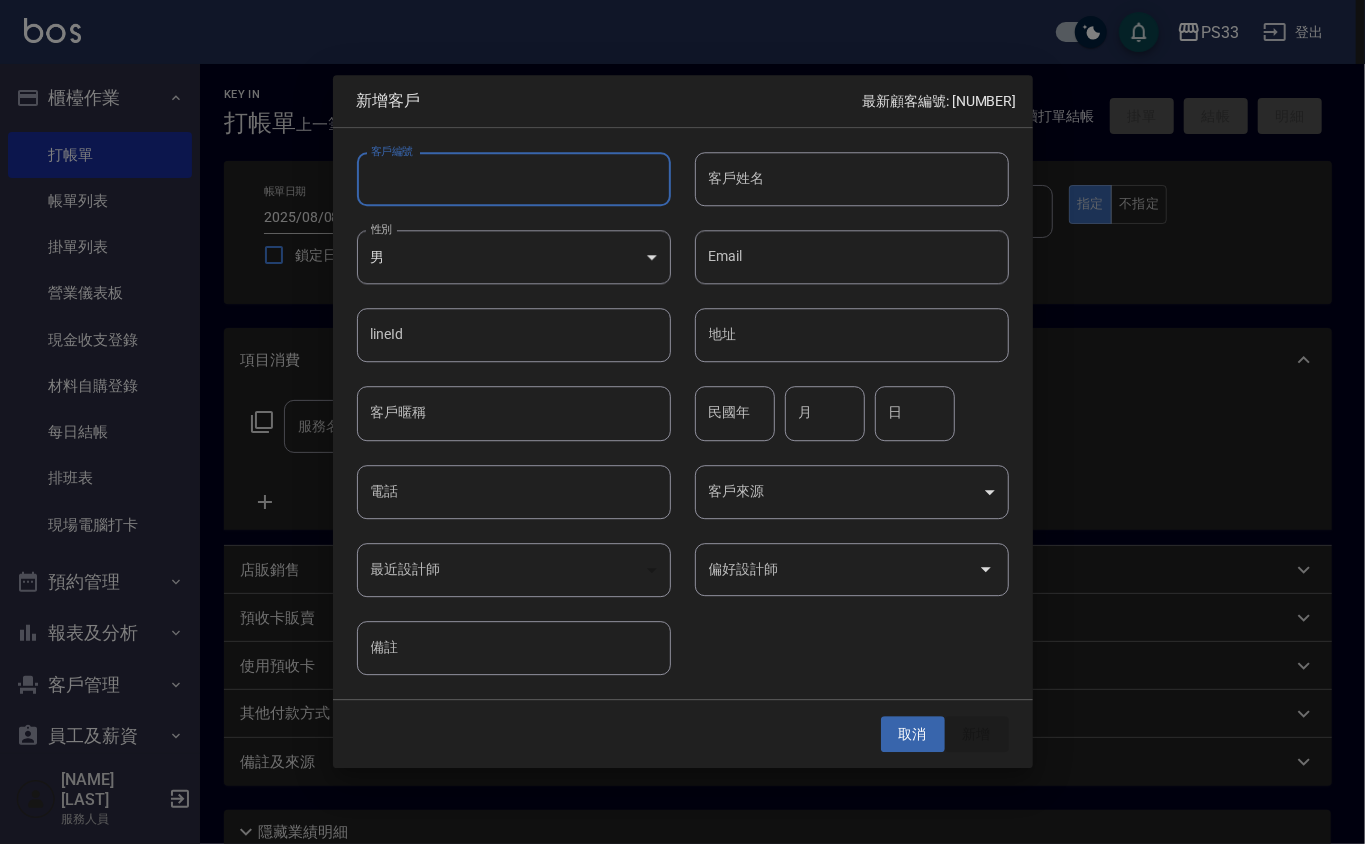 click on "取消" at bounding box center [913, 734] 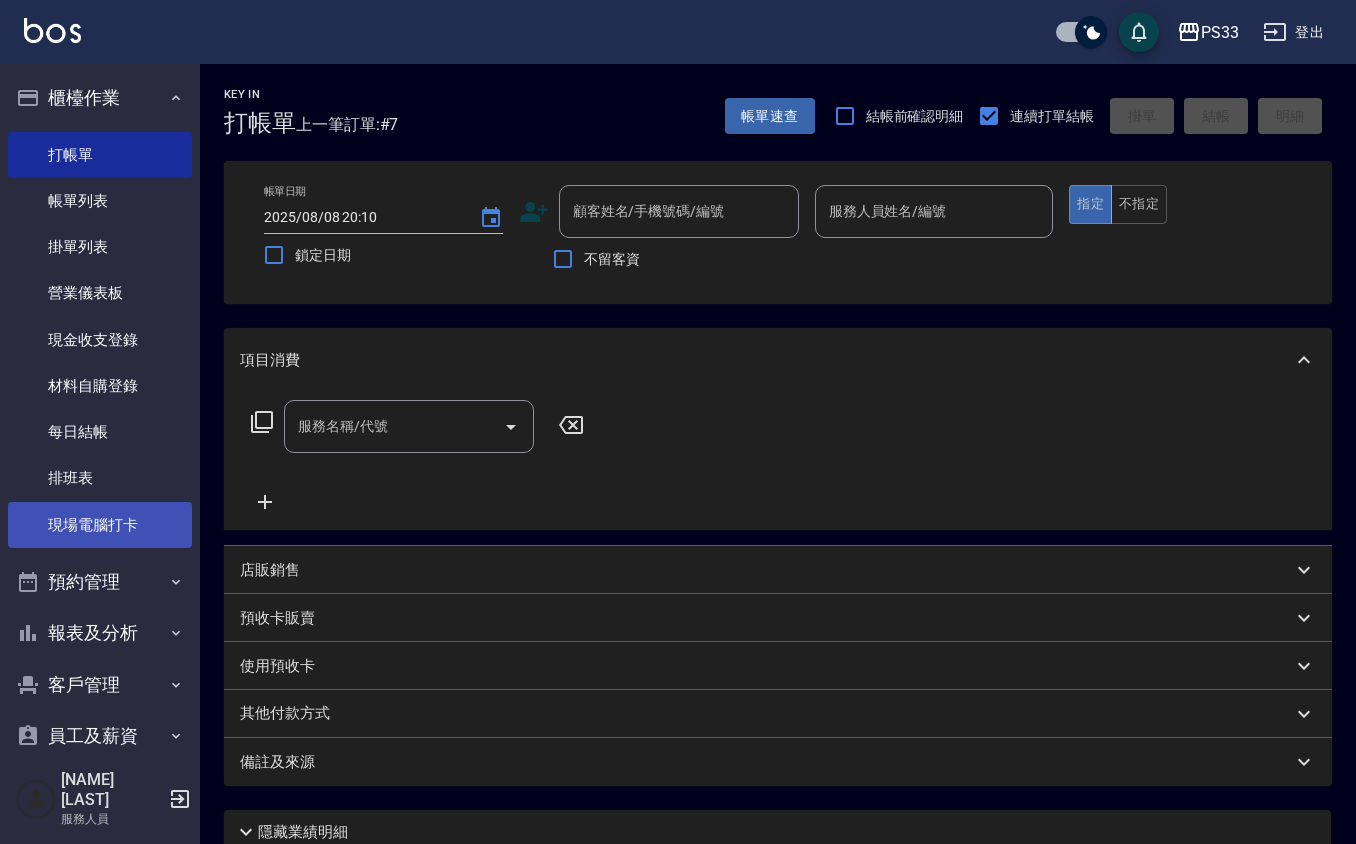 click on "現場電腦打卡" at bounding box center [100, 525] 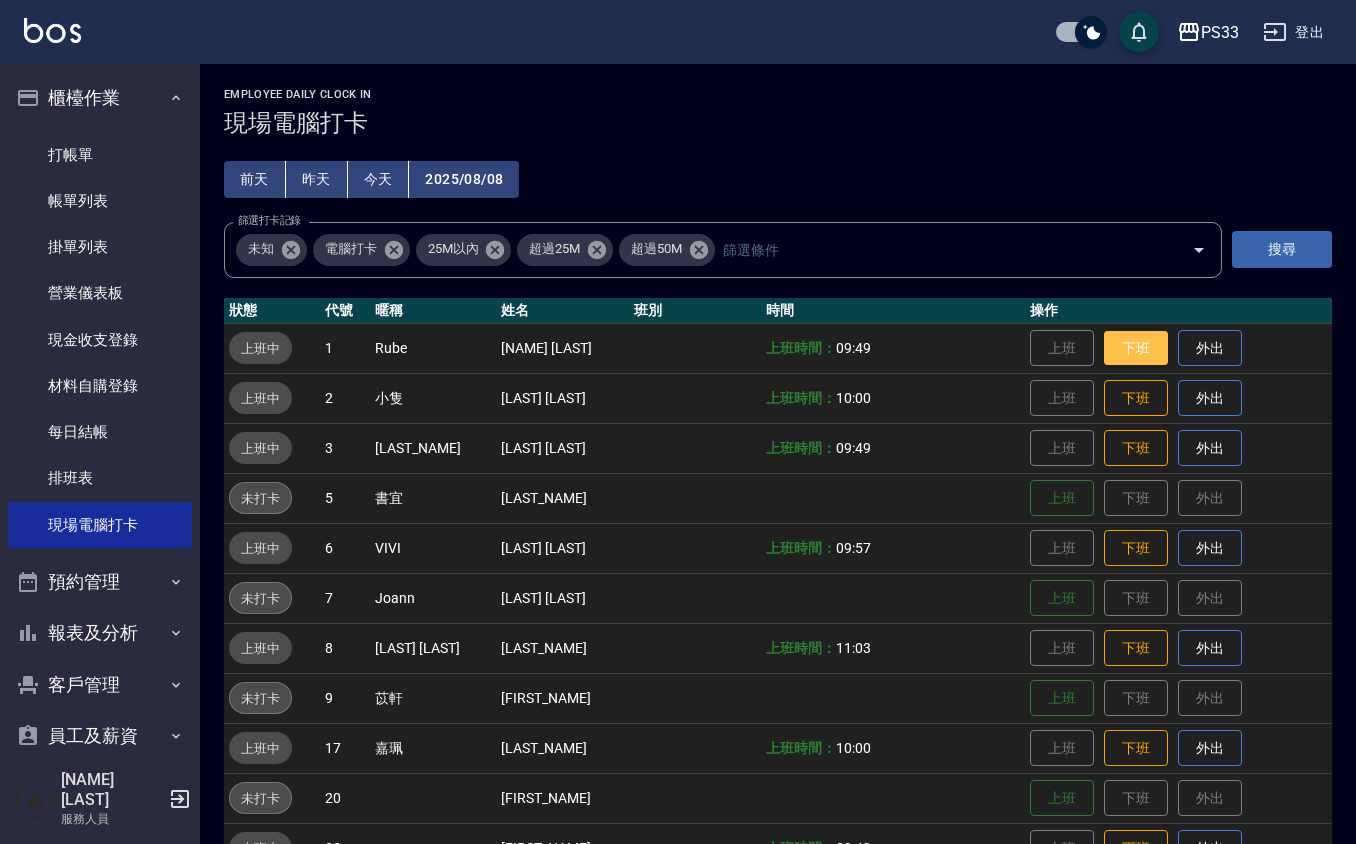 click on "下班" at bounding box center (1136, 348) 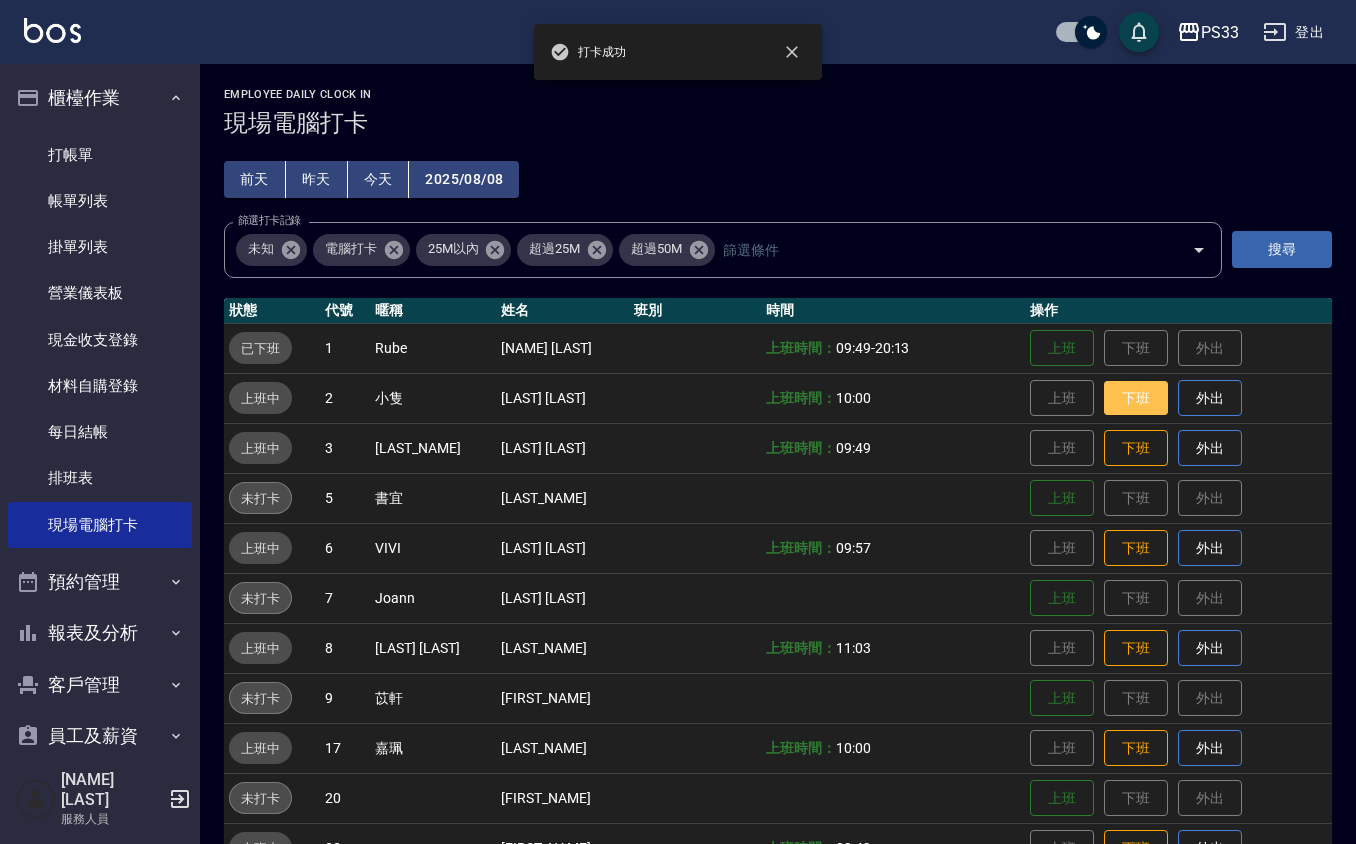 click on "下班" at bounding box center (1136, 398) 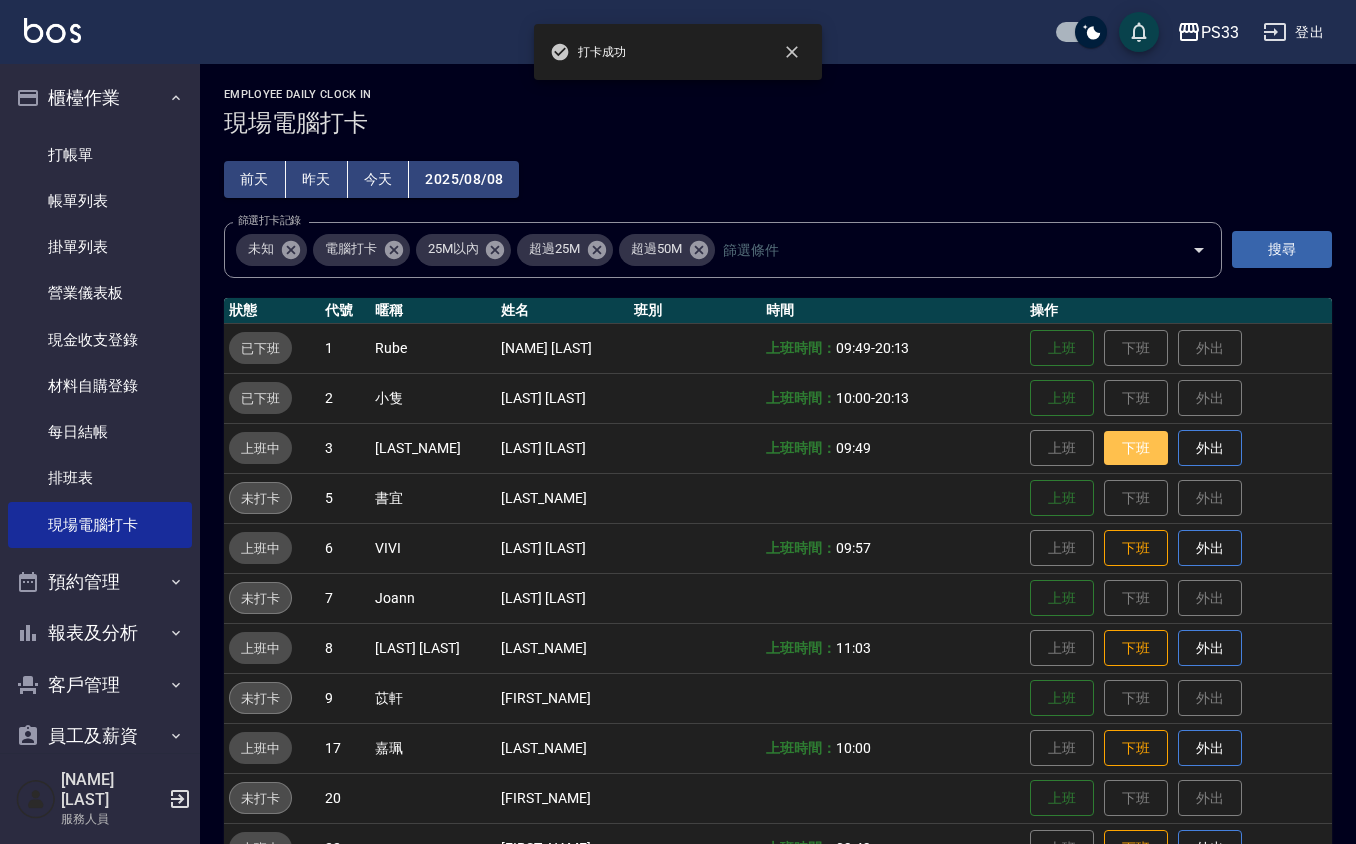click on "下班" at bounding box center [1136, 448] 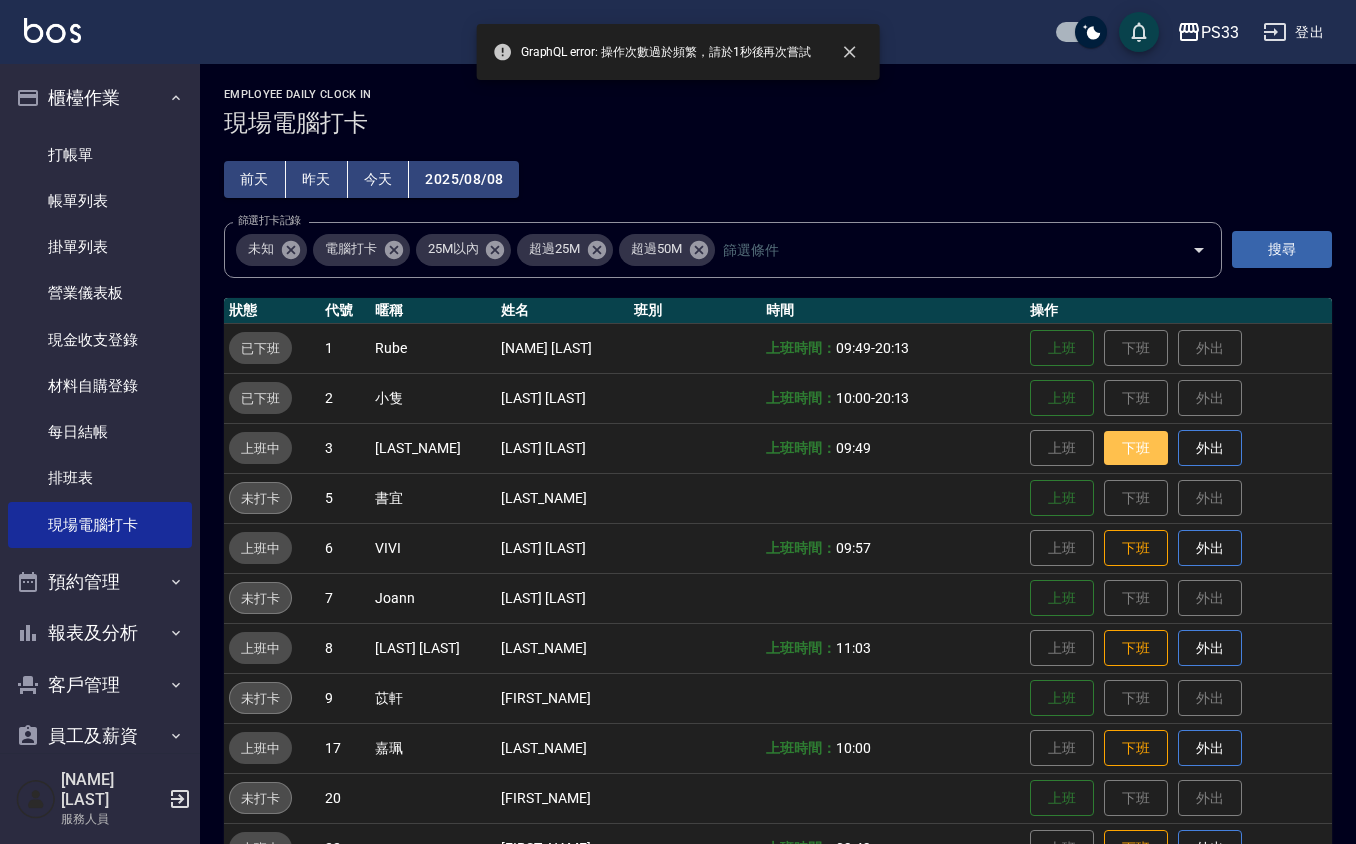 click on "下班" at bounding box center [1136, 448] 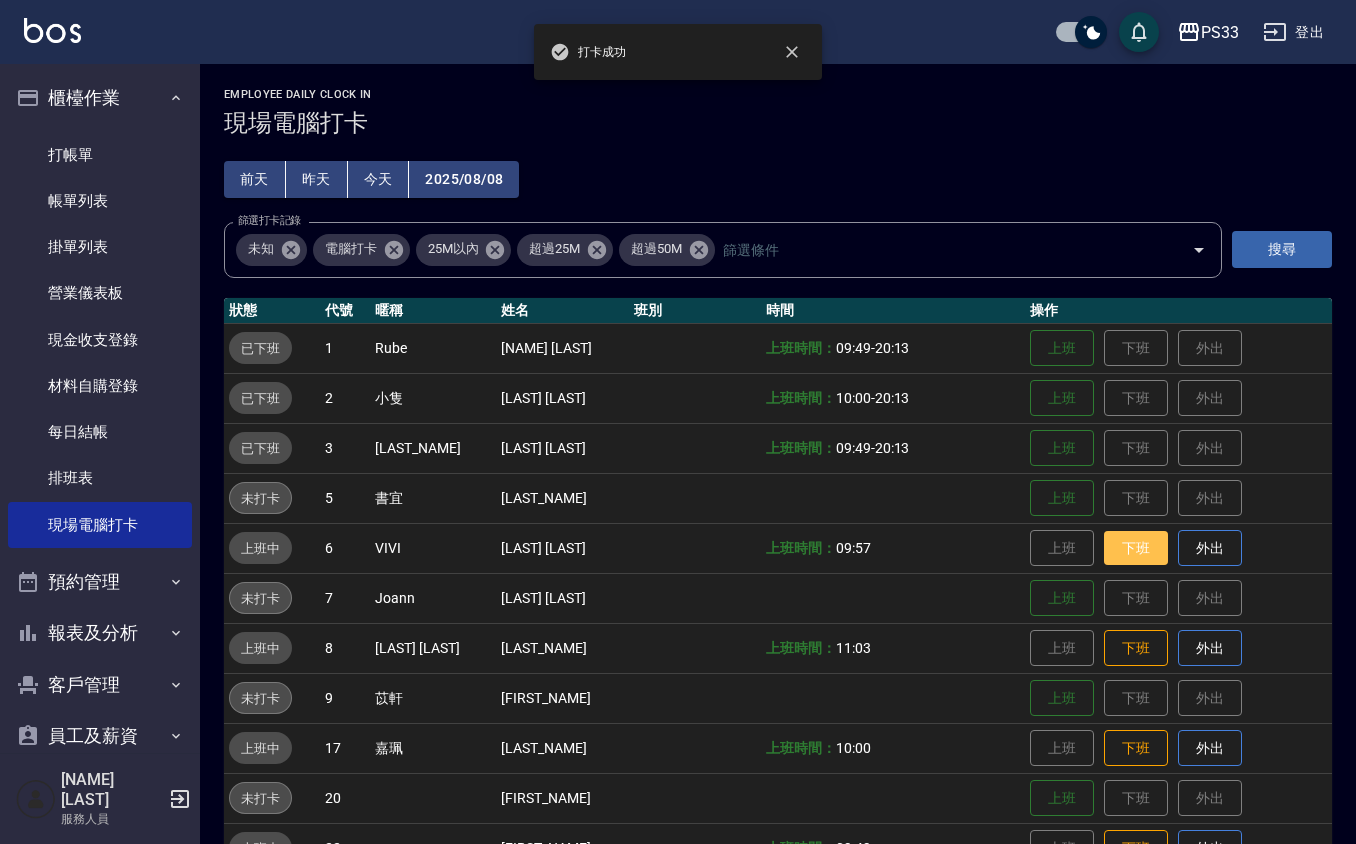 click on "下班" at bounding box center (1136, 548) 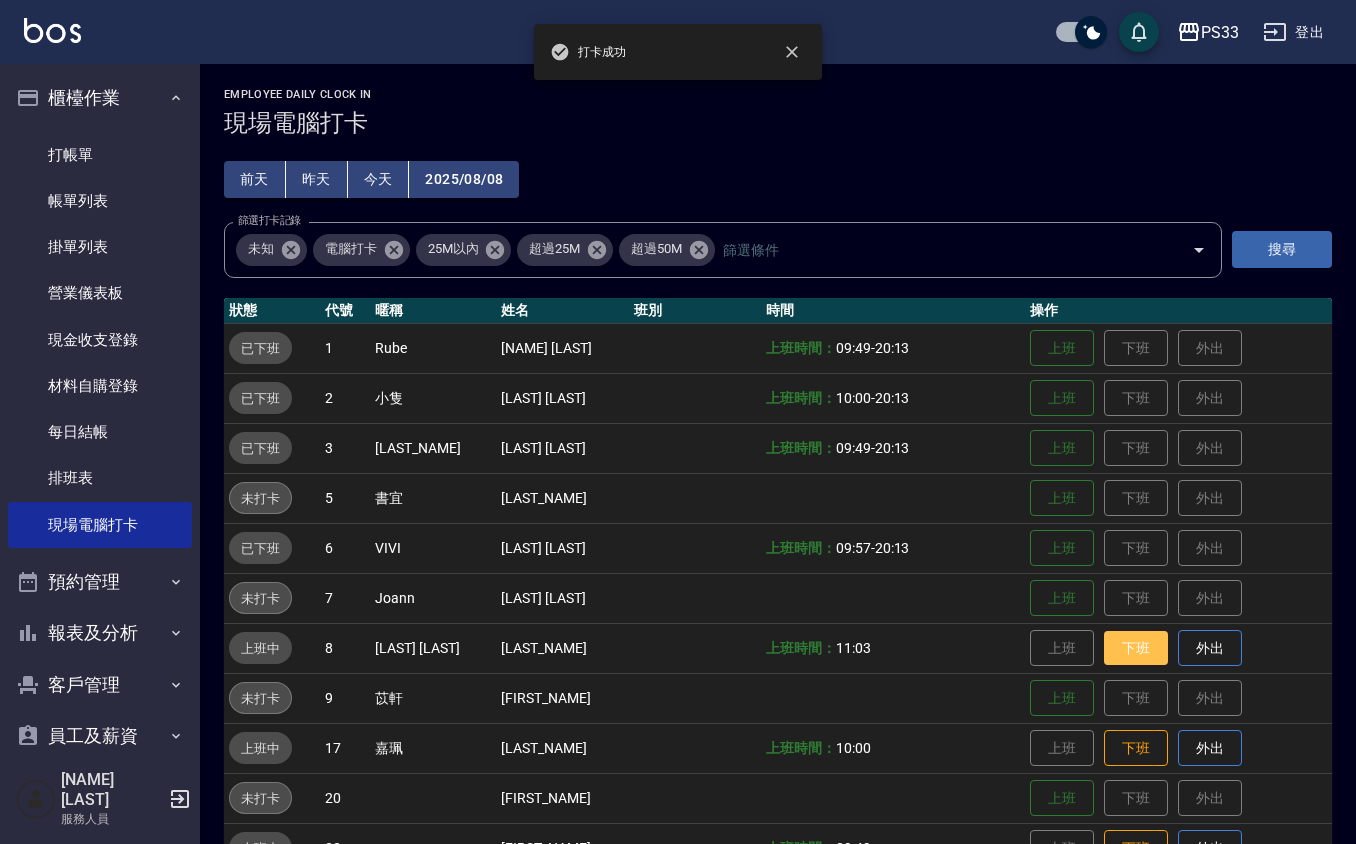click on "下班" at bounding box center (1136, 648) 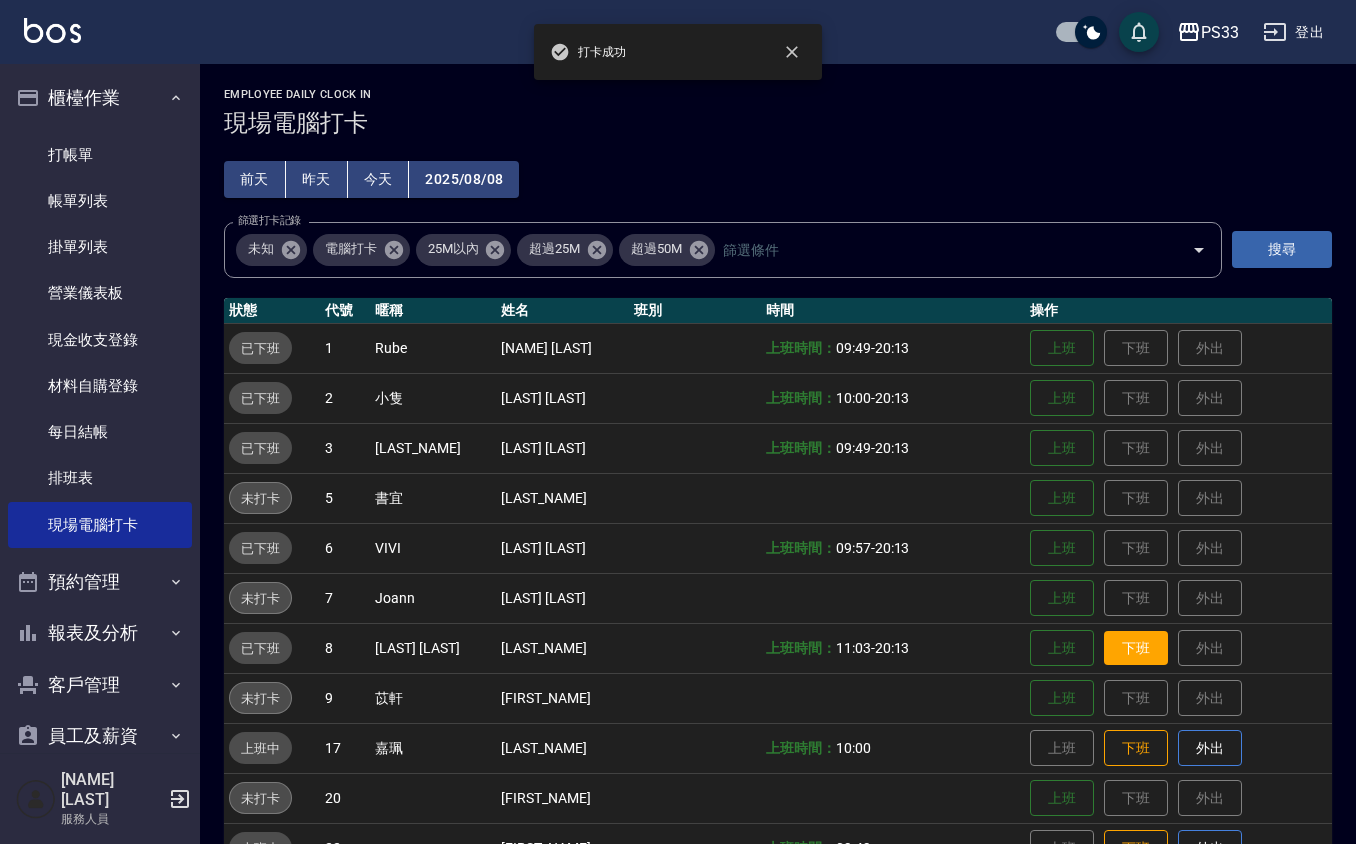 scroll, scrollTop: 53, scrollLeft: 0, axis: vertical 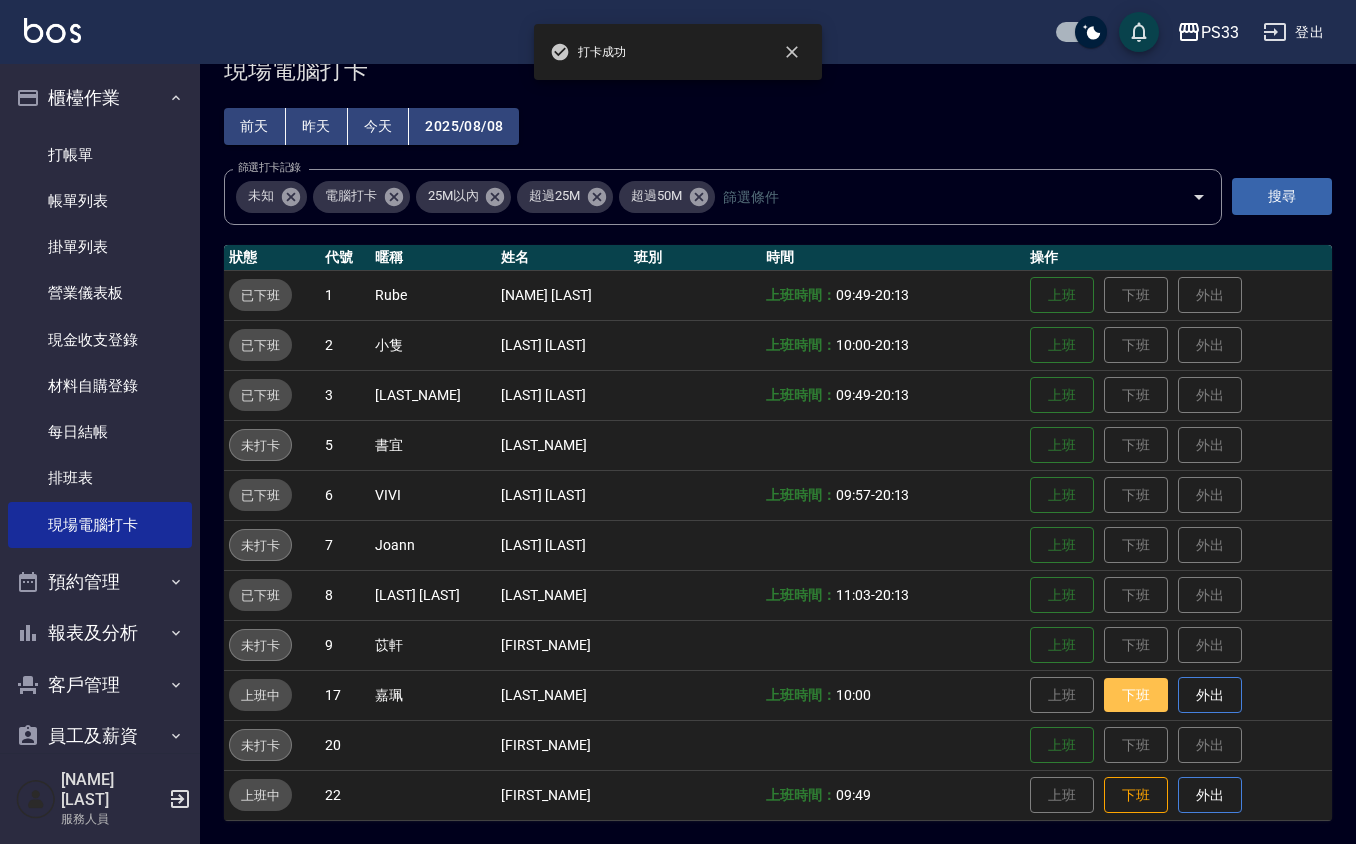 click on "下班" at bounding box center [1136, 695] 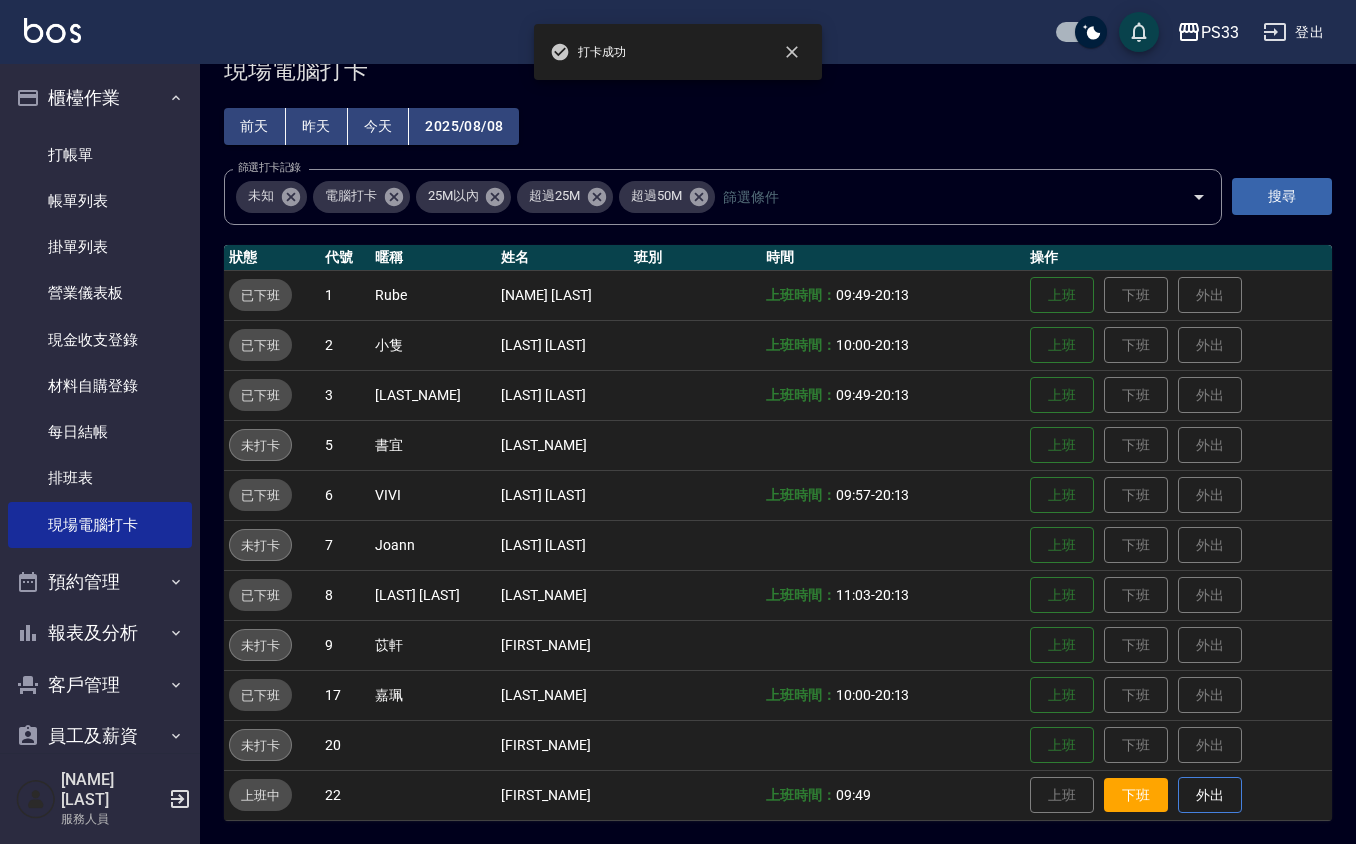 click on "下班" at bounding box center [1136, 795] 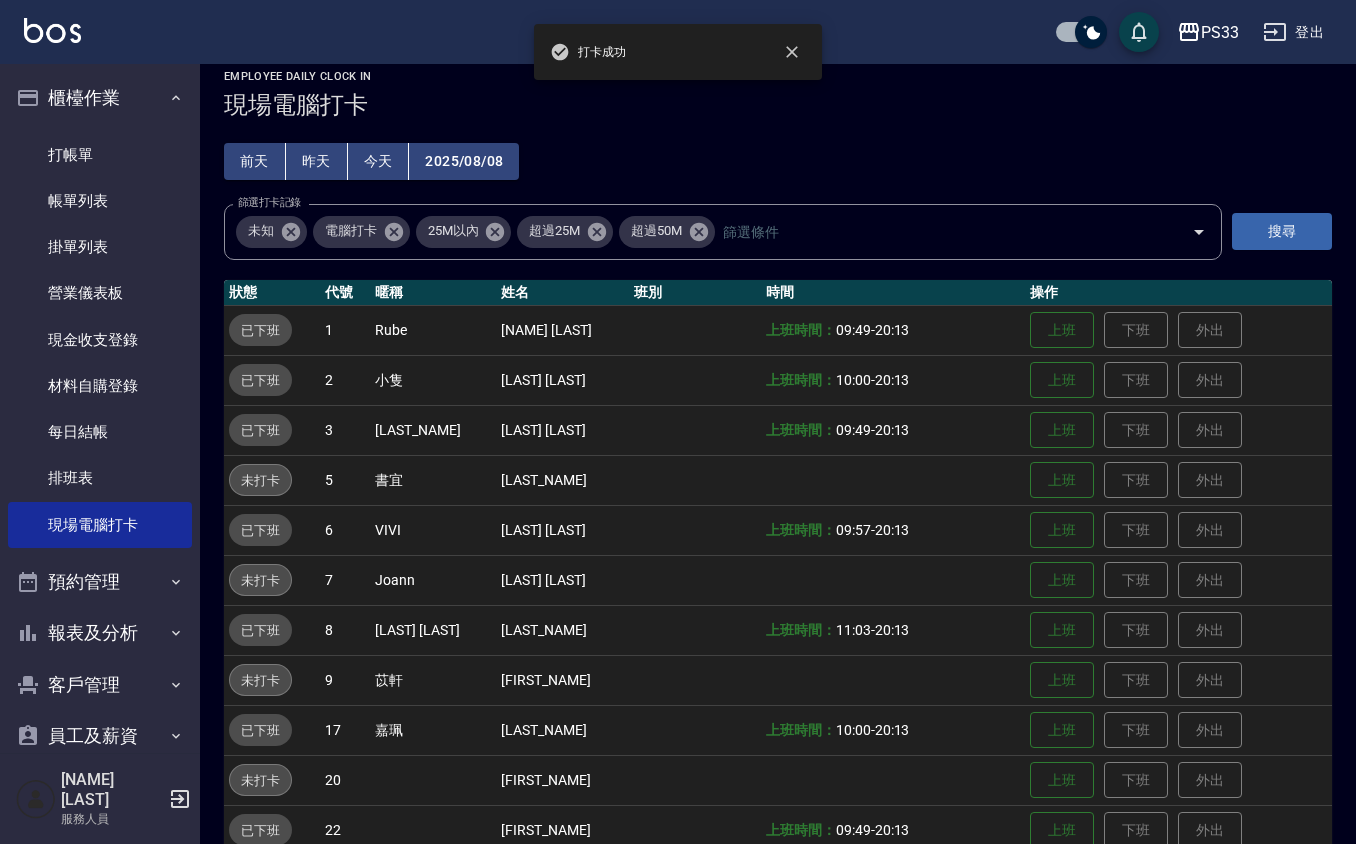 scroll, scrollTop: 0, scrollLeft: 0, axis: both 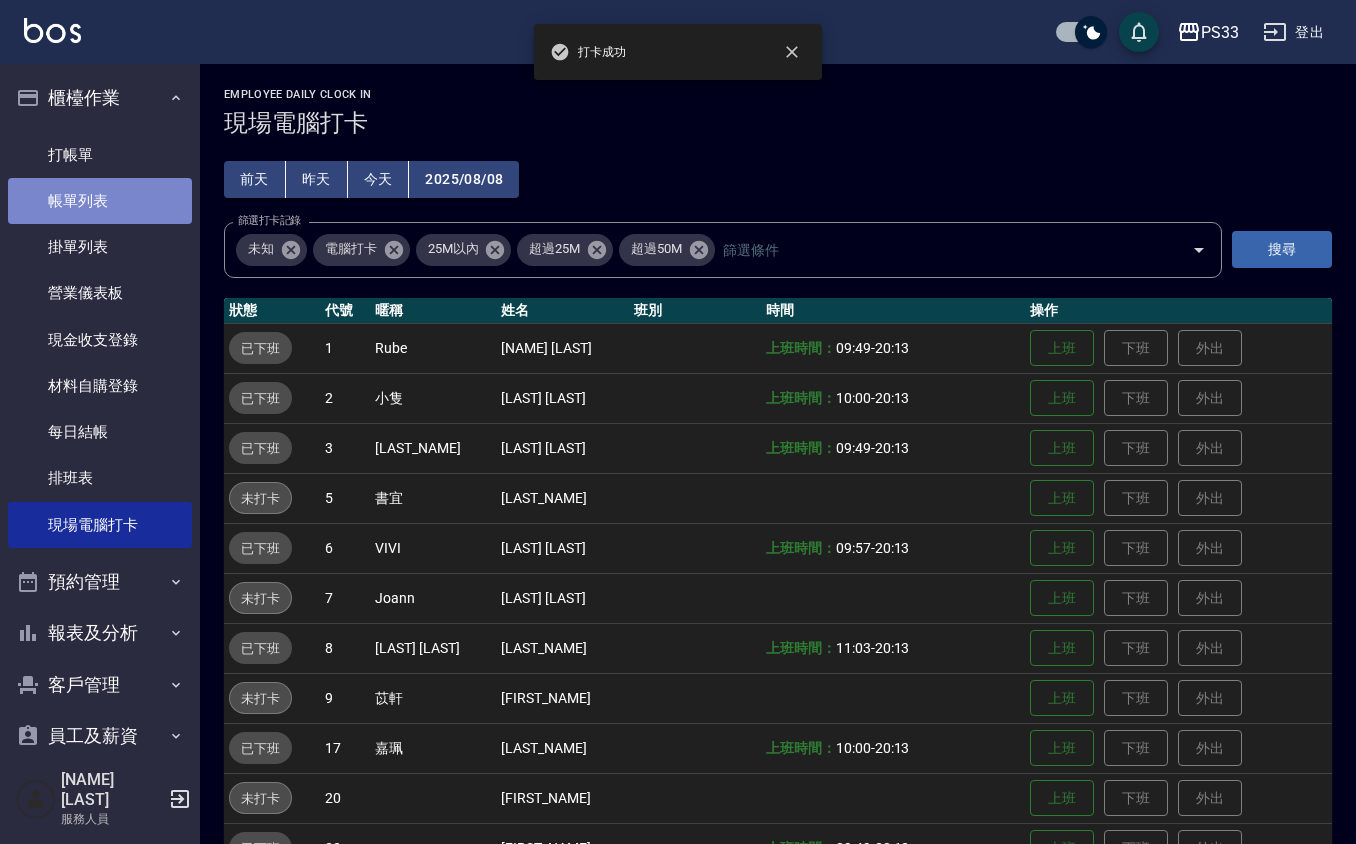 click on "帳單列表" at bounding box center [100, 201] 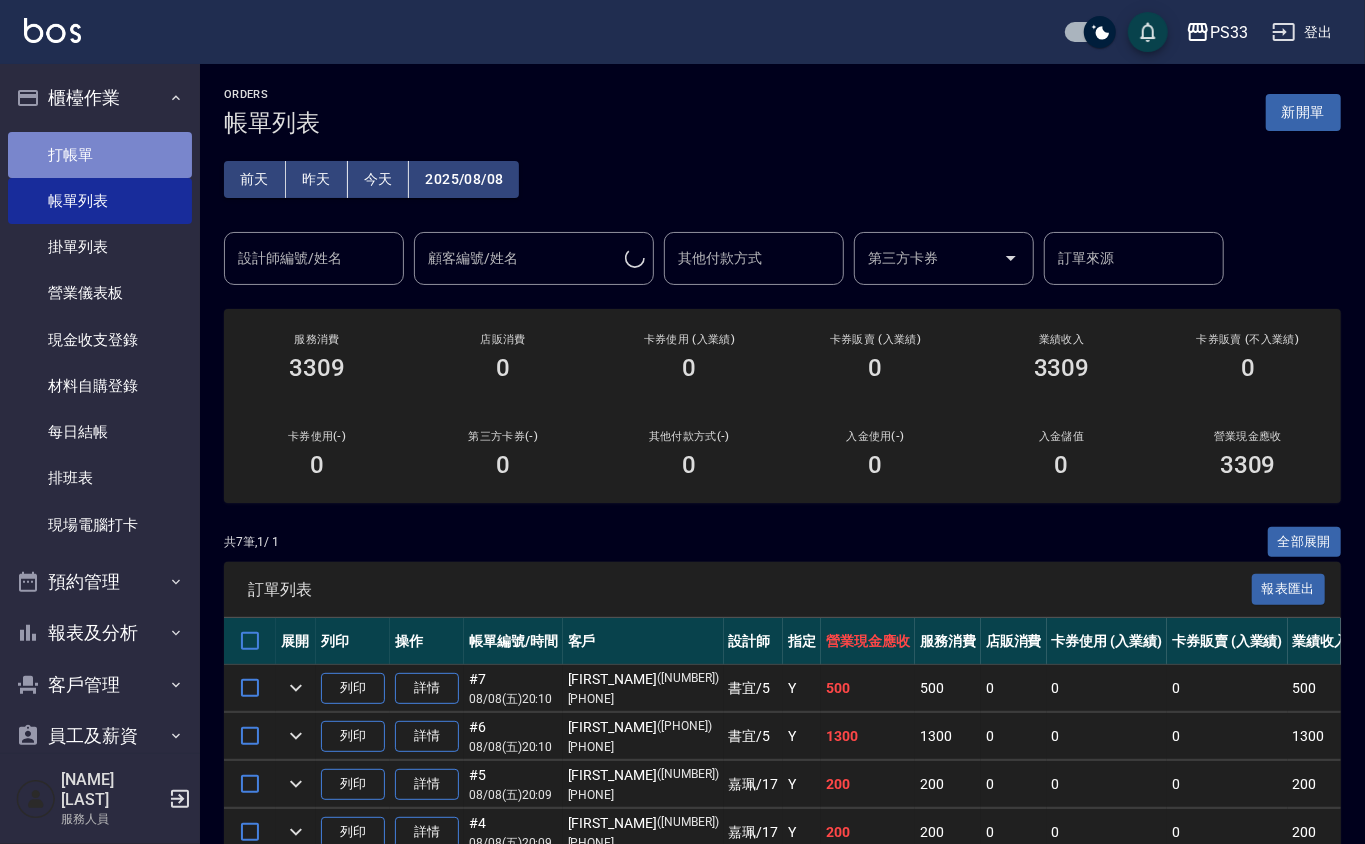 click on "打帳單" at bounding box center (100, 155) 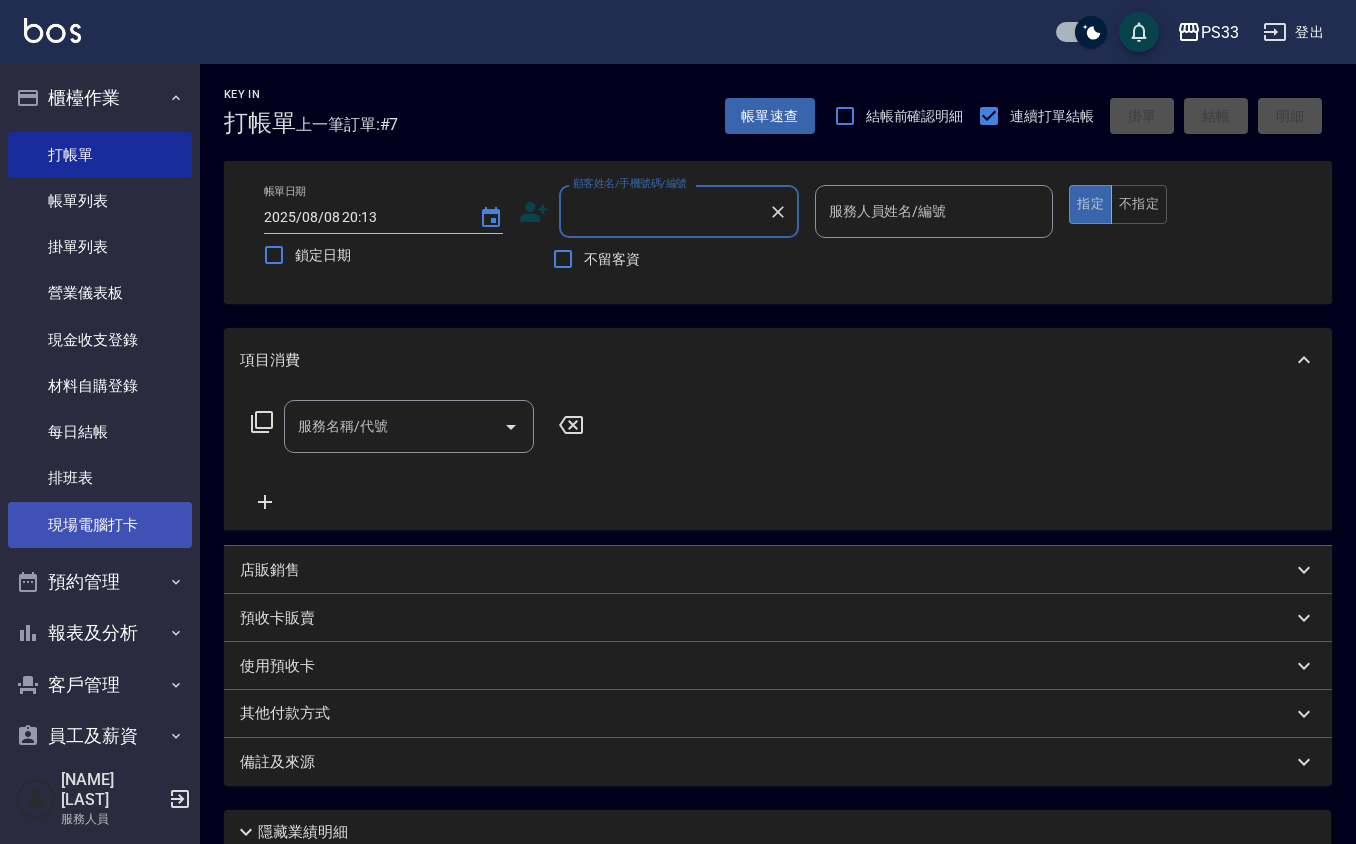click on "現場電腦打卡" at bounding box center (100, 525) 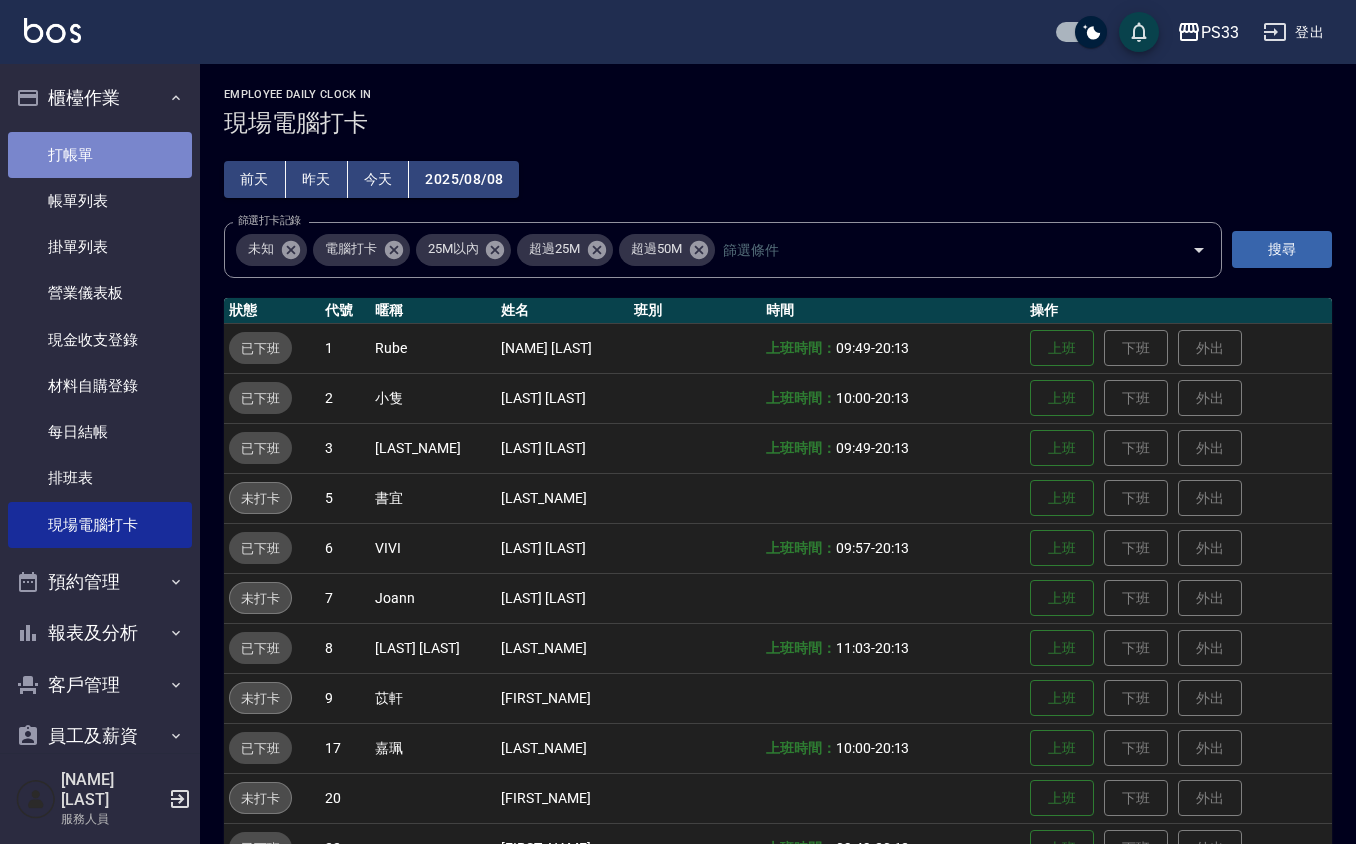 click on "打帳單" at bounding box center (100, 155) 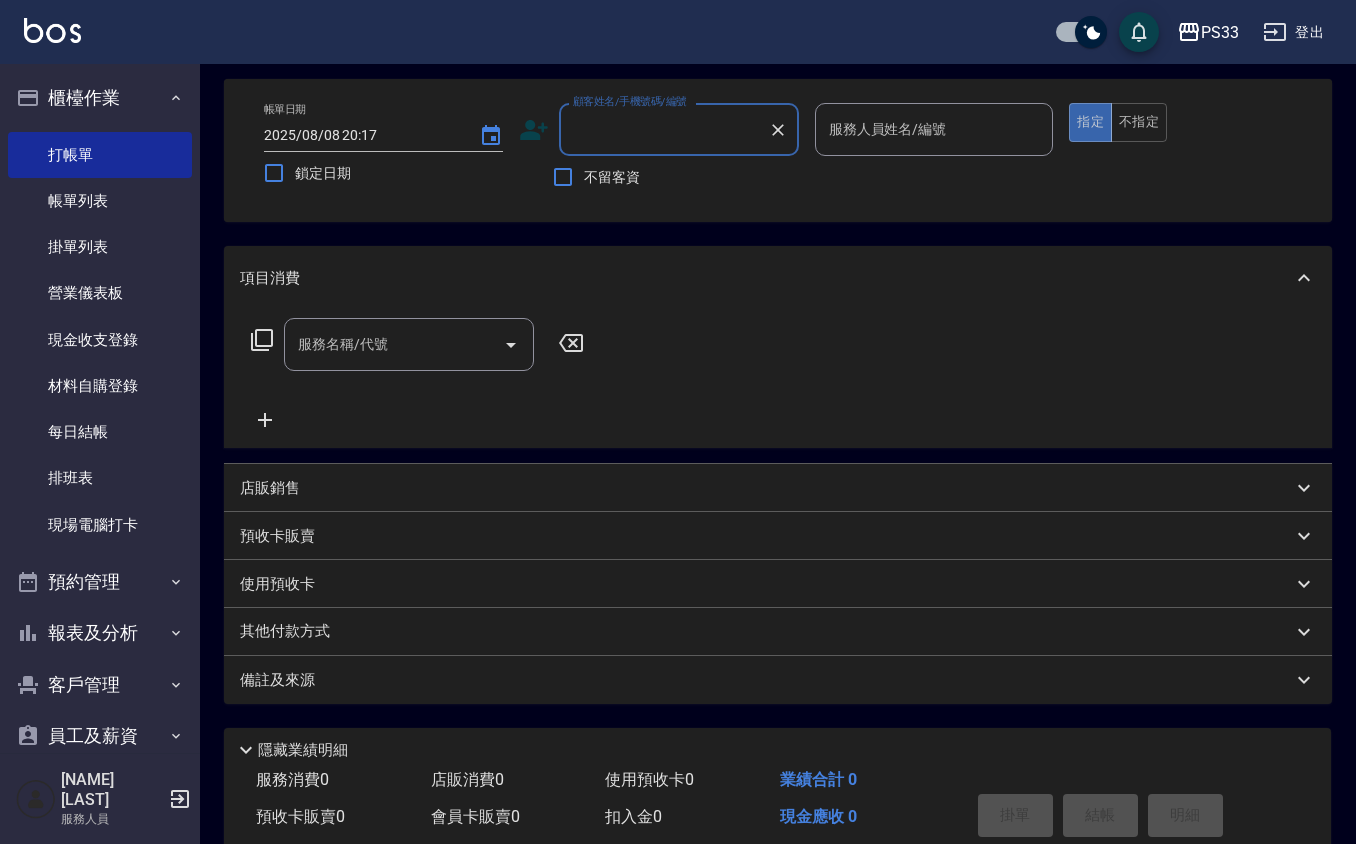scroll, scrollTop: 0, scrollLeft: 0, axis: both 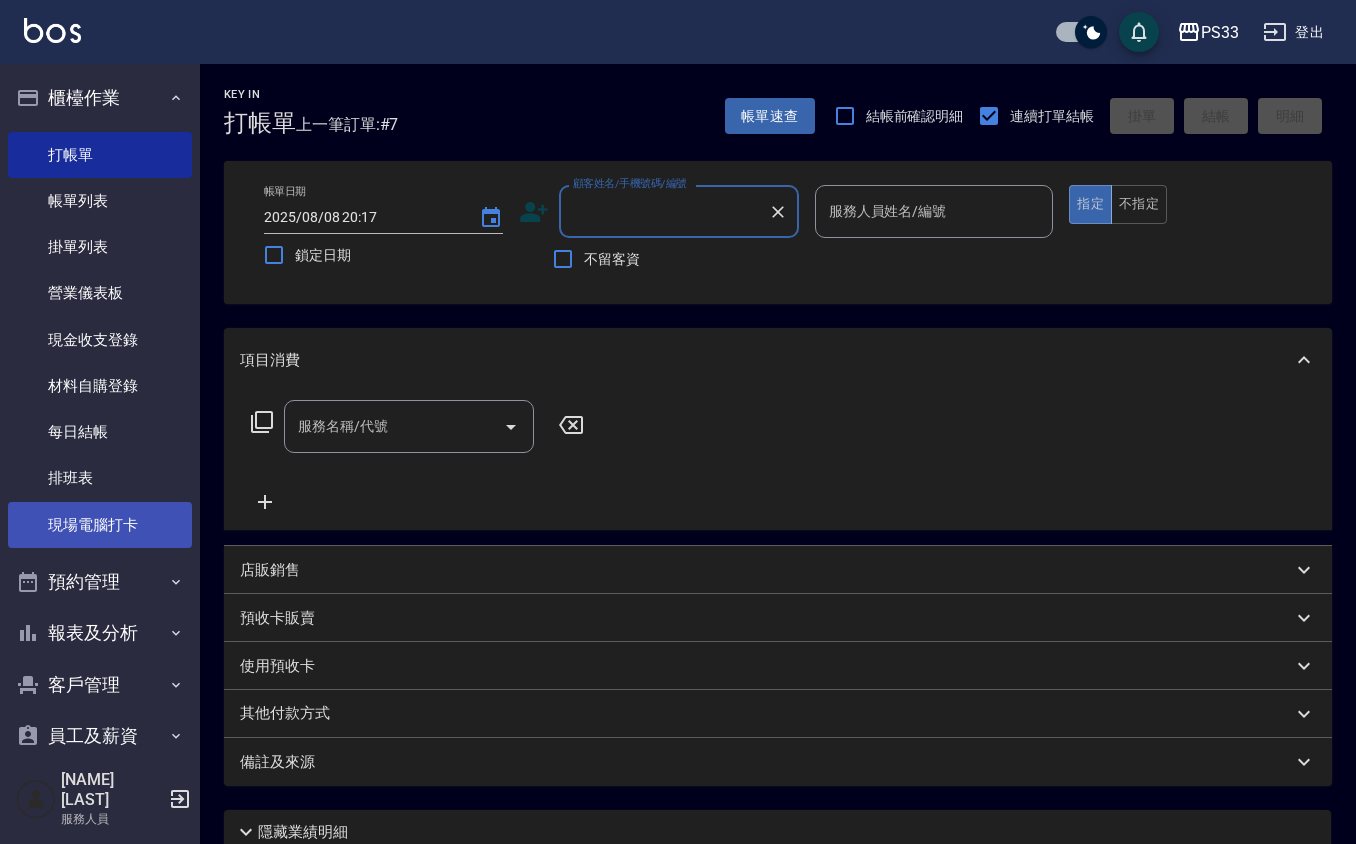 click on "現場電腦打卡" at bounding box center [100, 525] 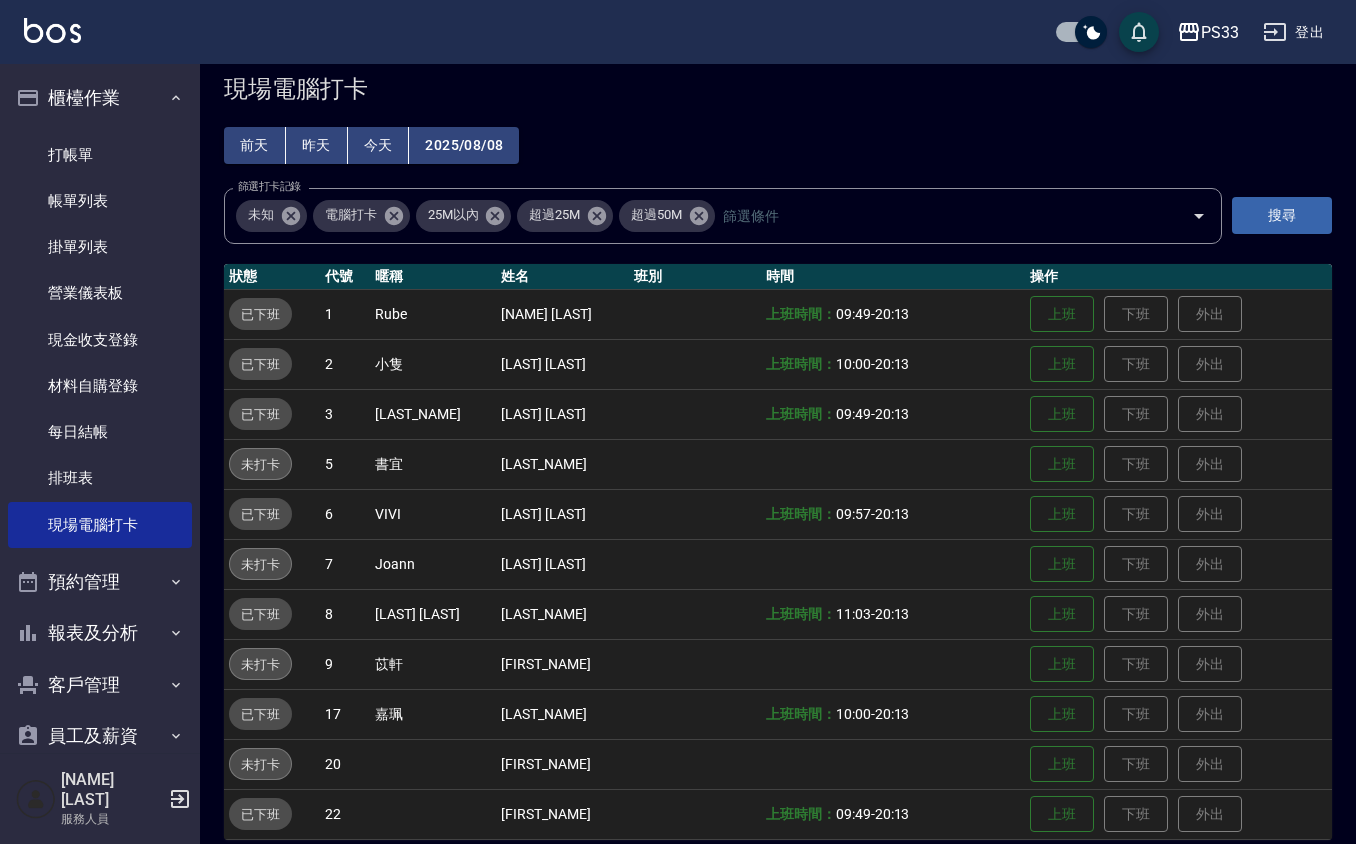 scroll, scrollTop: 53, scrollLeft: 0, axis: vertical 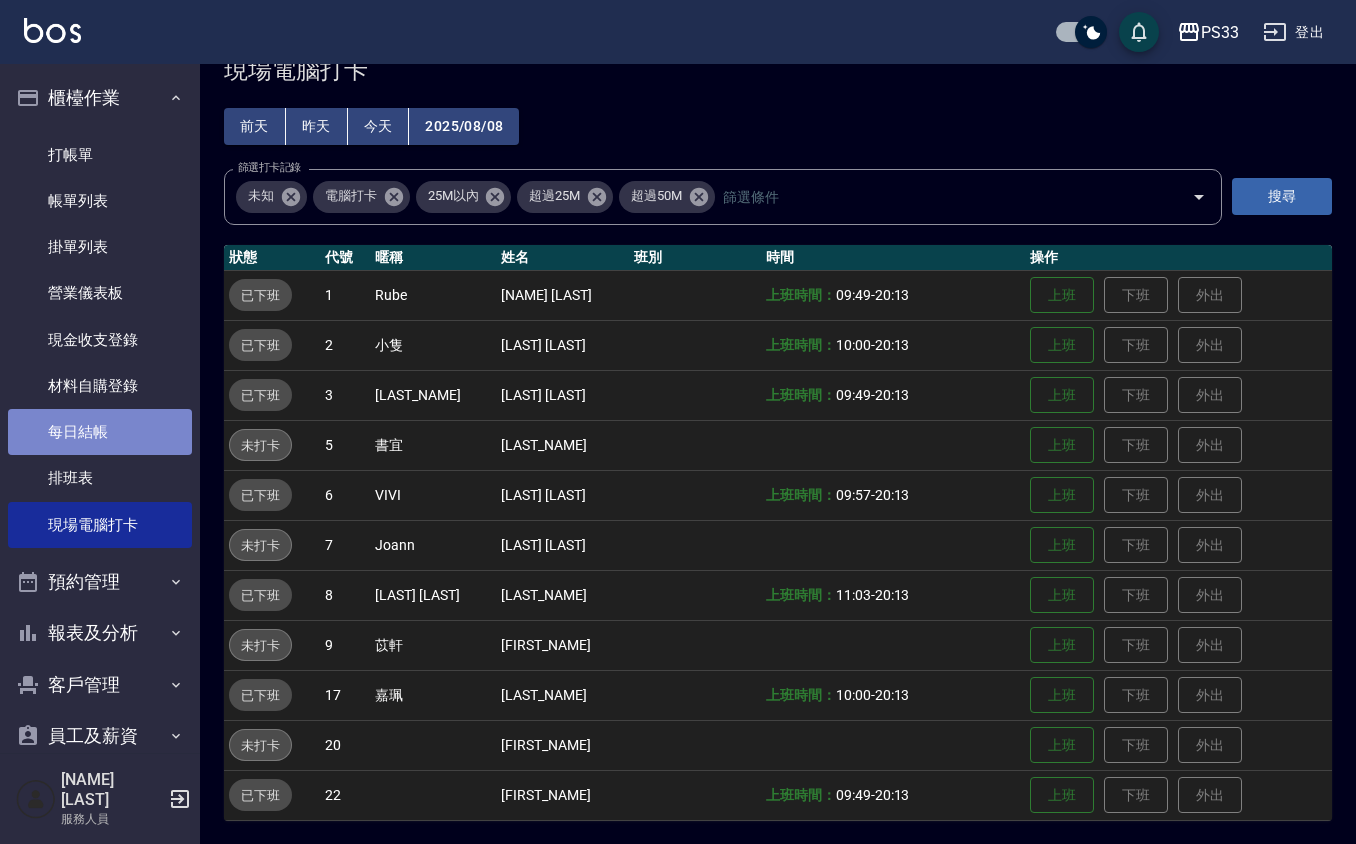 click on "每日結帳" at bounding box center [100, 432] 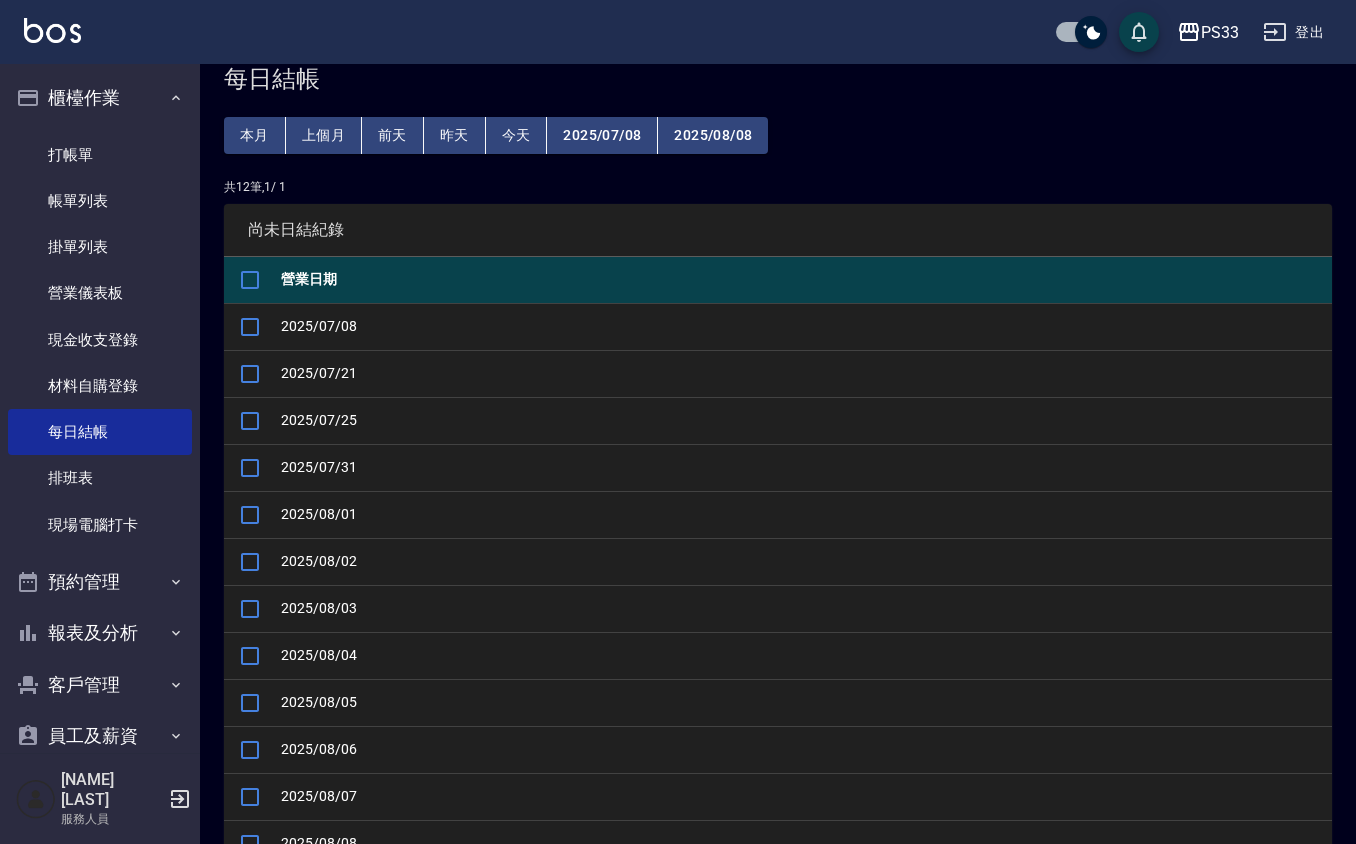 scroll, scrollTop: 0, scrollLeft: 0, axis: both 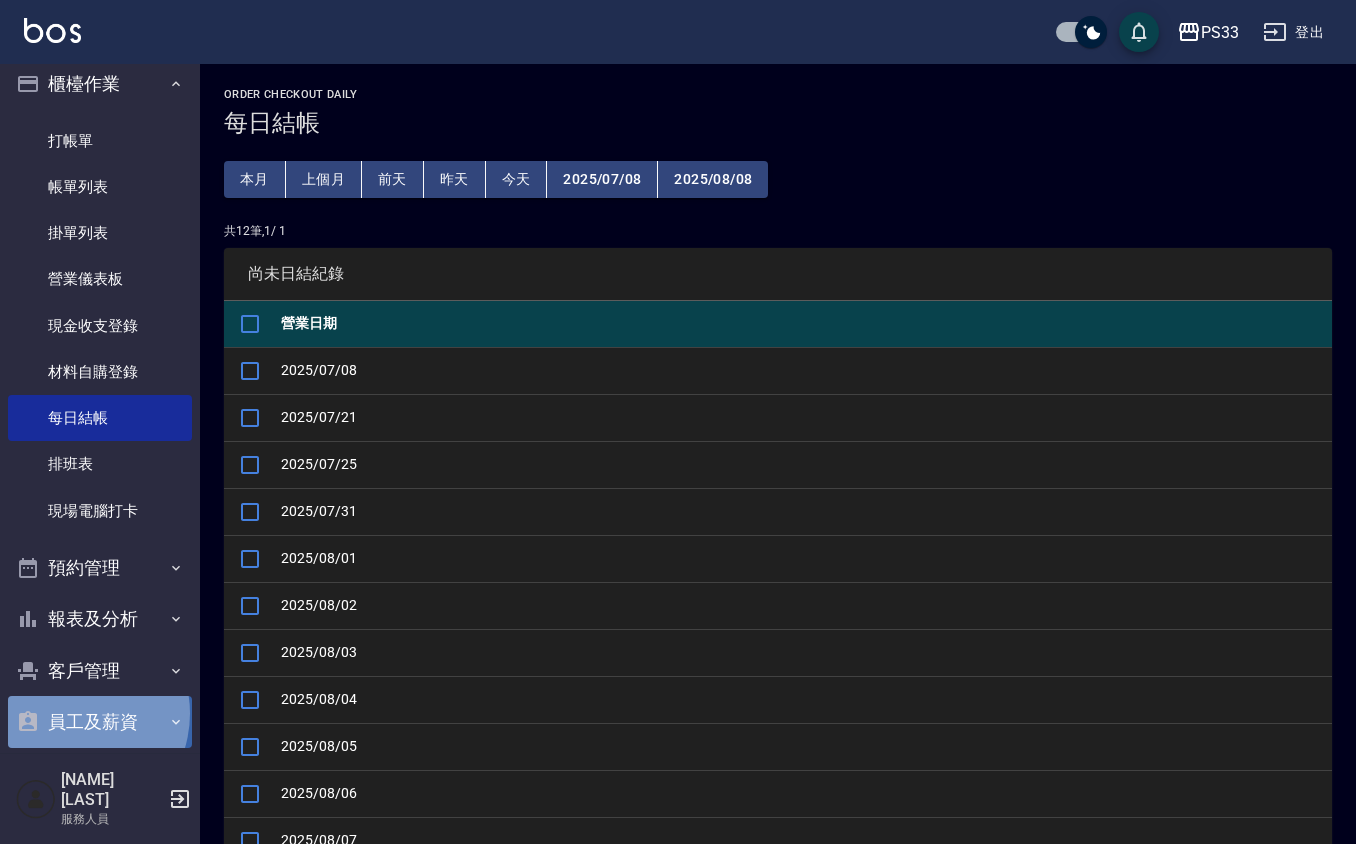 click on "員工及薪資" at bounding box center (100, 722) 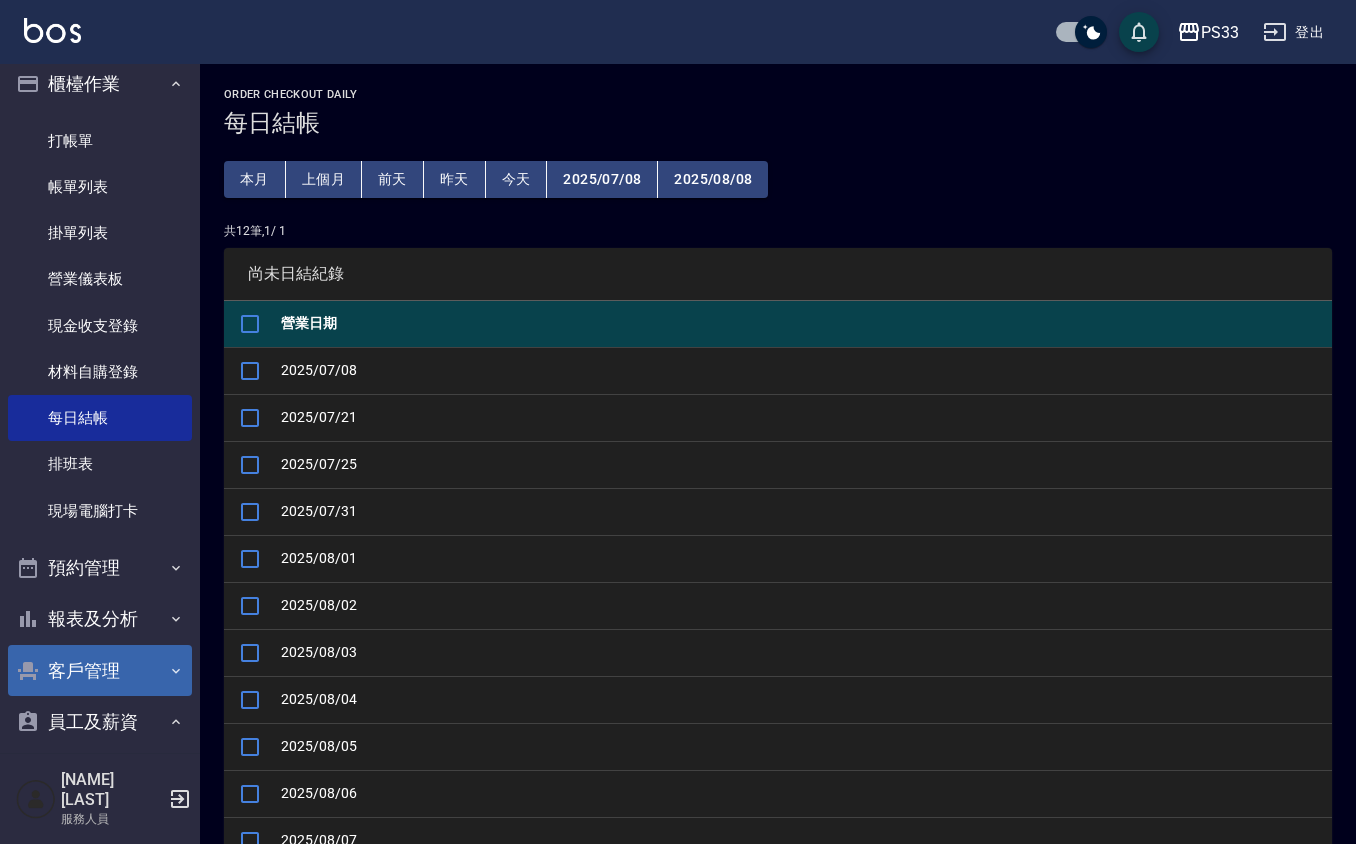 scroll, scrollTop: 77, scrollLeft: 0, axis: vertical 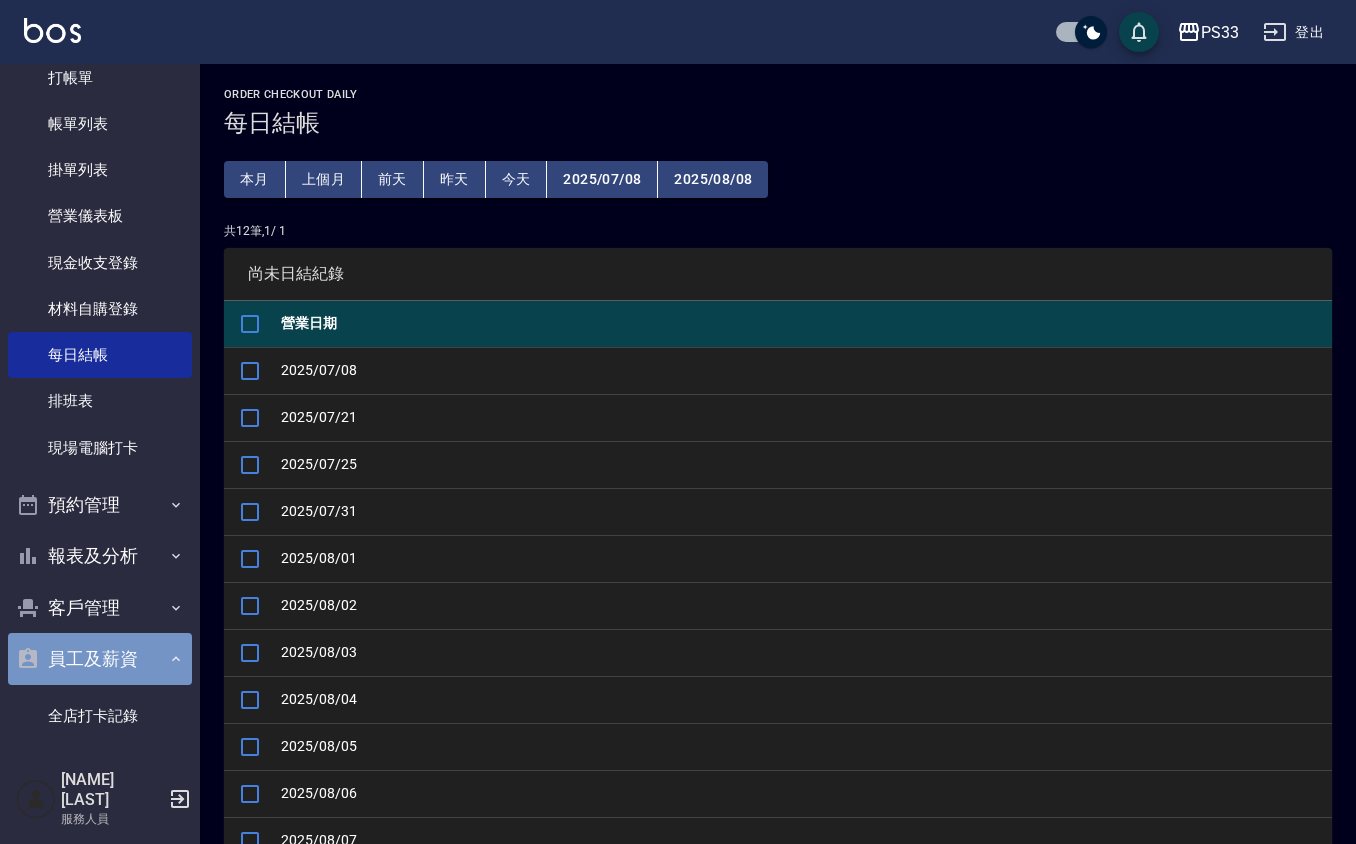 click on "員工及薪資" at bounding box center [100, 659] 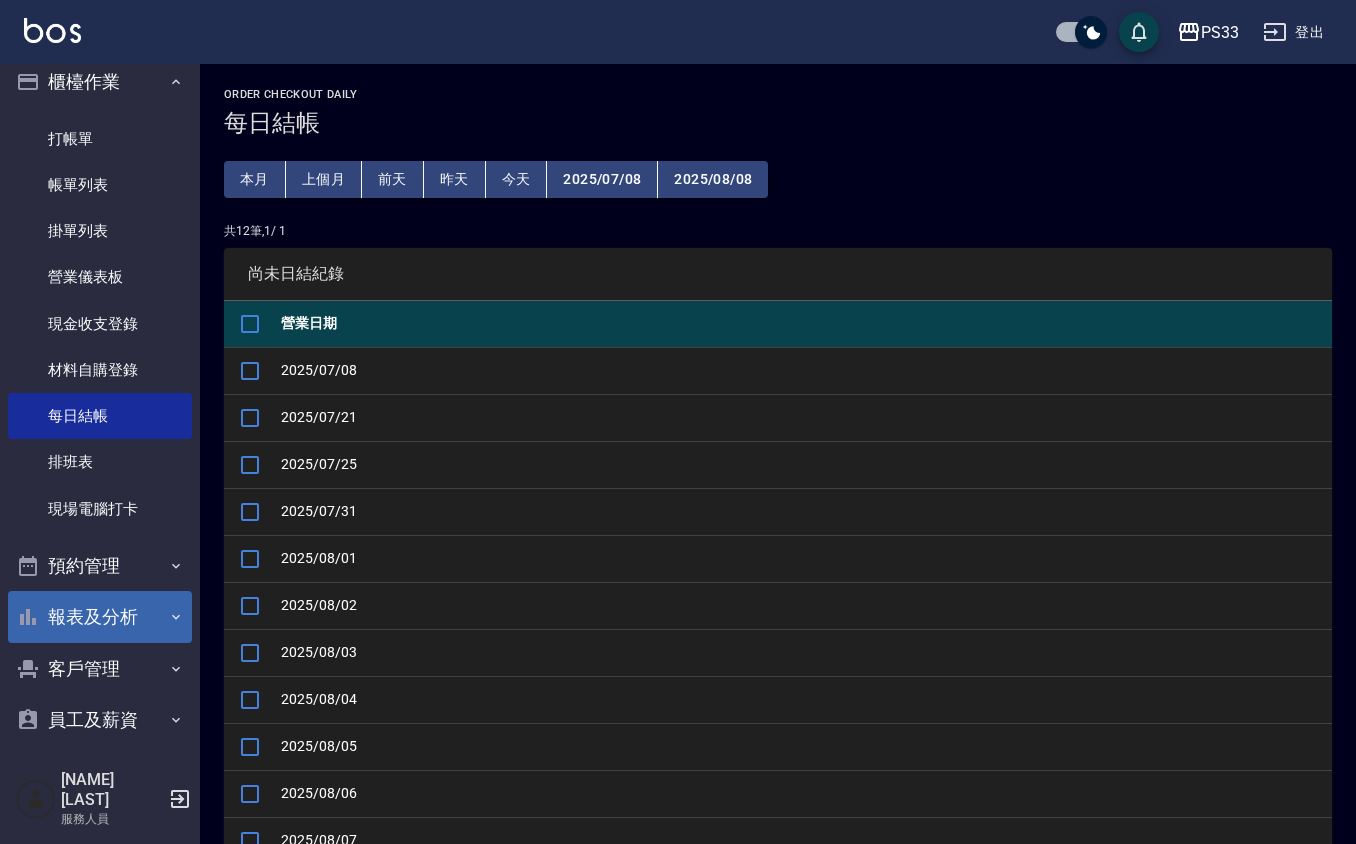 scroll, scrollTop: 14, scrollLeft: 0, axis: vertical 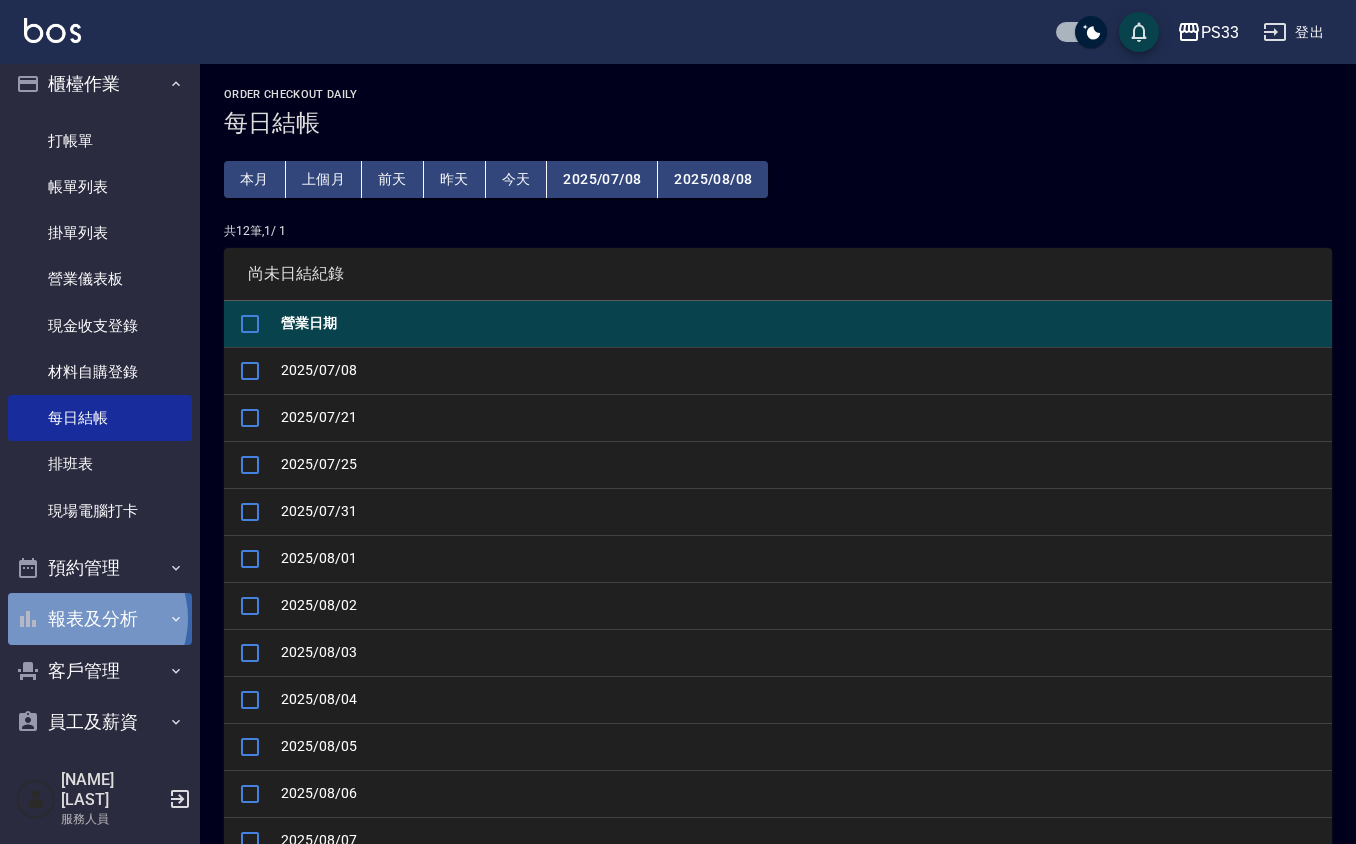click on "報表及分析" at bounding box center [100, 619] 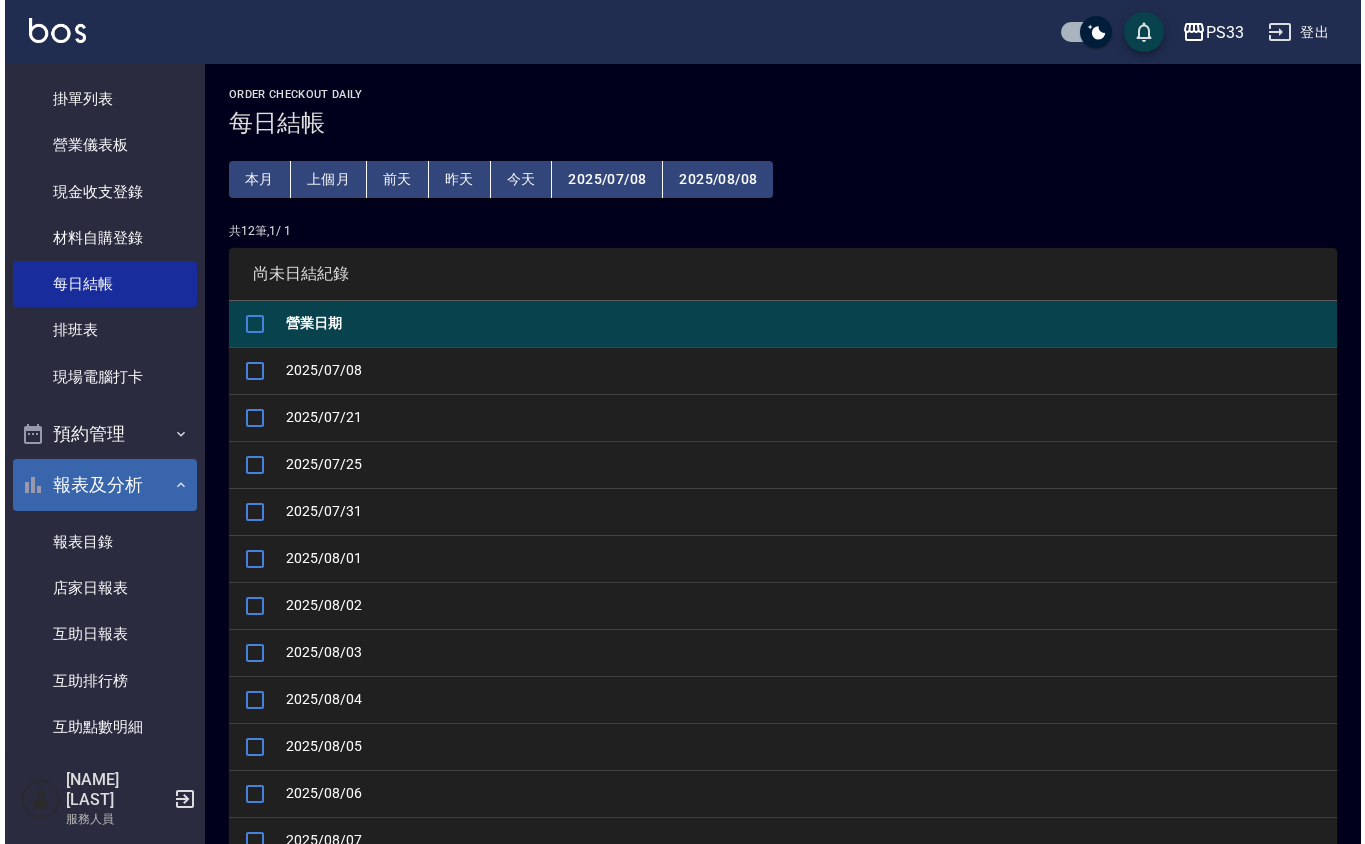 scroll, scrollTop: 281, scrollLeft: 0, axis: vertical 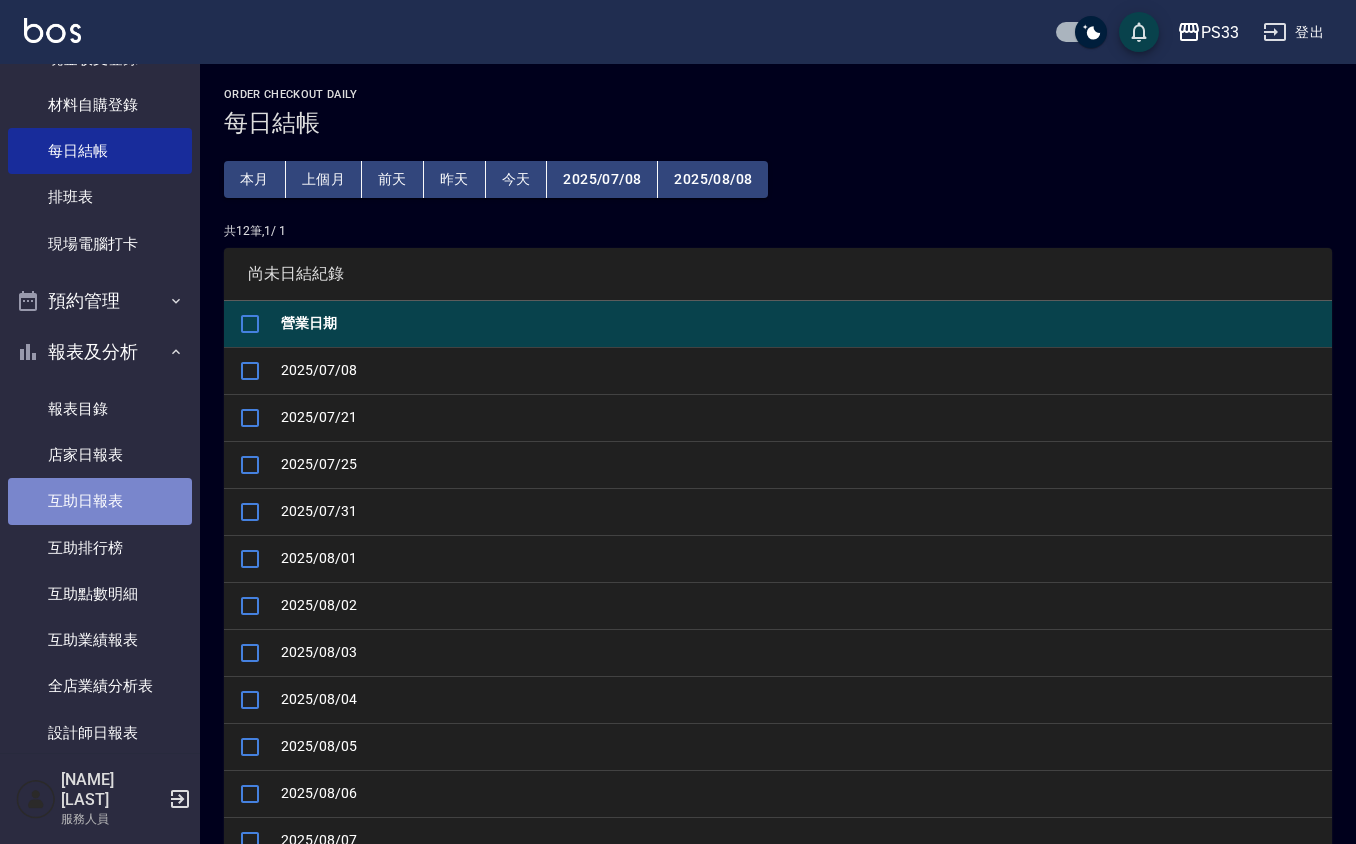 click on "互助日報表" at bounding box center (100, 501) 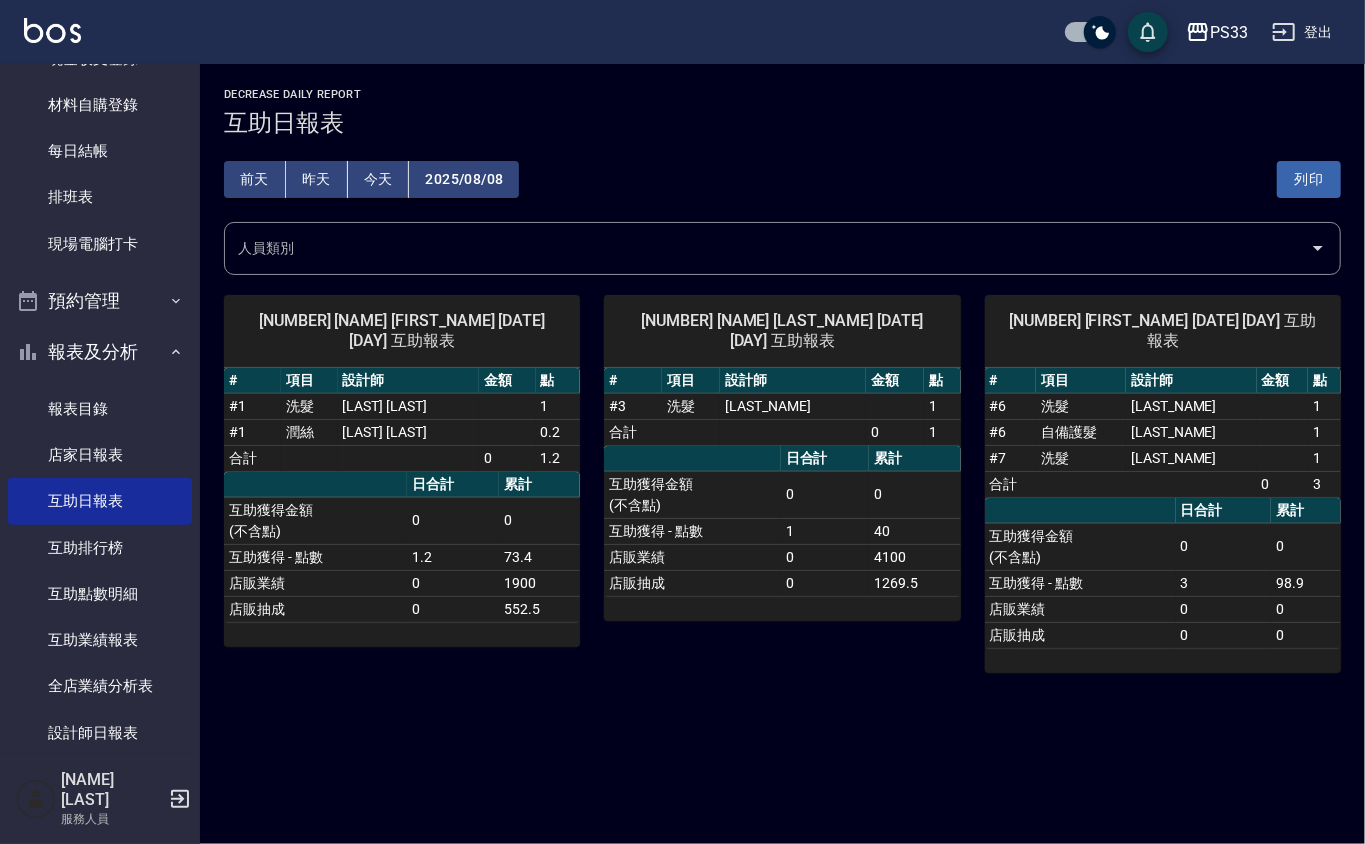 click on "今天" at bounding box center (379, 179) 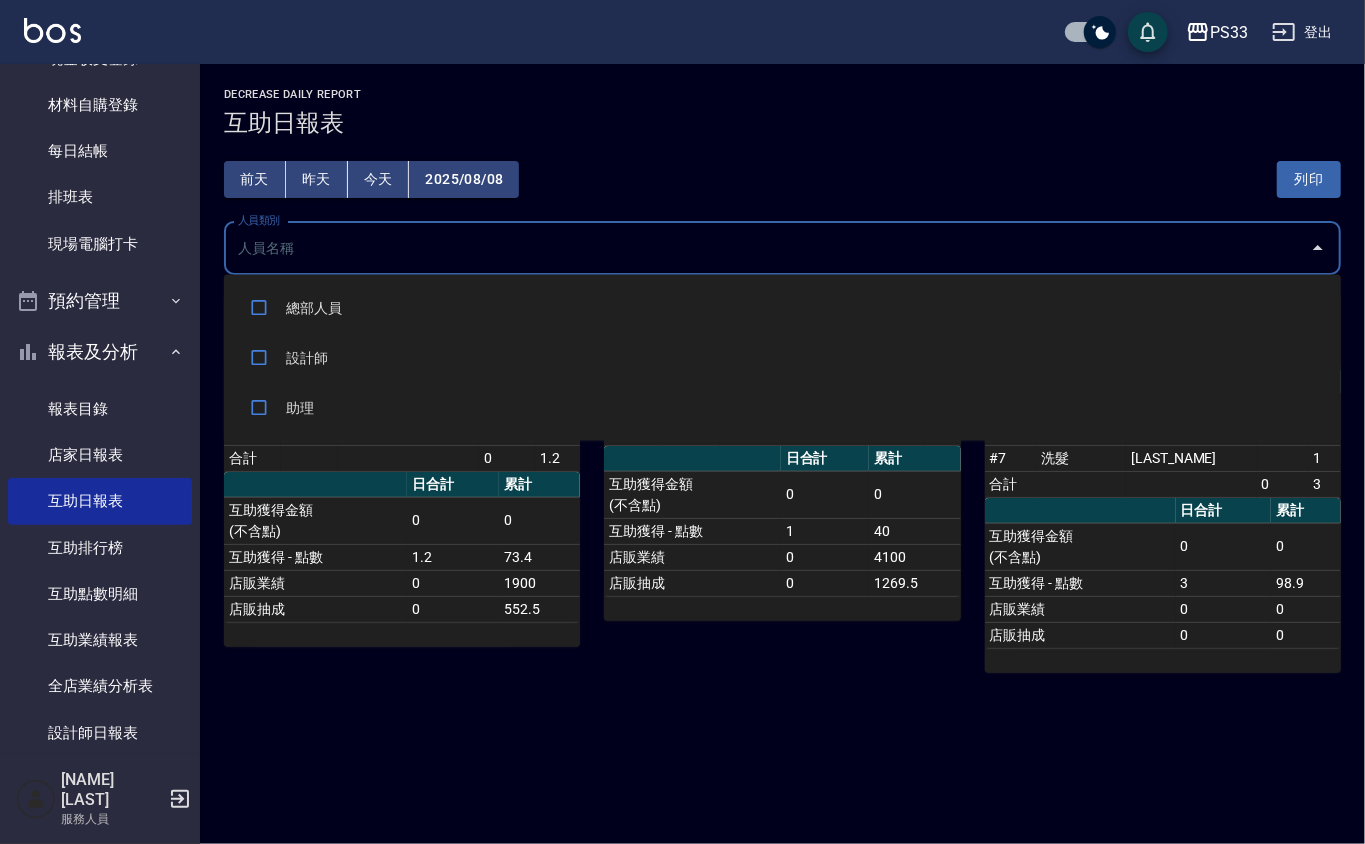 click on "人員類別" at bounding box center [767, 248] 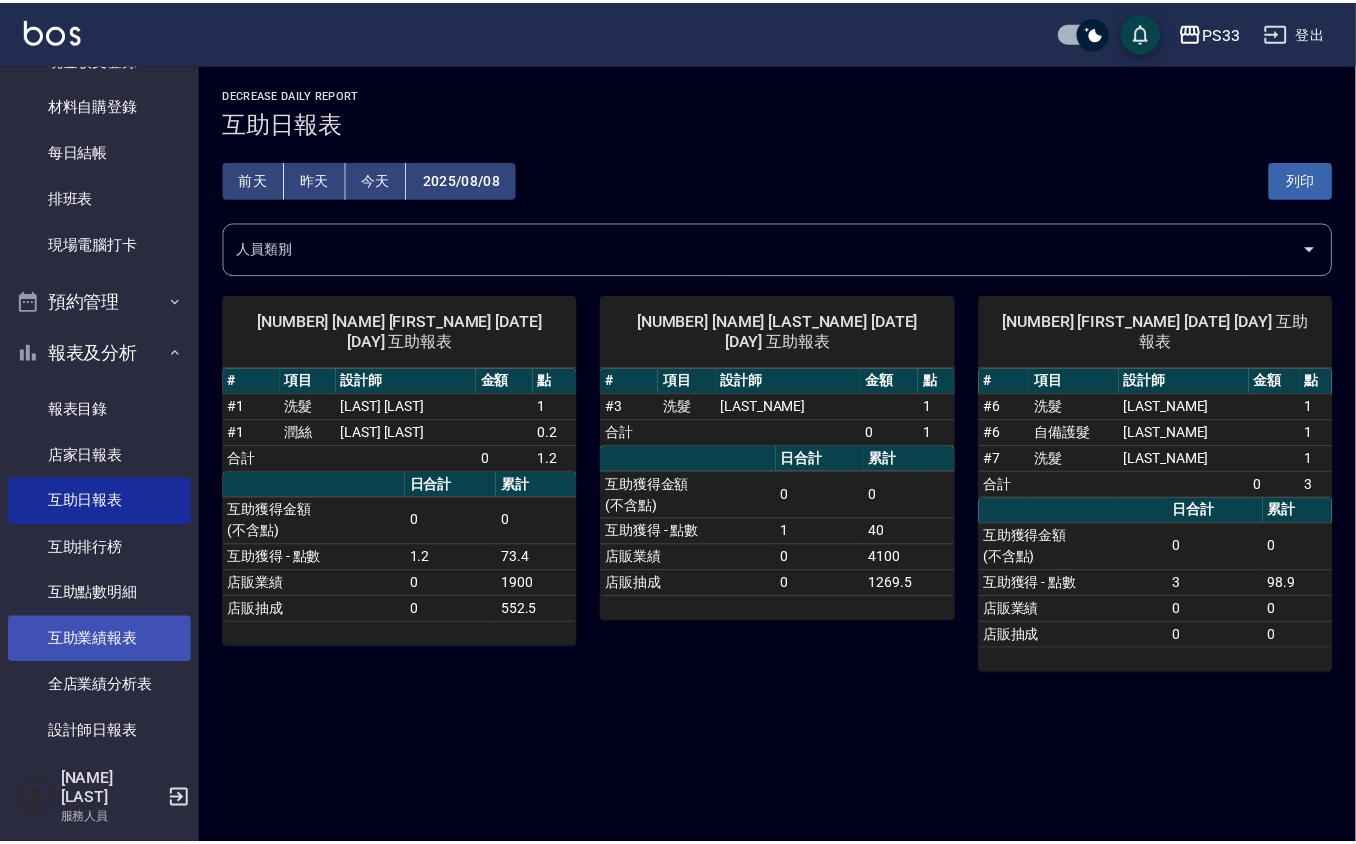 scroll, scrollTop: 414, scrollLeft: 0, axis: vertical 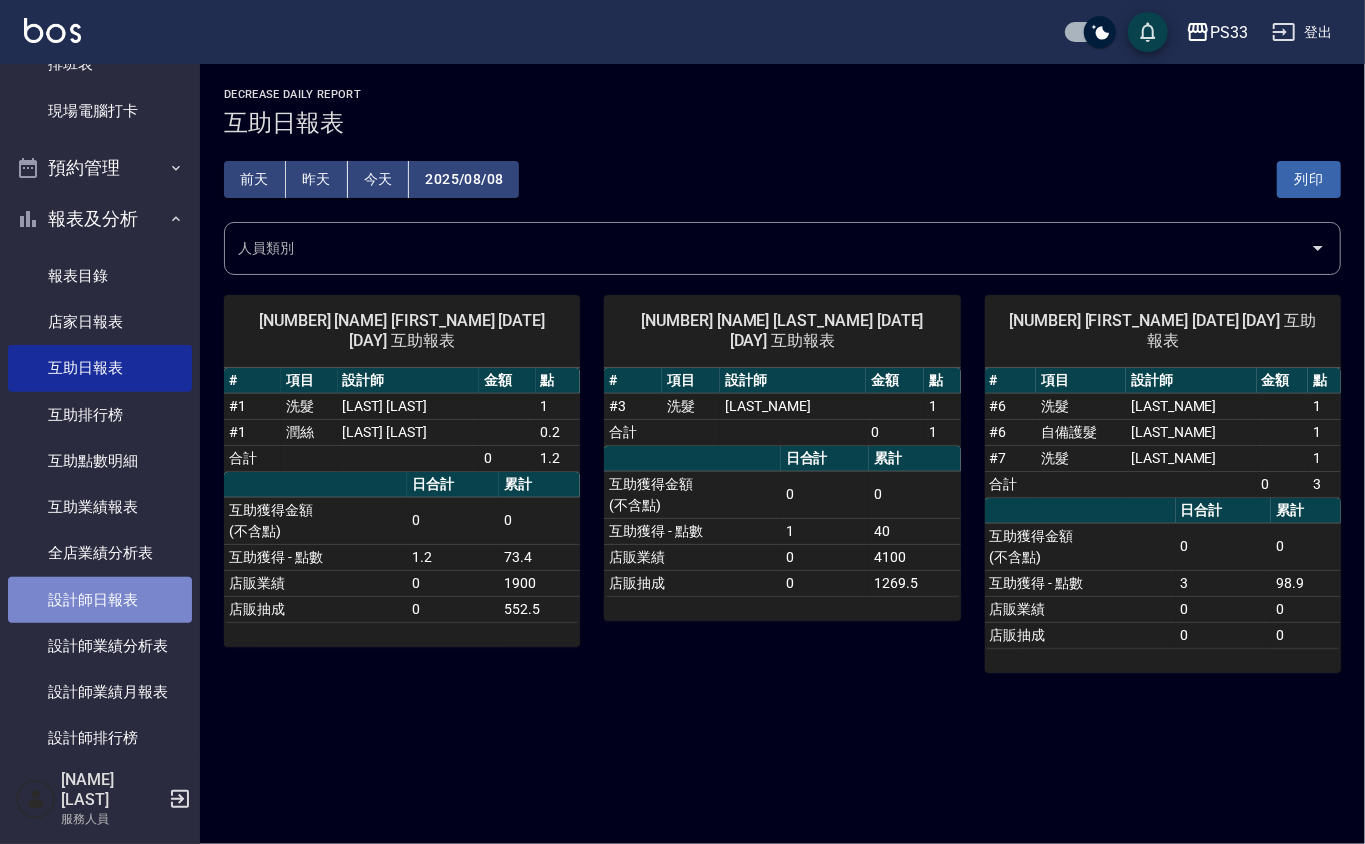 click on "設計師日報表" at bounding box center [100, 600] 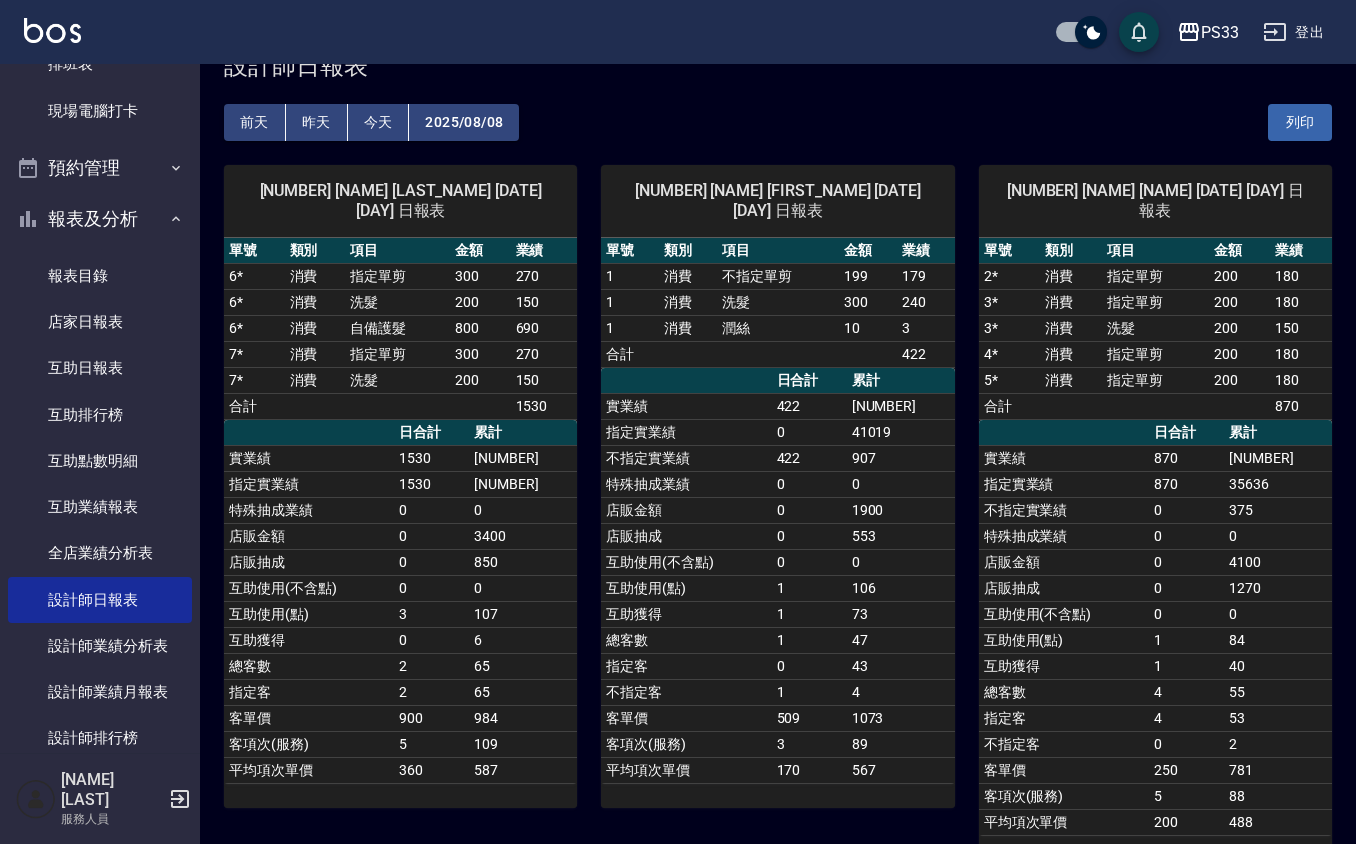 scroll, scrollTop: 84, scrollLeft: 0, axis: vertical 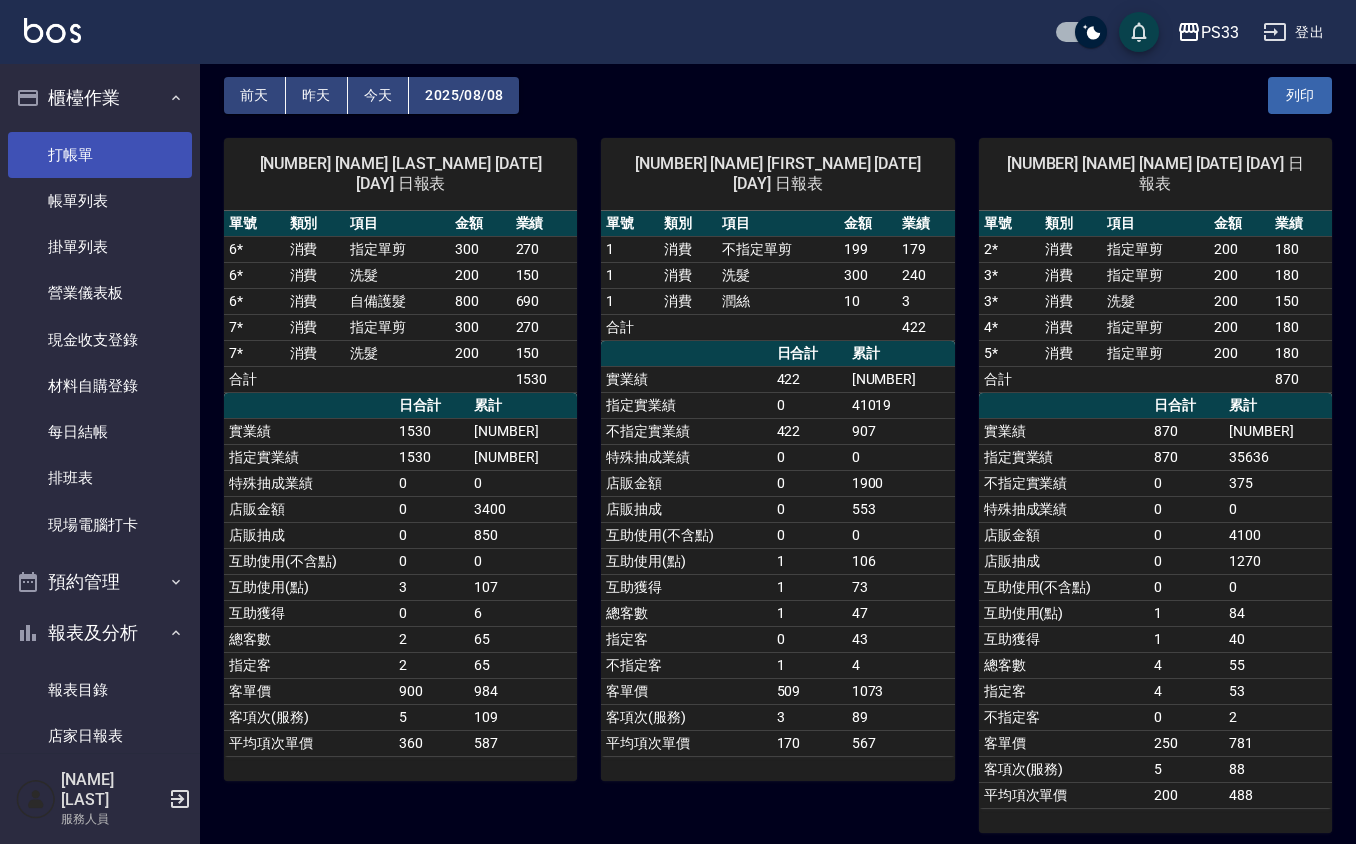 click on "打帳單" at bounding box center (100, 155) 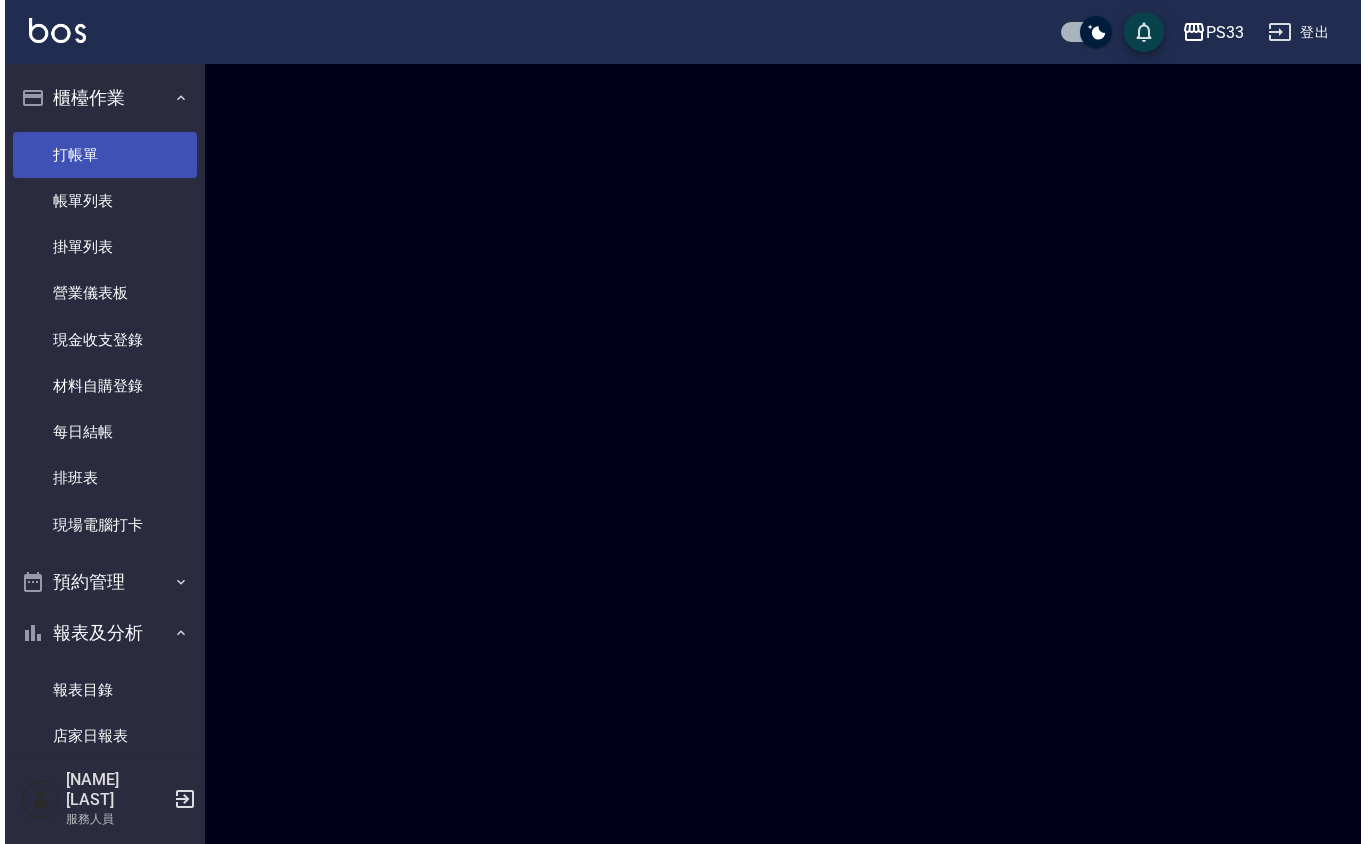 scroll, scrollTop: 0, scrollLeft: 0, axis: both 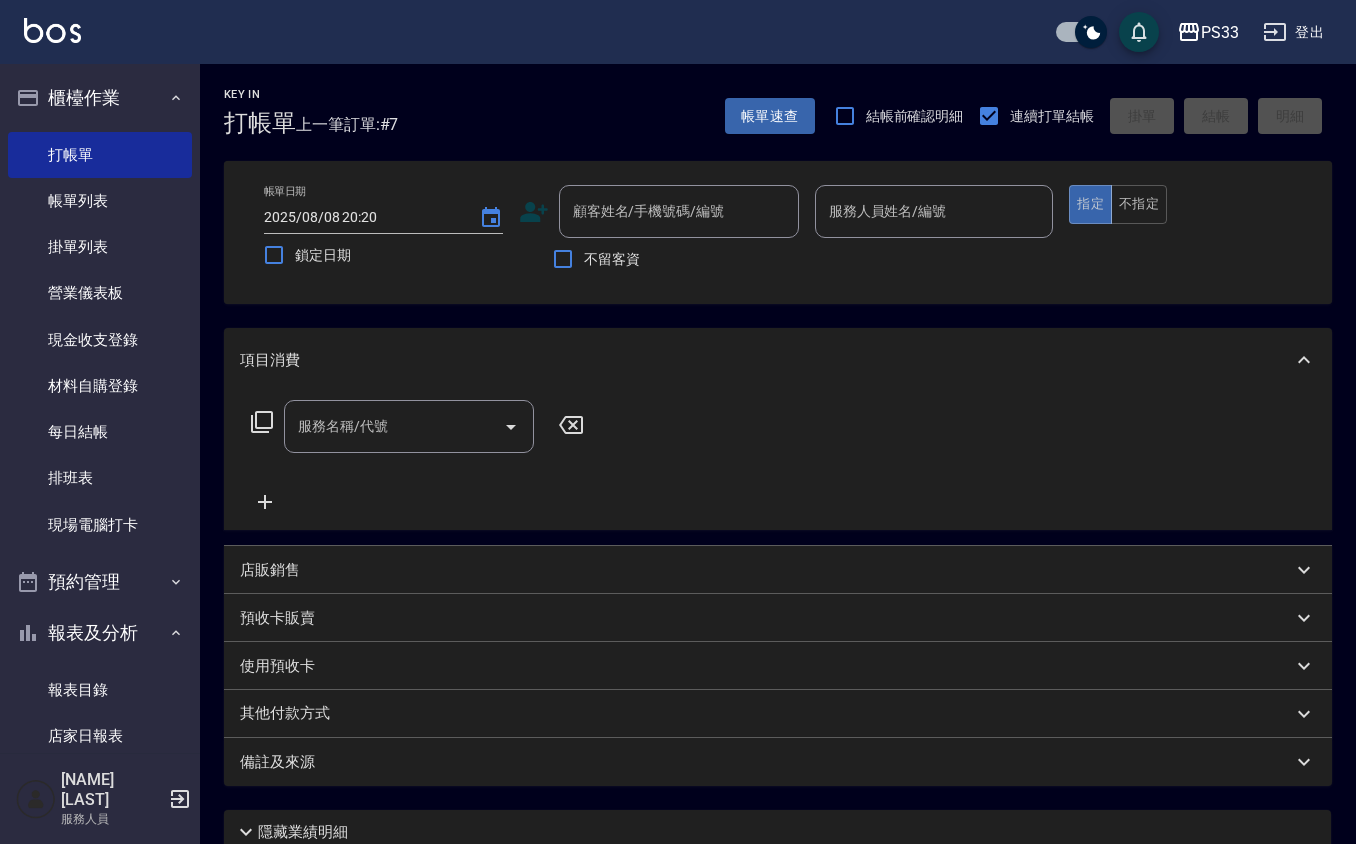 click on "顧客姓名/手機號碼/編號 顧客姓名/手機號碼/編號" at bounding box center (659, 211) 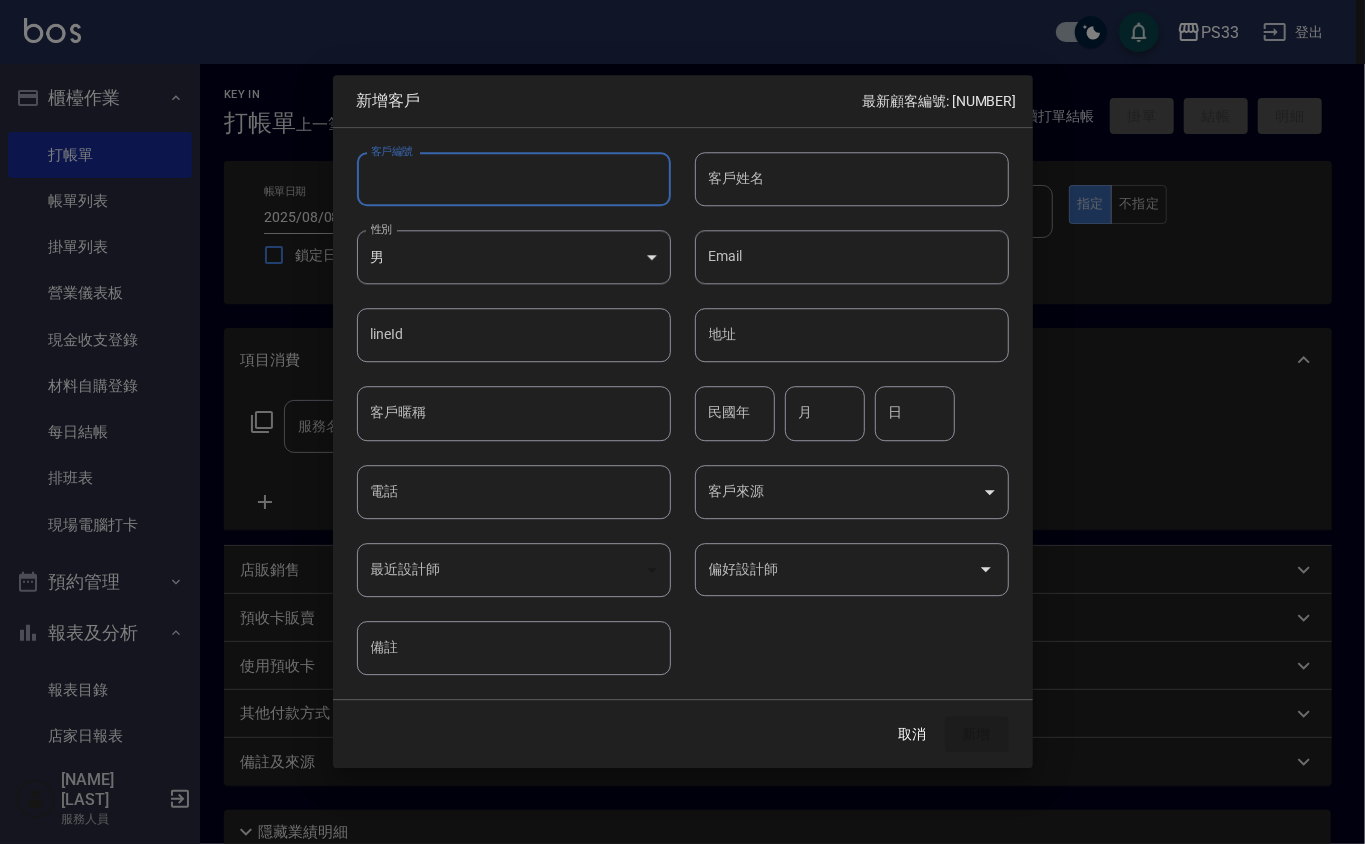 click on "客戶編號" at bounding box center [514, 179] 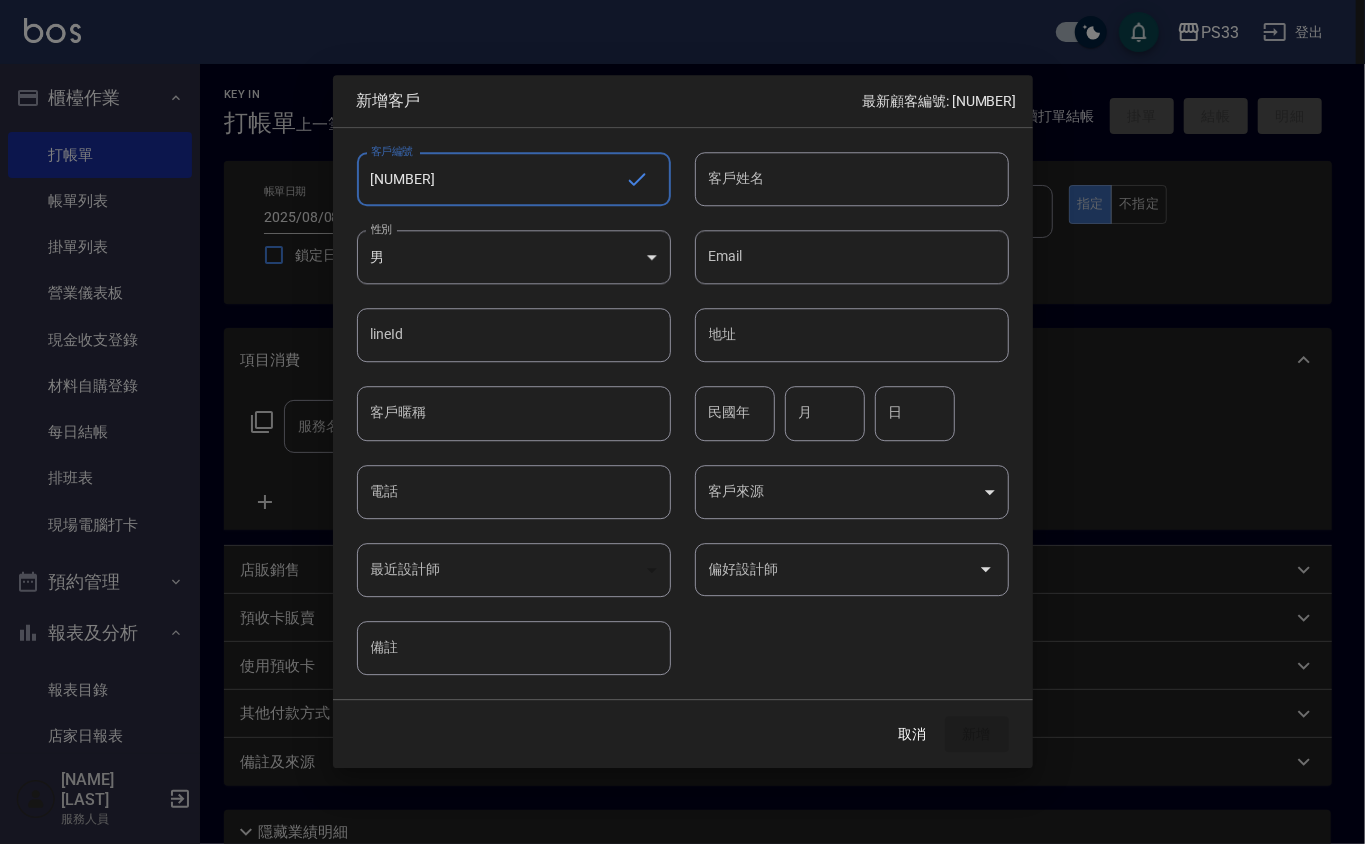 type on "231115" 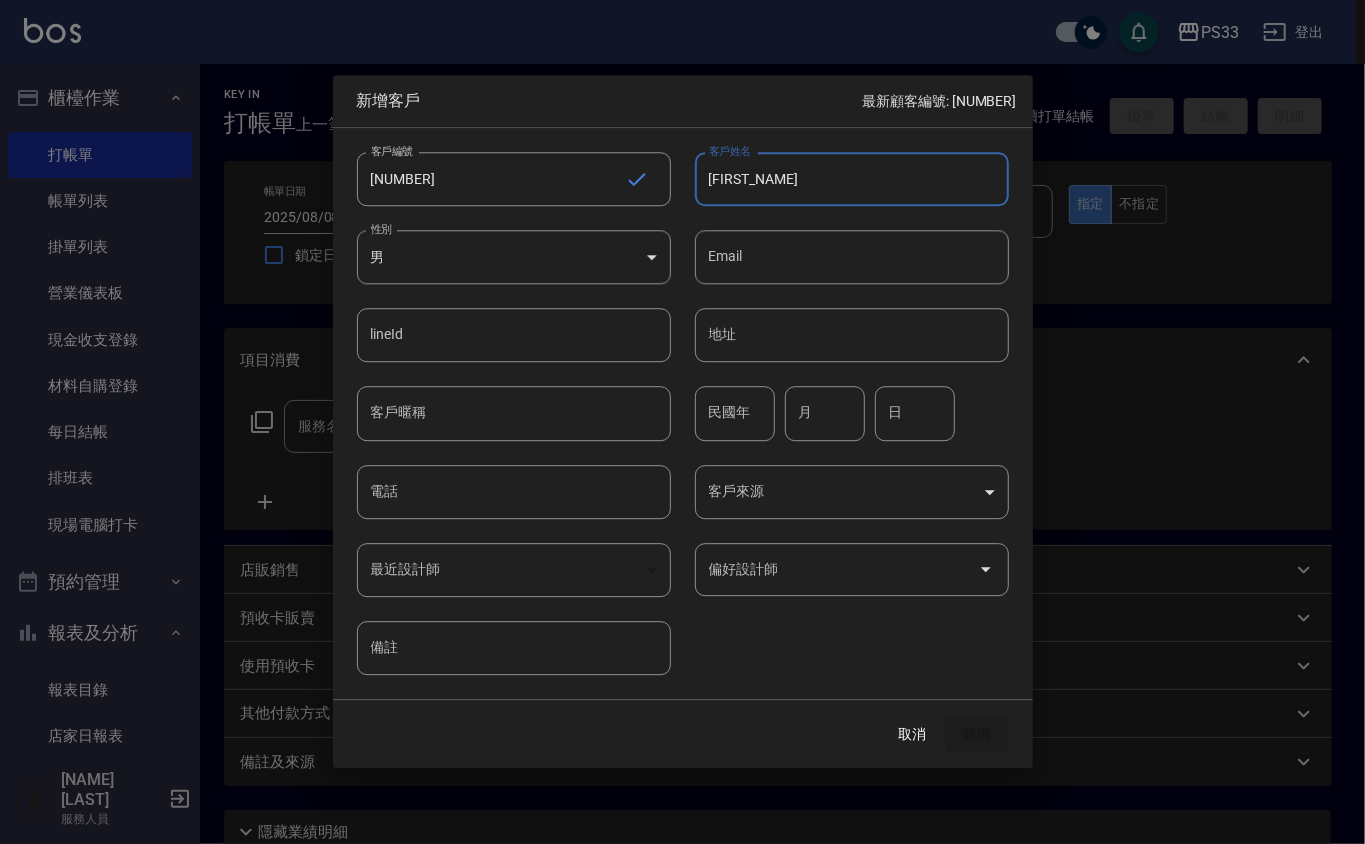 type on "[NAME]" 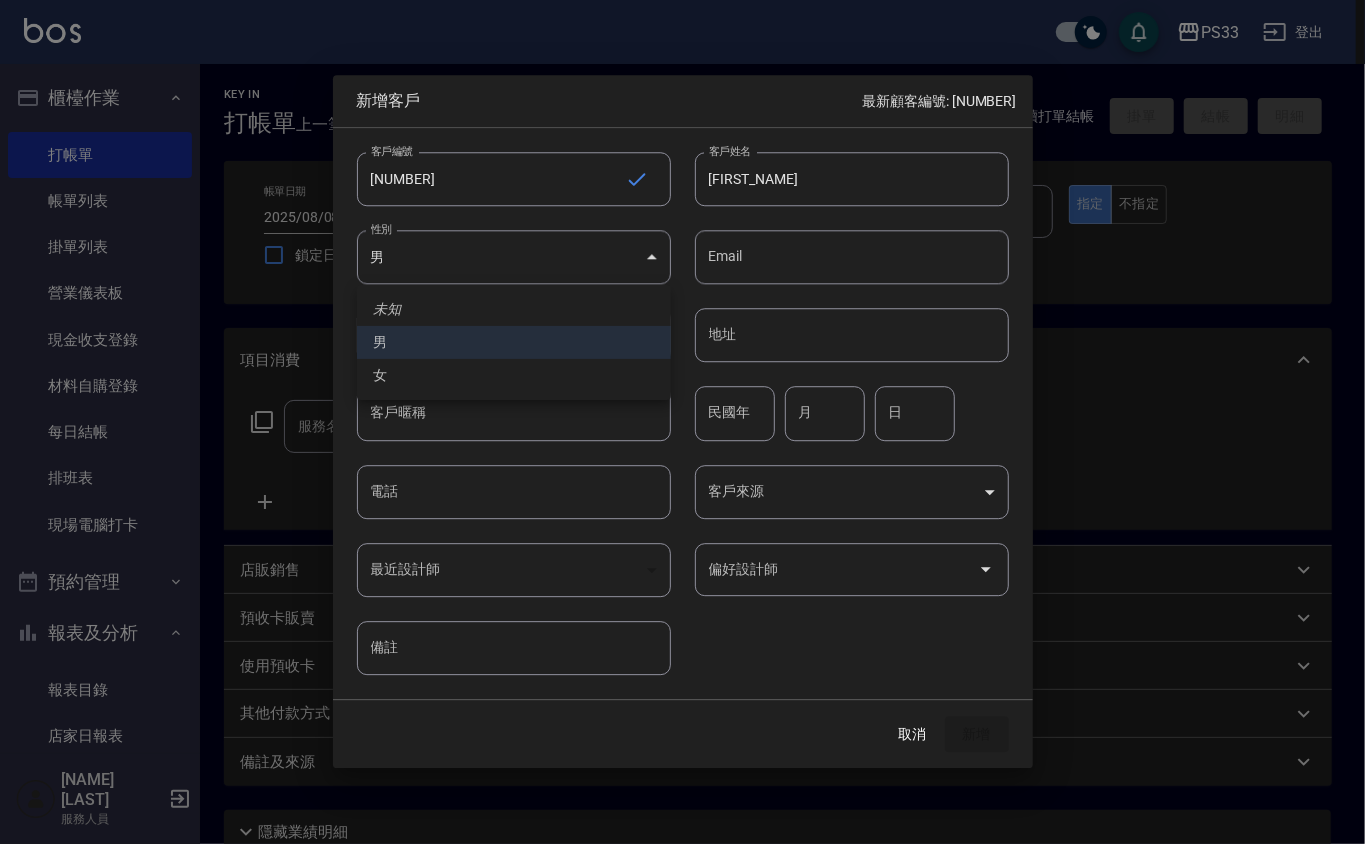 type 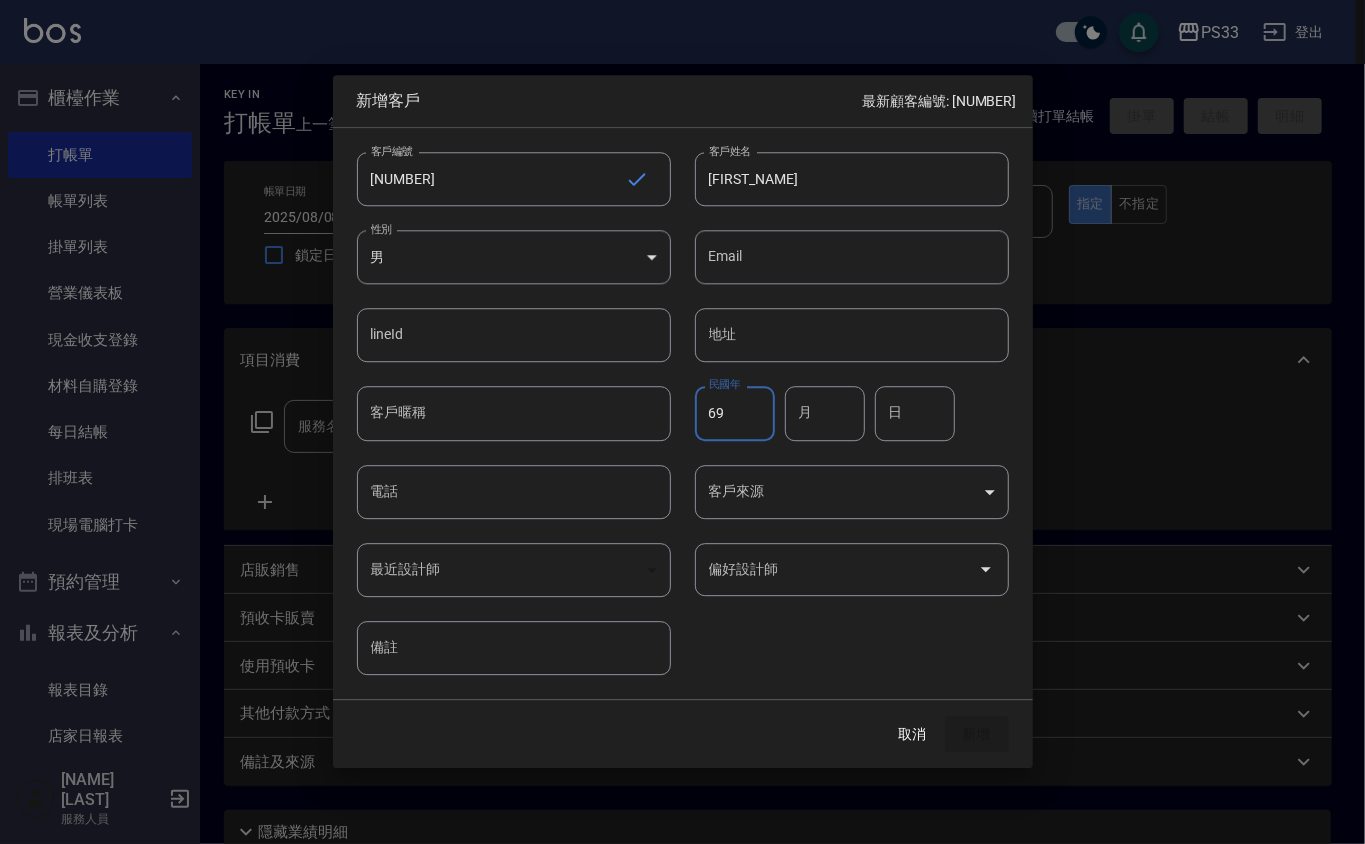 type on "69" 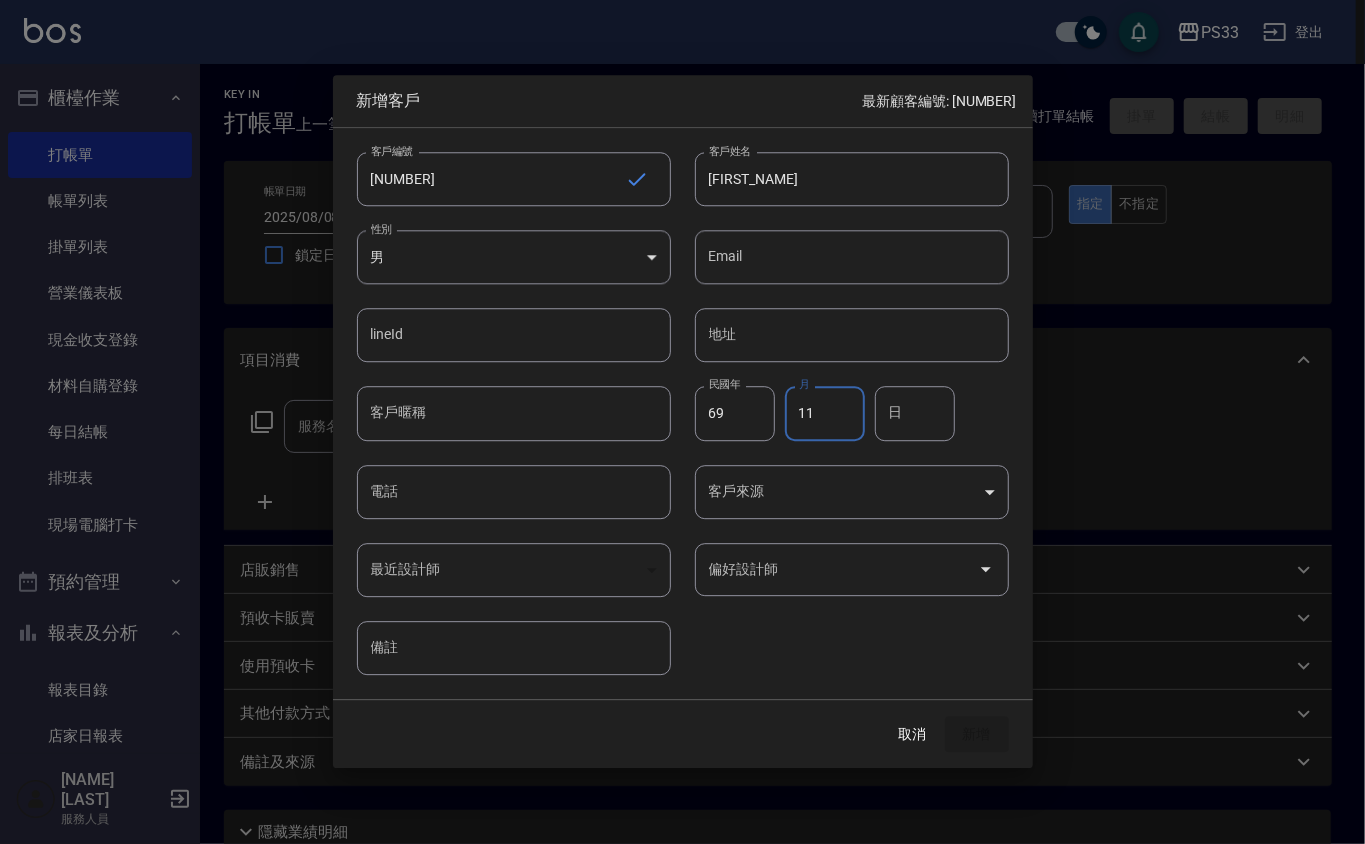 type on "11" 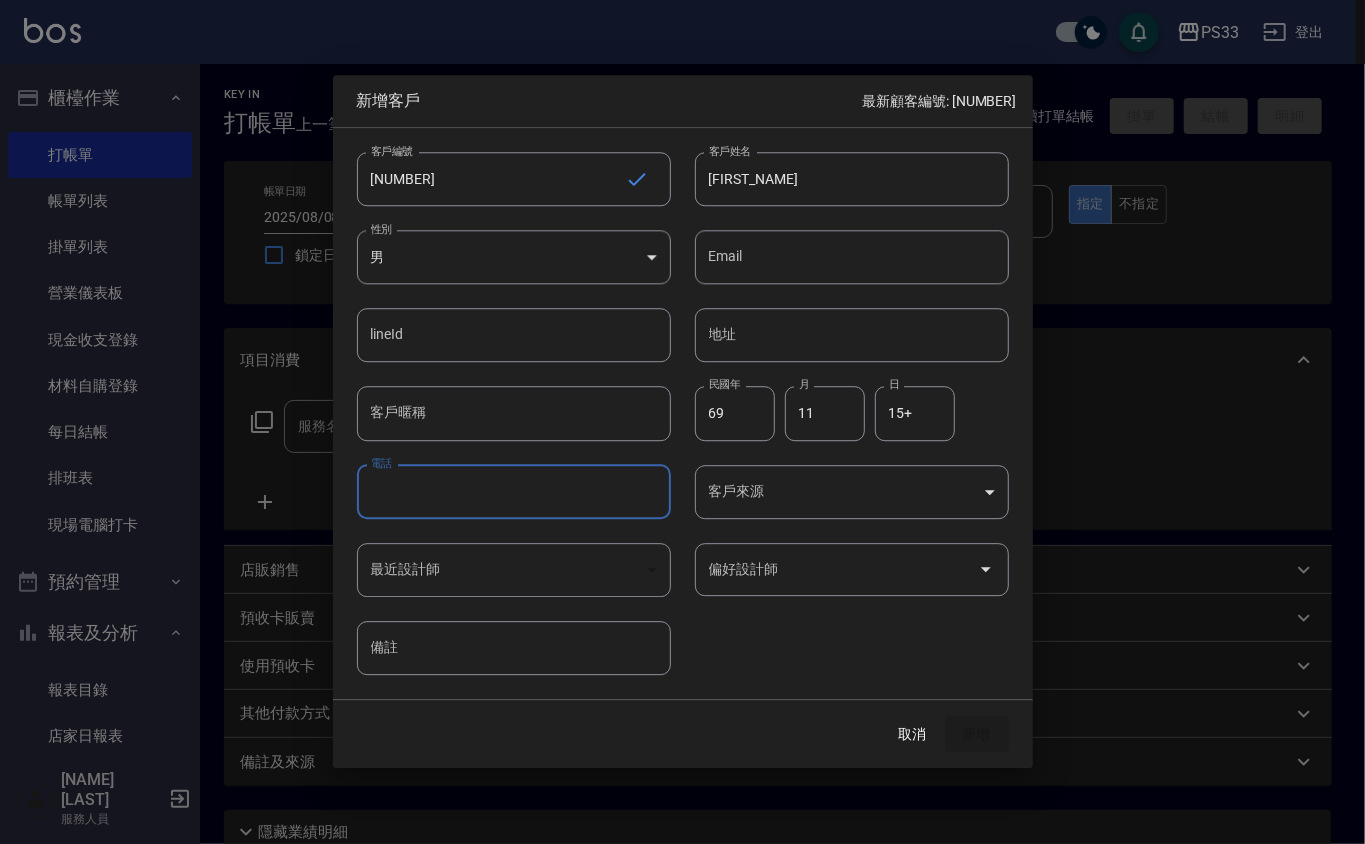 click on "15+" at bounding box center (915, 414) 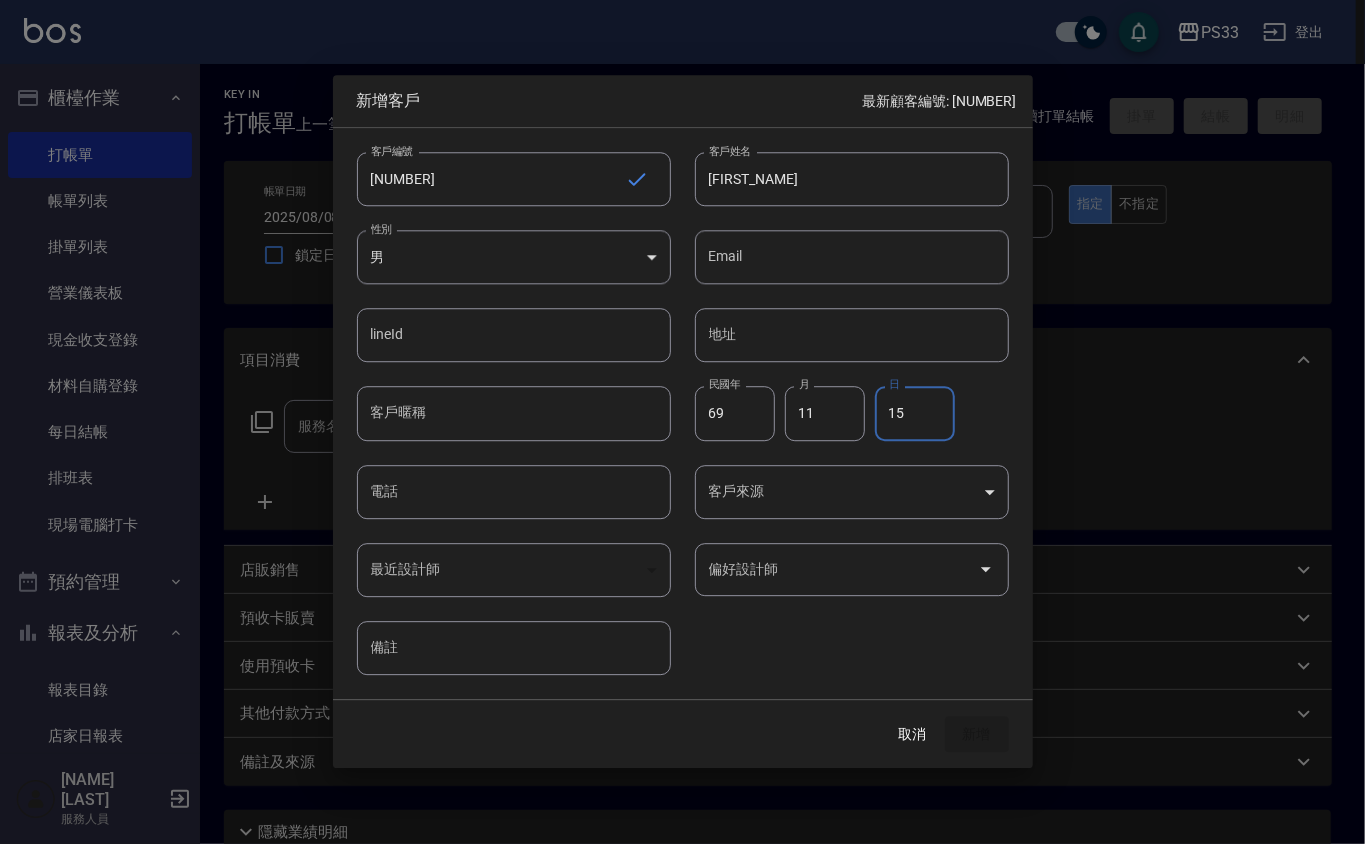type on "15" 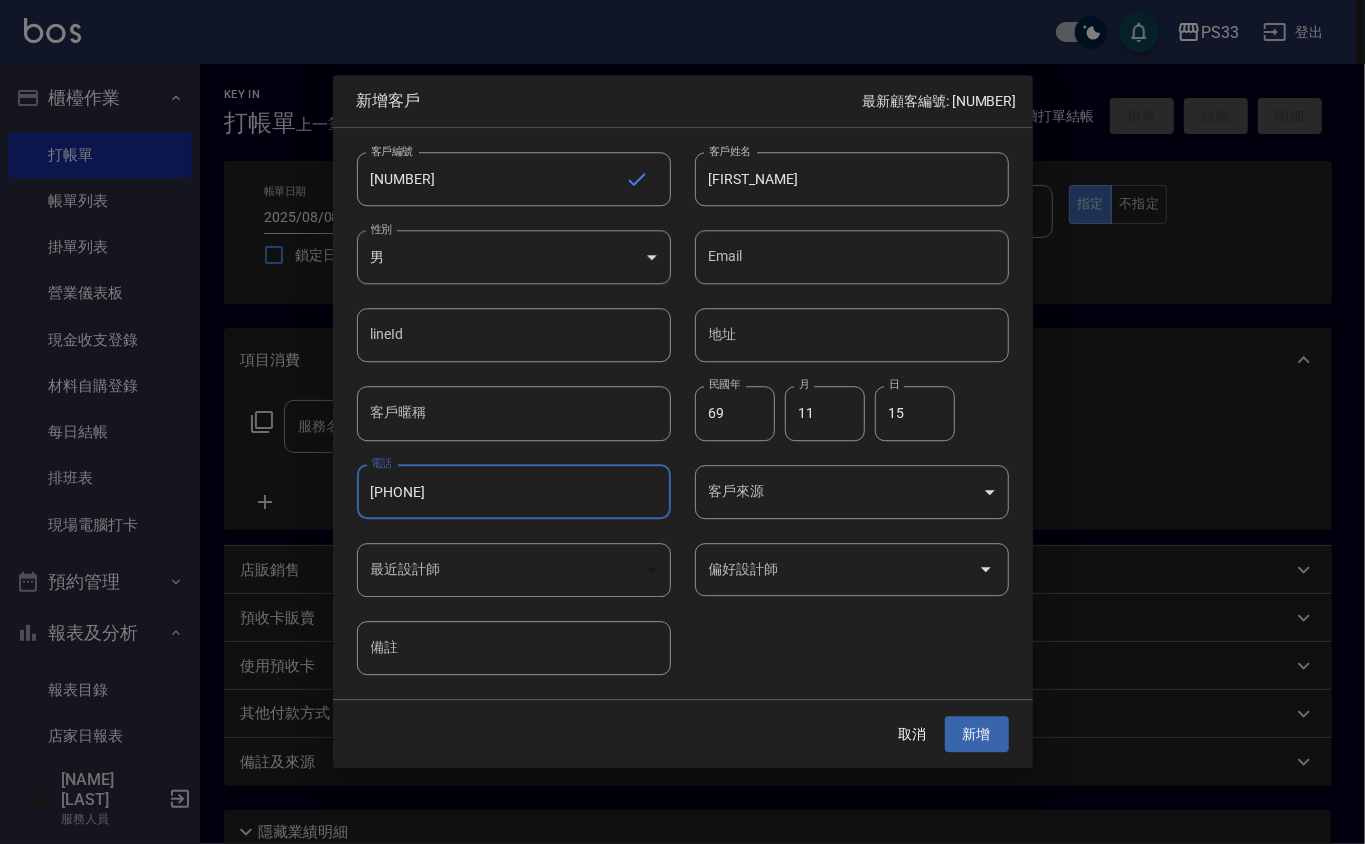 type on "[PHONE]" 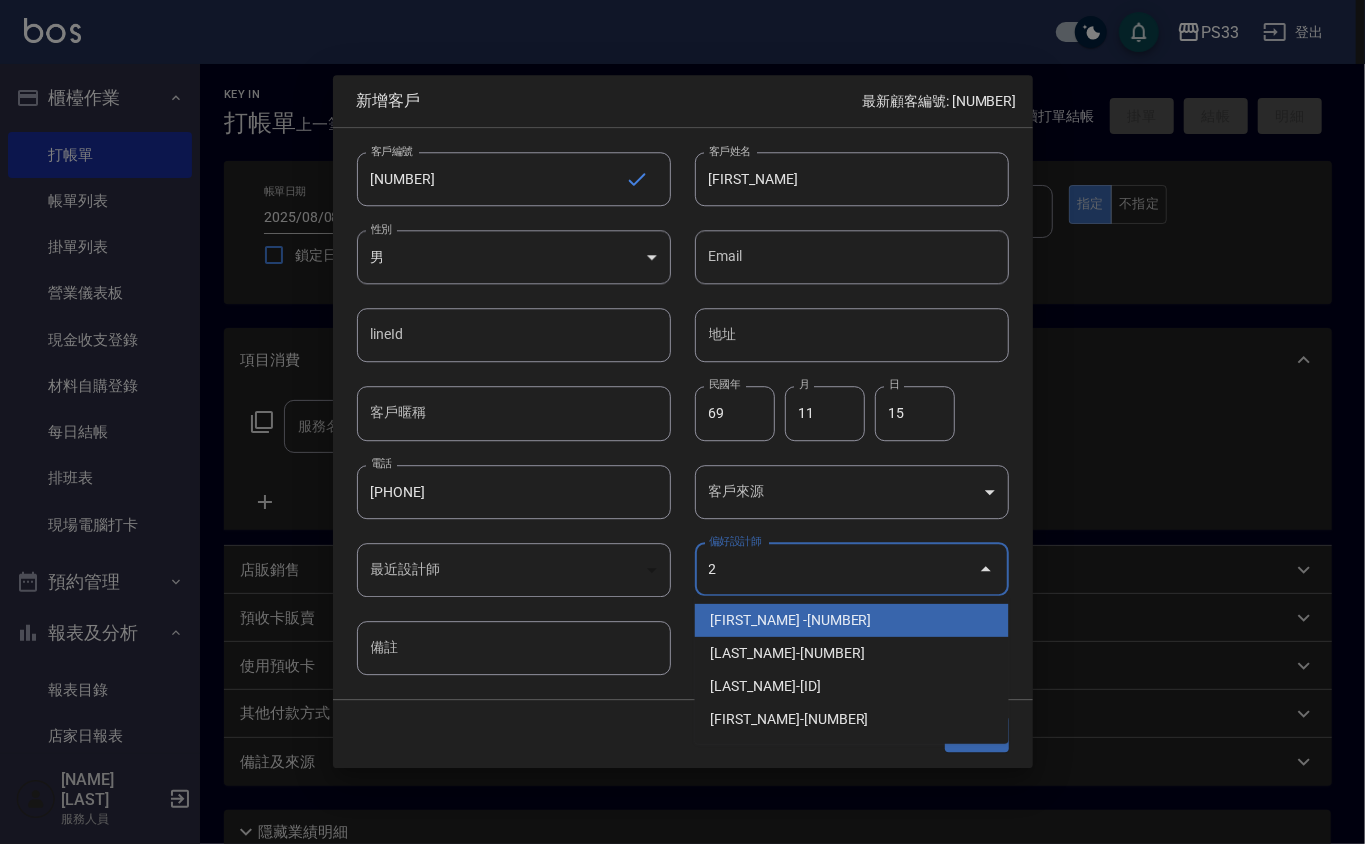 type on "[NAME]" 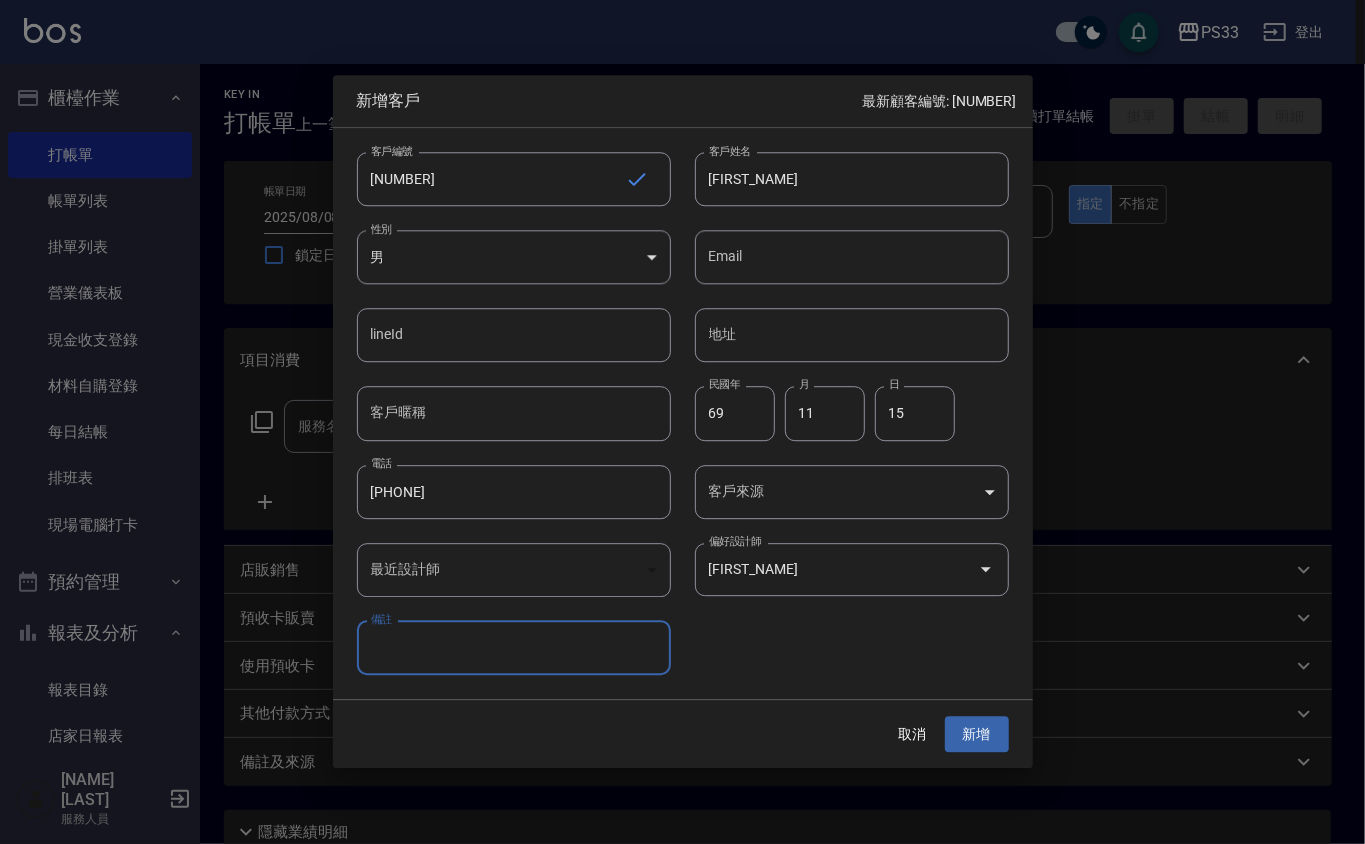 type 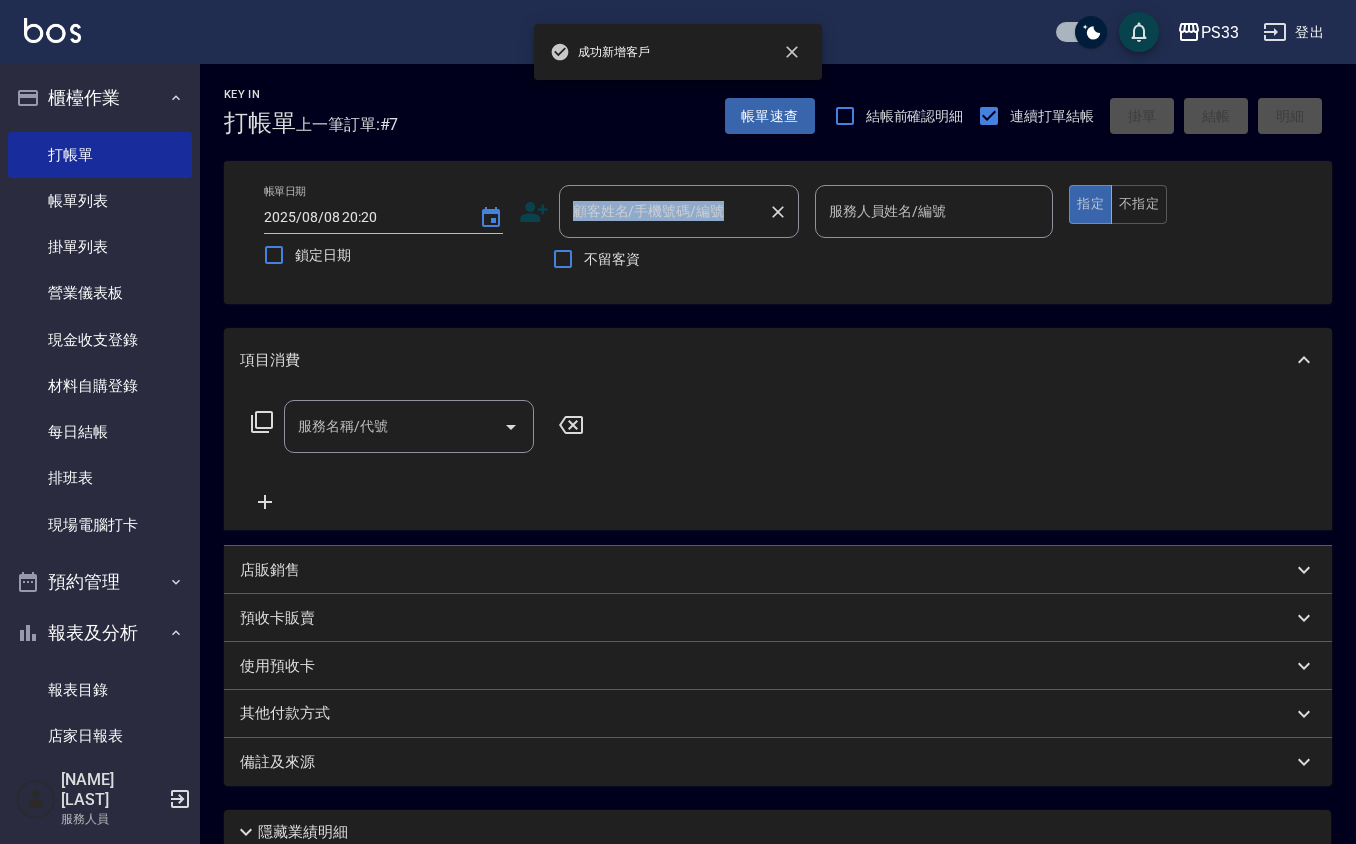 drag, startPoint x: 701, startPoint y: 177, endPoint x: 705, endPoint y: 197, distance: 20.396078 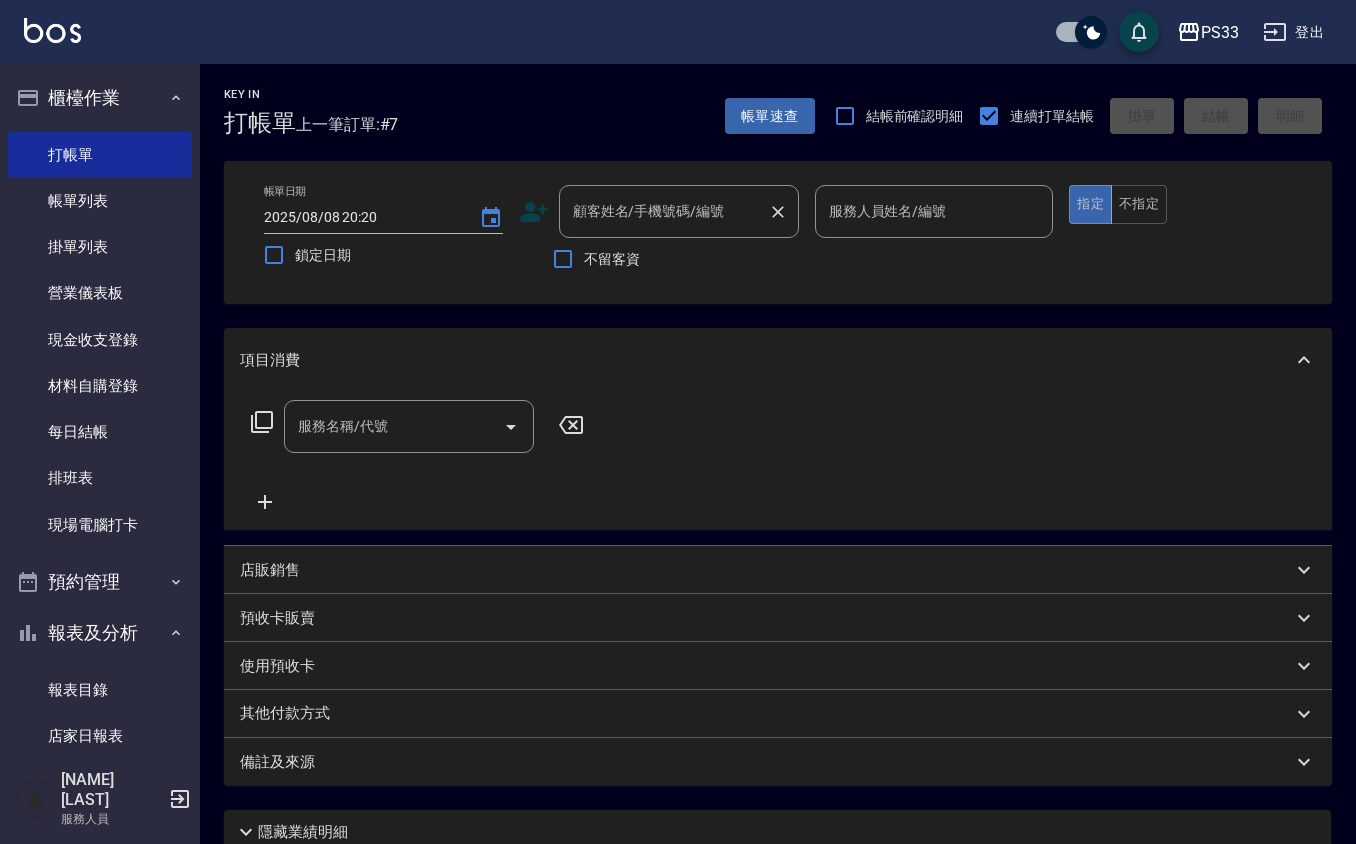 click on "顧客姓名/手機號碼/編號" at bounding box center (664, 211) 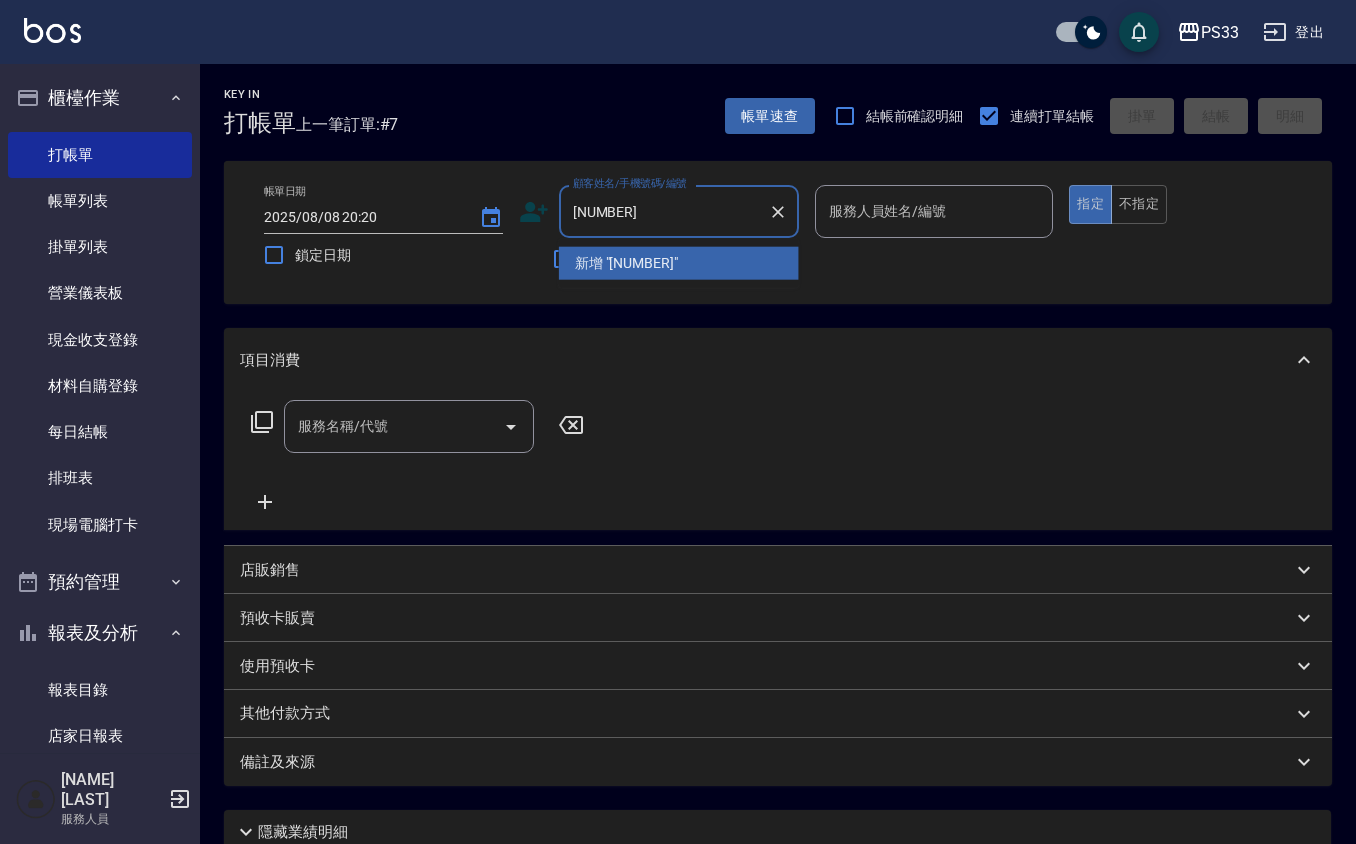 type on "231115" 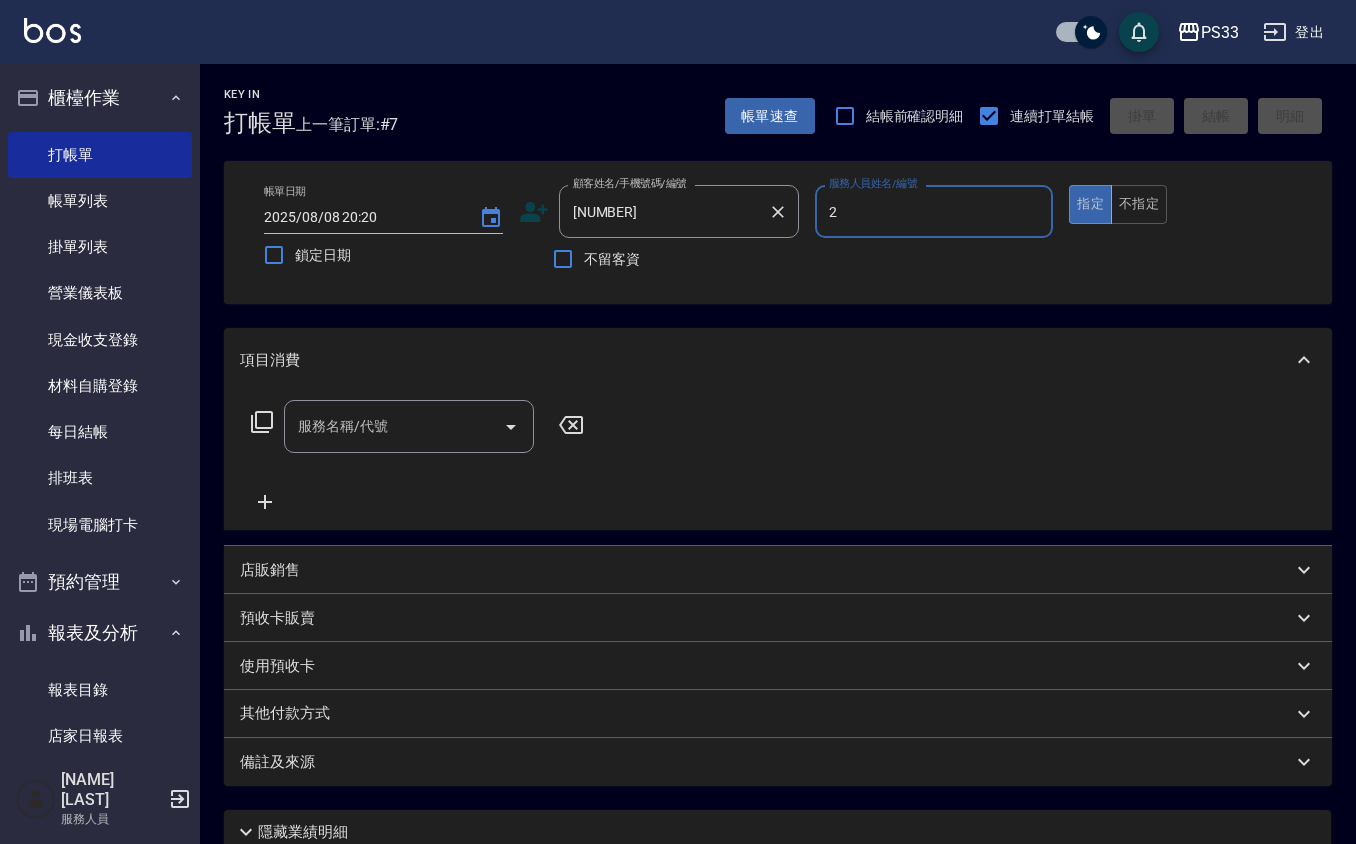 type on "小隻-2" 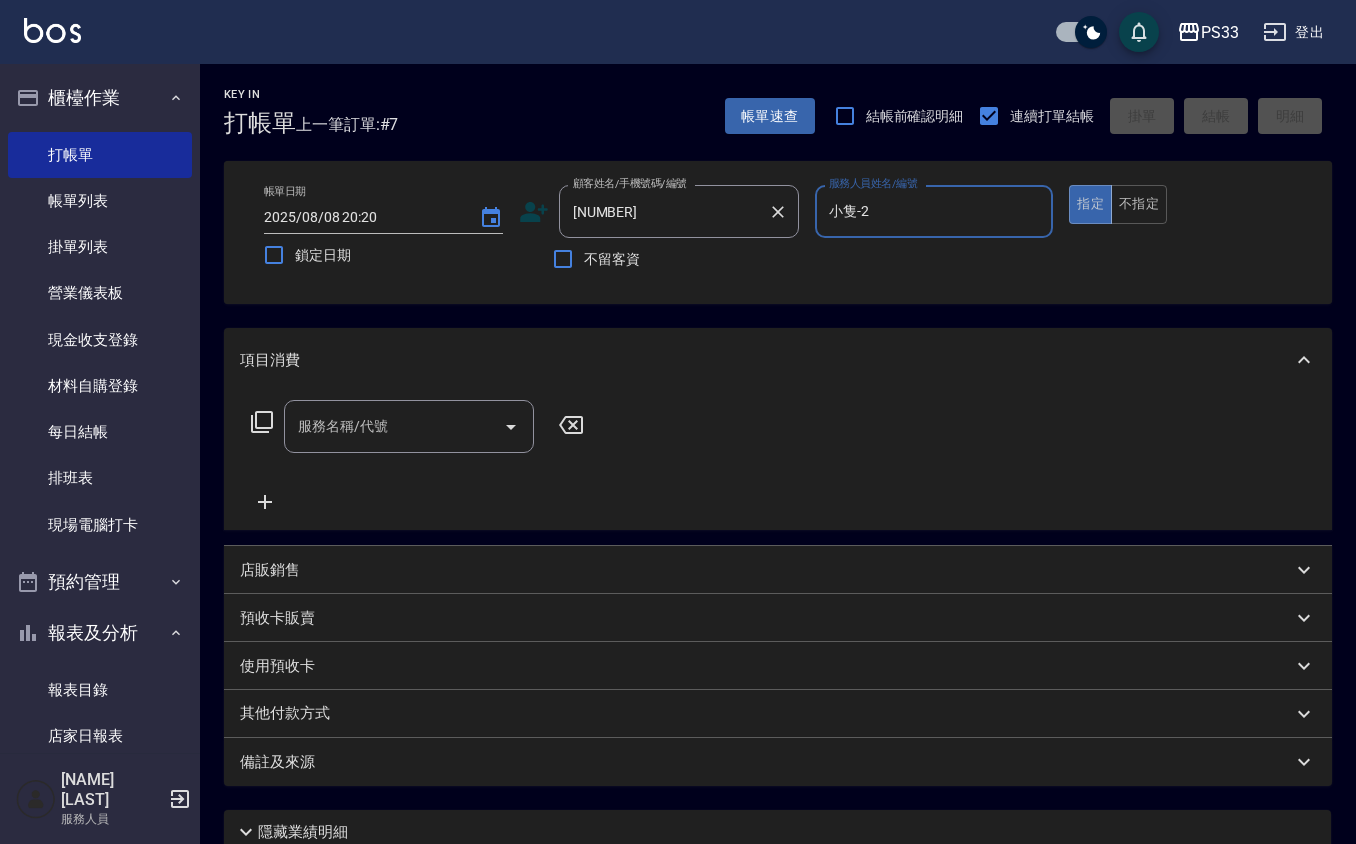 type on "true" 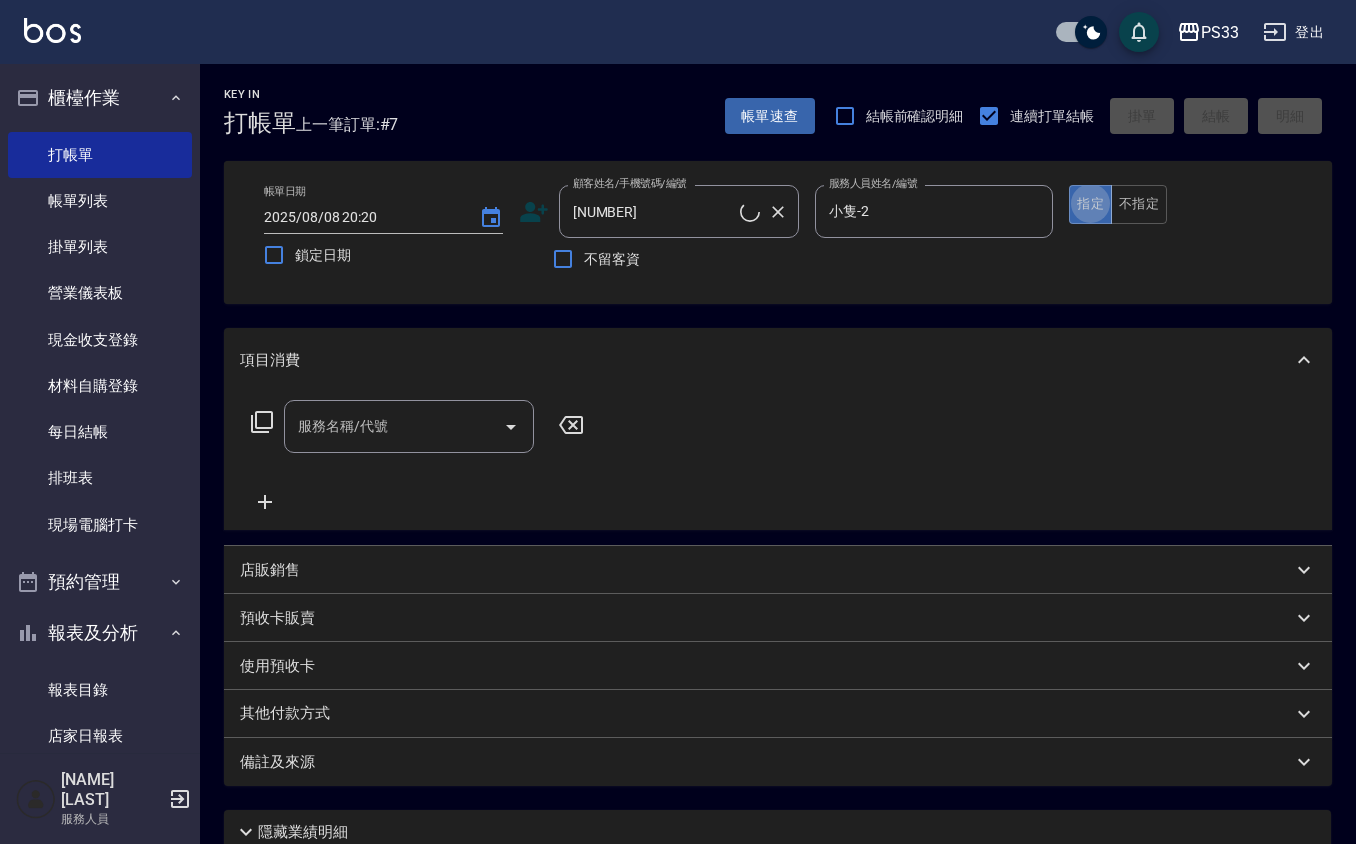 type on "[NAME]/[PHONE]/[NUMBER]" 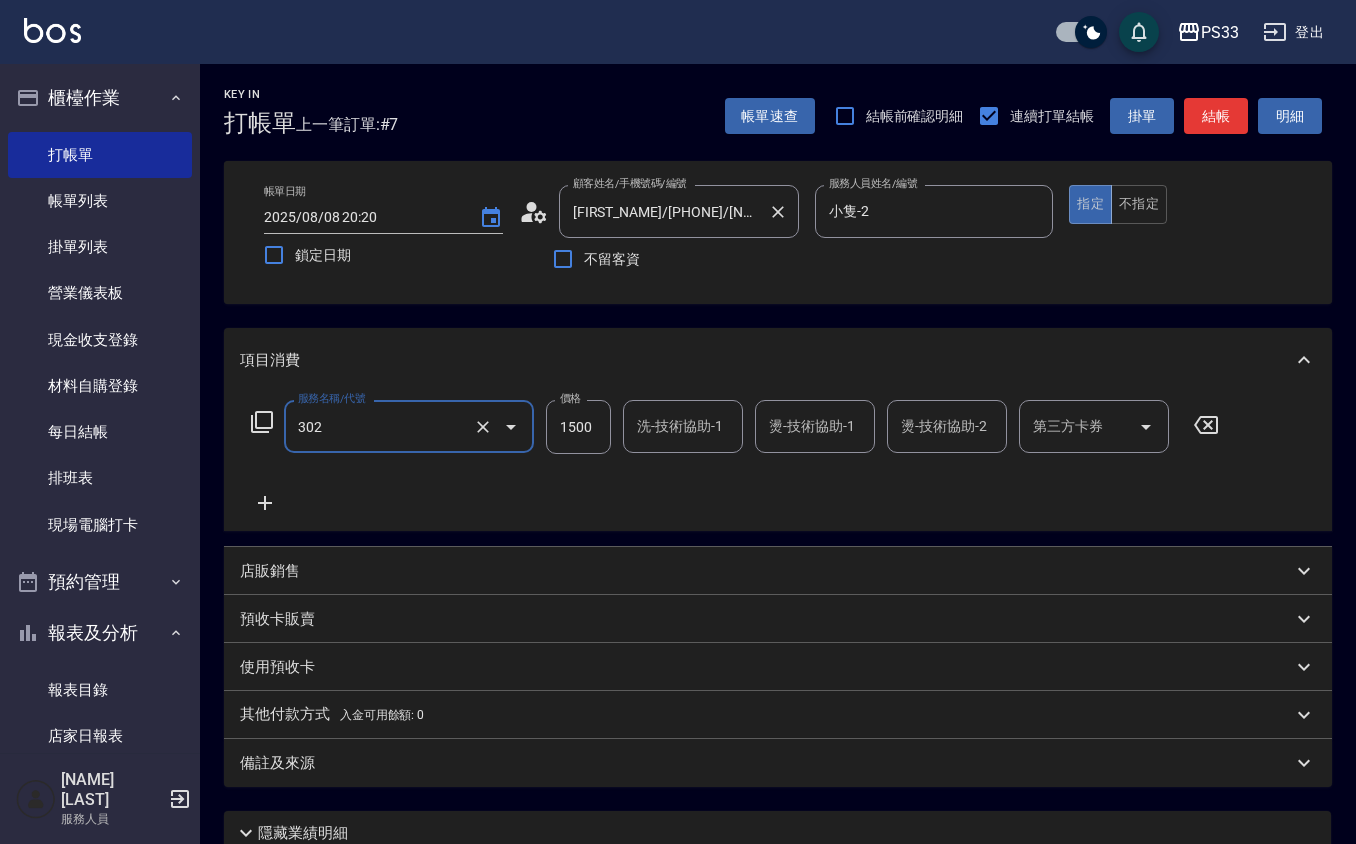 type on "設計燙髮(302)" 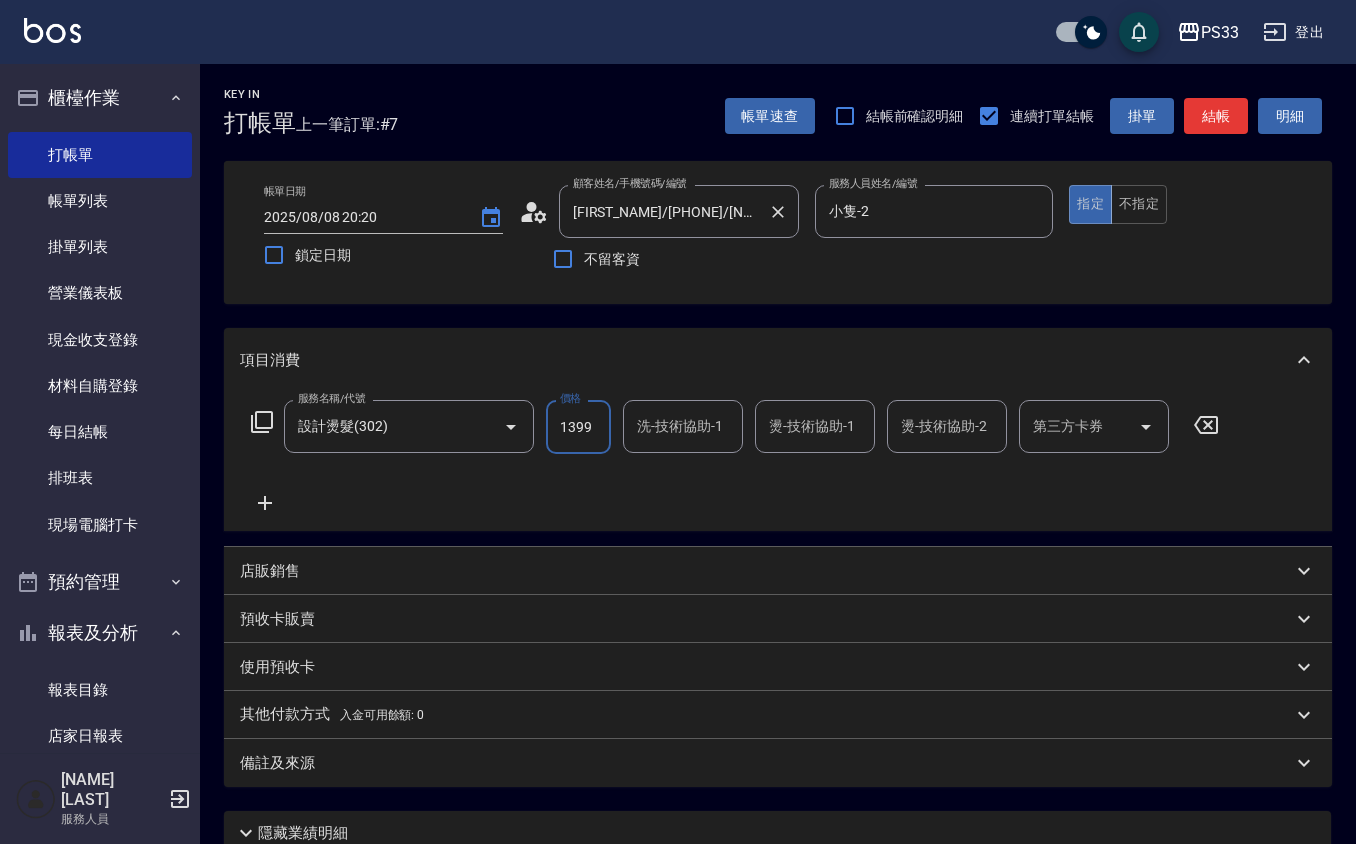 type on "1399" 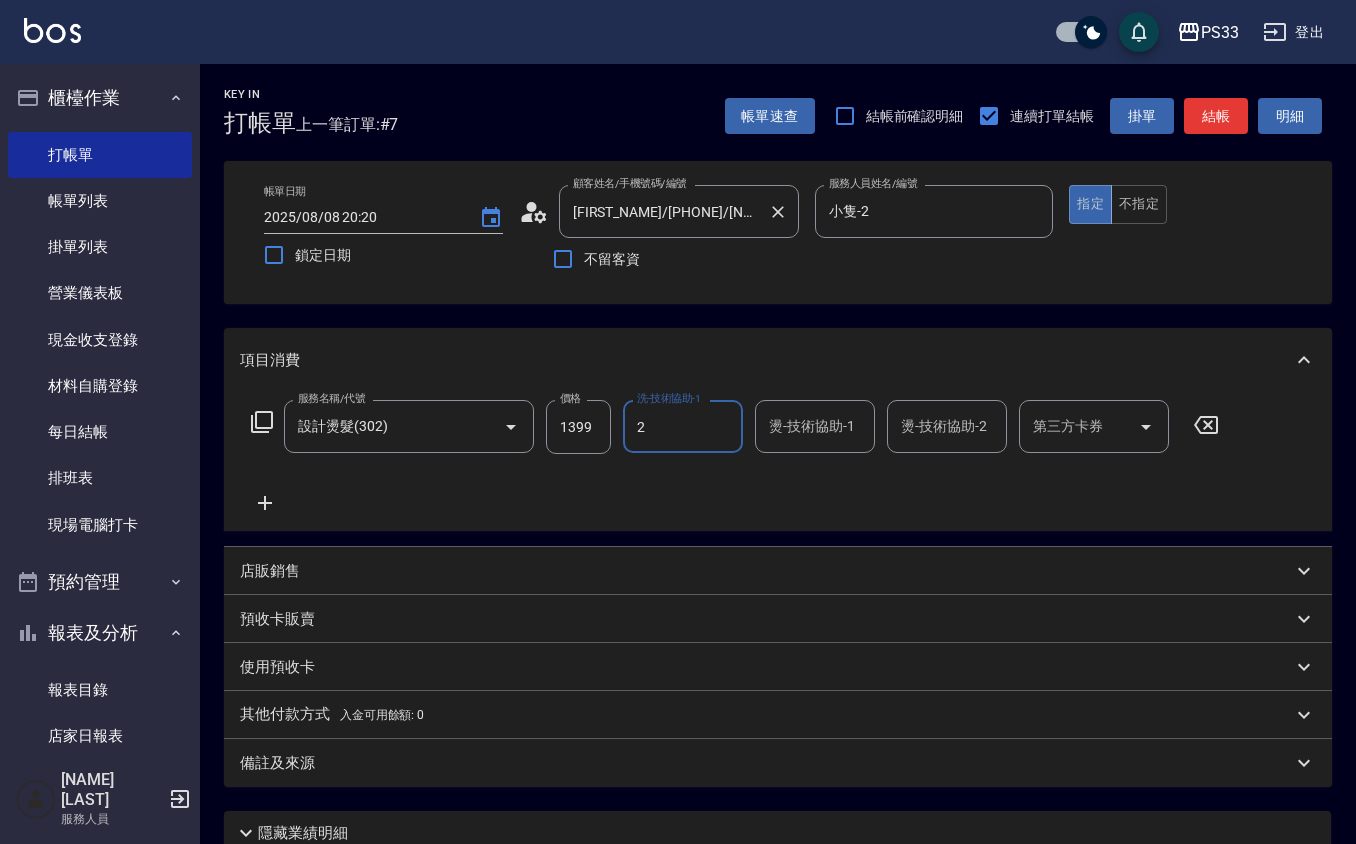 type on "小隻-2" 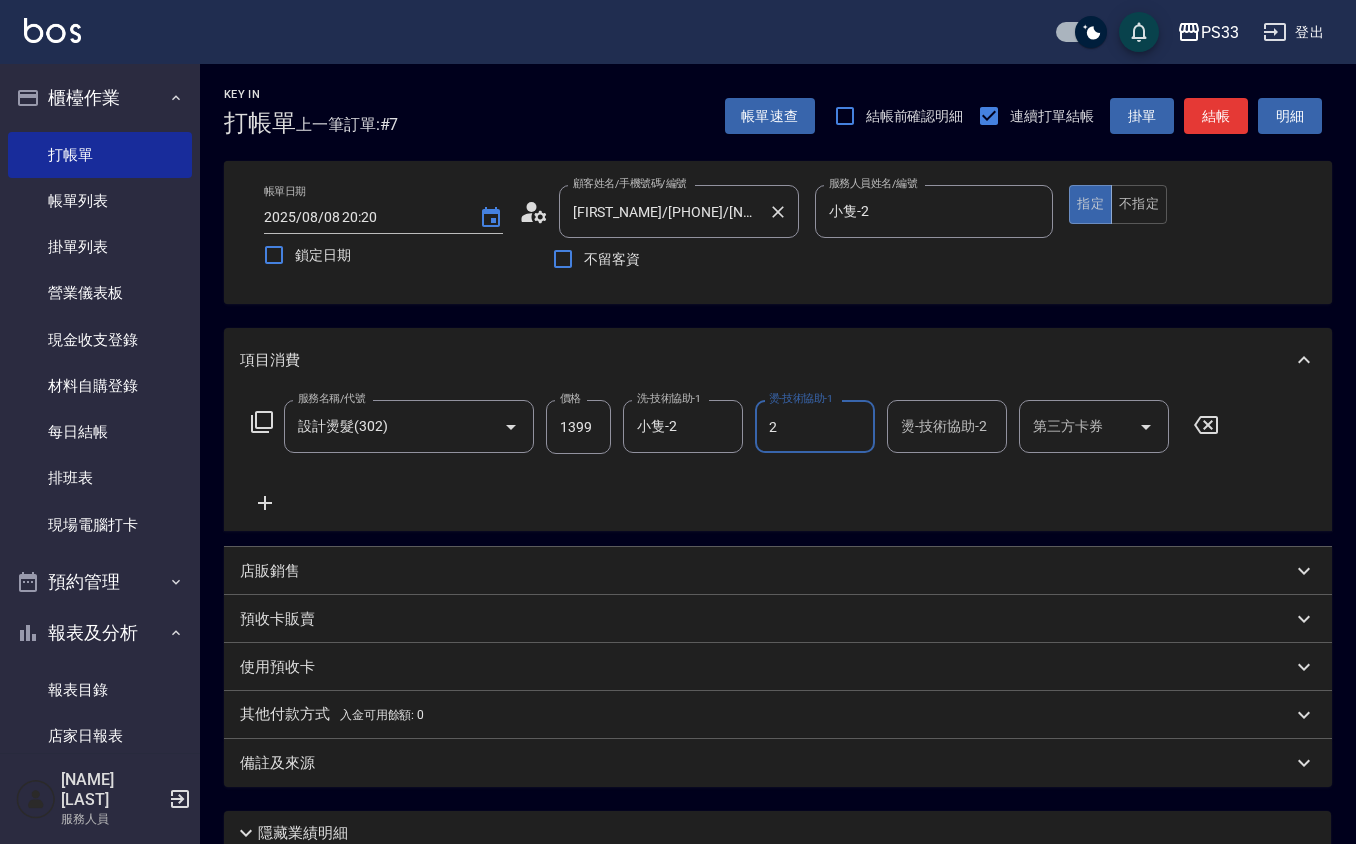 type on "小隻-2" 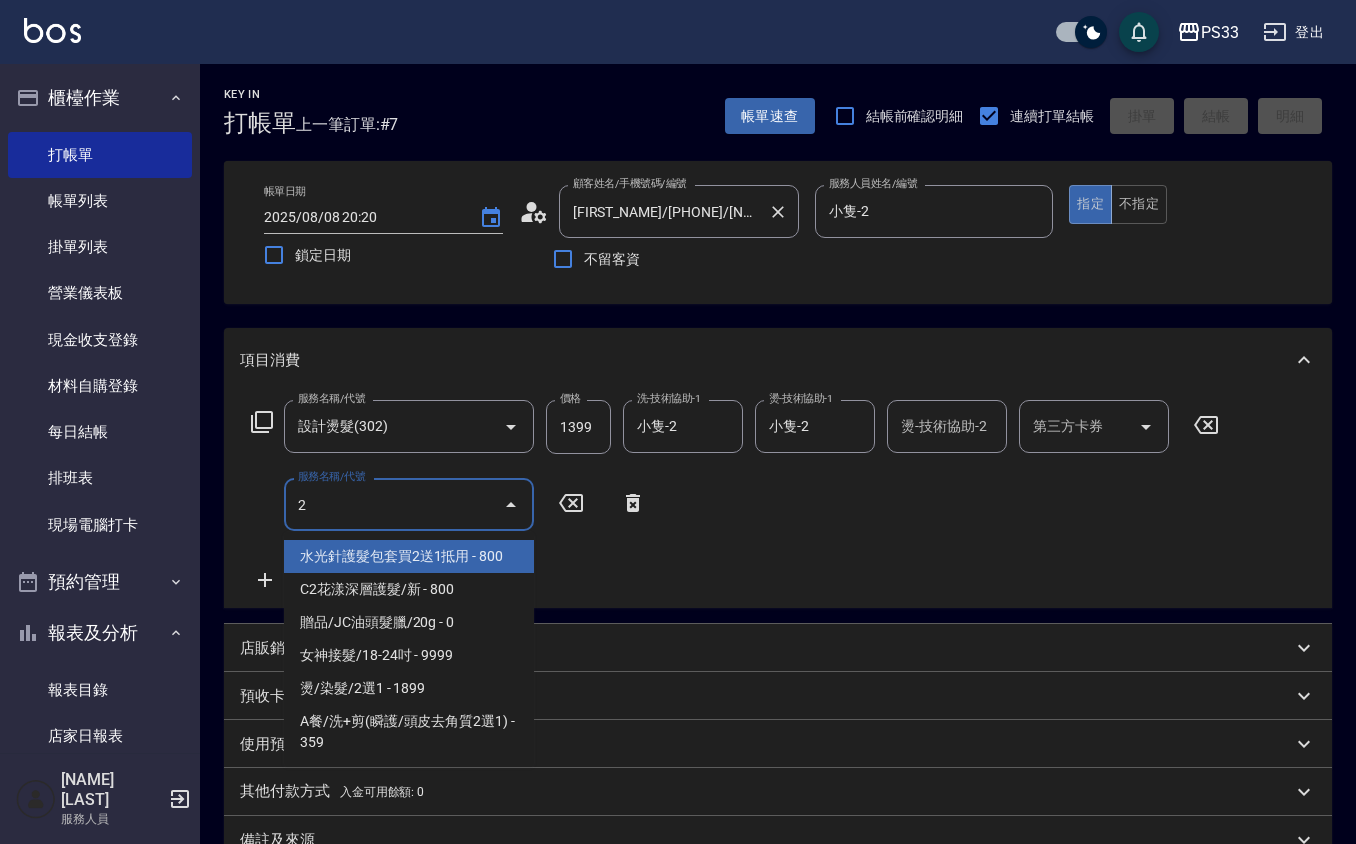 type on "21" 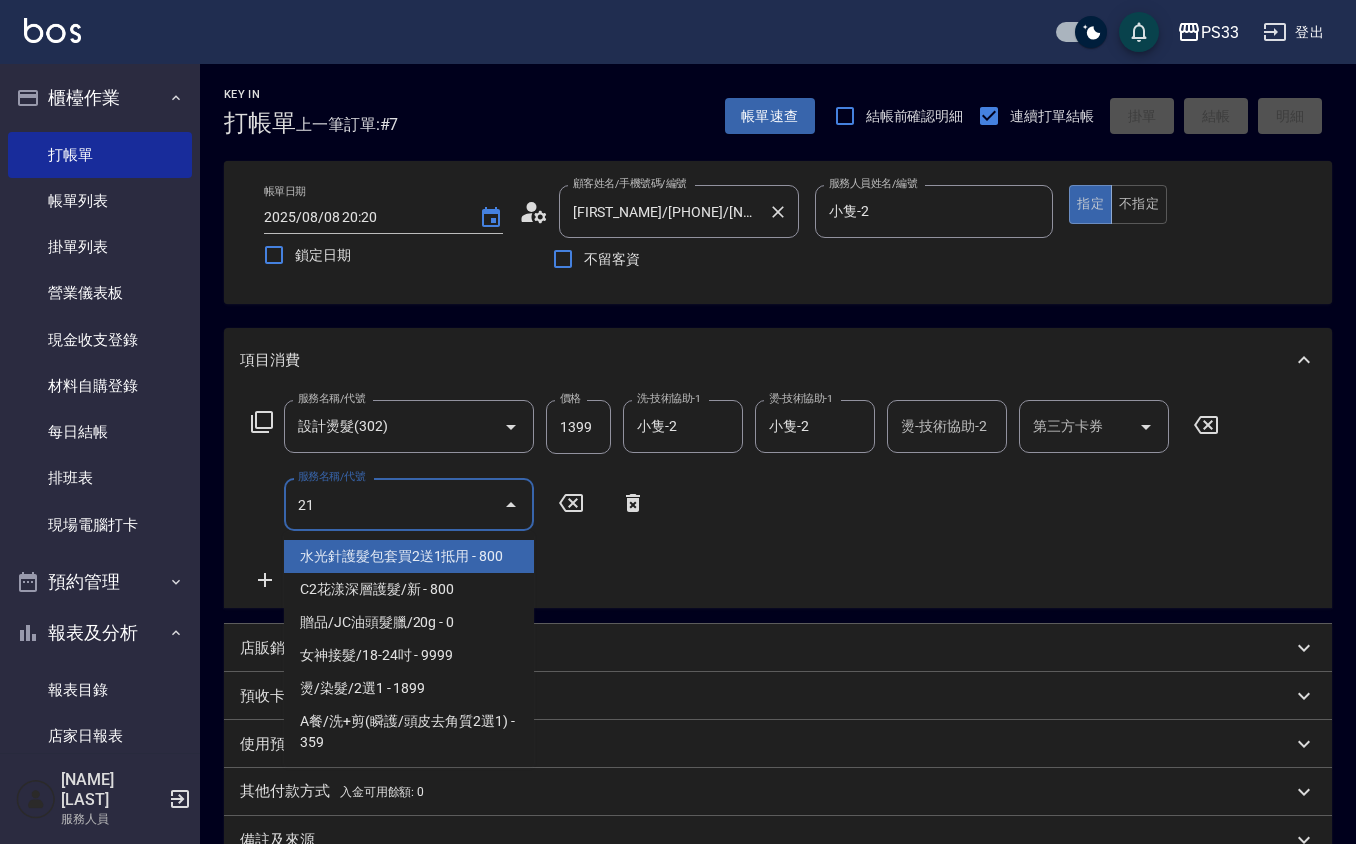 type 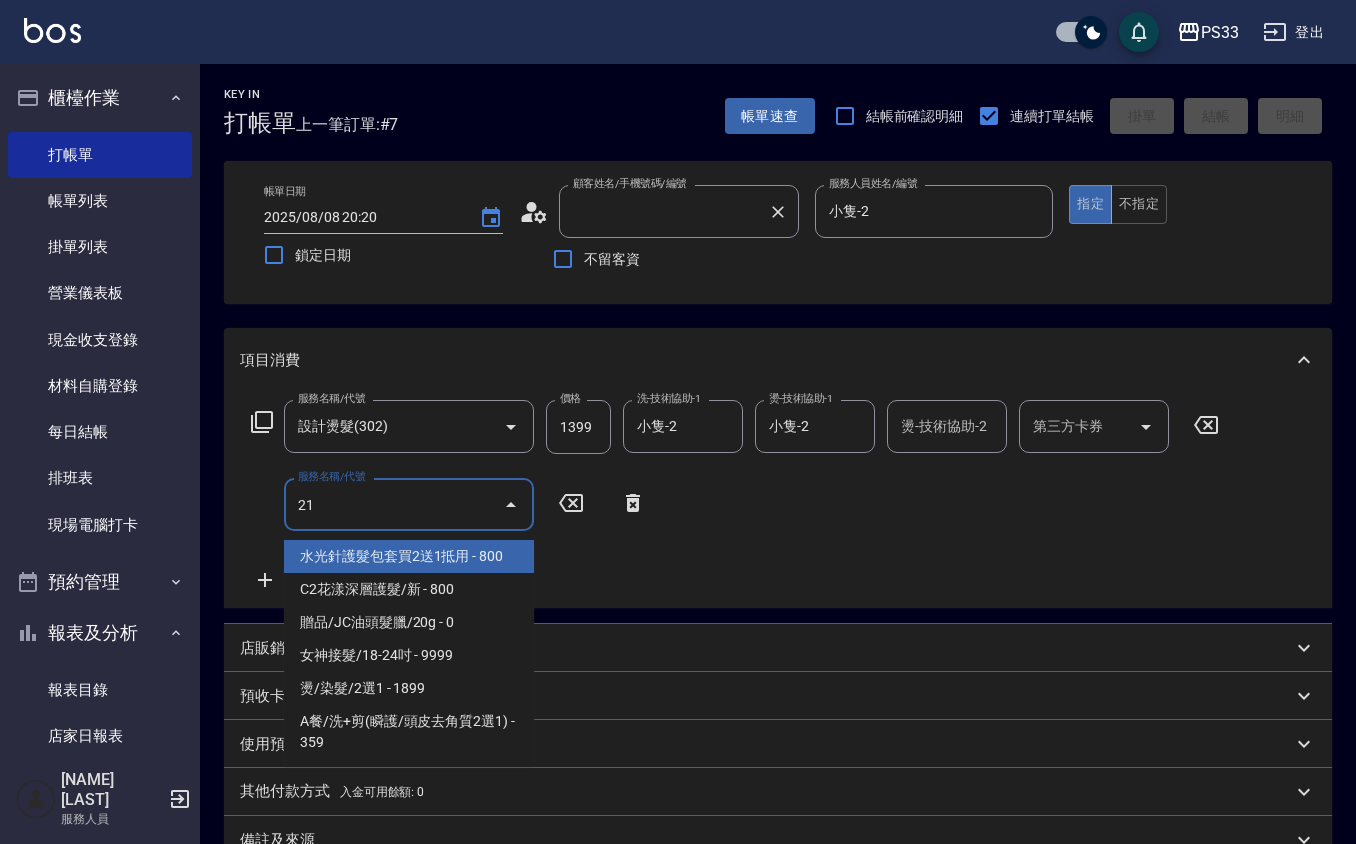 type on "[DATE] [TIME]" 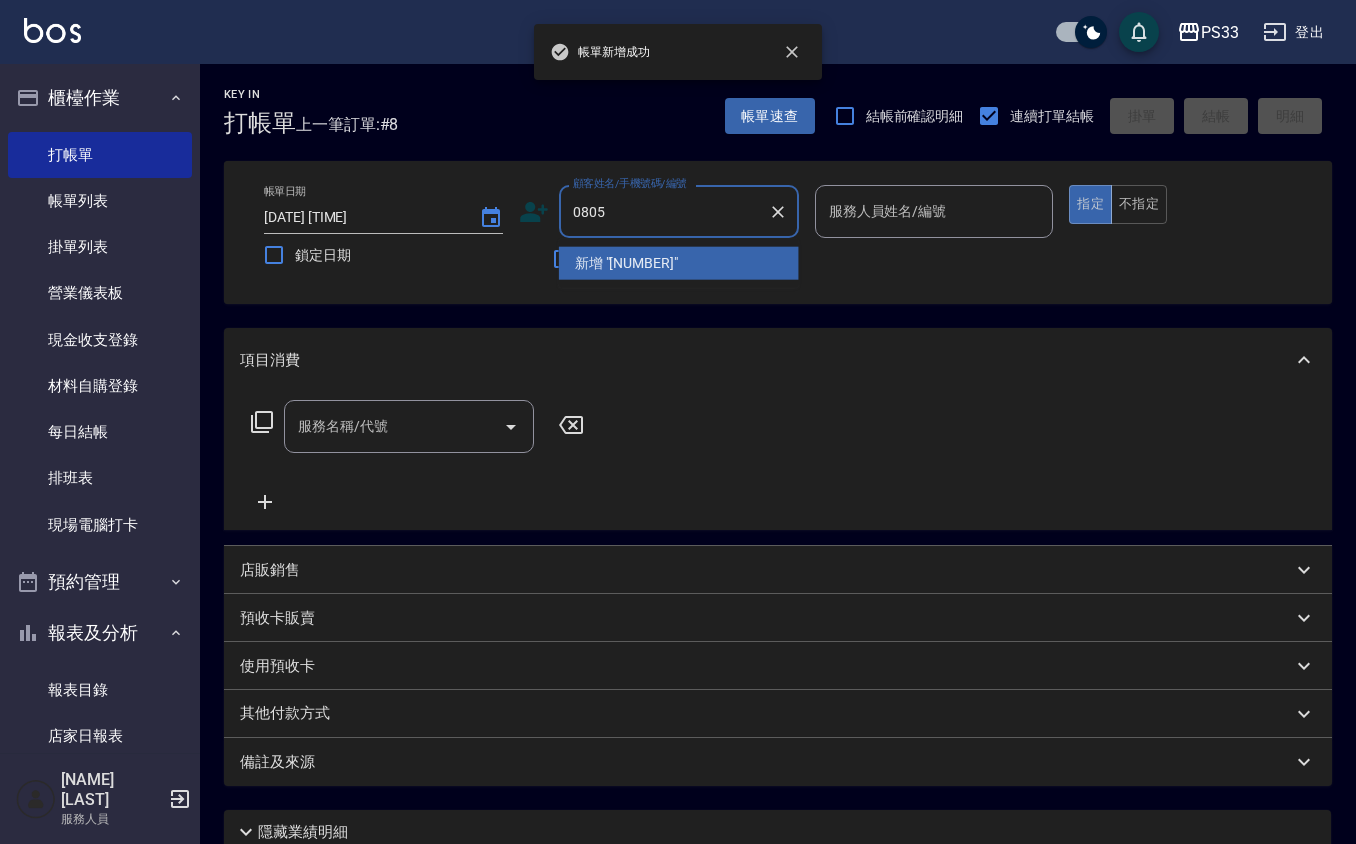 type on "0805" 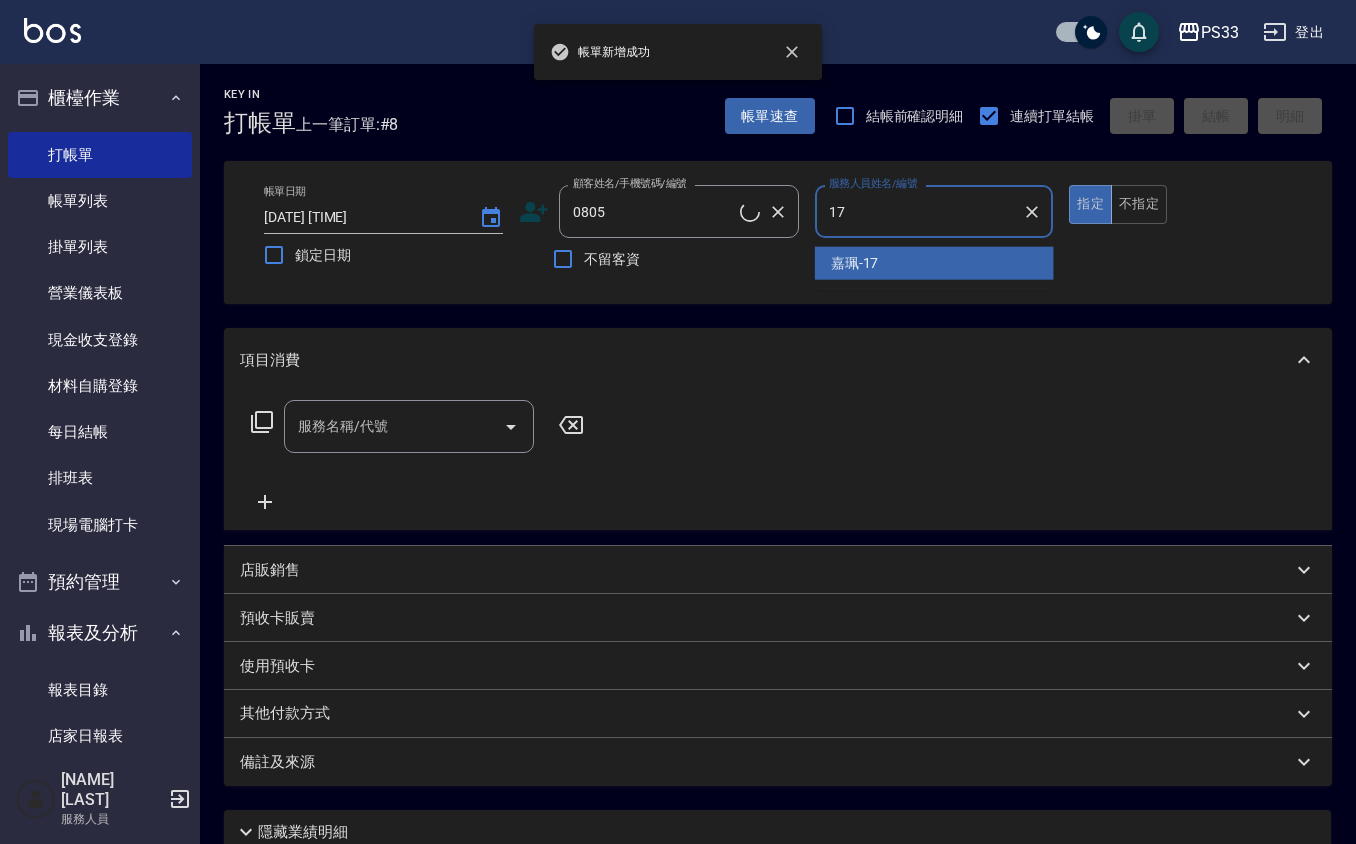 type on "嘉珮-17" 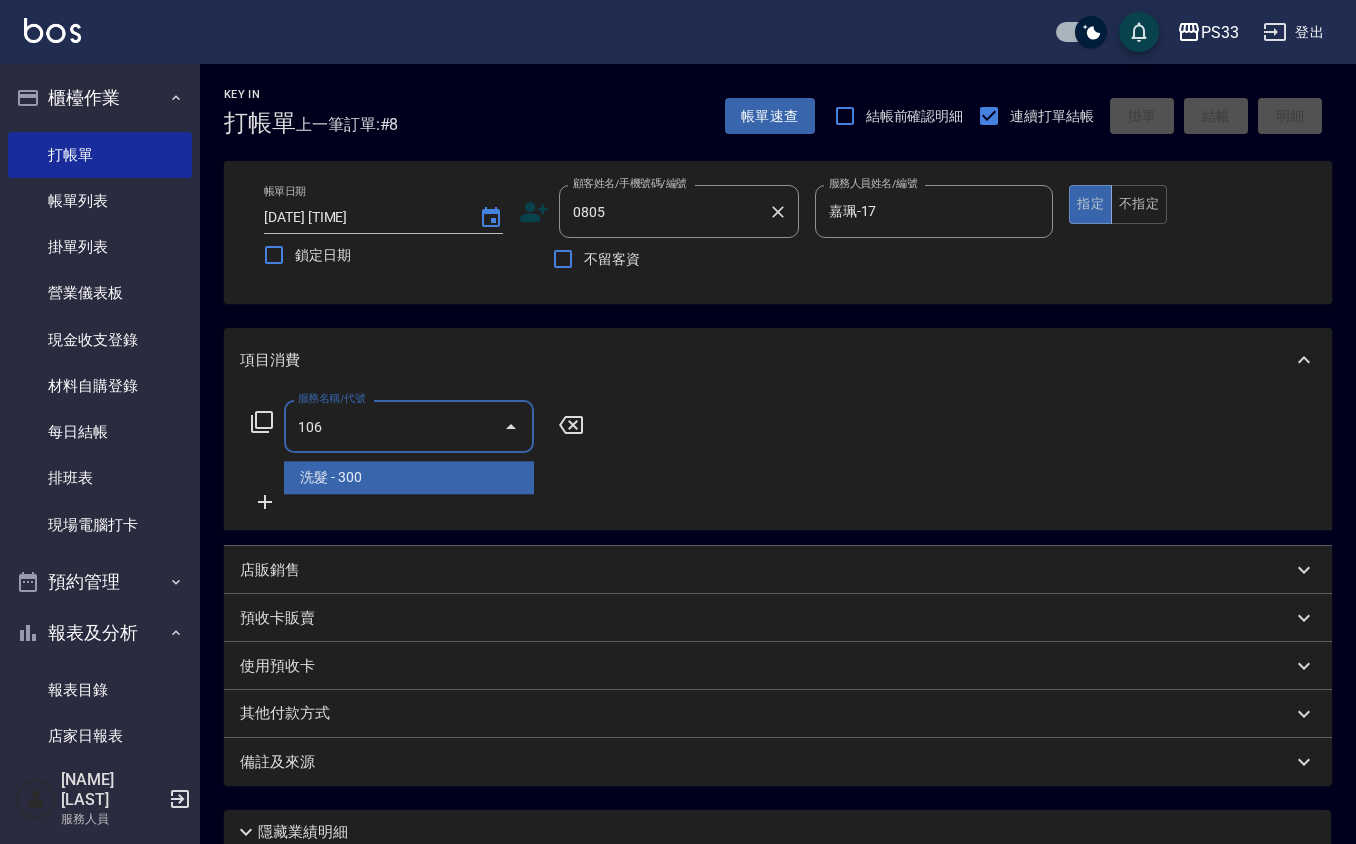 type on "洗髮(106)" 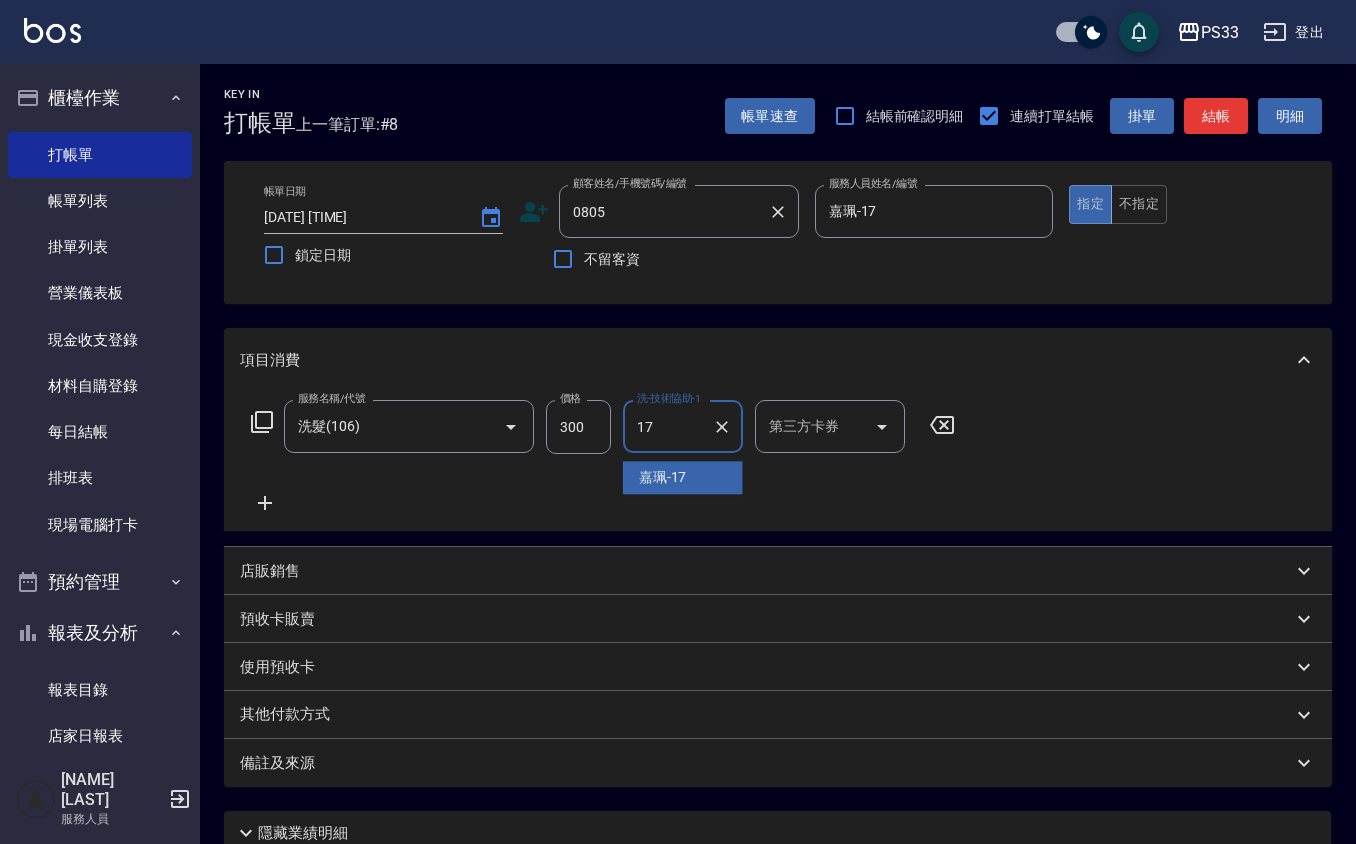 type on "嘉珮-17" 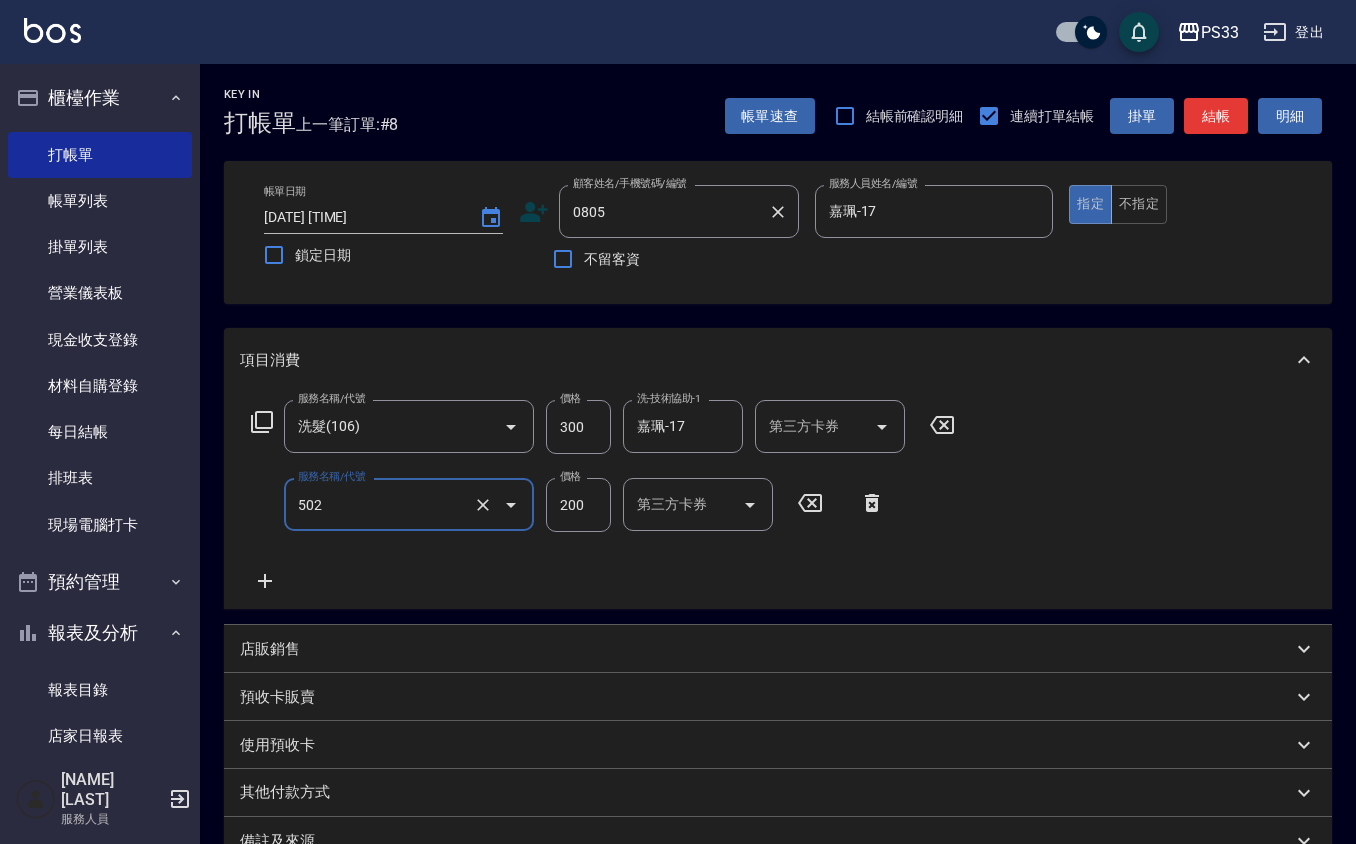 type on "自備護髮(502)" 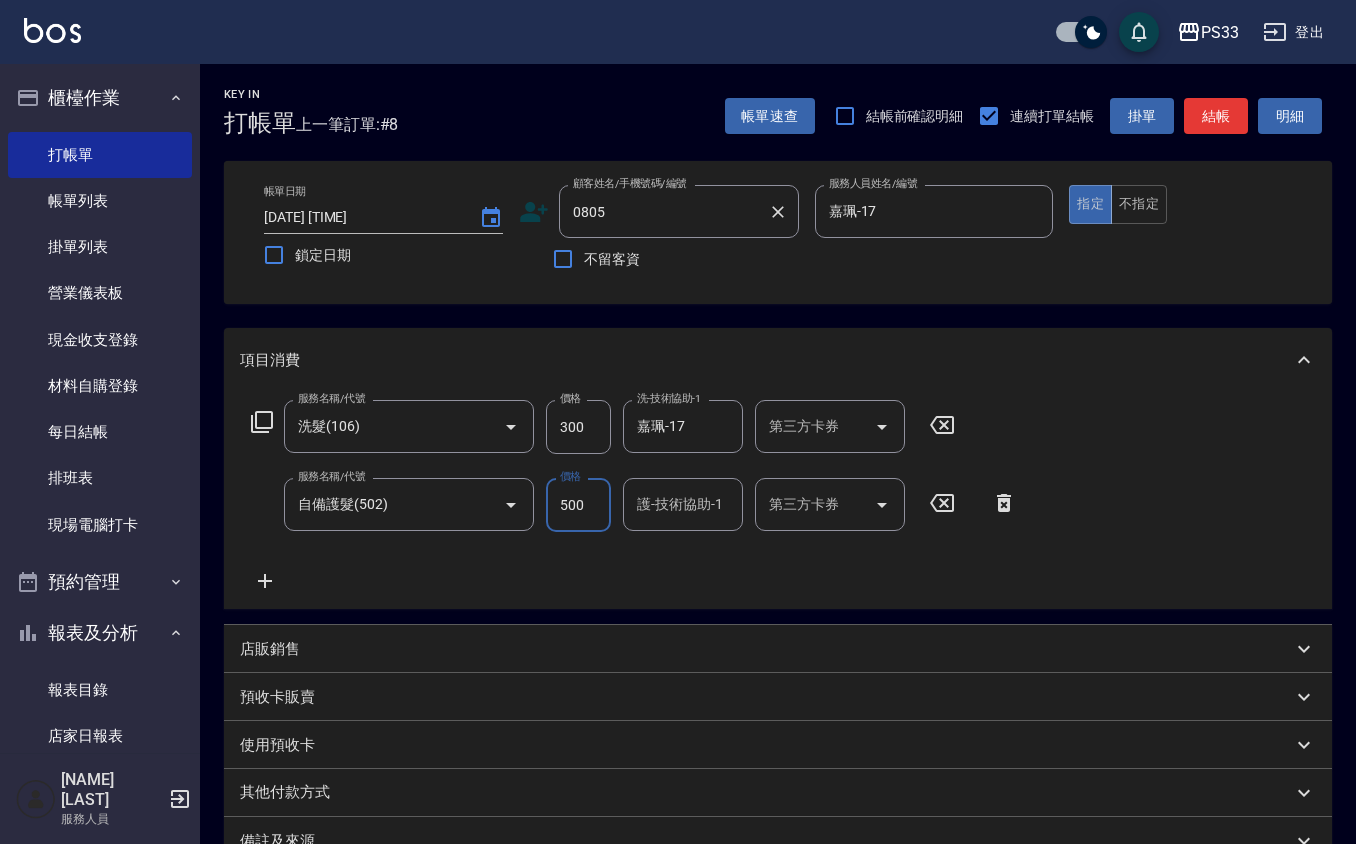 type on "500" 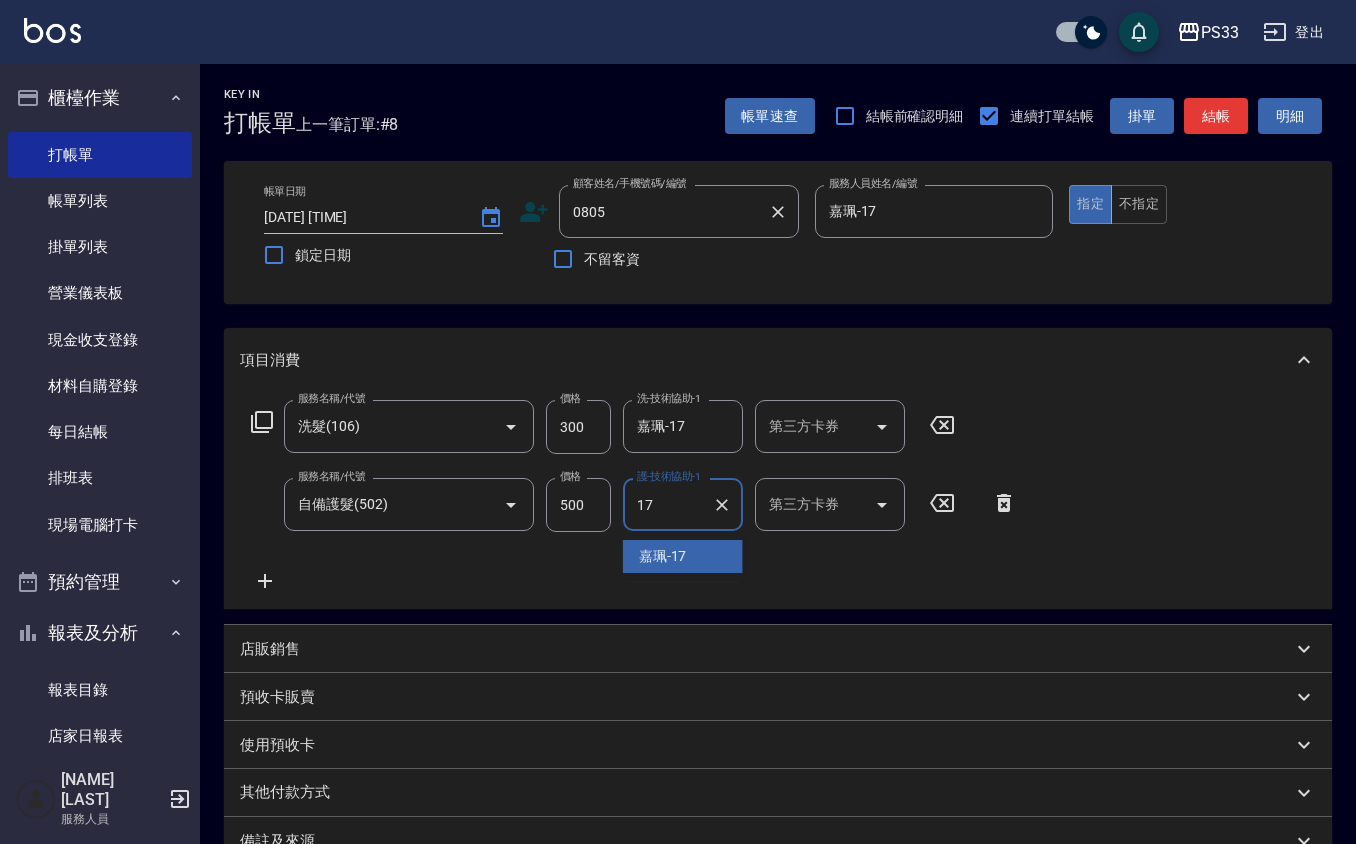 type on "嘉珮-17" 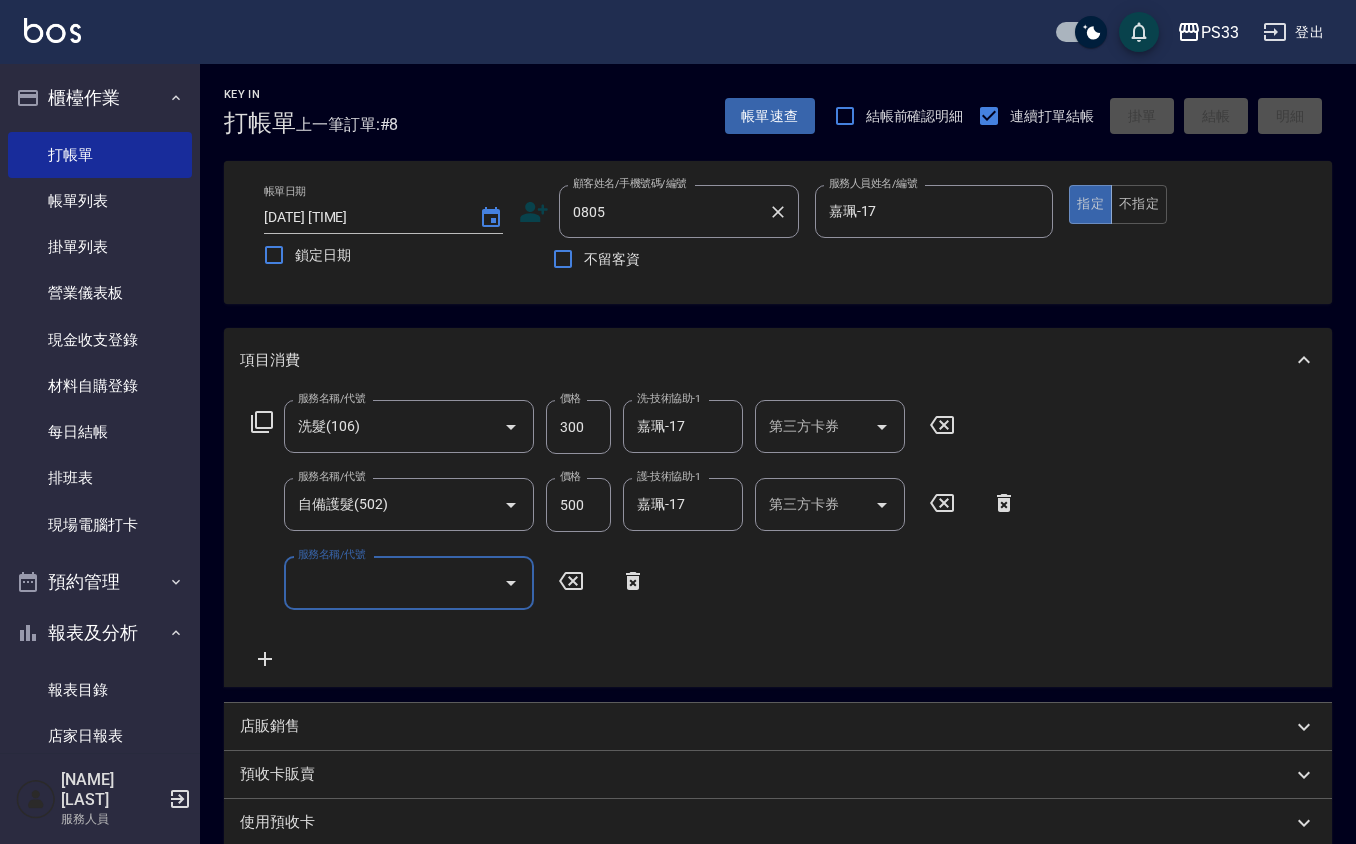 type 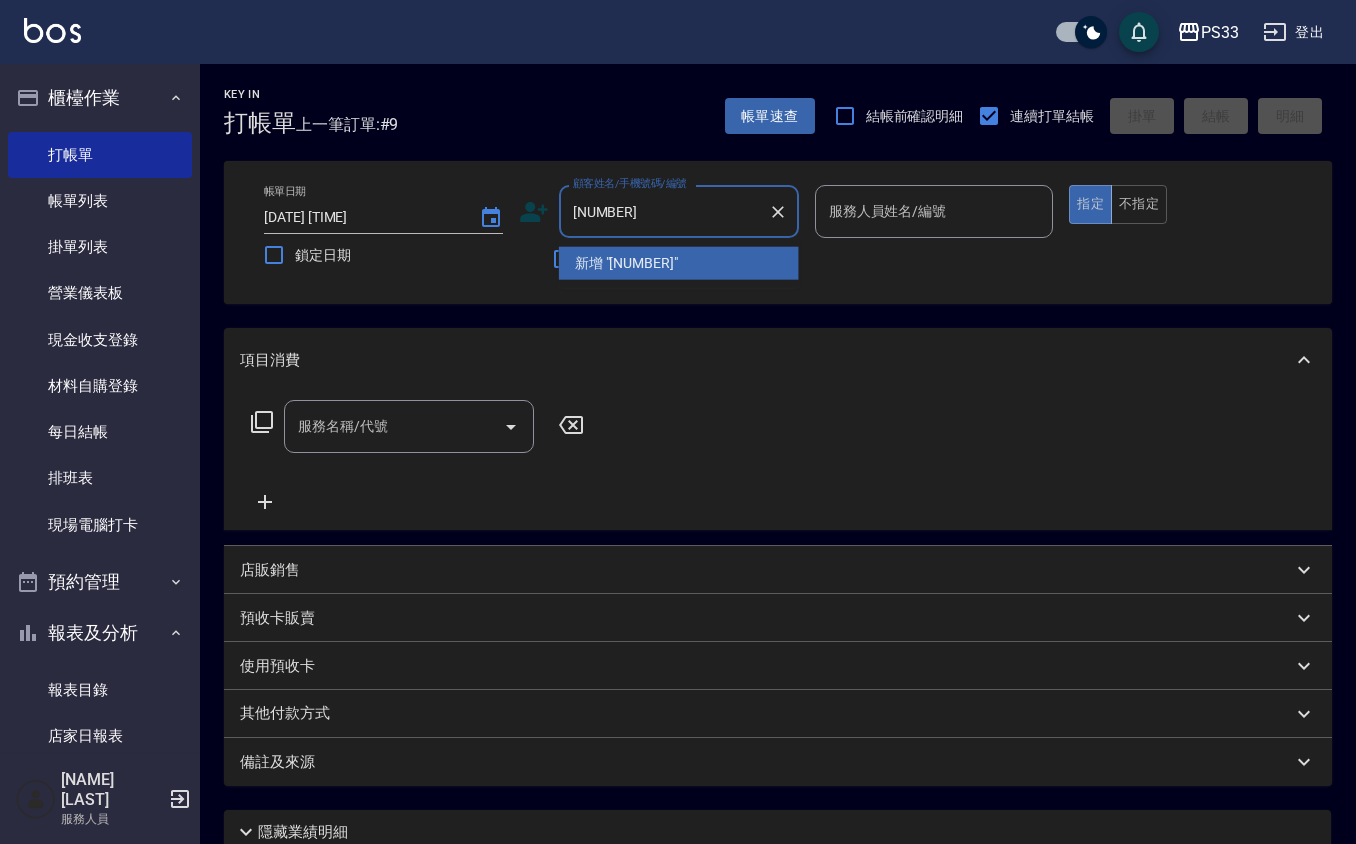type on "[DATE]" 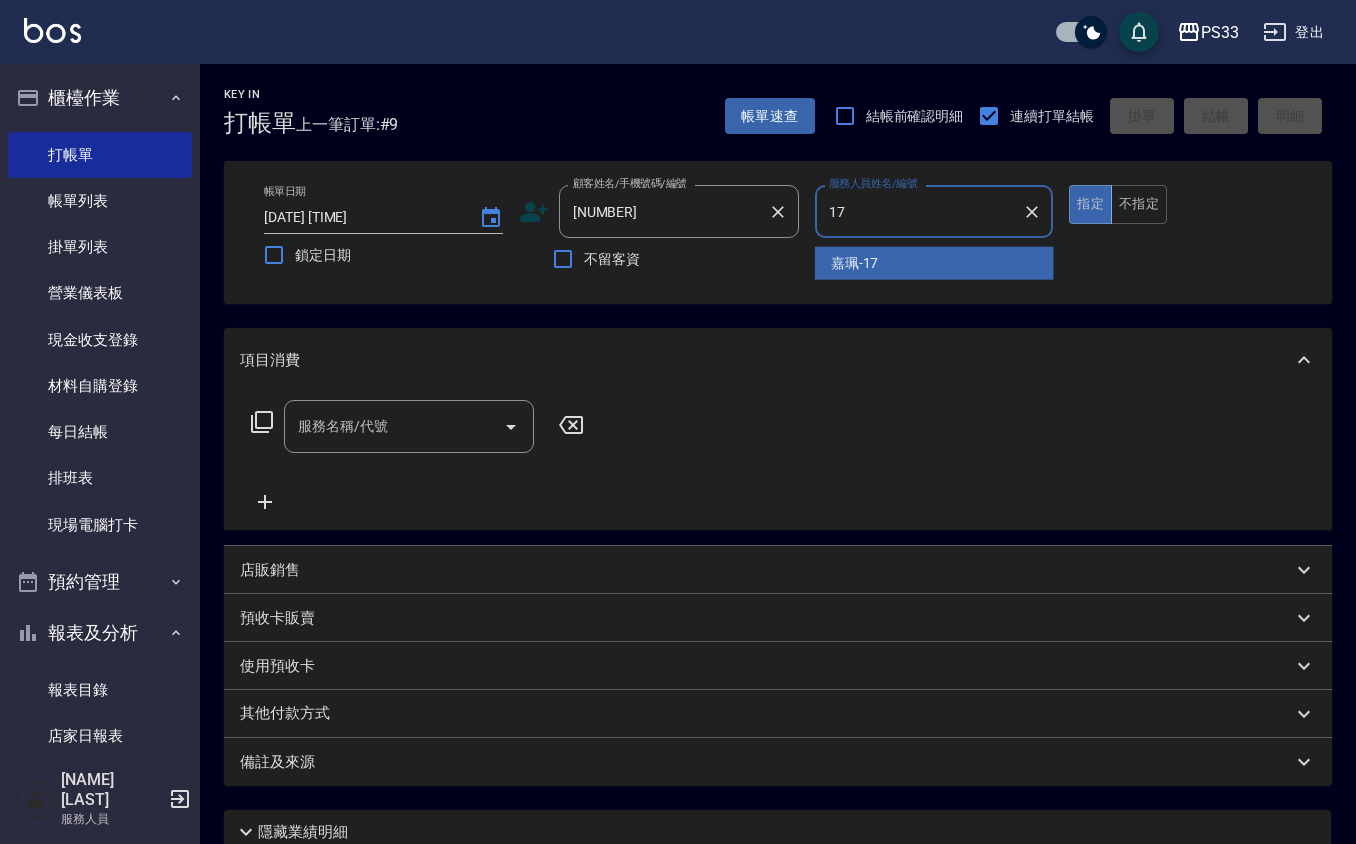 type on "嘉珮-17" 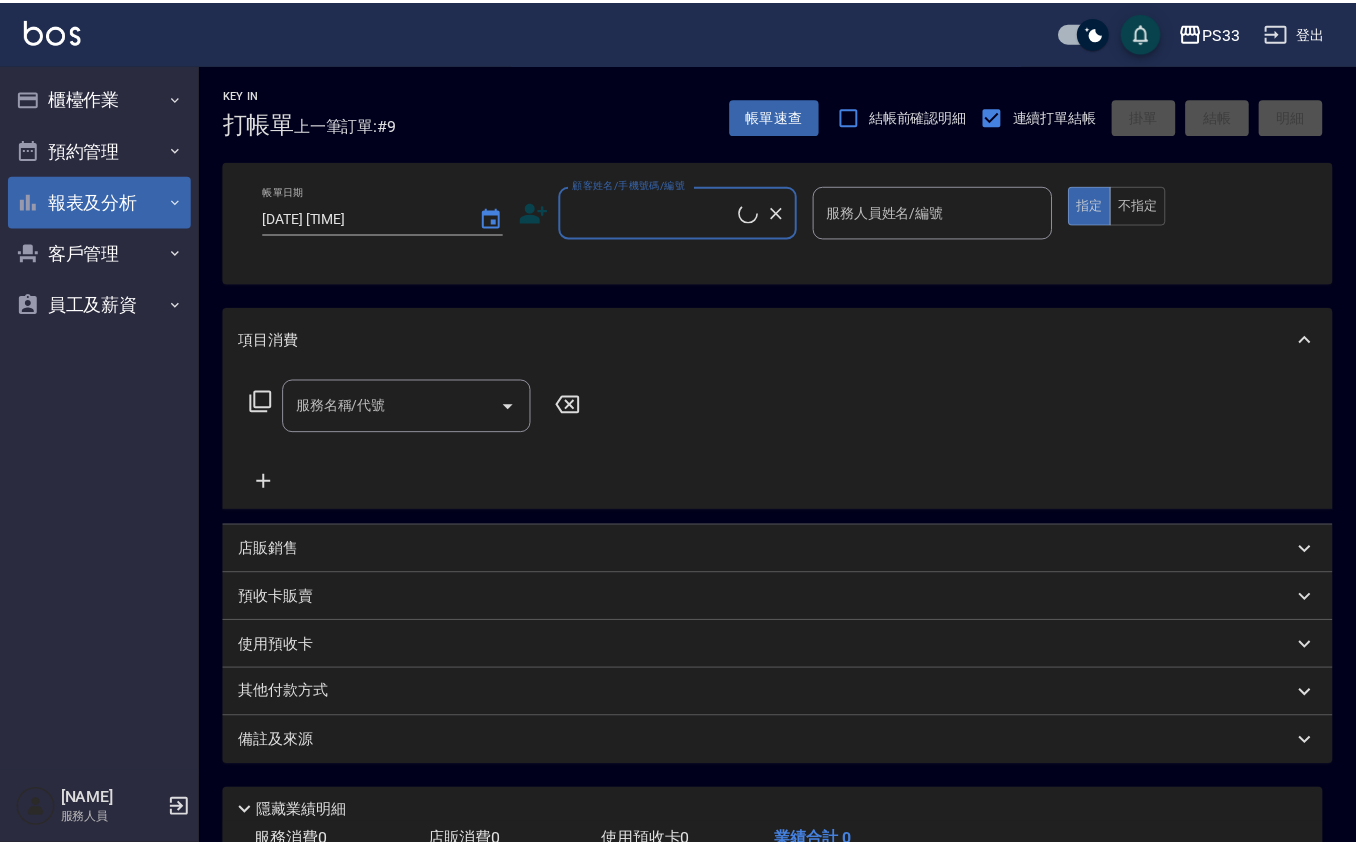 scroll, scrollTop: 0, scrollLeft: 0, axis: both 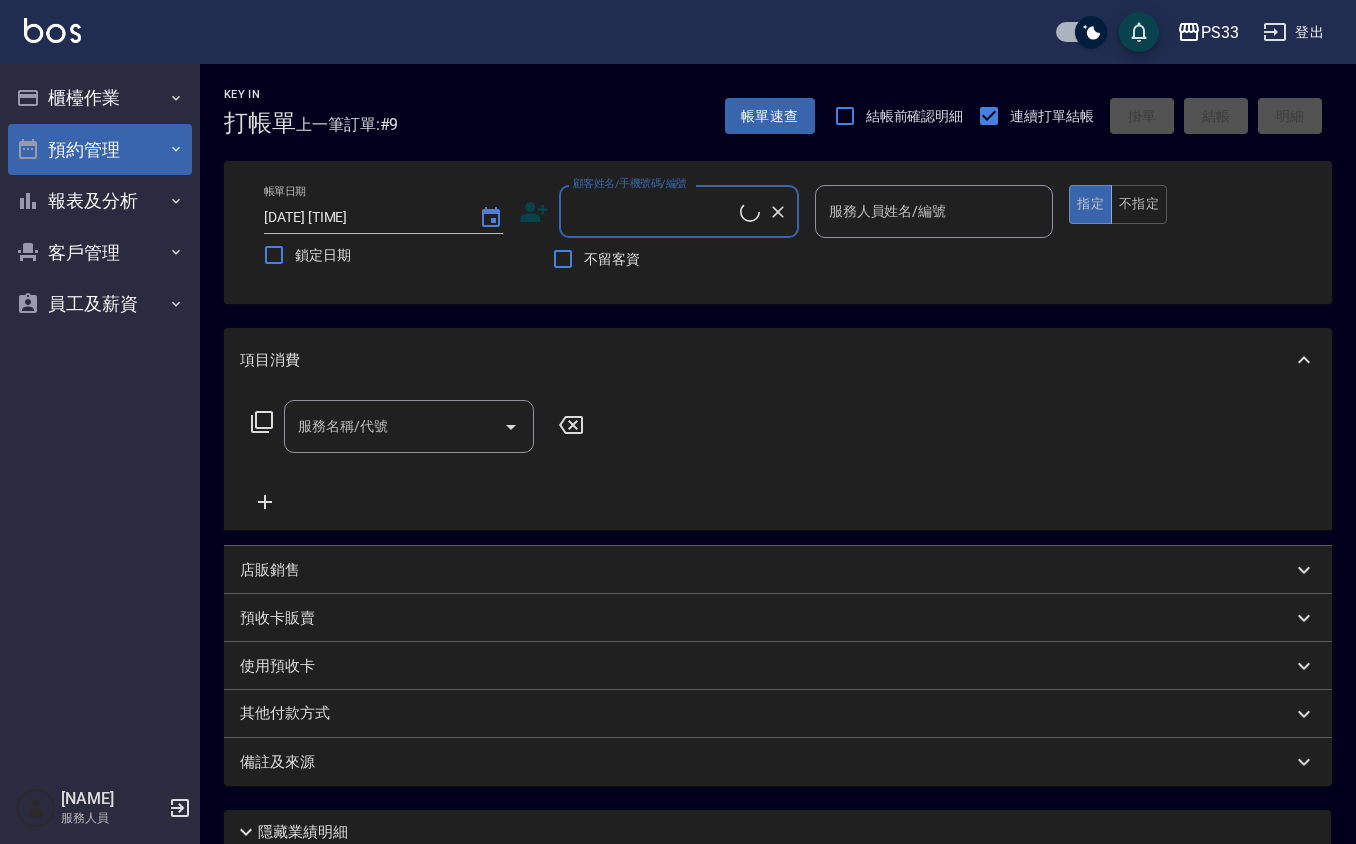 click on "預約管理" at bounding box center (100, 150) 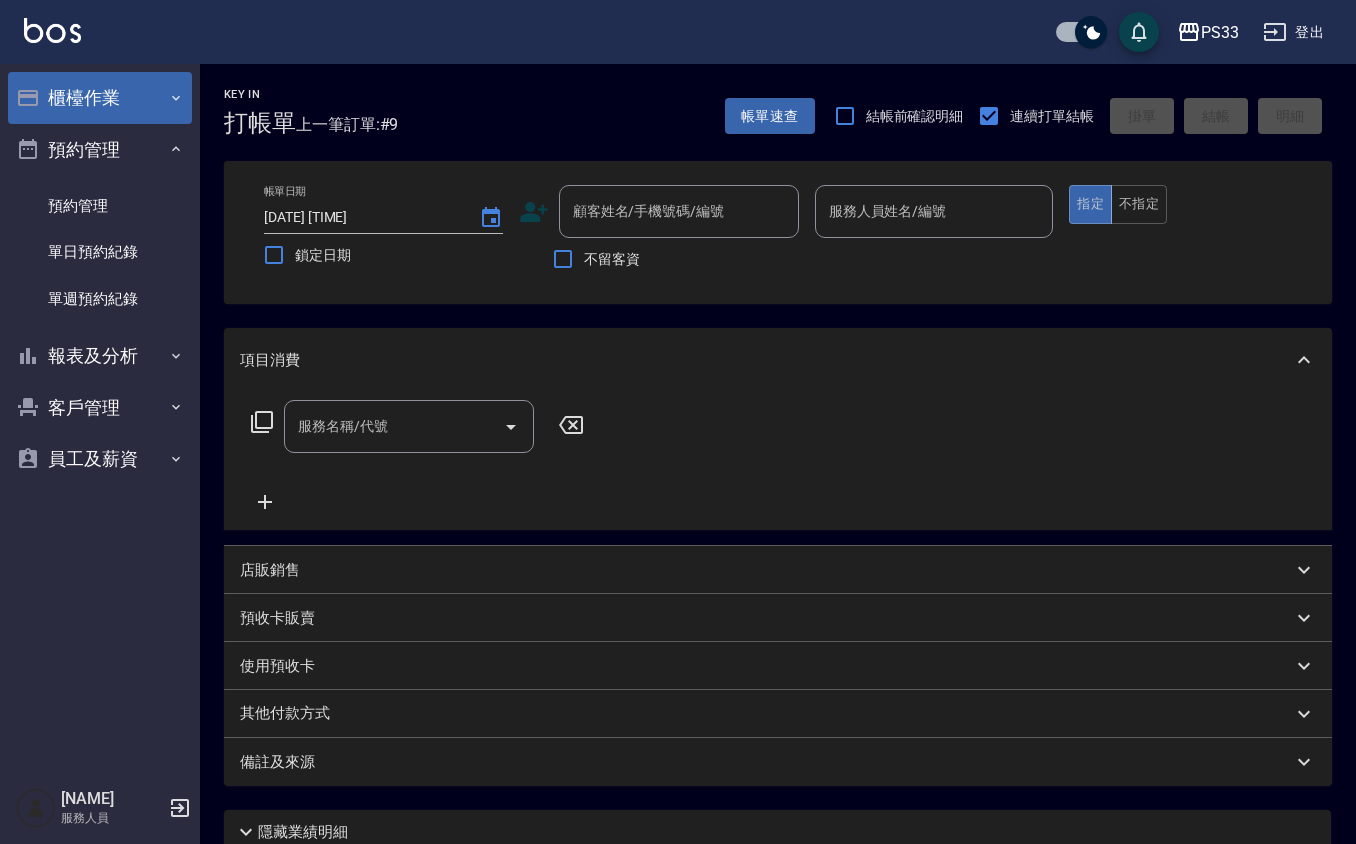 click on "櫃檯作業" at bounding box center (100, 98) 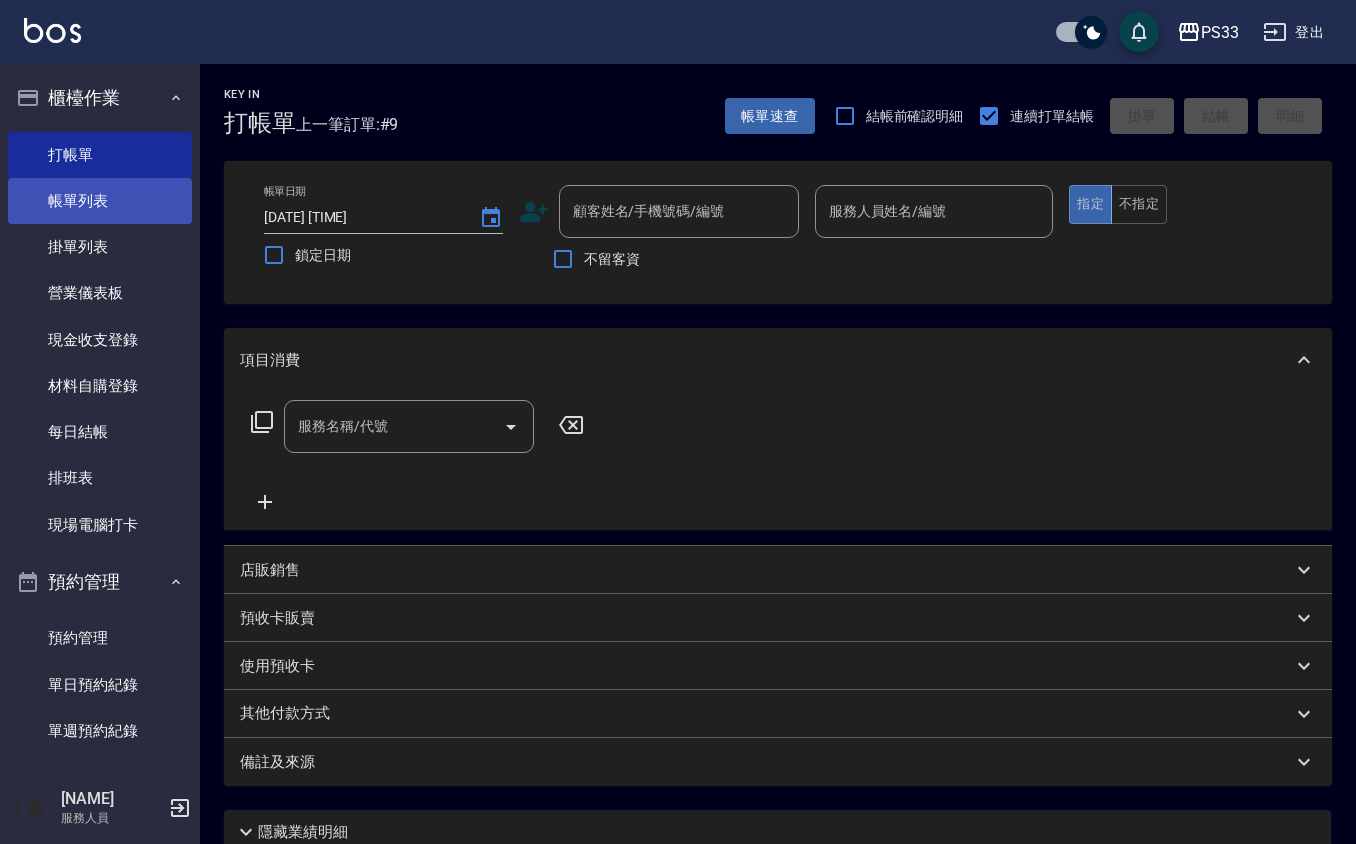 click on "帳單列表" at bounding box center (100, 201) 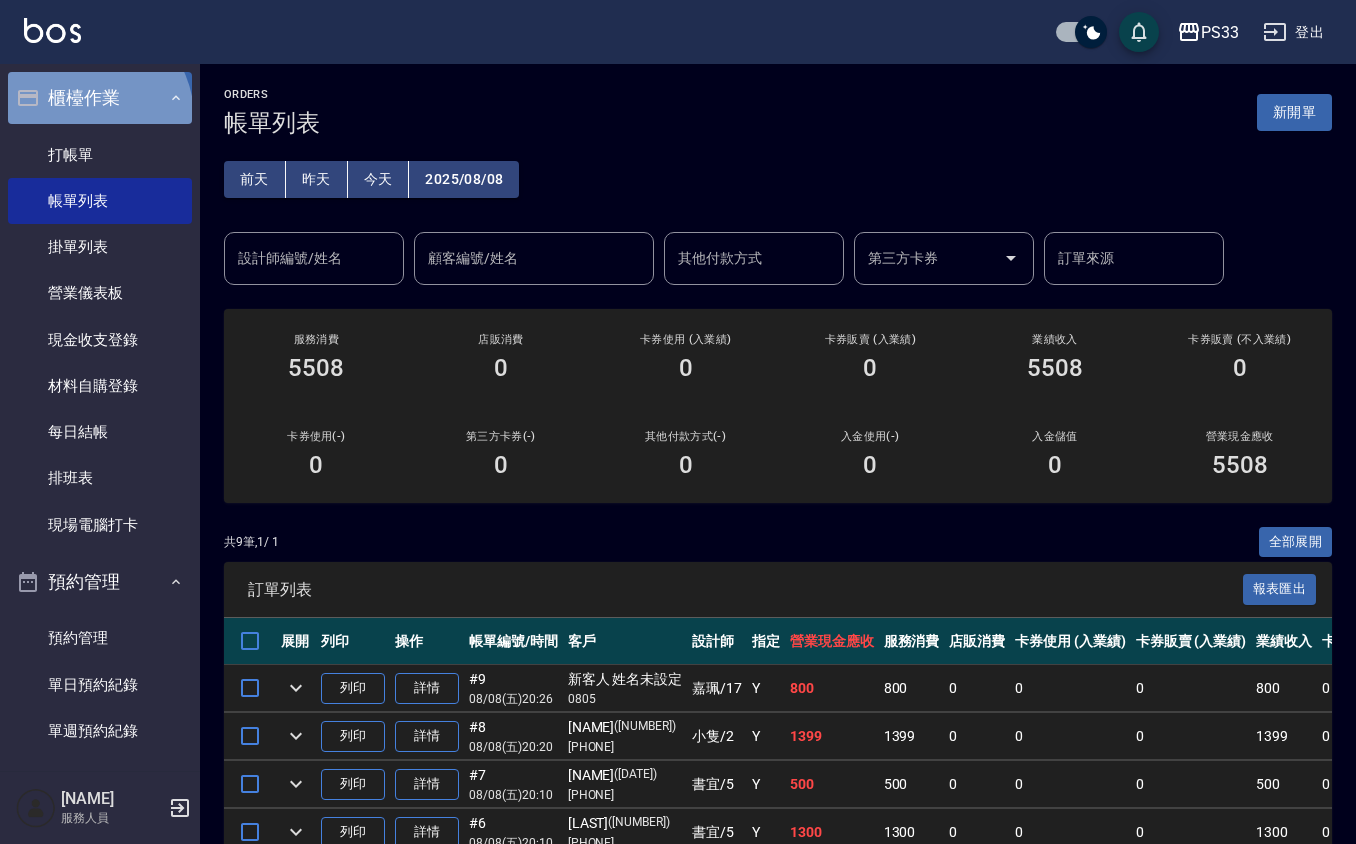 click on "櫃檯作業" at bounding box center [100, 98] 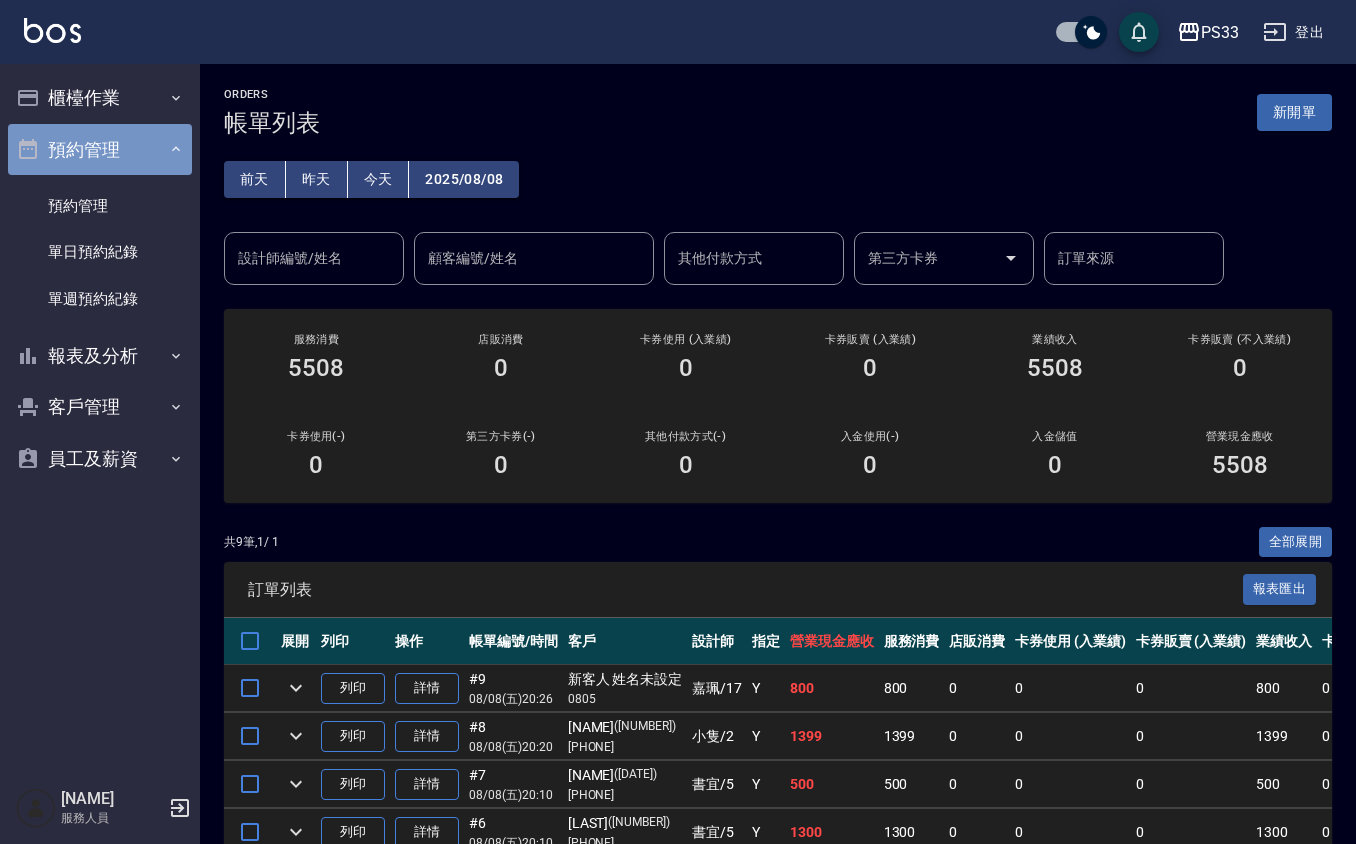 click on "預約管理" at bounding box center (100, 150) 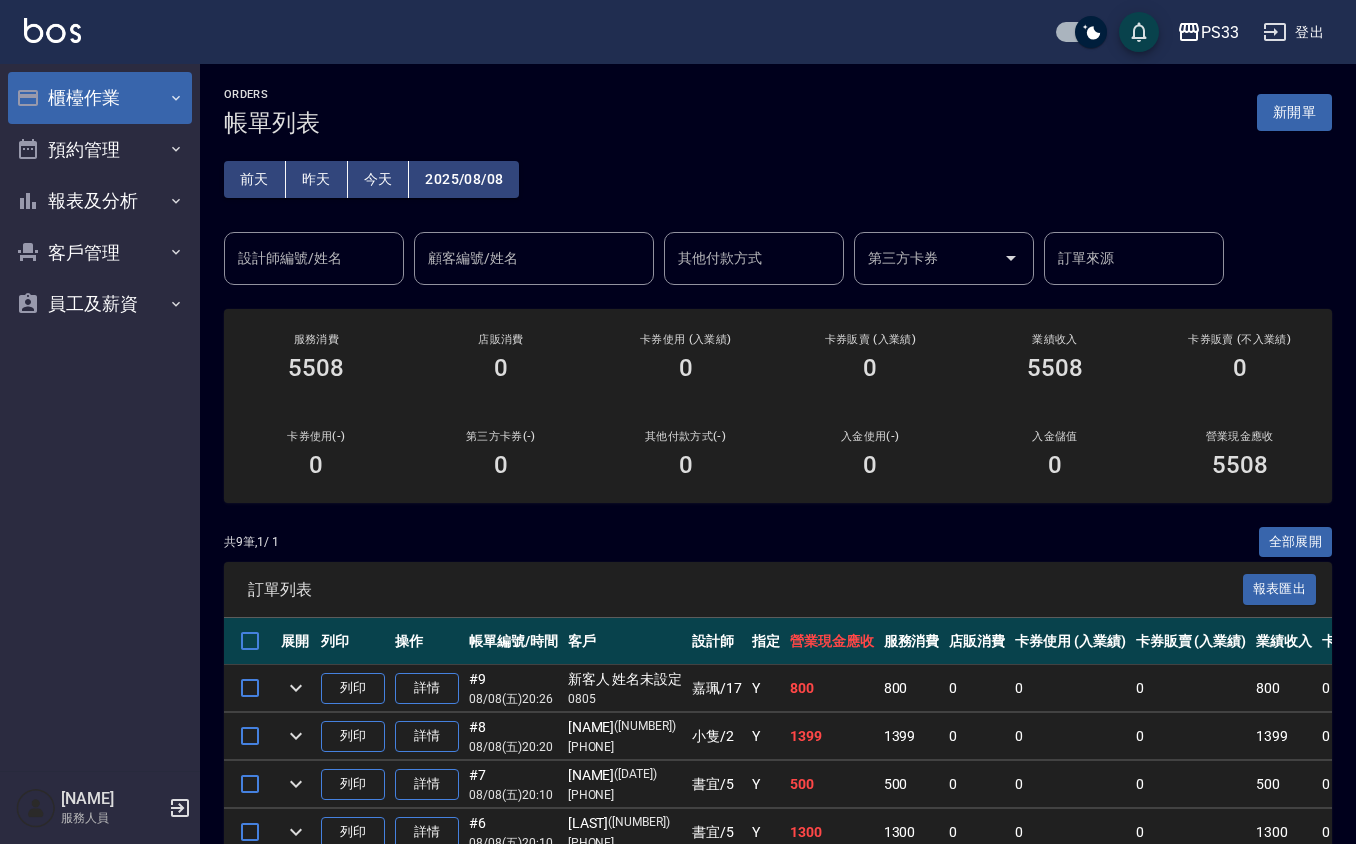 click on "櫃檯作業" at bounding box center [100, 98] 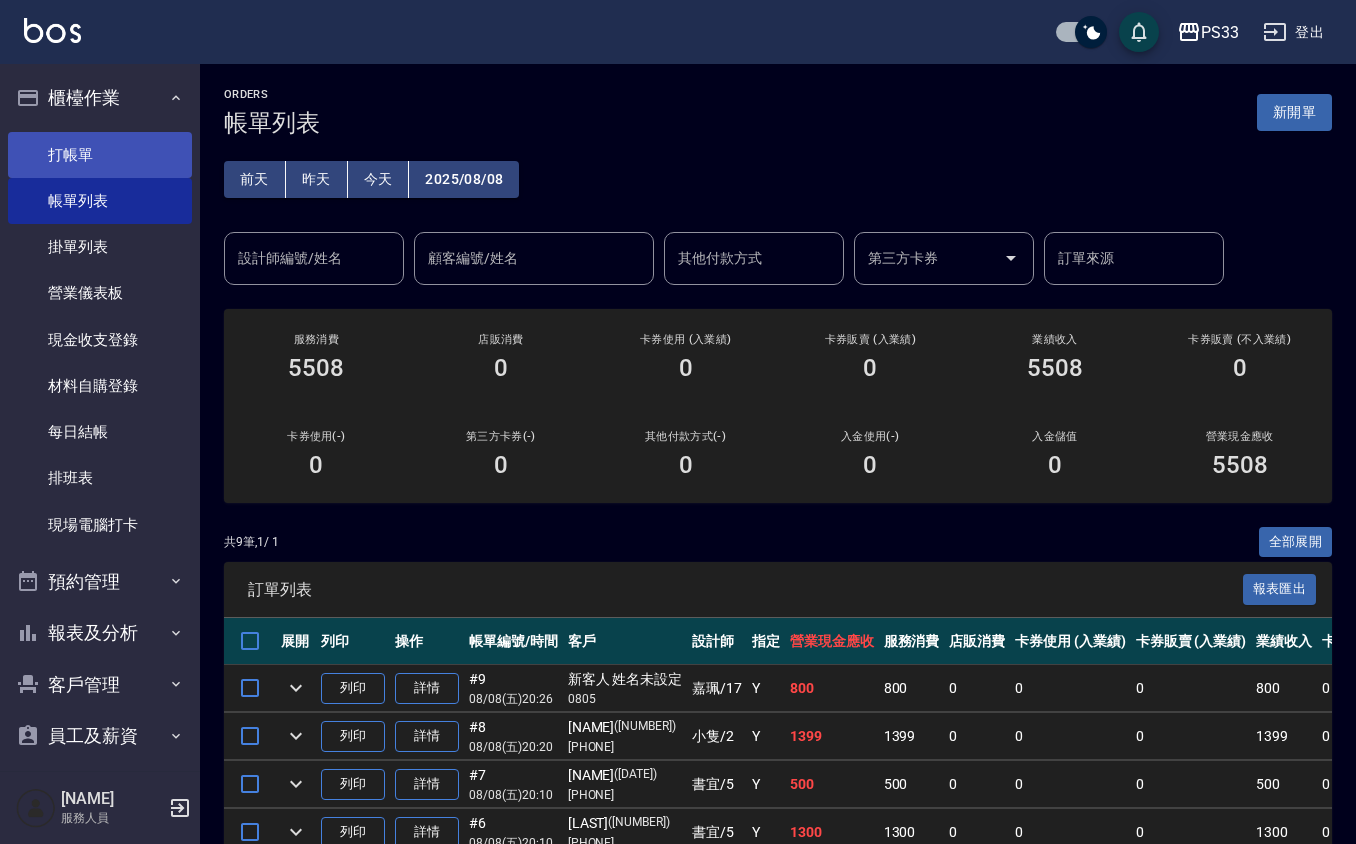 click on "打帳單" at bounding box center (100, 155) 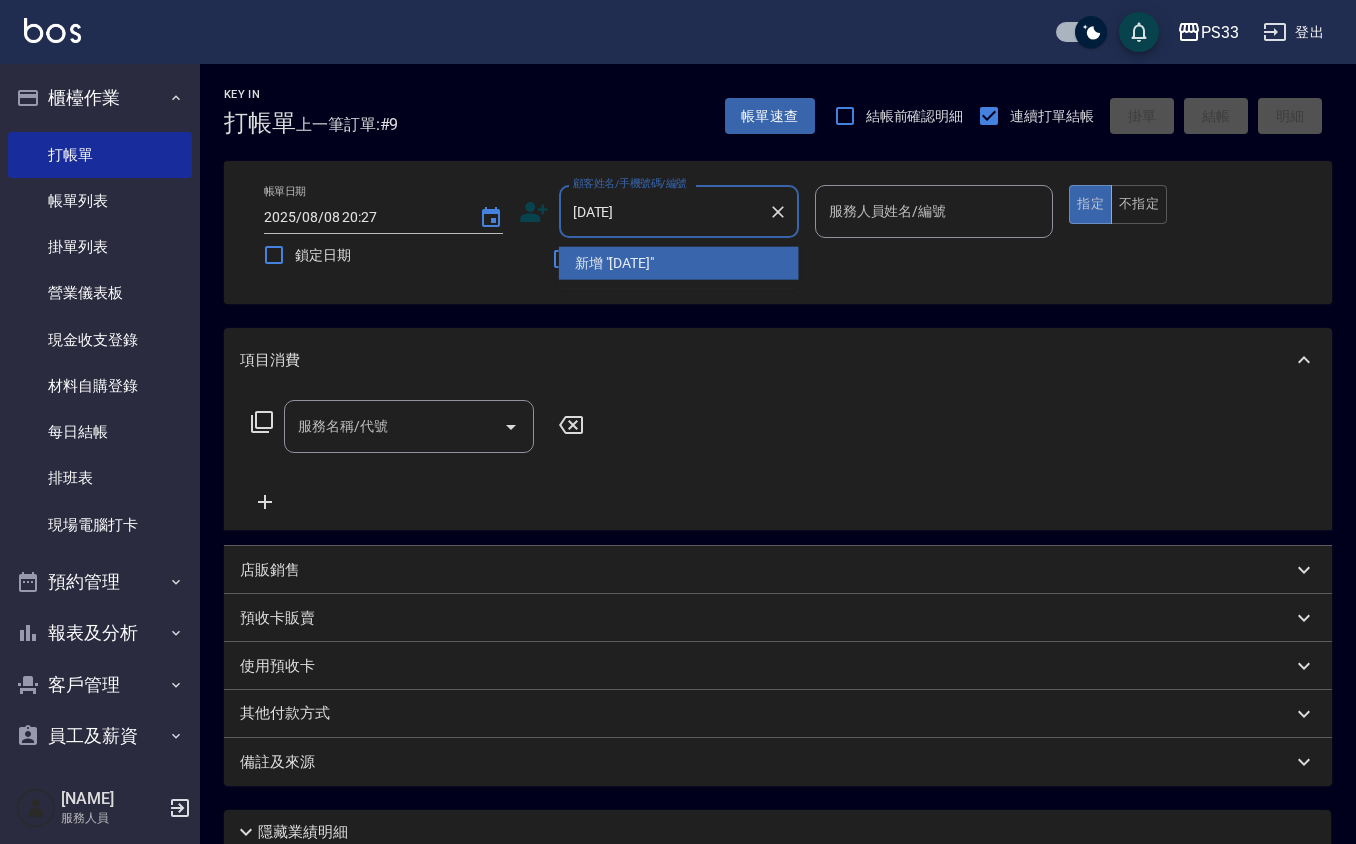 type on "[DATE]" 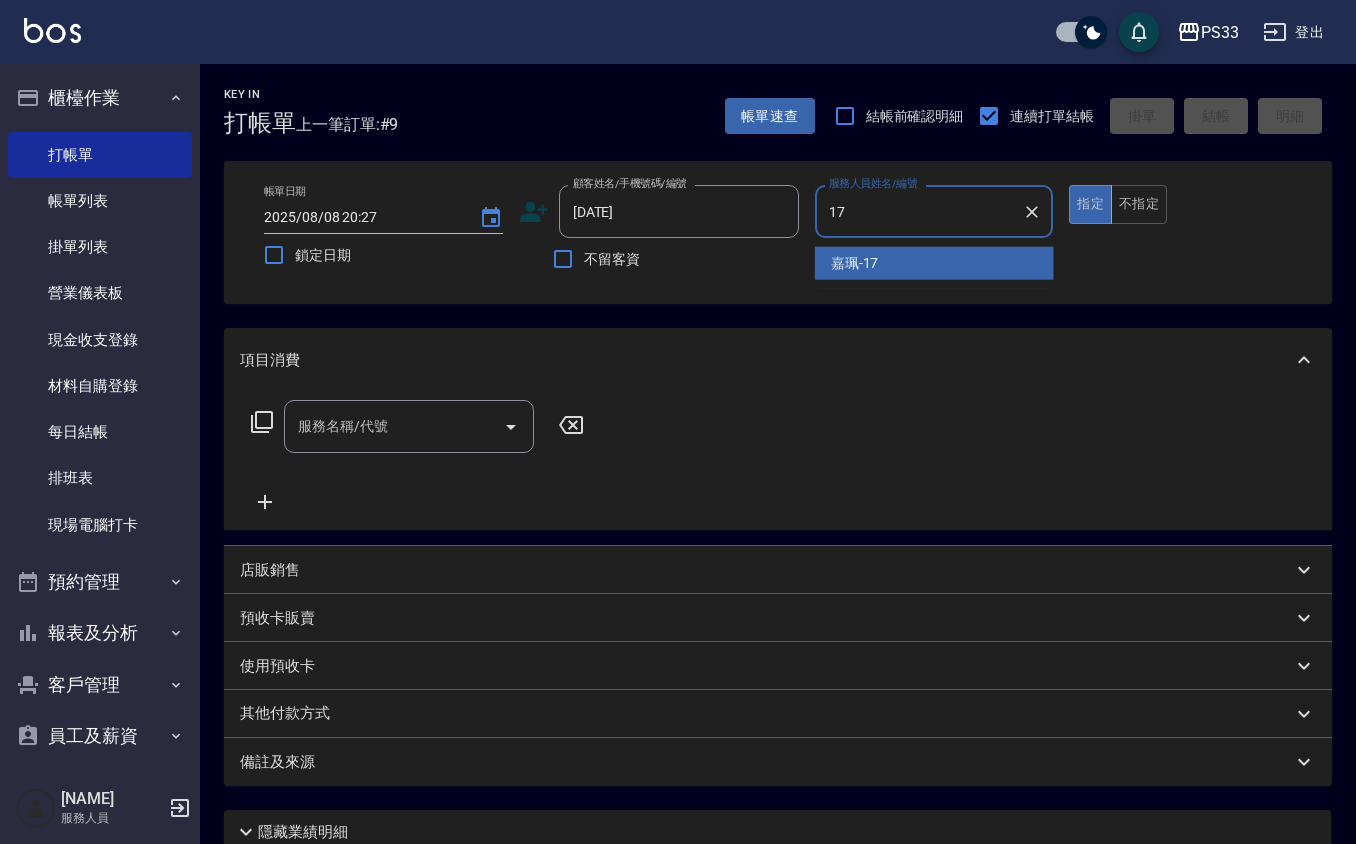 type on "嘉珮-17" 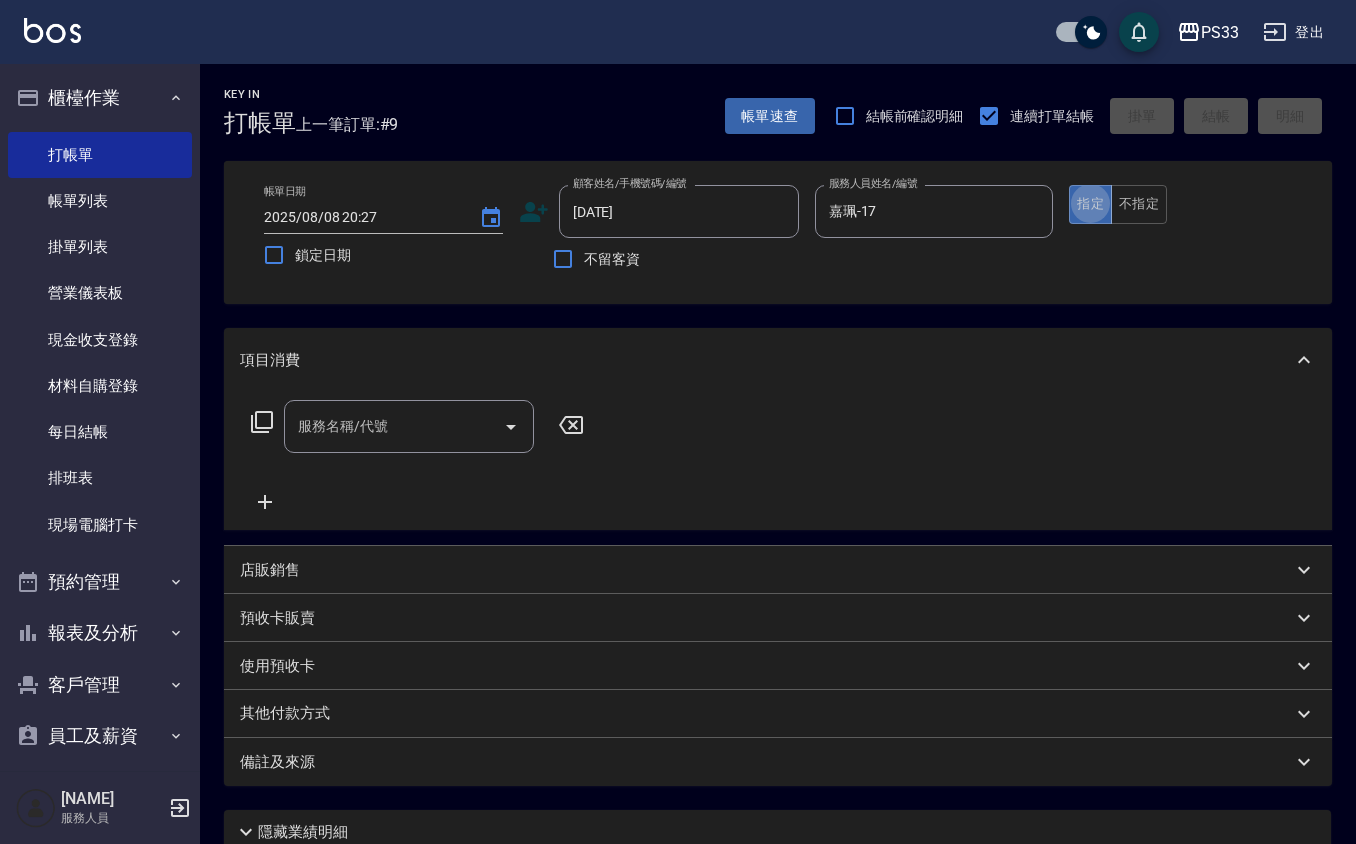 type on "true" 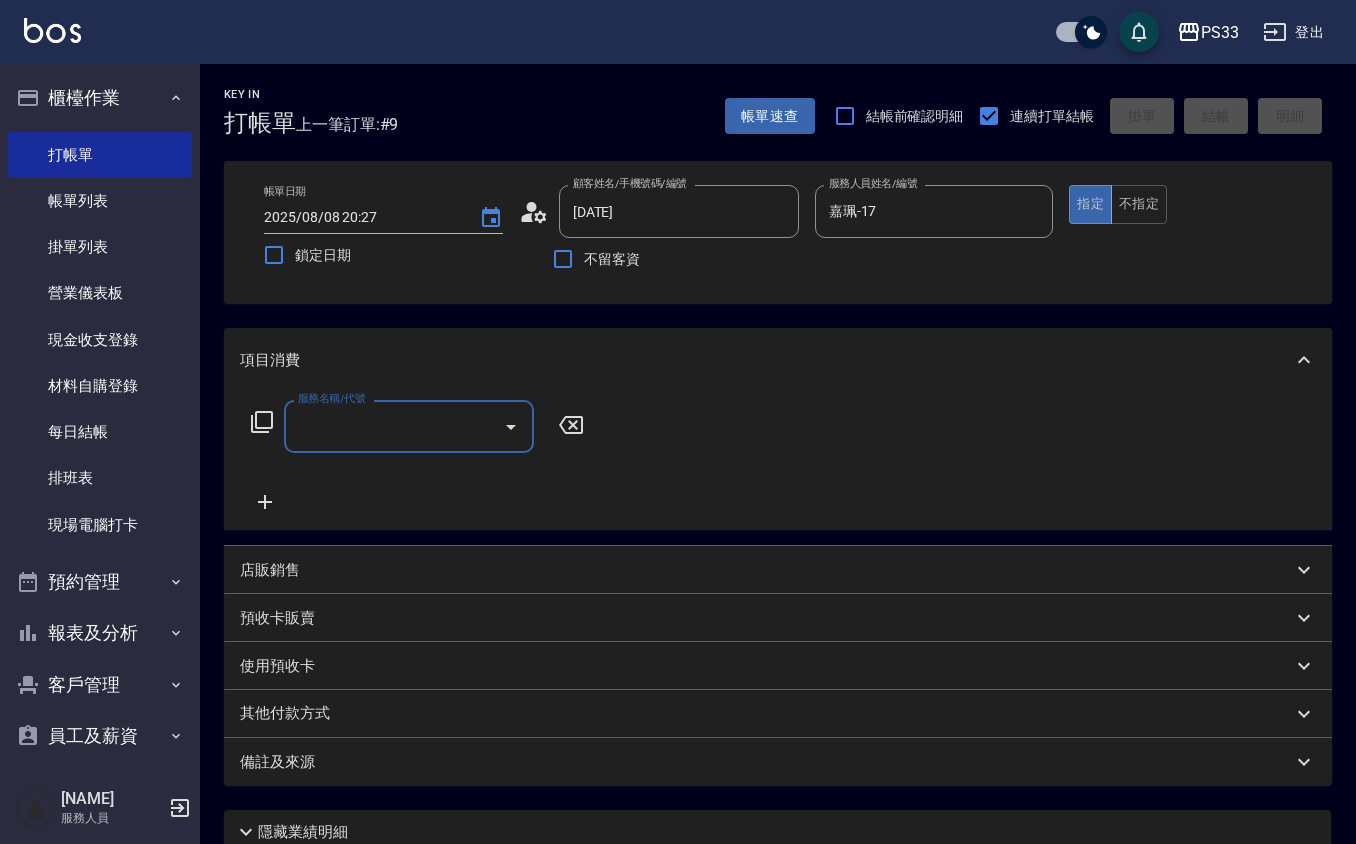 type on "[NAME]/[PHONE]/[NUMBER]" 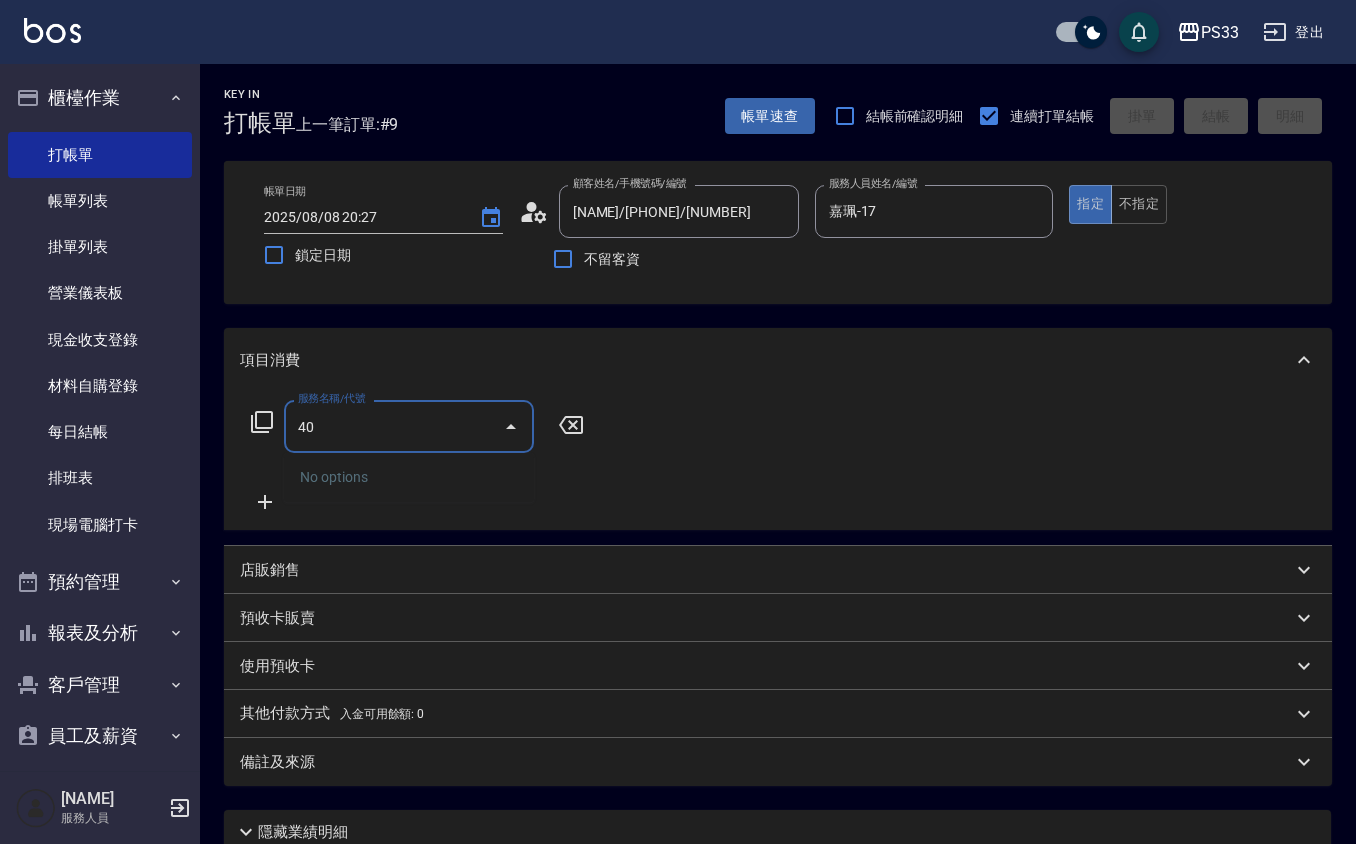 type on "4" 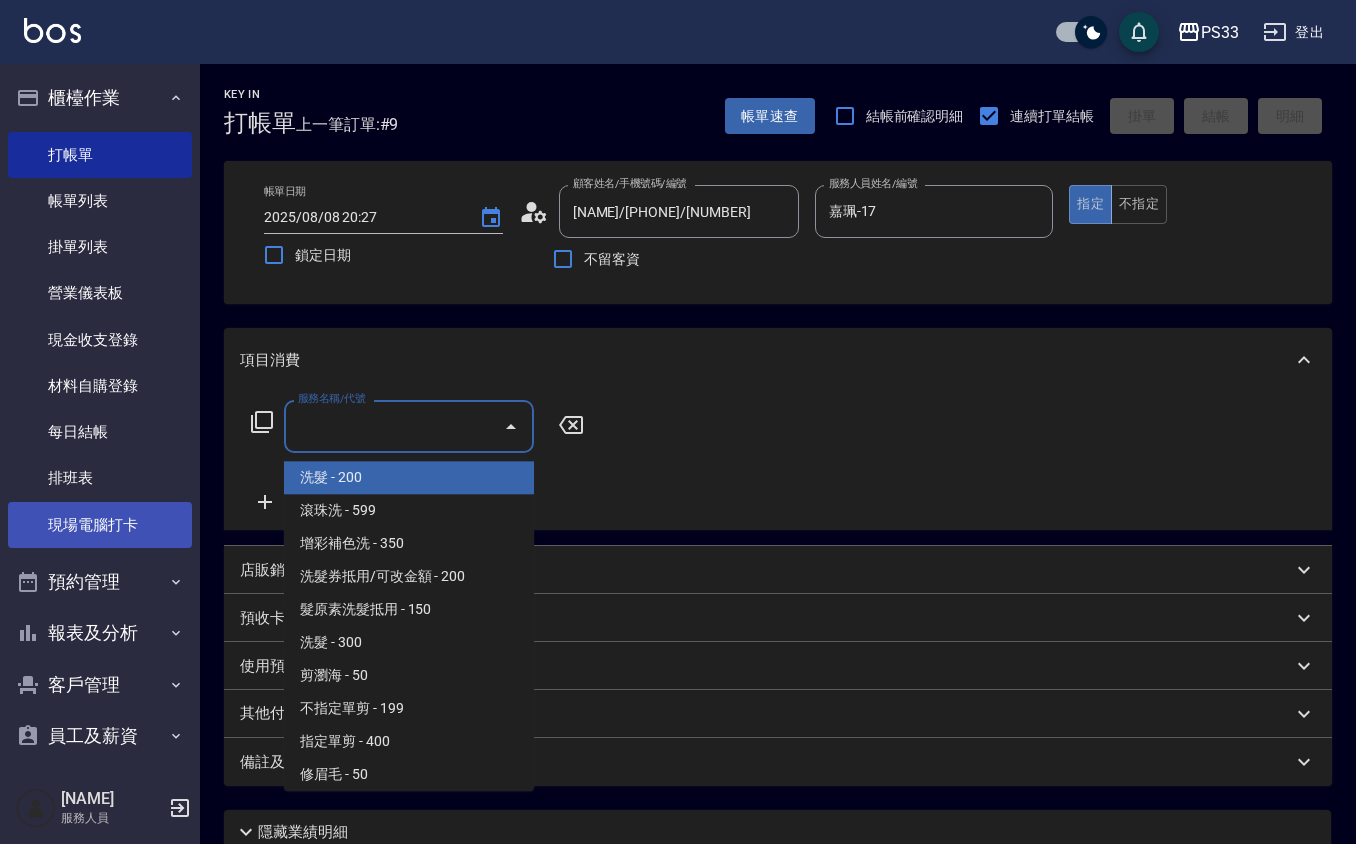 type 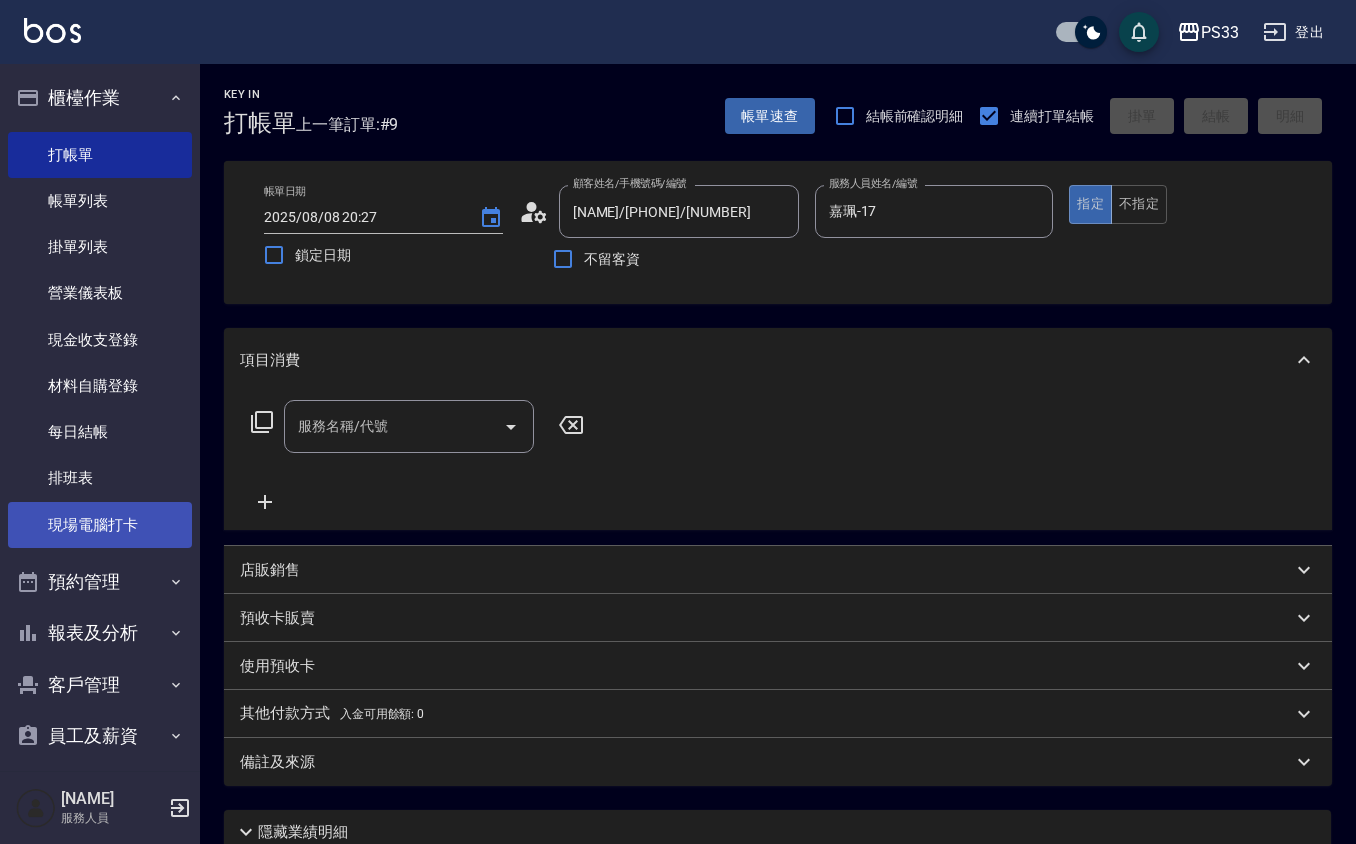 click on "現場電腦打卡" at bounding box center (100, 525) 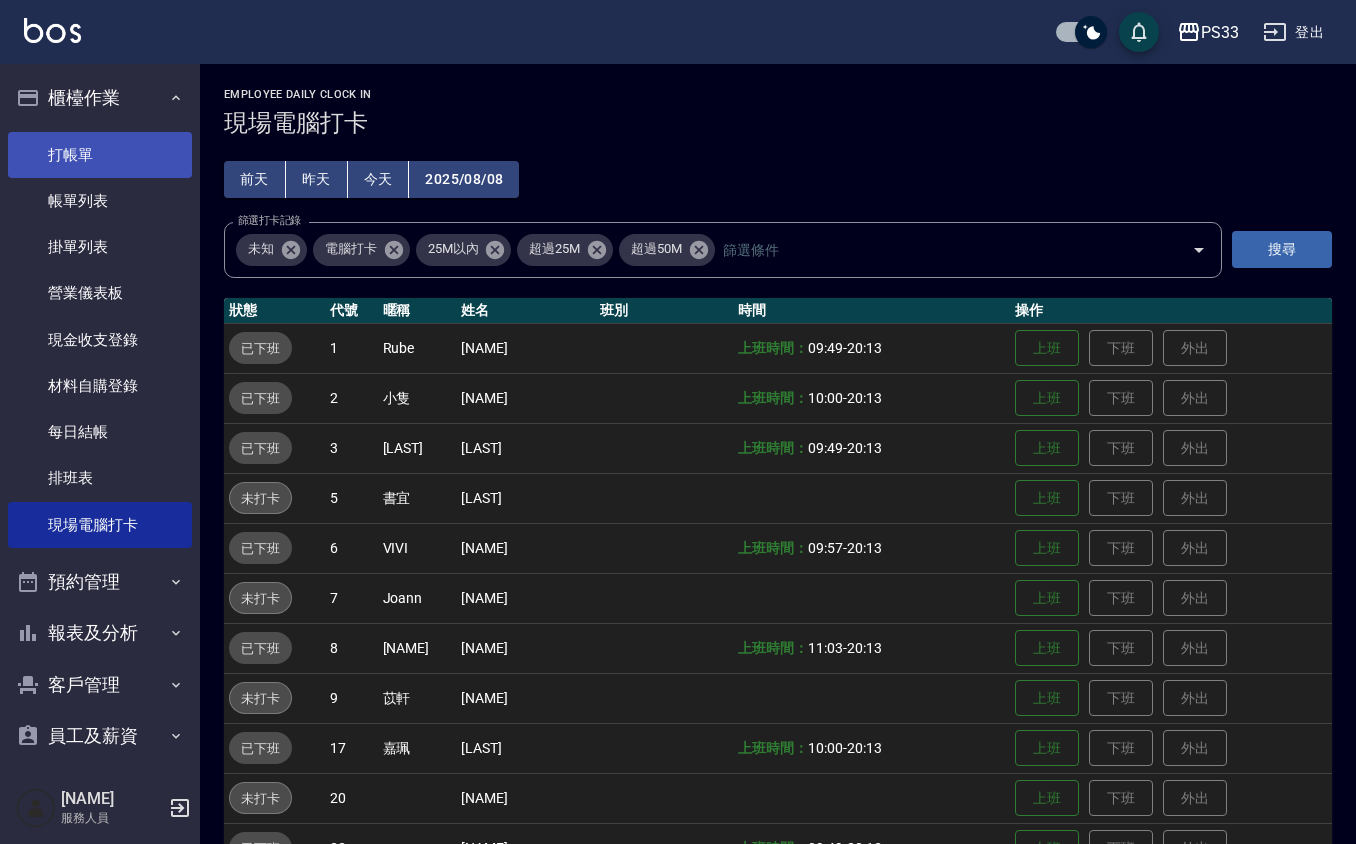 click on "打帳單" at bounding box center (100, 155) 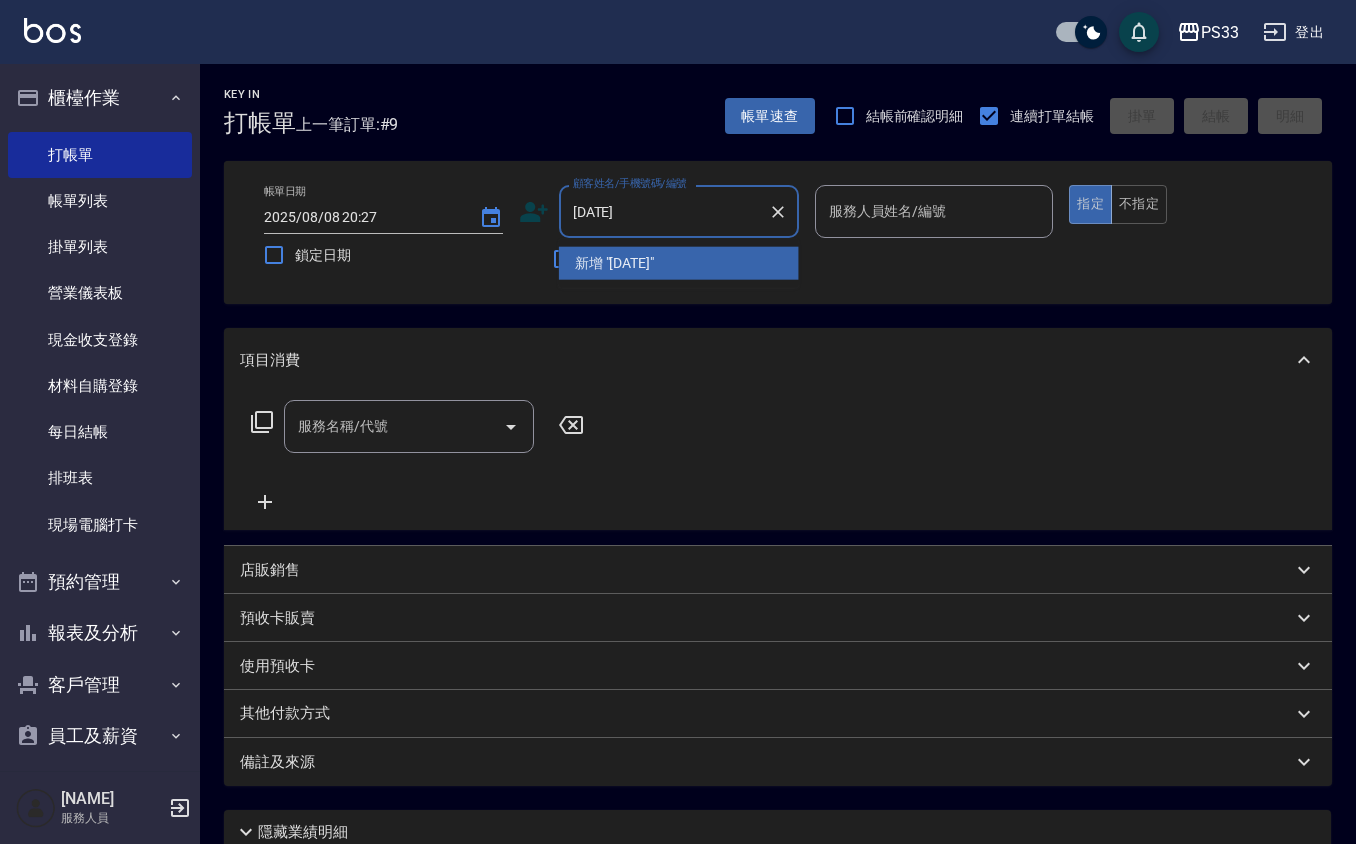 type on "[DATE]" 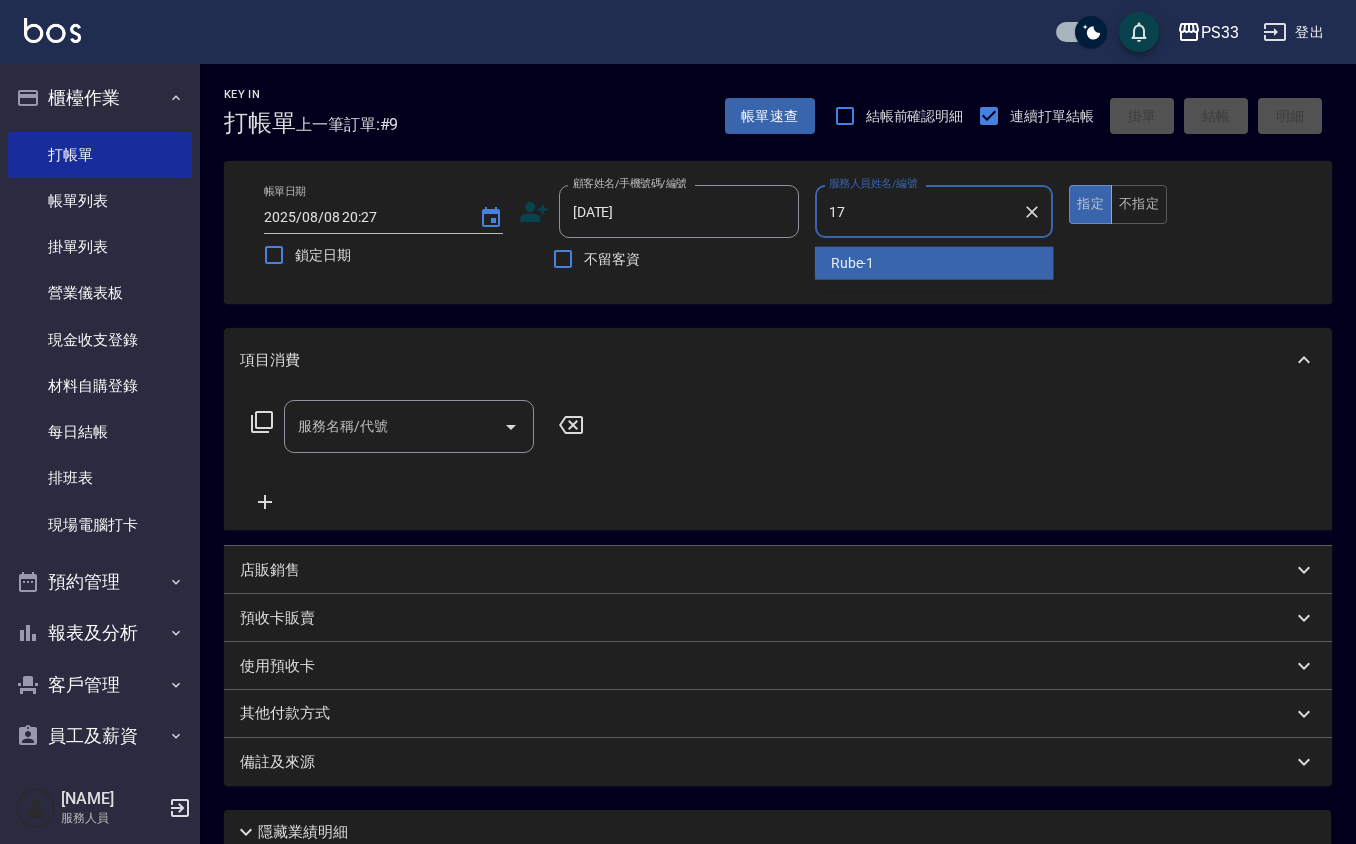 type on "嘉珮-17" 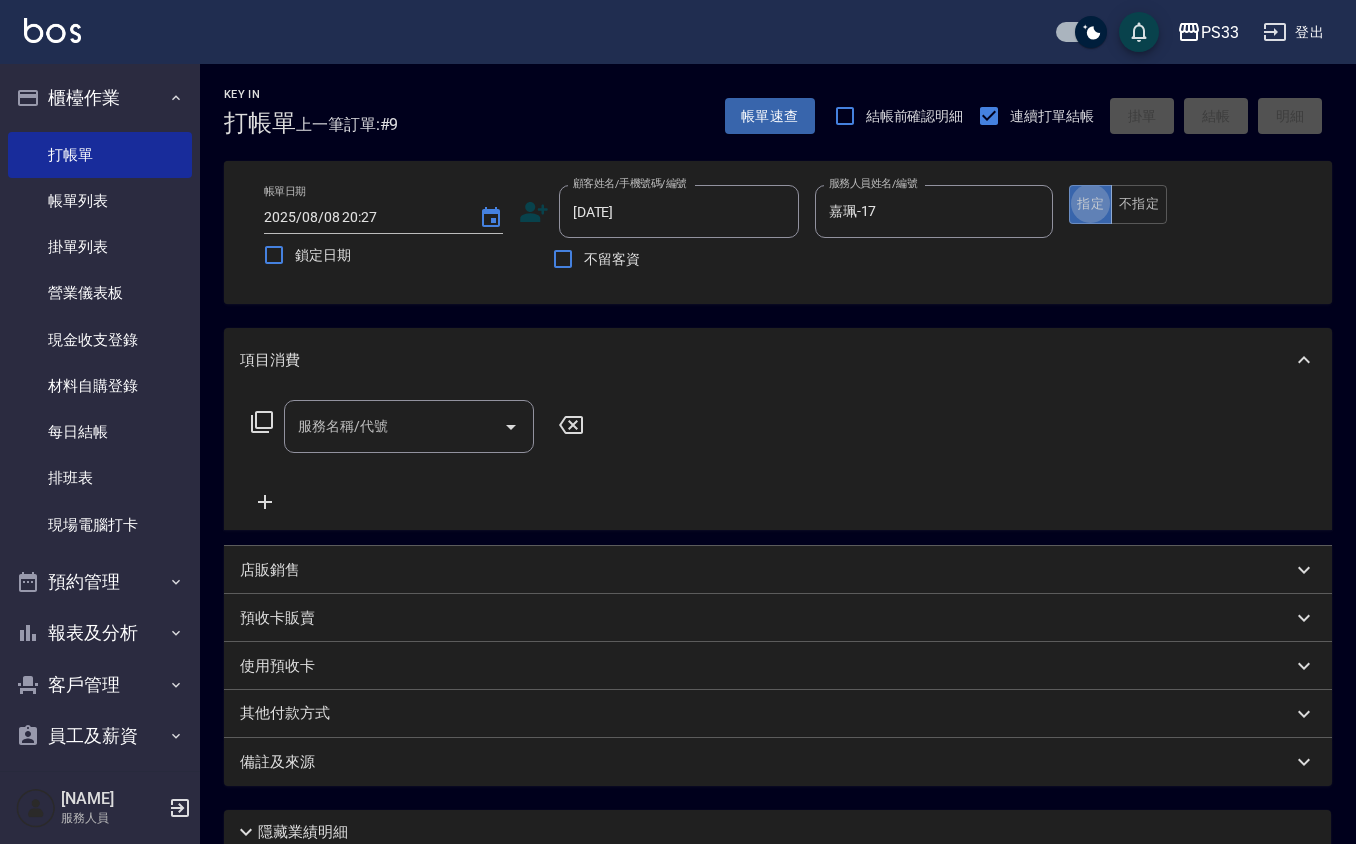 type on "true" 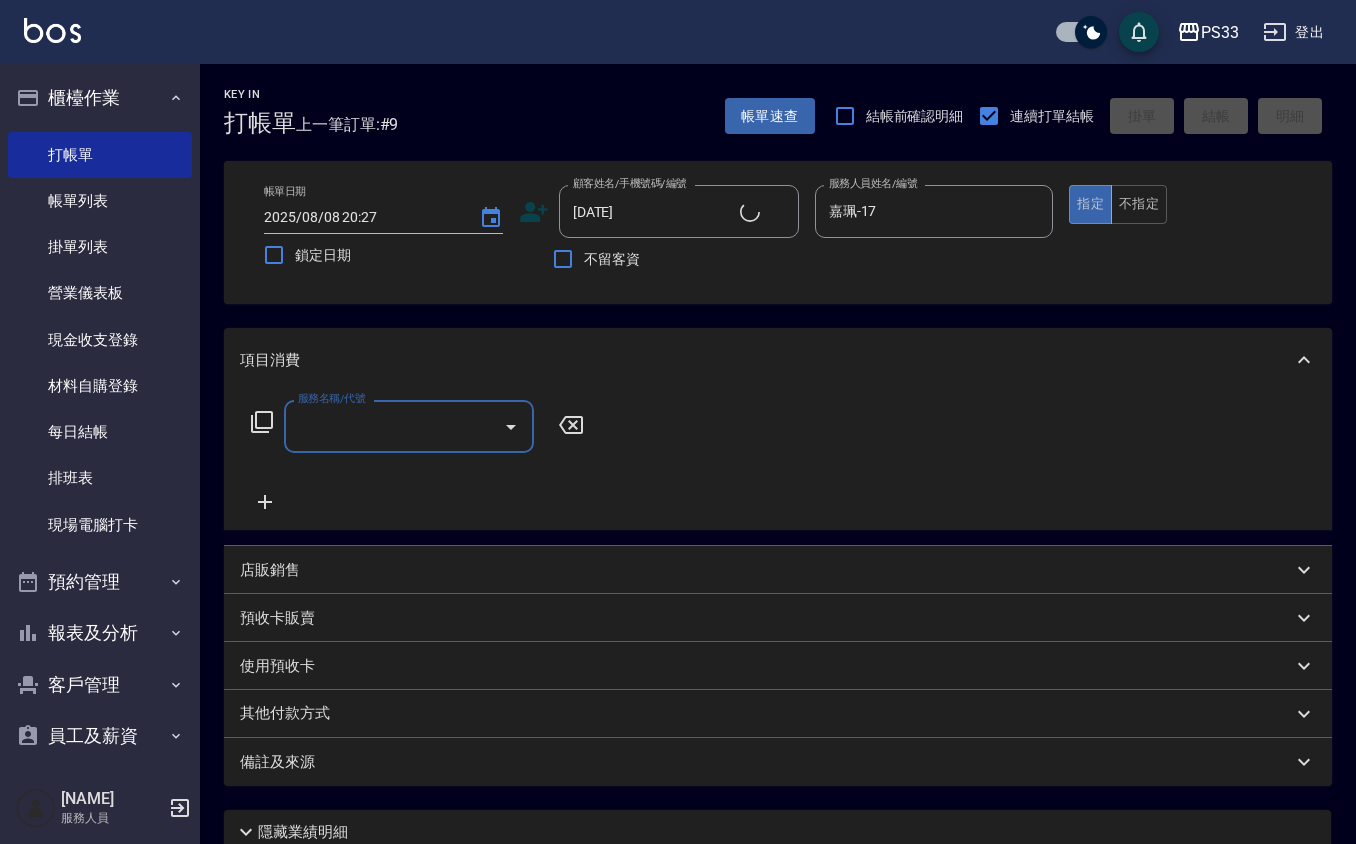 type on "[NAME]/[PHONE]/[NUMBER]" 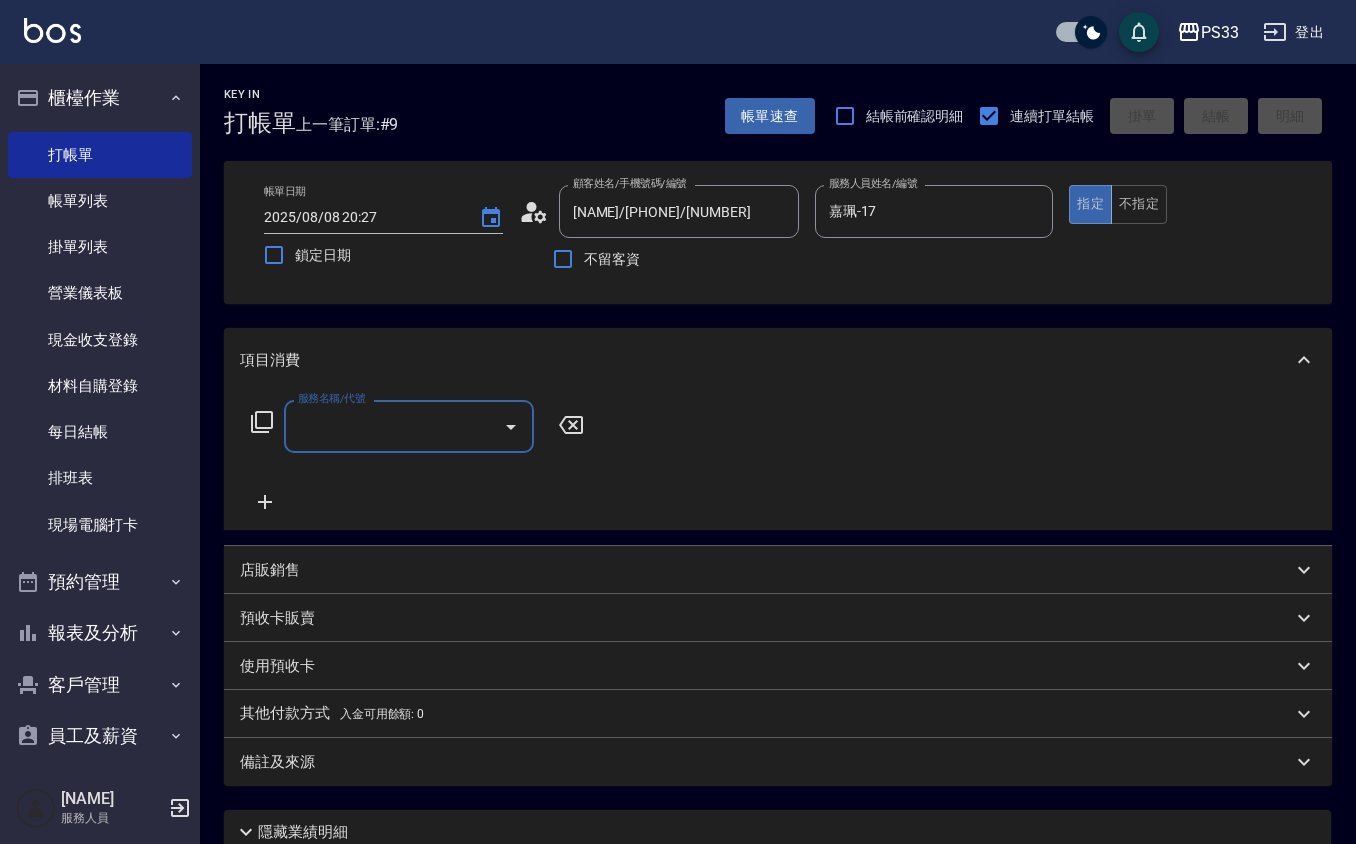 type on "3" 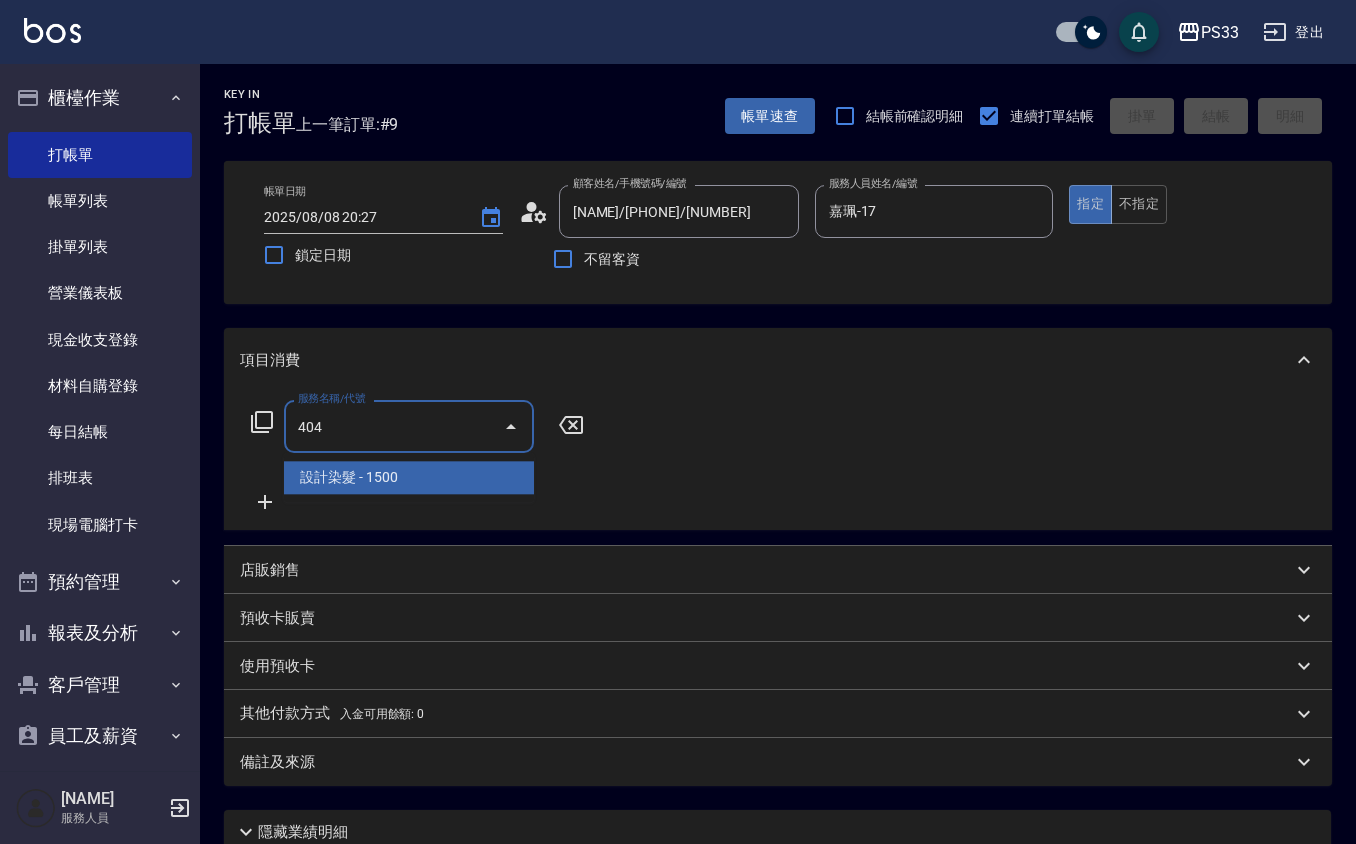 type on "設計染髮(404)" 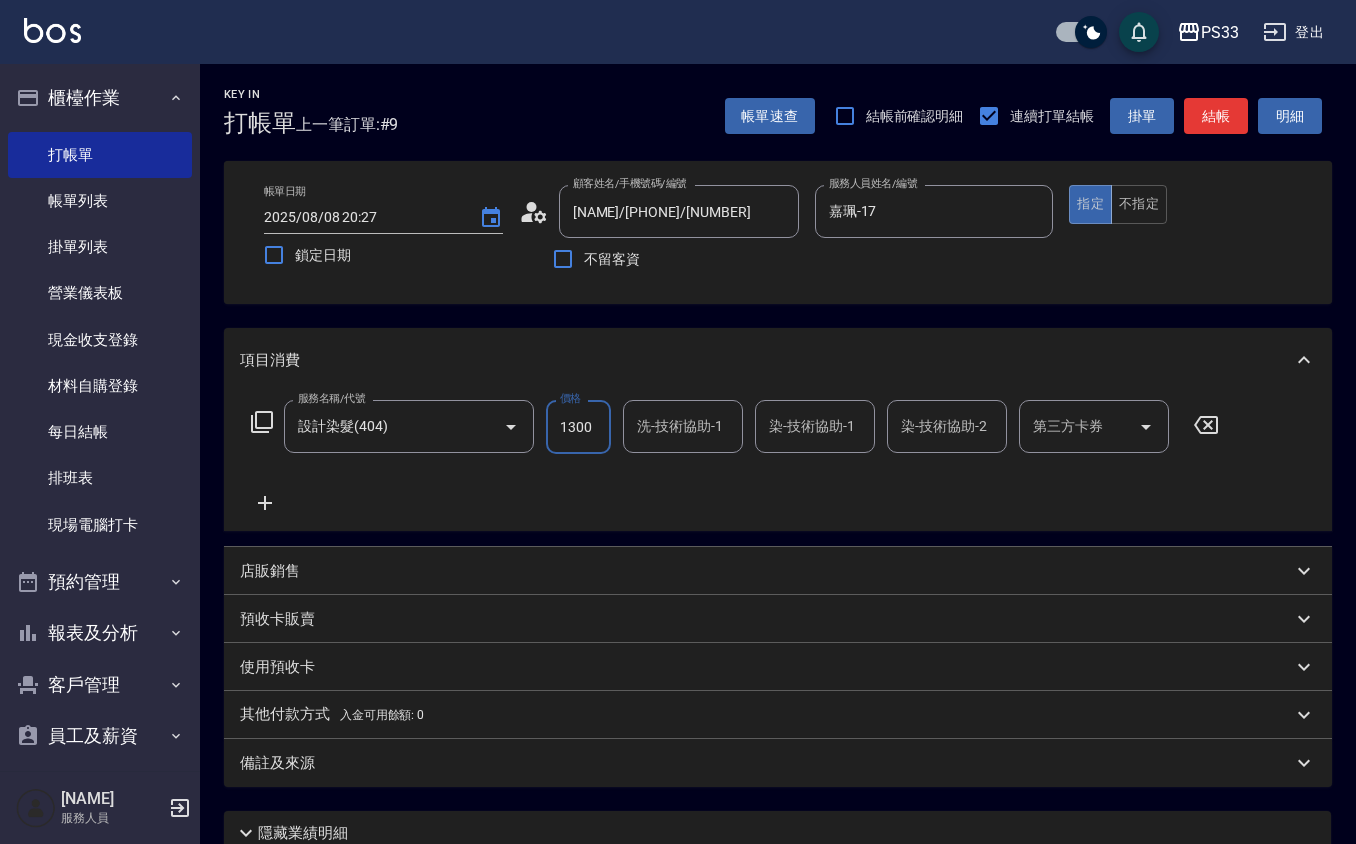 type on "1300" 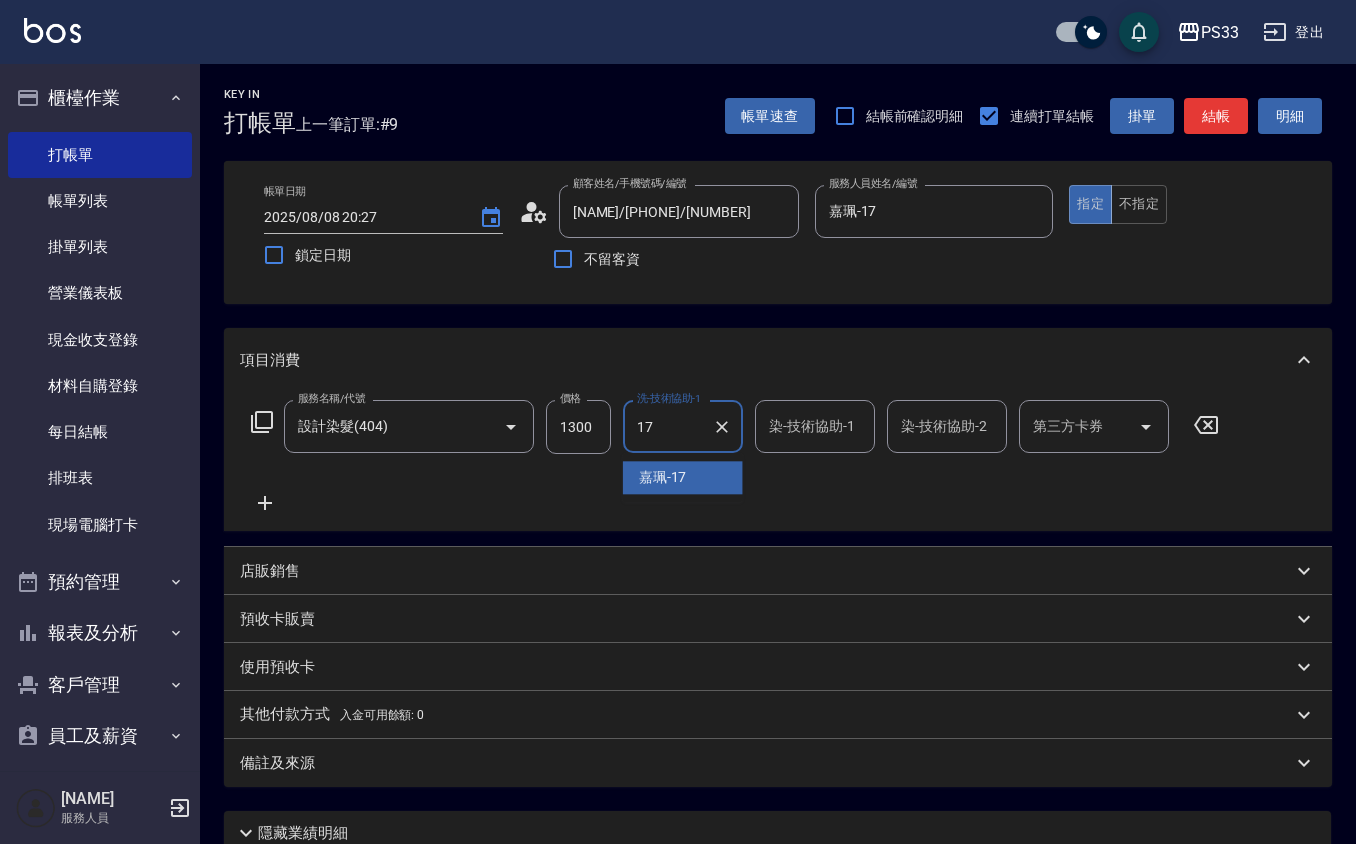 type on "嘉珮-17" 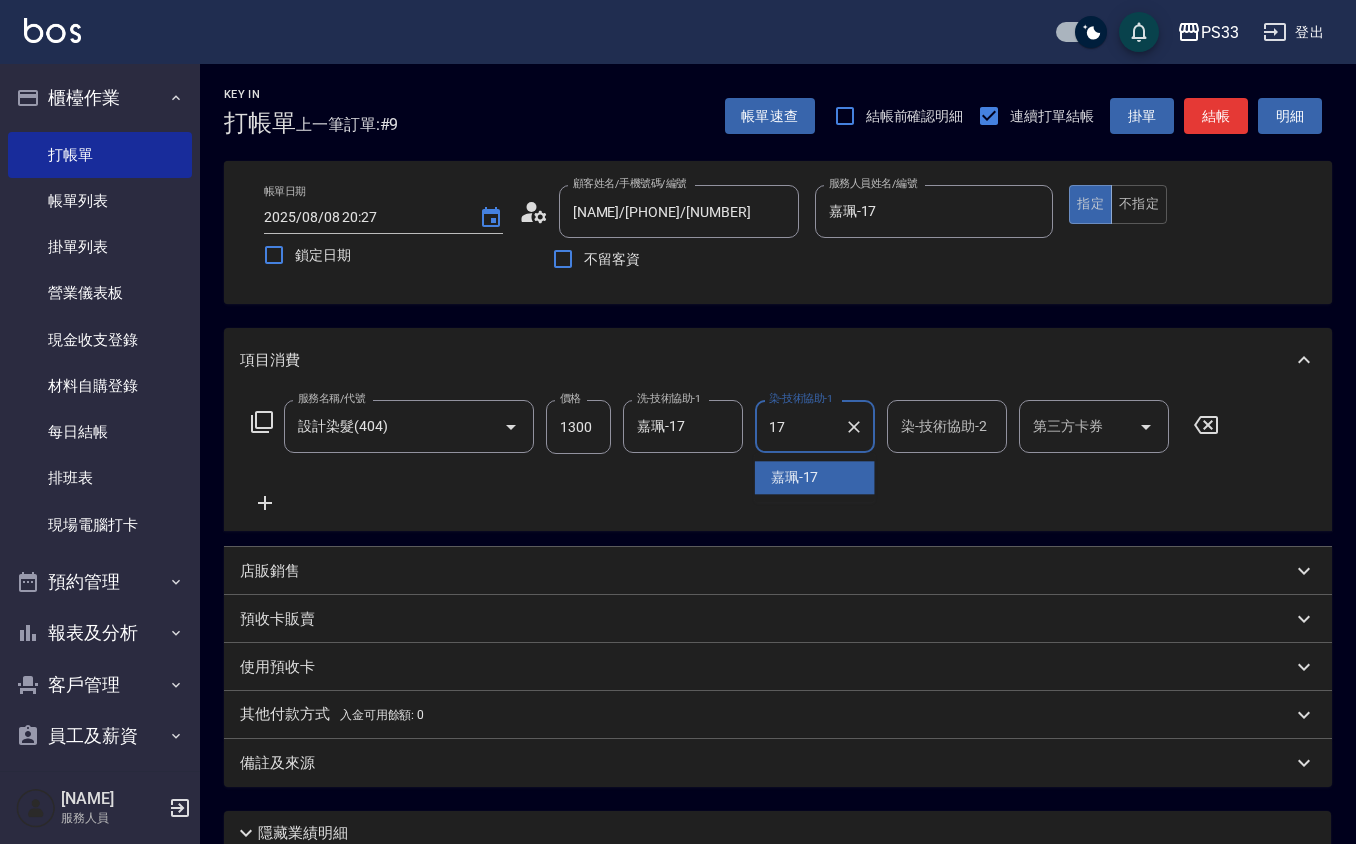 type on "嘉珮-17" 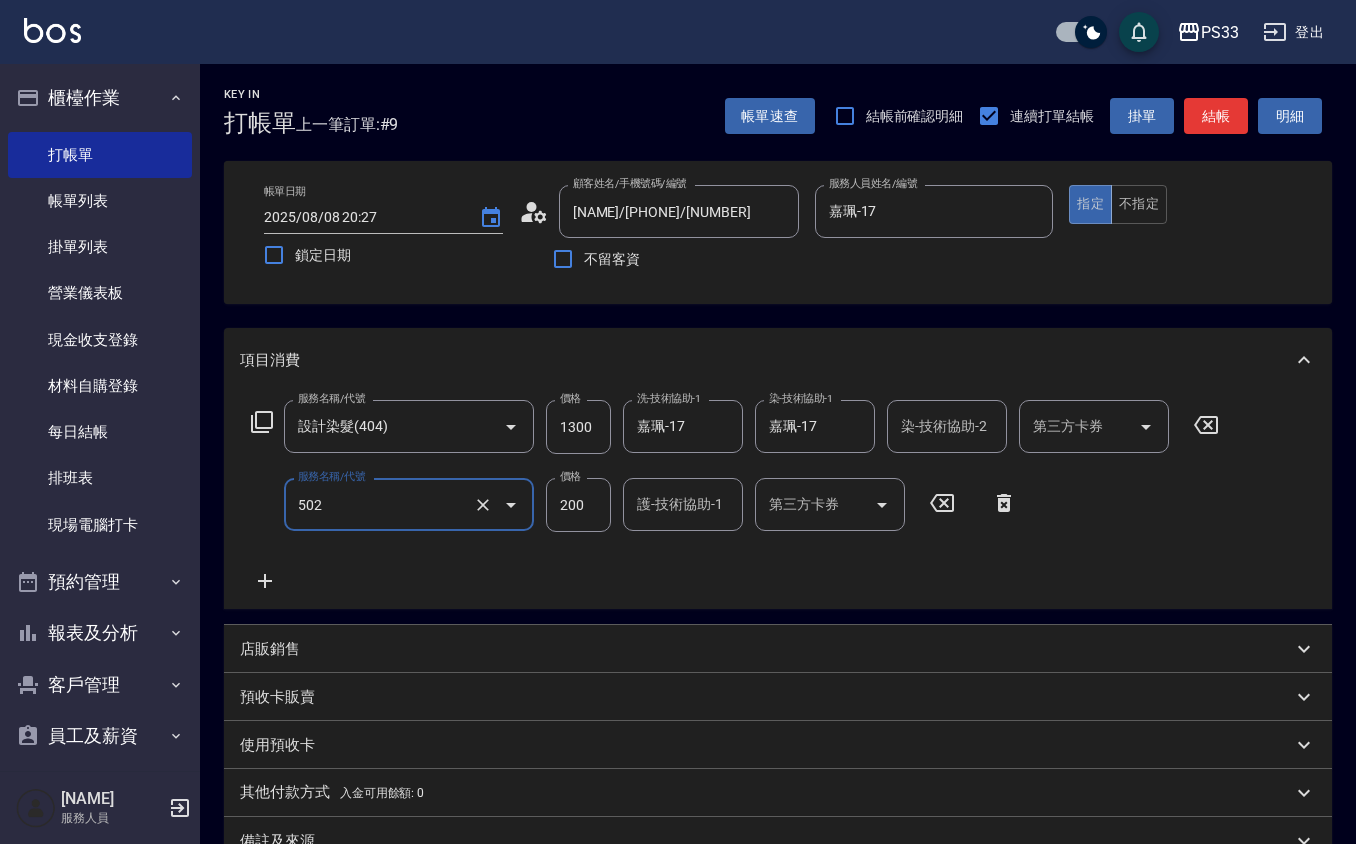 type on "自備護髮(502)" 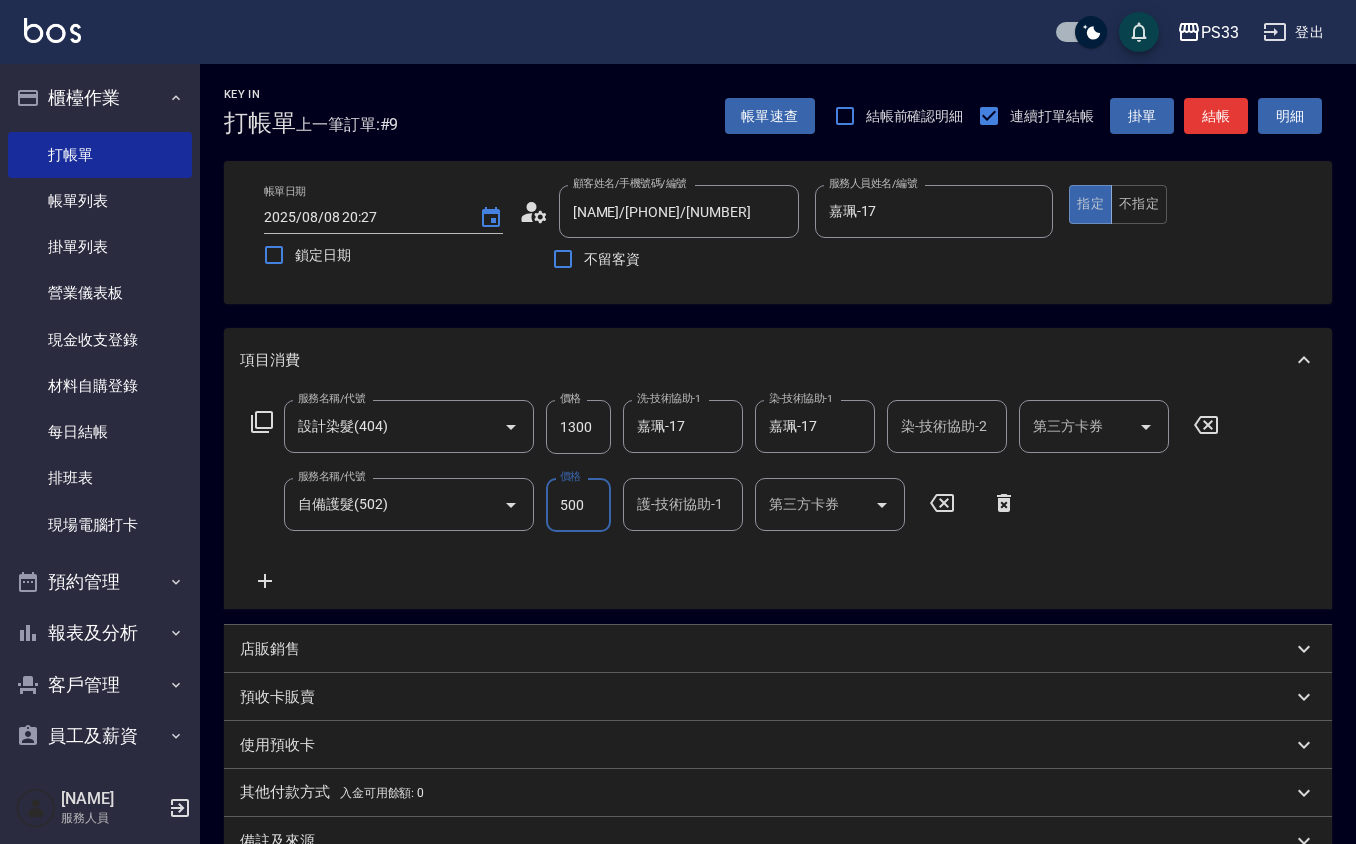 type on "500" 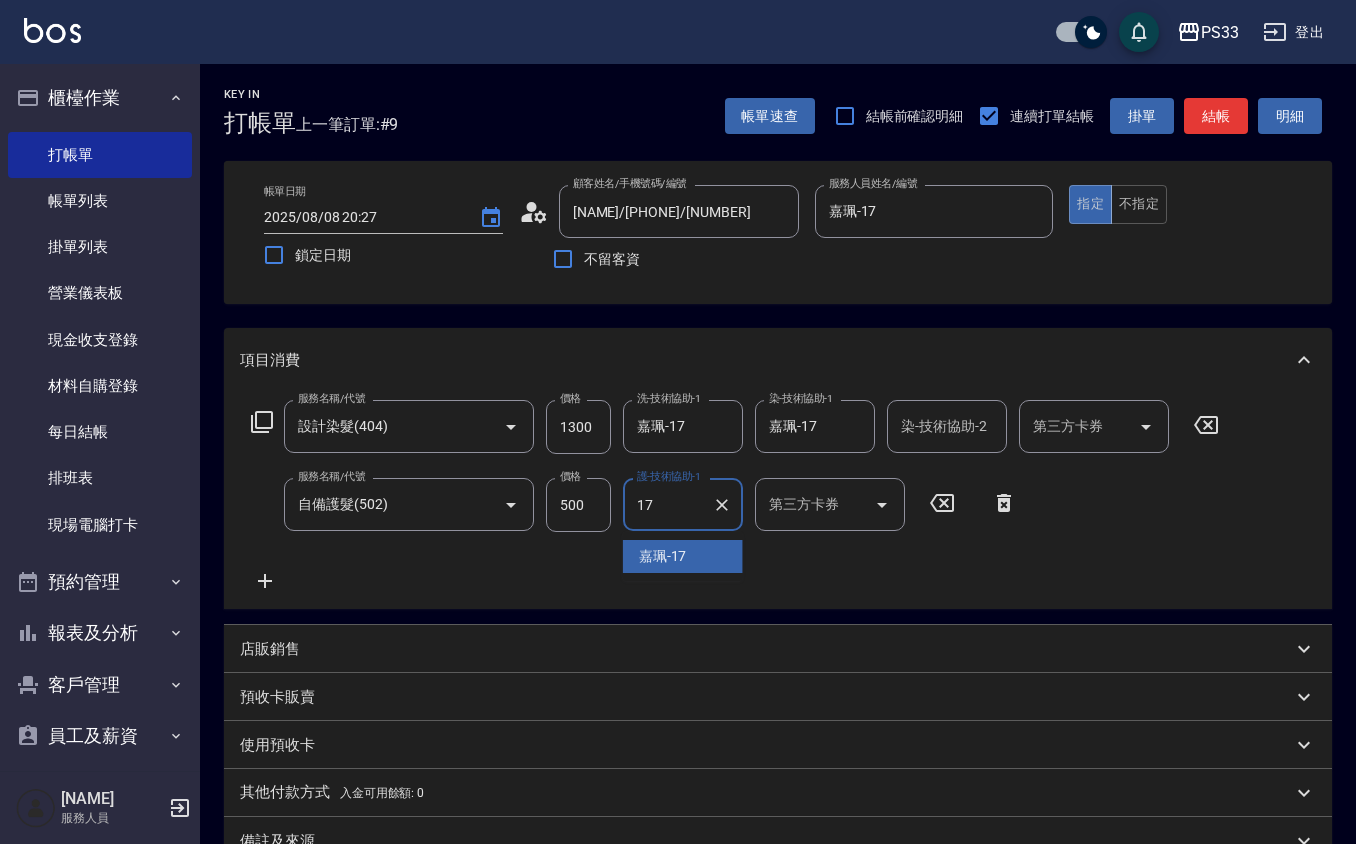 type on "嘉珮-17" 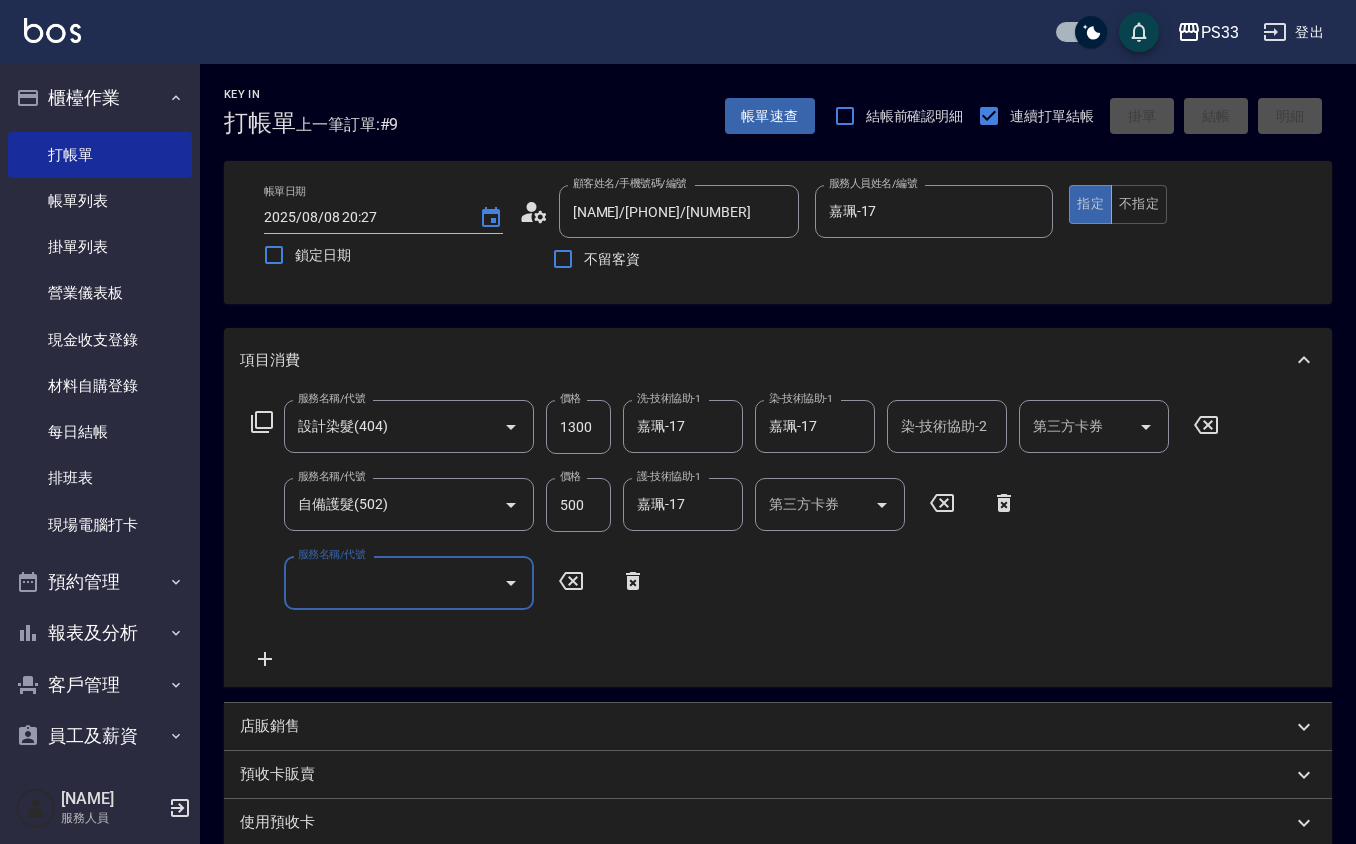 type 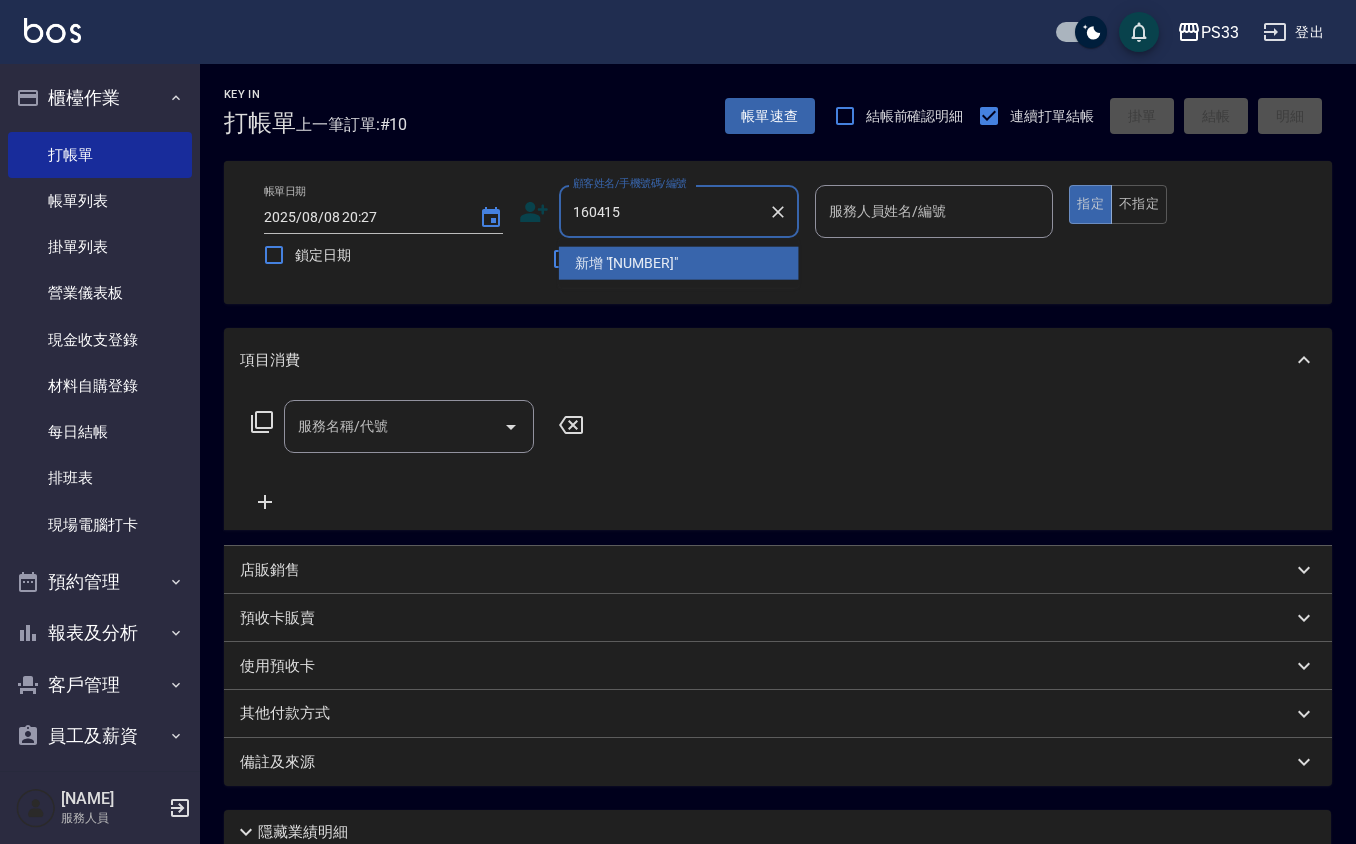 type on "160415" 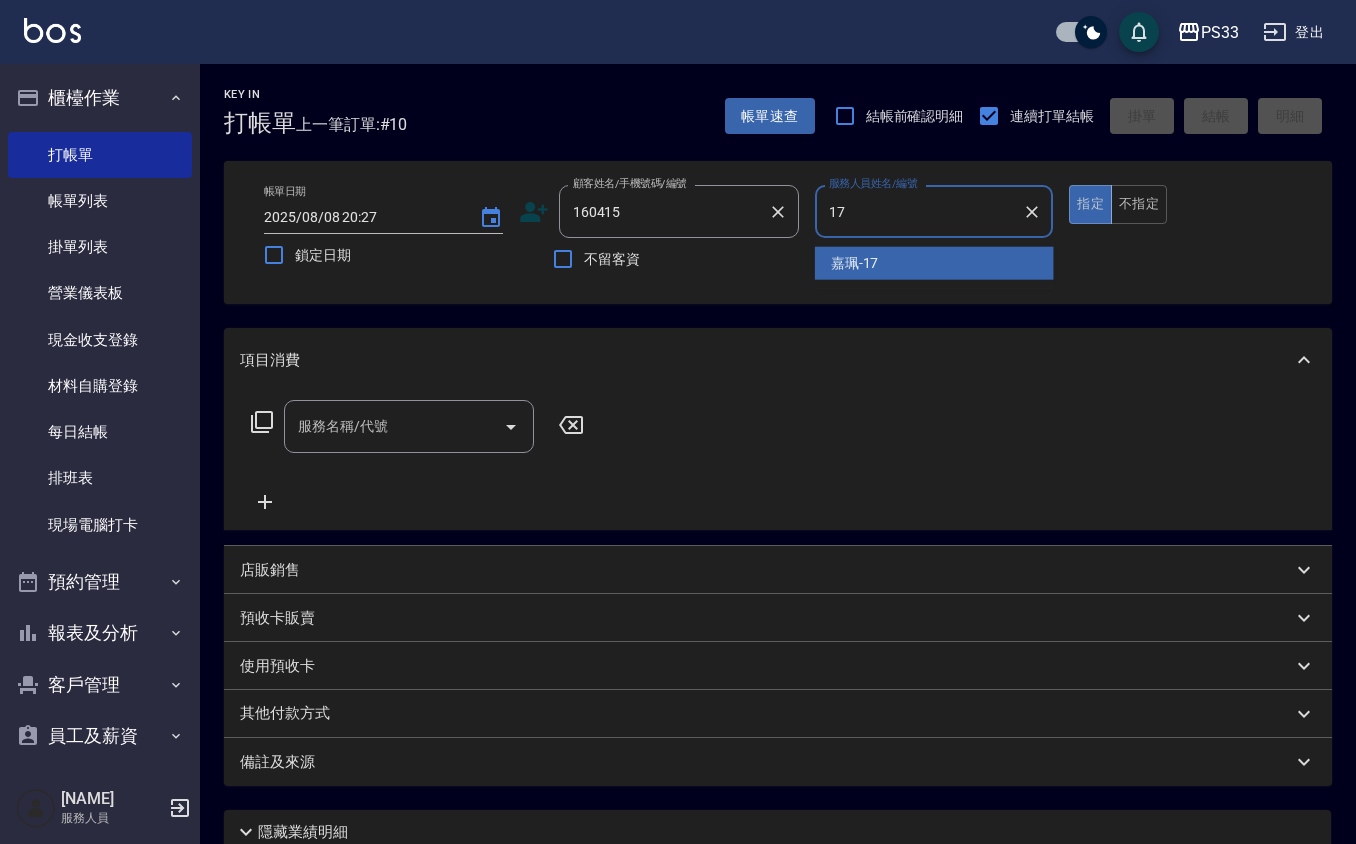 type on "嘉珮-17" 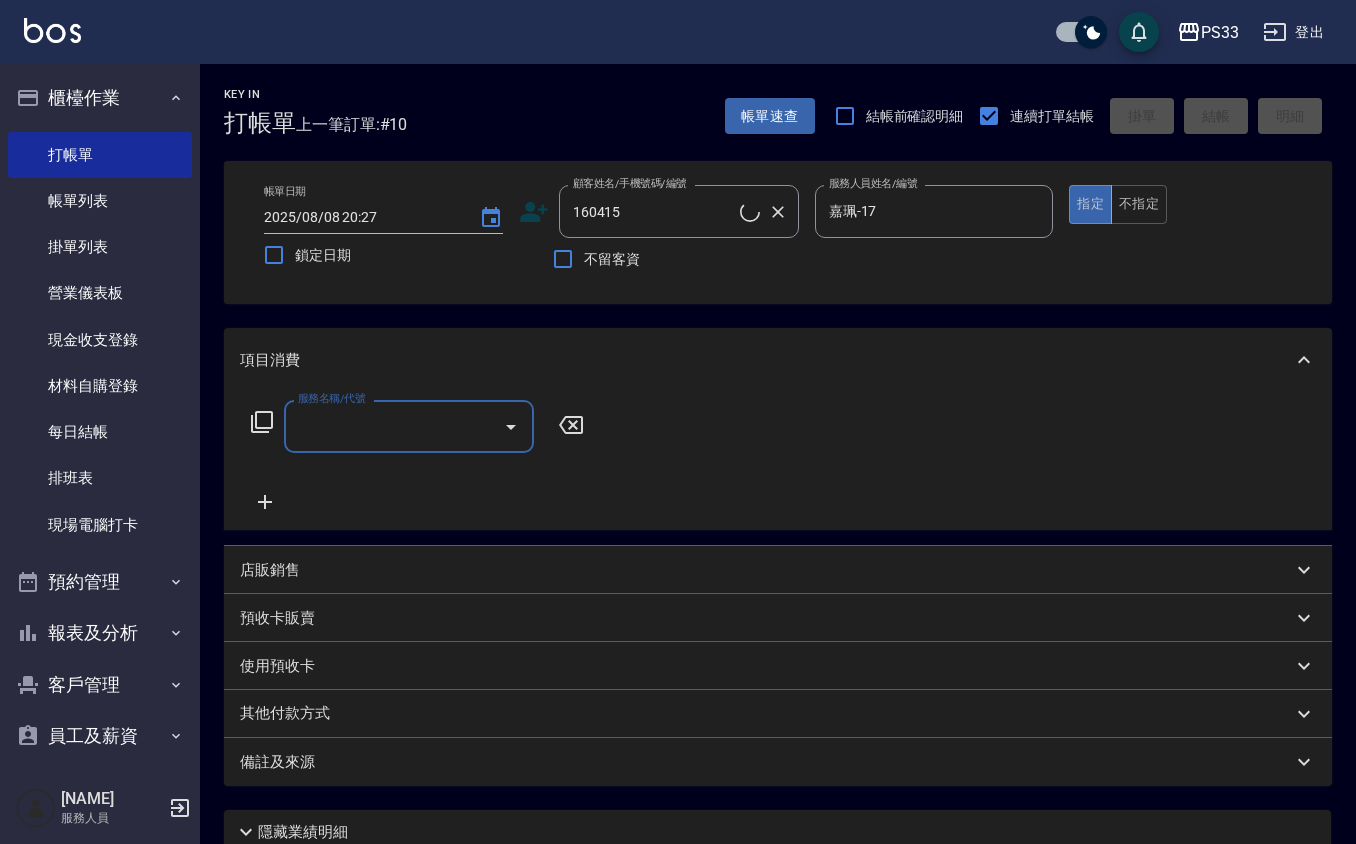type on "[NAME]/[PHONE]/[NUMBER]" 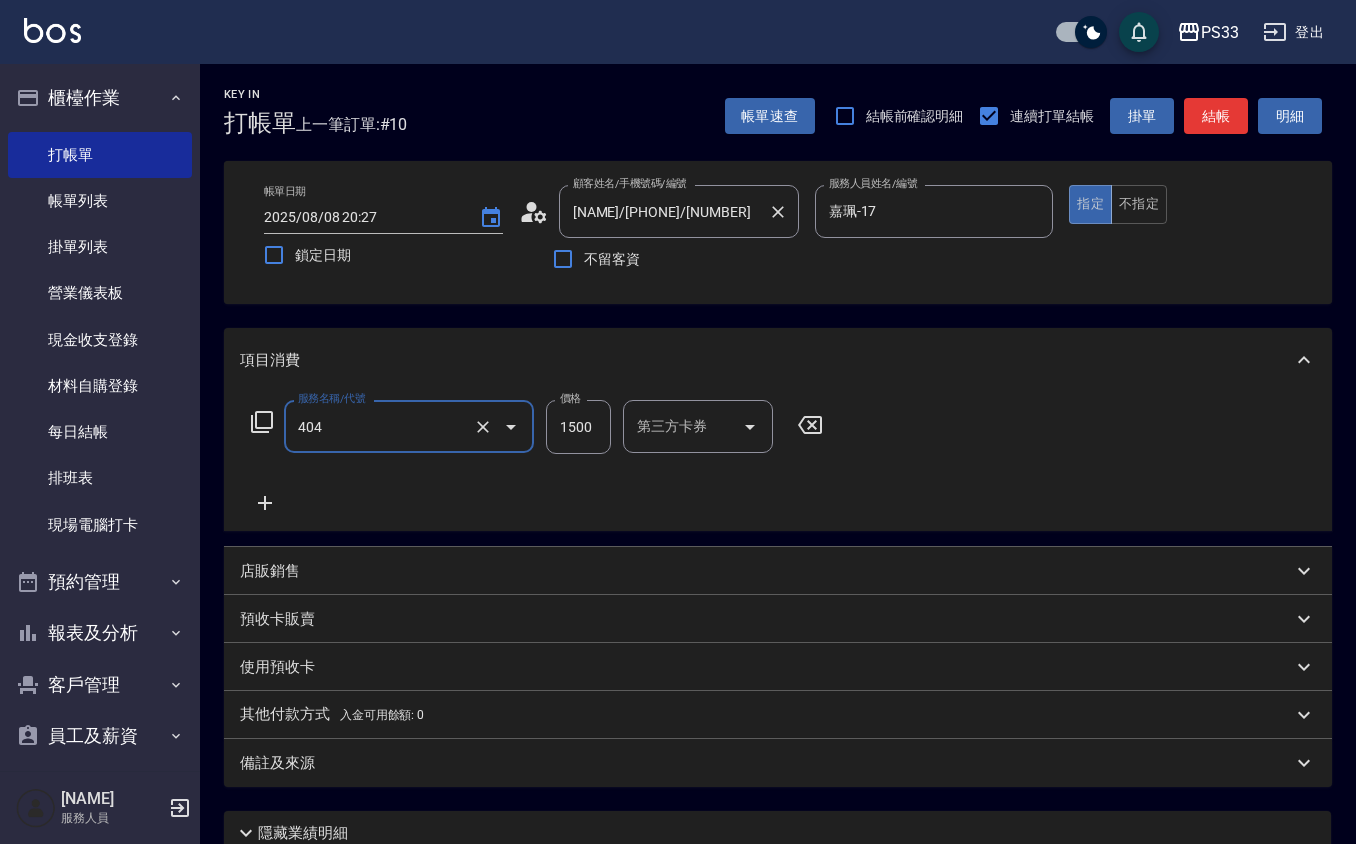 type on "設計染髮(404)" 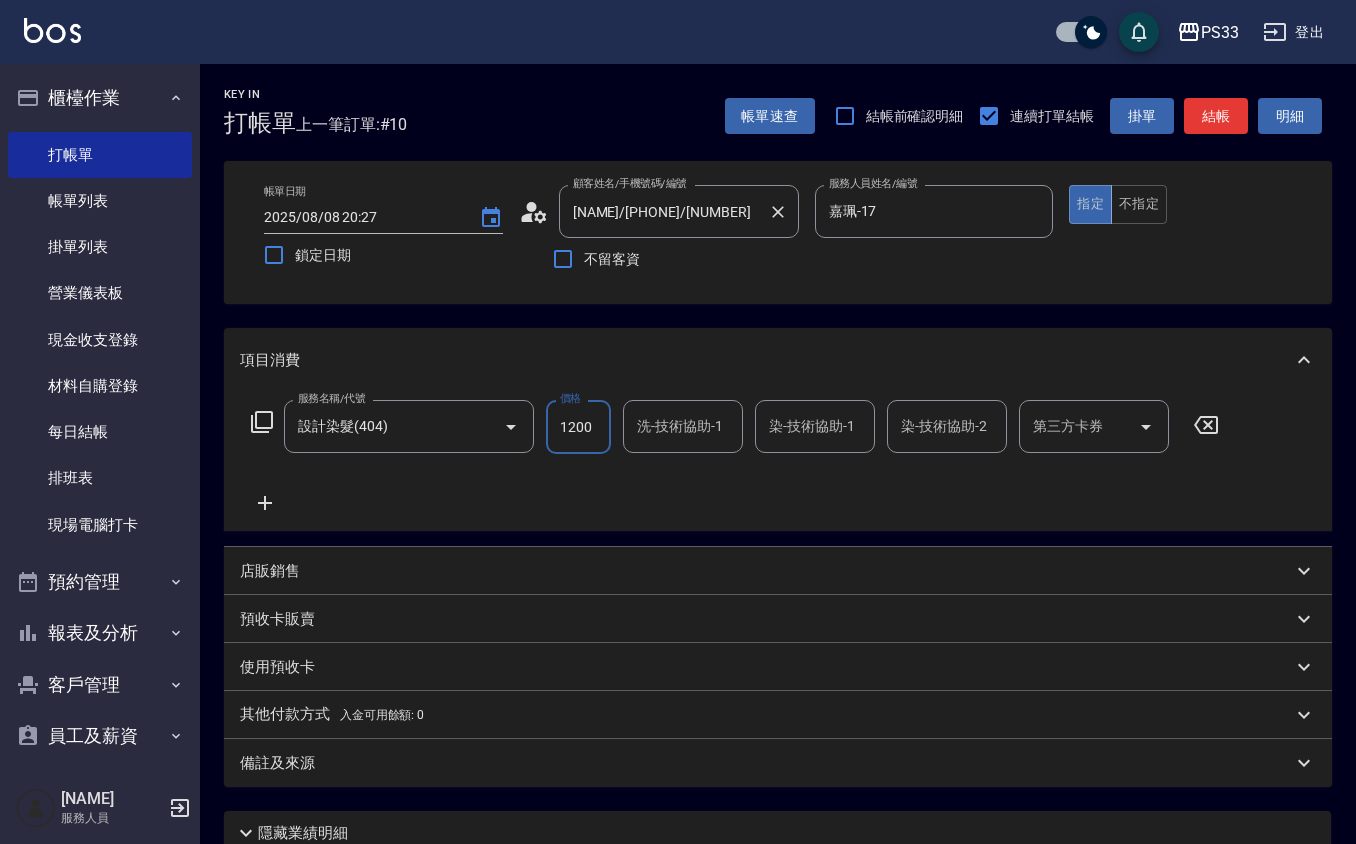 type on "1200" 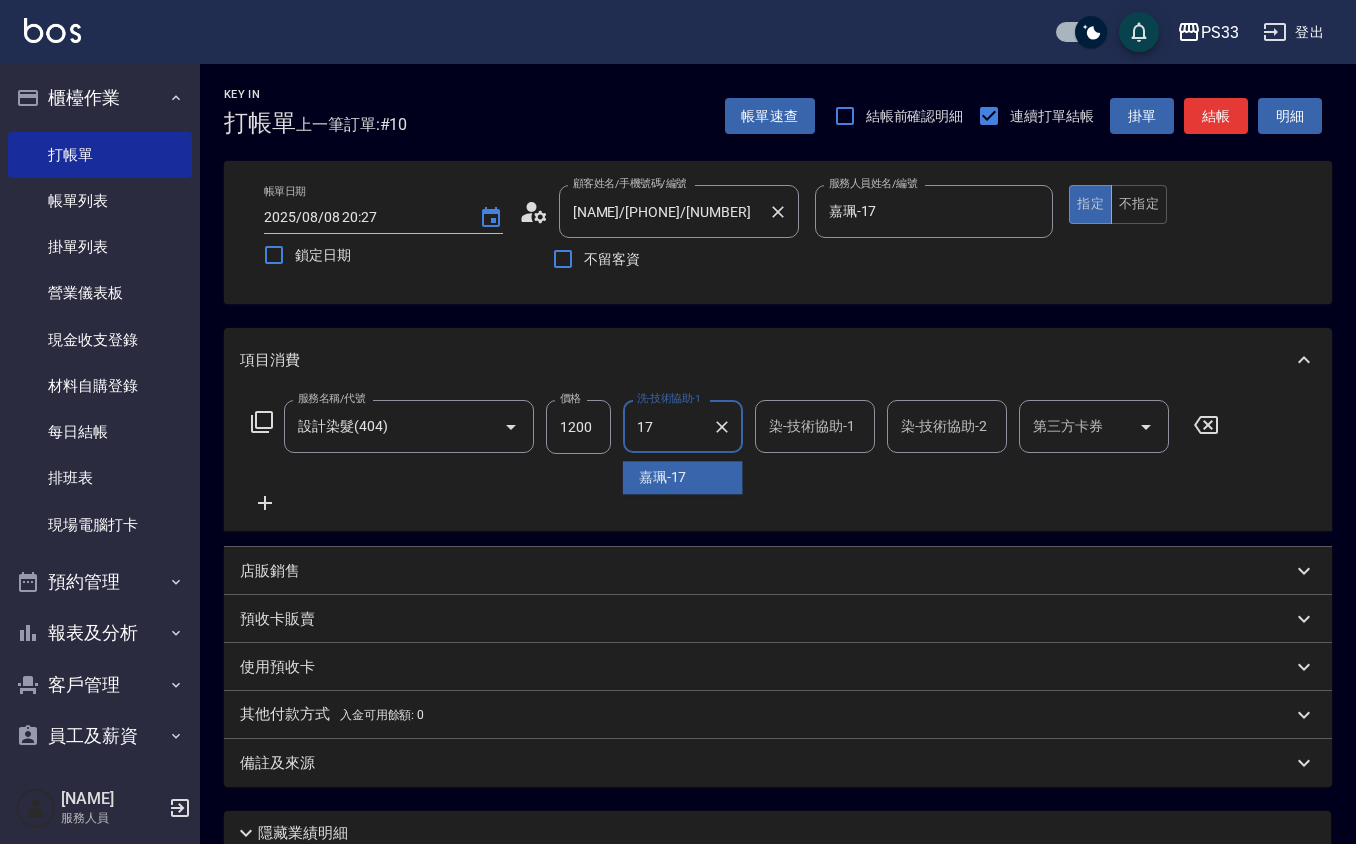 type on "嘉珮-17" 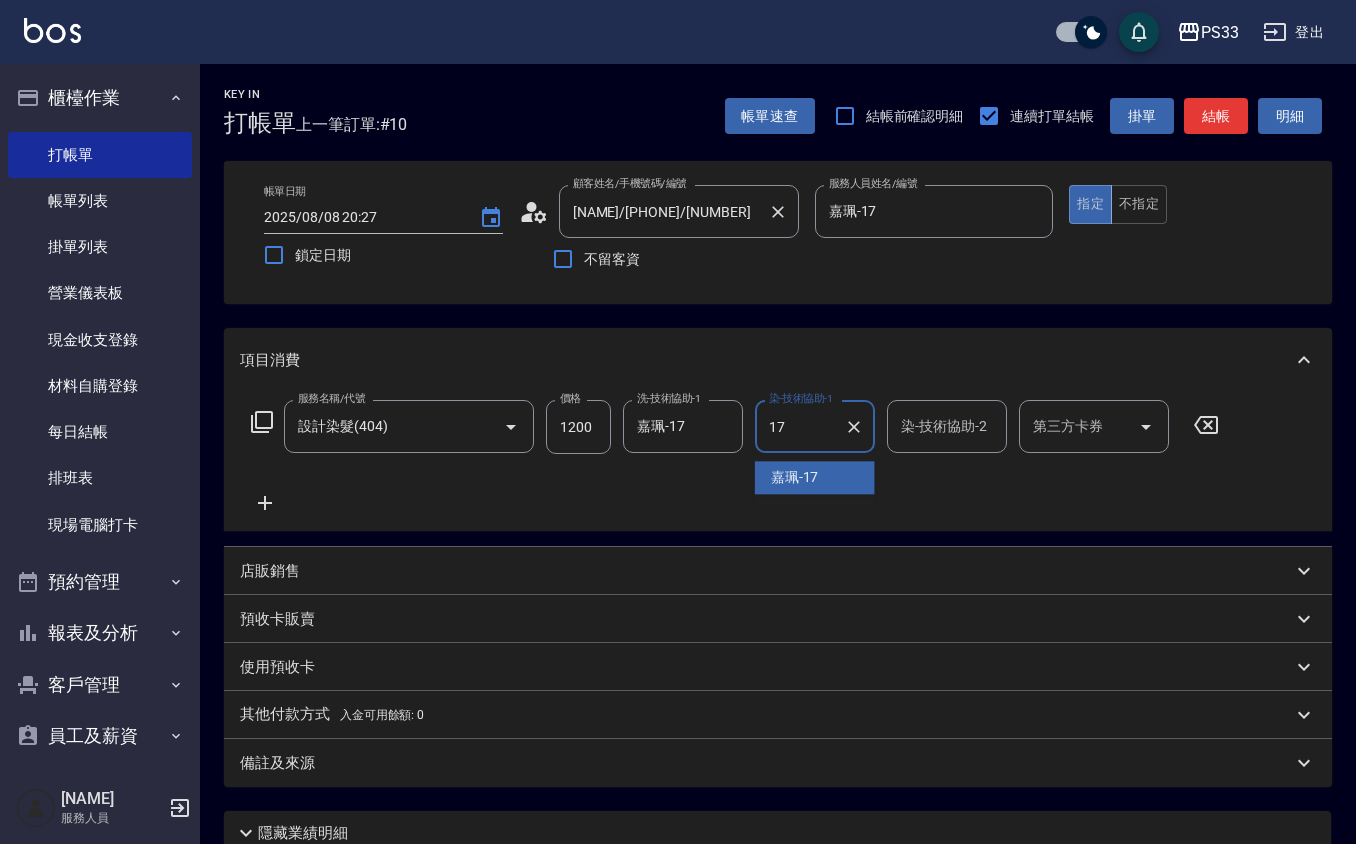 type on "嘉珮-17" 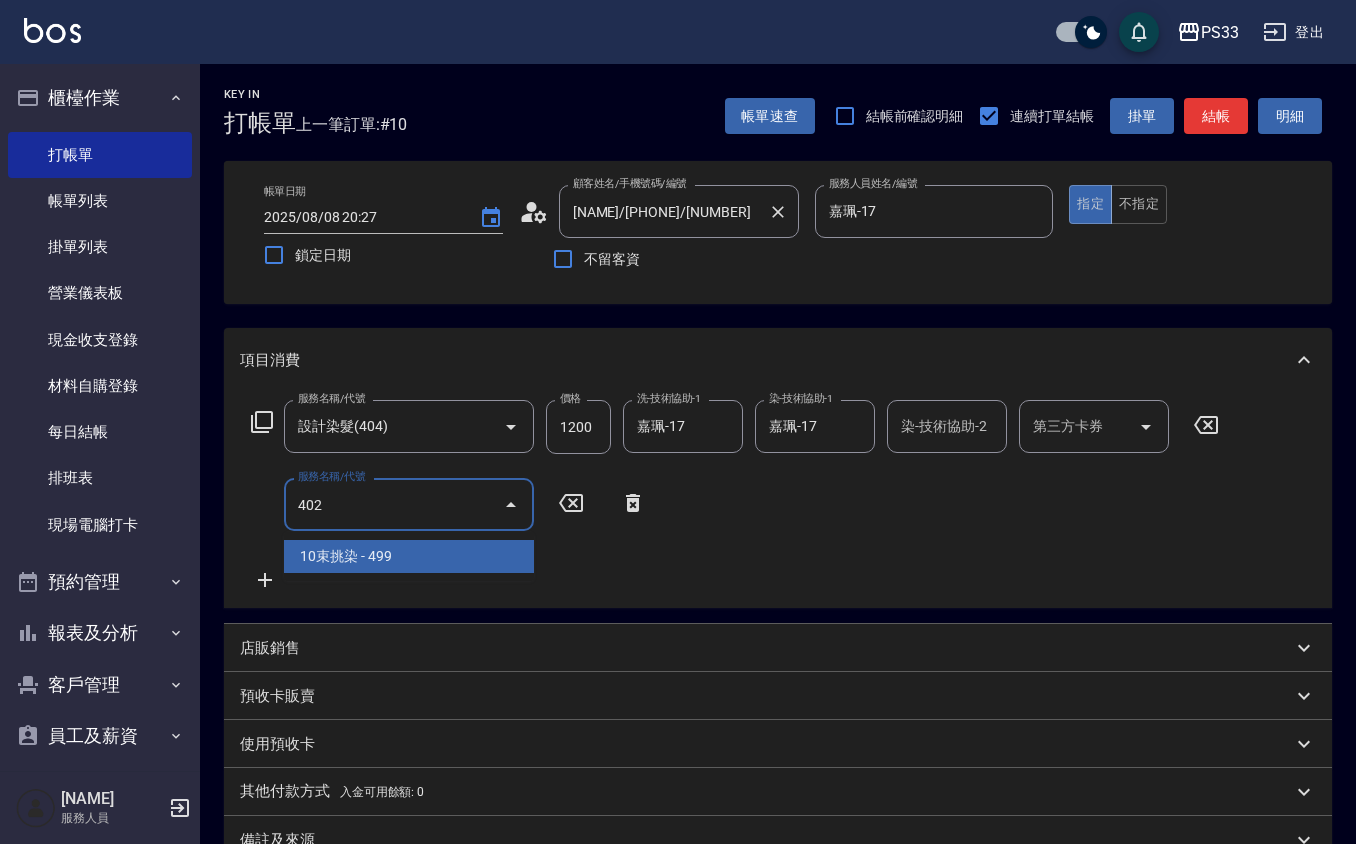type on "10束挑染(402)" 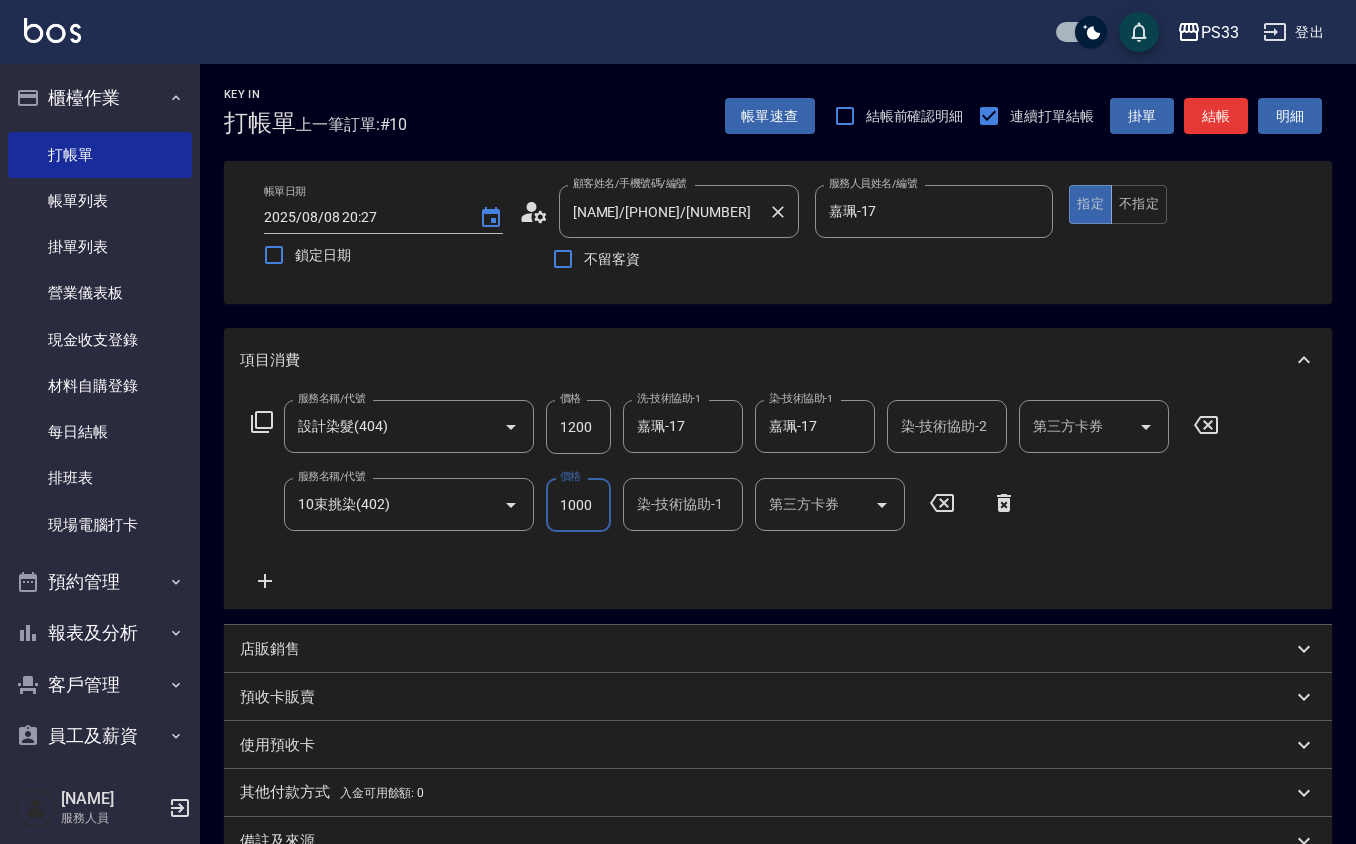 type on "1000" 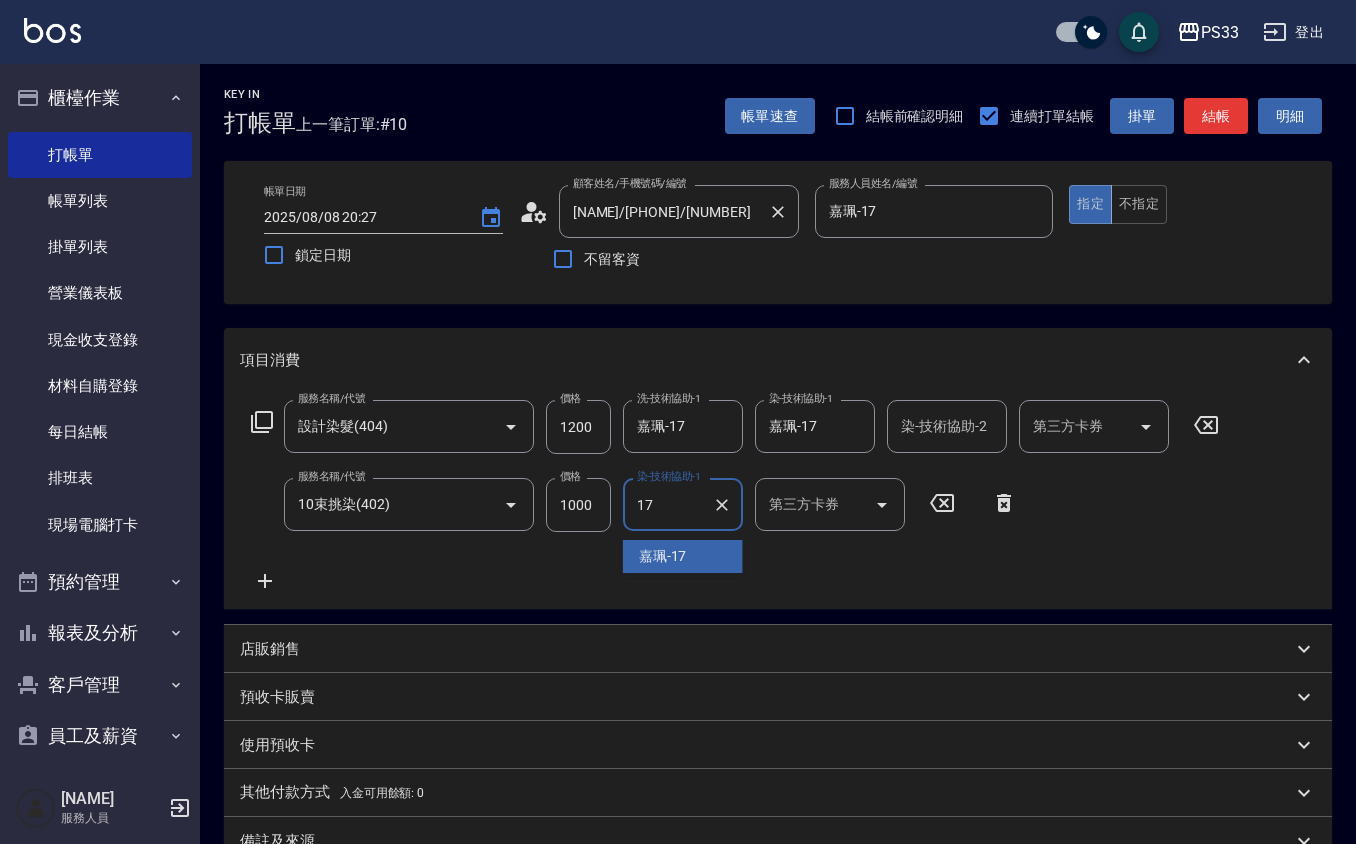type on "嘉珮-17" 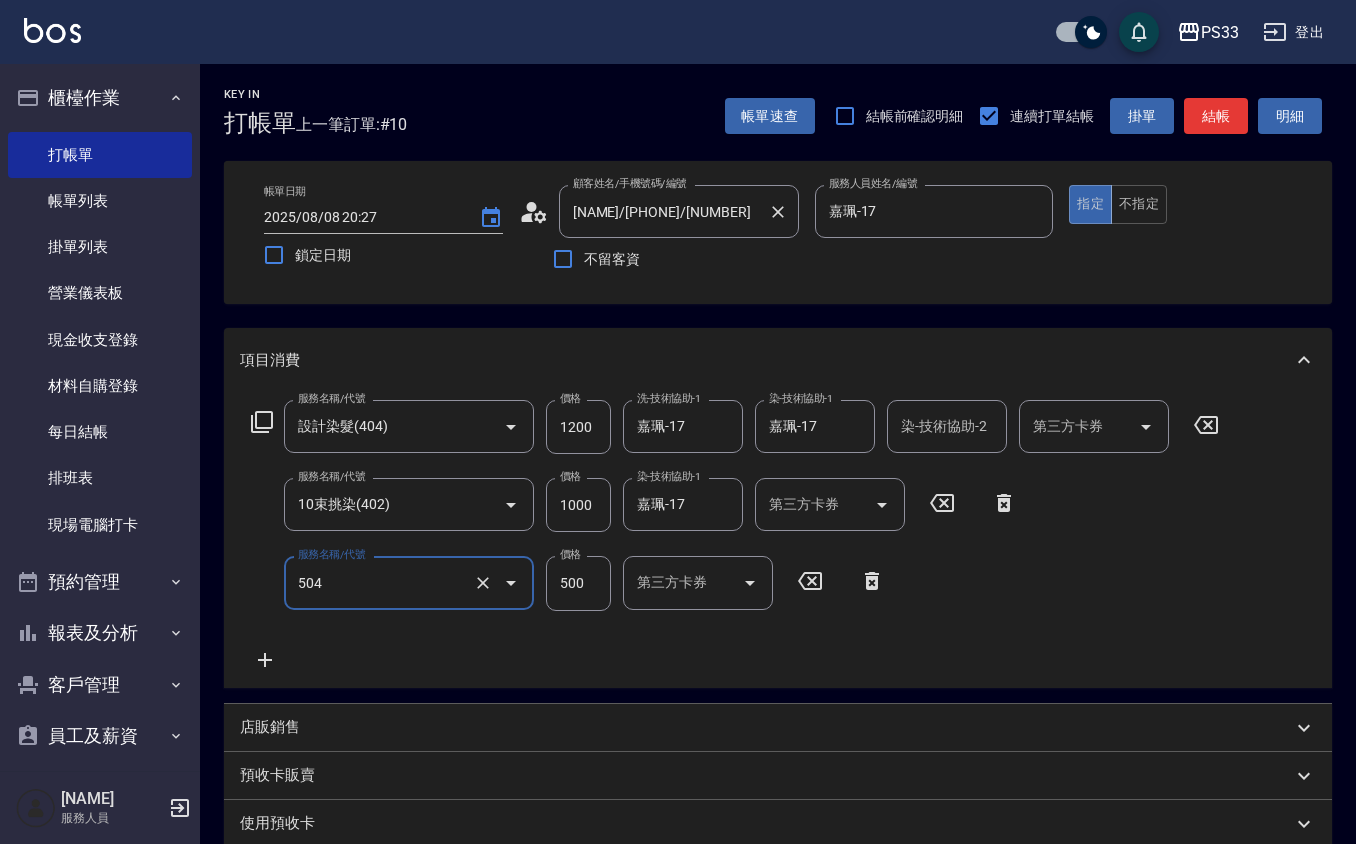 type on "順子護髮(504)" 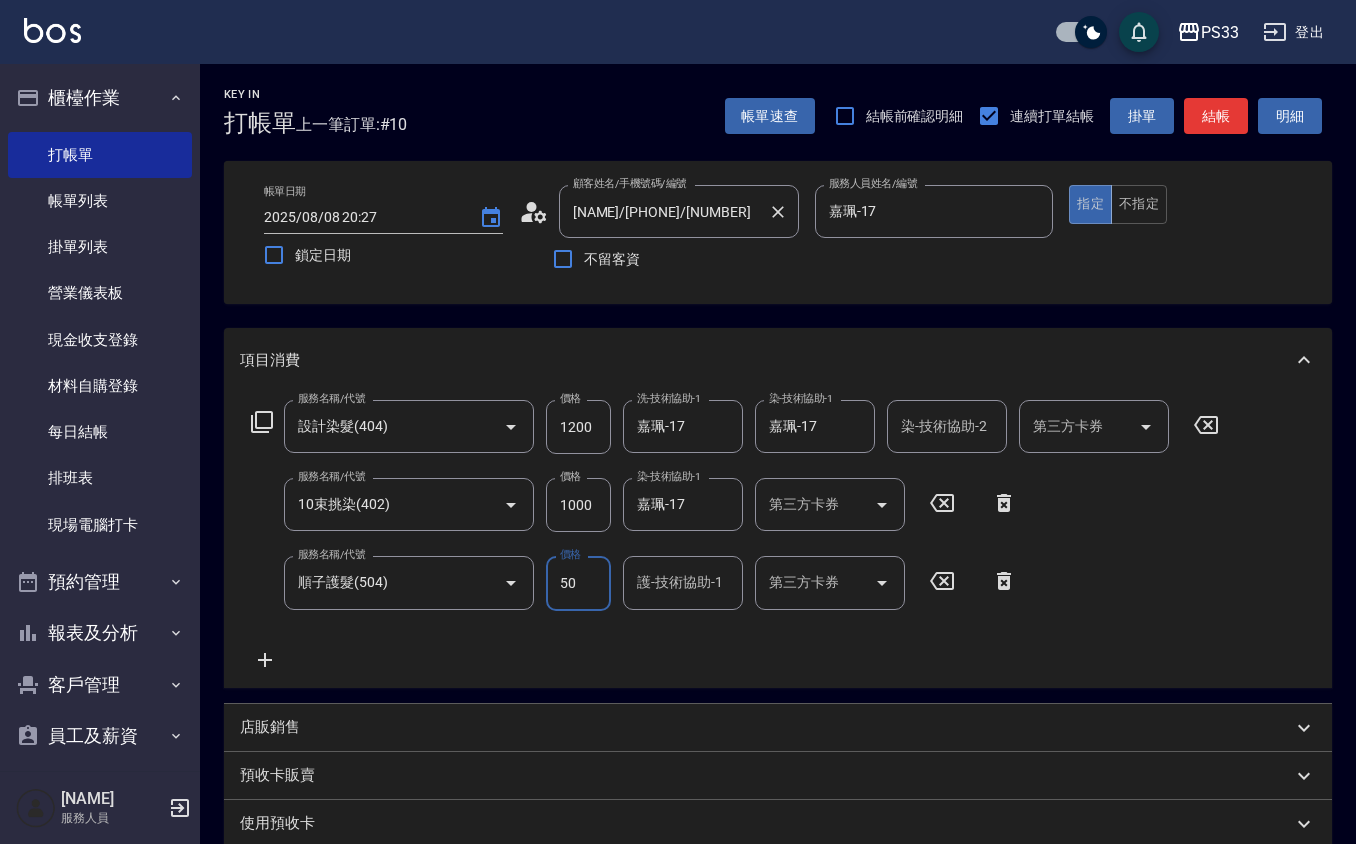 type on "500" 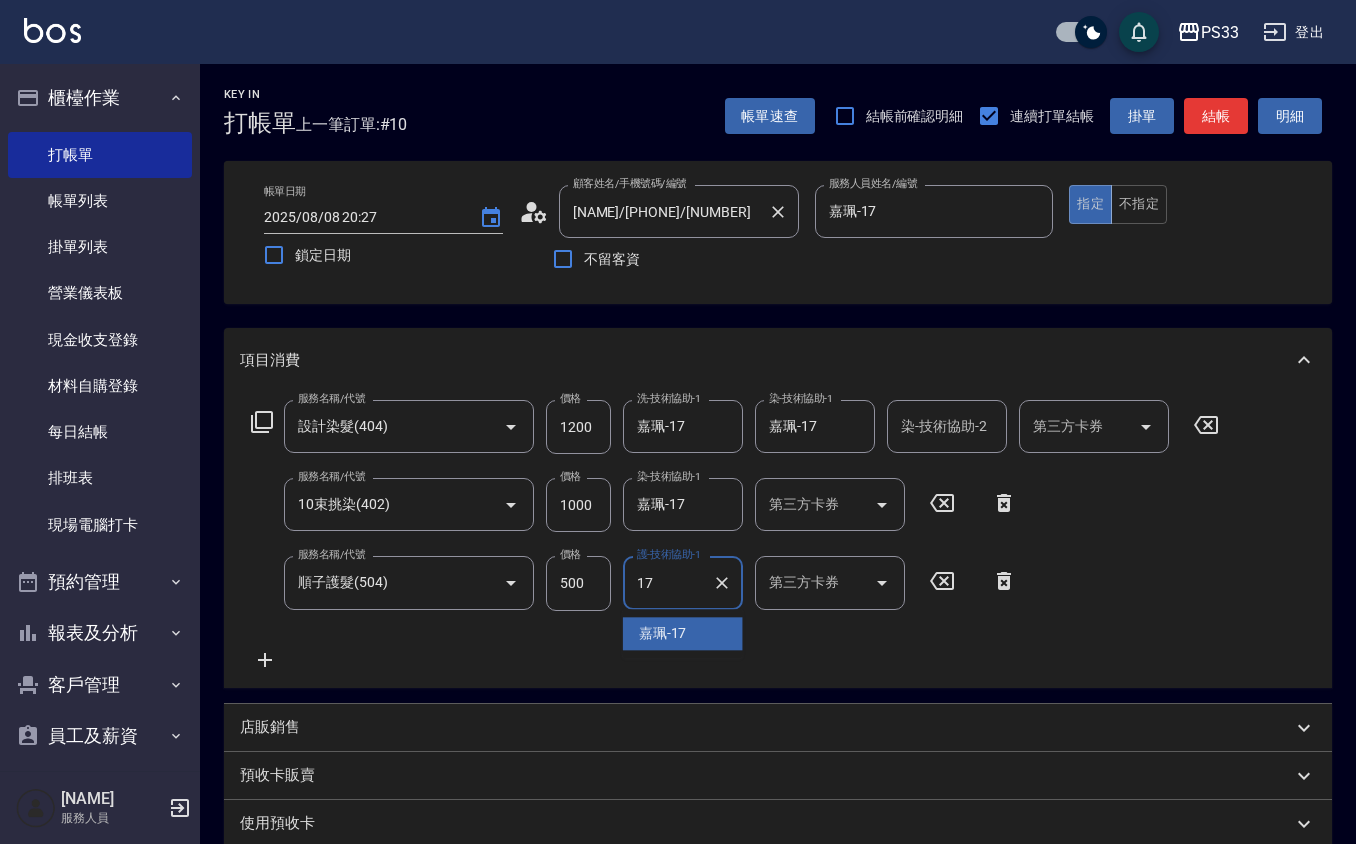 type on "嘉珮-17" 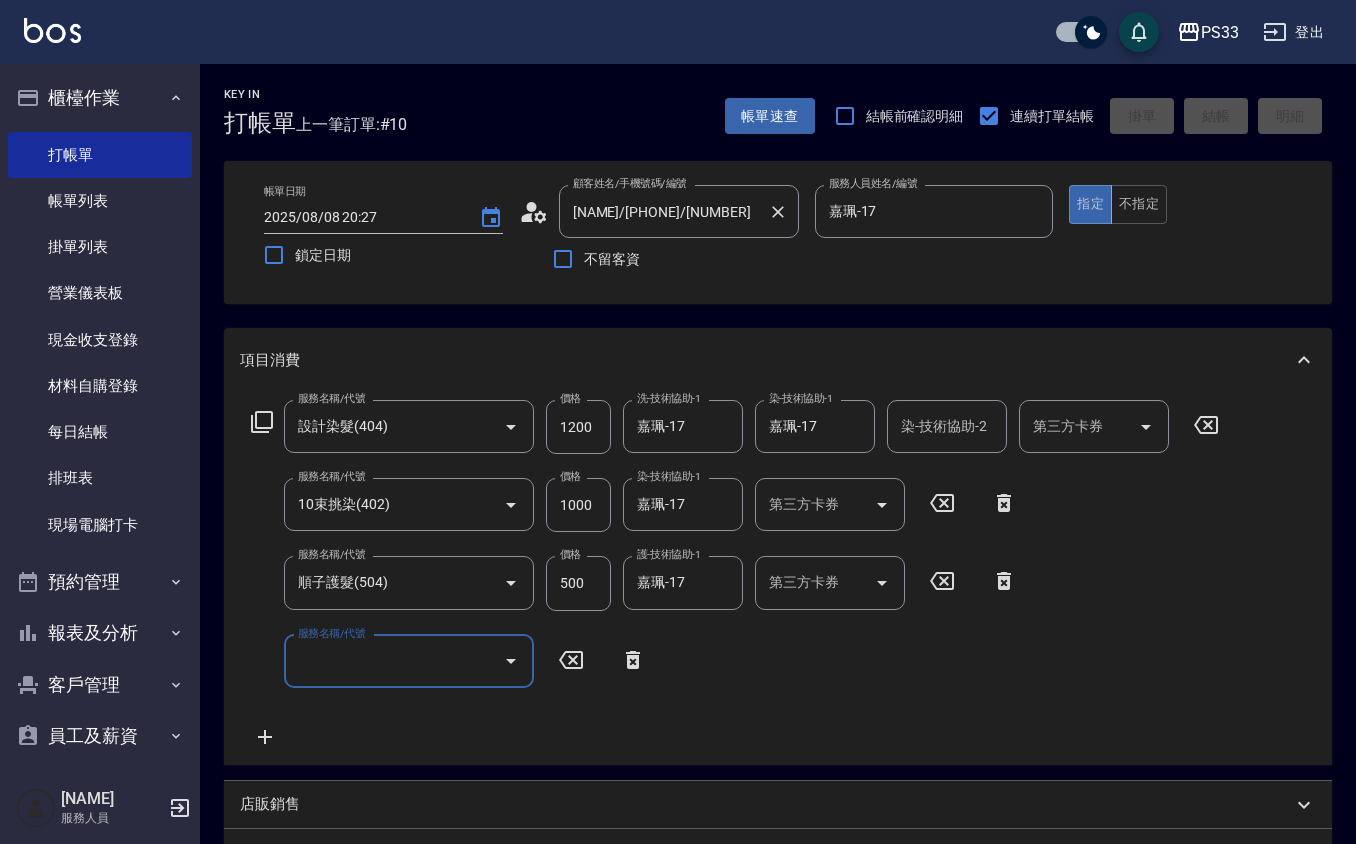 type 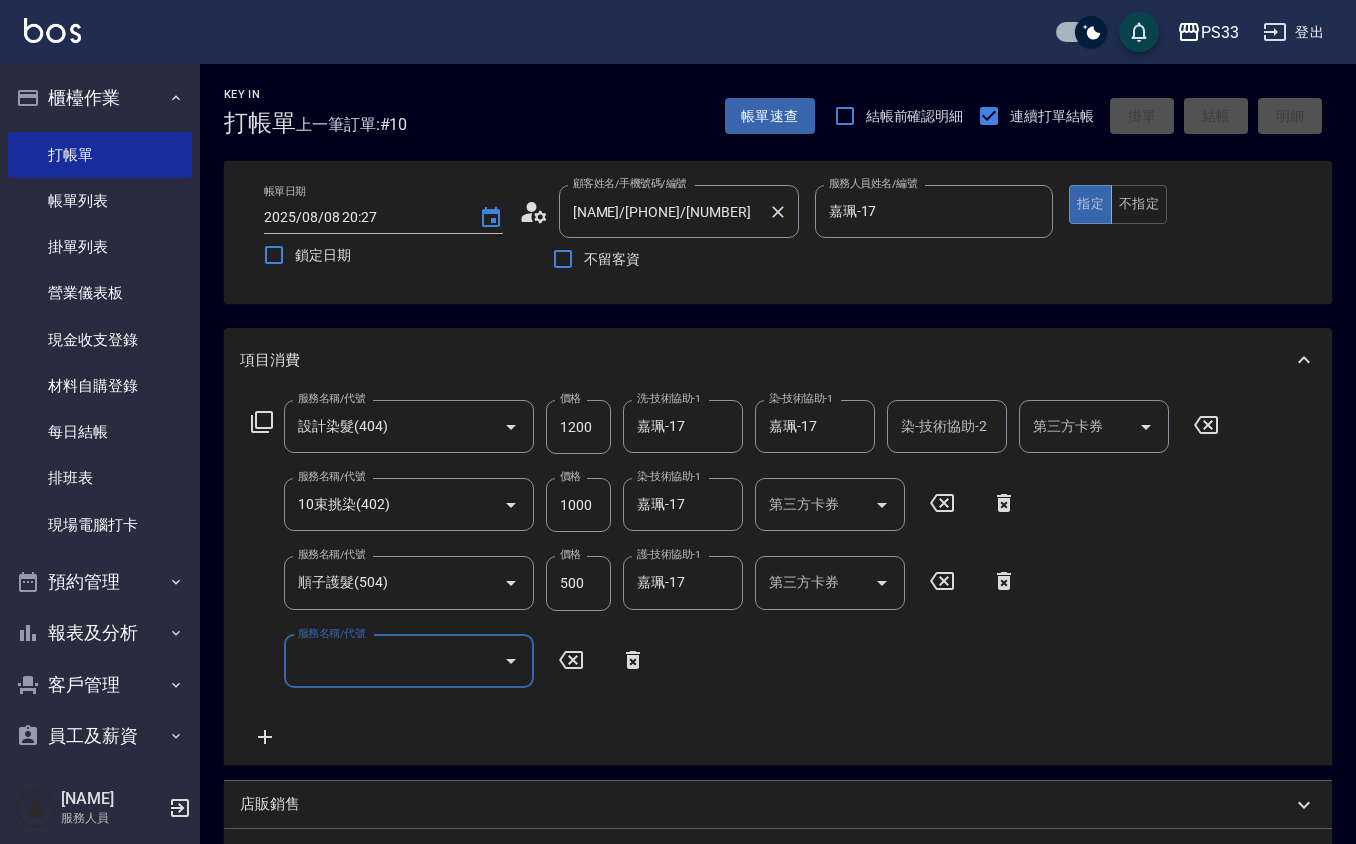type 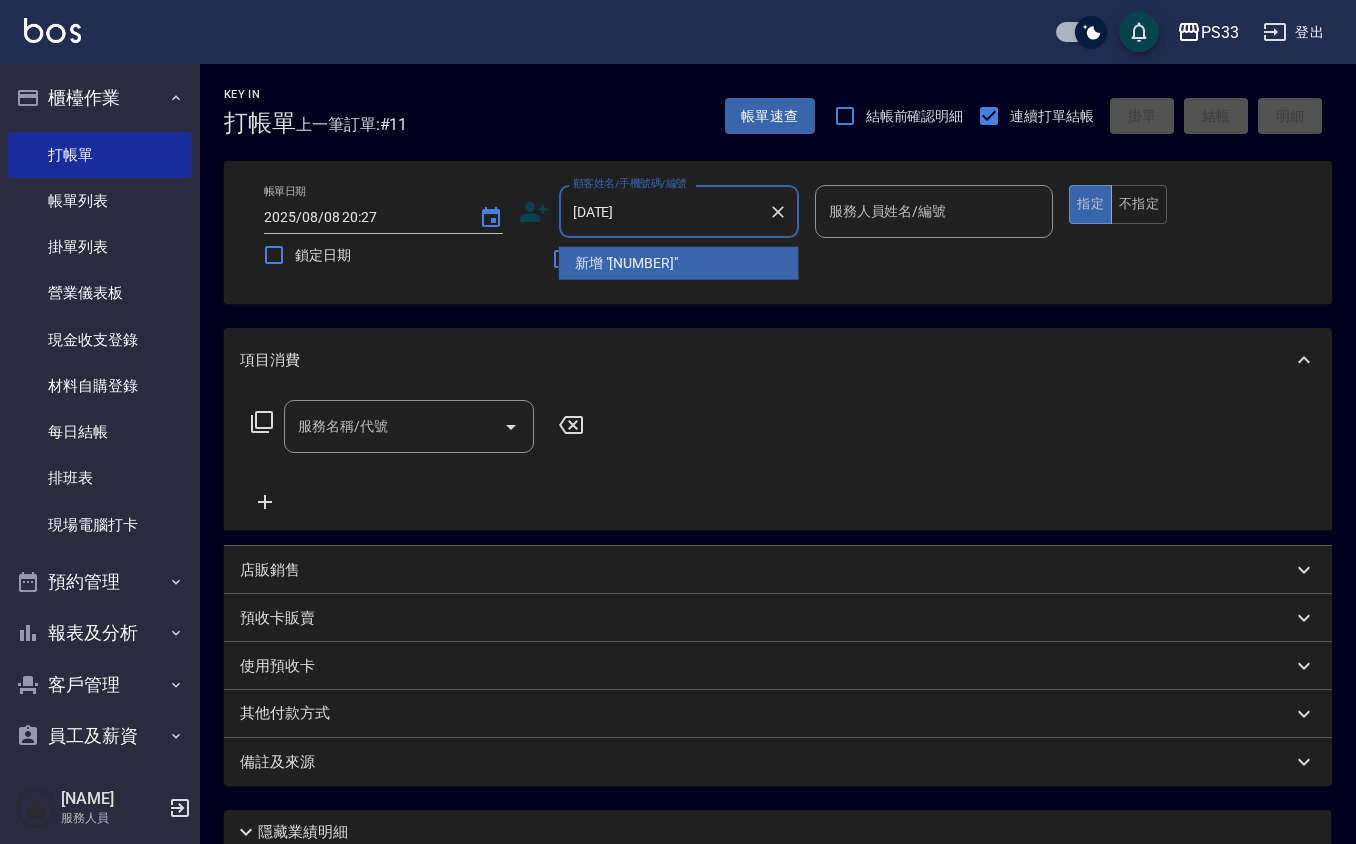 type on "[DATE]" 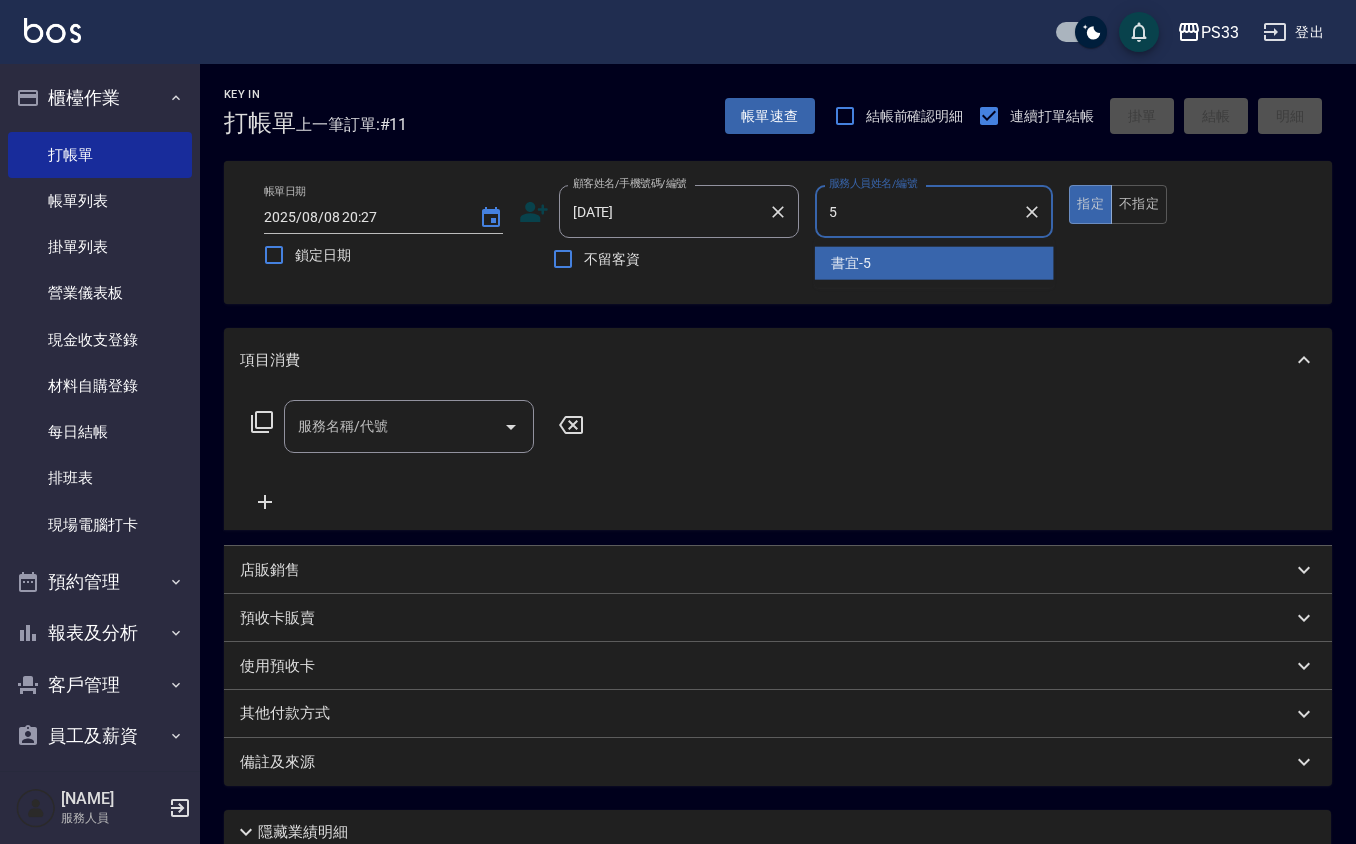 type on "書宜-5" 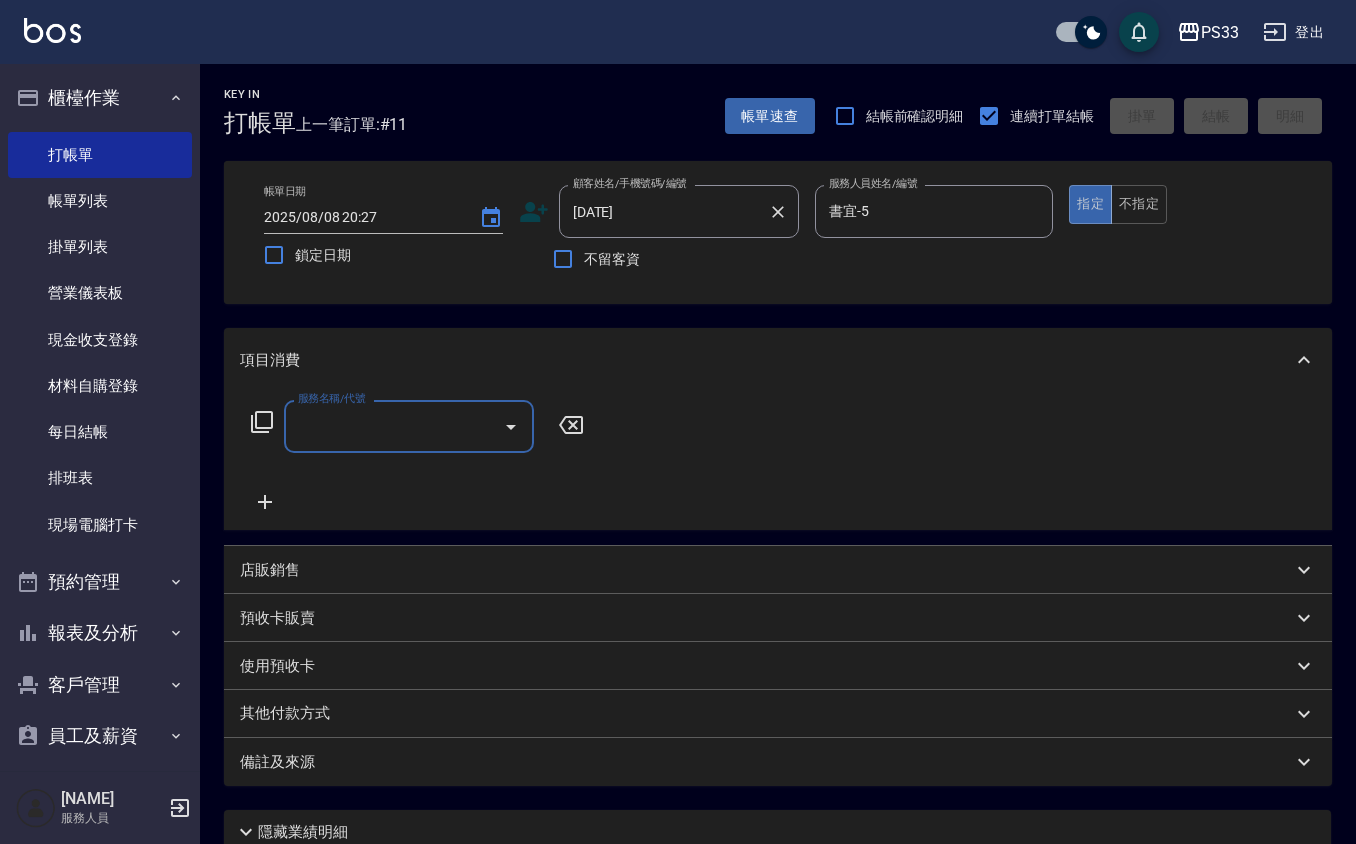 type on "[NAME]/[PHONE]/[NUMBER]" 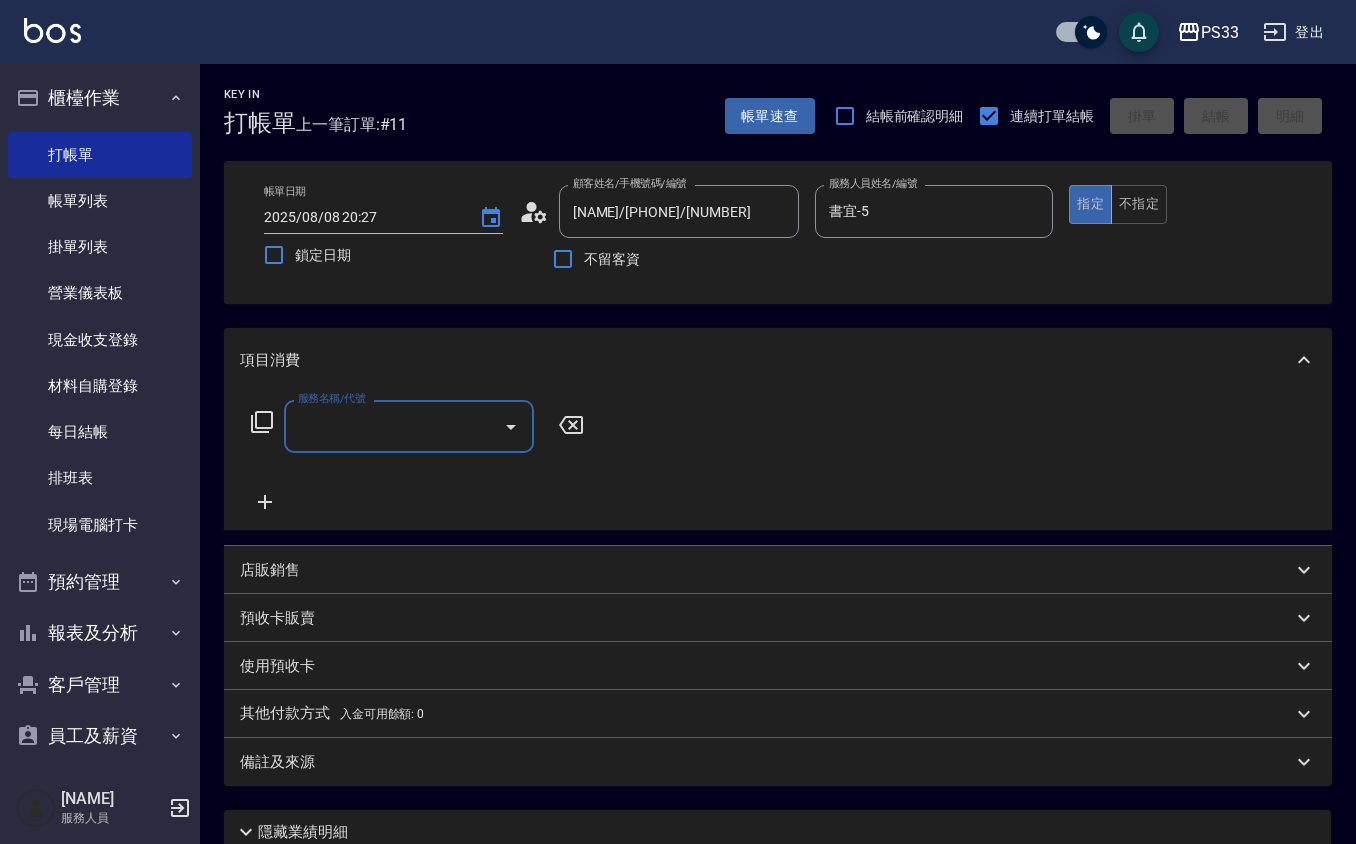 click on "店販銷售" at bounding box center (766, 570) 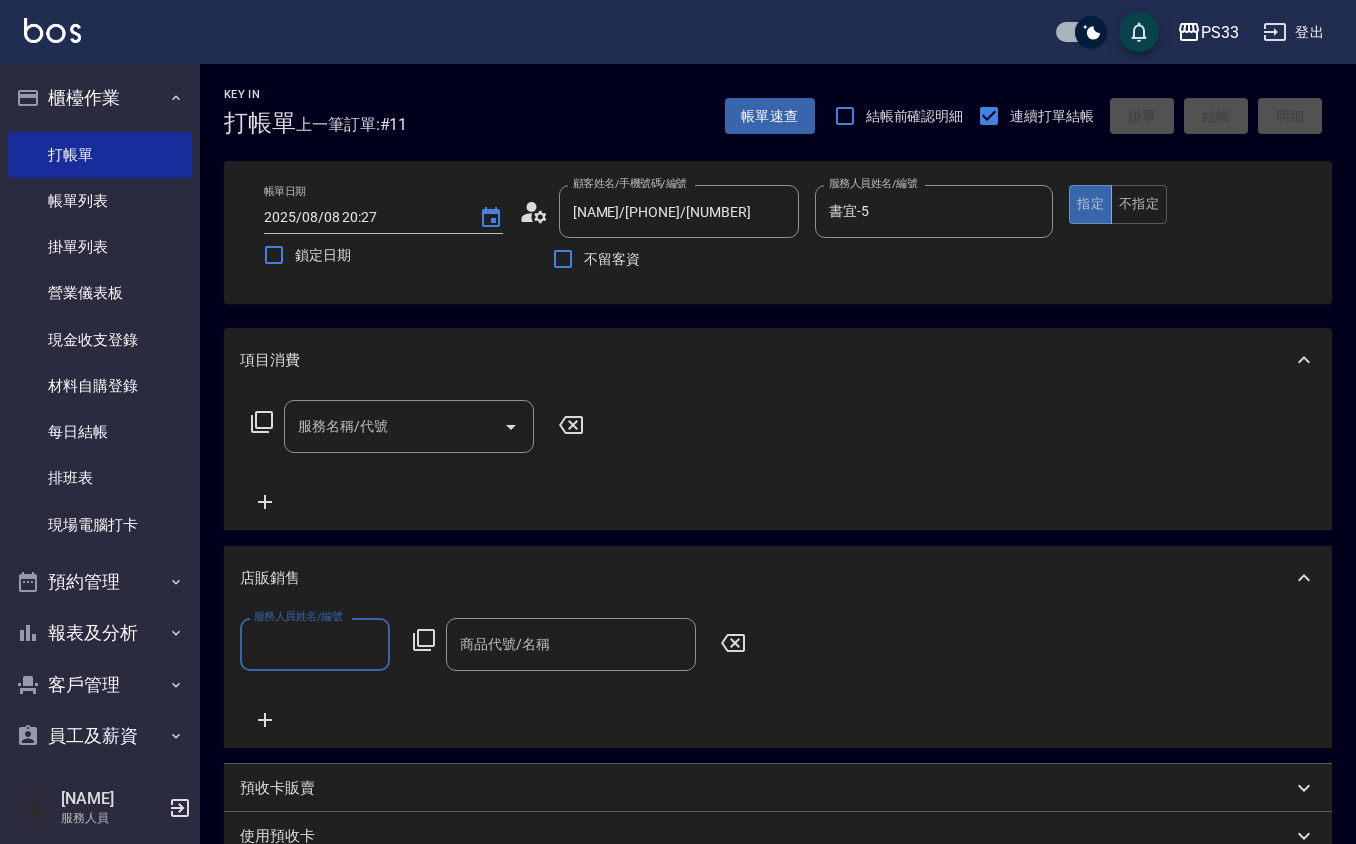 scroll, scrollTop: 1, scrollLeft: 0, axis: vertical 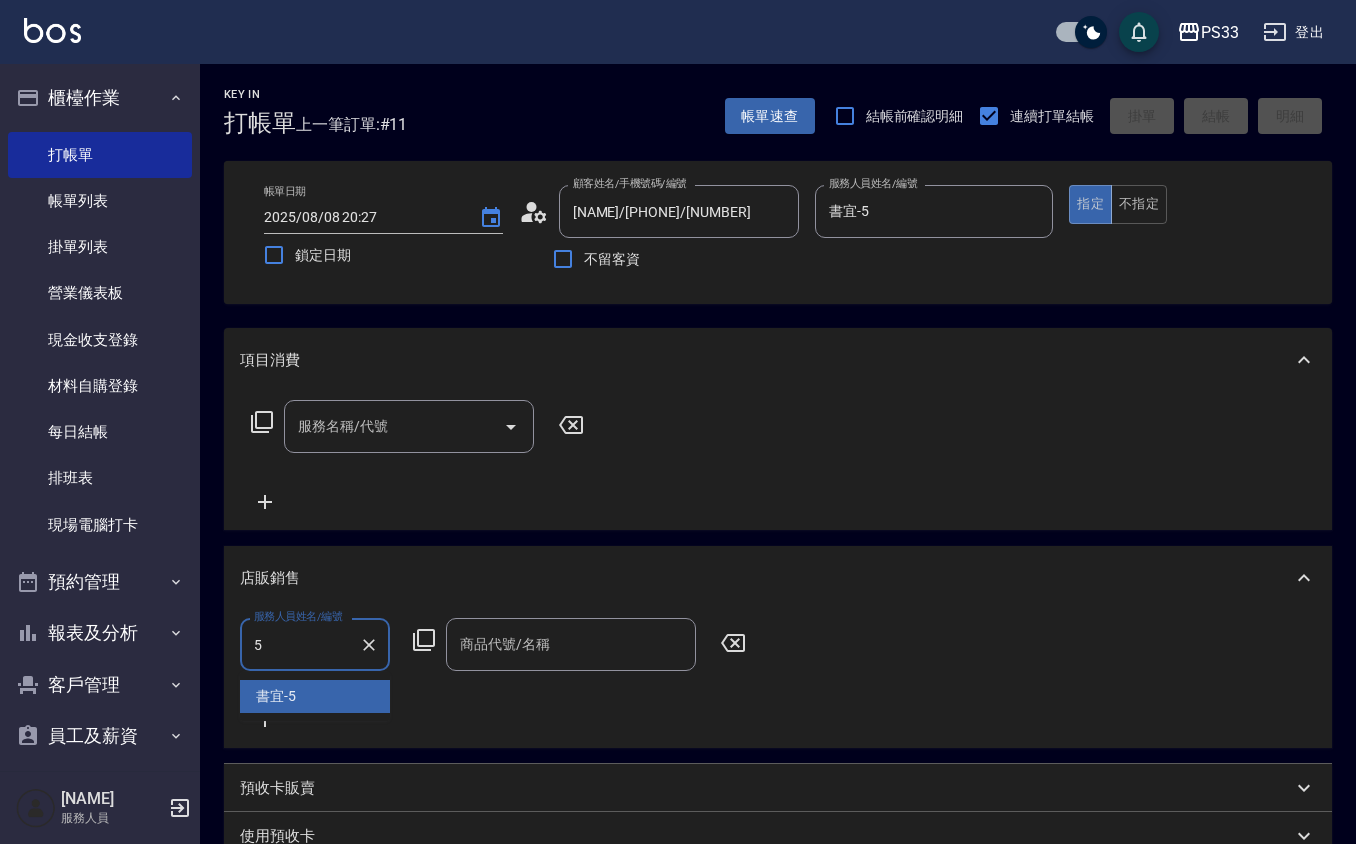 type on "書宜-5" 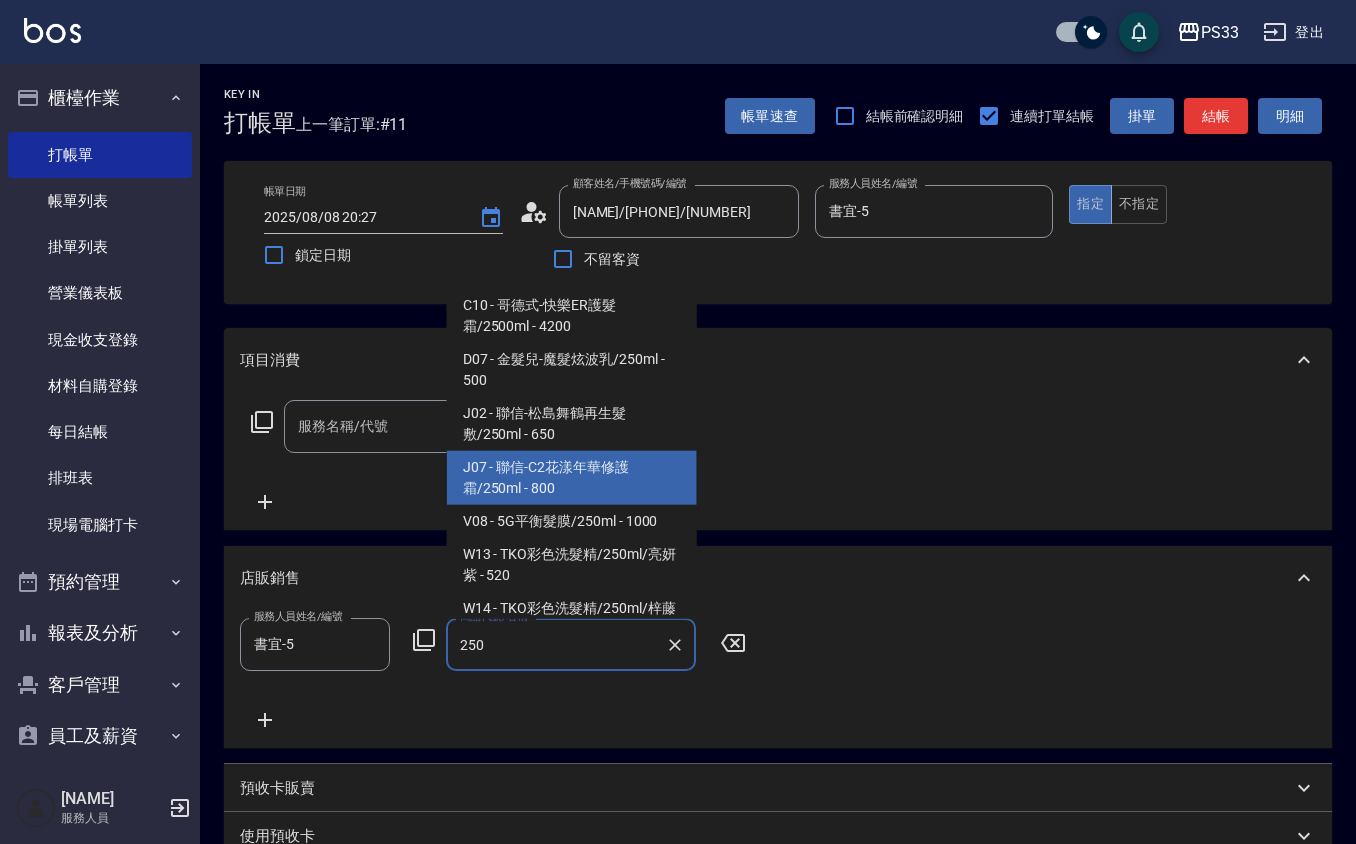 type on "聯信-C2花漾年華修護霜/250ml" 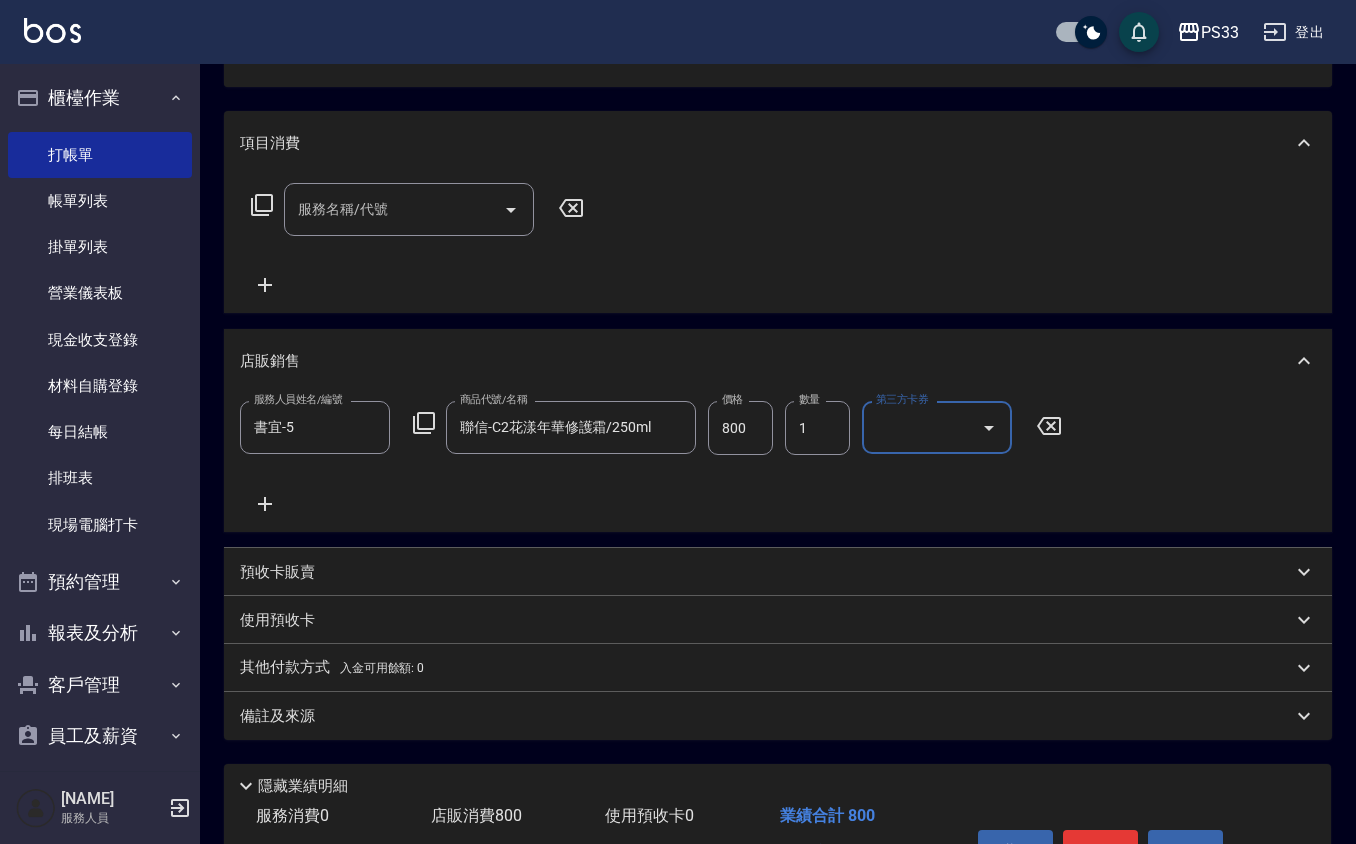 scroll, scrollTop: 336, scrollLeft: 0, axis: vertical 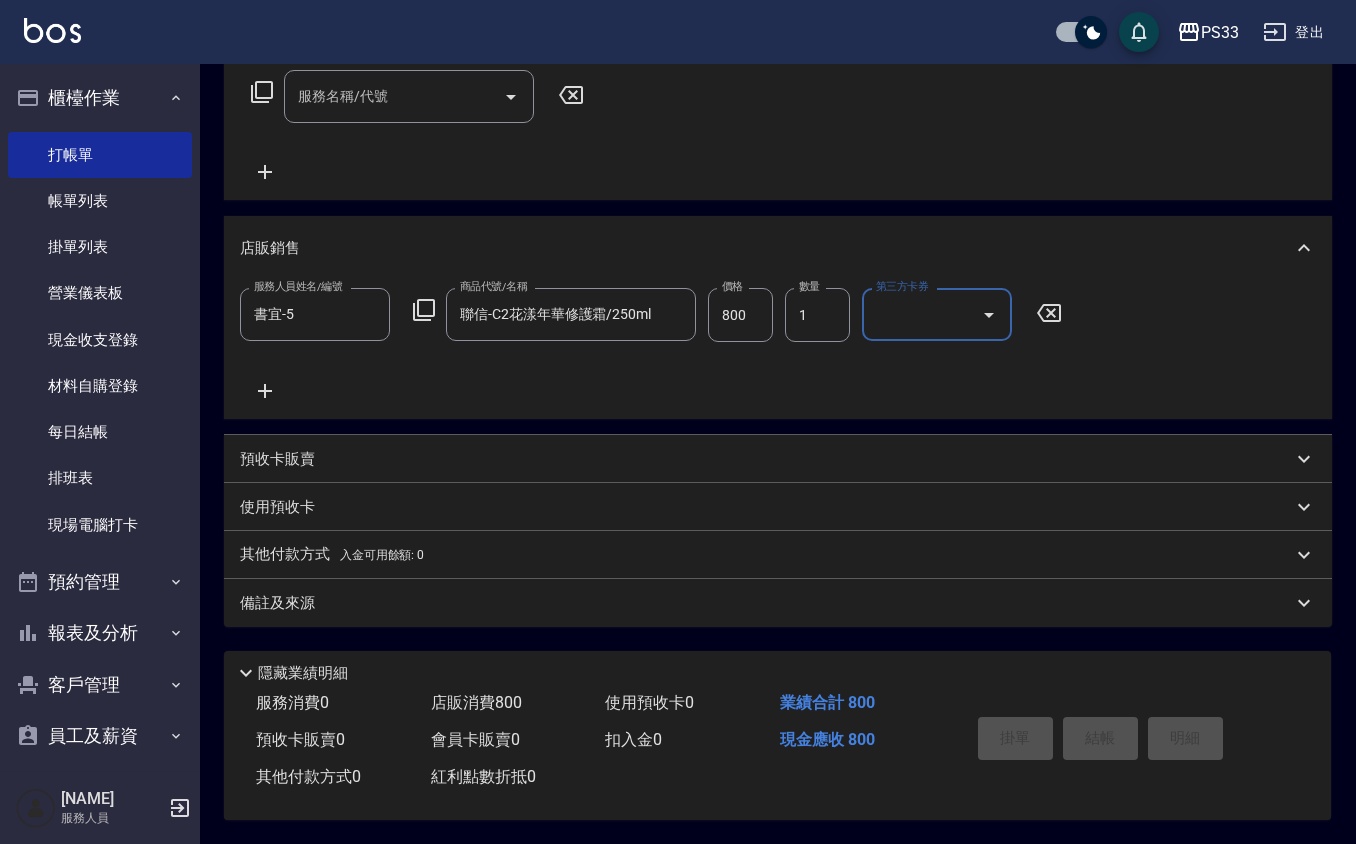 type on "2025/08/08 20:28" 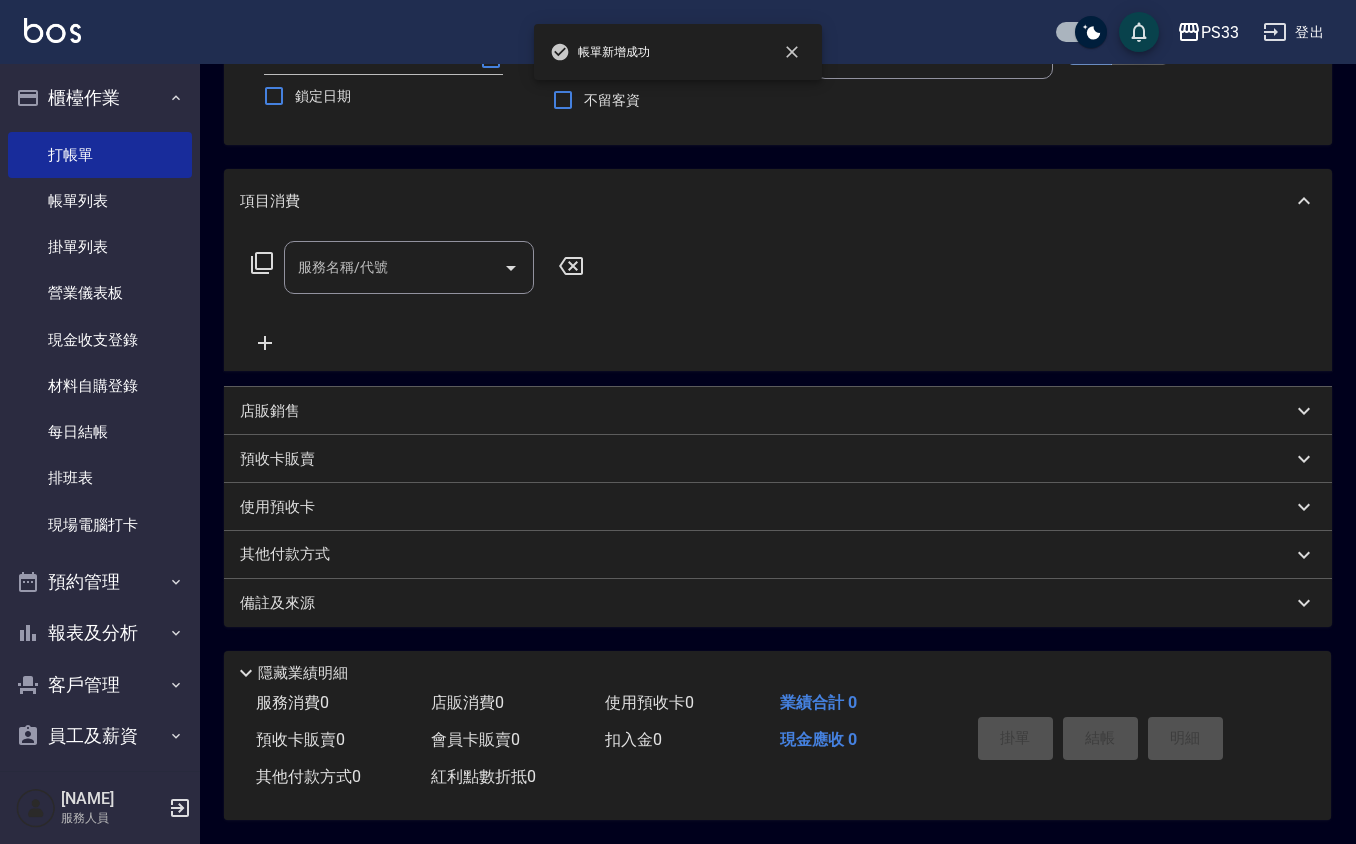 scroll, scrollTop: 0, scrollLeft: 0, axis: both 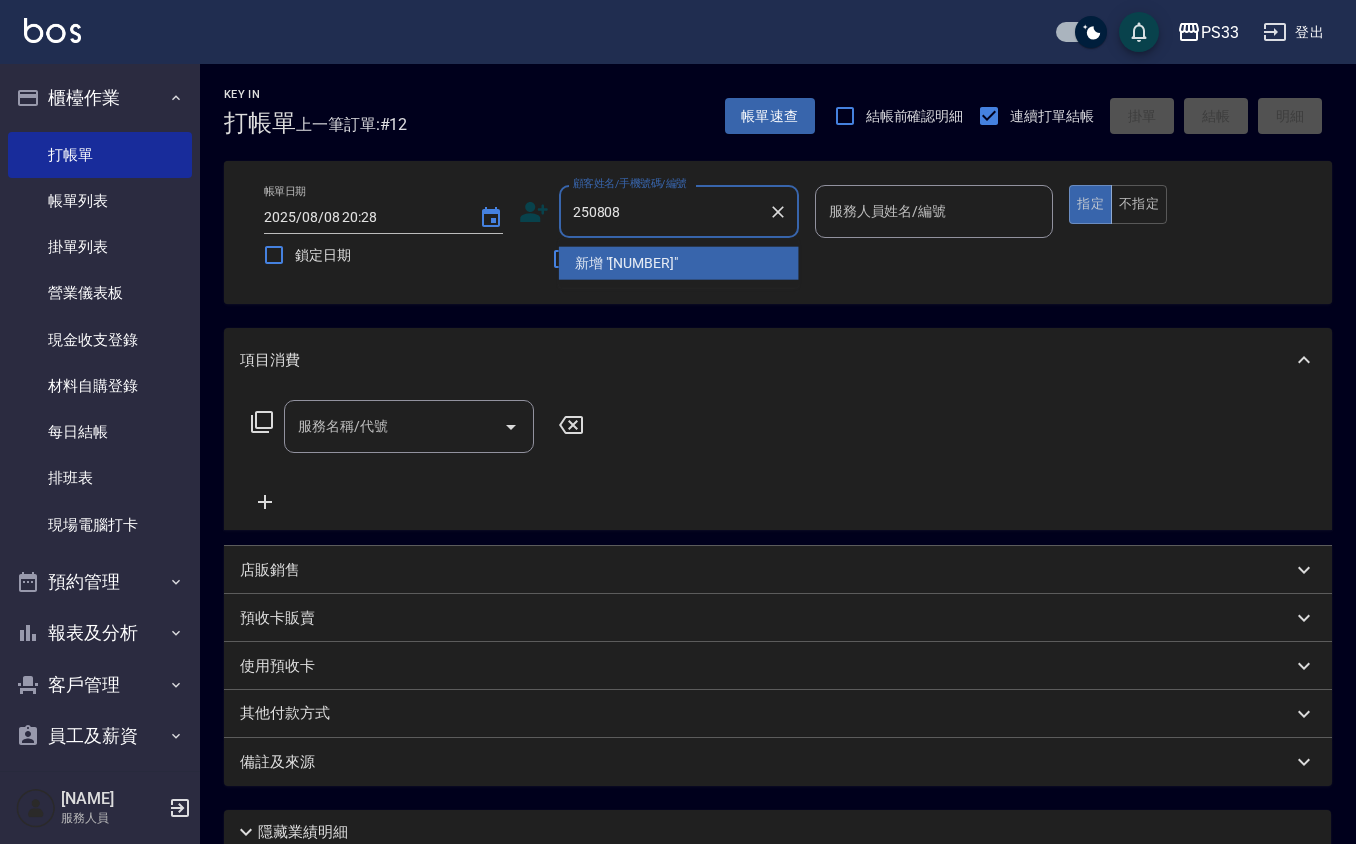 type on "250808" 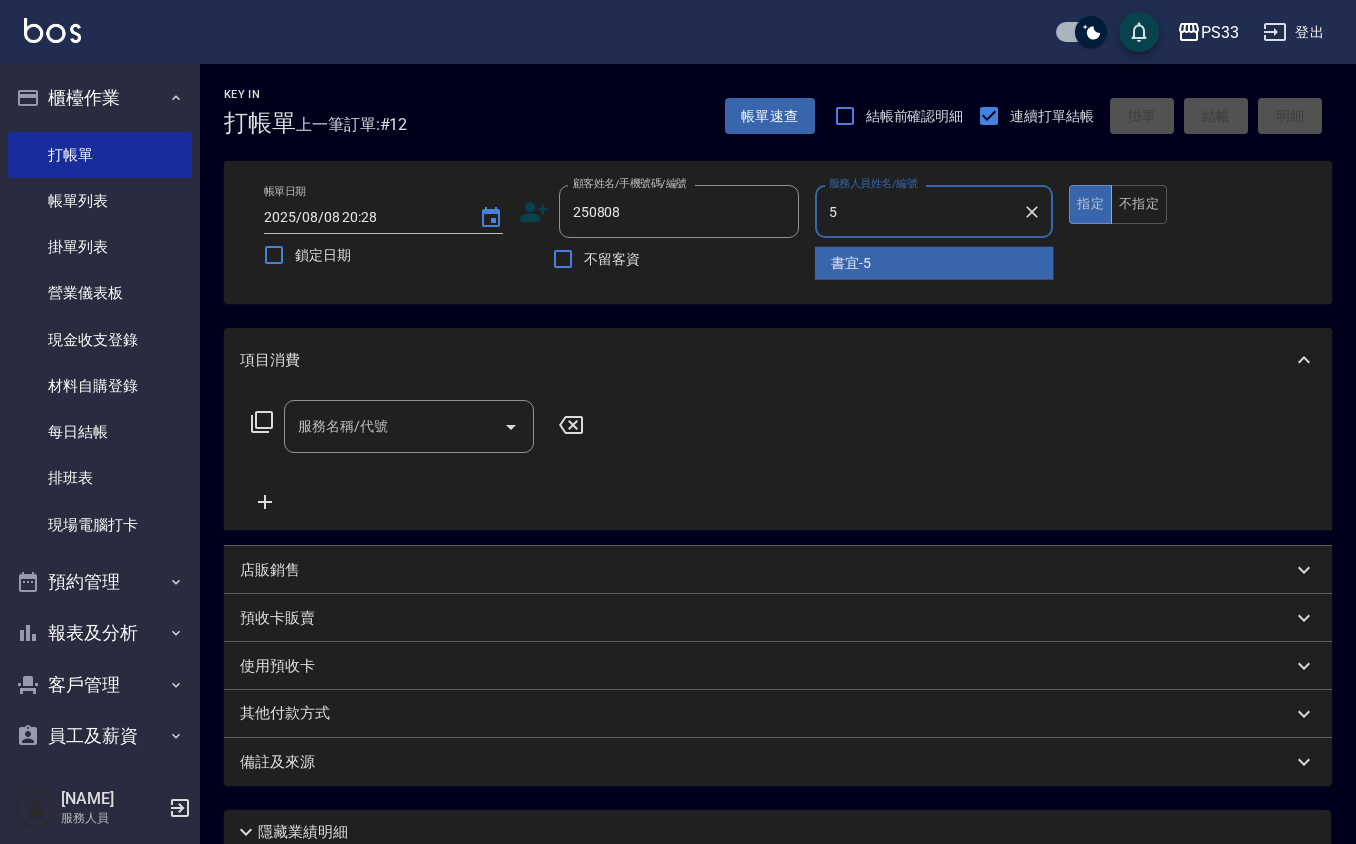 type on "書宜-5" 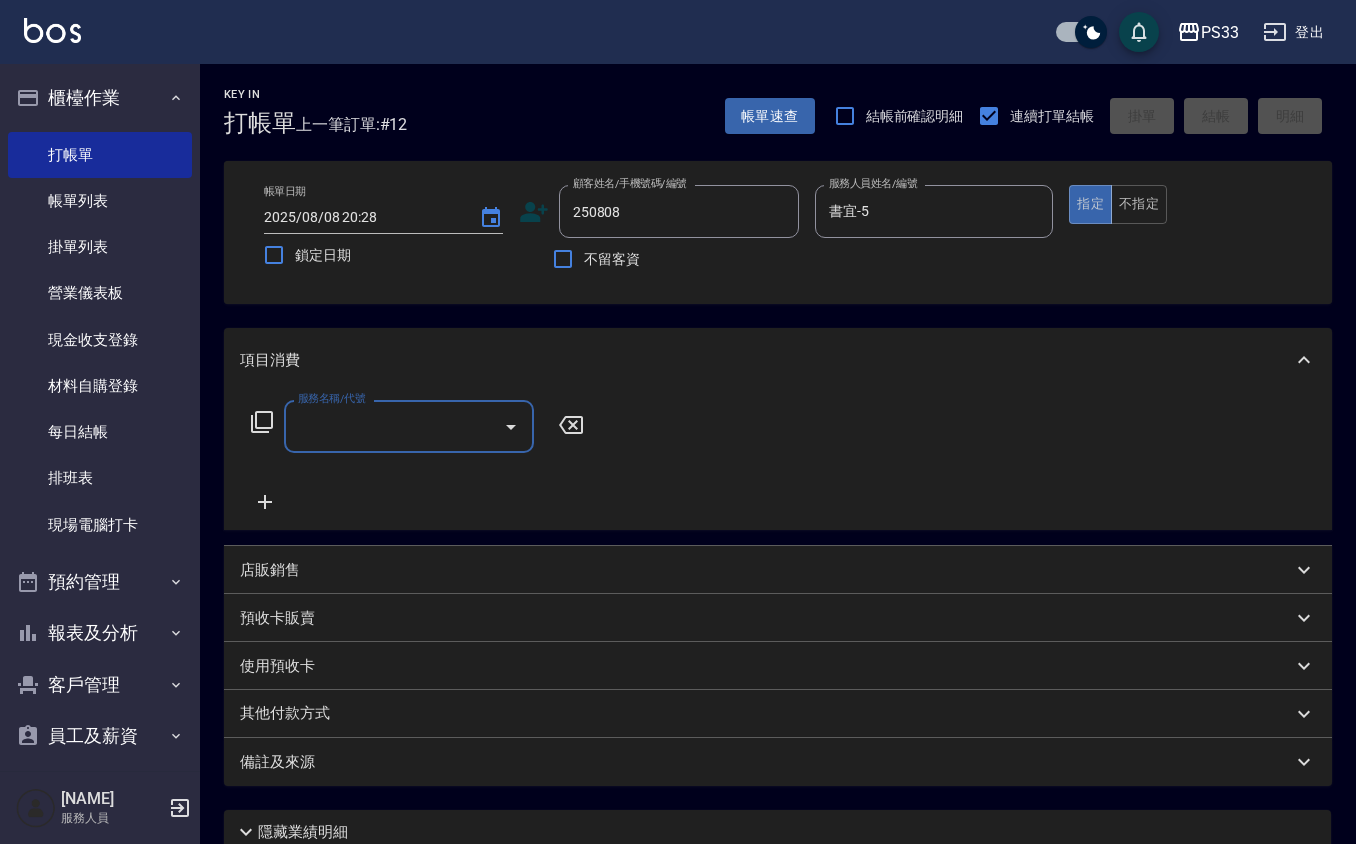 type on "[NAME]/[PHONE]/[NUMBER]" 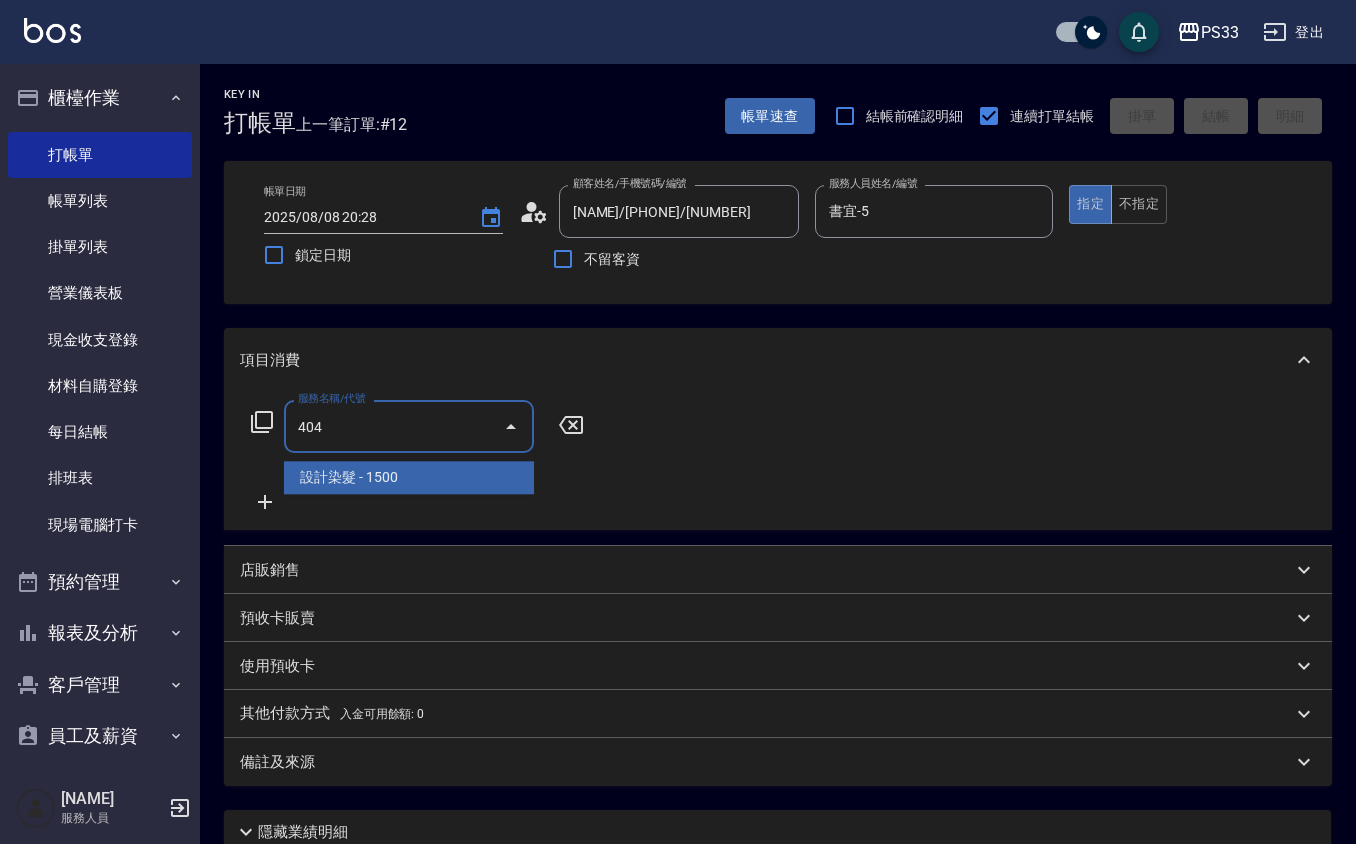 type on "設計染髮(404)" 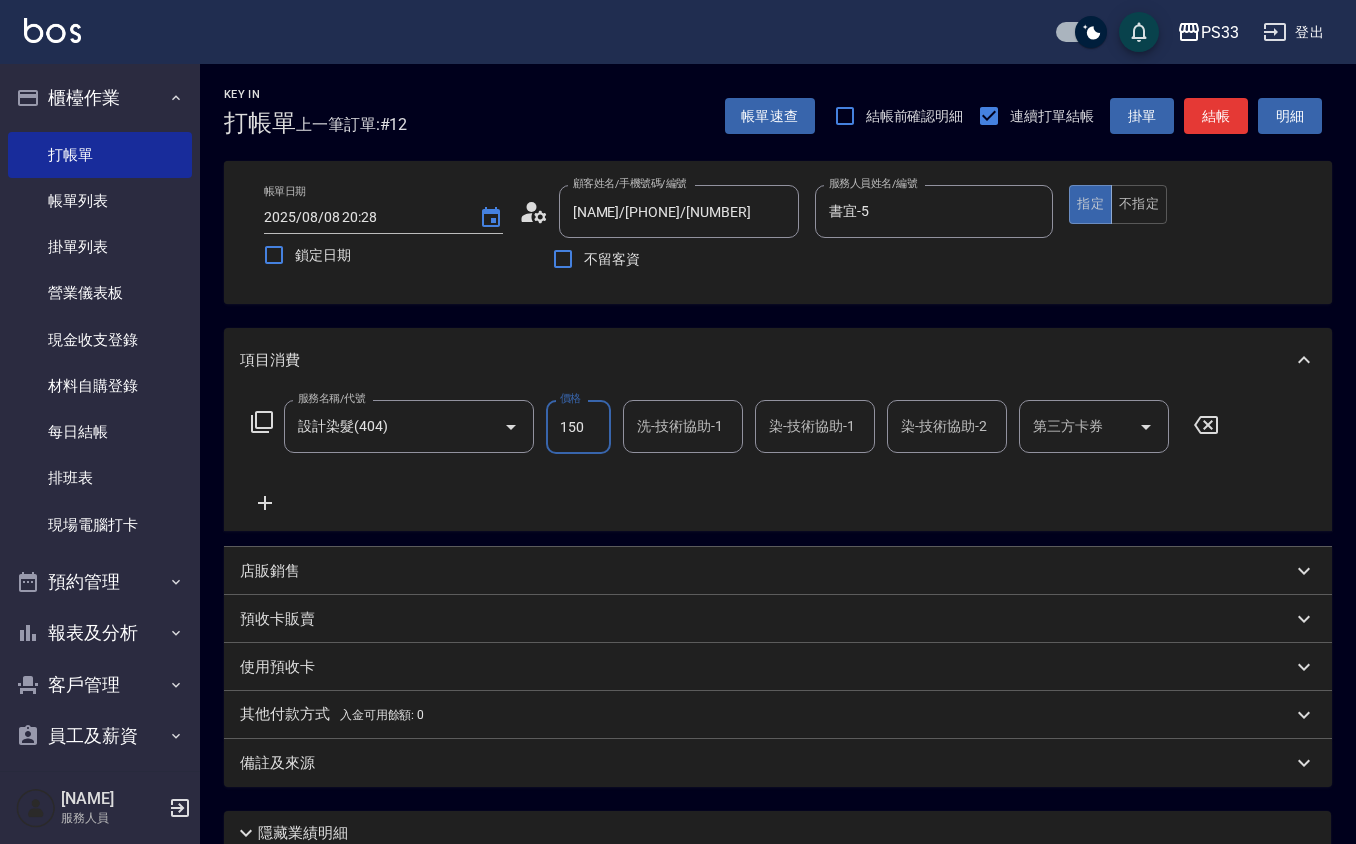type on "1500" 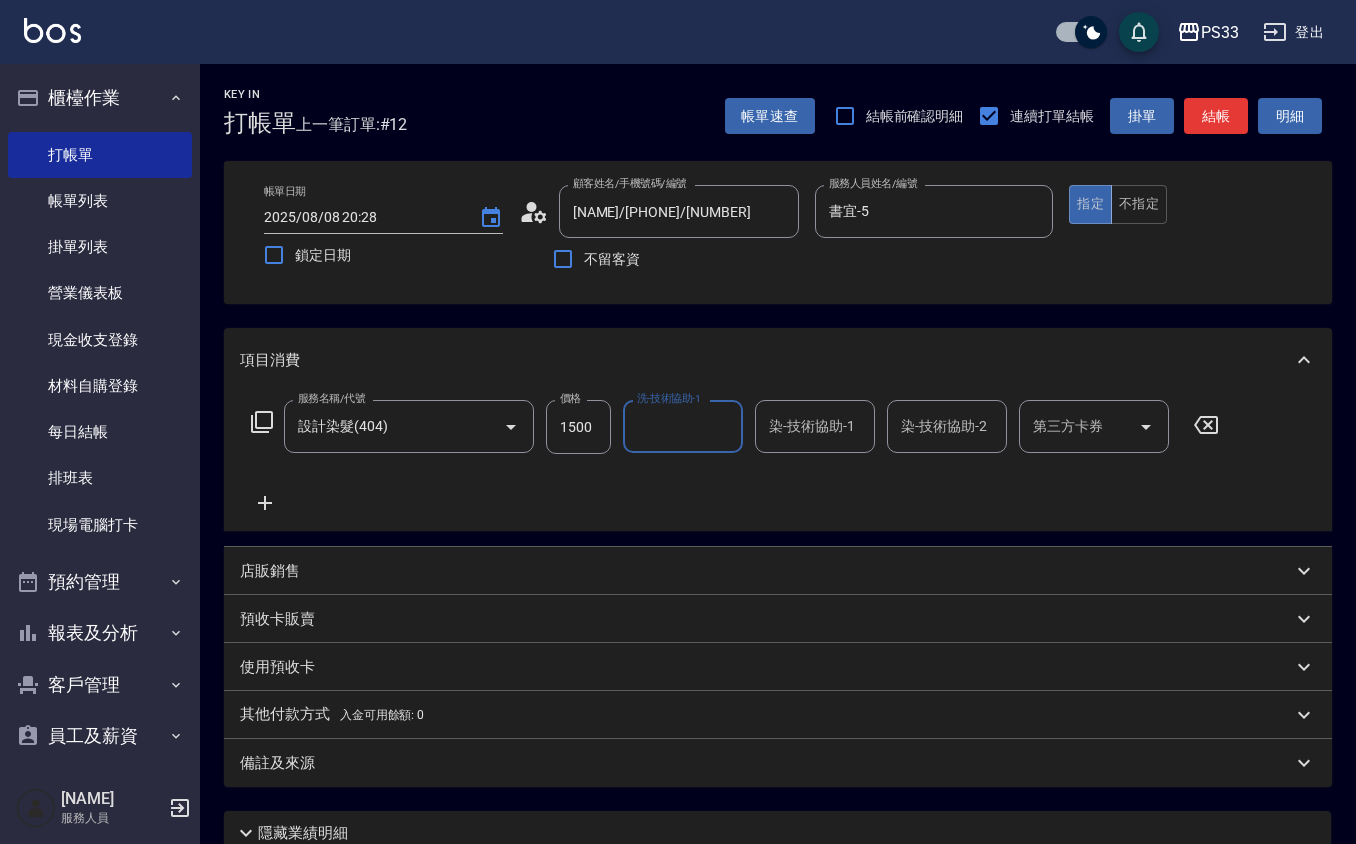 type on "2" 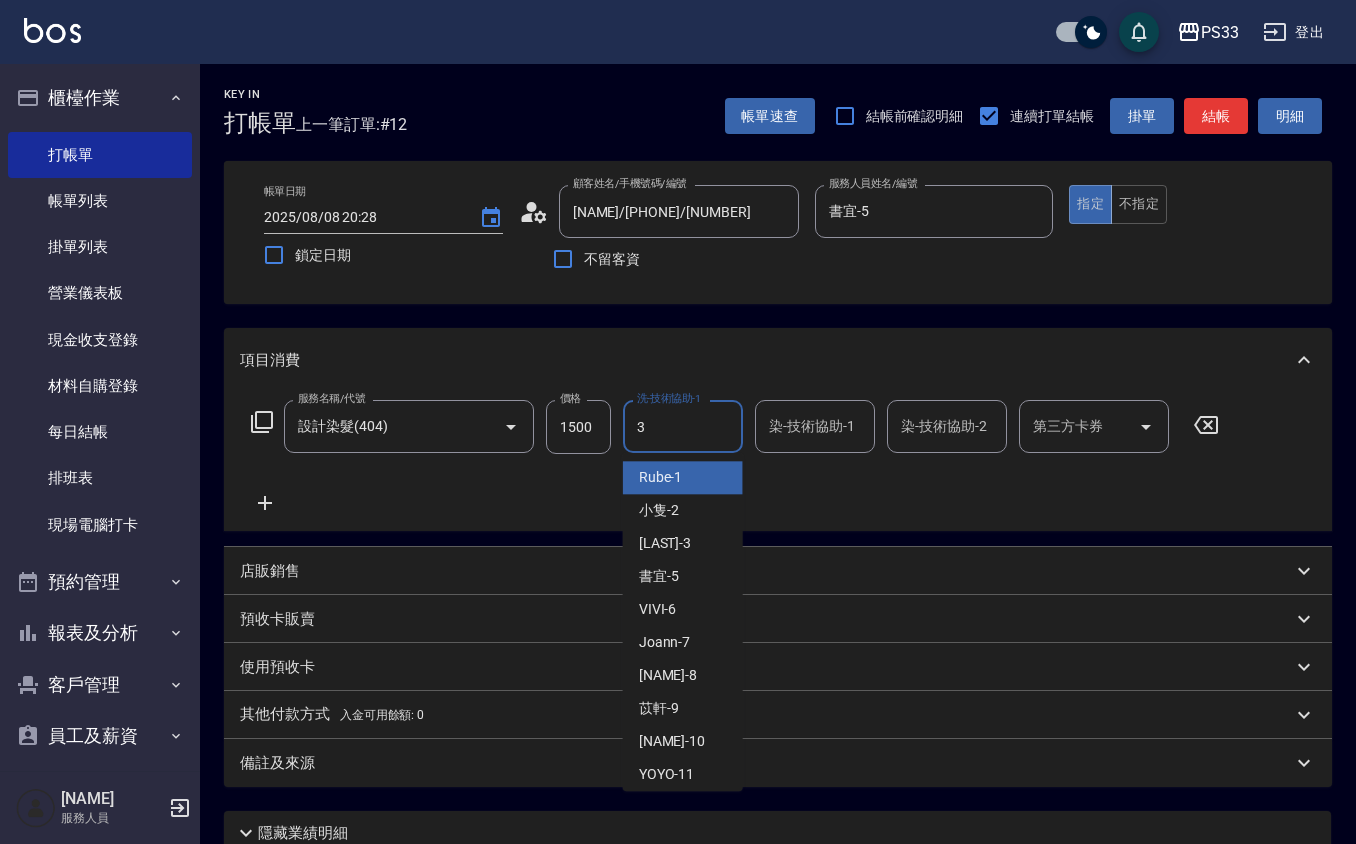 type on "[LAST]-3" 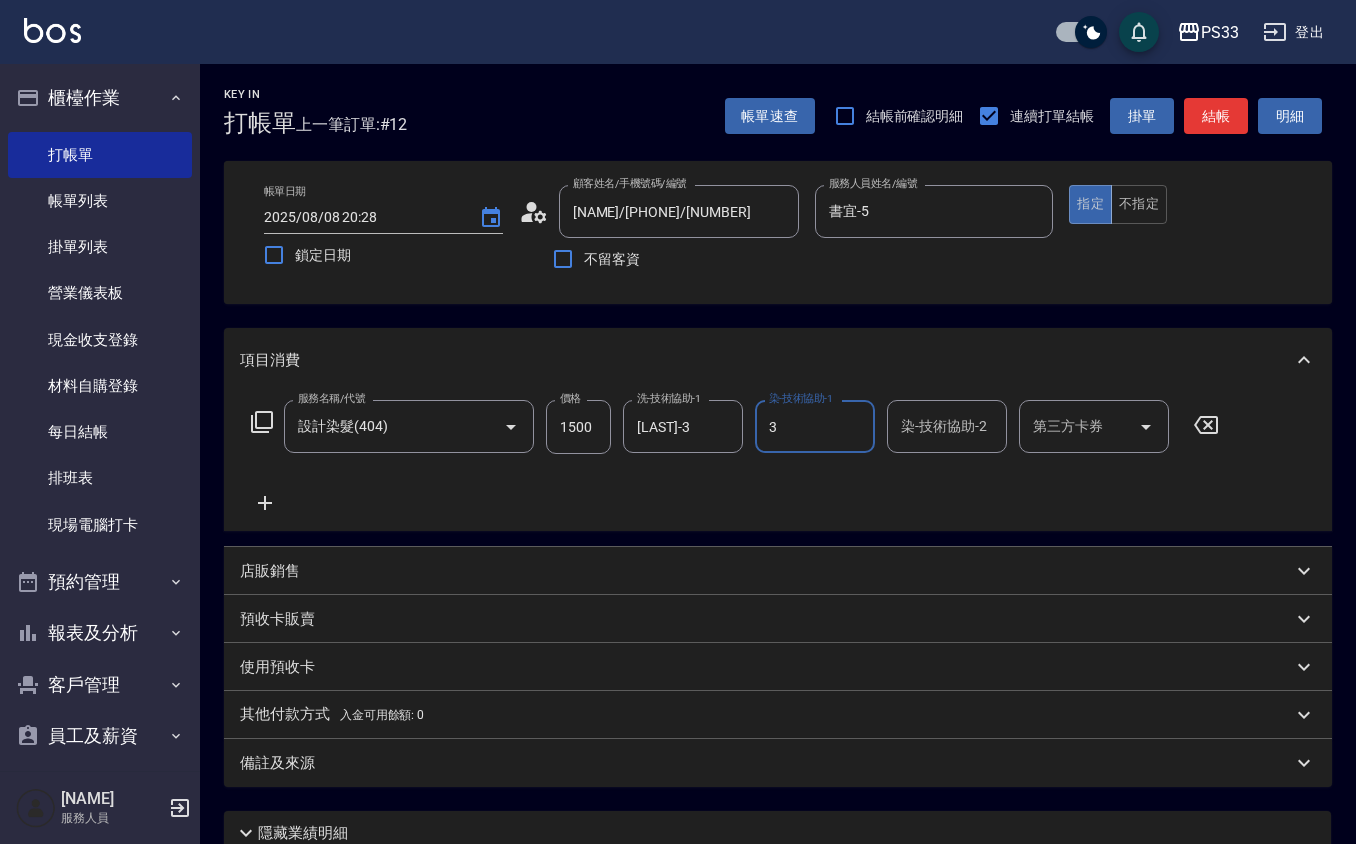 type on "[LAST]-3" 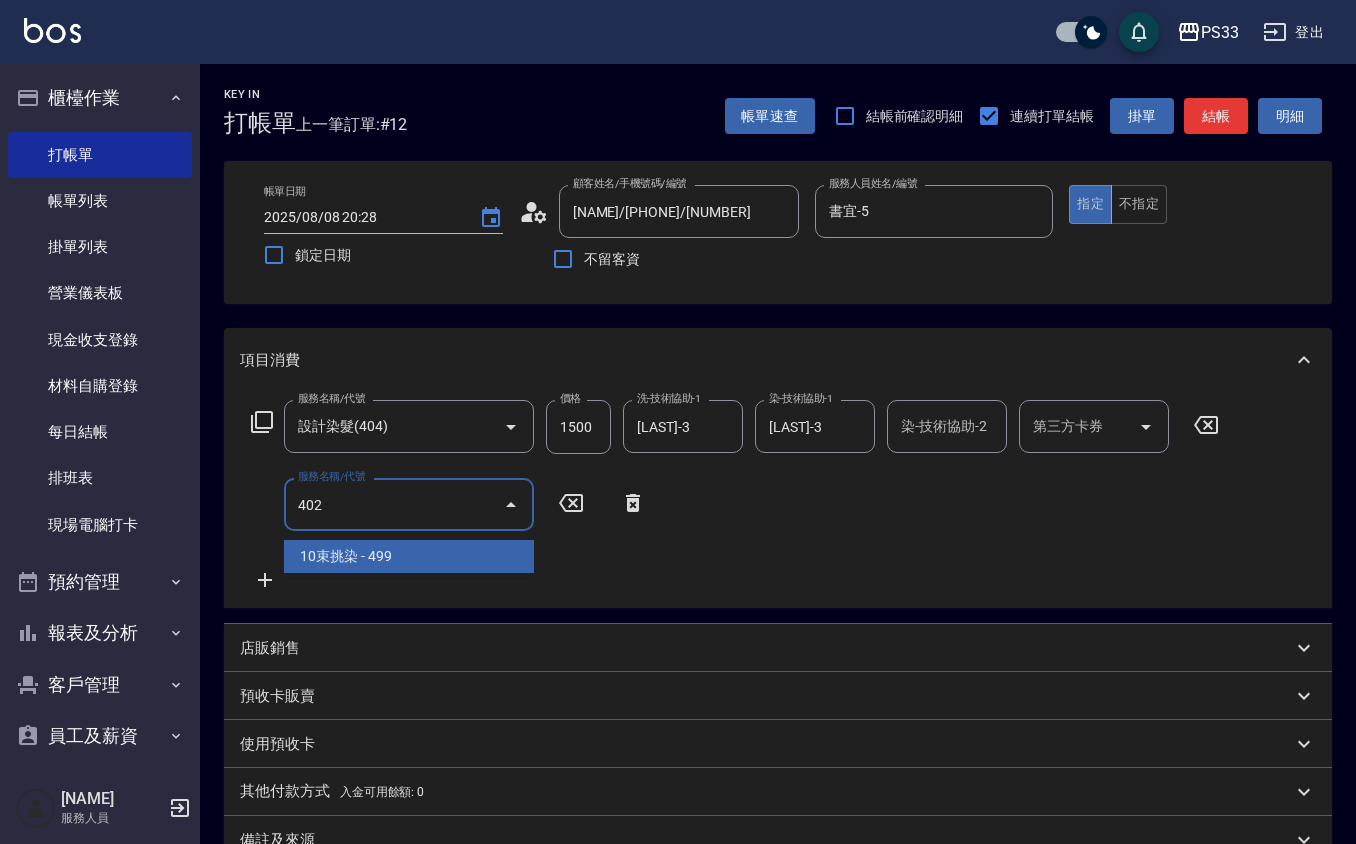 type on "10束挑染(402)" 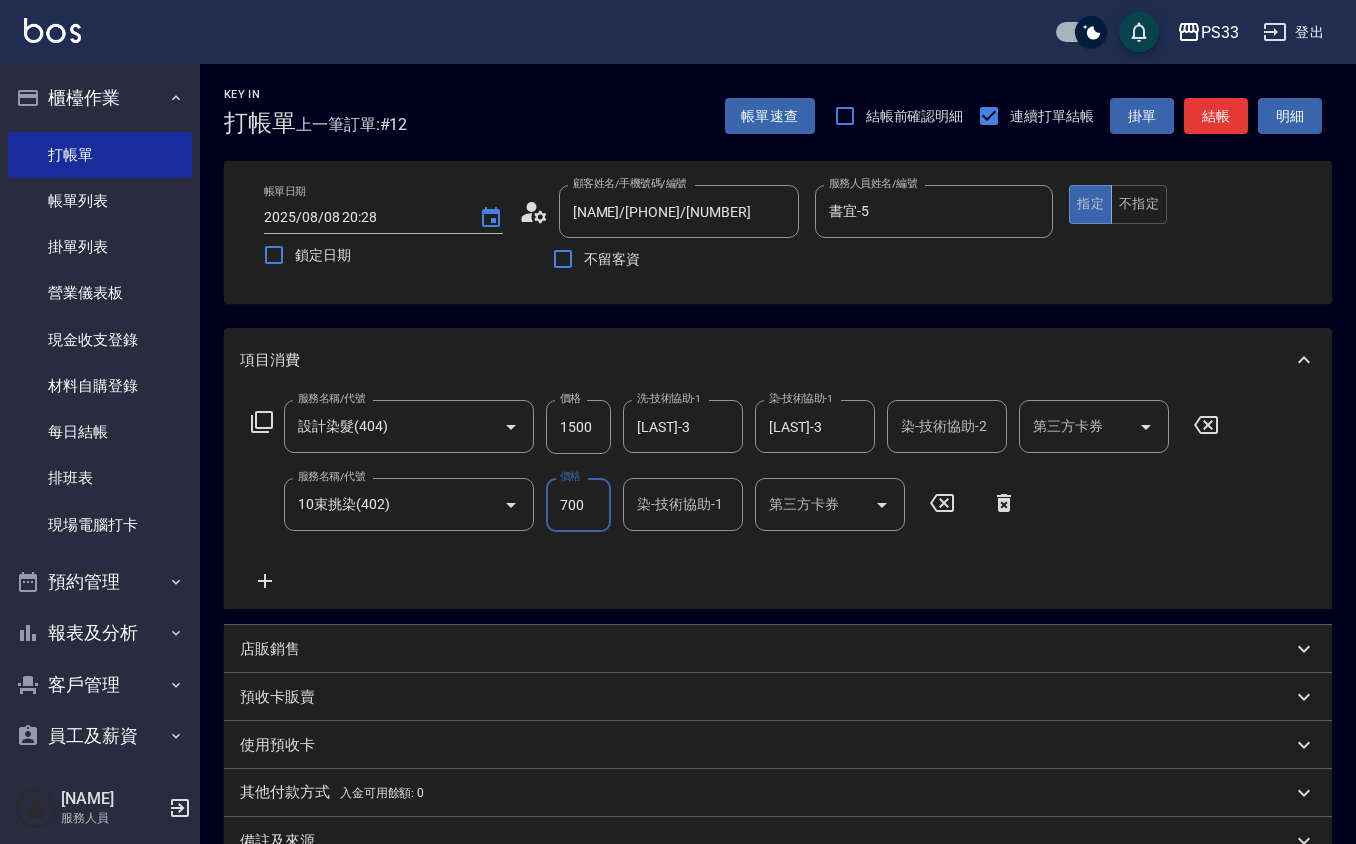 type on "700" 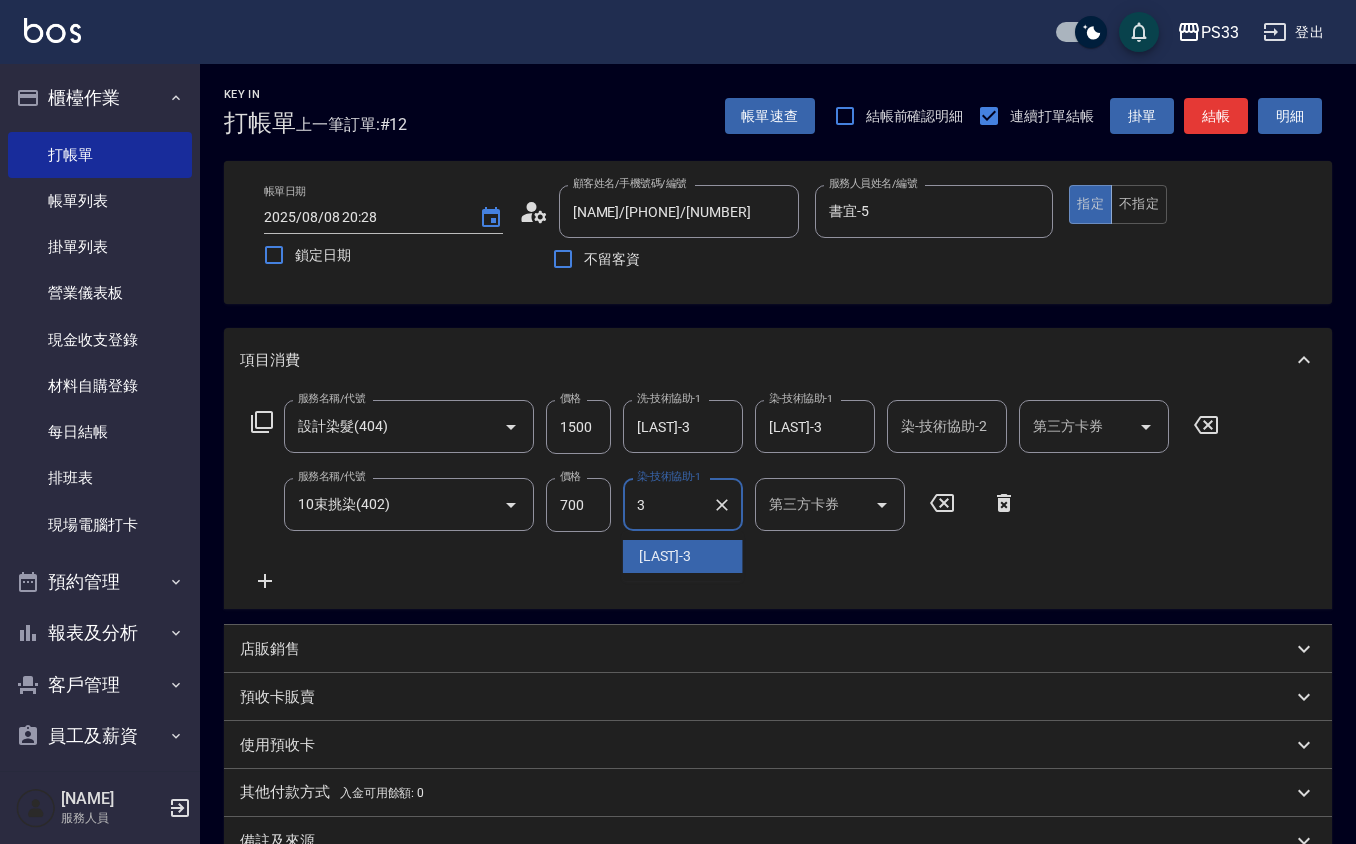 type on "[LAST]-3" 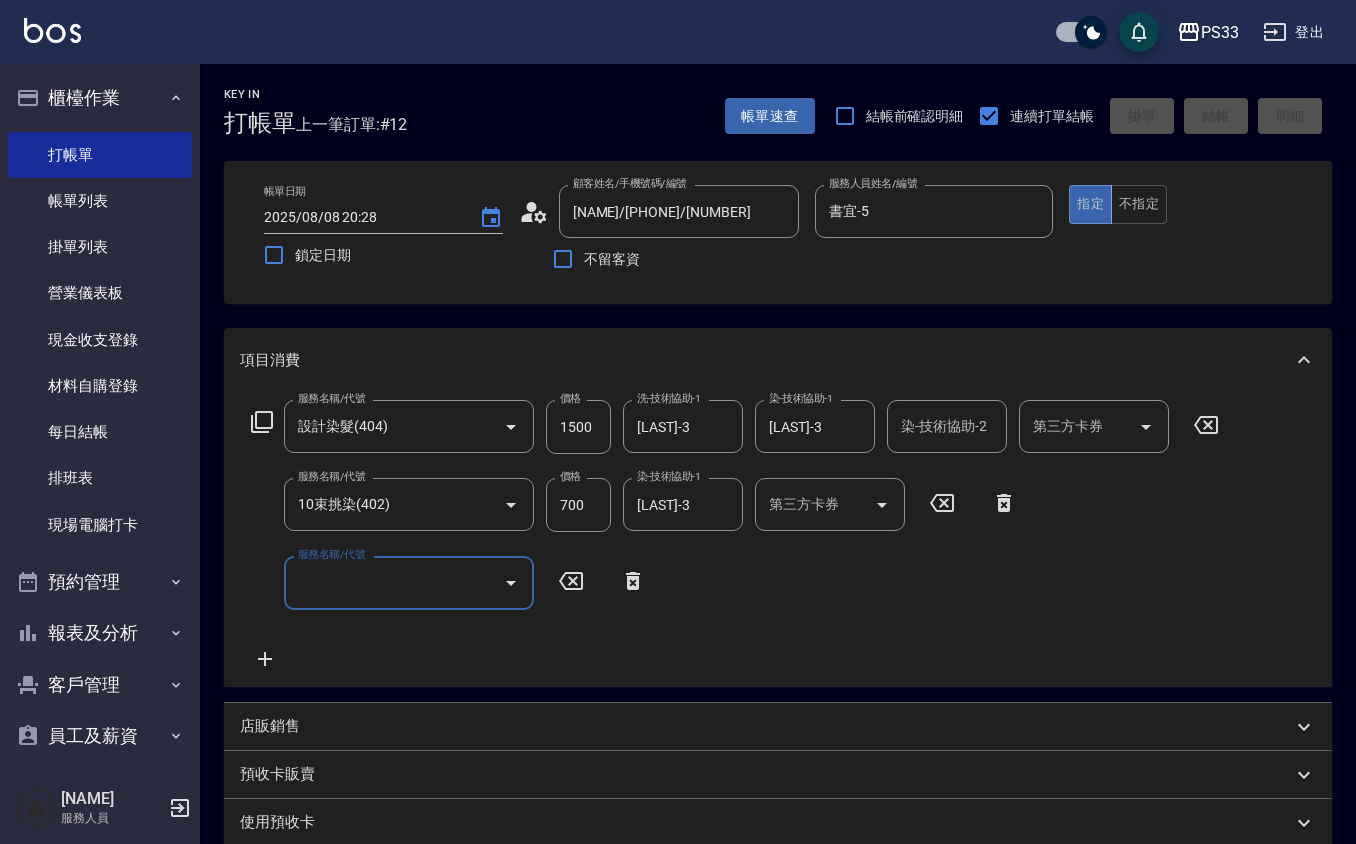 type 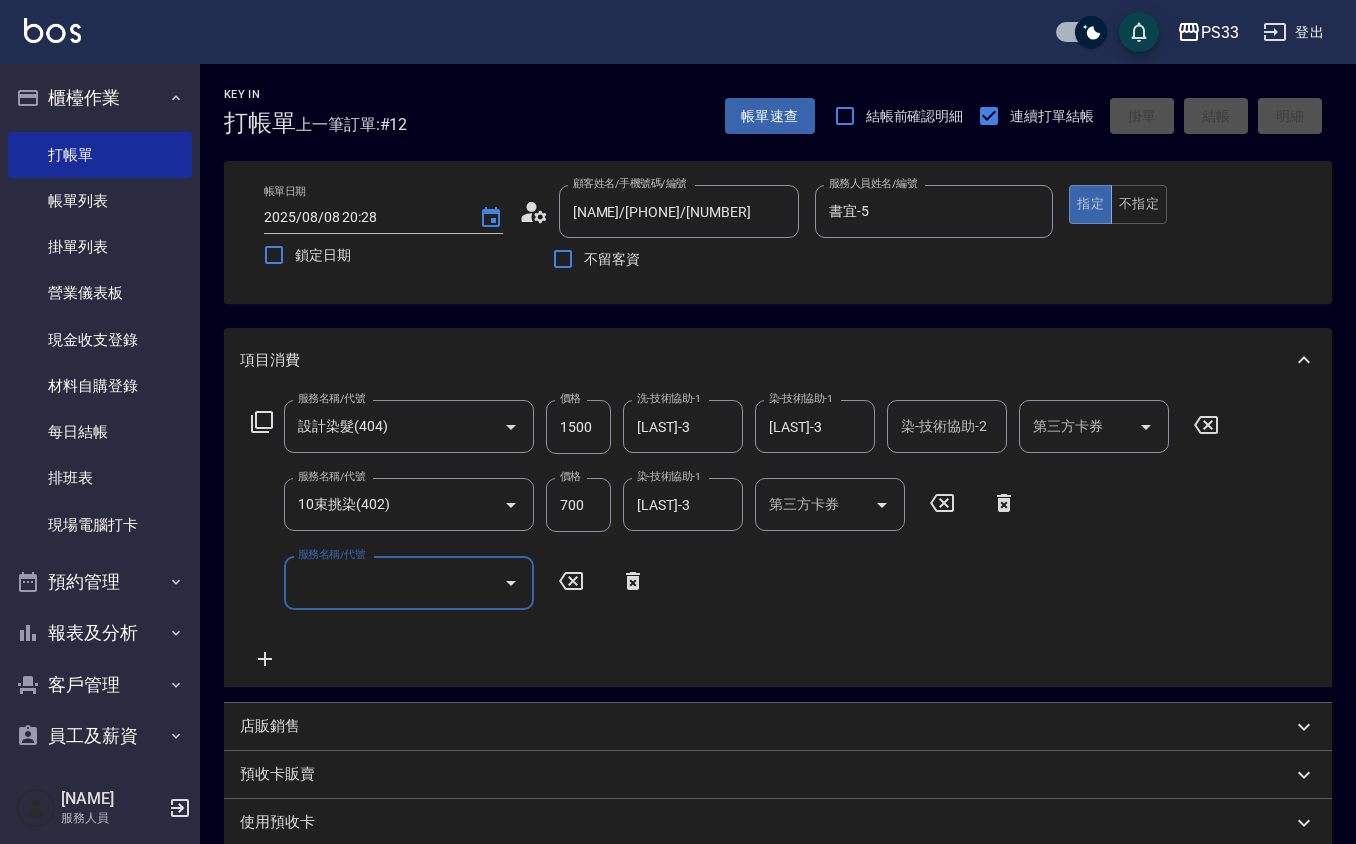type 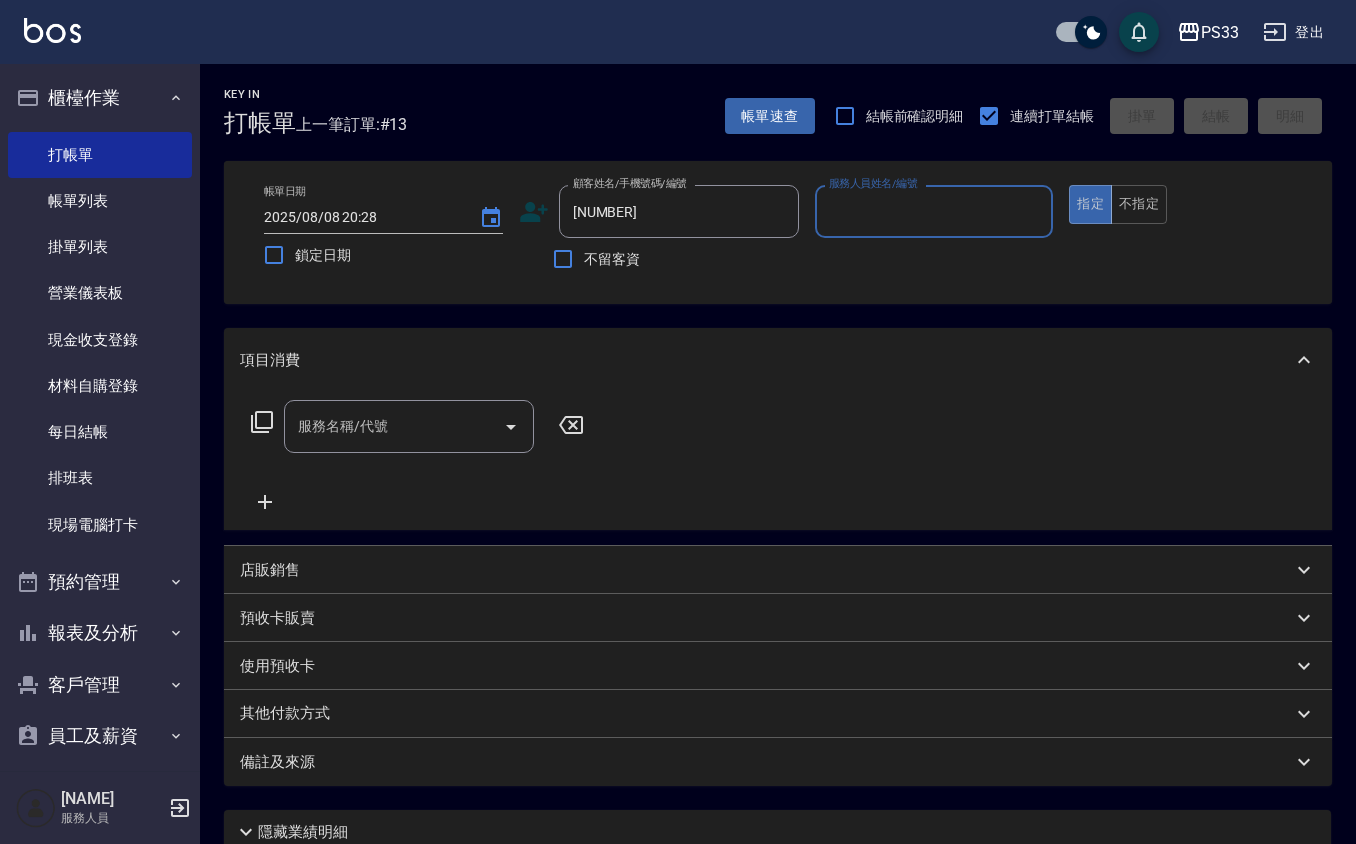 type on "[NAME]/[PHONE]/[NUMBER]" 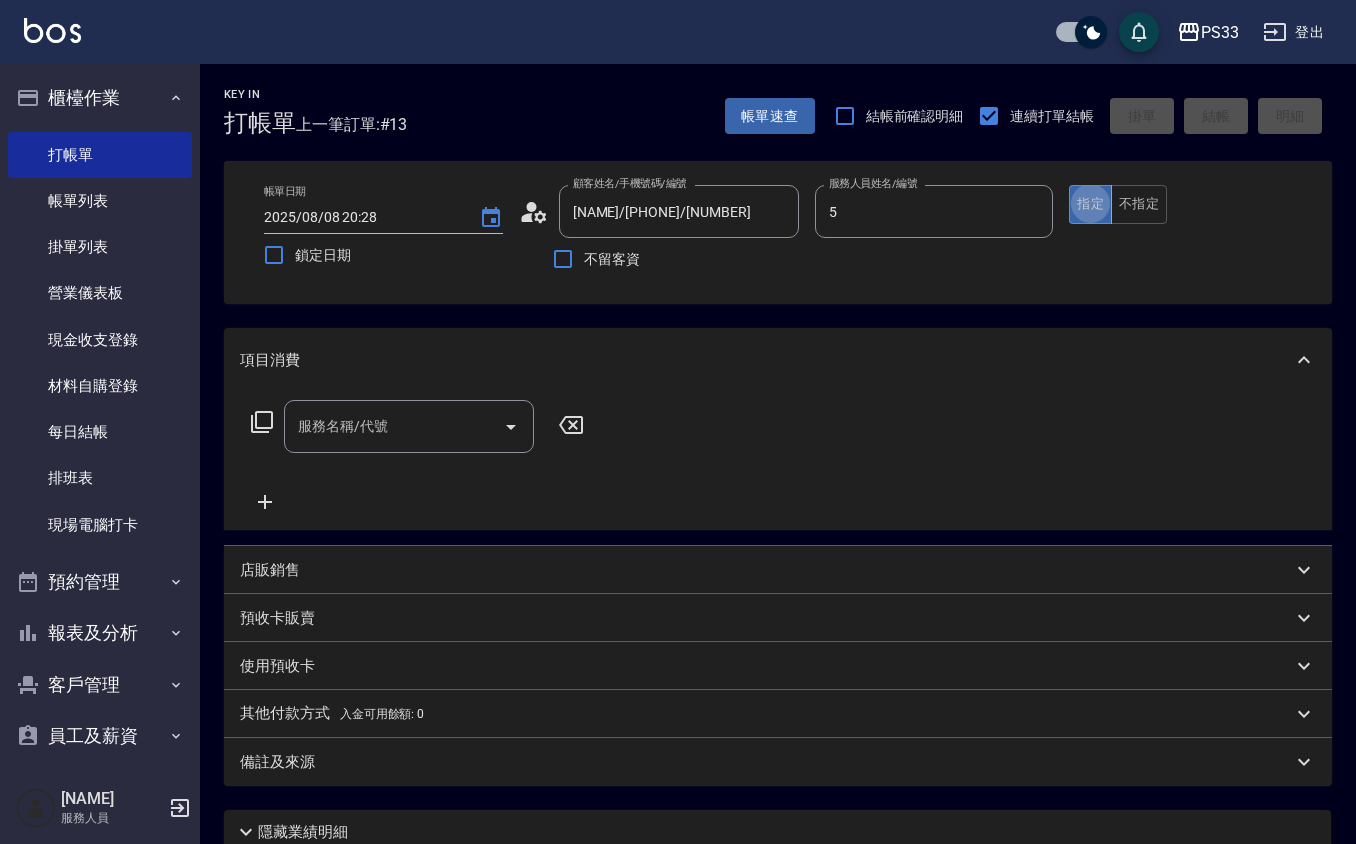 type on "書宜-5" 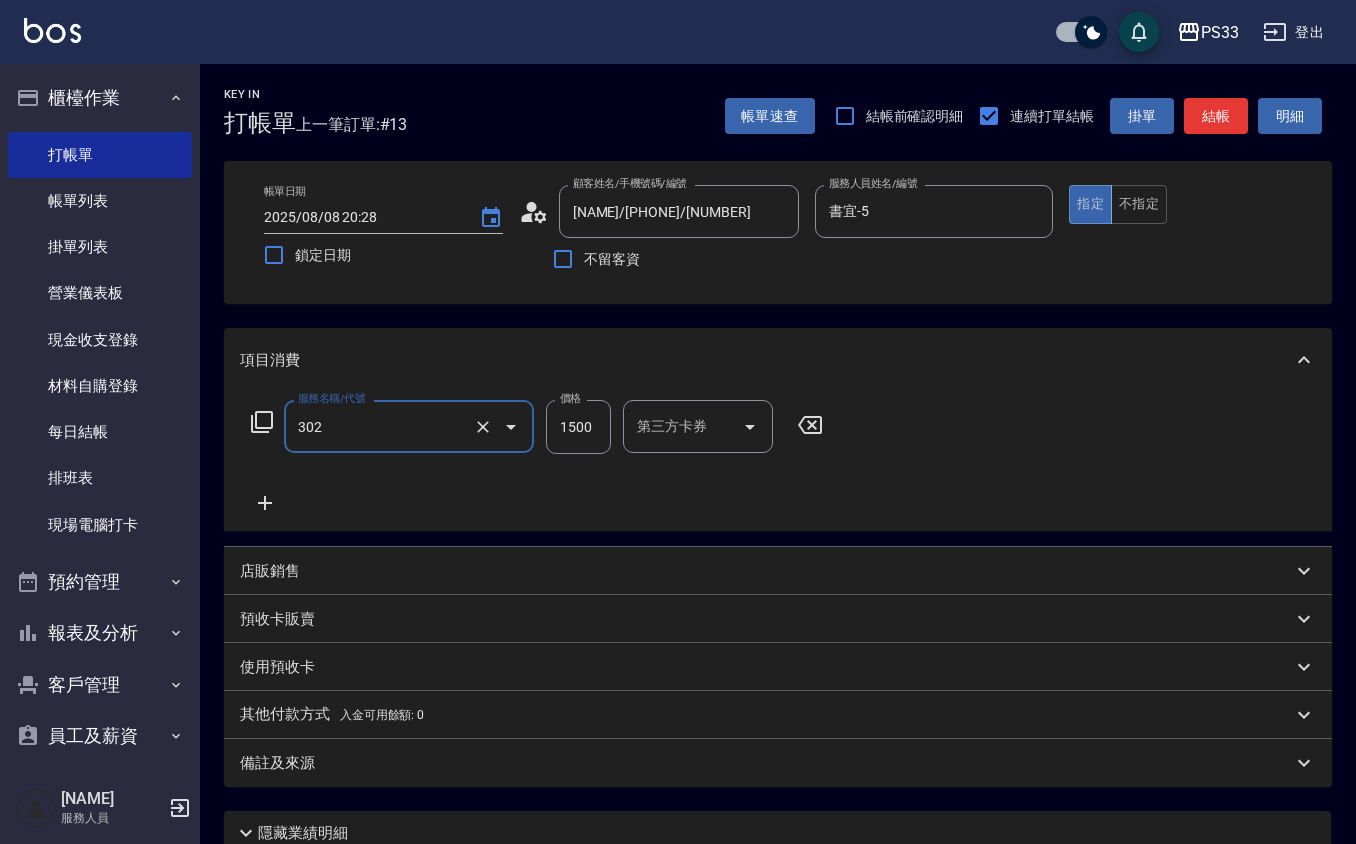 type on "設計燙髮(302)" 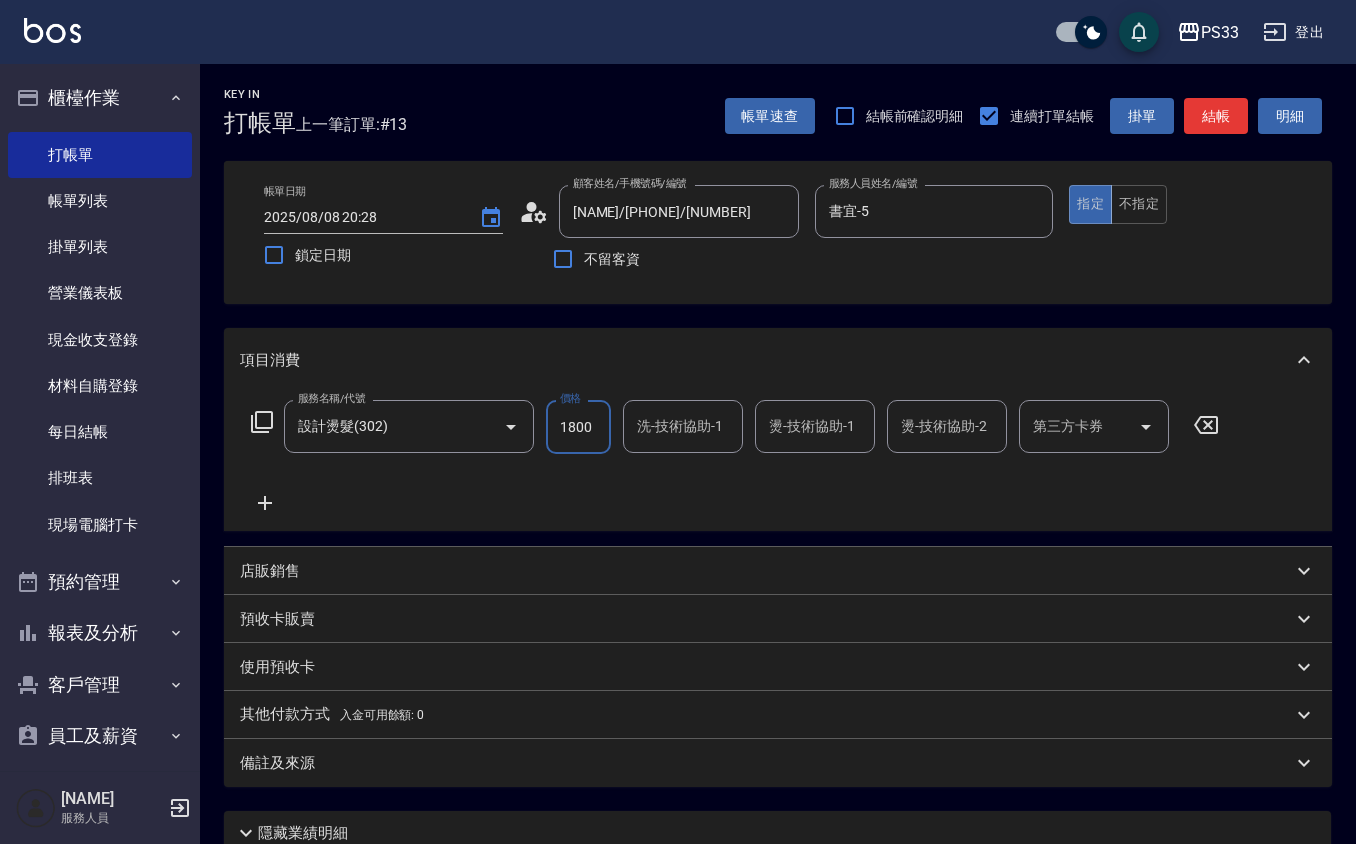 type on "1800" 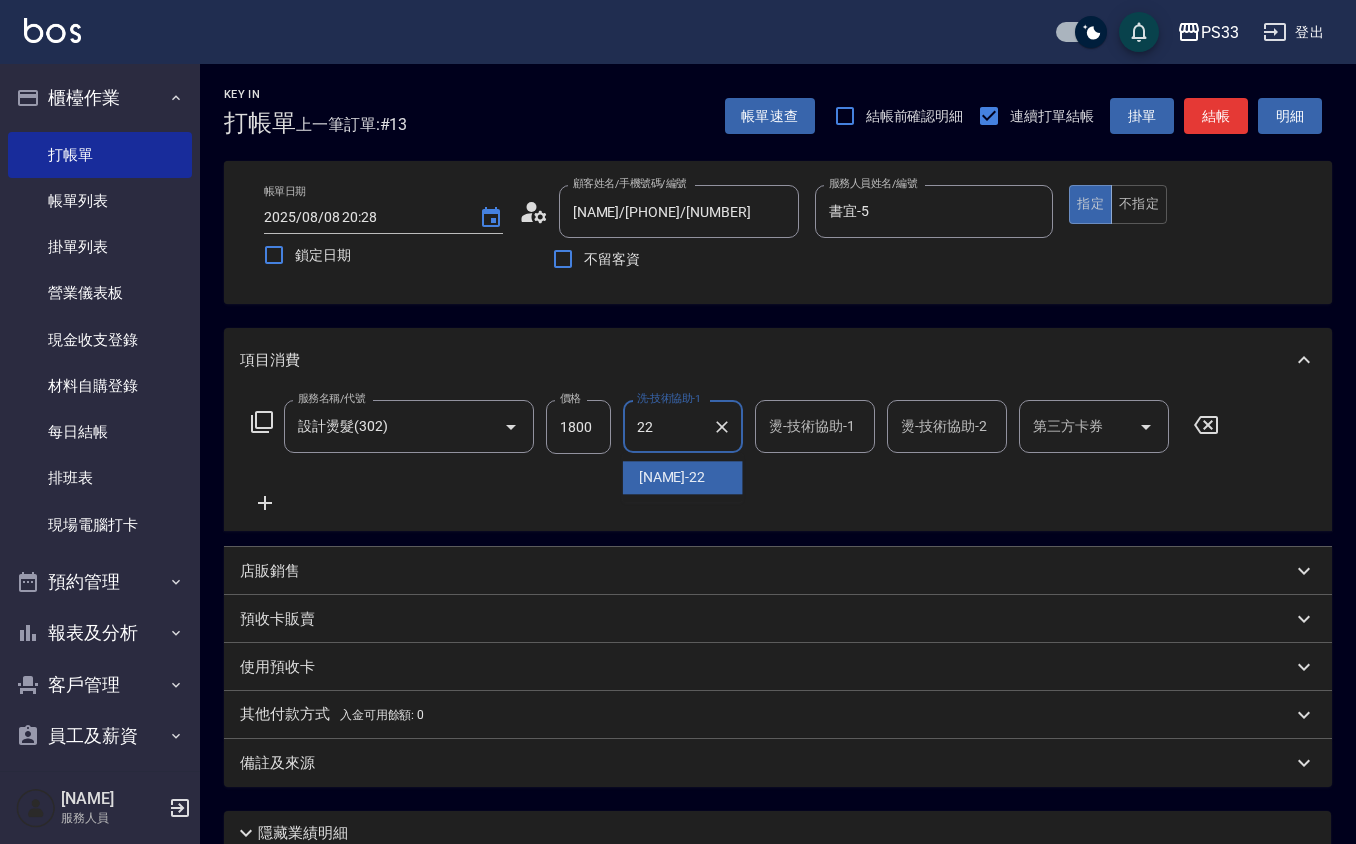 type on "[NAME] -22" 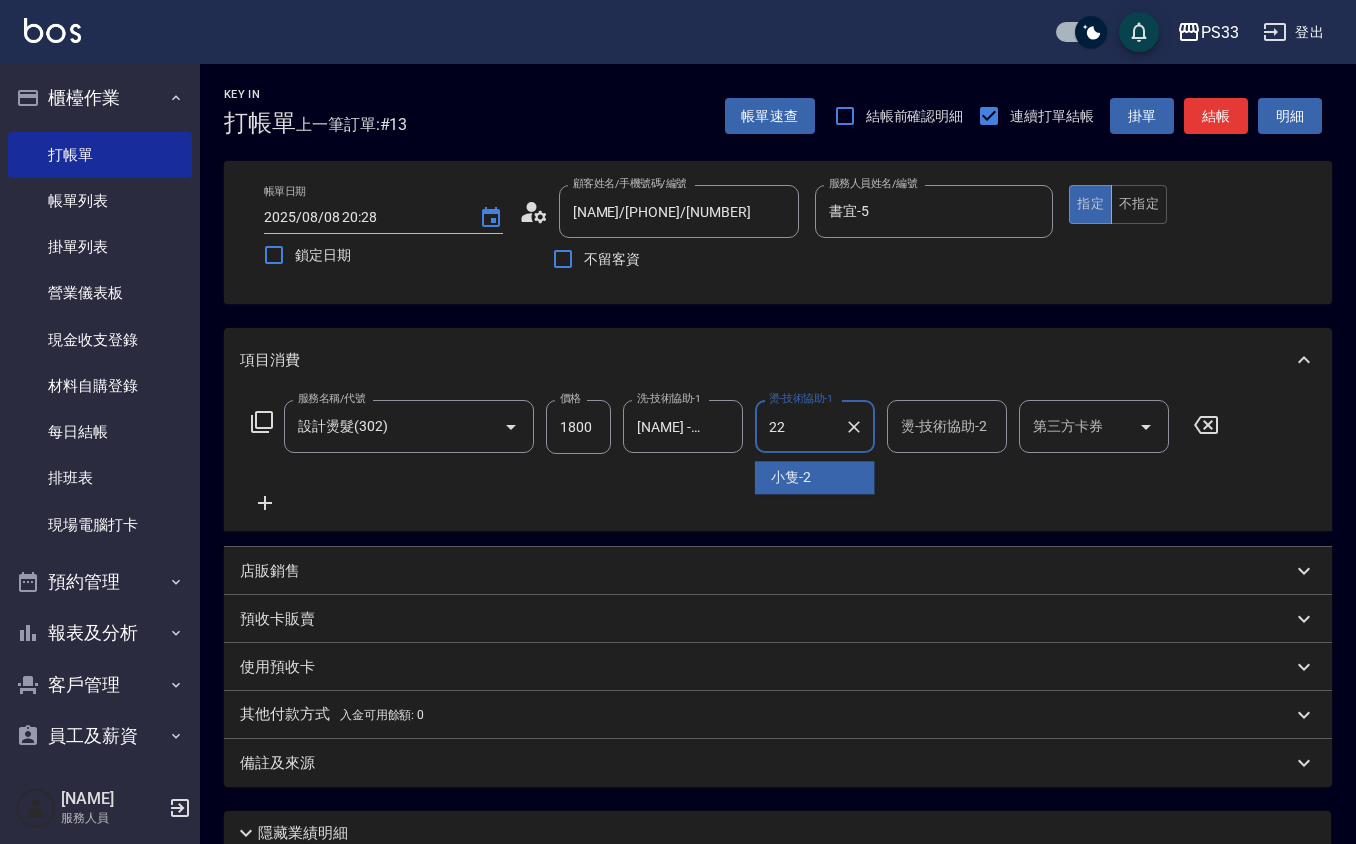 type on "[NAME] -22" 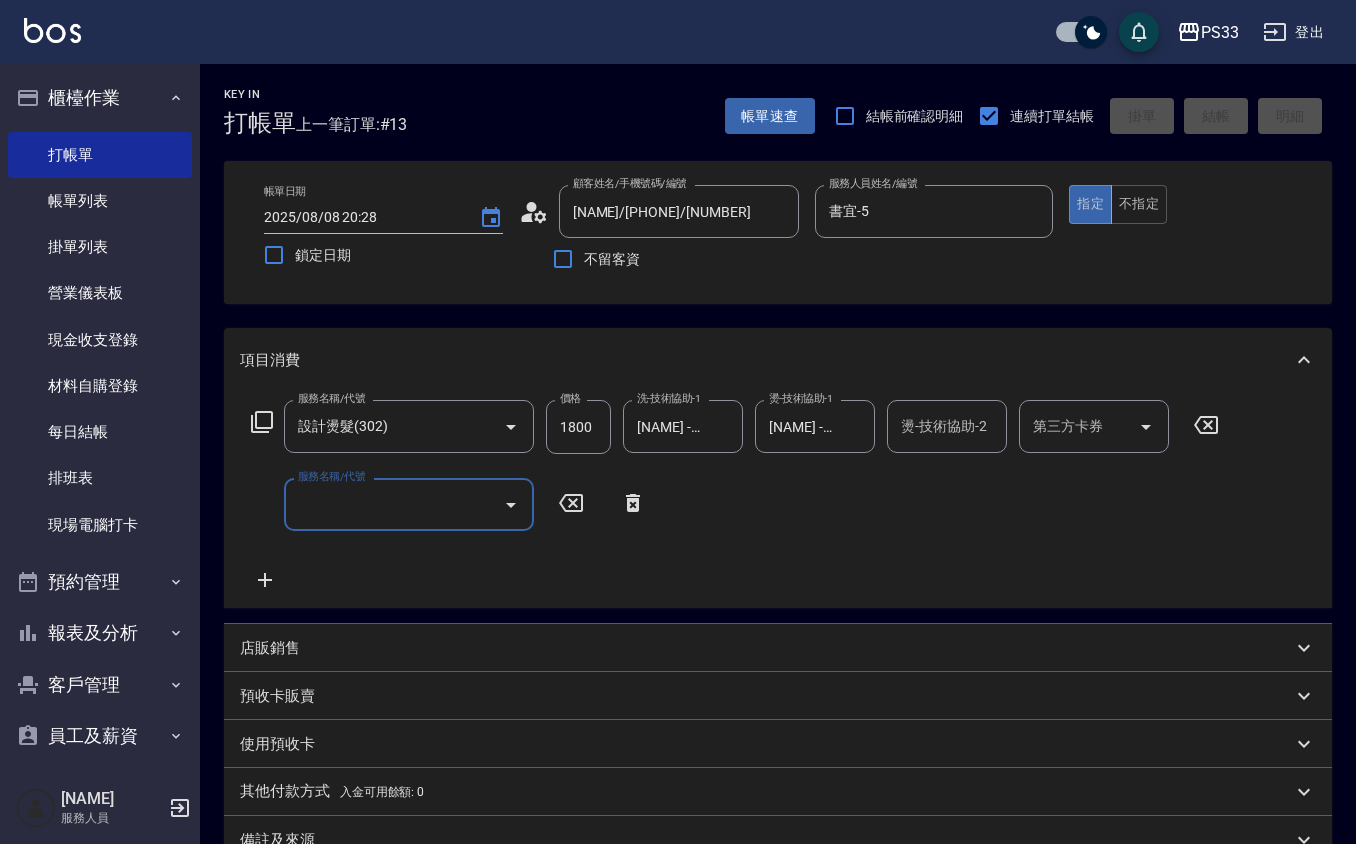 type 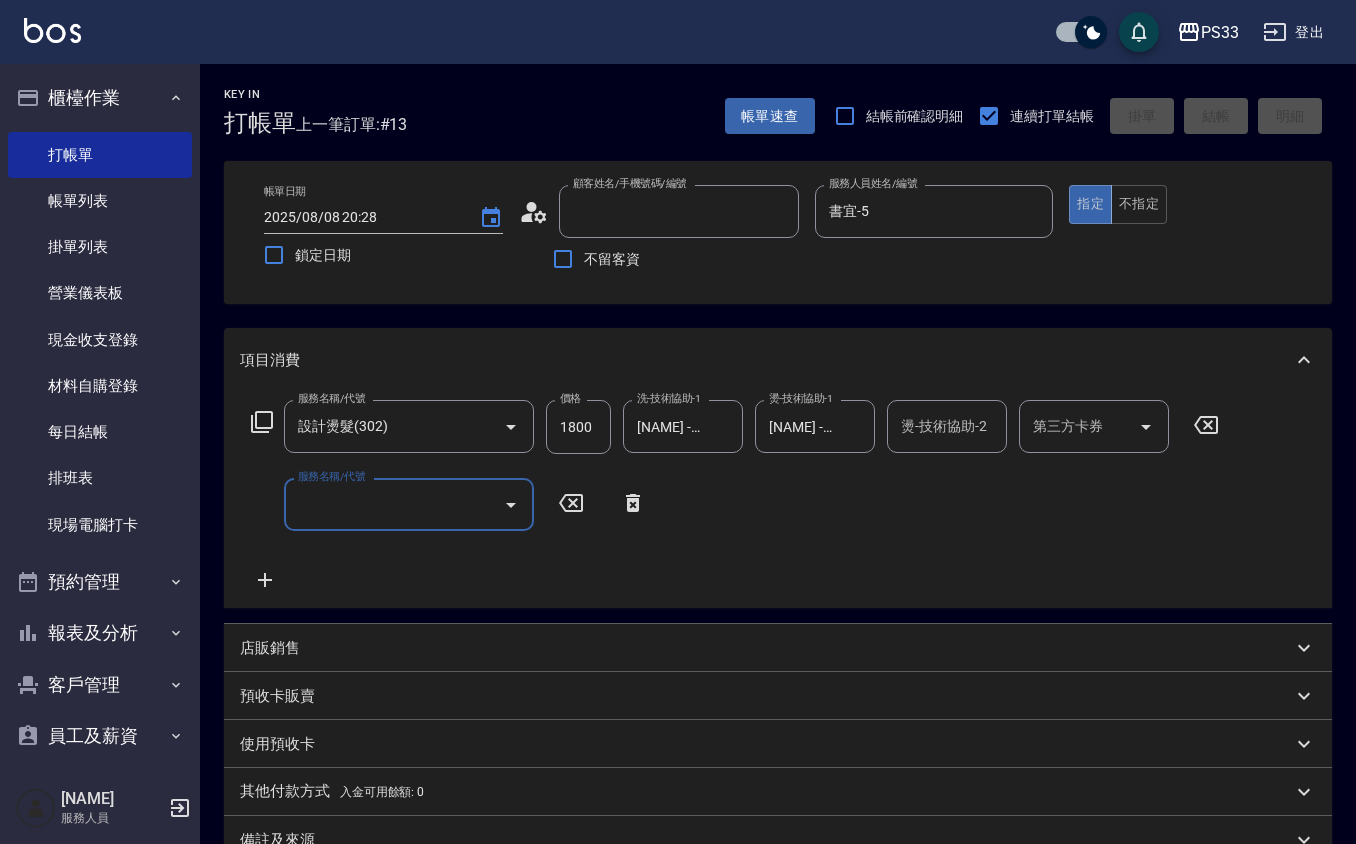 type 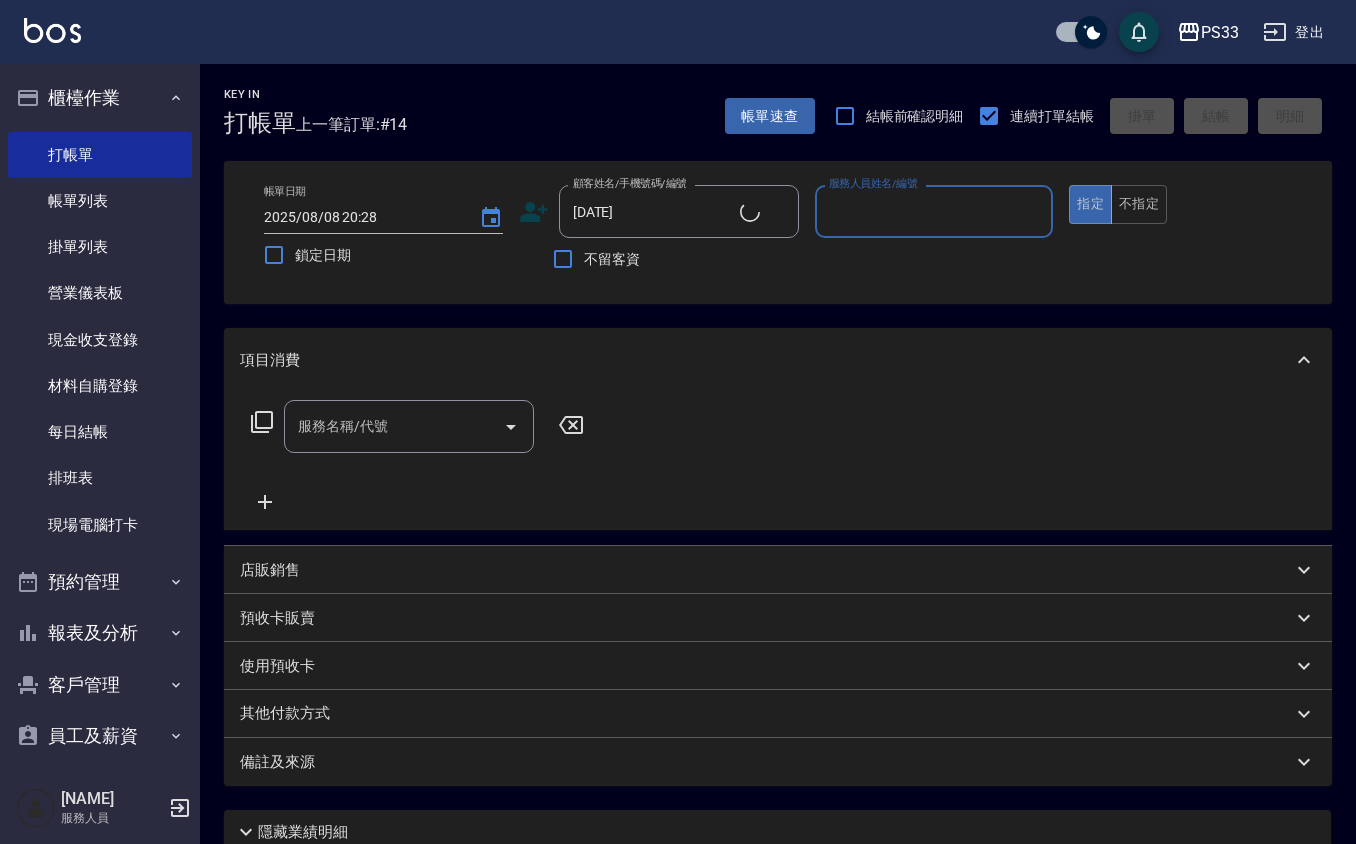 type on "[NAME]/[PHONE]/[NUMBER]" 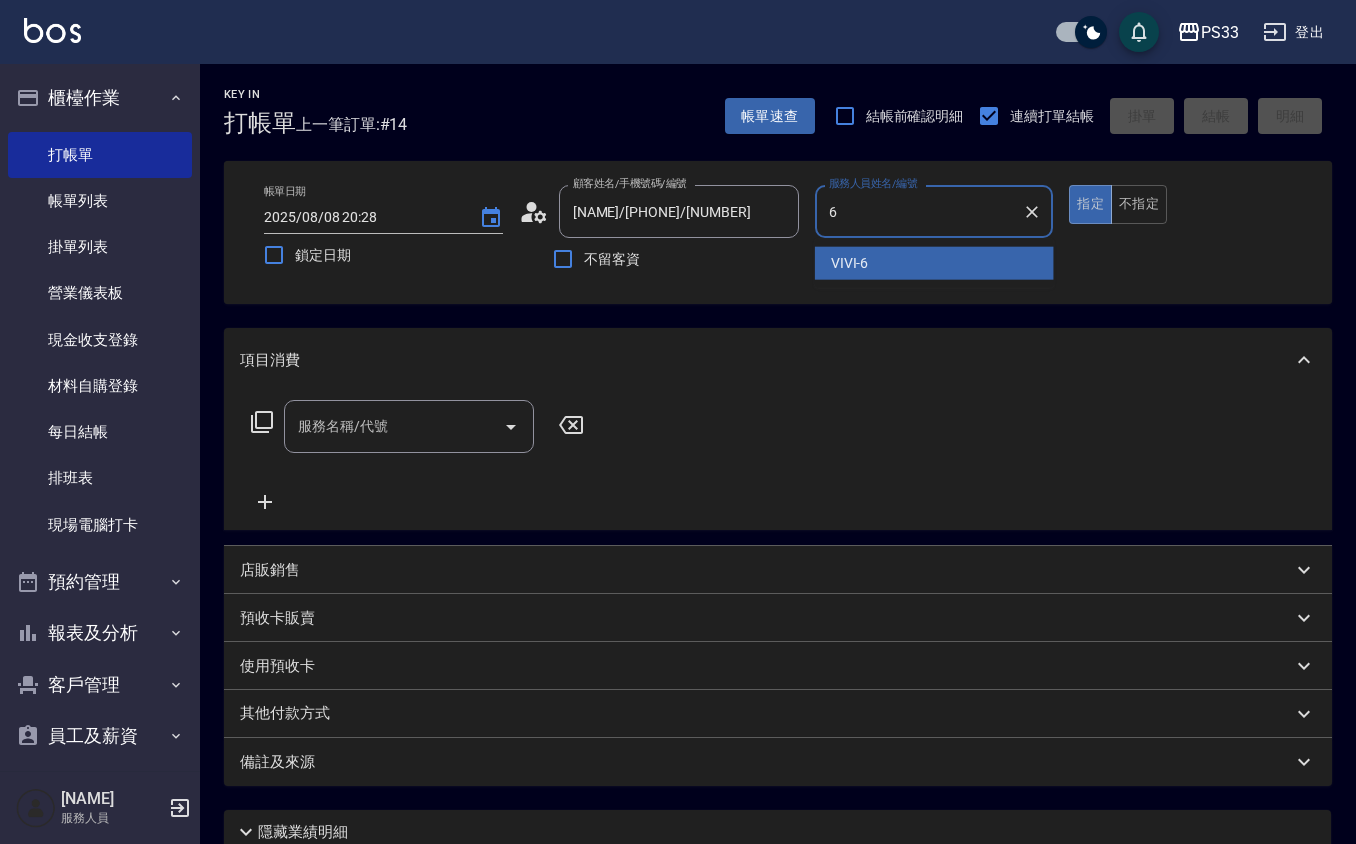 type on "VIVI-6" 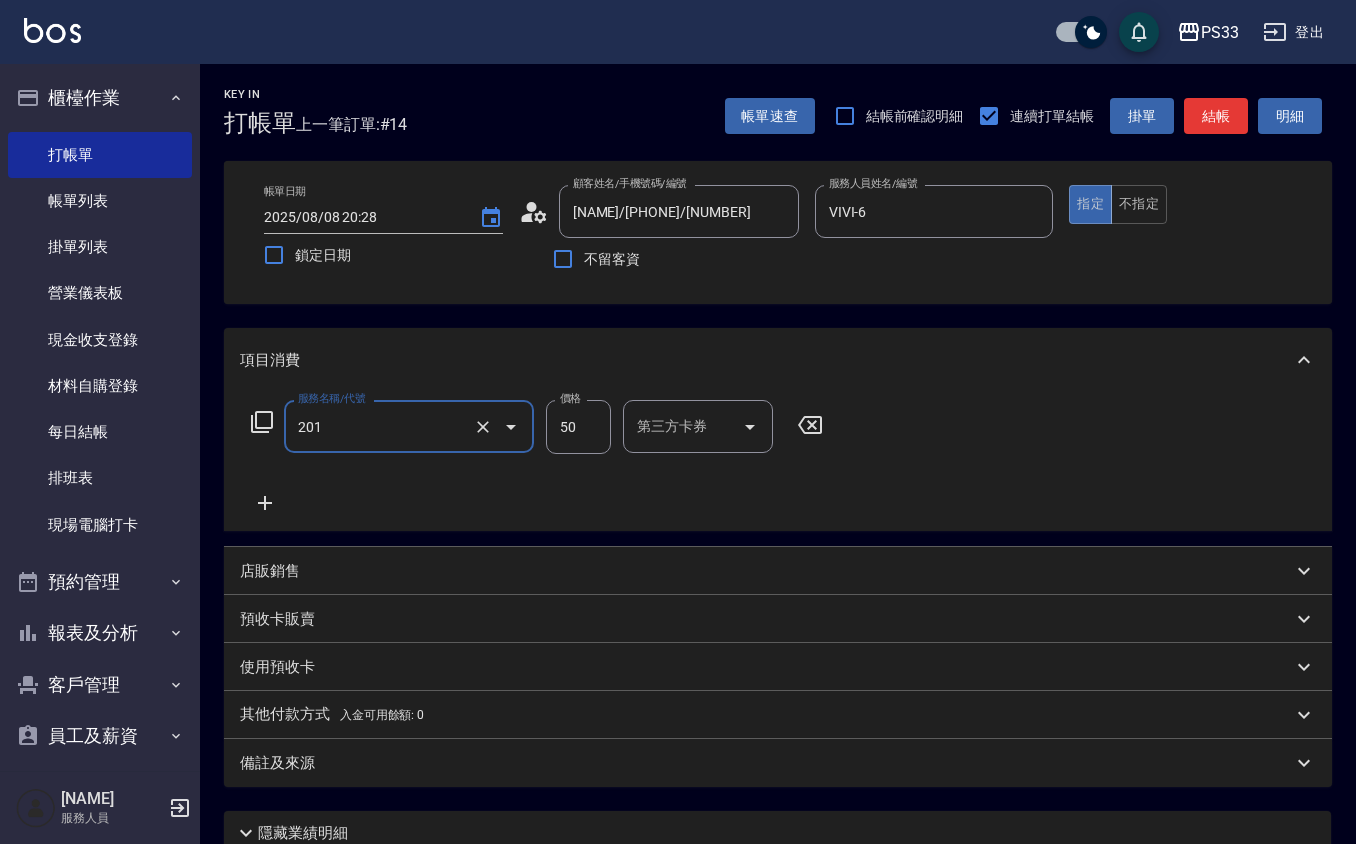 type on "剪瀏海(201)" 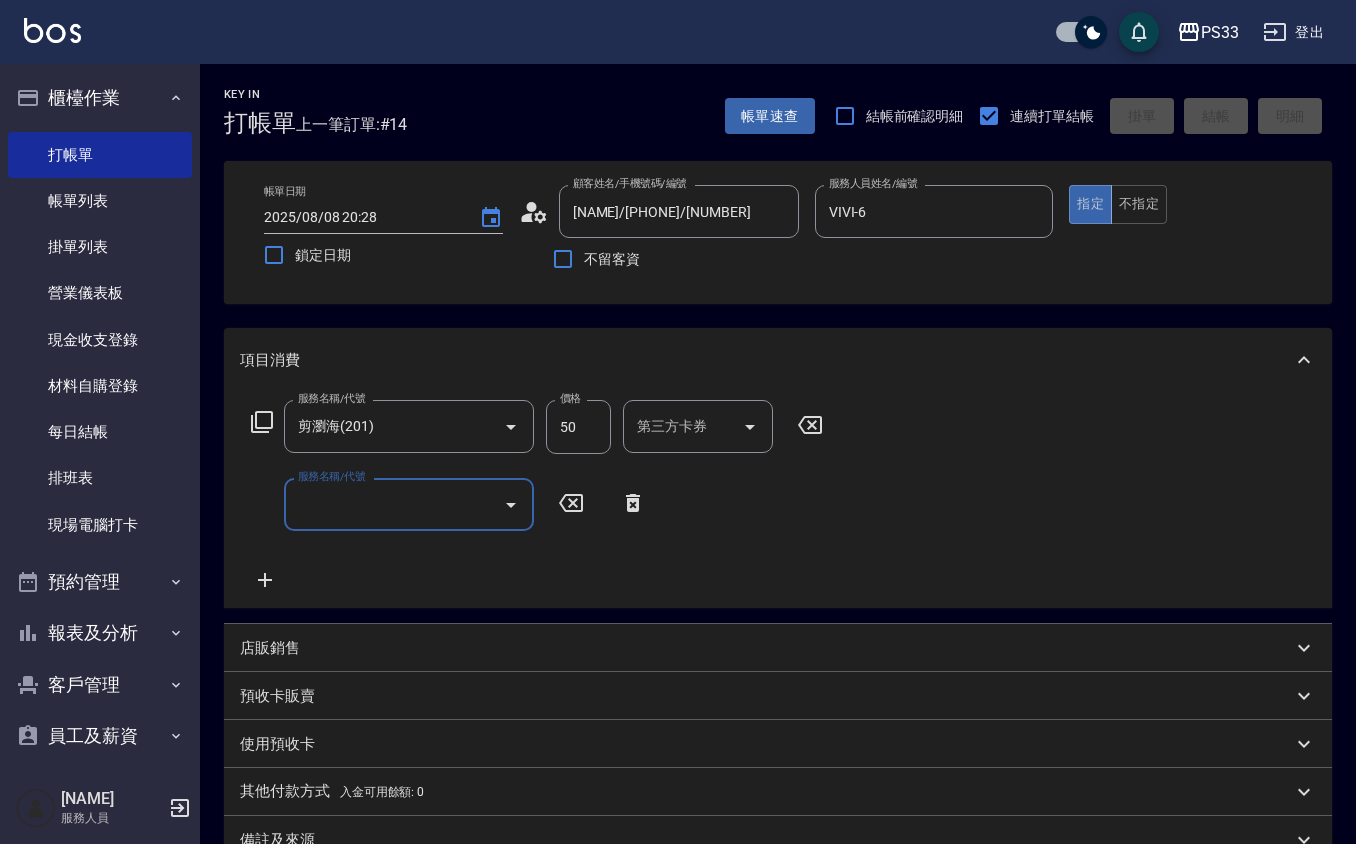 type 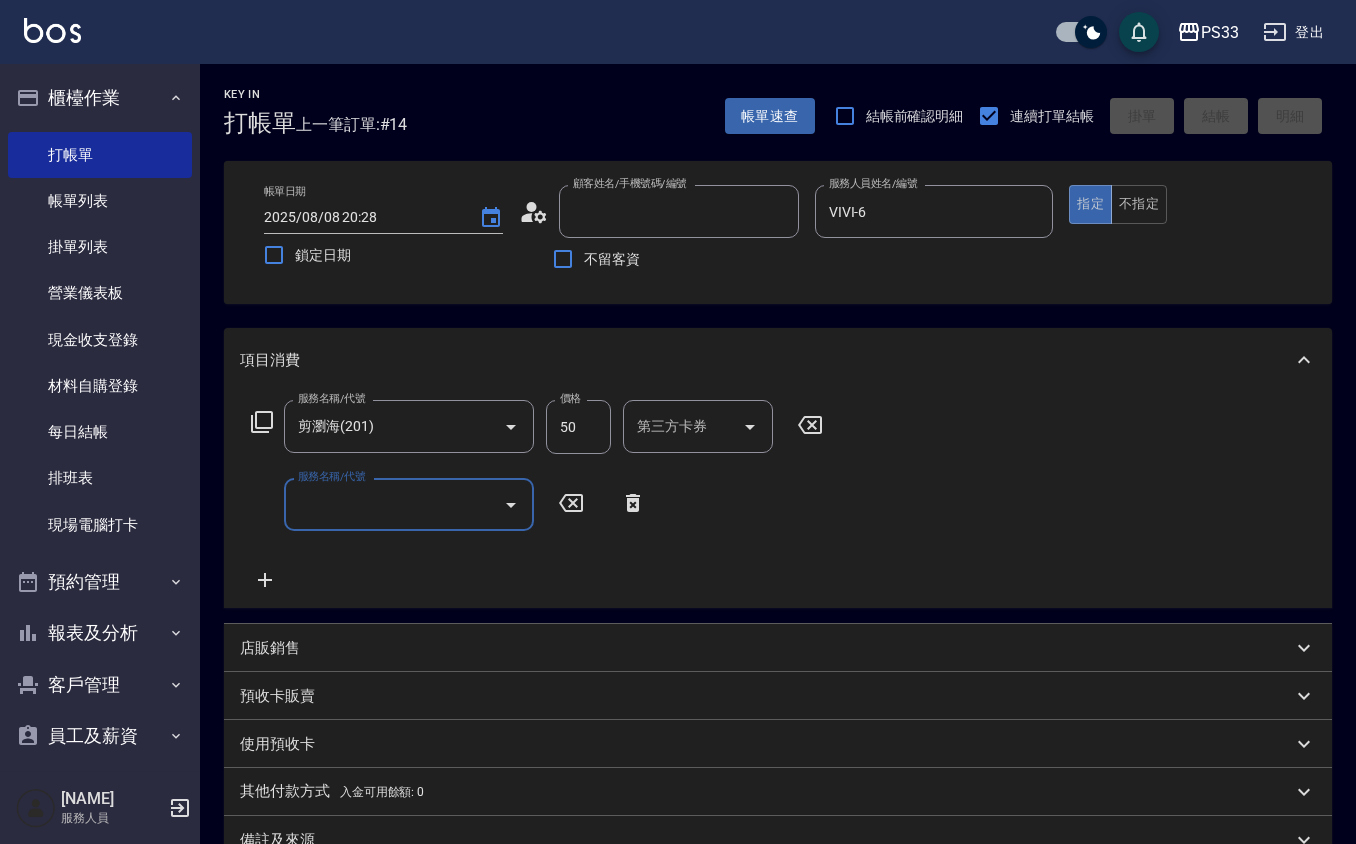 type 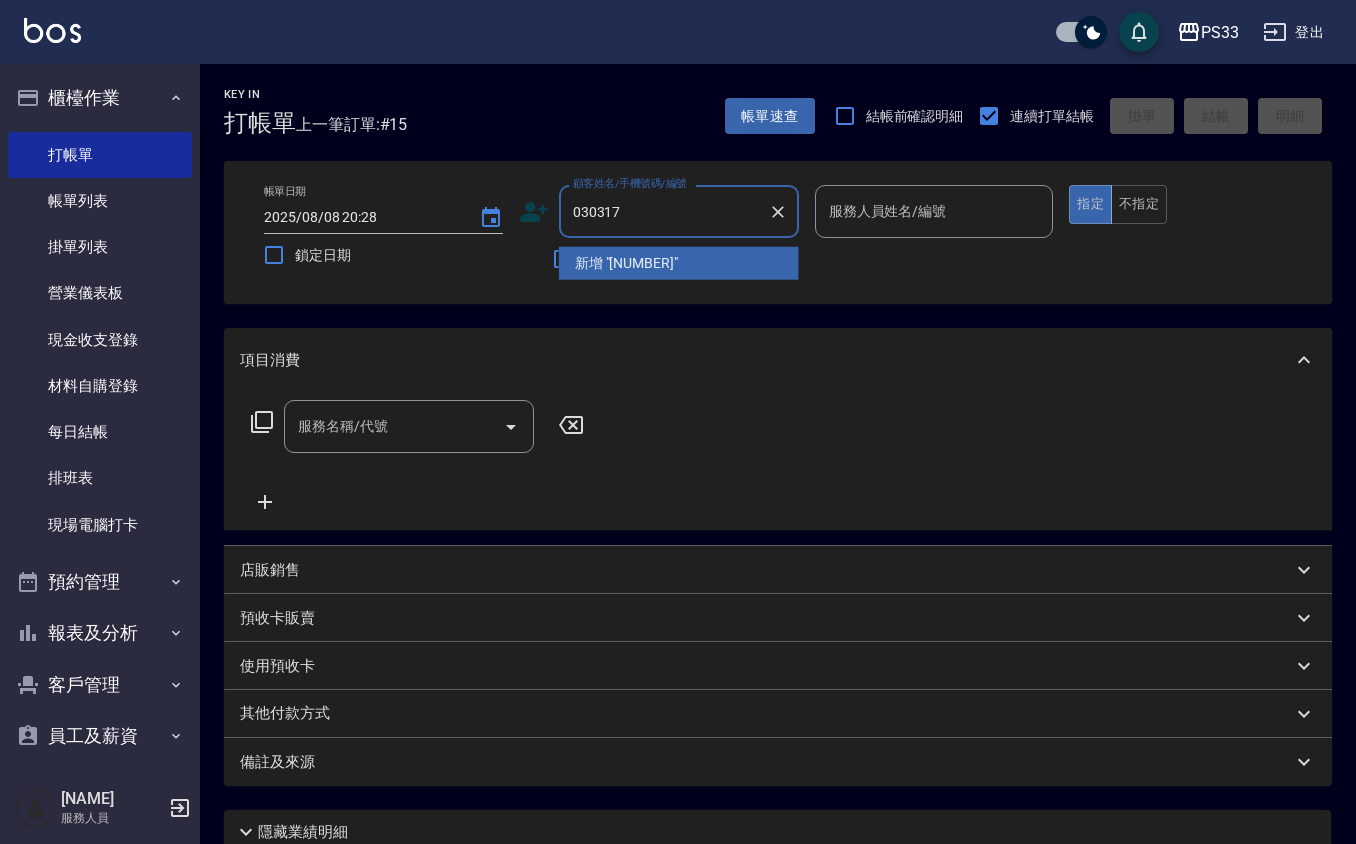 type on "030317" 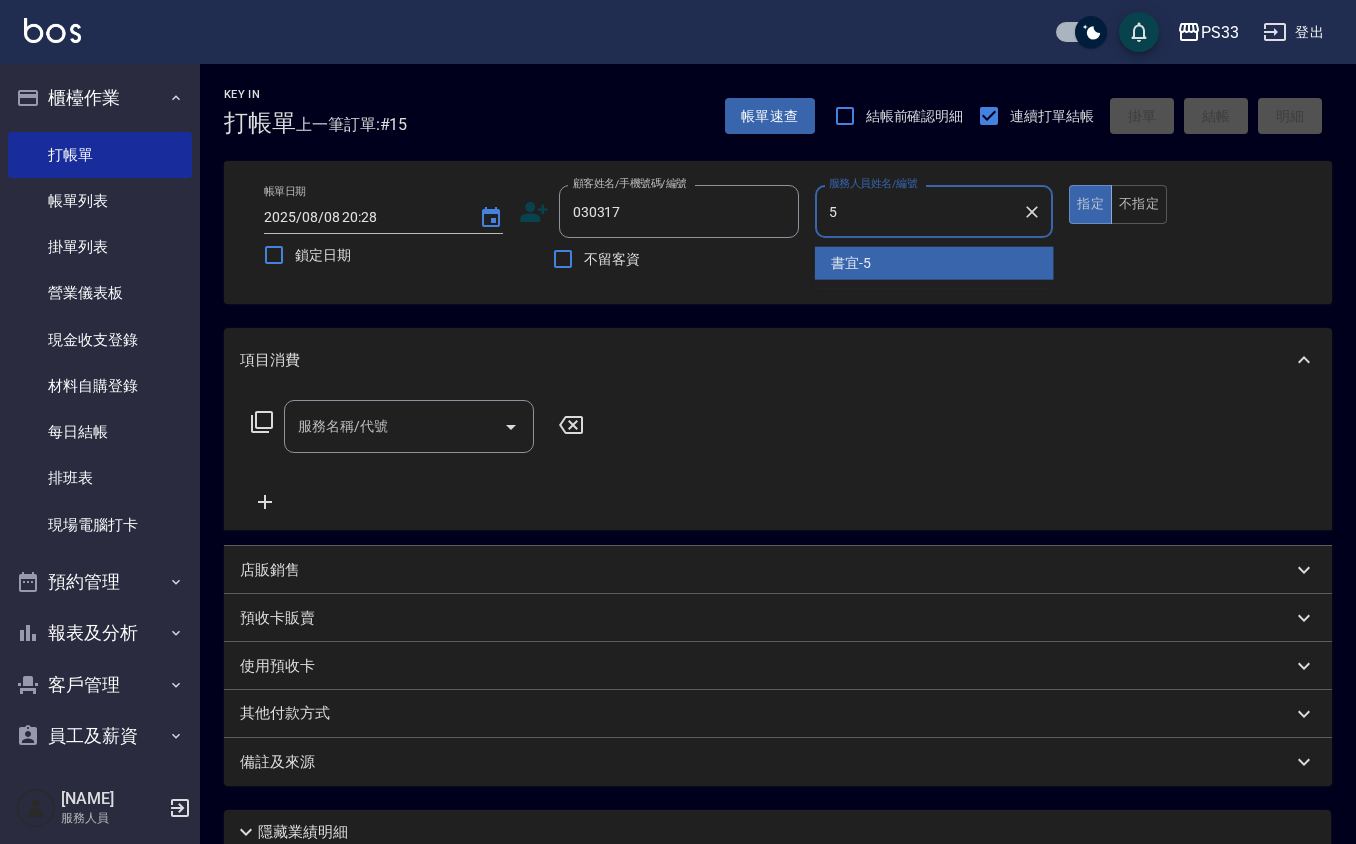 type on "書宜-5" 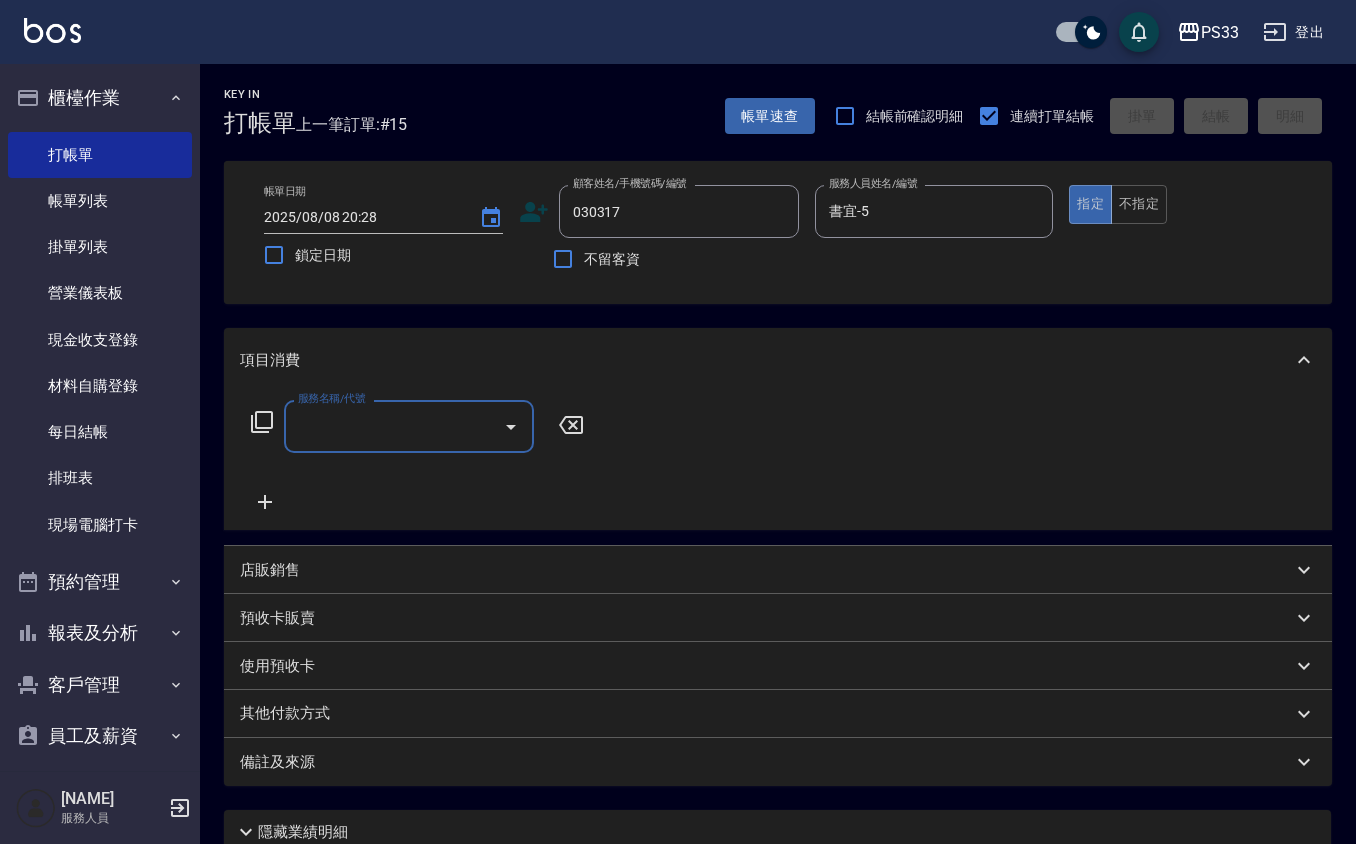 type on "[NAME]/[PHONE]/[NUMBER]" 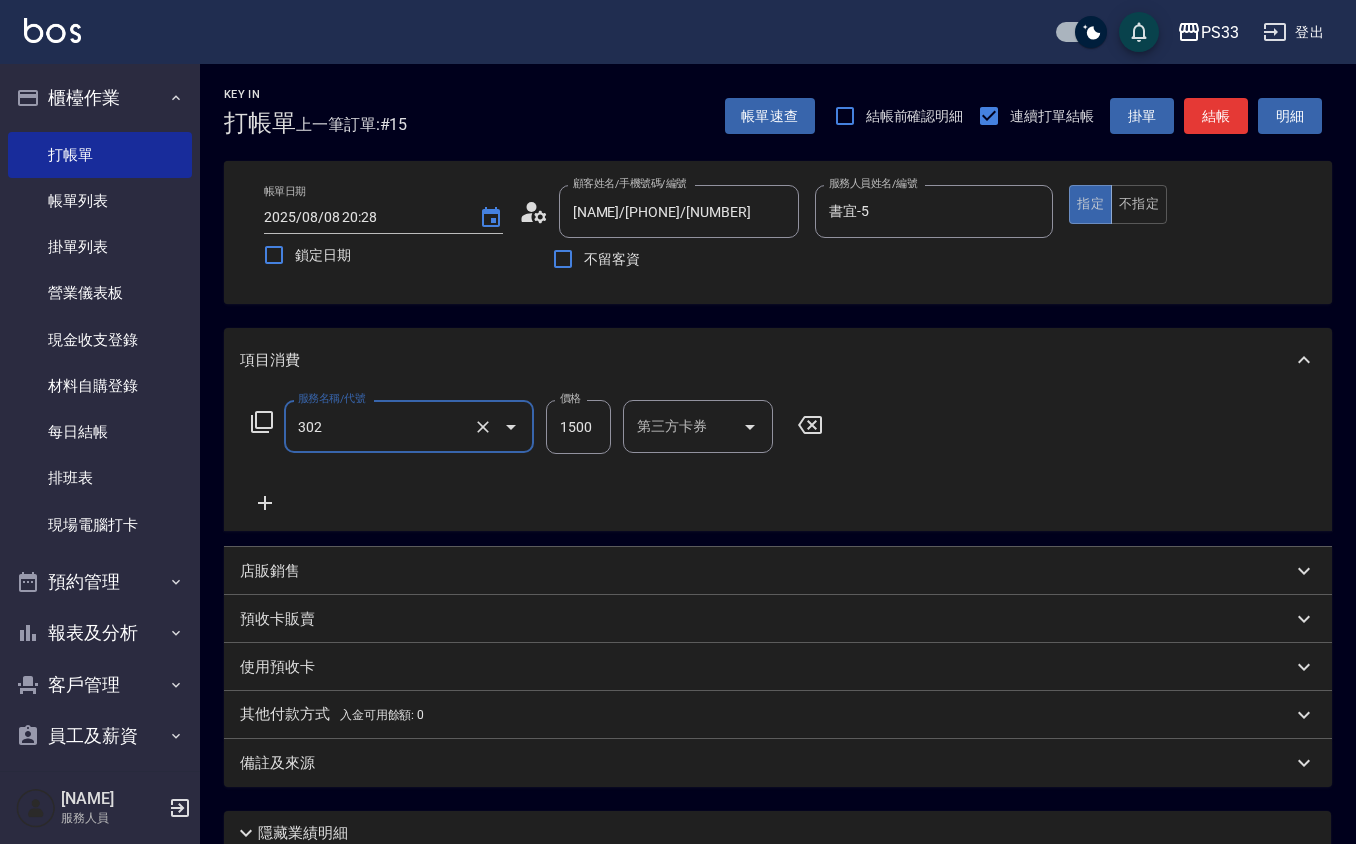 type on "設計燙髮(302)" 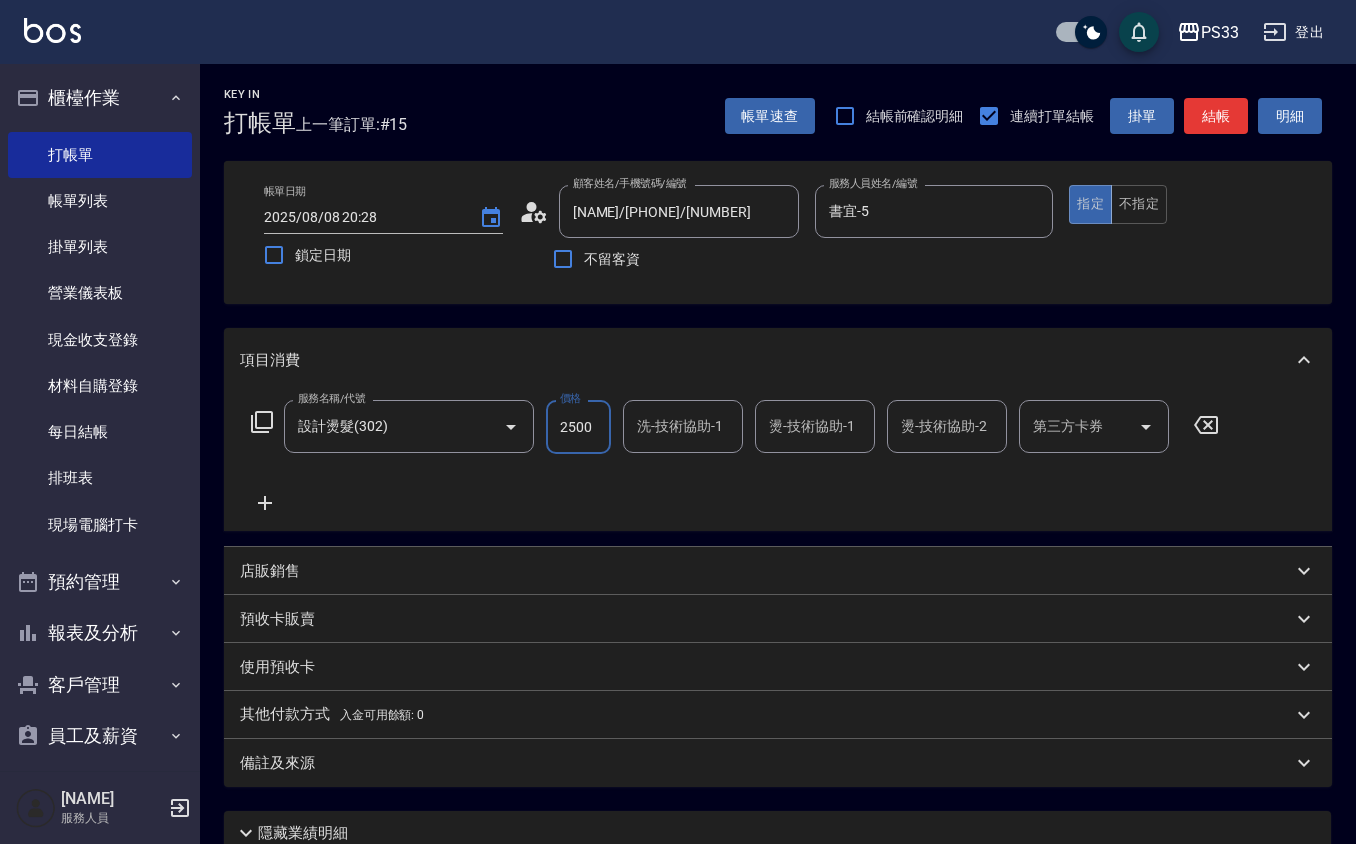 type on "2500" 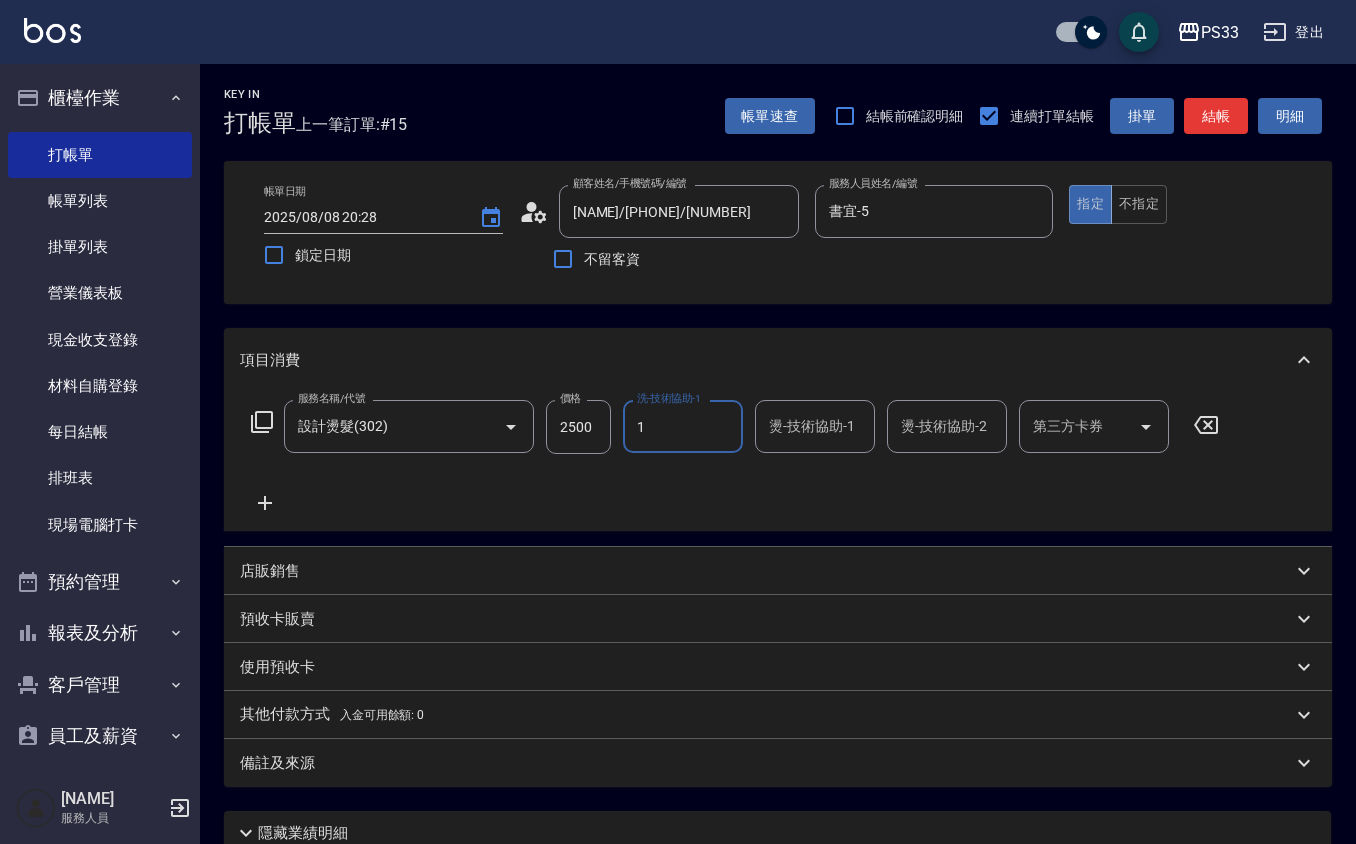 type on "Rube-1" 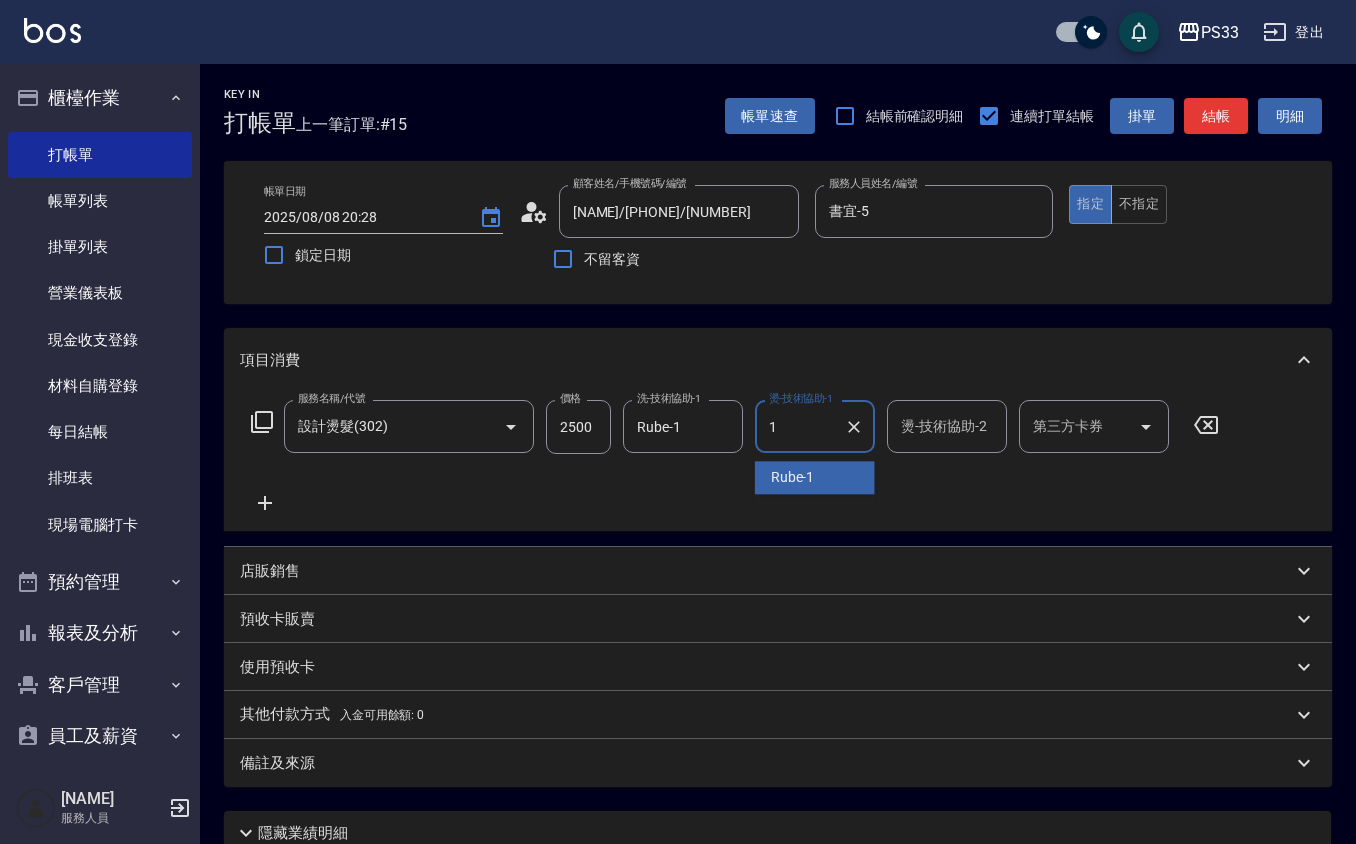 type on "Rube-1" 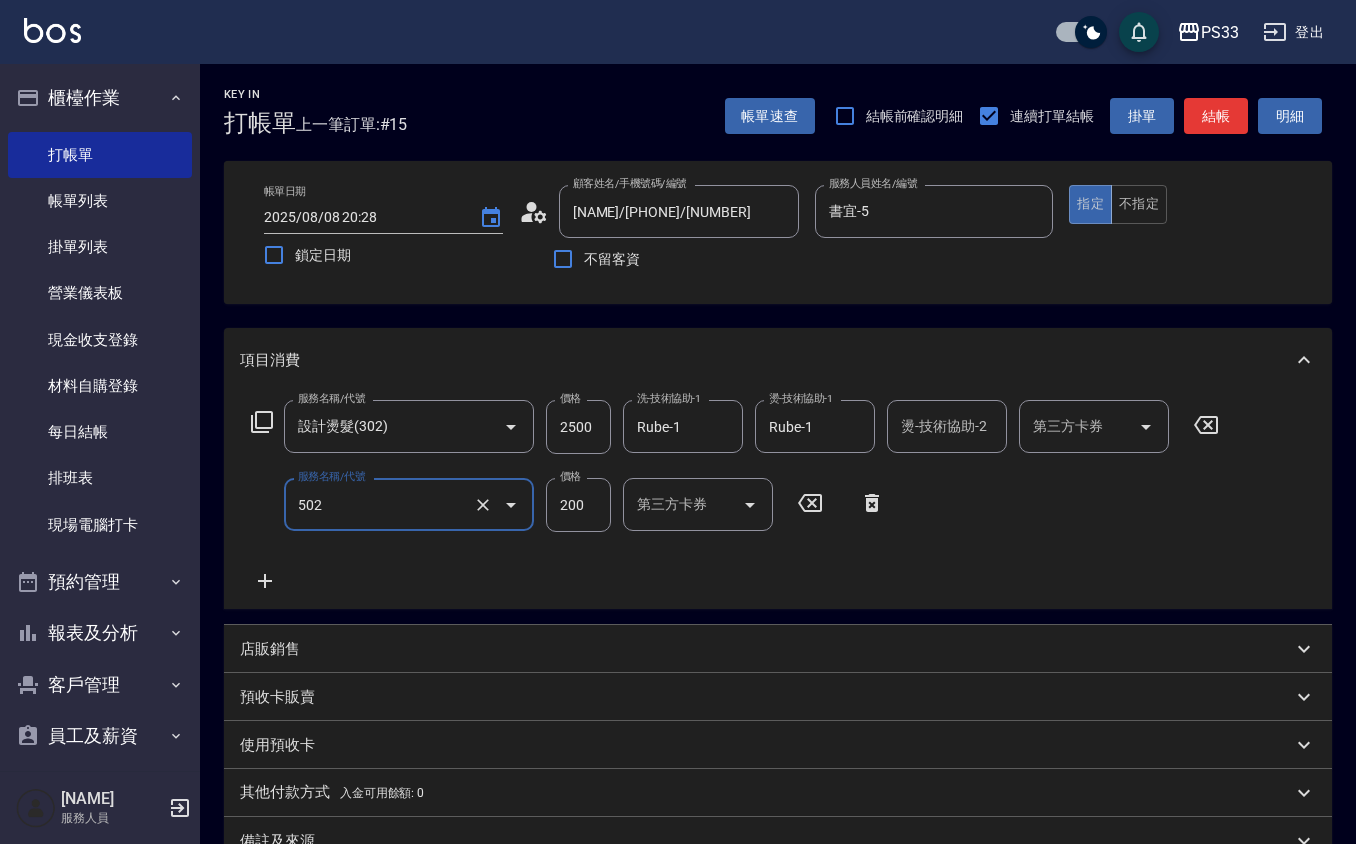 type on "自備護髮(502)" 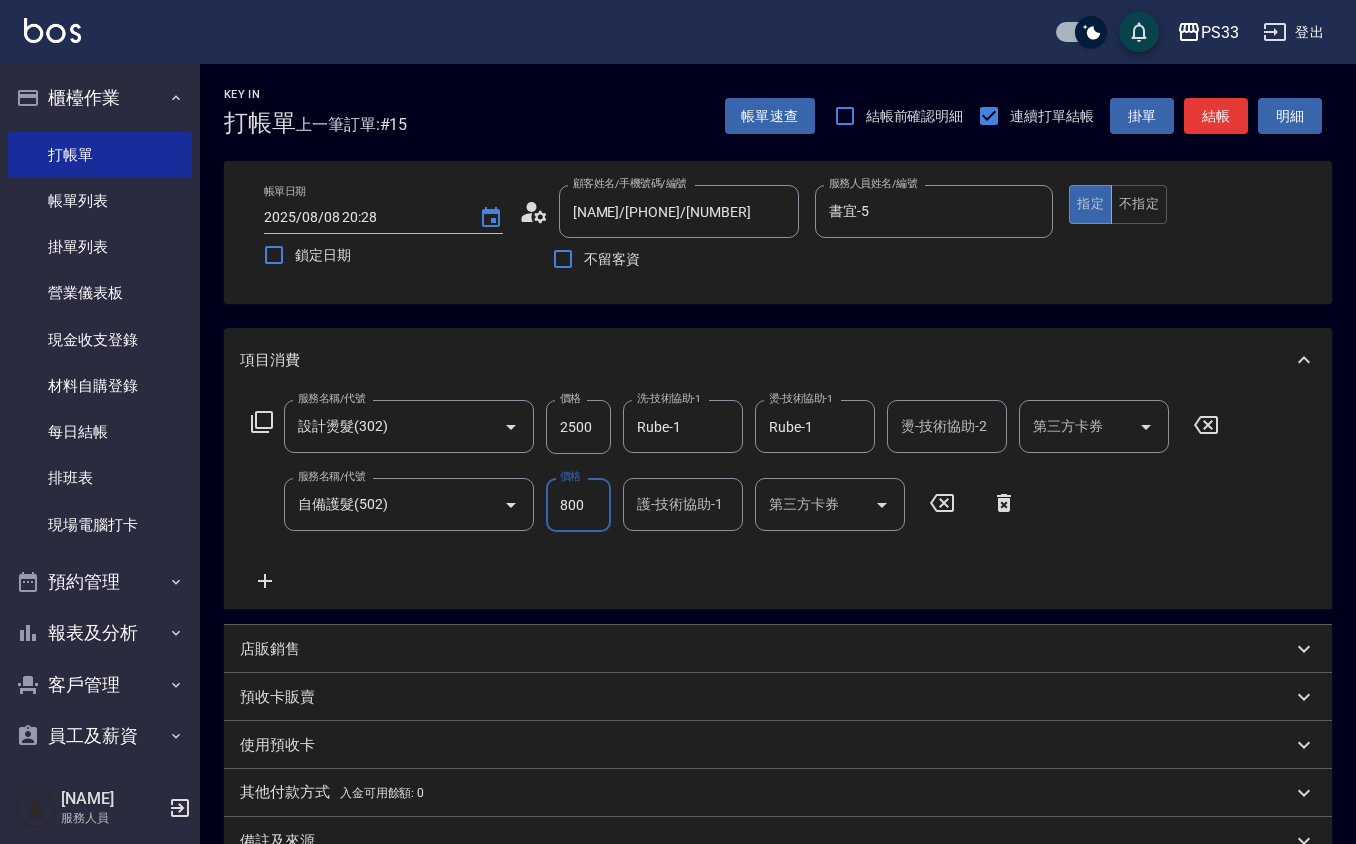 type on "800" 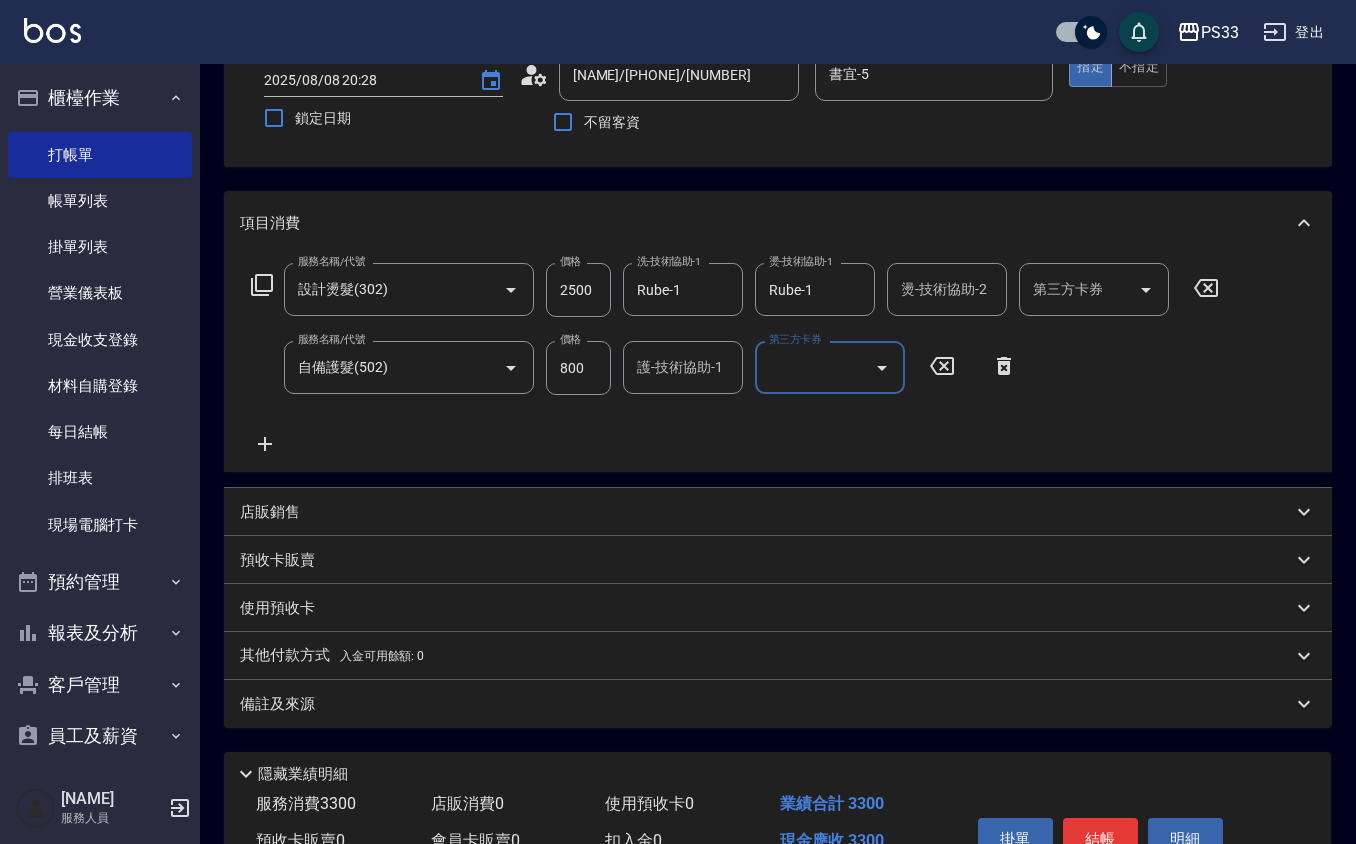 scroll, scrollTop: 0, scrollLeft: 0, axis: both 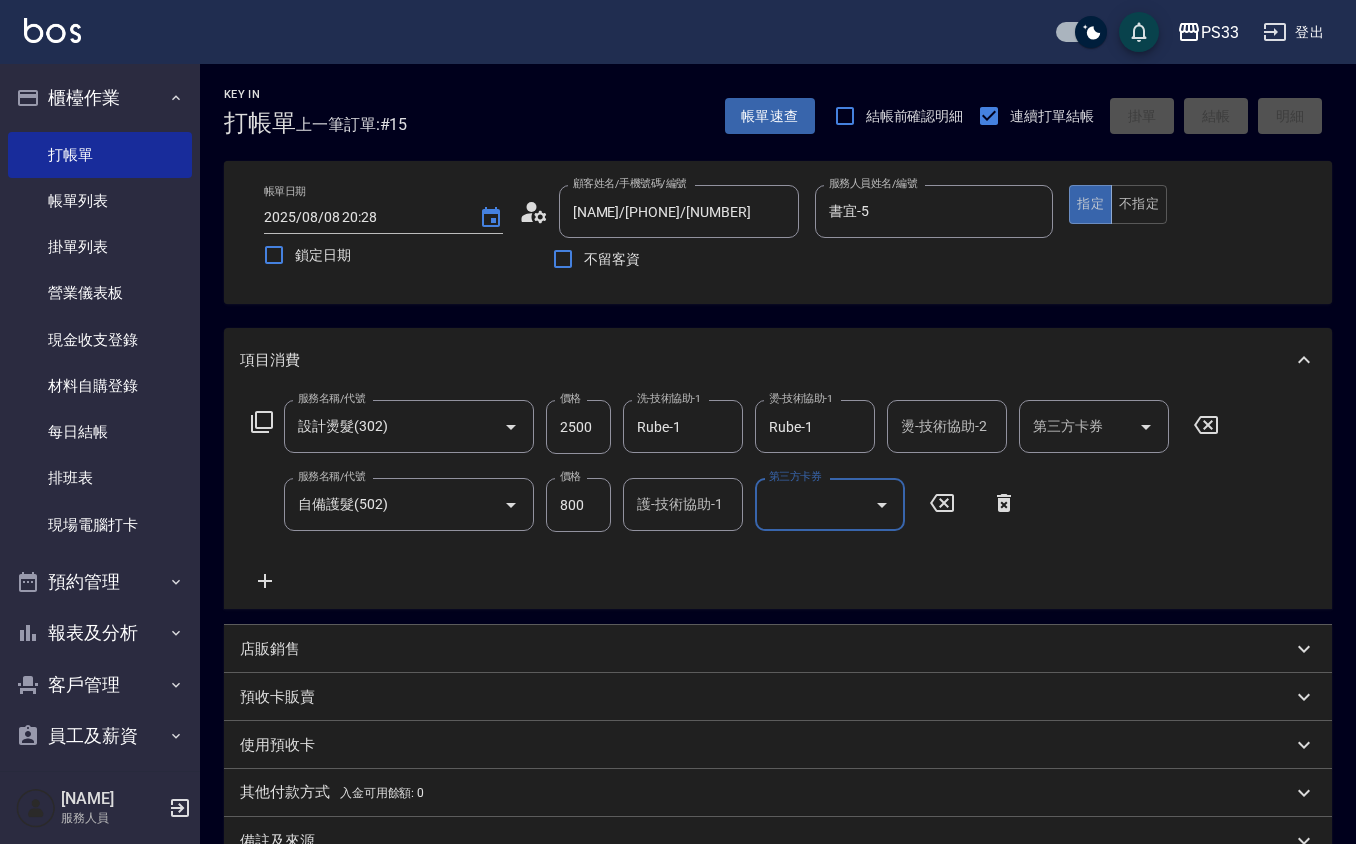 type 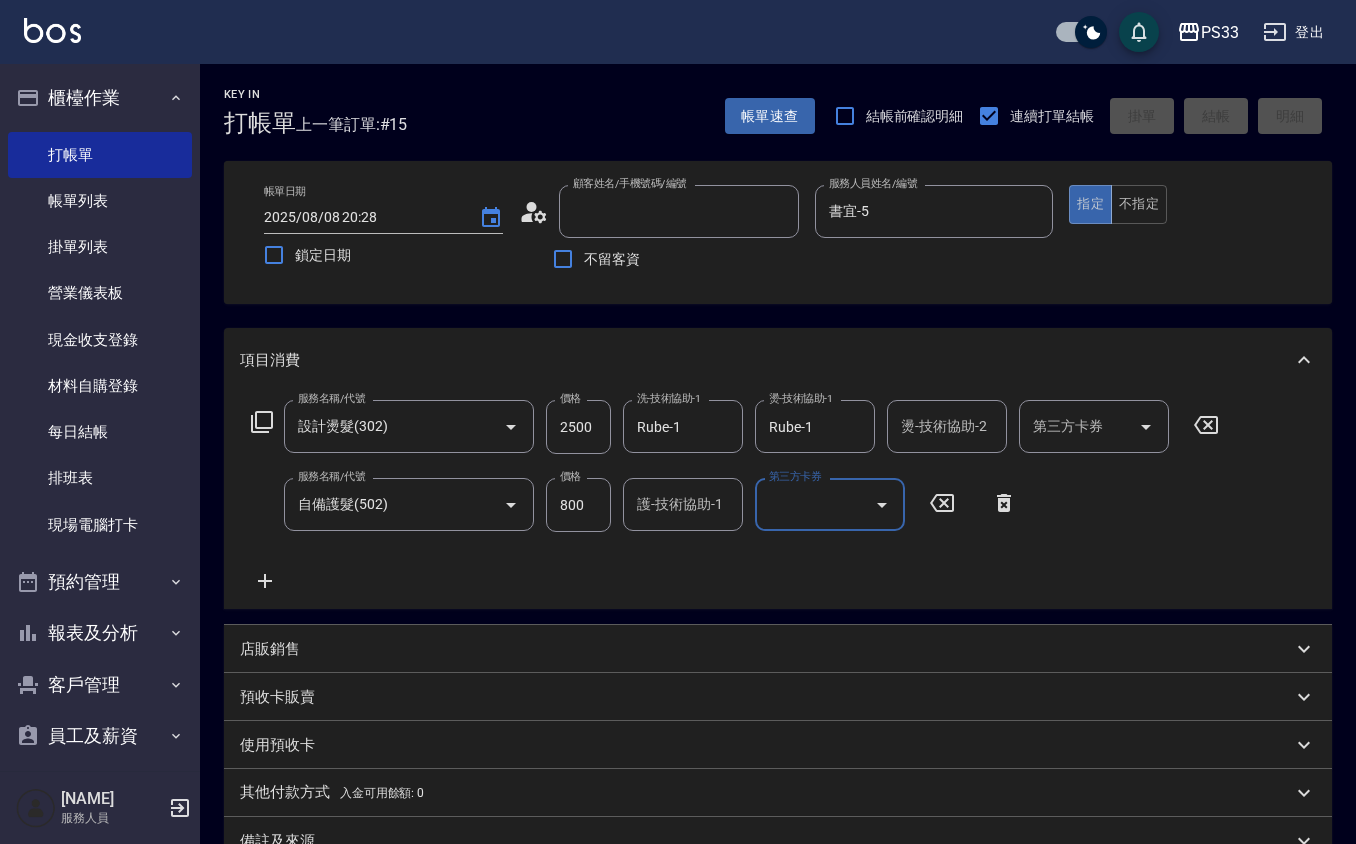 type on "[DATE] [TIME]" 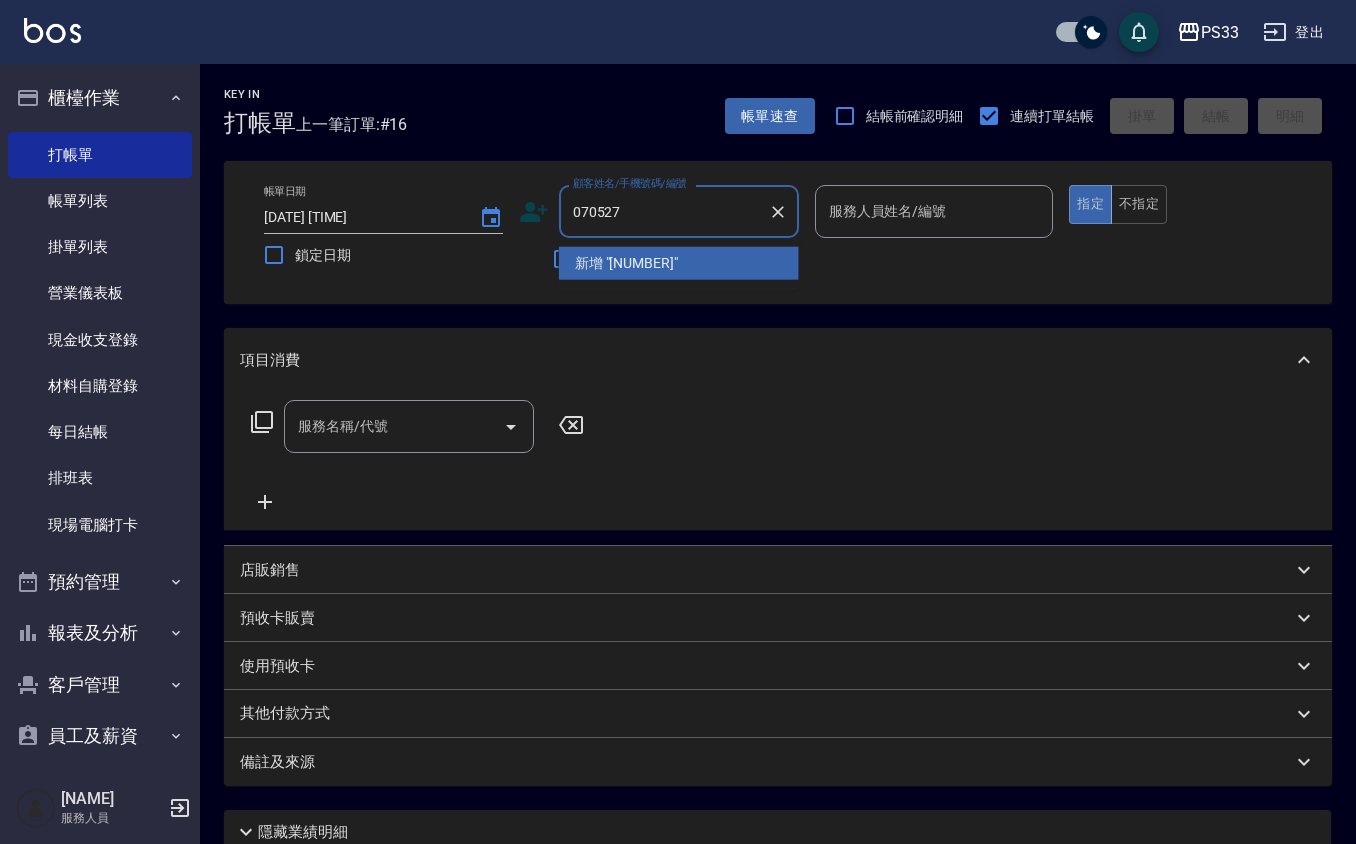 type on "070527" 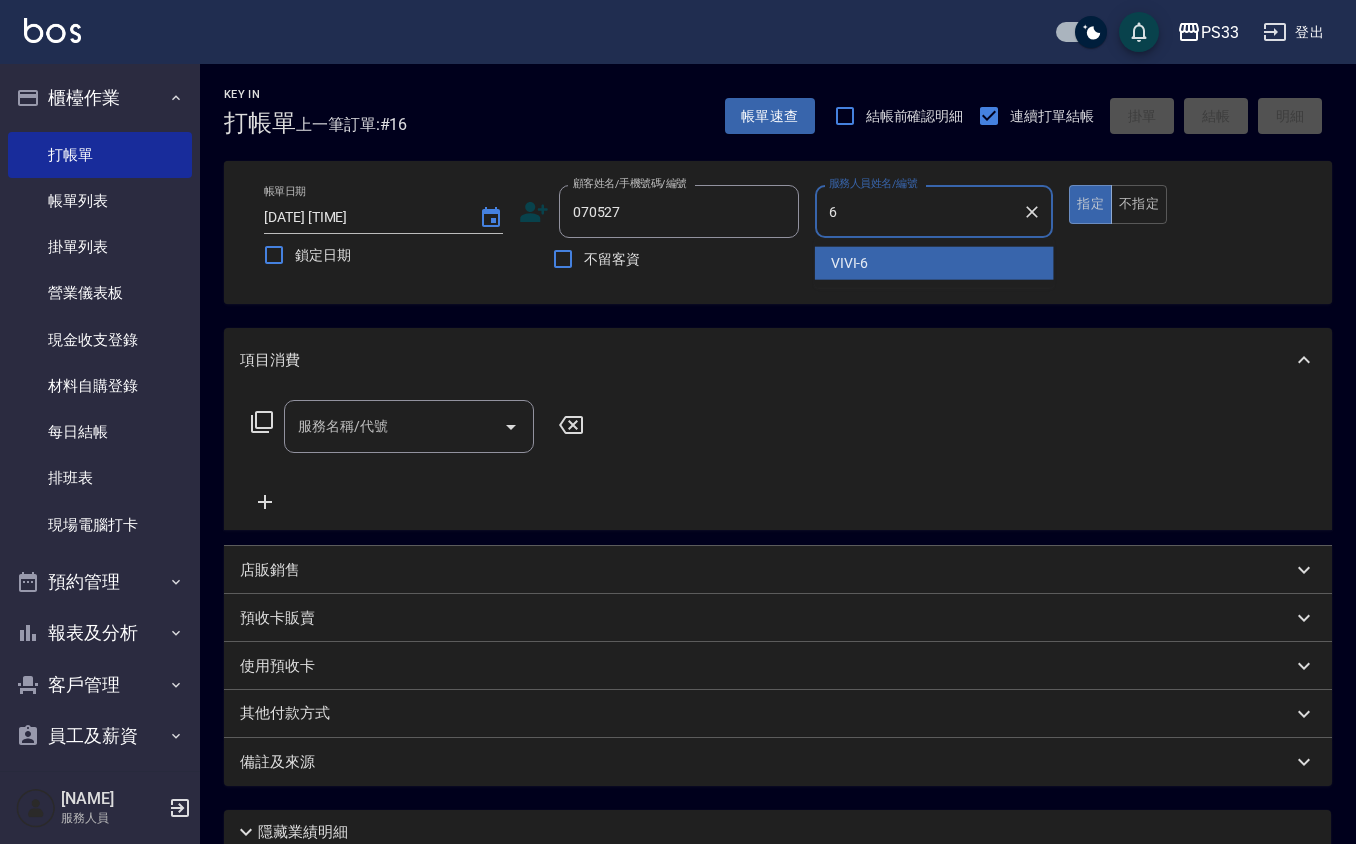 type on "VIVI-6" 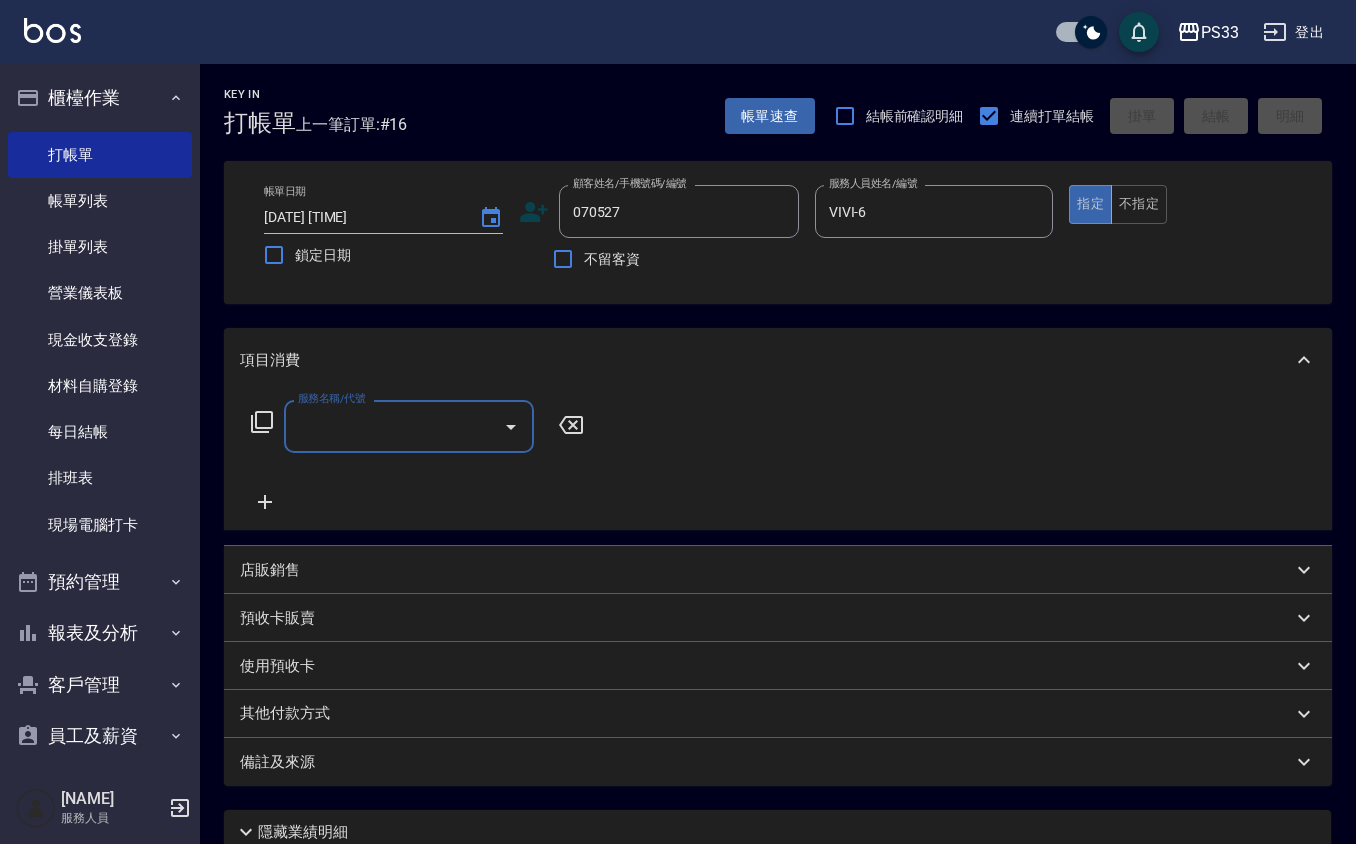 type on "[NAME]/[PHONE]/[NUMBER]" 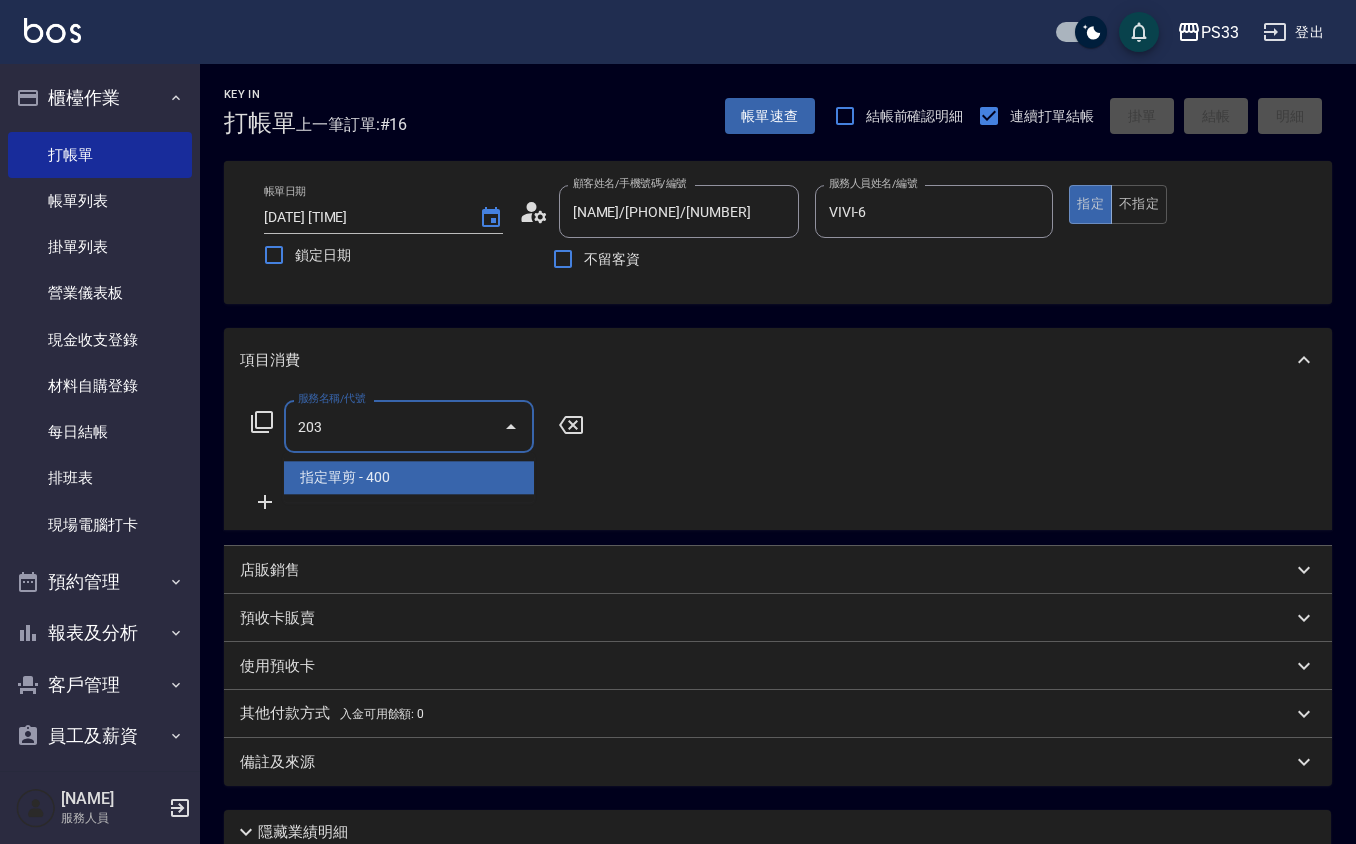 type on "指定單剪(203)" 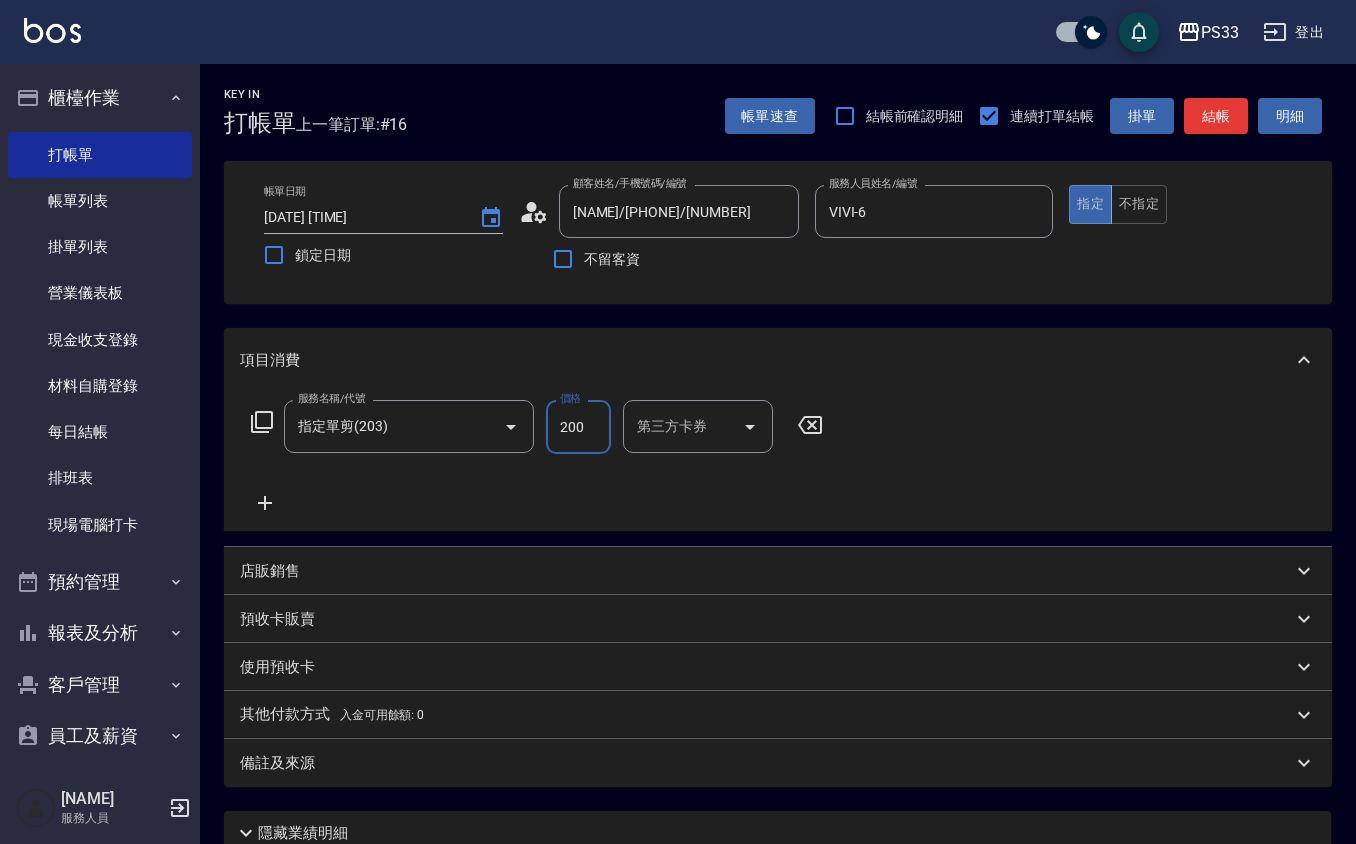 type on "200" 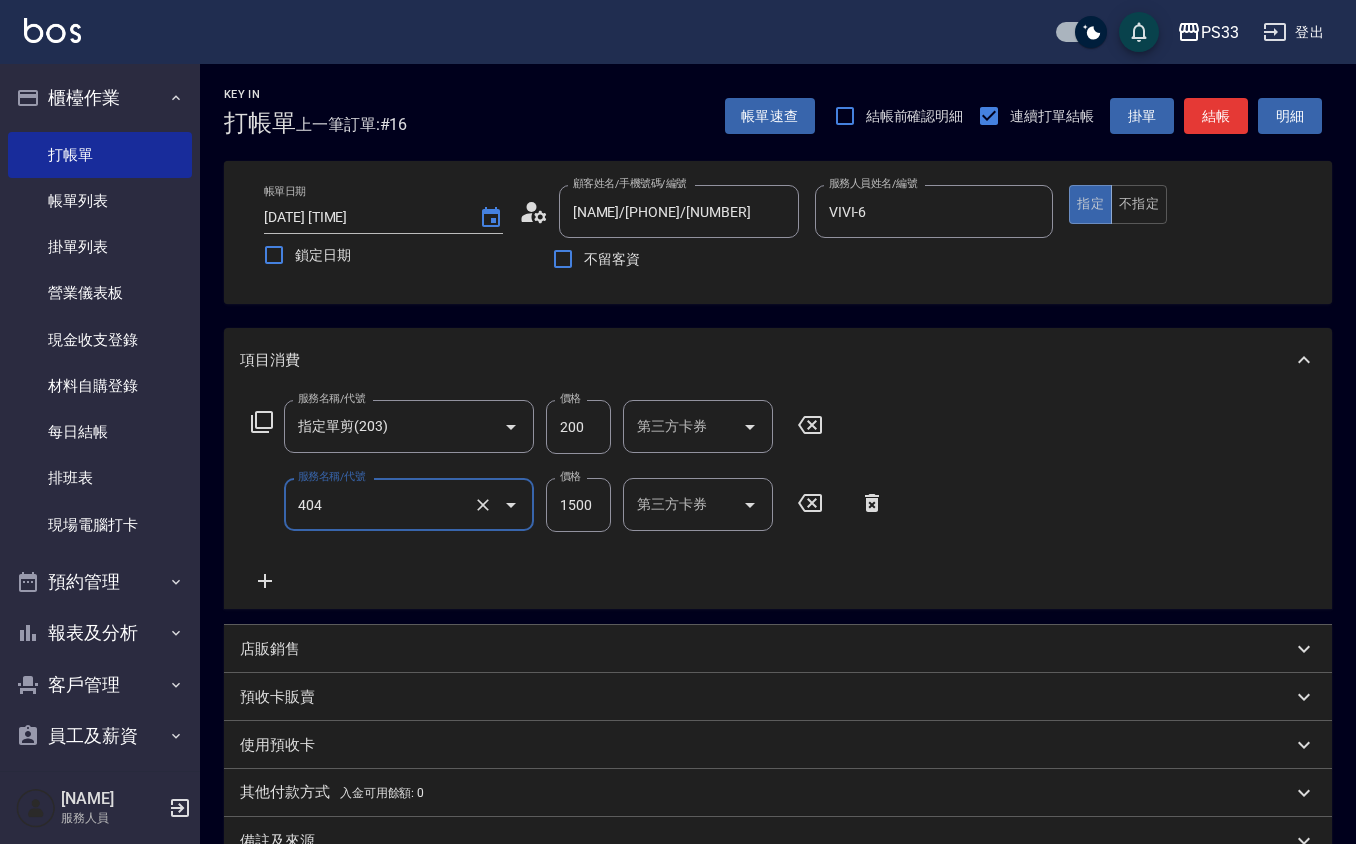 type on "設計染髮(404)" 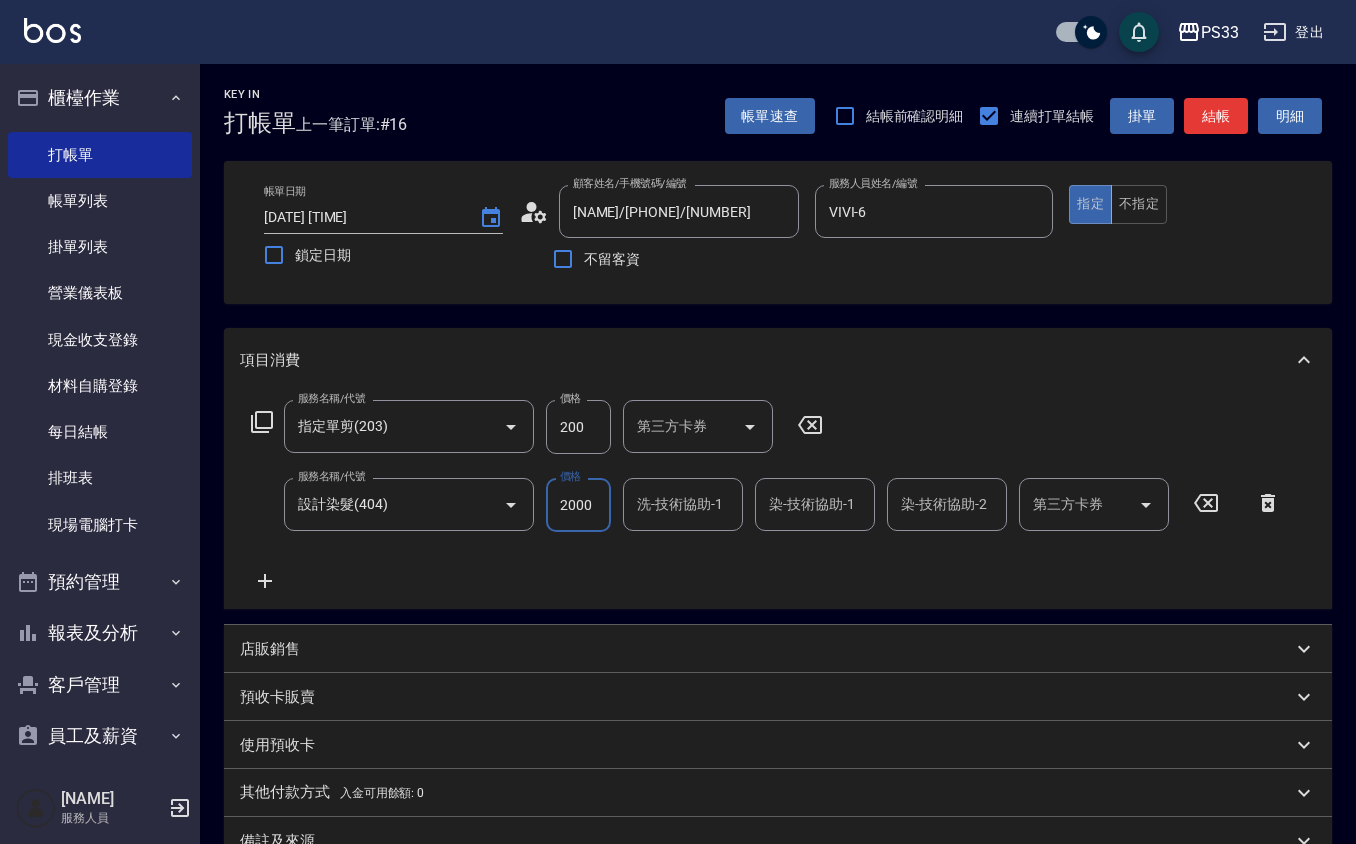 scroll, scrollTop: 0, scrollLeft: 0, axis: both 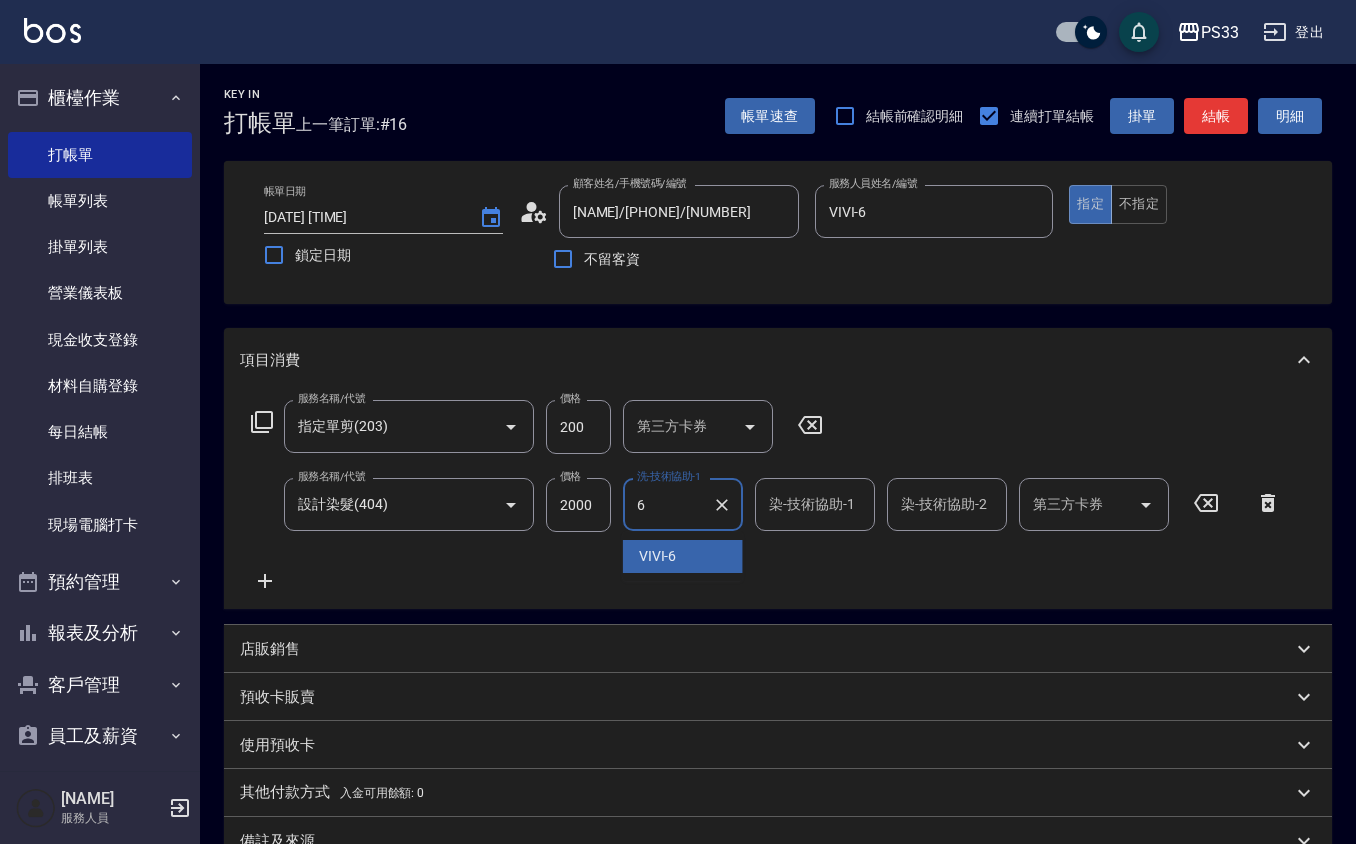 type on "VIVI-6" 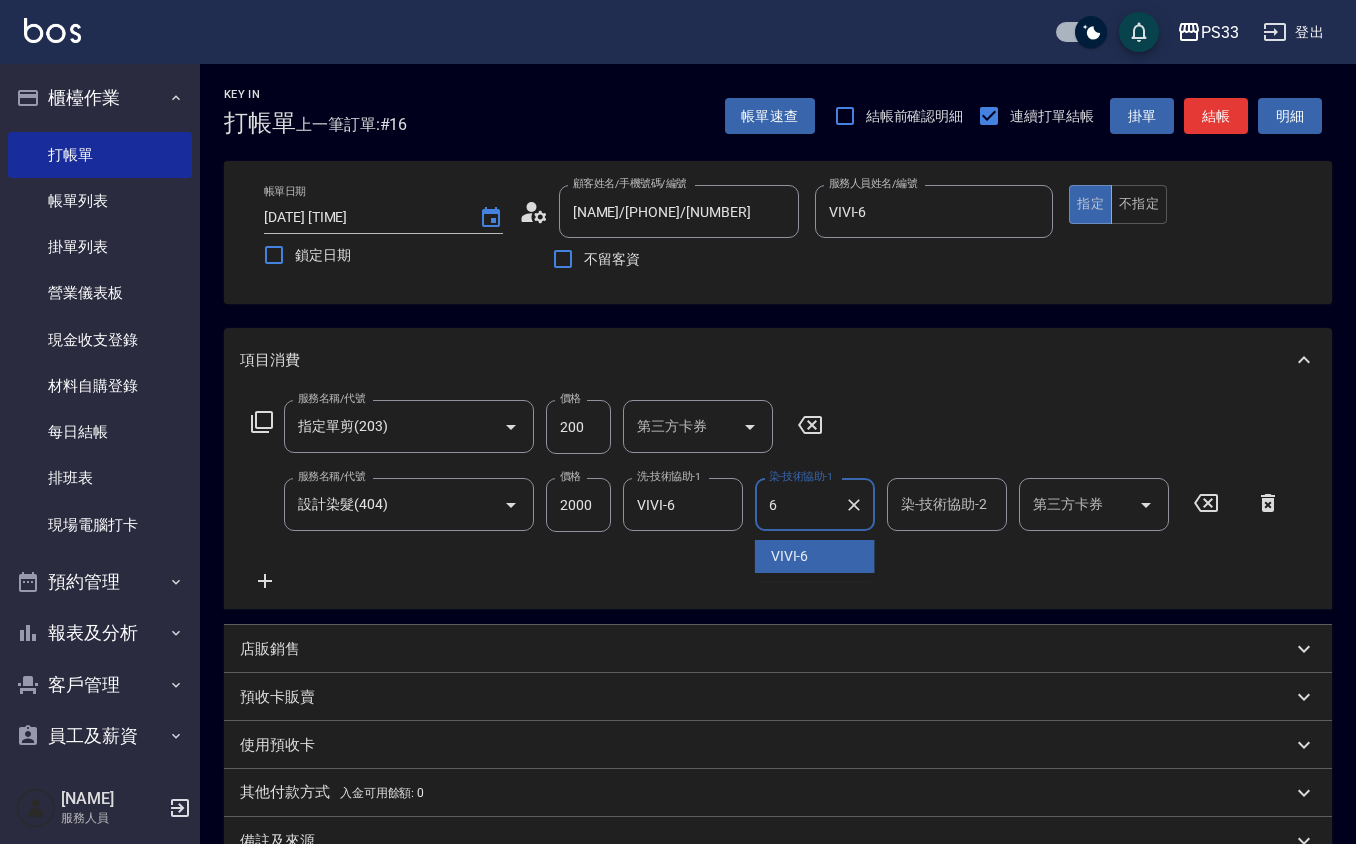 type on "VIVI-6" 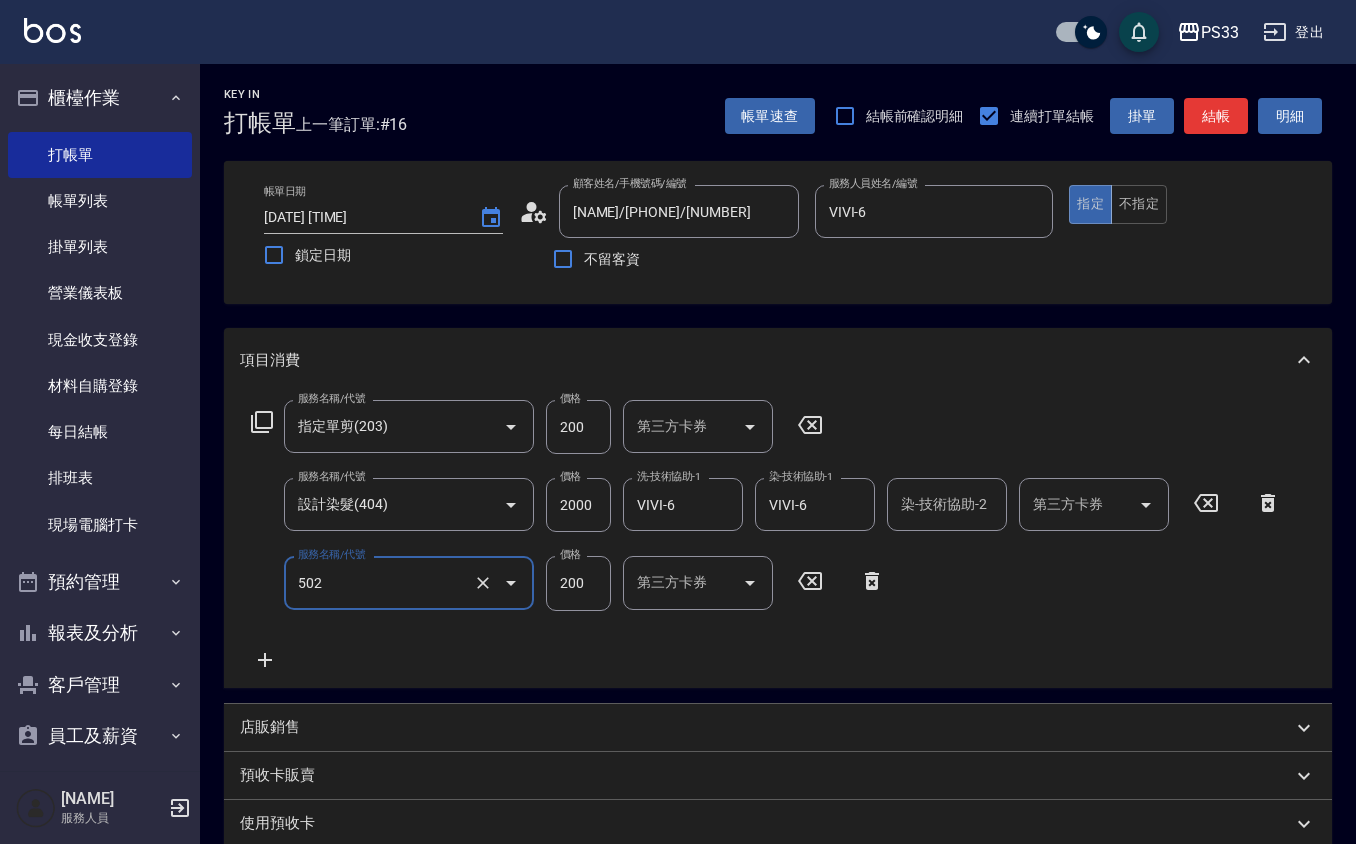type on "自備護髮(502)" 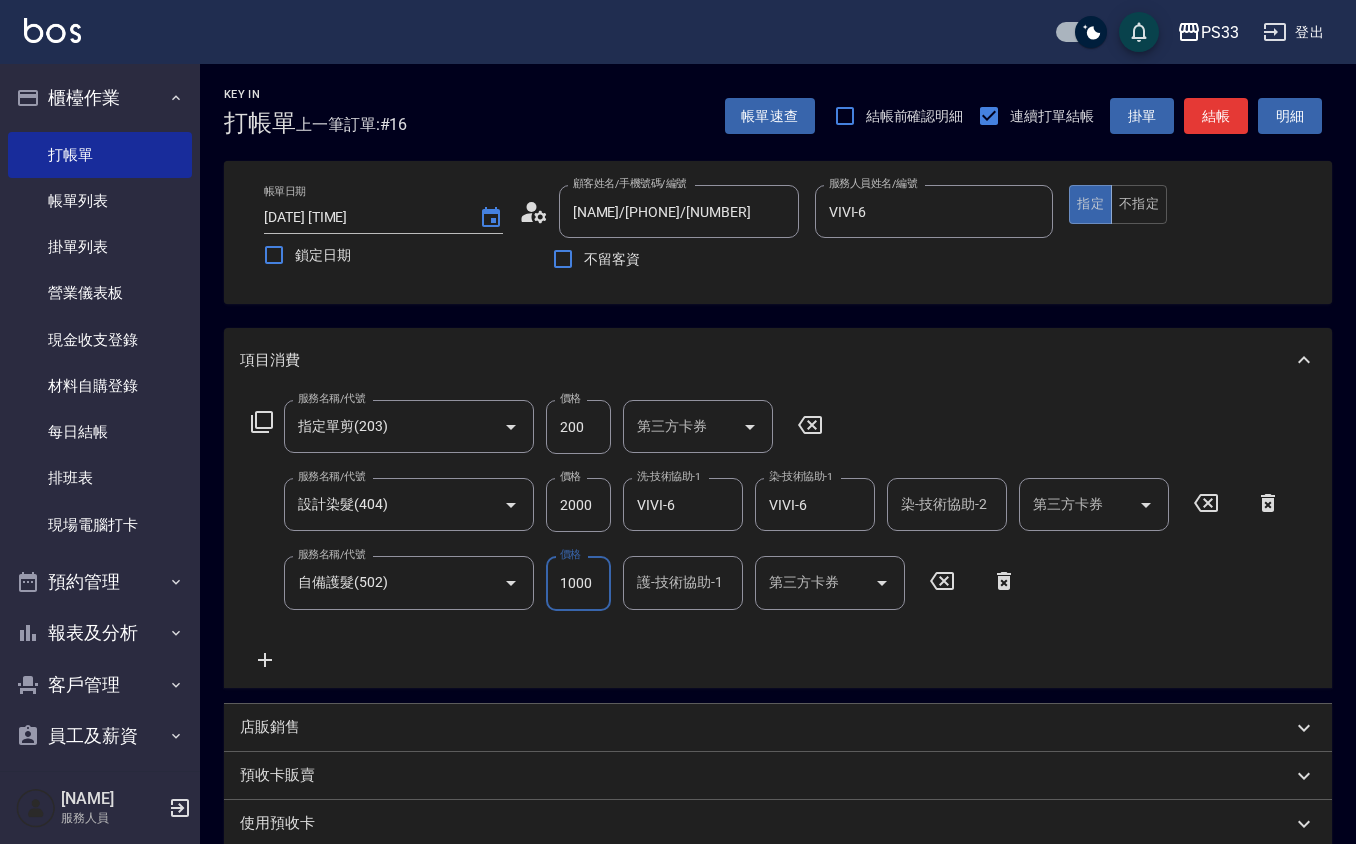 type on "1000" 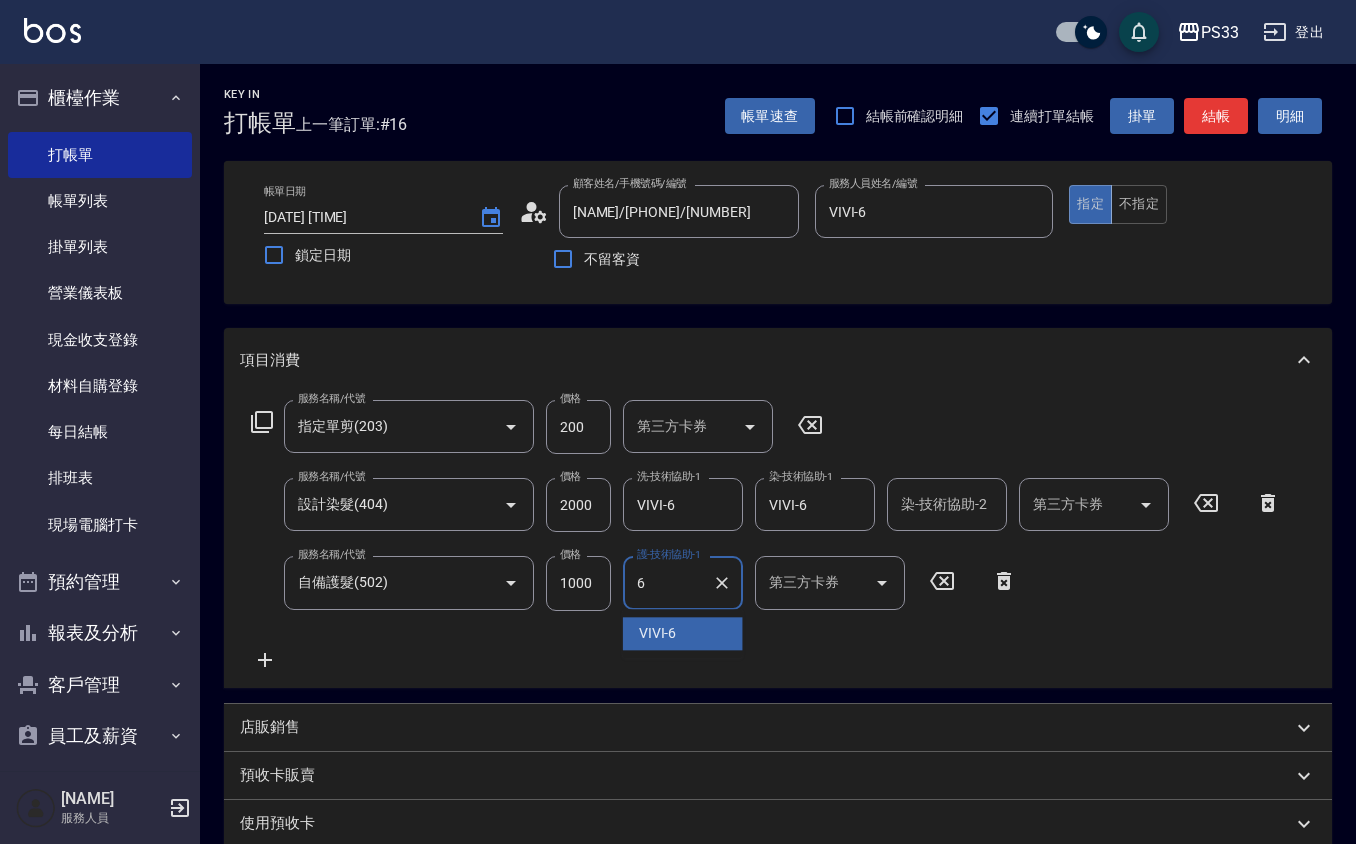 type on "VIVI-6" 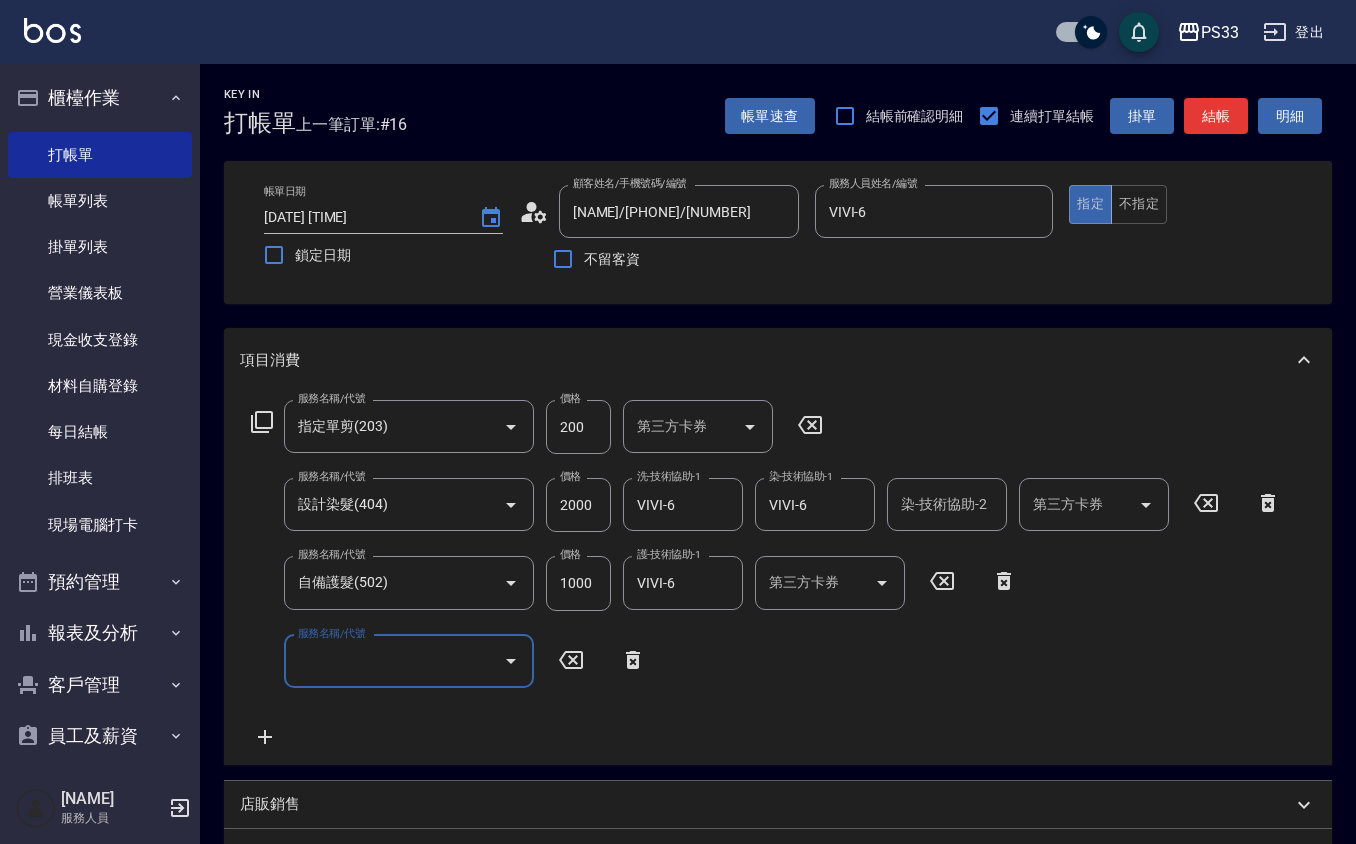 scroll, scrollTop: 133, scrollLeft: 0, axis: vertical 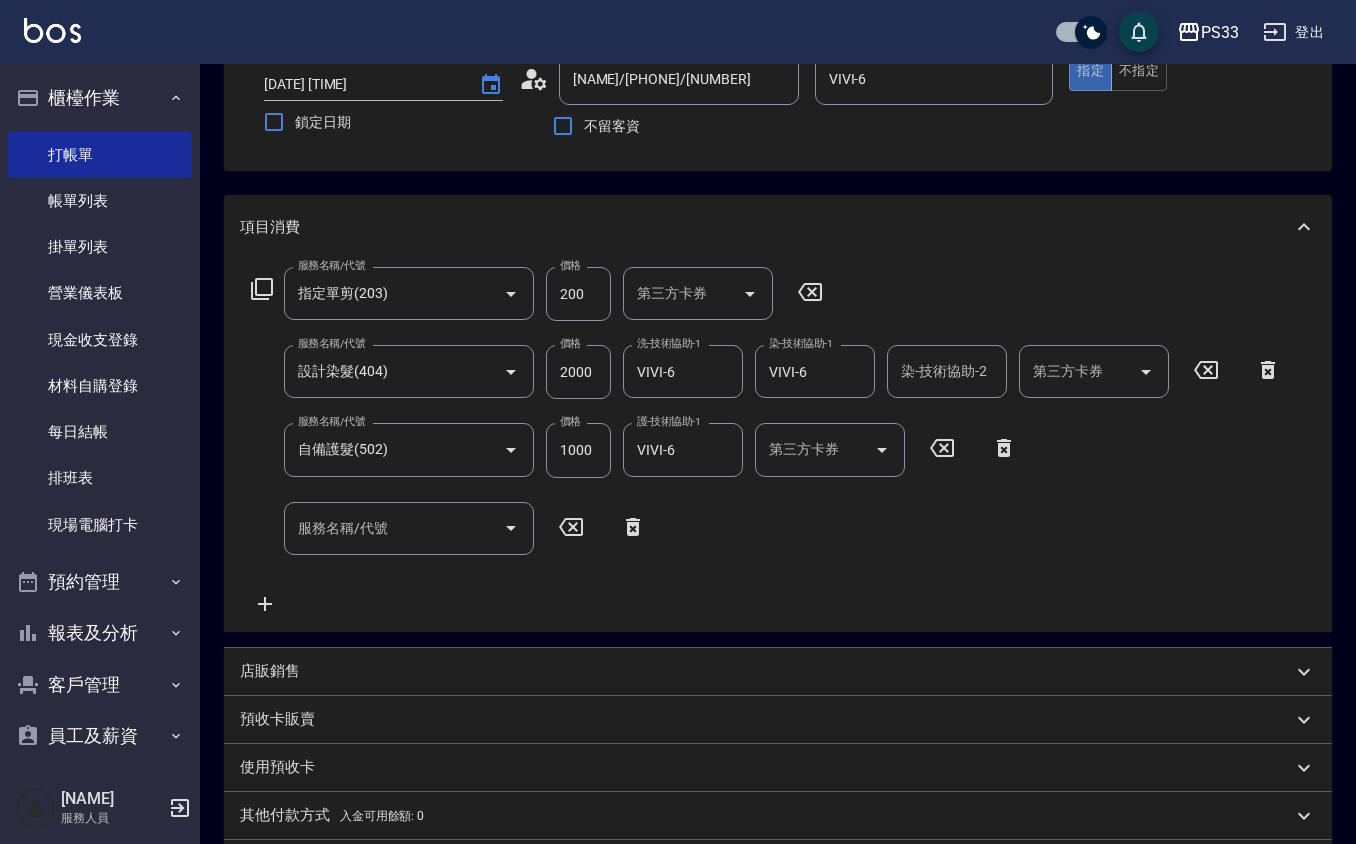 click on "店販銷售" at bounding box center (766, 671) 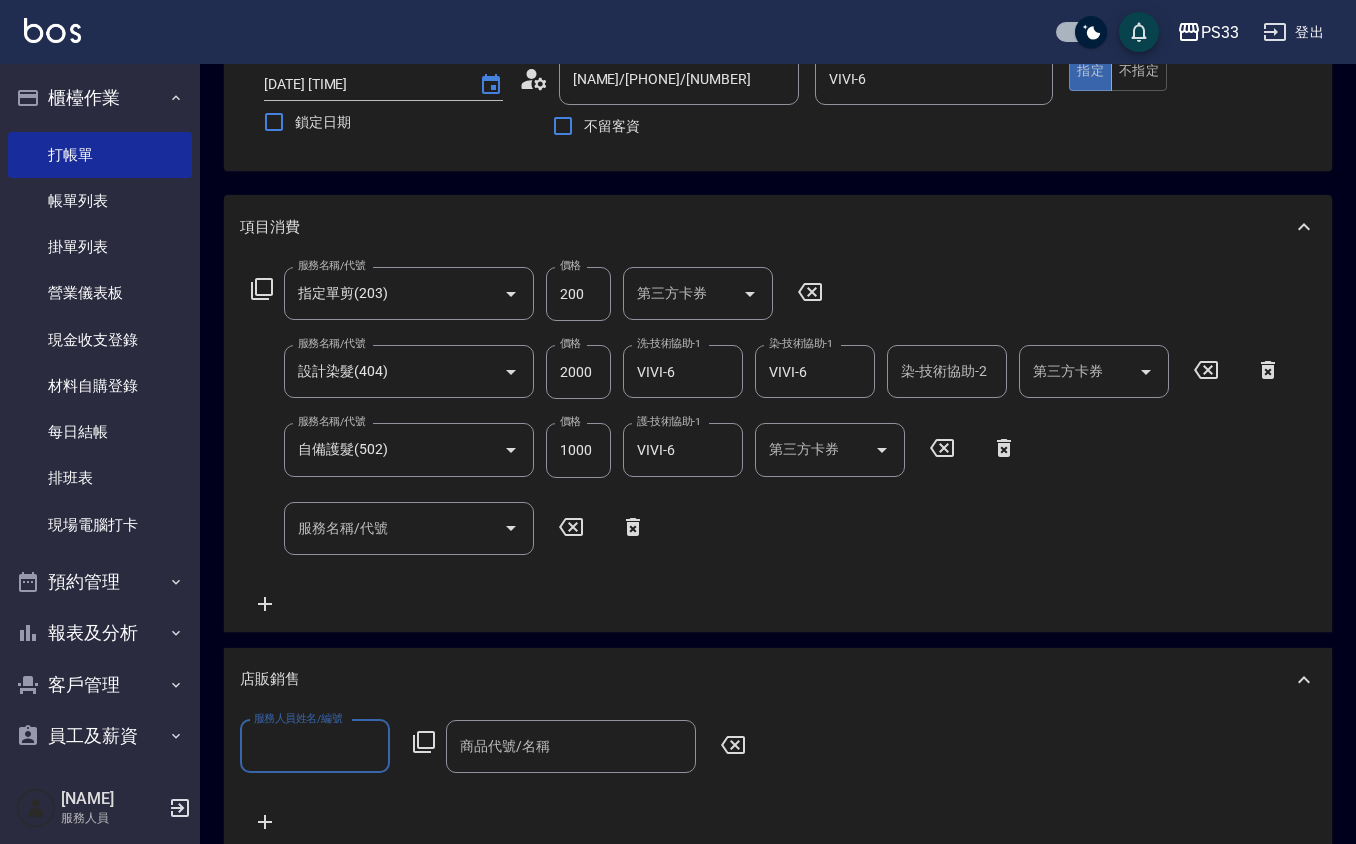 scroll, scrollTop: 0, scrollLeft: 0, axis: both 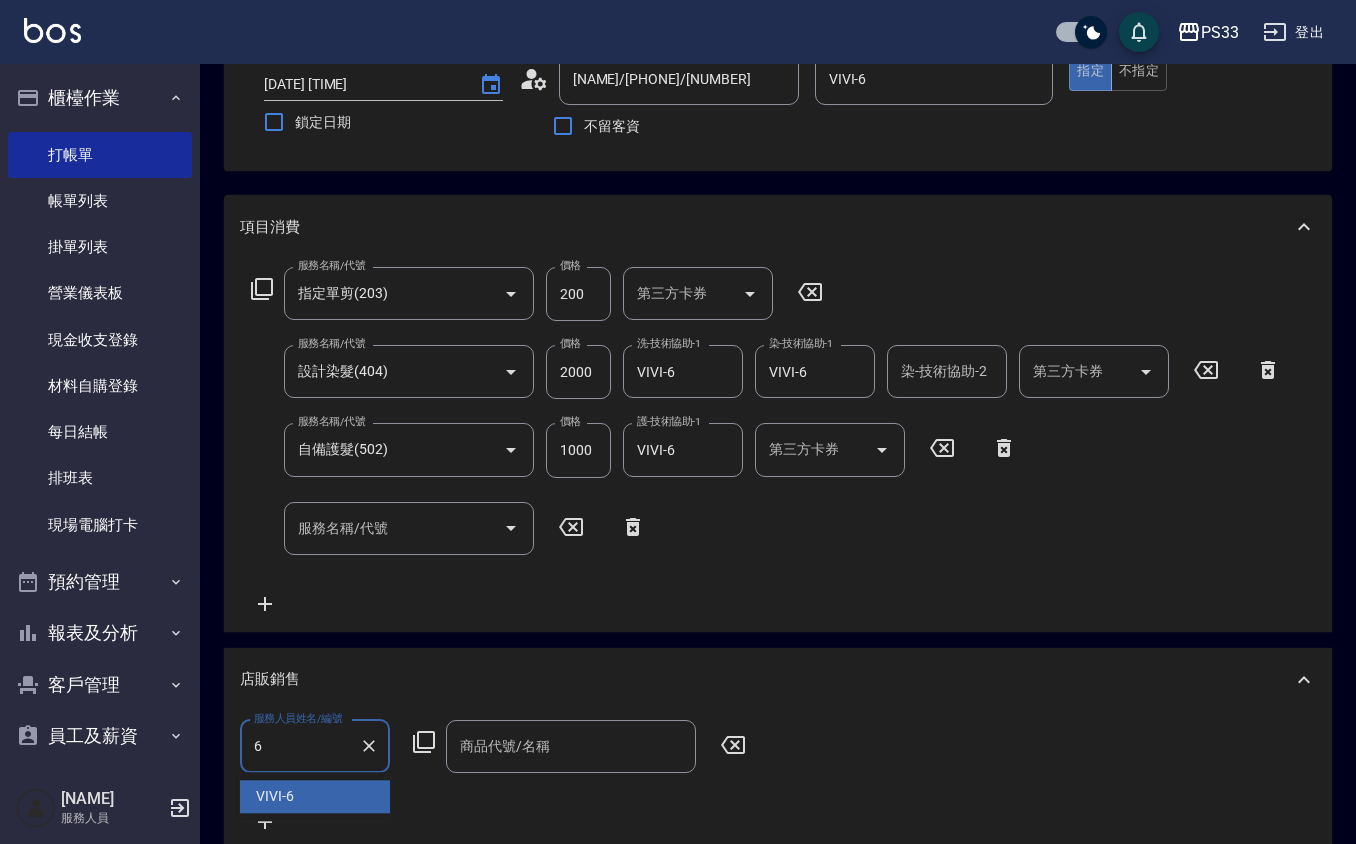 type on "VIVI-6" 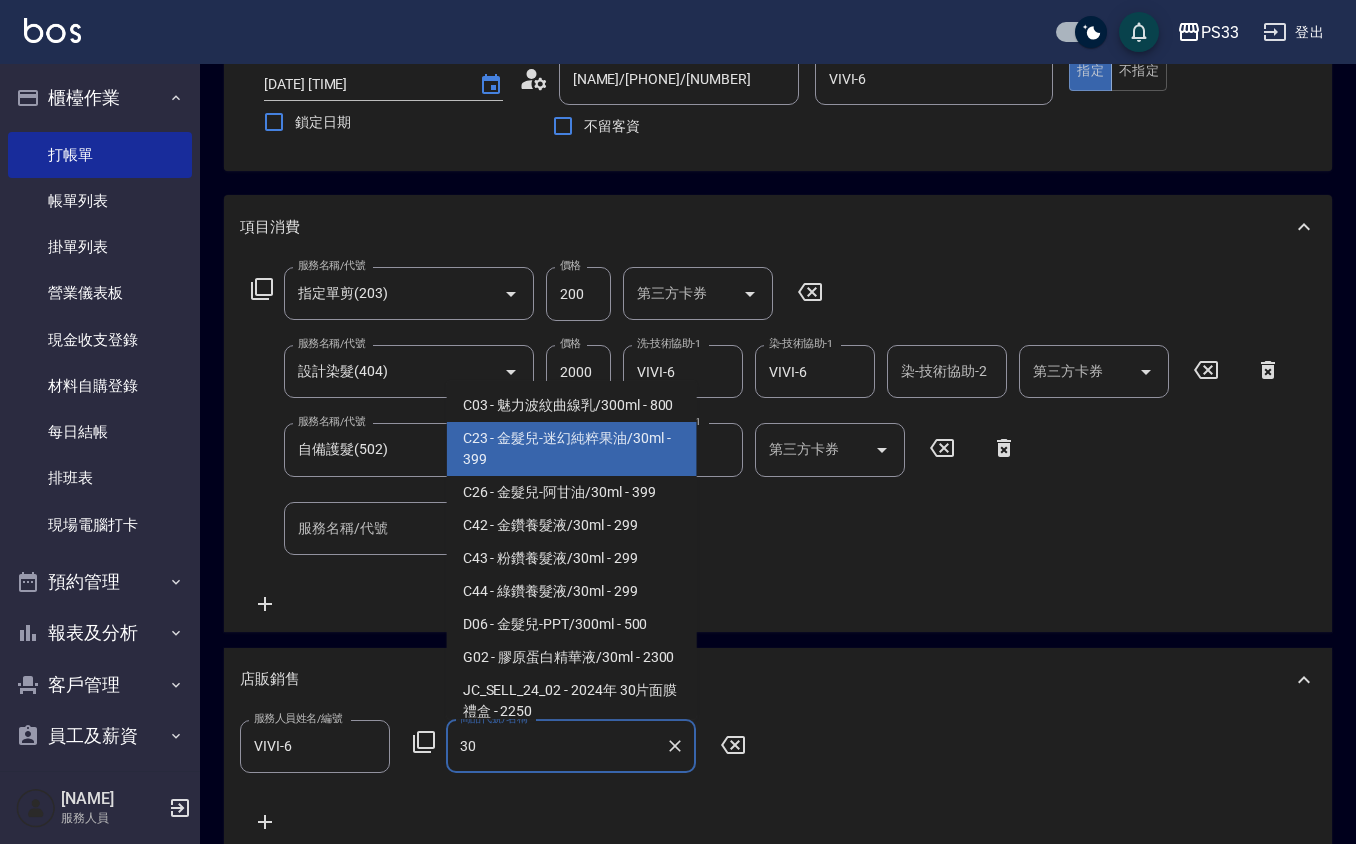 type on "金髮兒-迷幻純粹果油/30ml" 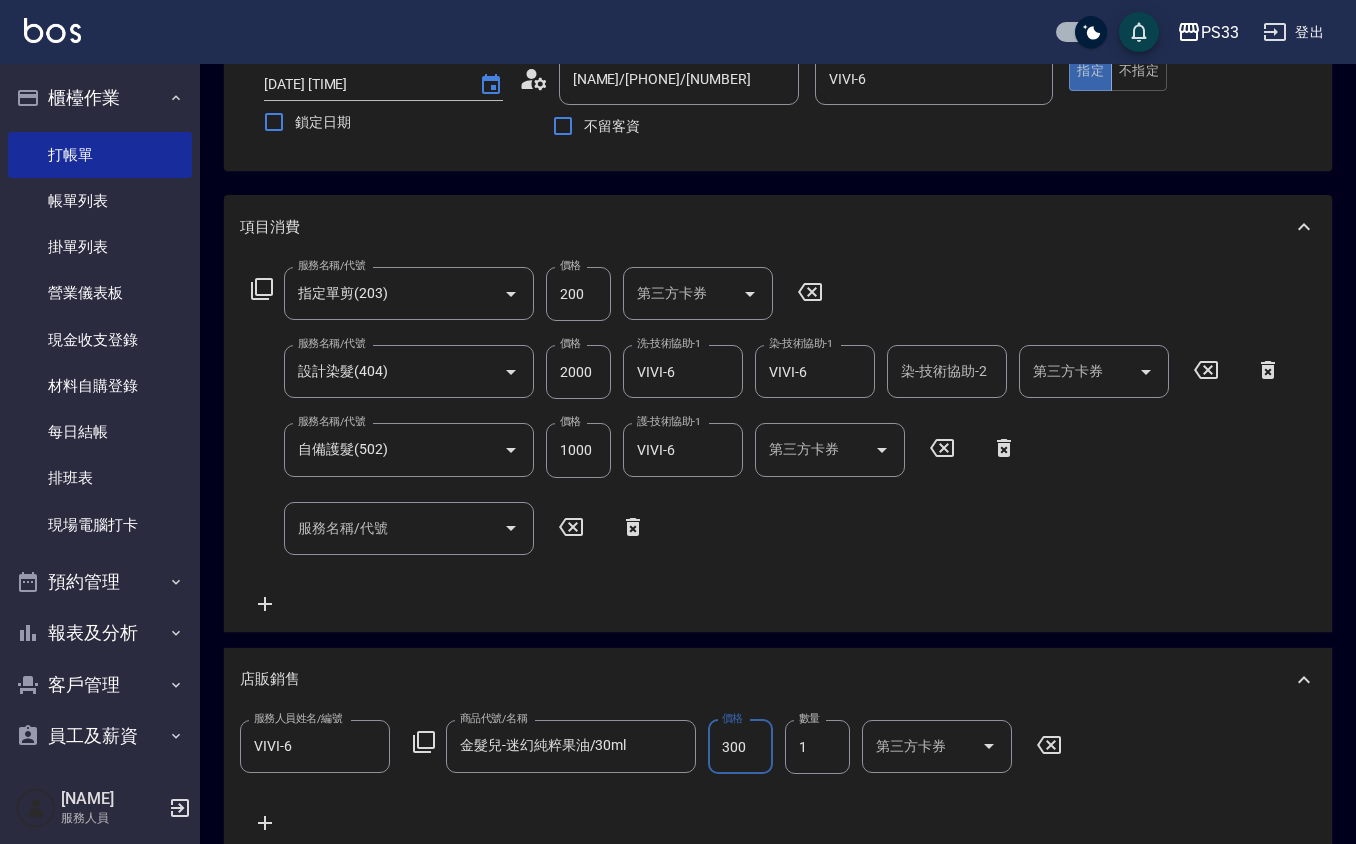 type on "300" 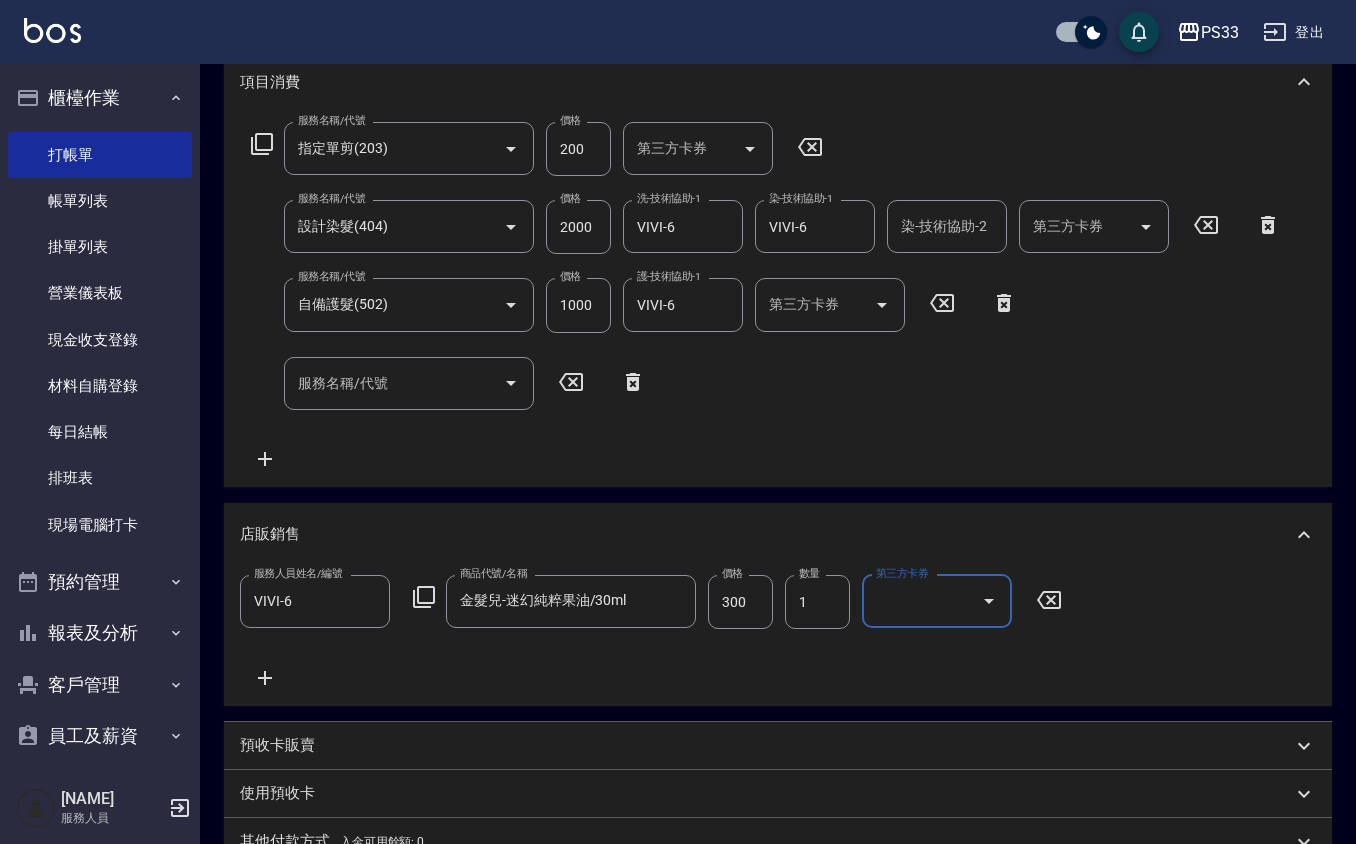 scroll, scrollTop: 569, scrollLeft: 0, axis: vertical 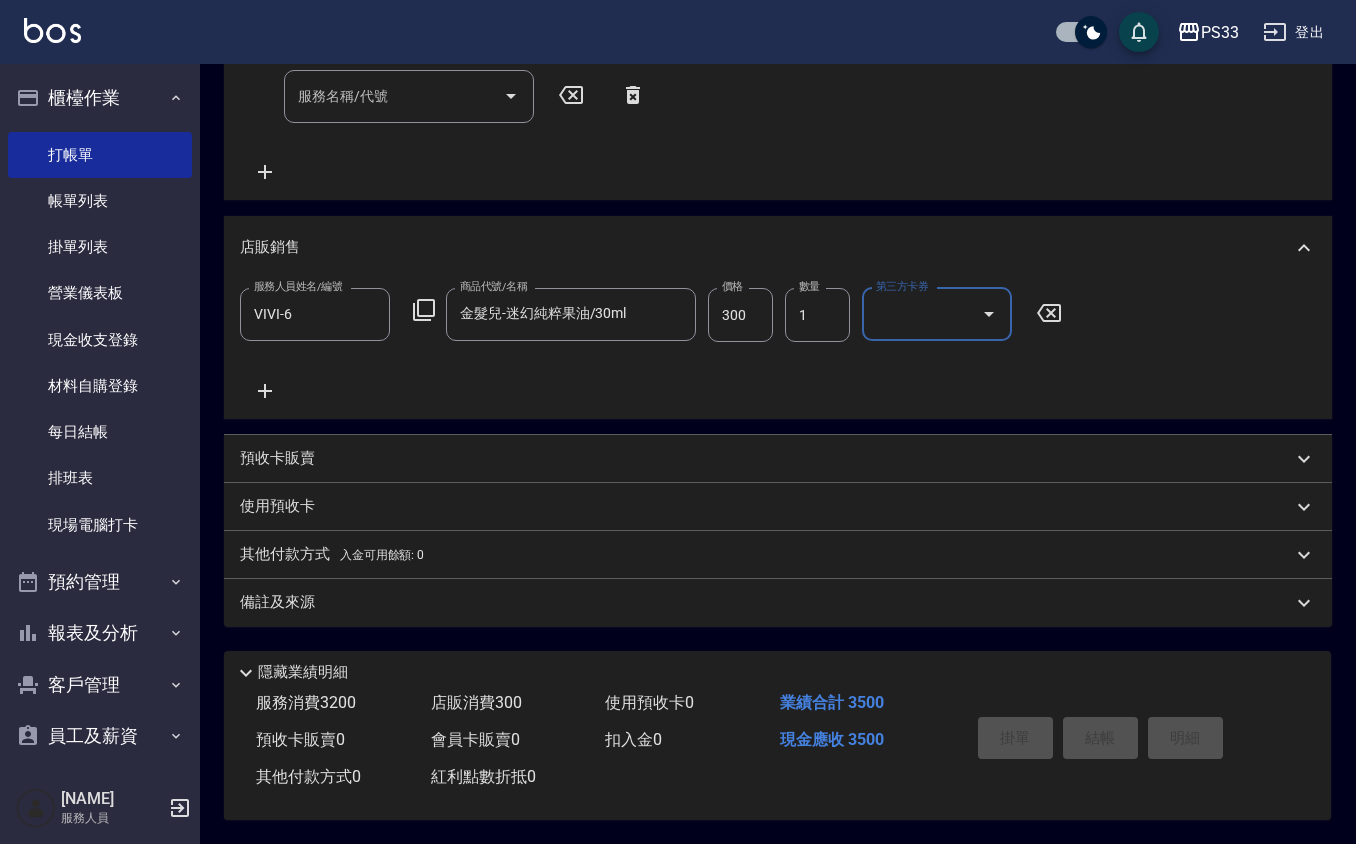 type 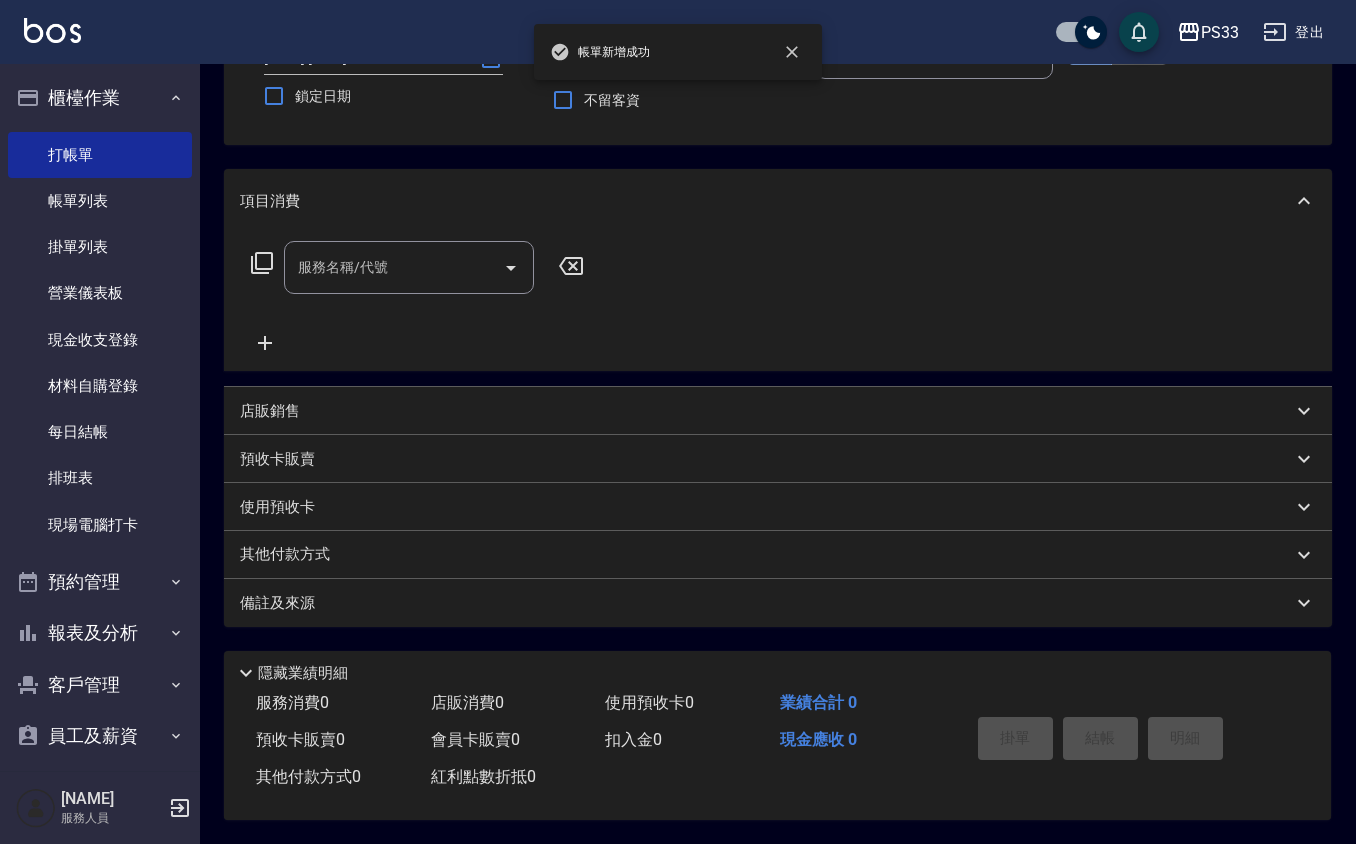 scroll, scrollTop: 0, scrollLeft: 0, axis: both 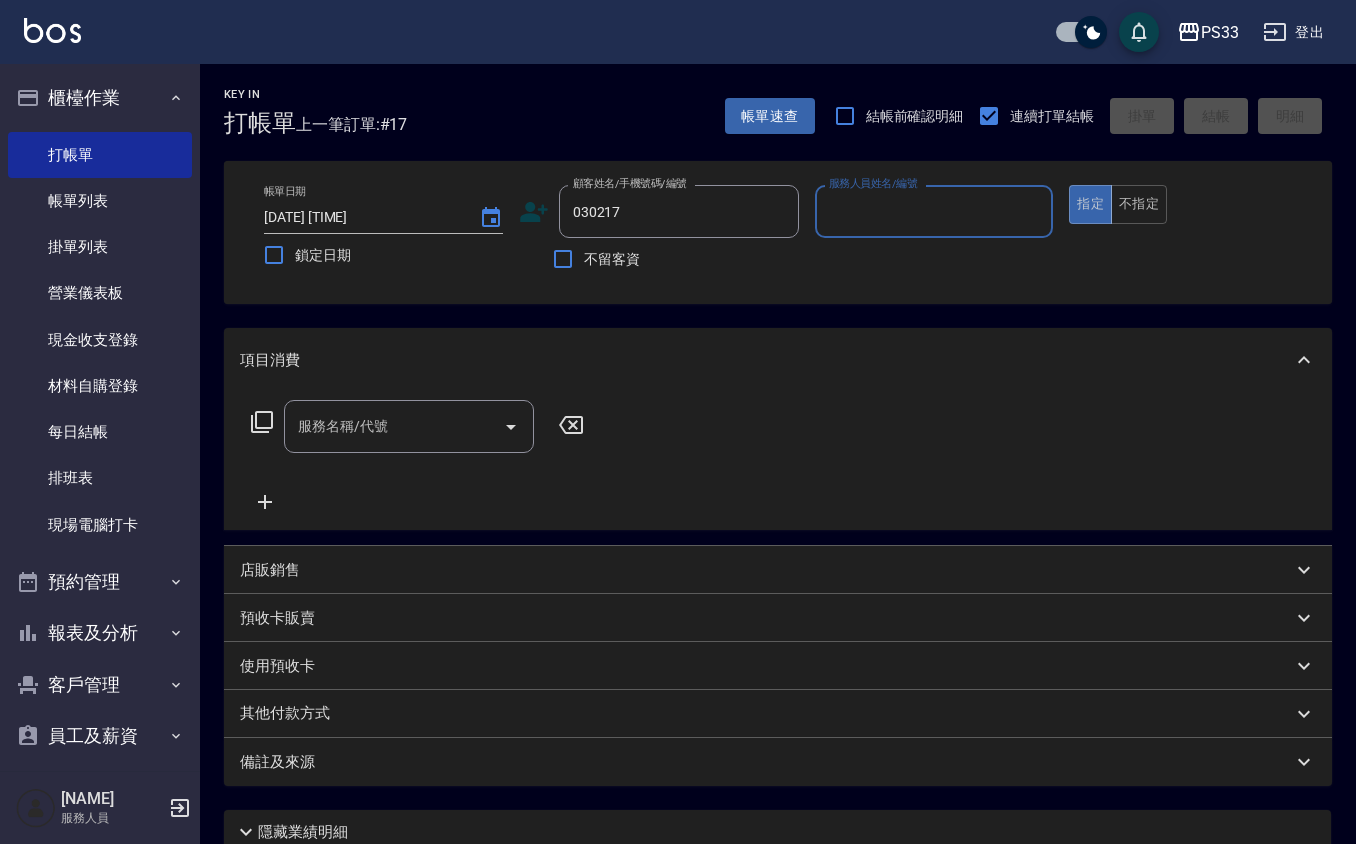 type on "030217" 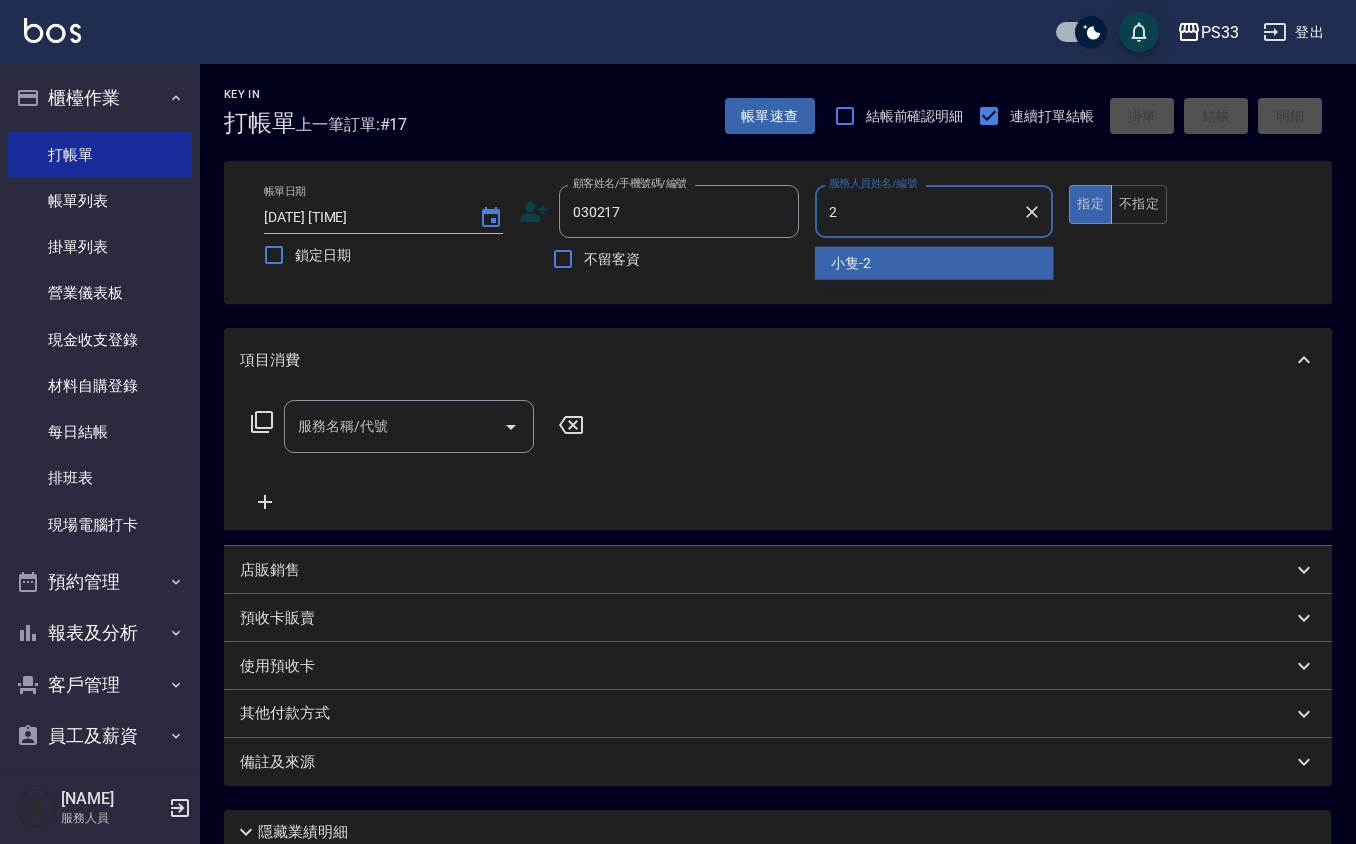 type on "小隻-2" 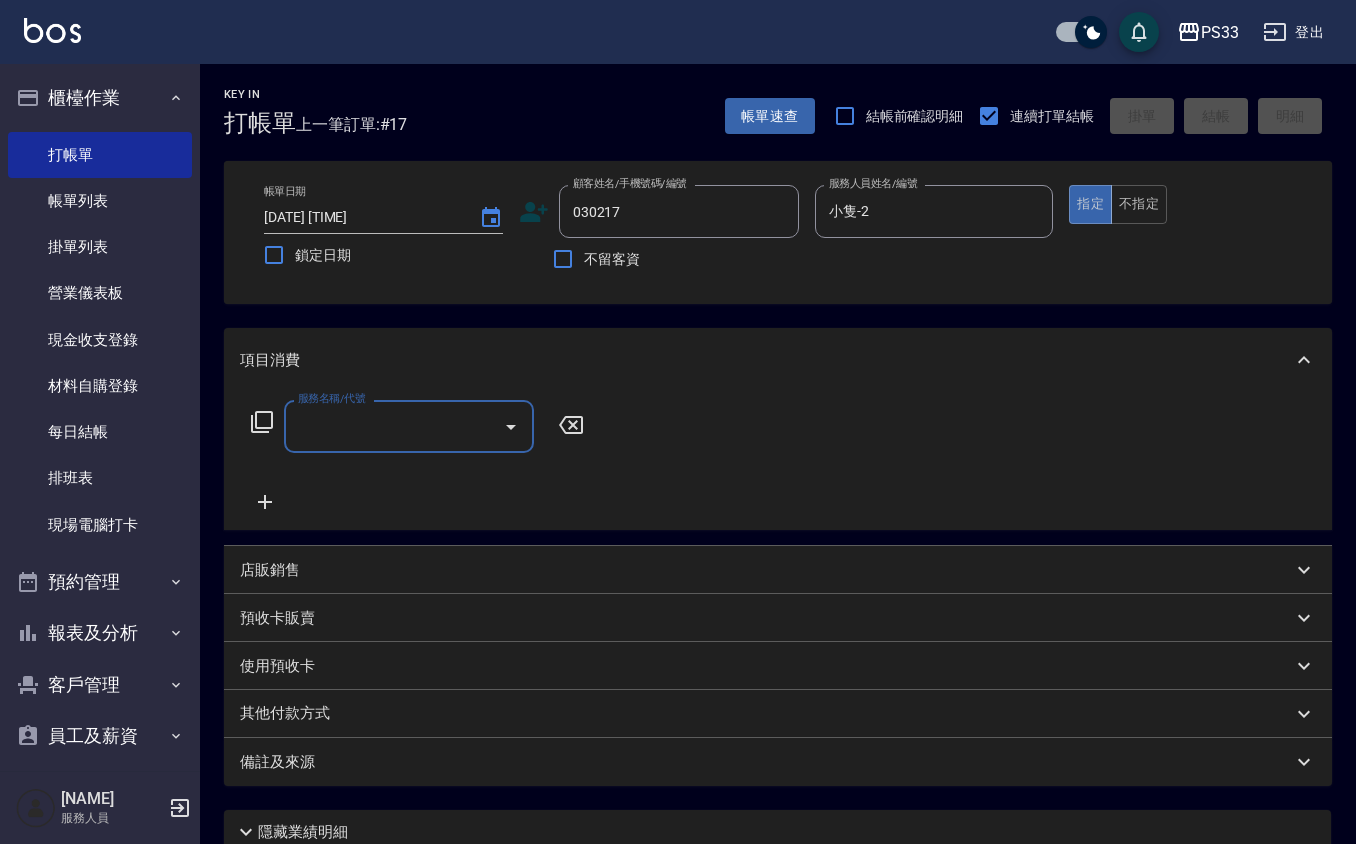 type on "[NAME]/[PHONE]/[NUMBER]" 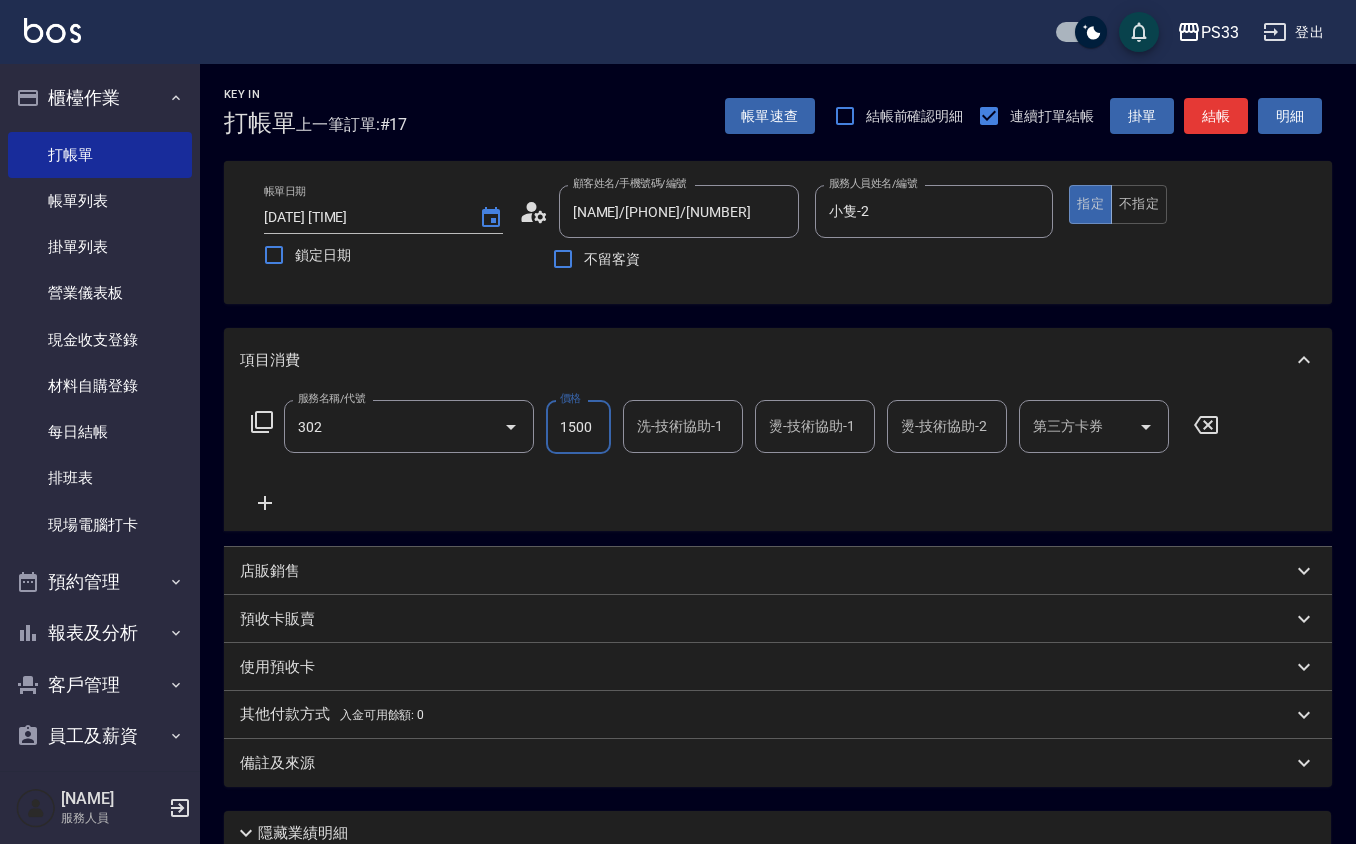 type on "設計燙髮(302)" 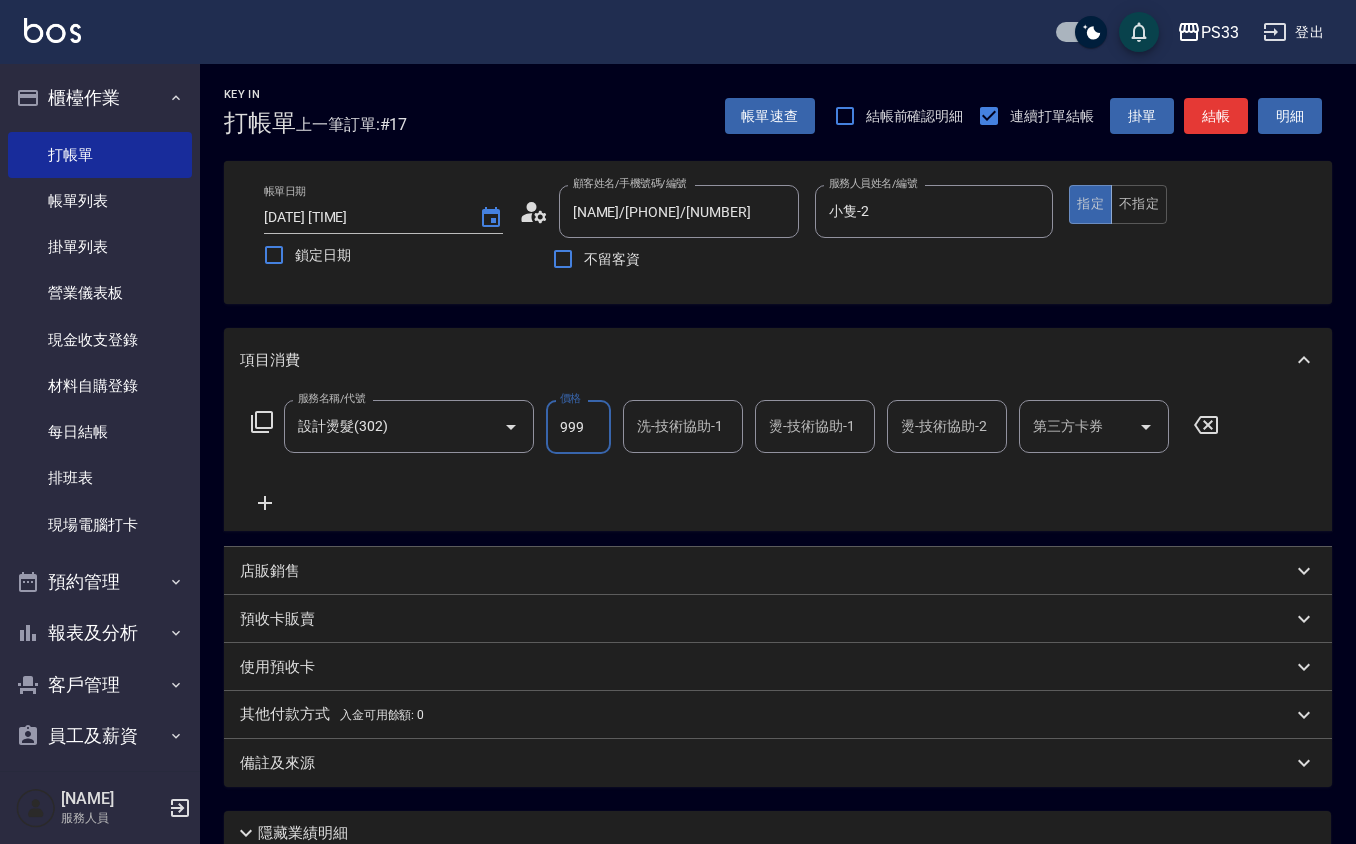 type on "999" 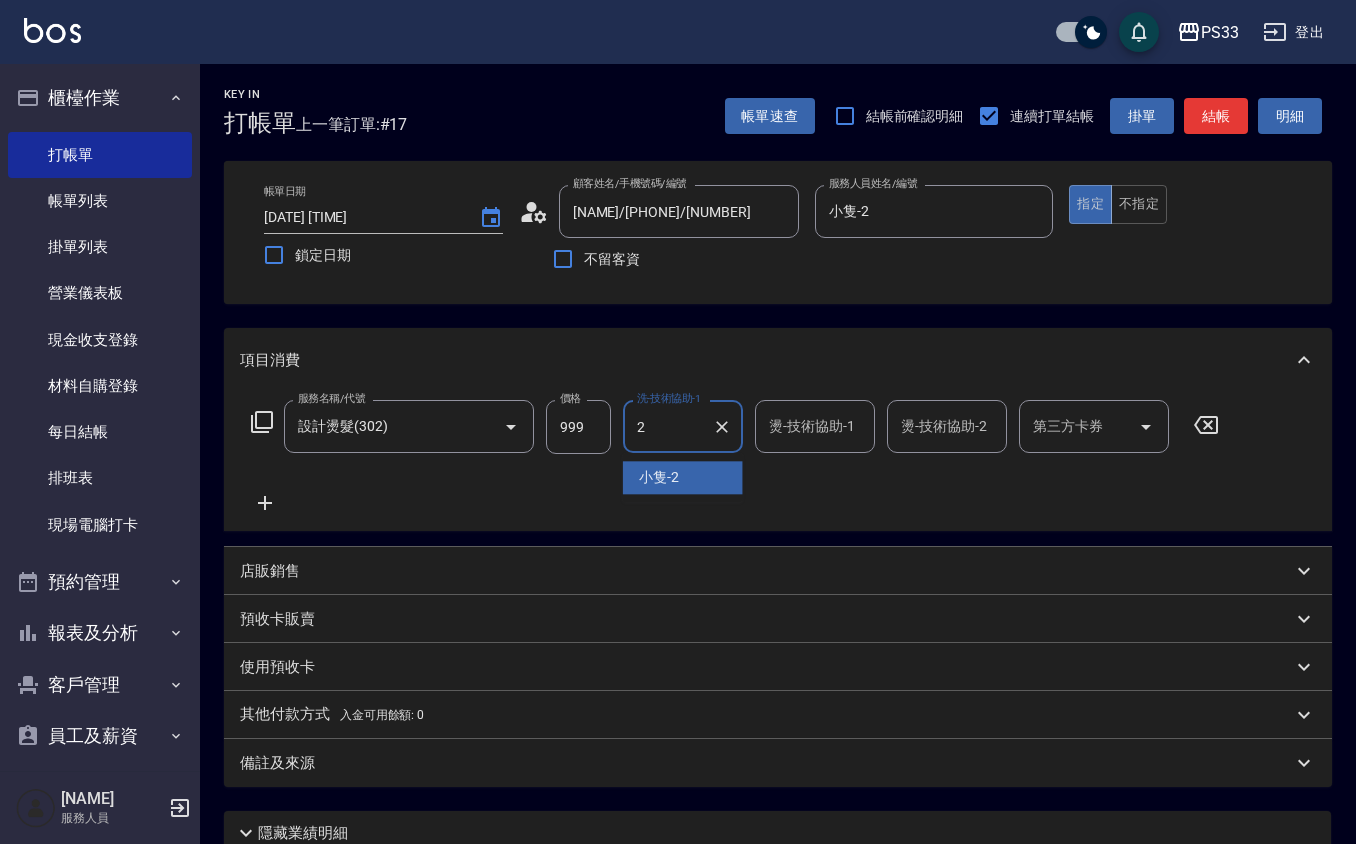 type on "小隻-2" 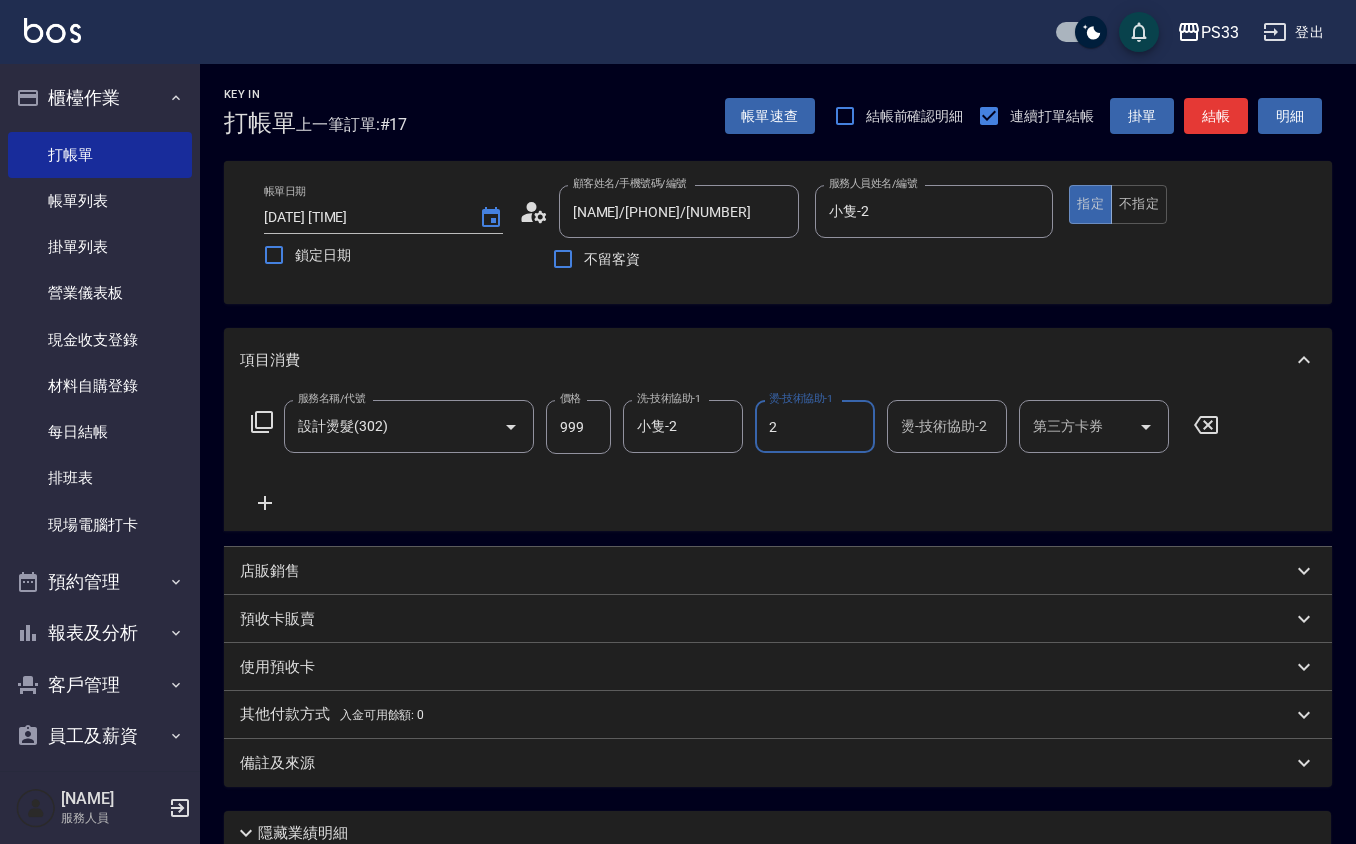 type on "小隻-2" 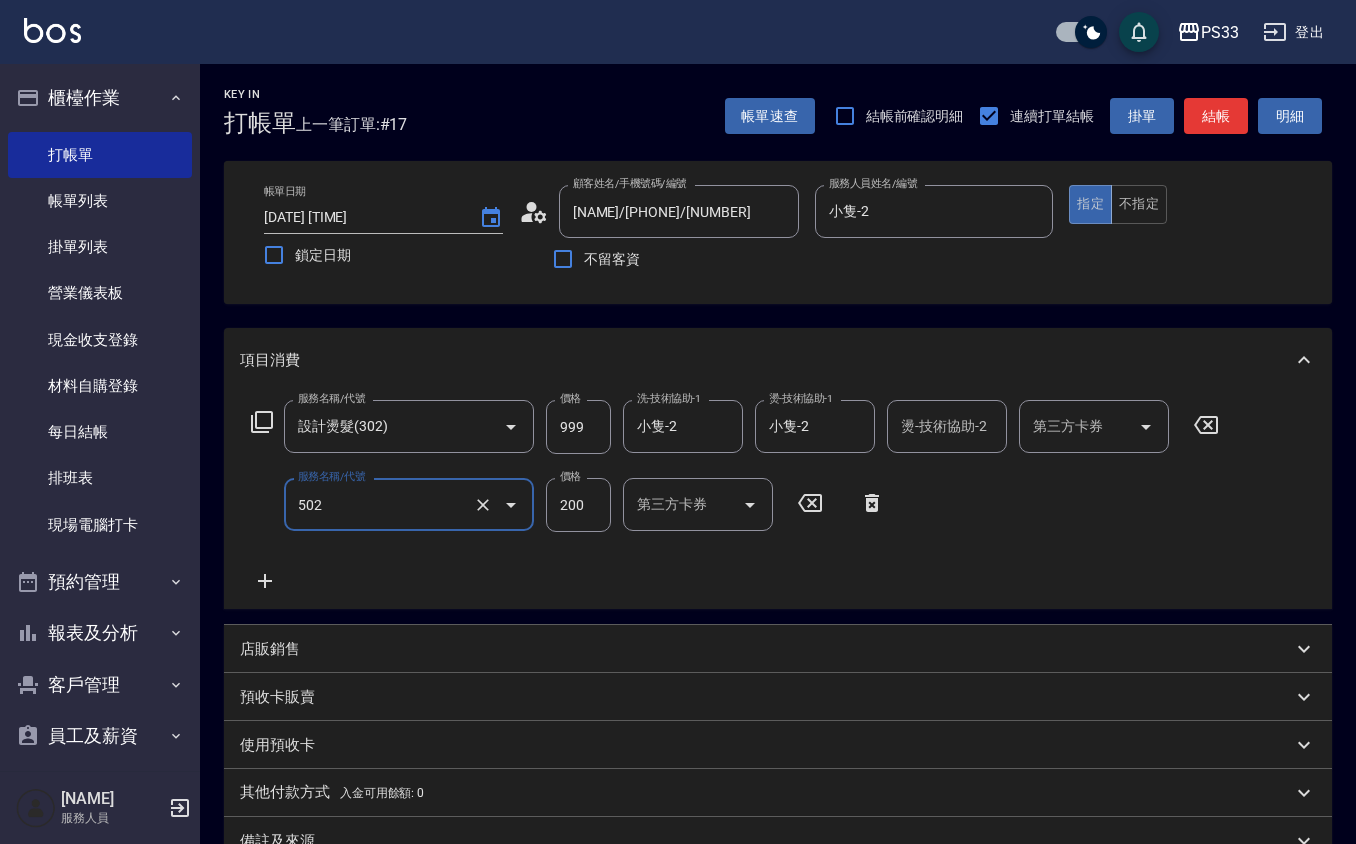 type on "自備護髮(502)" 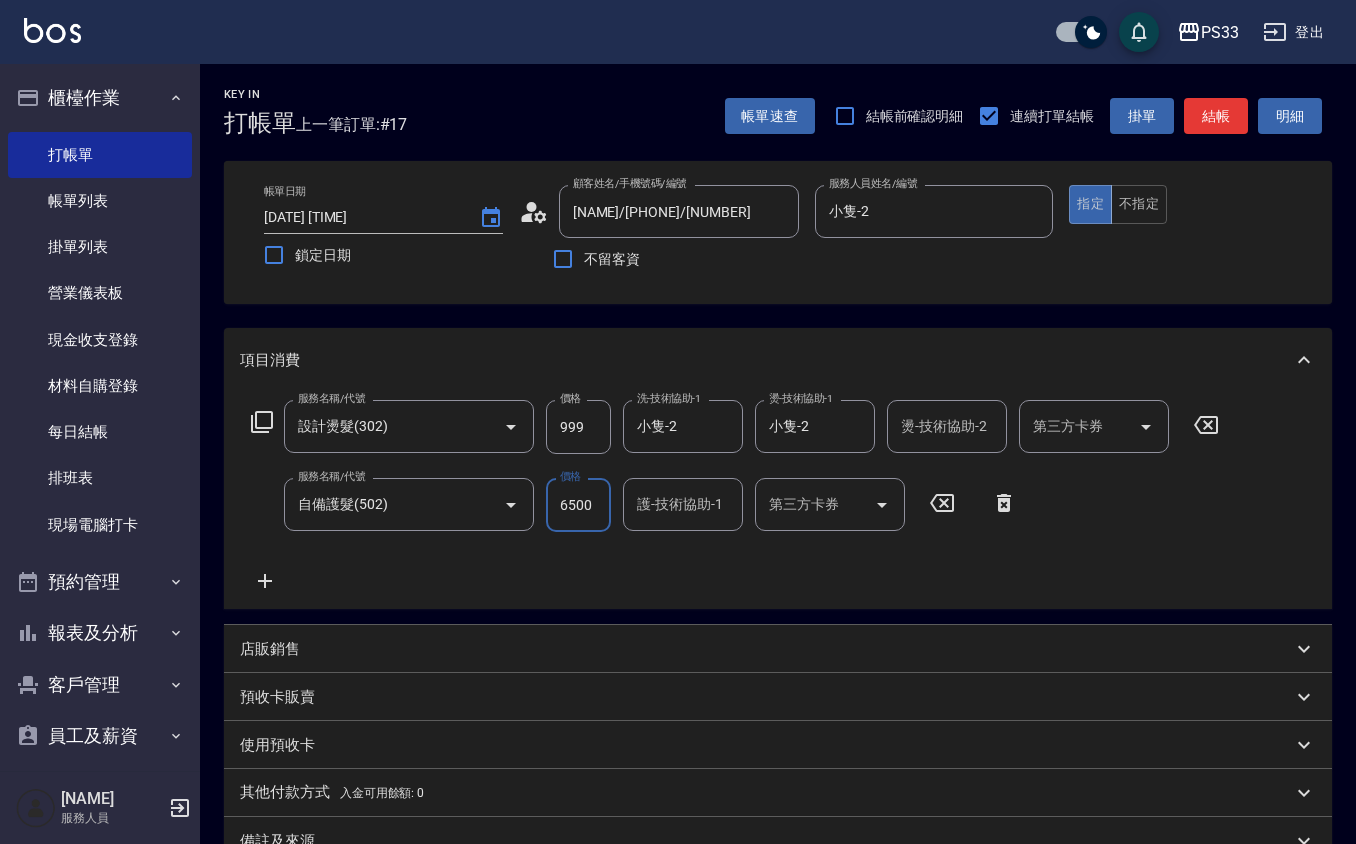 click on "6500" at bounding box center [578, 505] 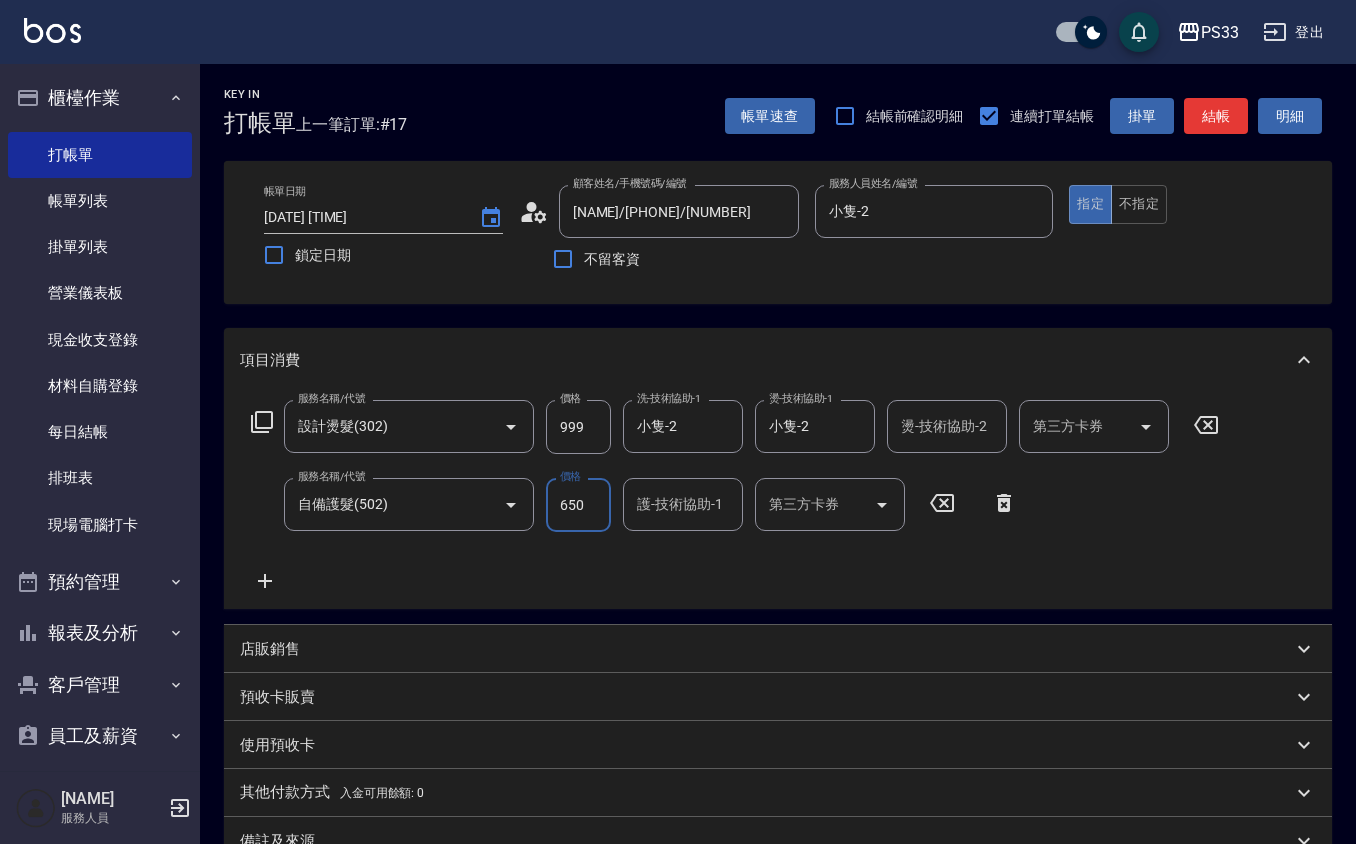 type on "650" 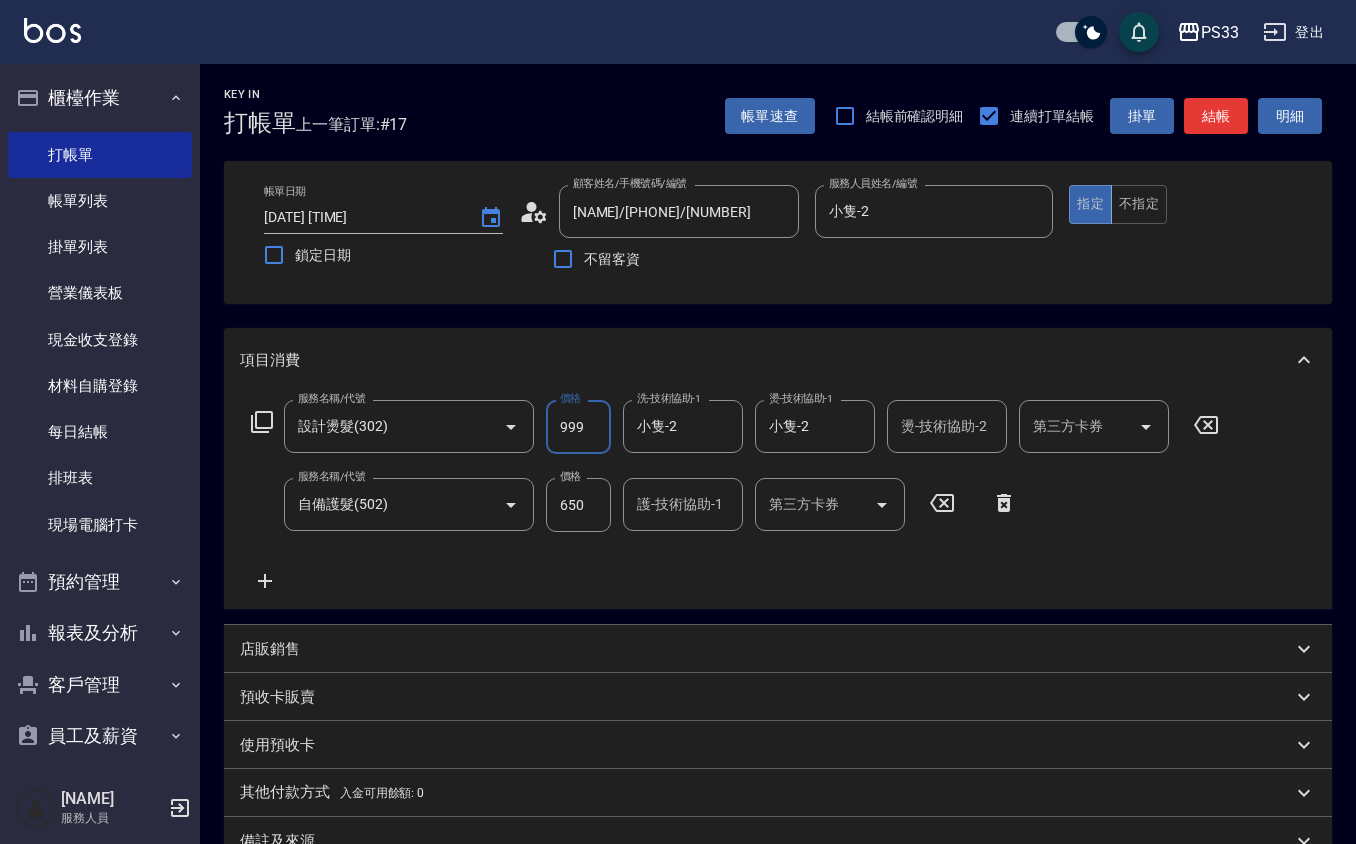 click on "999" at bounding box center [578, 427] 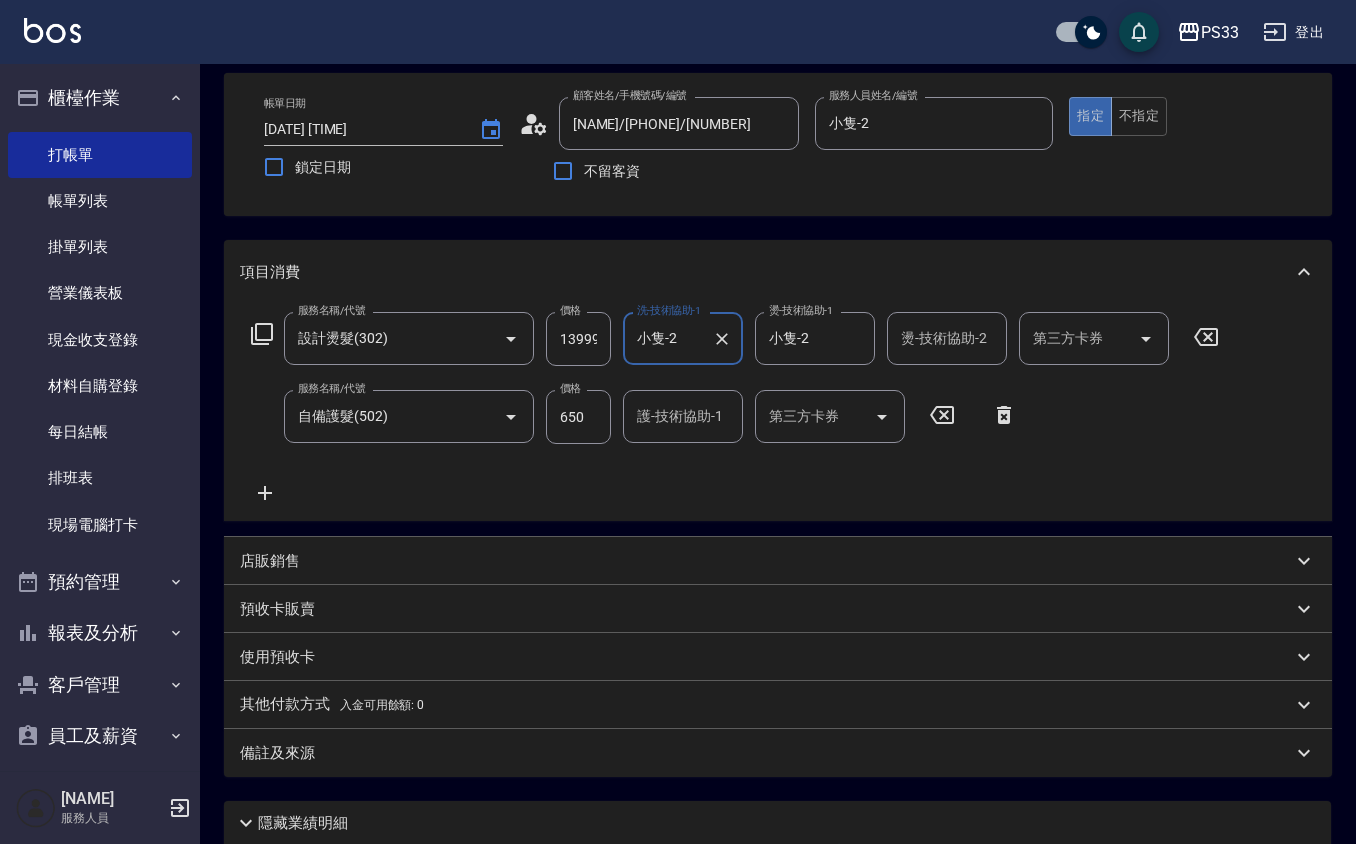 scroll, scrollTop: 0, scrollLeft: 0, axis: both 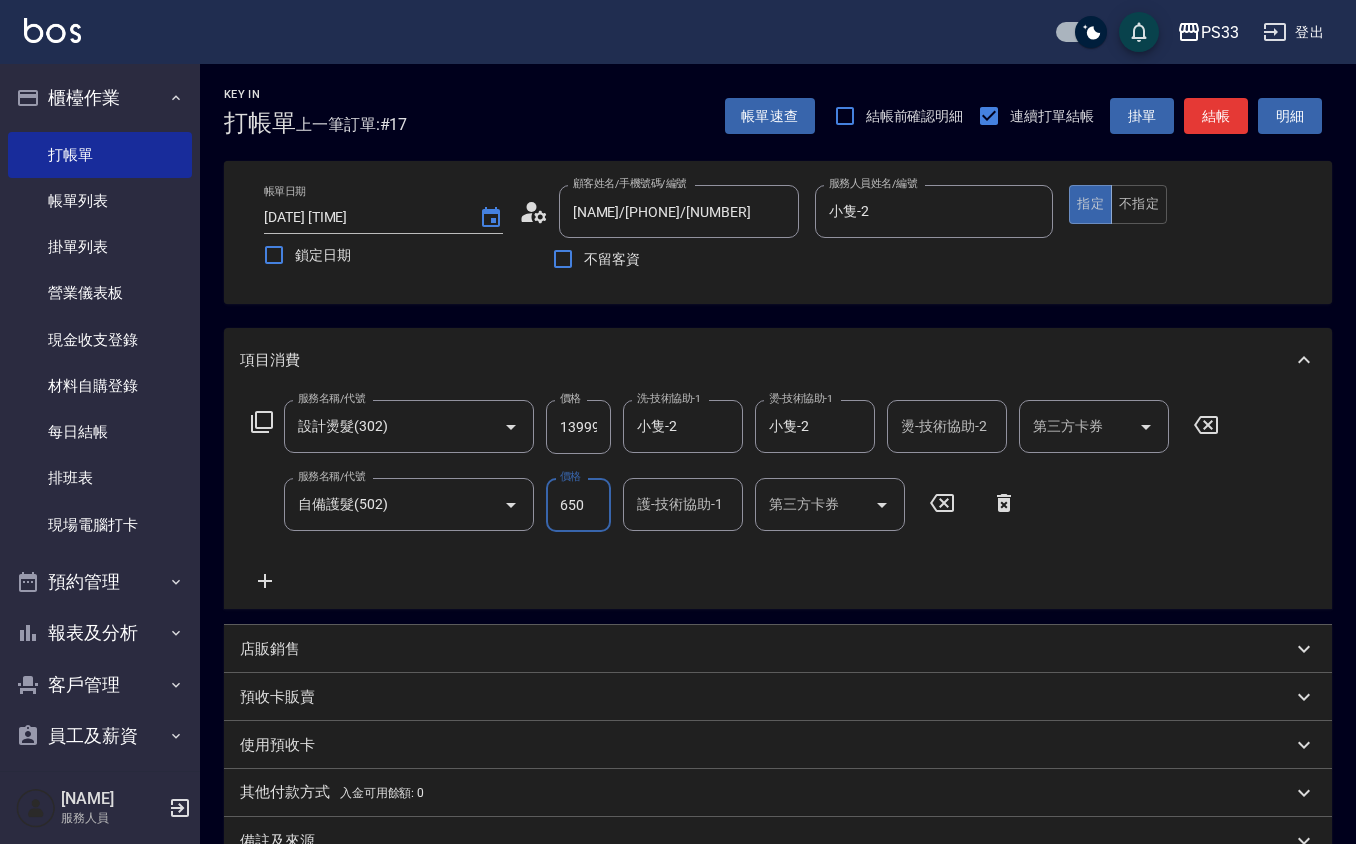 drag, startPoint x: 592, startPoint y: 426, endPoint x: 653, endPoint y: 448, distance: 64.84597 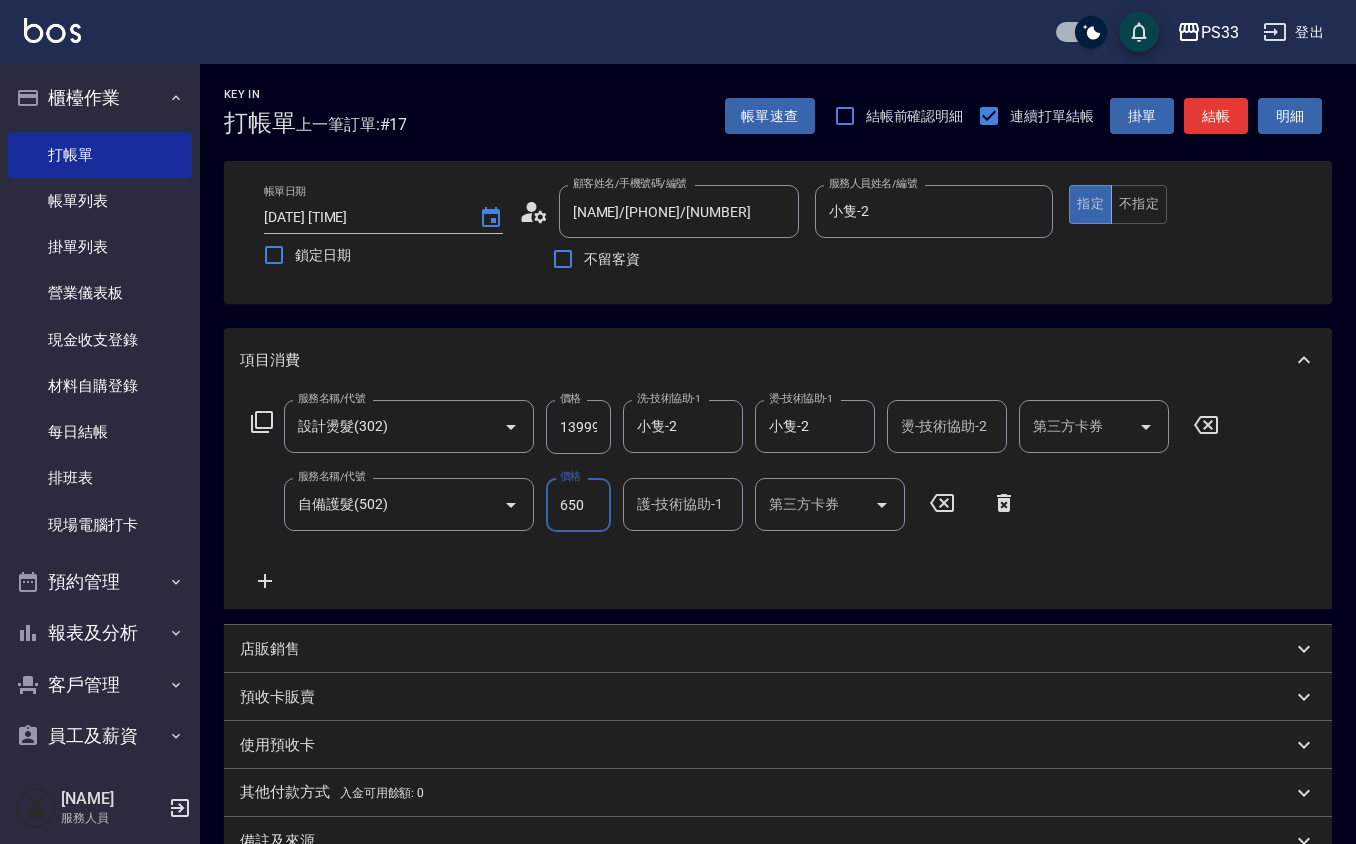 click on "13999" at bounding box center (578, 427) 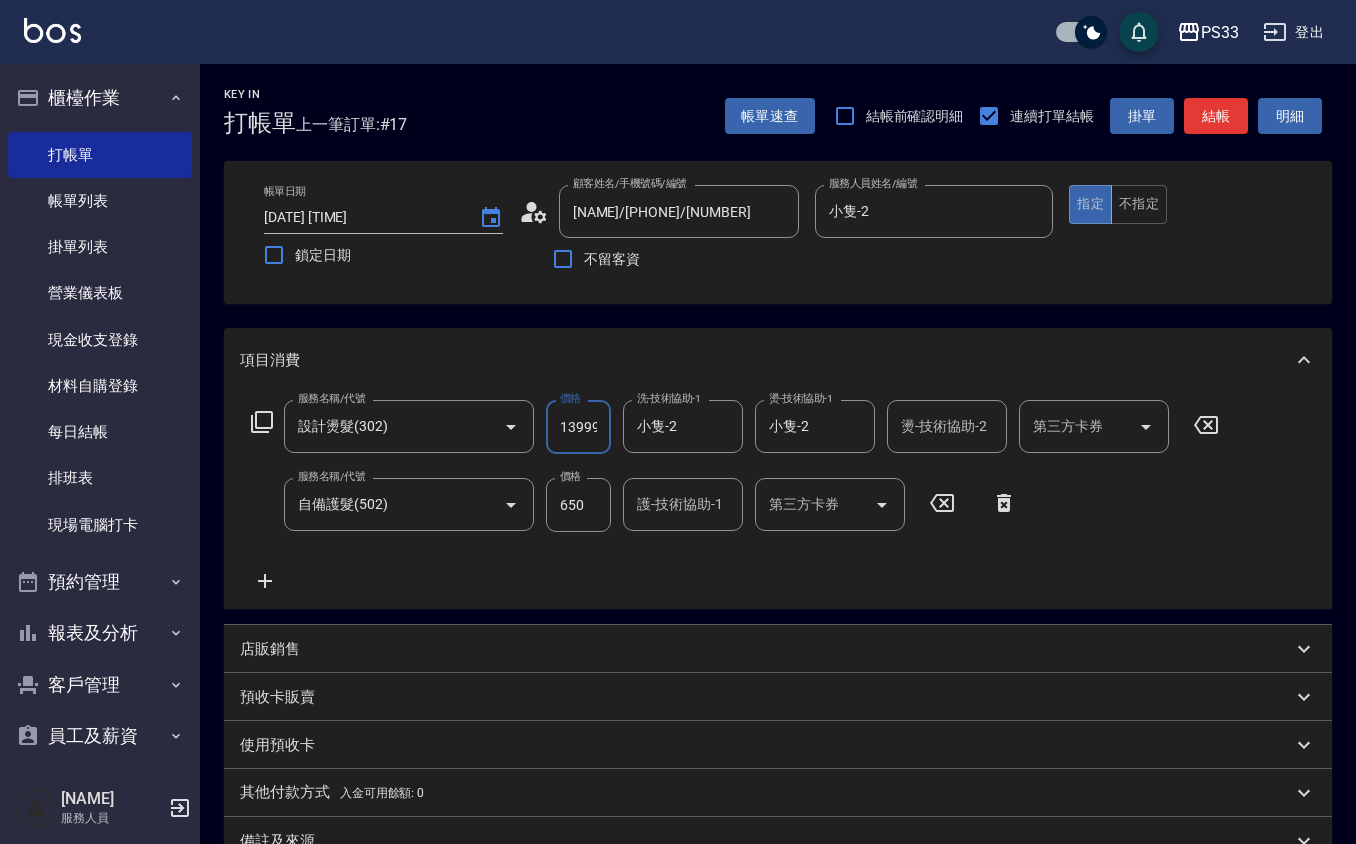 click on "13999" at bounding box center [578, 427] 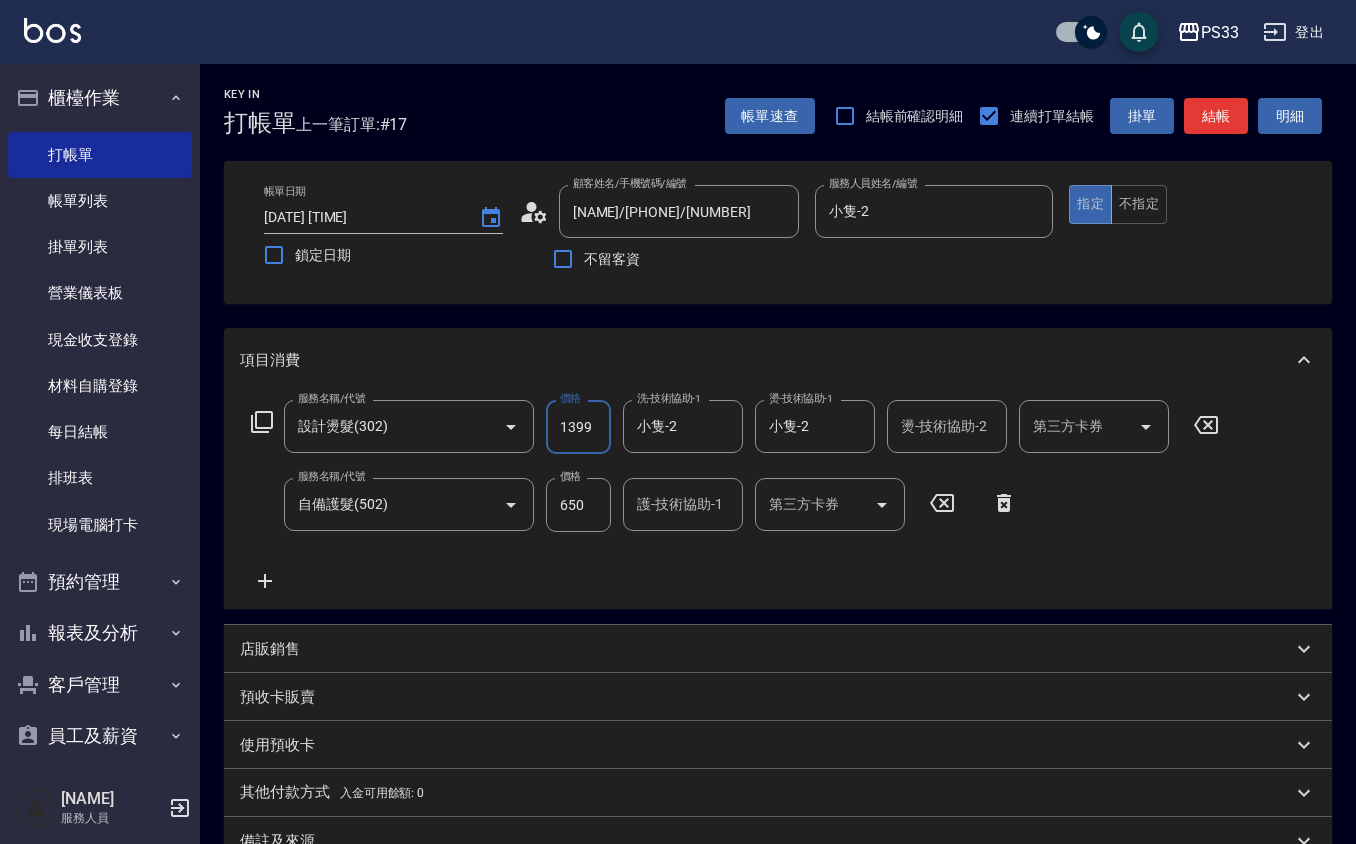 type on "1399" 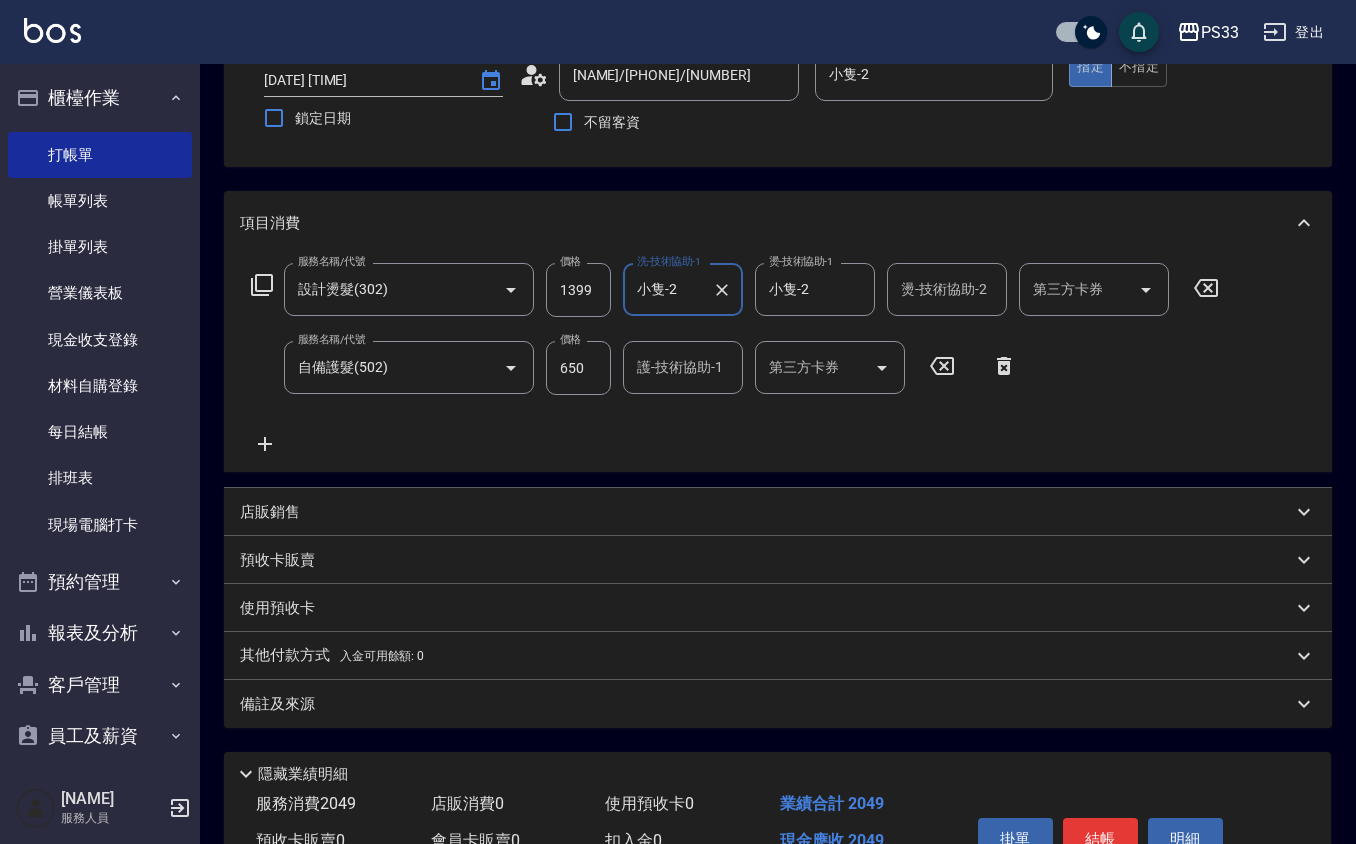 scroll, scrollTop: 244, scrollLeft: 0, axis: vertical 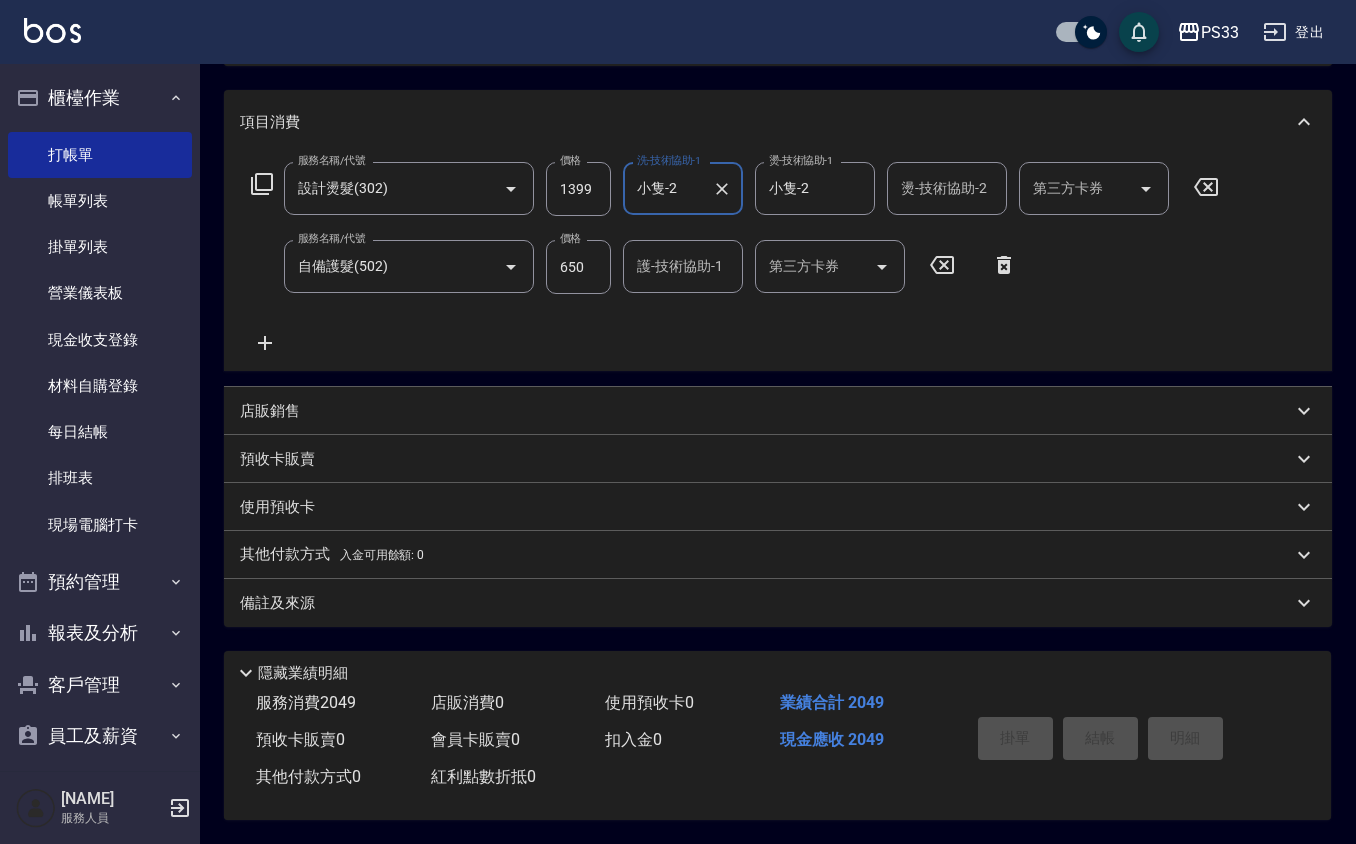 type on "[DATE] [TIME]" 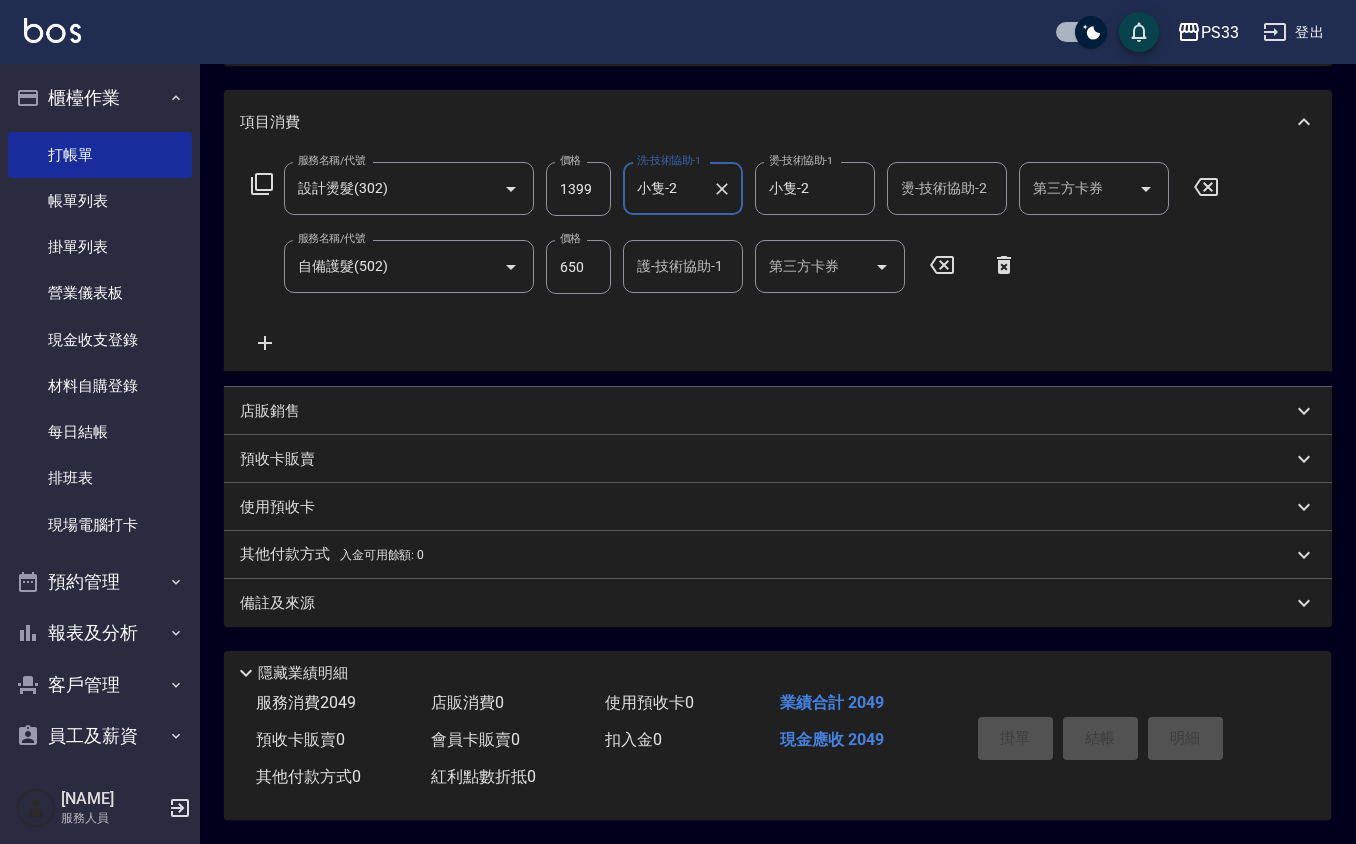 type 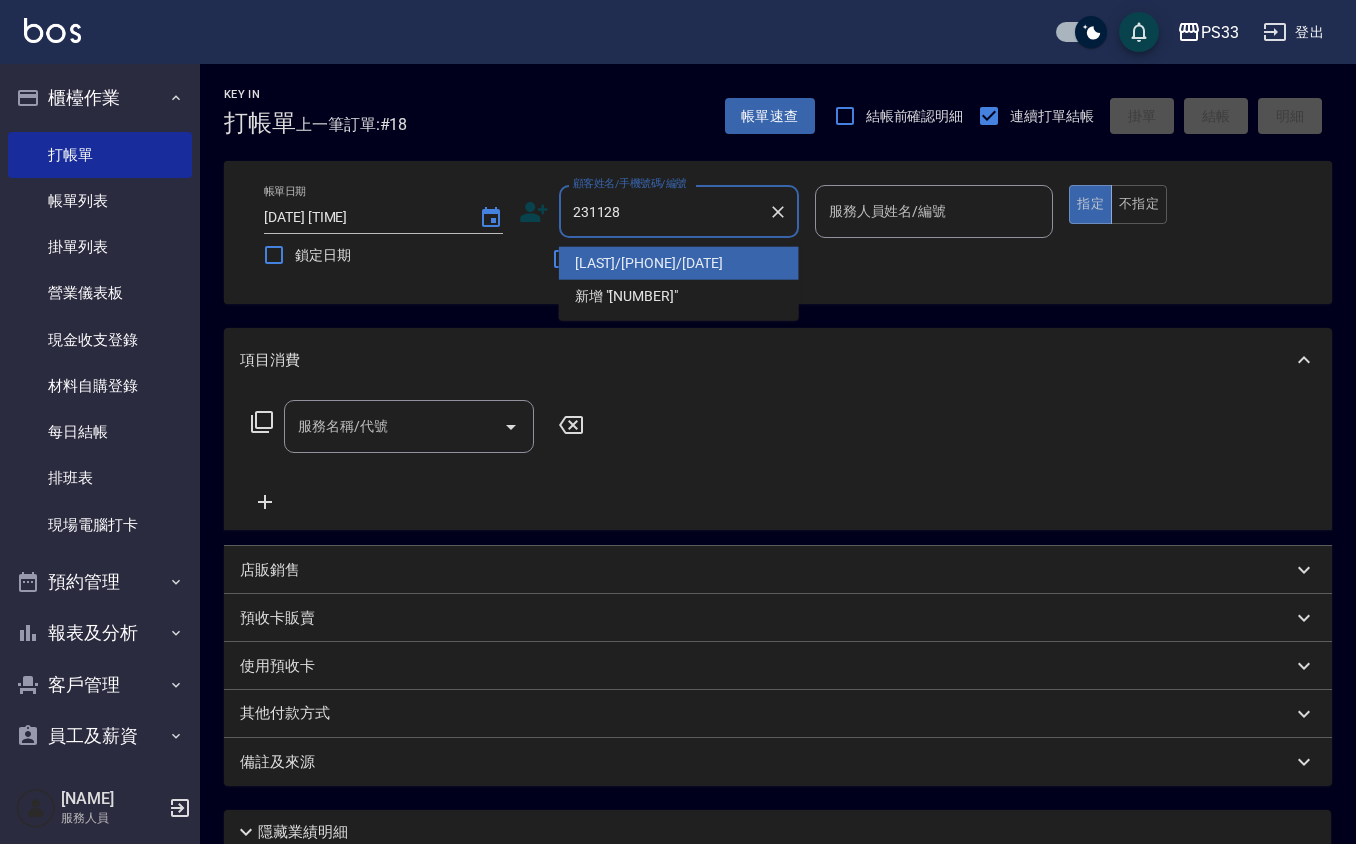 type on "[LAST]/[PHONE]/[DATE]" 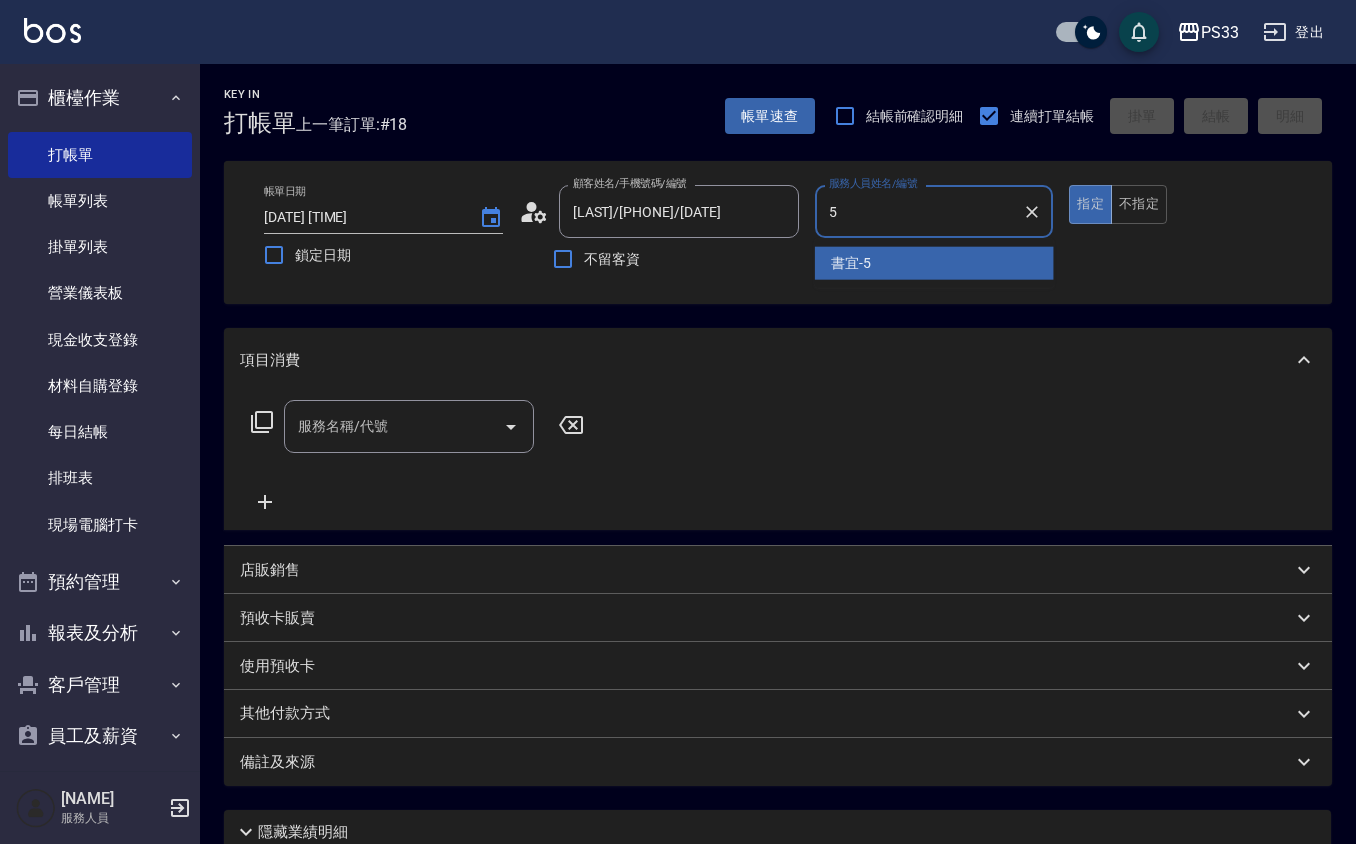 type on "書宜-5" 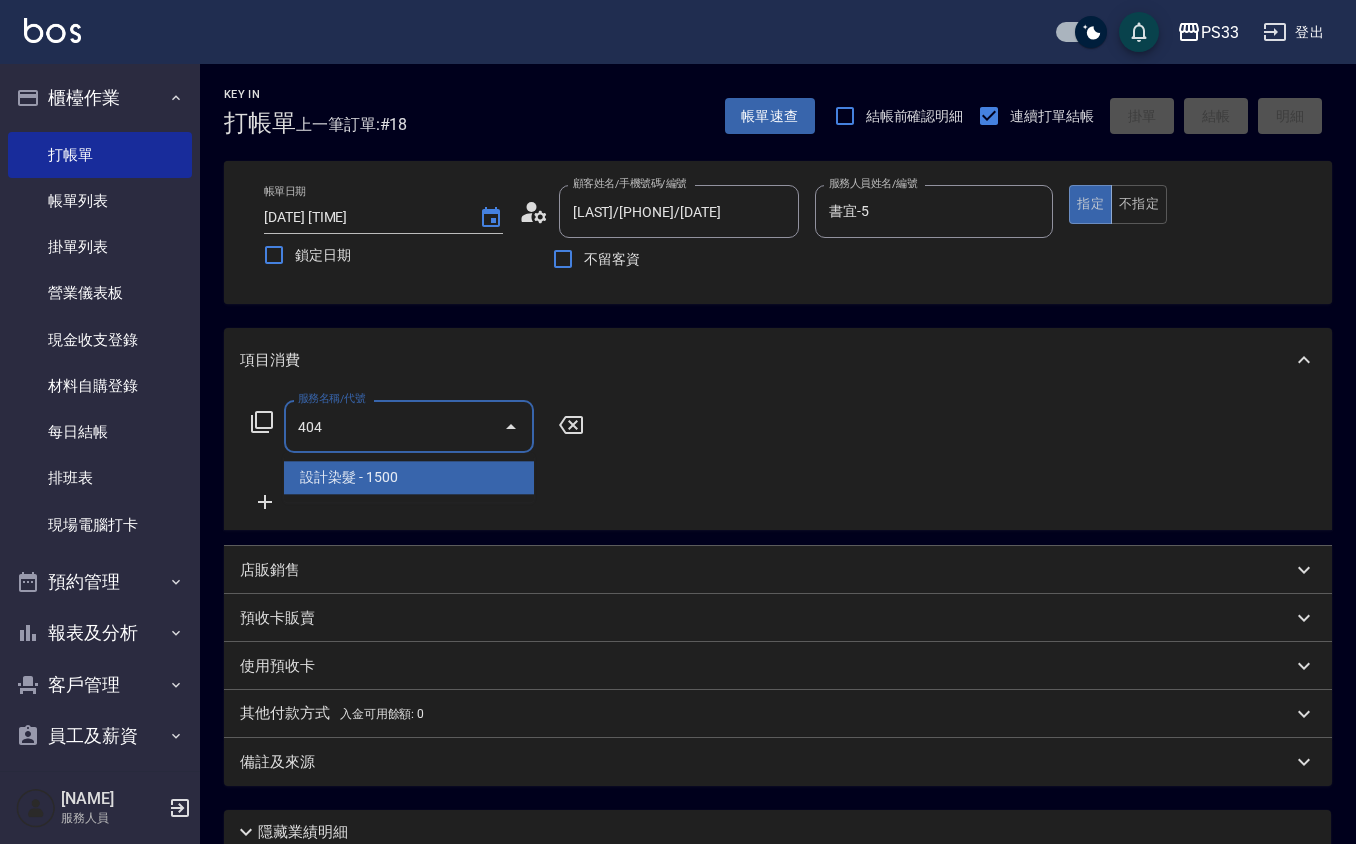 type on "設計染髮(404)" 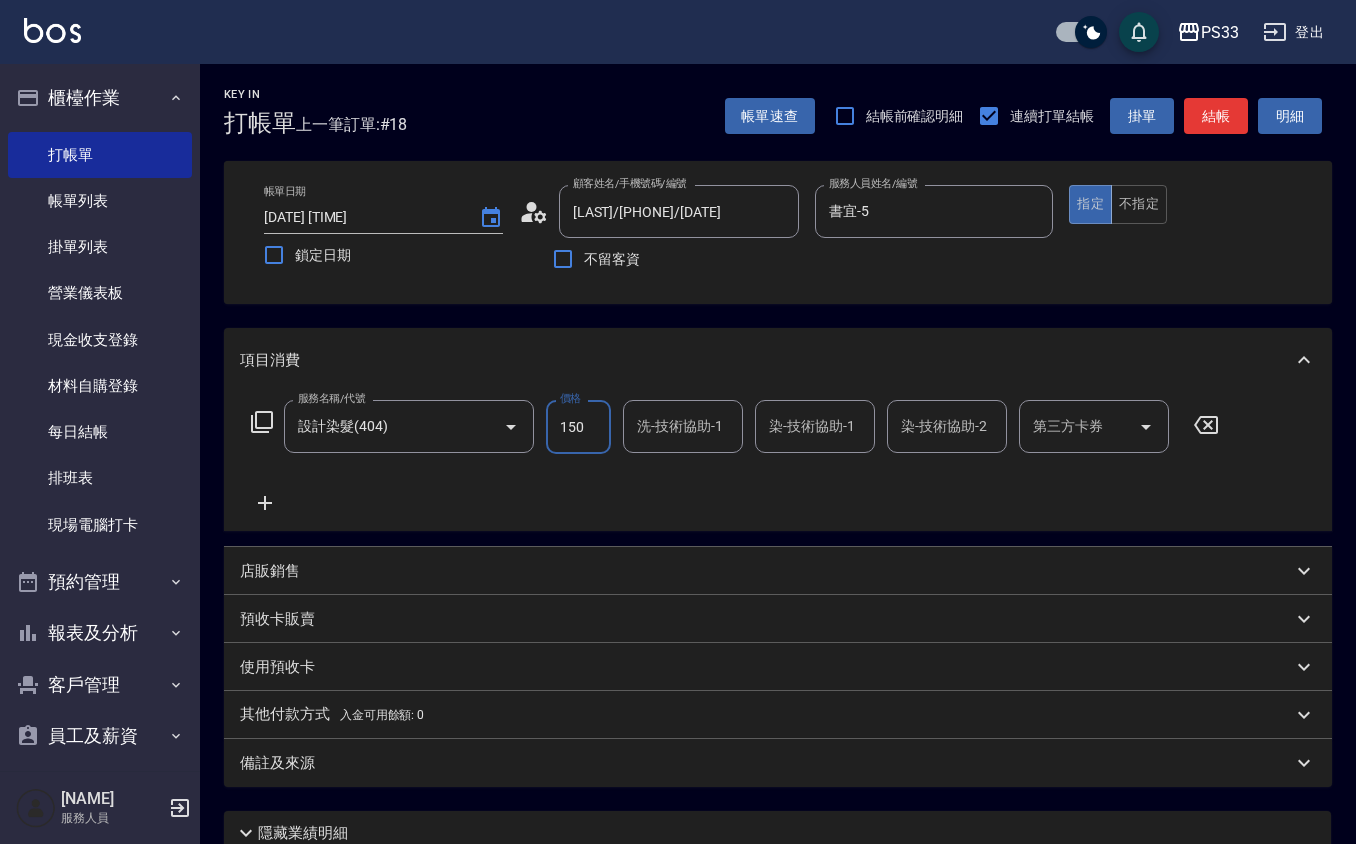type on "1500" 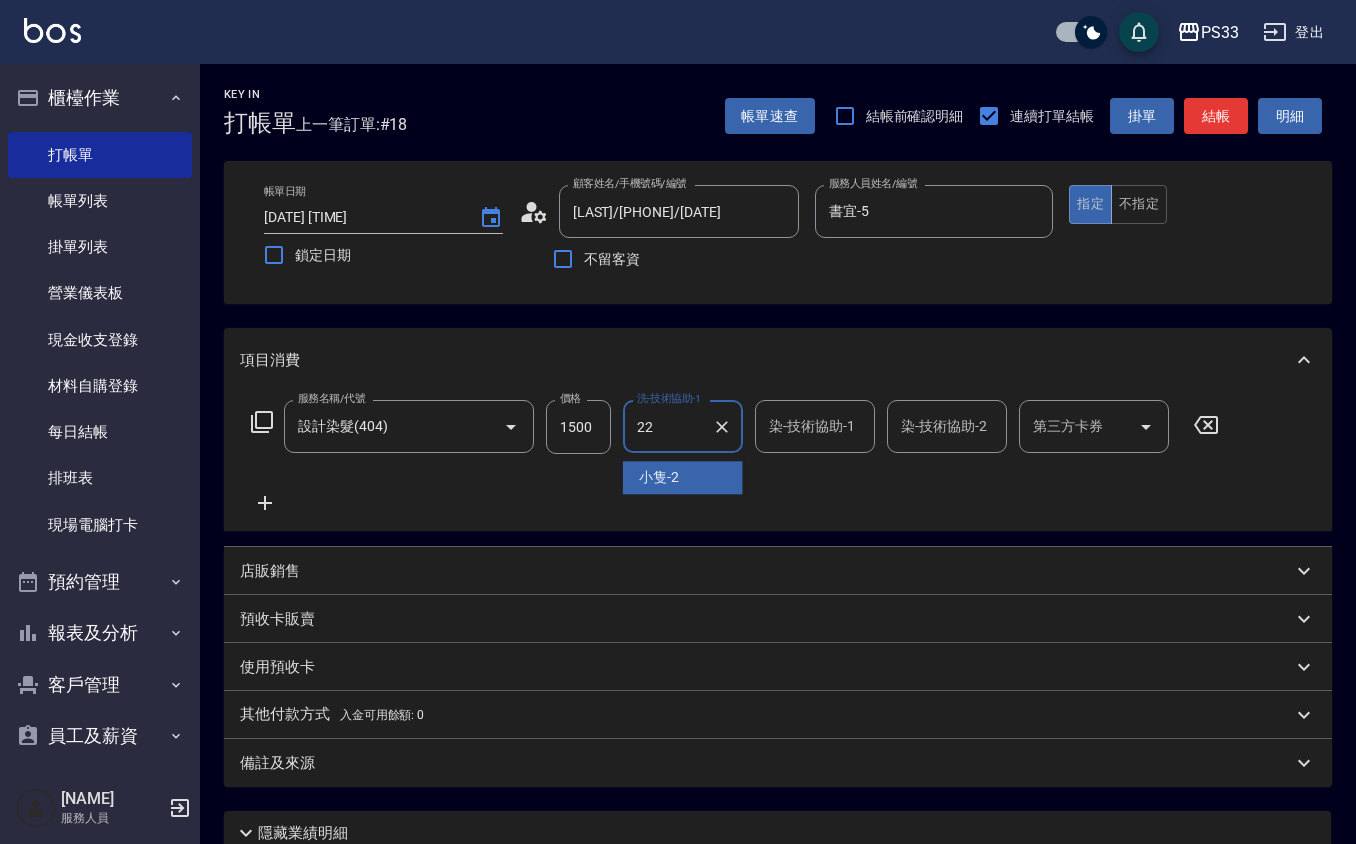 type on "[NAME] -22" 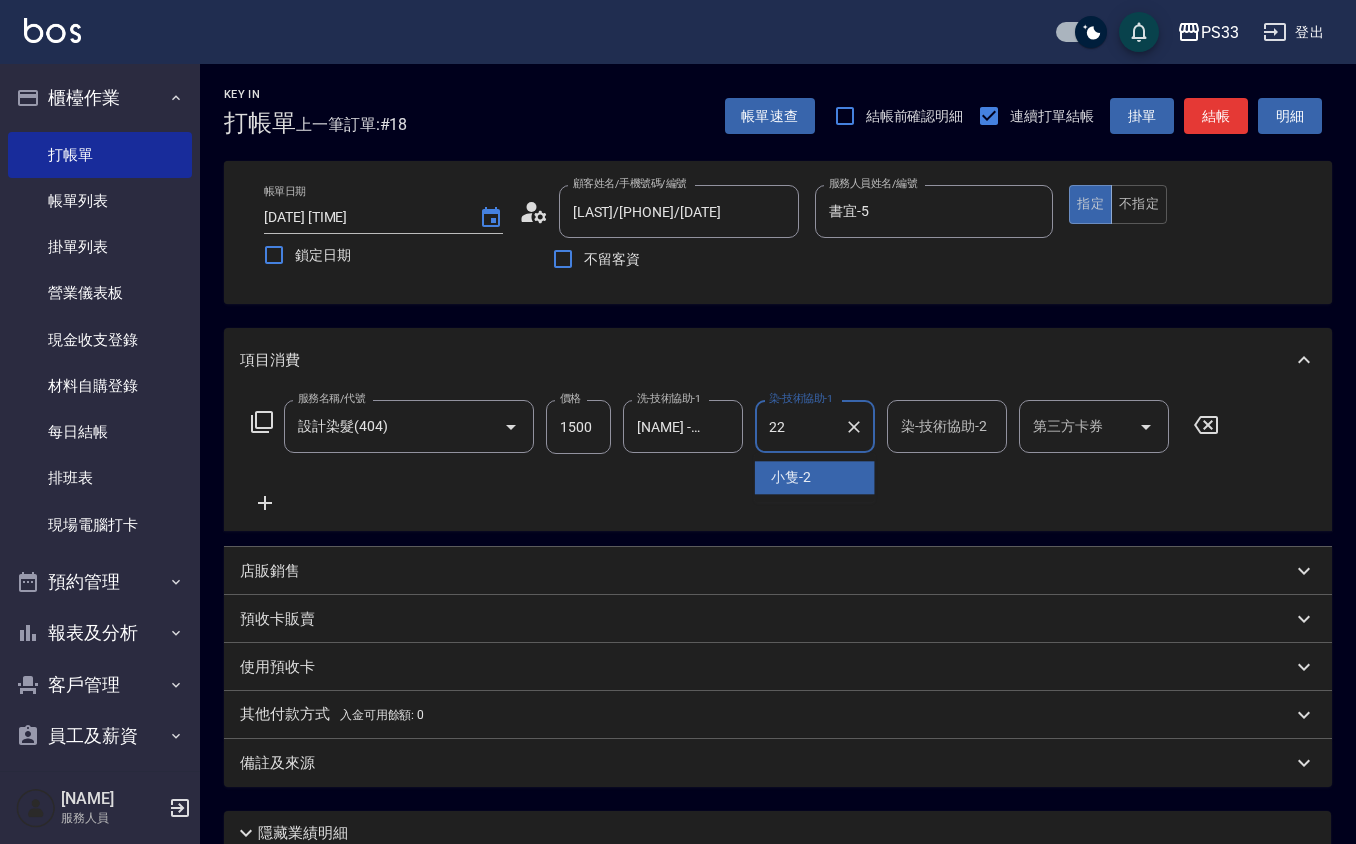 type on "[NAME] -22" 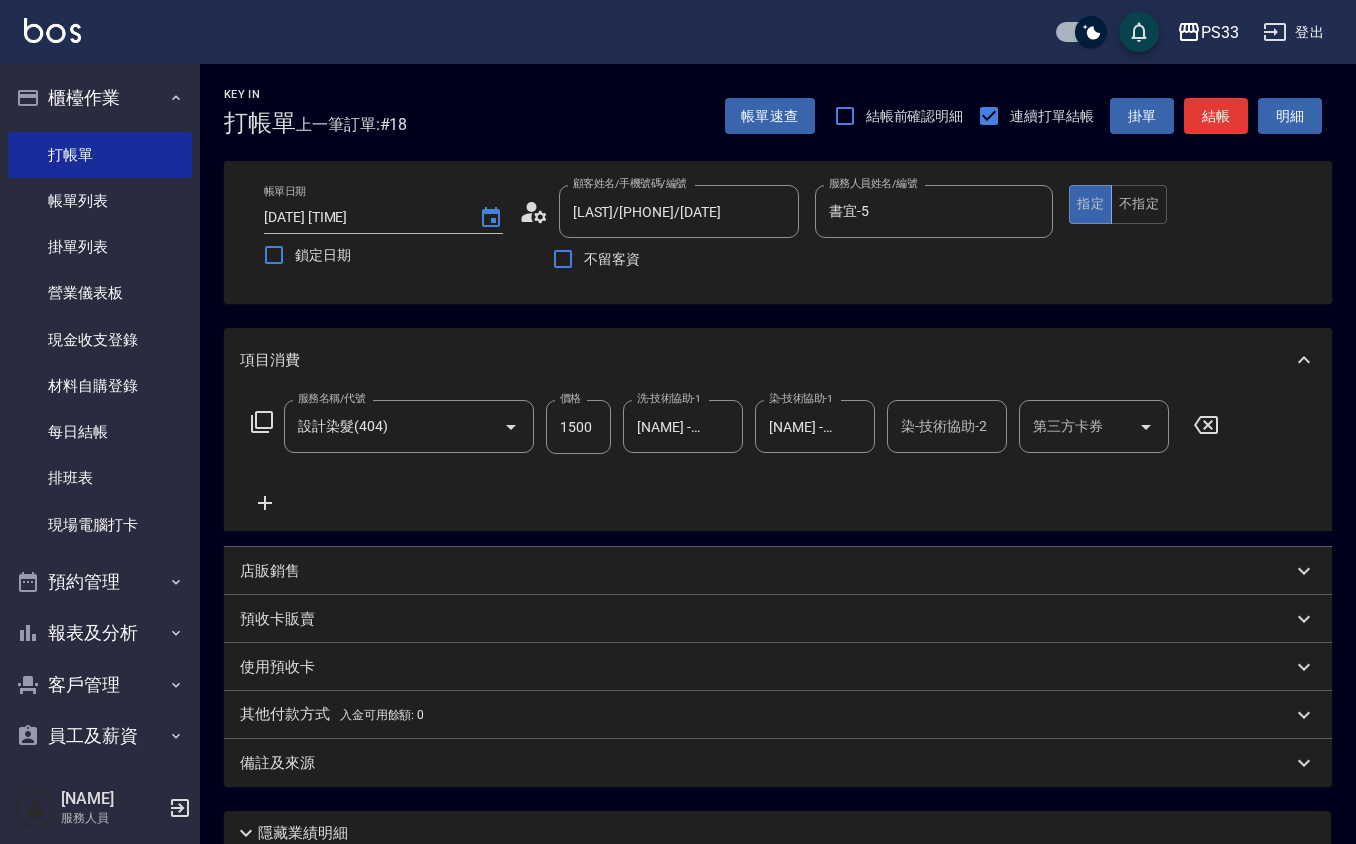 click on "帳單日期 [DATE] [TIME] 鎖定日期 顧客姓名/手機號碼/編號 [NAME]/[PHONE]/[NUMBER] 顧客姓名/手機號碼/編號 不留客資 服務人員姓名/編號 [NAME]-5 服務人員姓名/編號 指定 不指定" at bounding box center [778, 232] 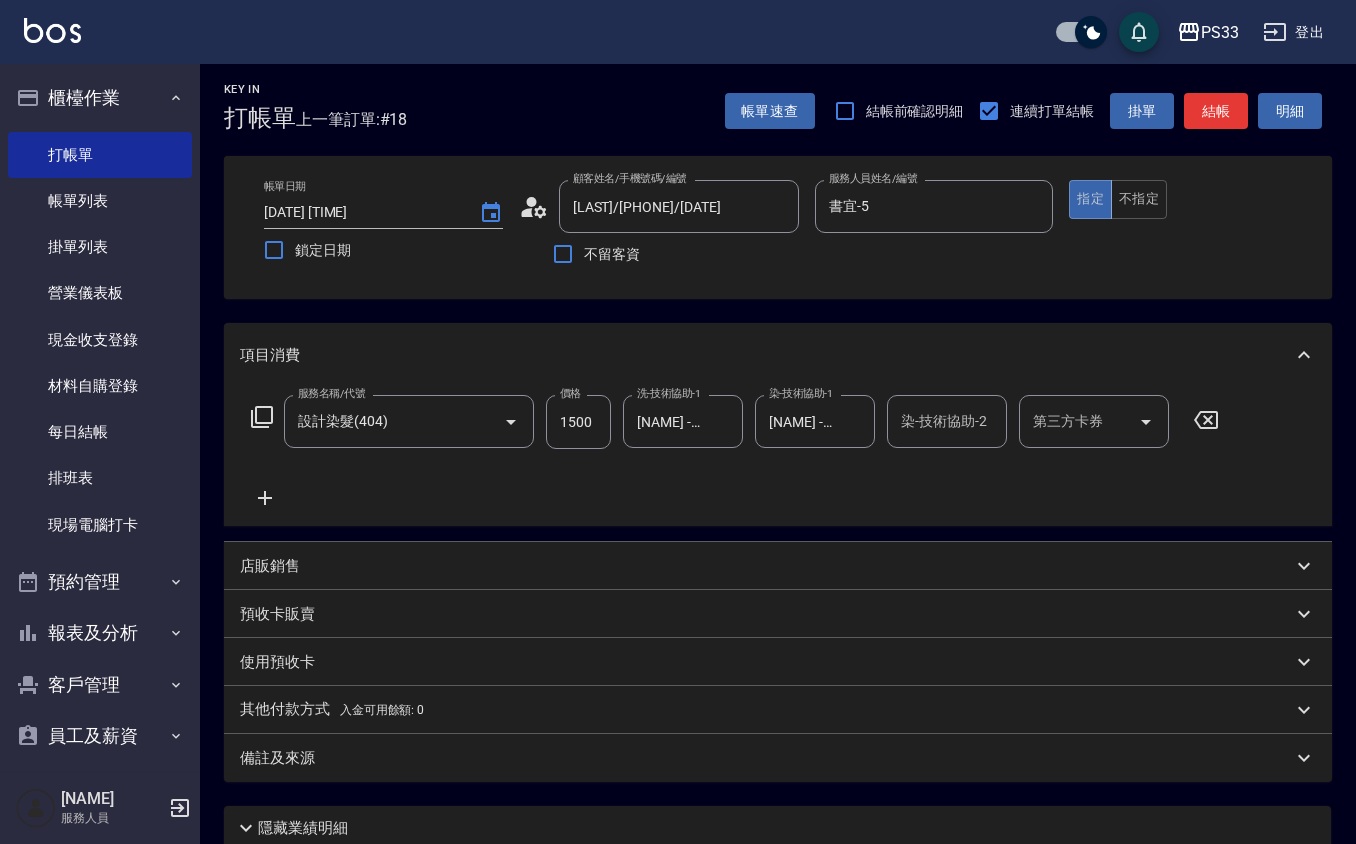 scroll, scrollTop: 0, scrollLeft: 0, axis: both 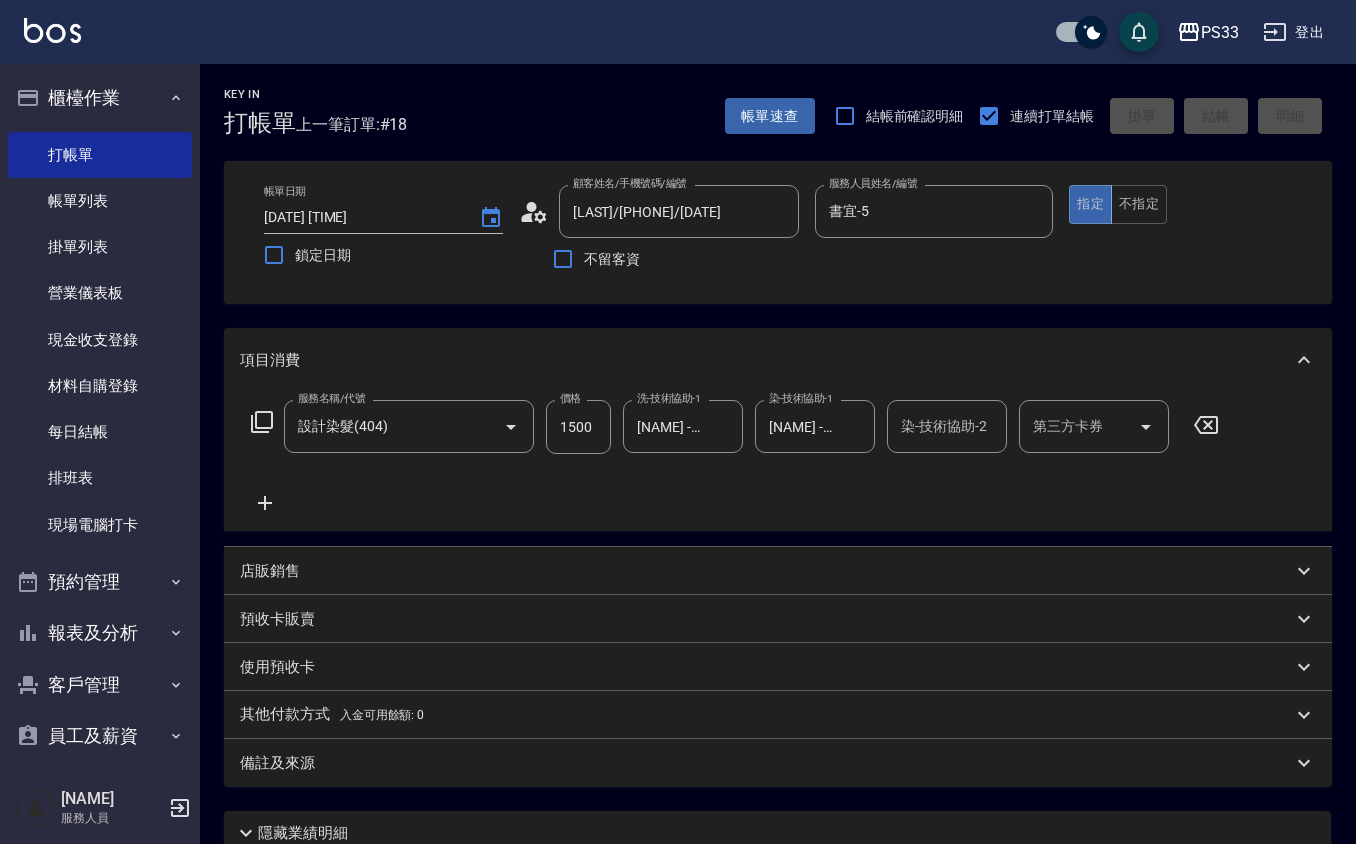 type 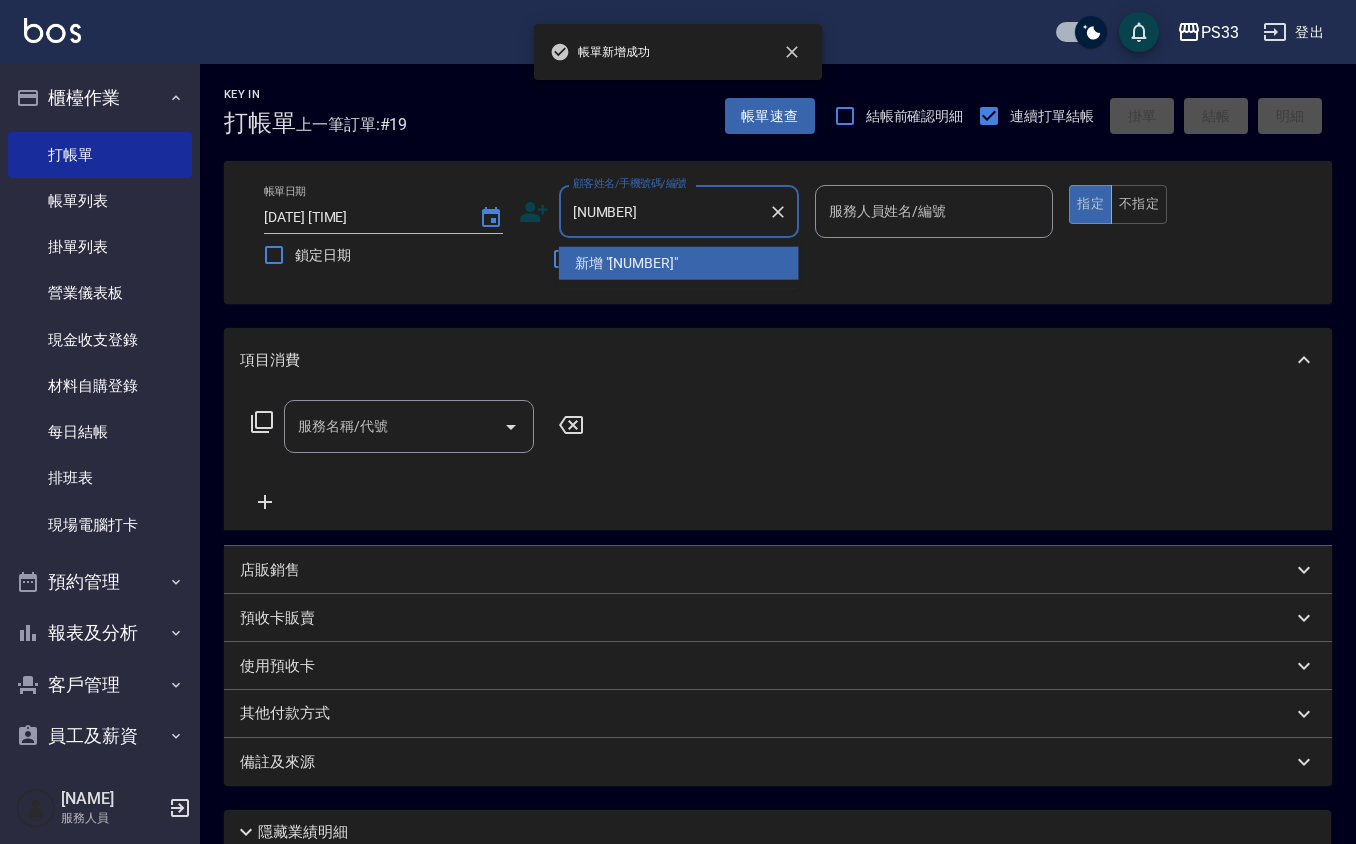 type on "[NUMBER]" 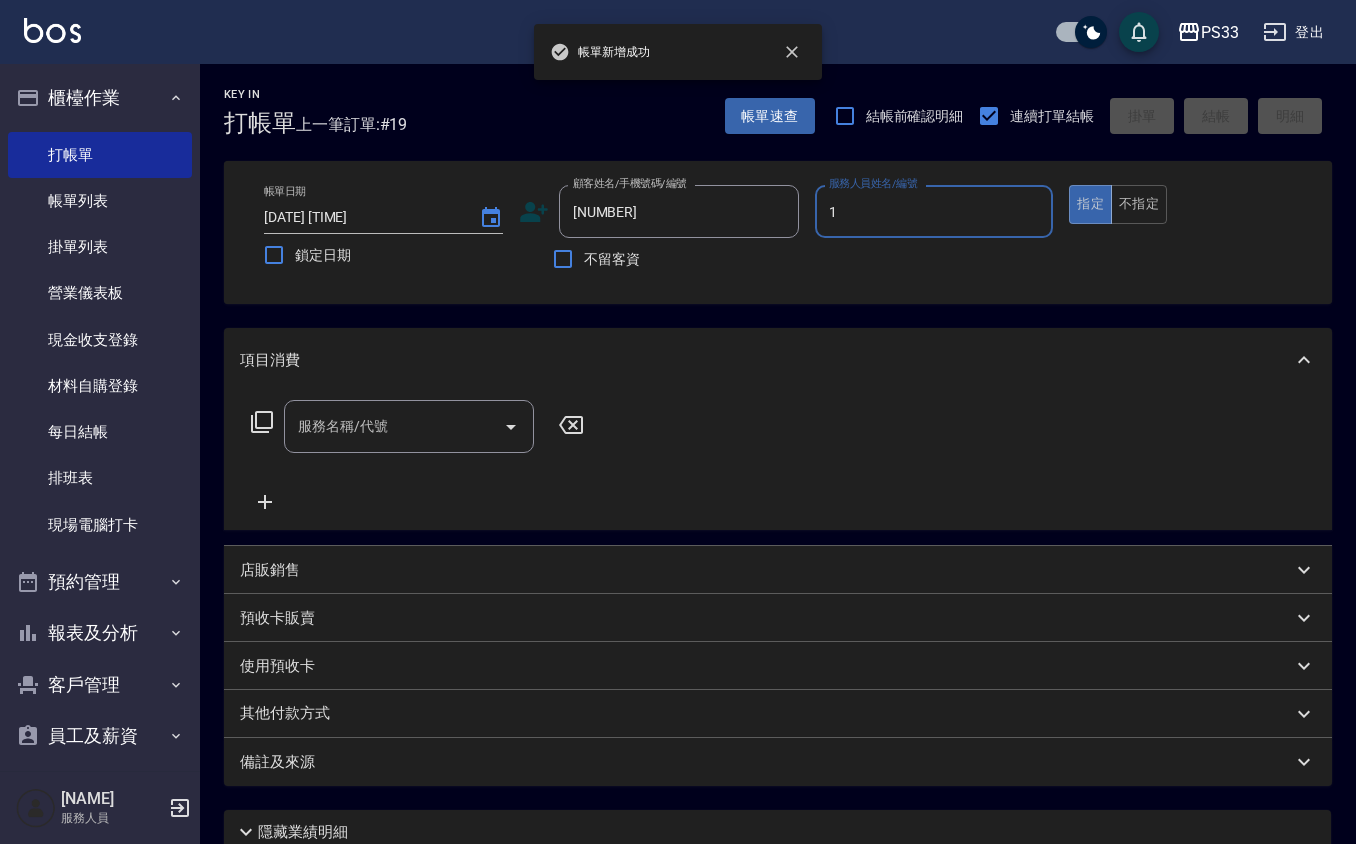 type on "Rube-1" 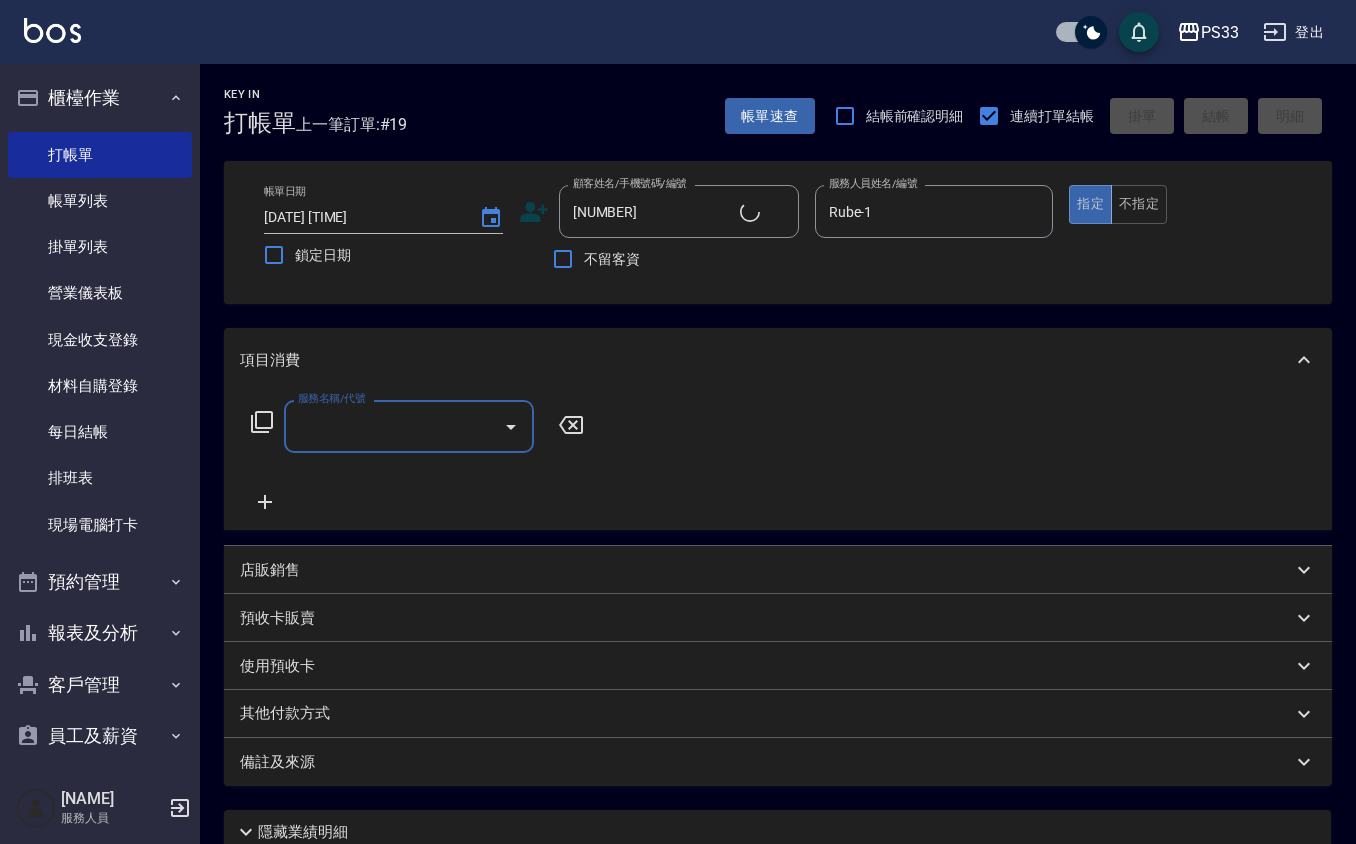 type on "[NAME]/[PHONE]/[NUMBER]" 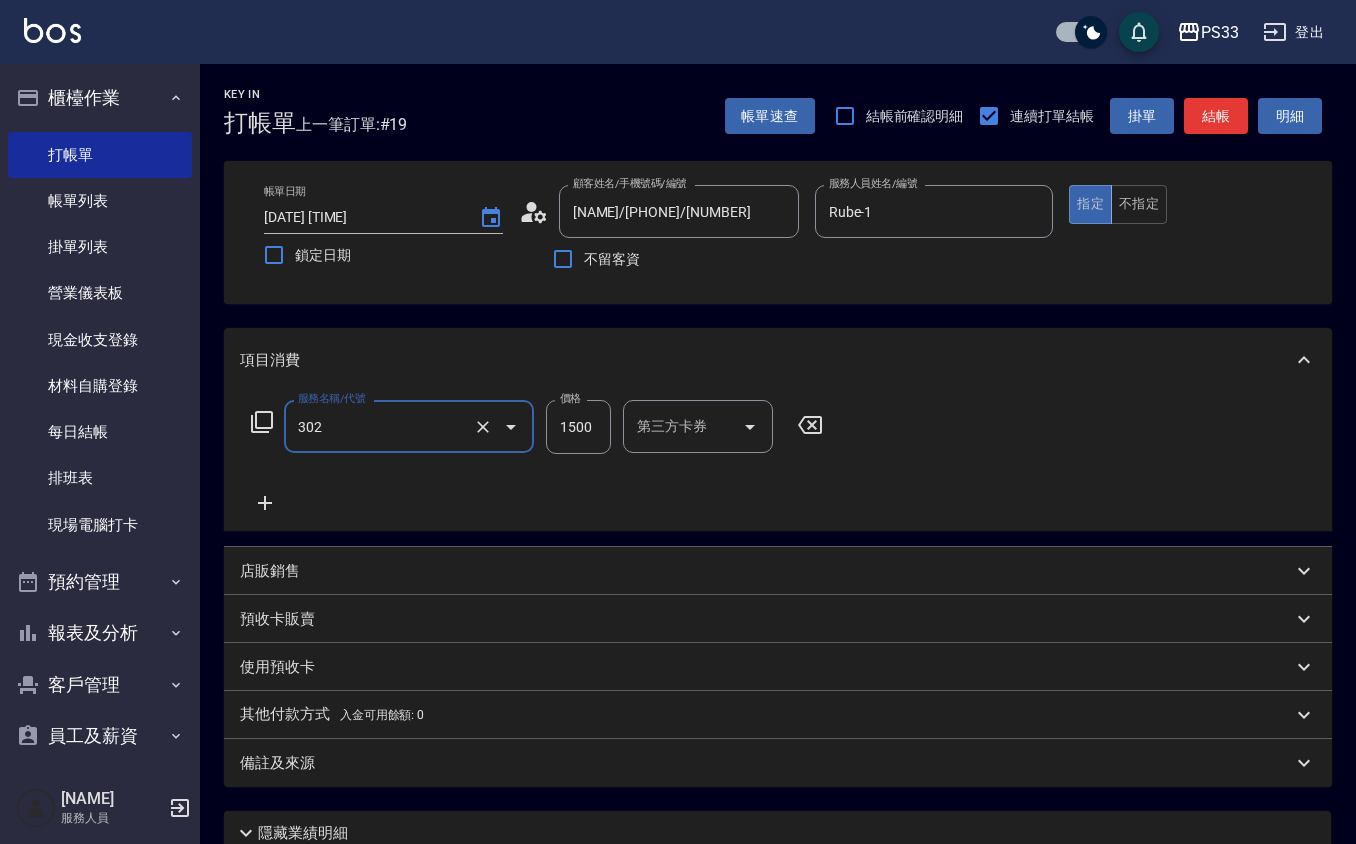 type on "設計燙髮(302)" 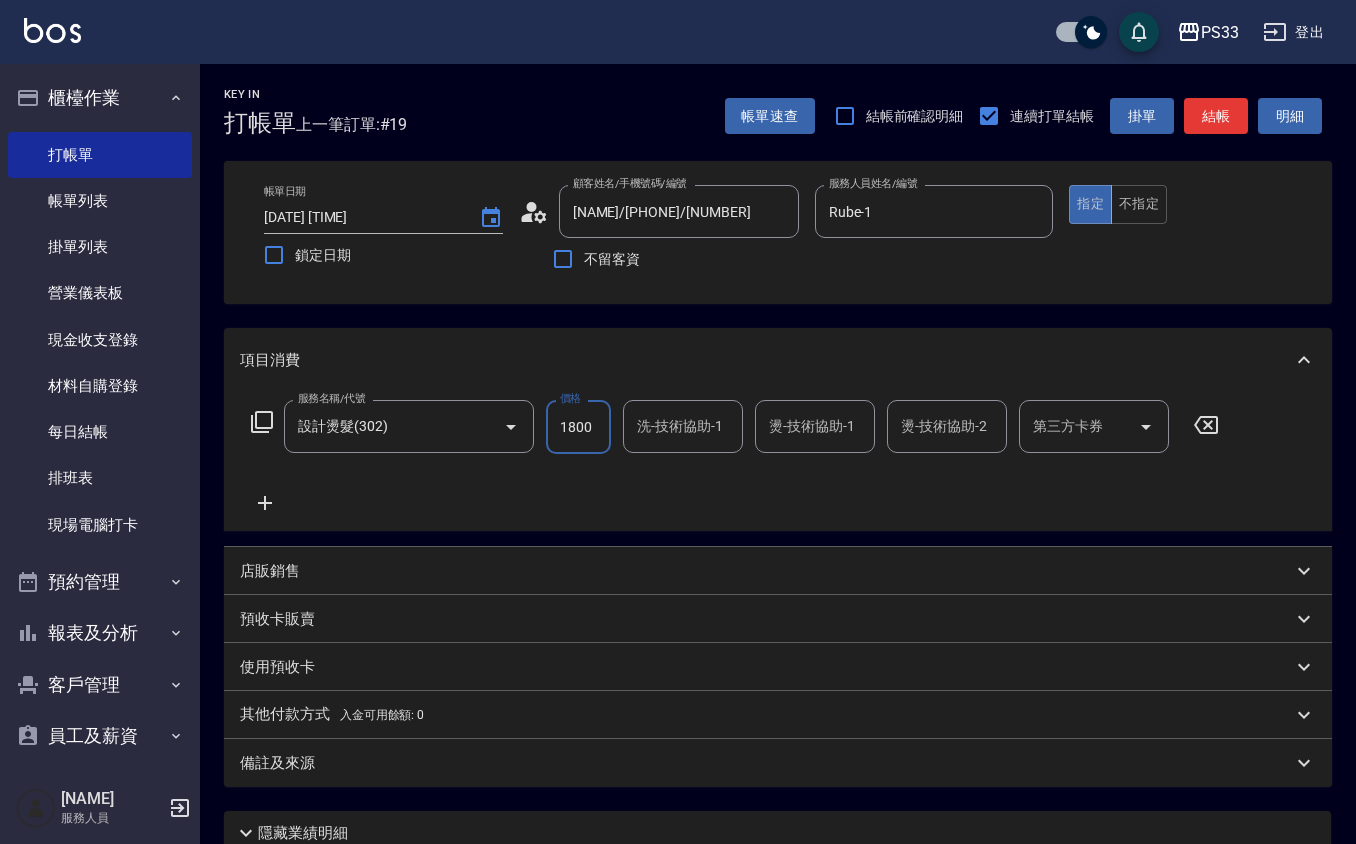 type on "1800" 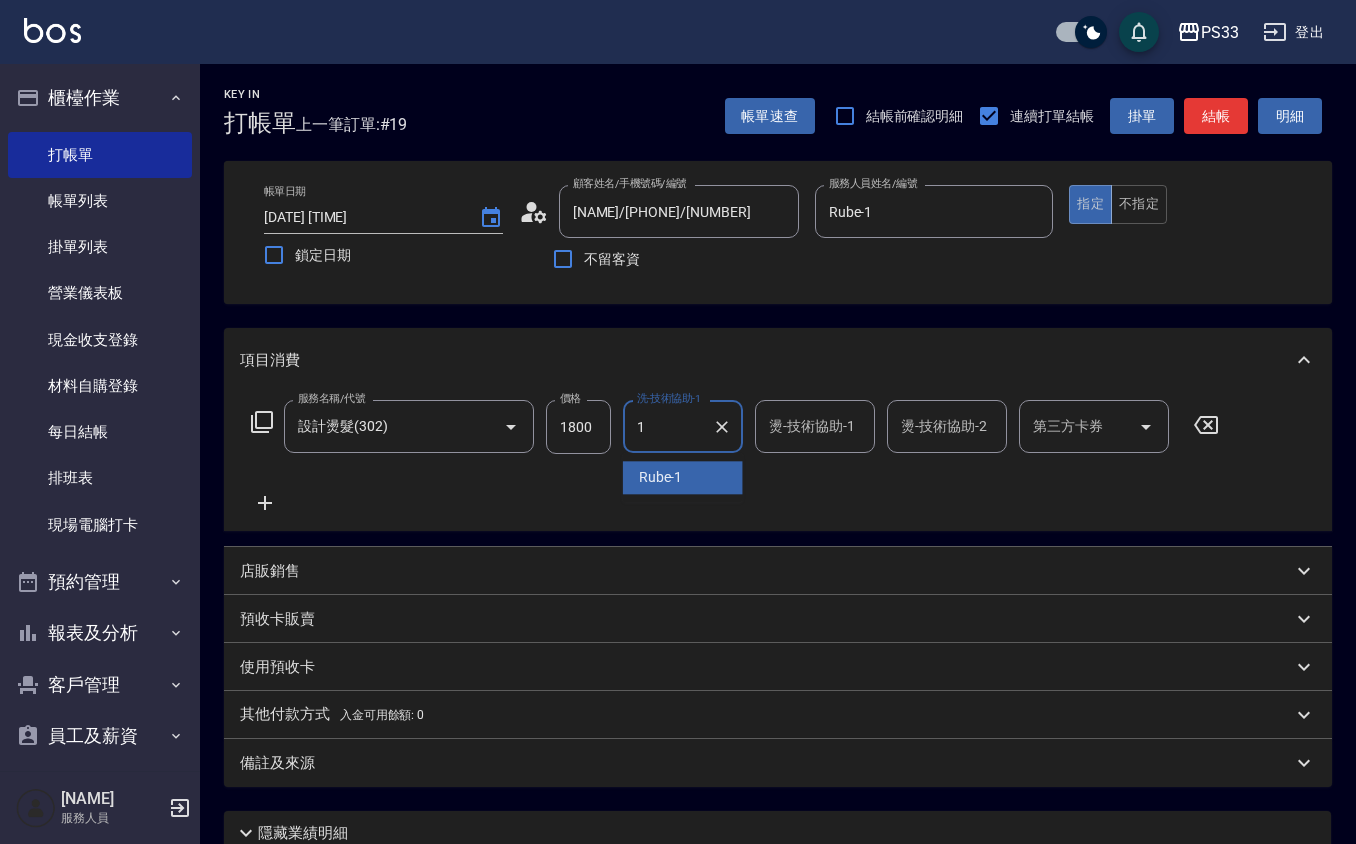 type on "Rube-1" 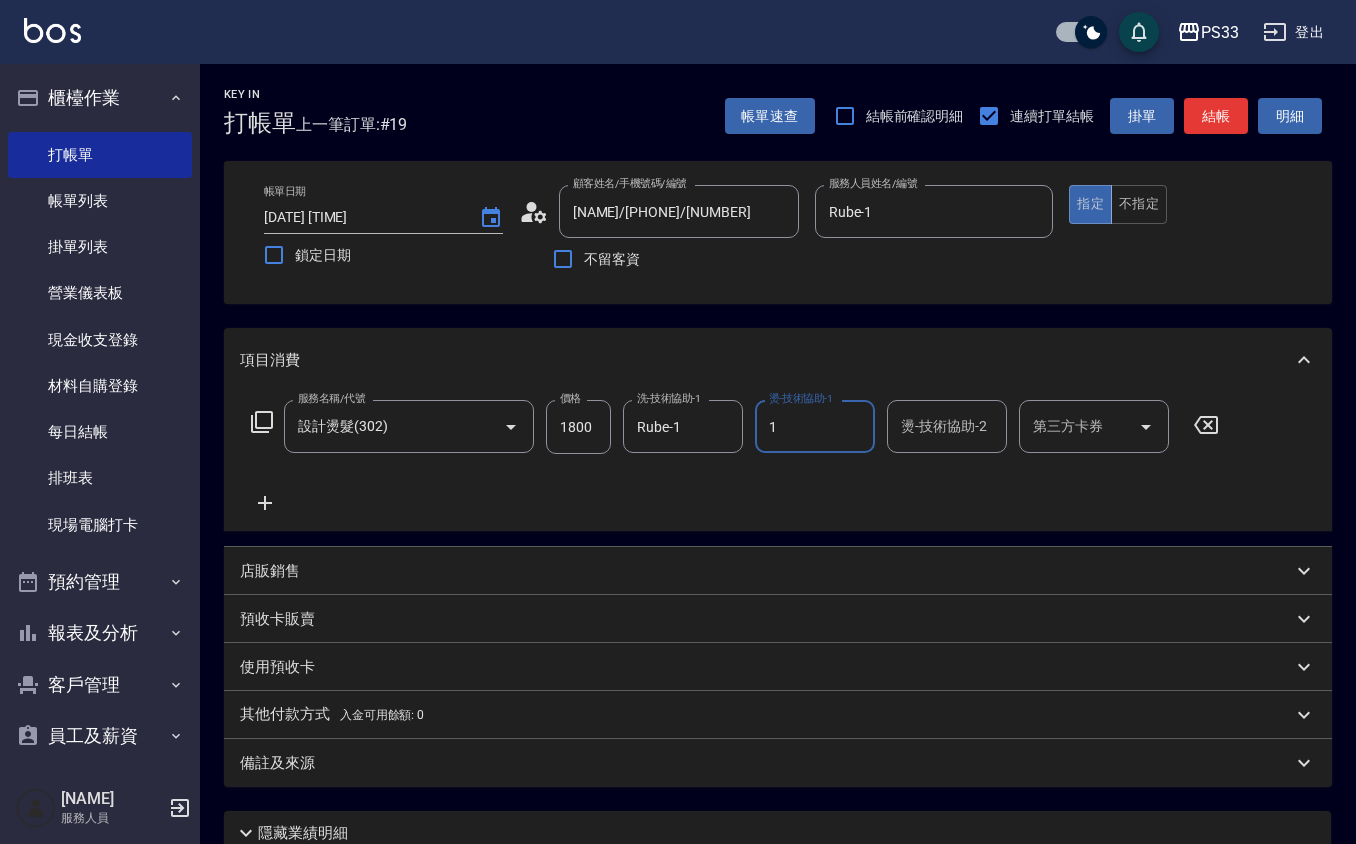 type on "Rube-1" 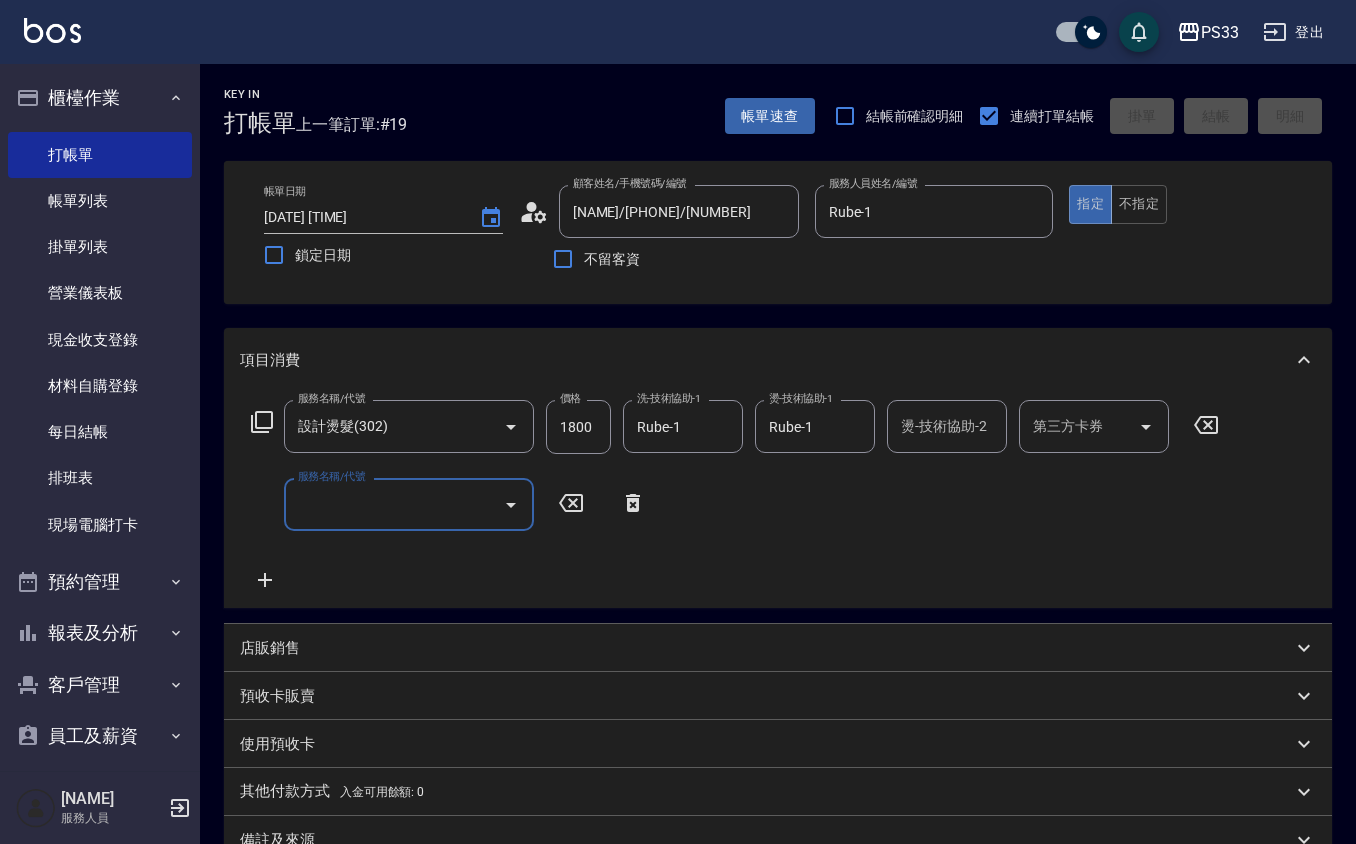 type 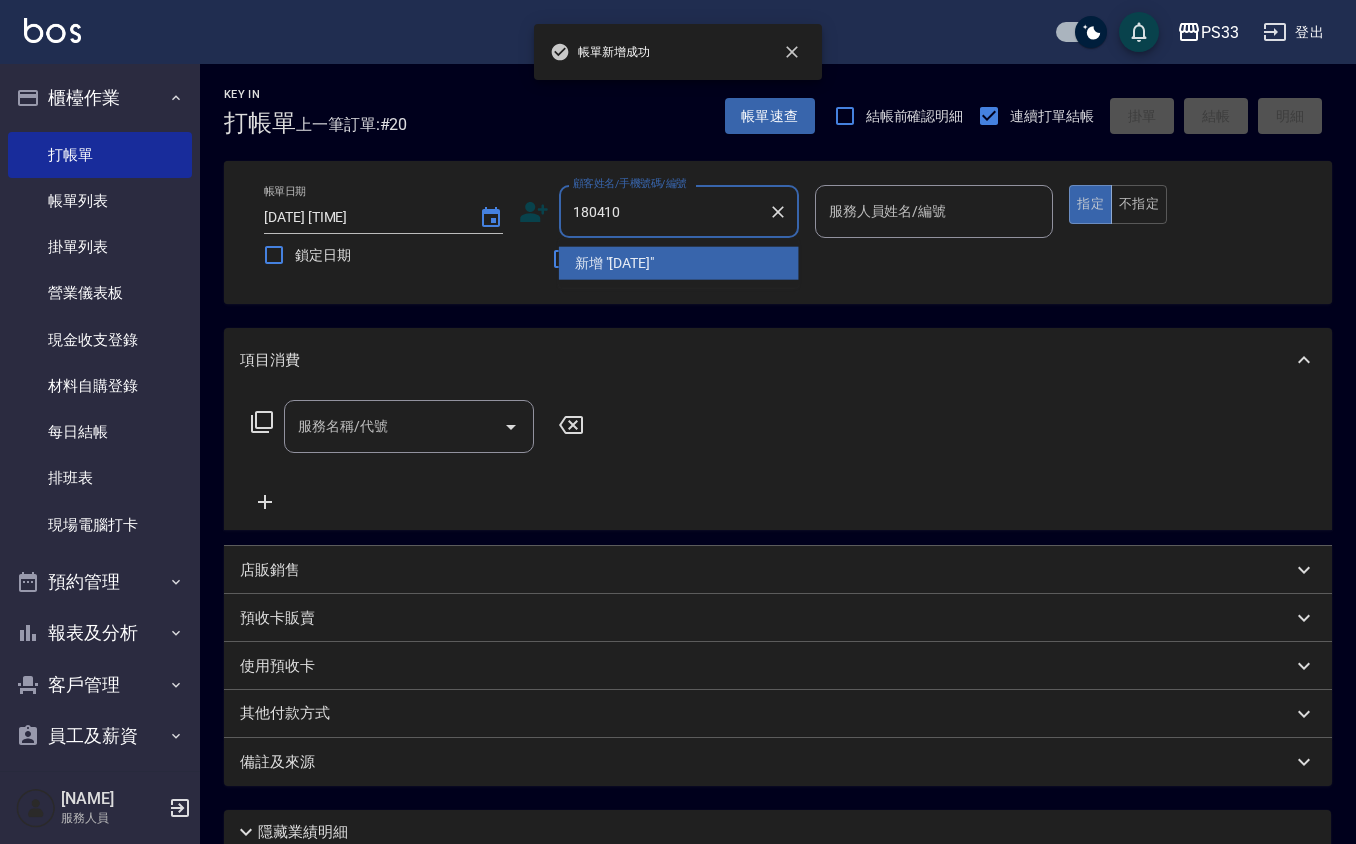 type on "180410" 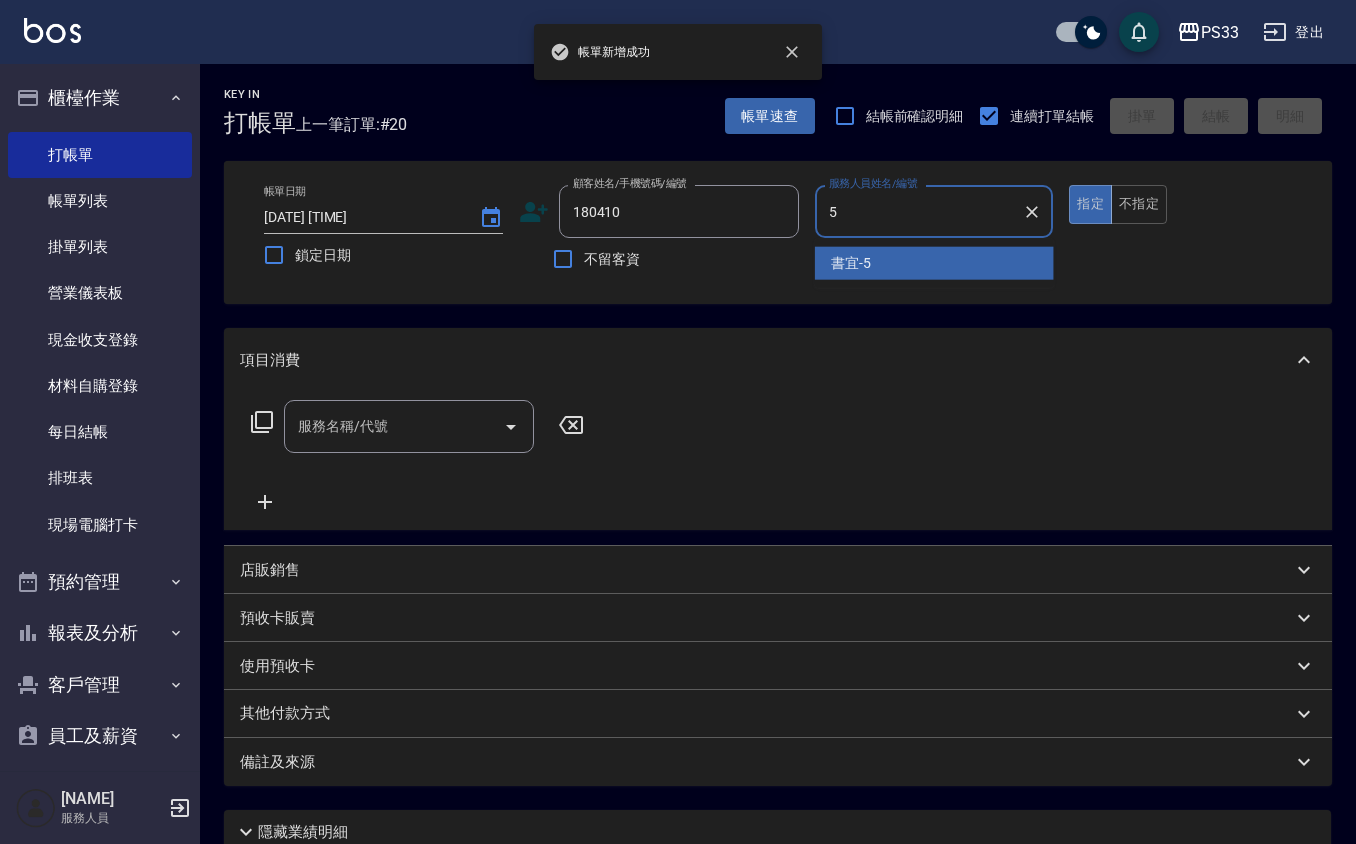 type on "書宜-5" 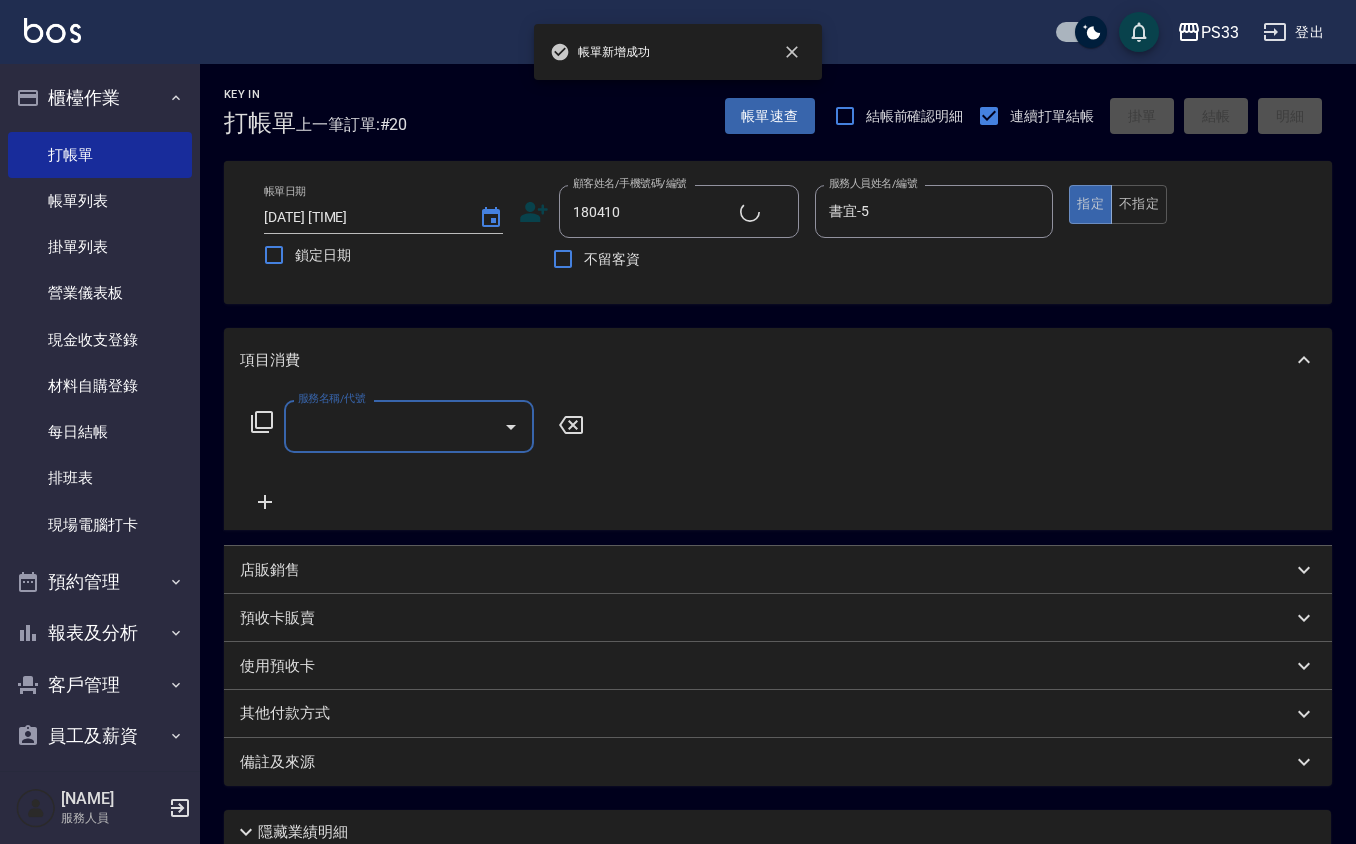 type on "[LAST]/[PHONE]/[DATE]" 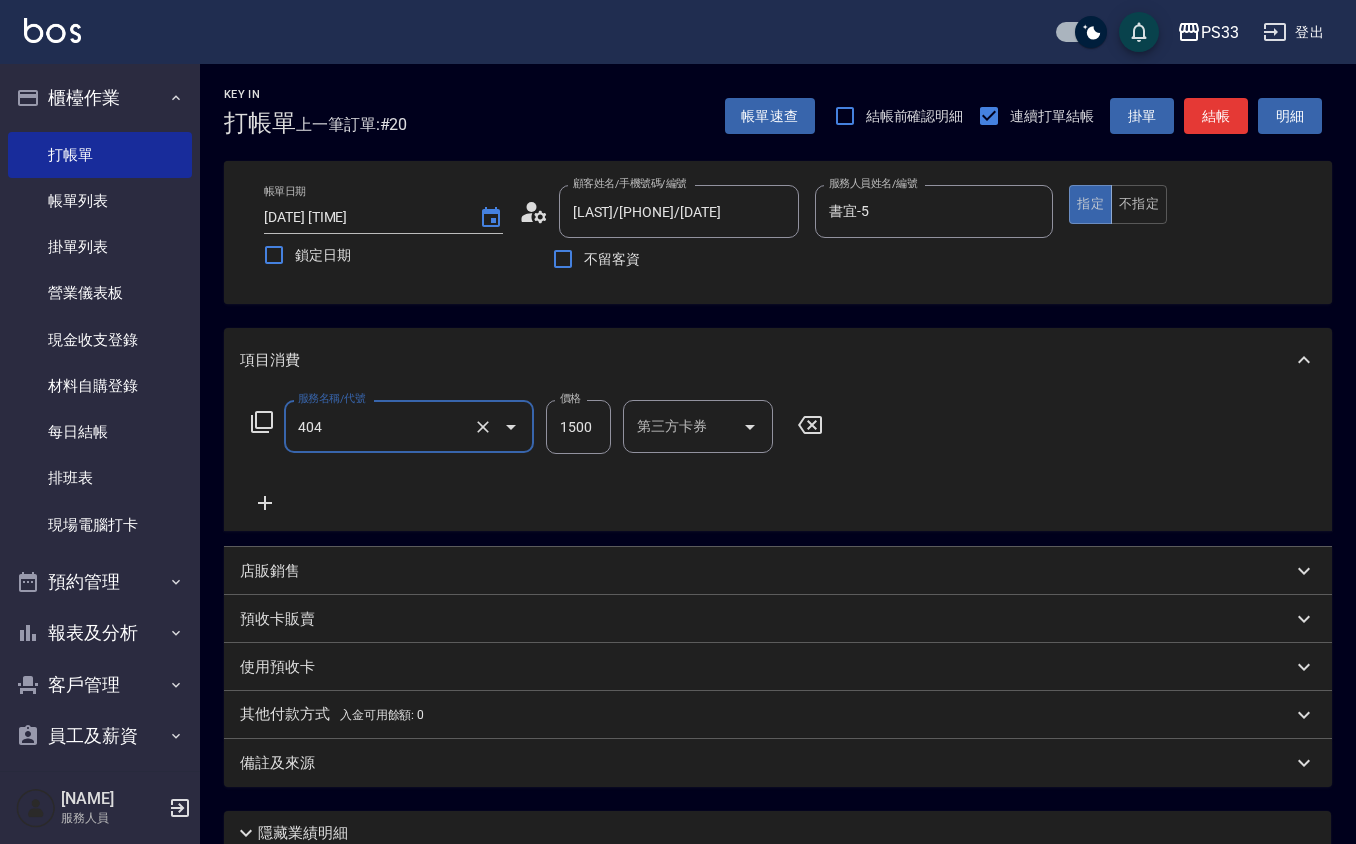 type on "設計染髮(404)" 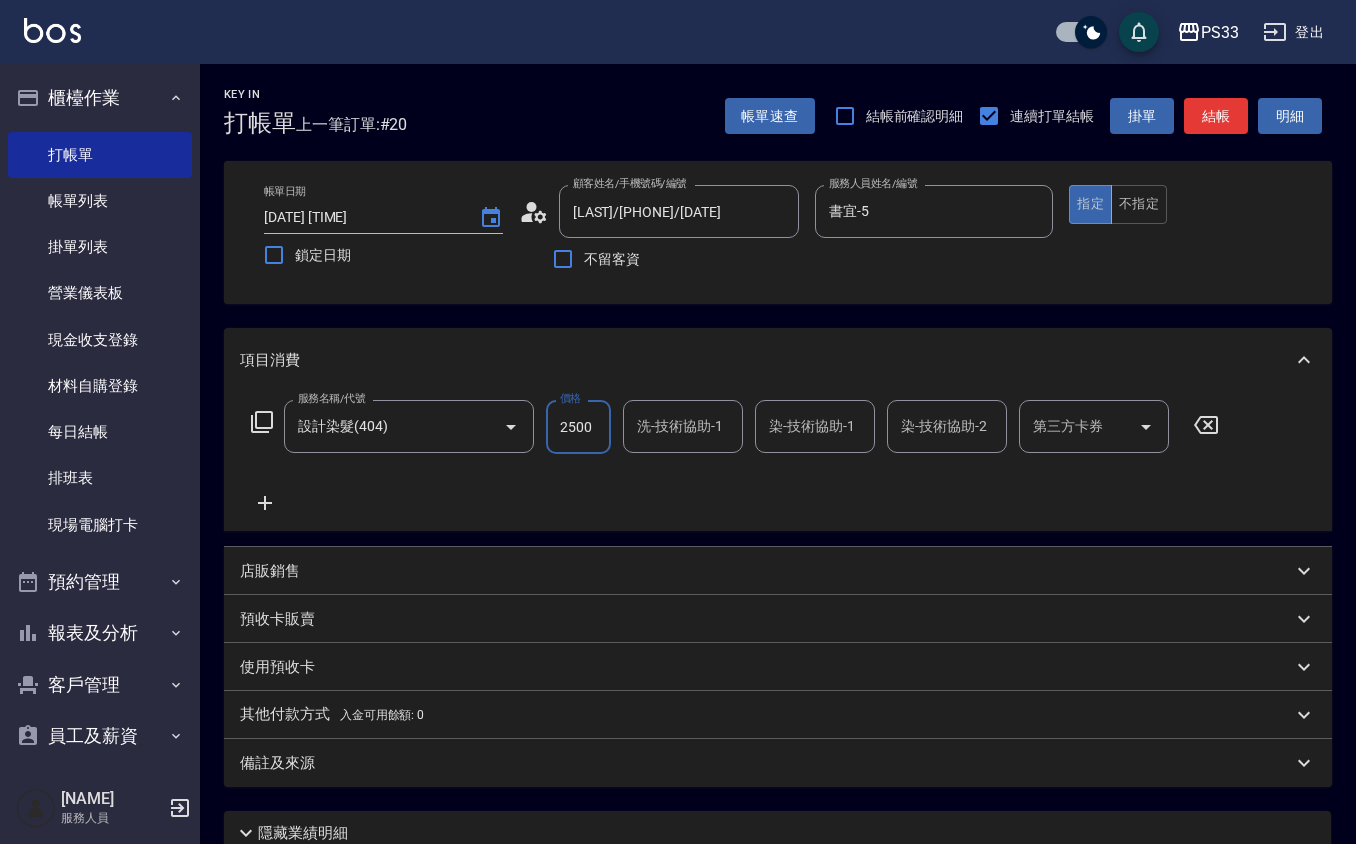 type on "2500" 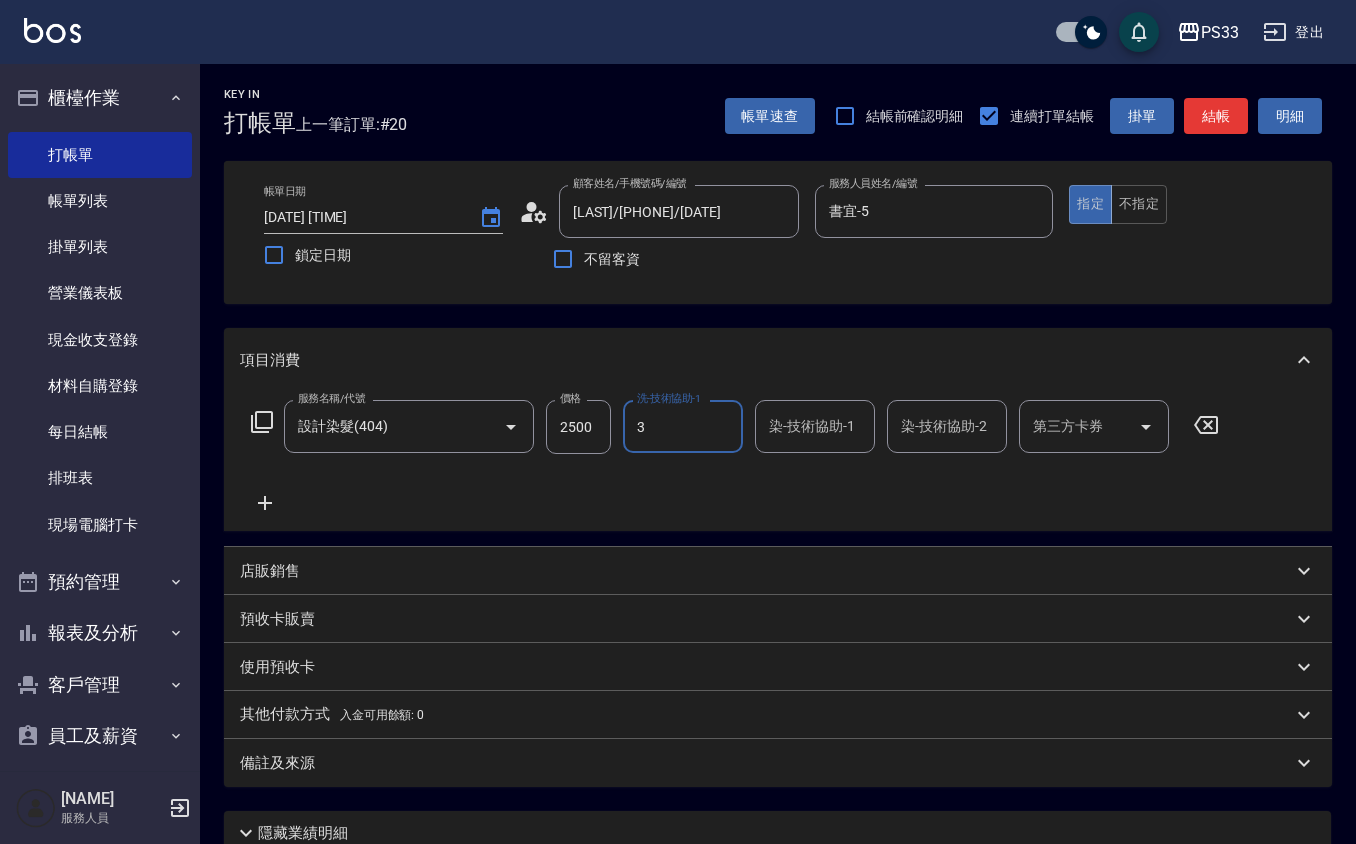 type on "[LAST]-3" 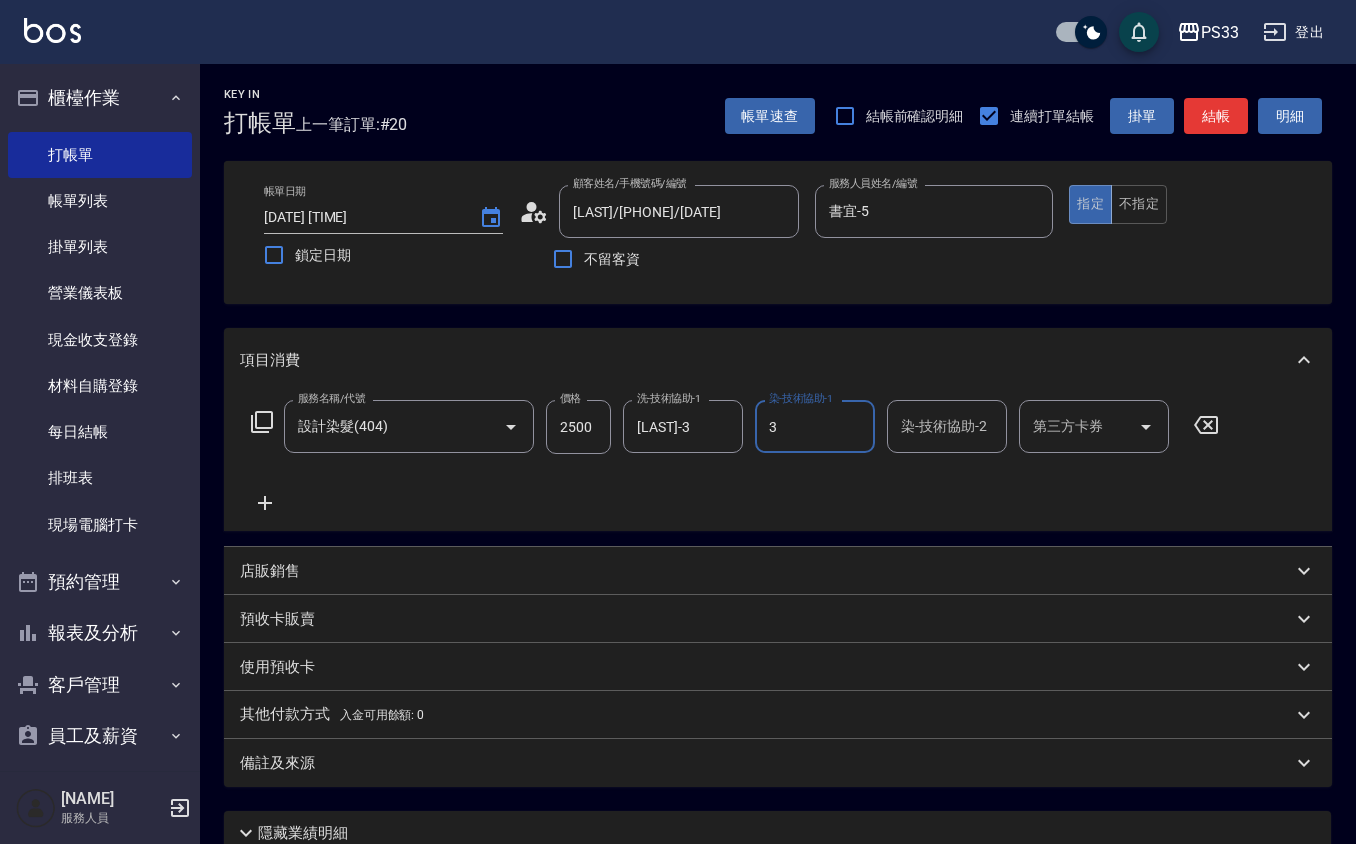 type on "[LAST]-3" 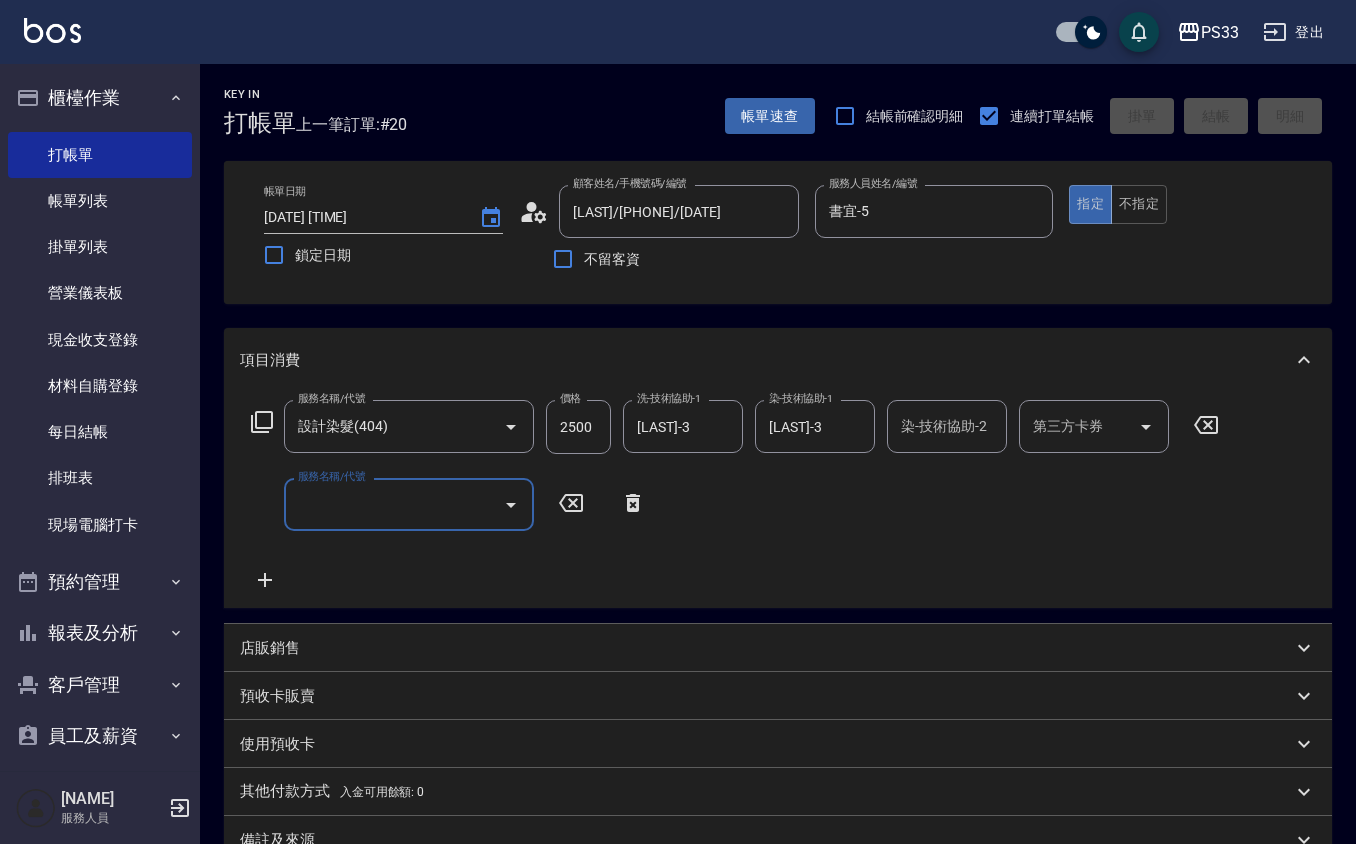 type 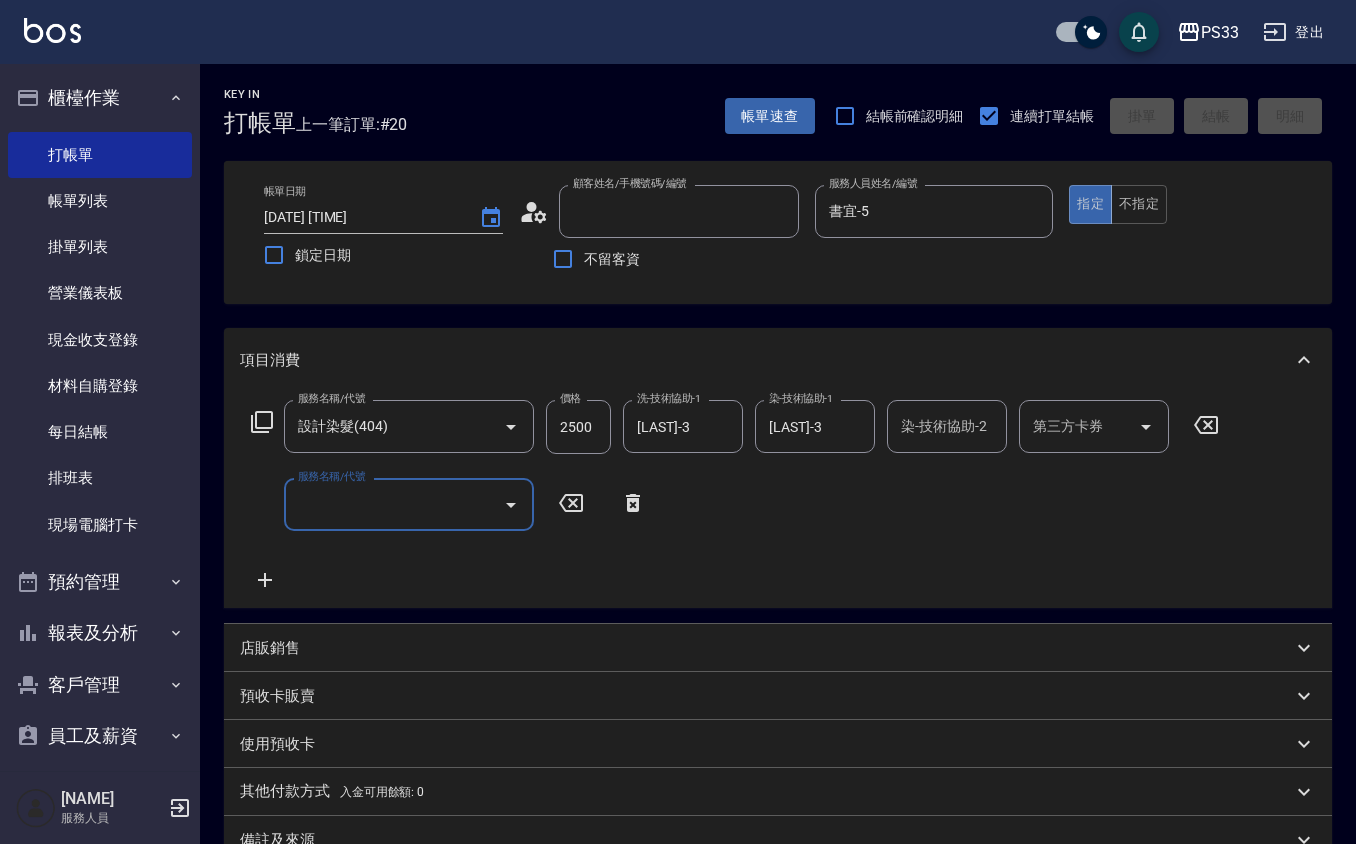 type 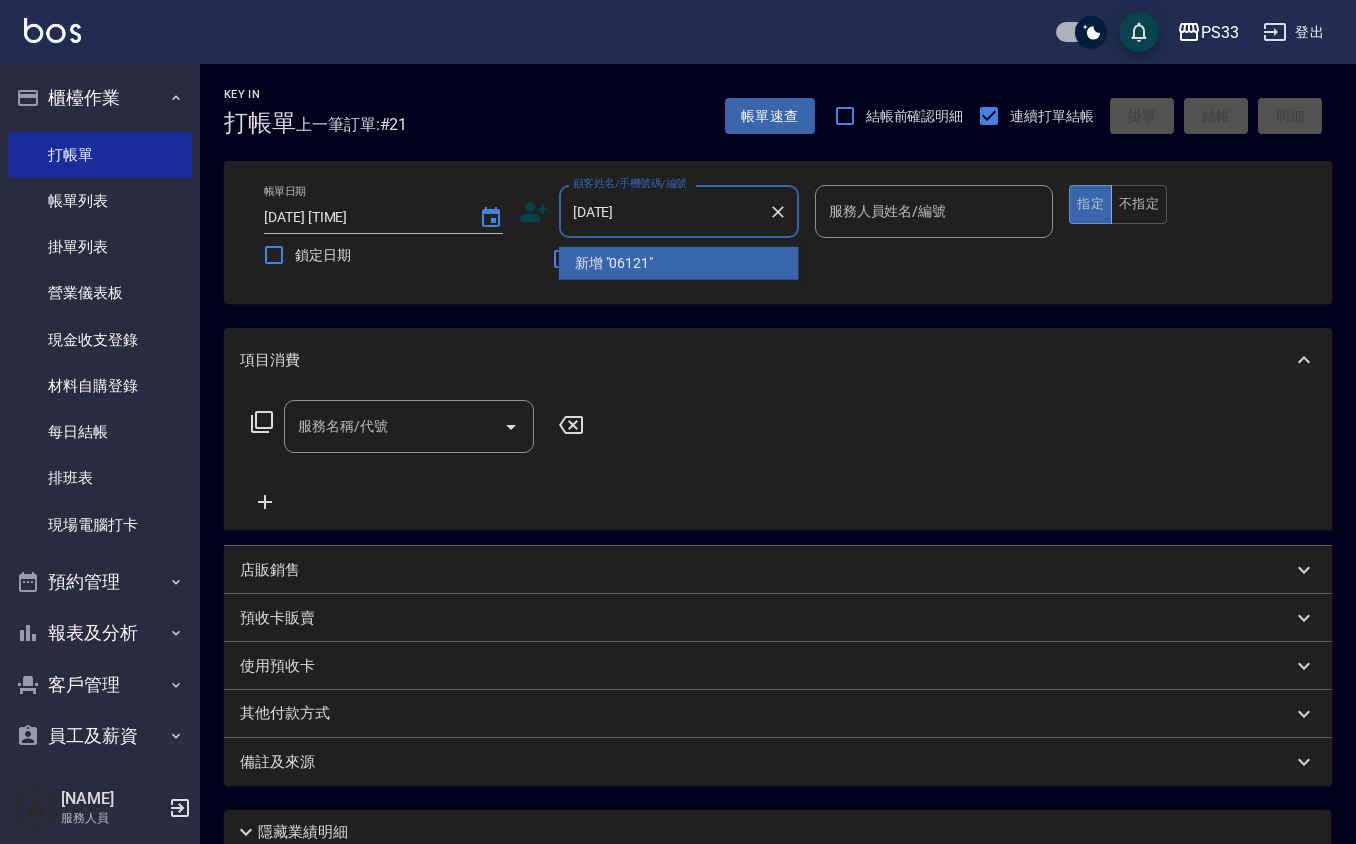 type on "[DATE]" 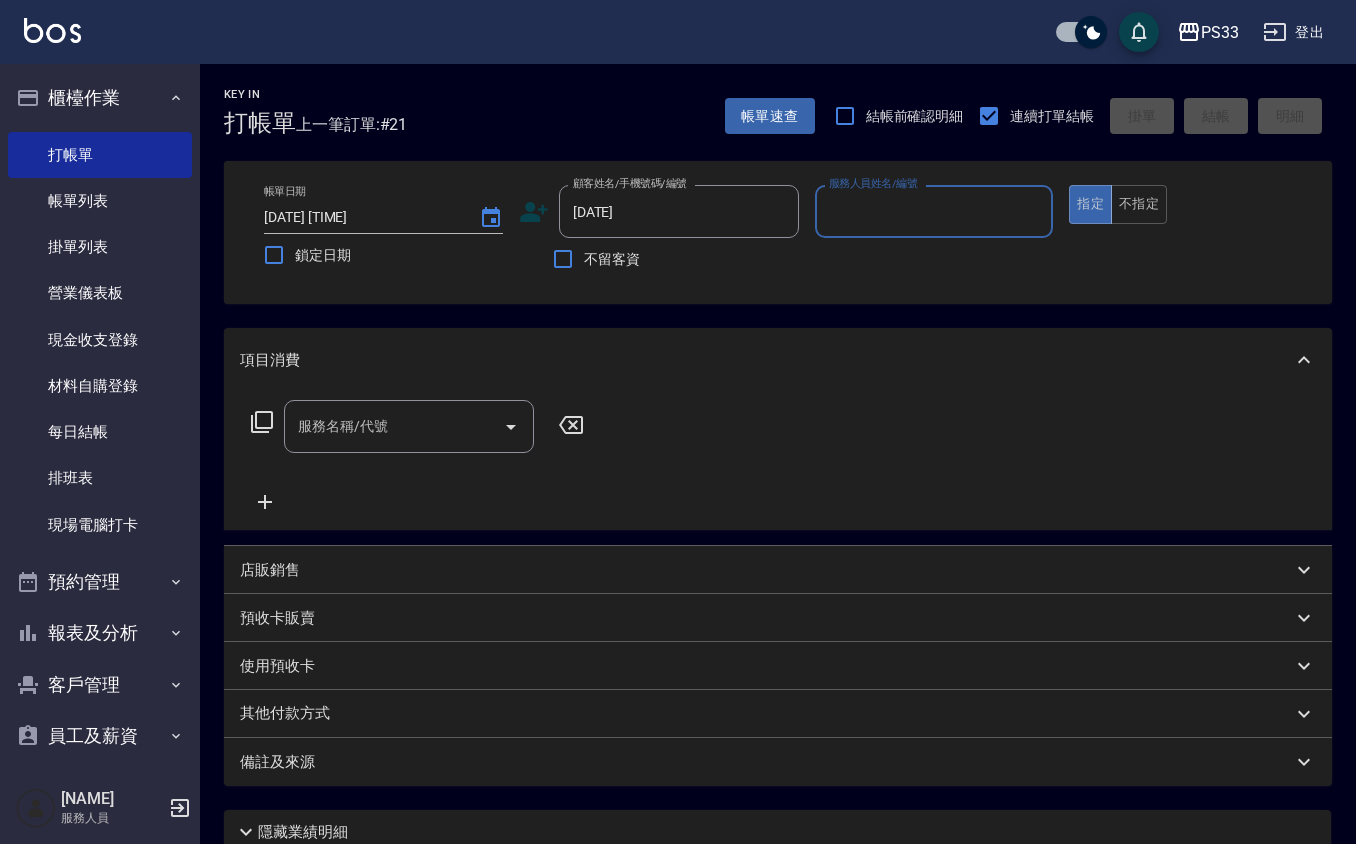 type on "5" 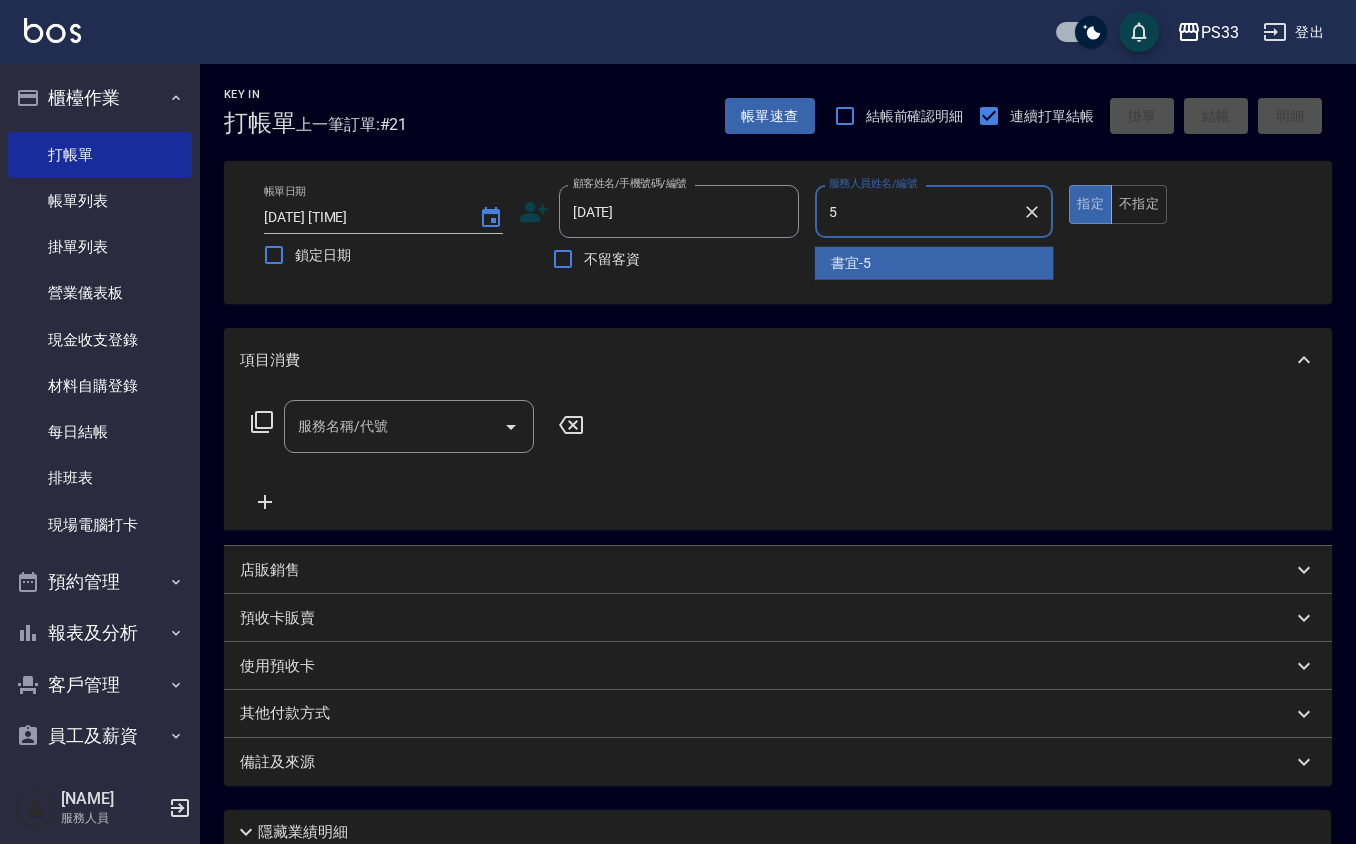 type 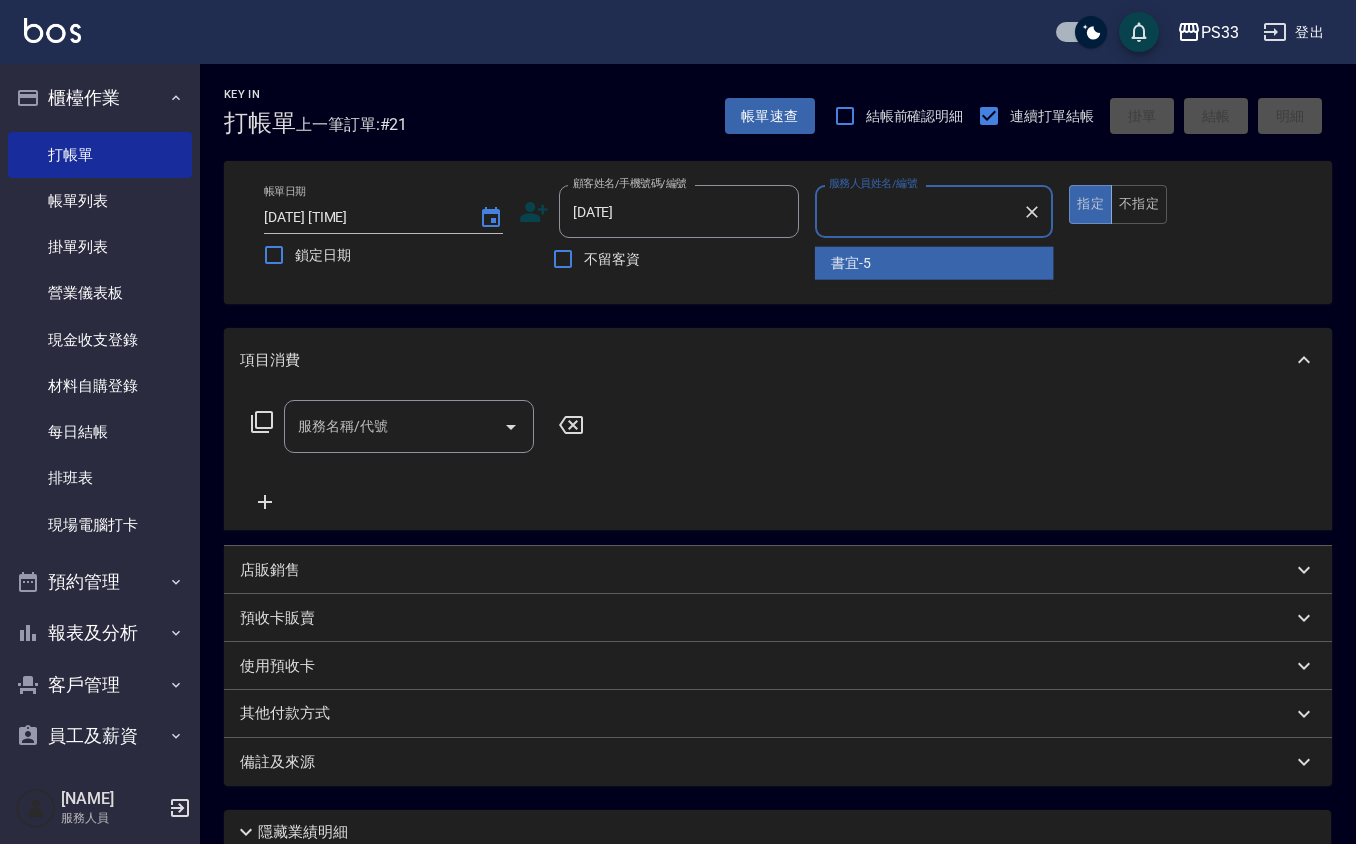 type on "[NAME]/[PHONE]/[NUMBER]" 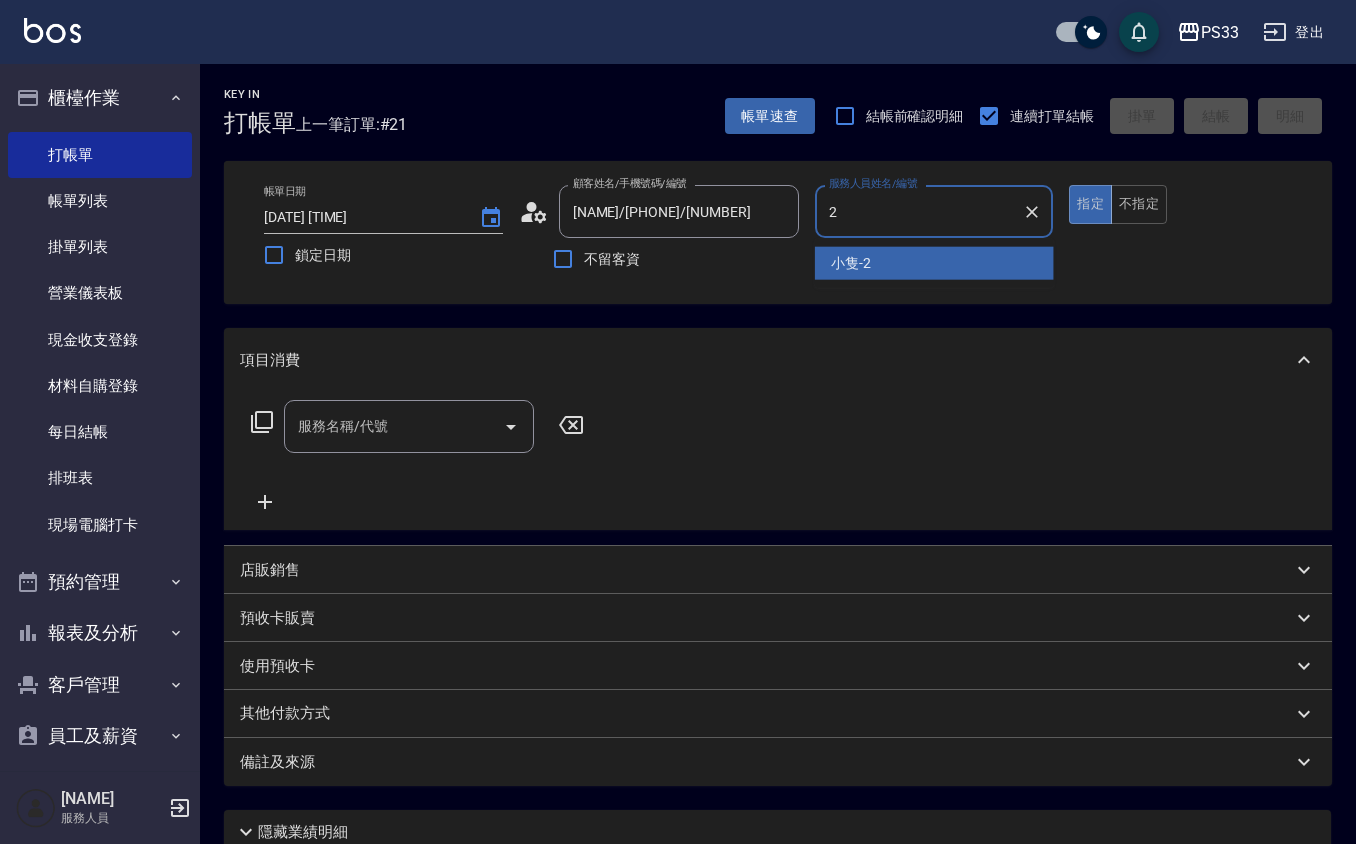 type on "小隻-2" 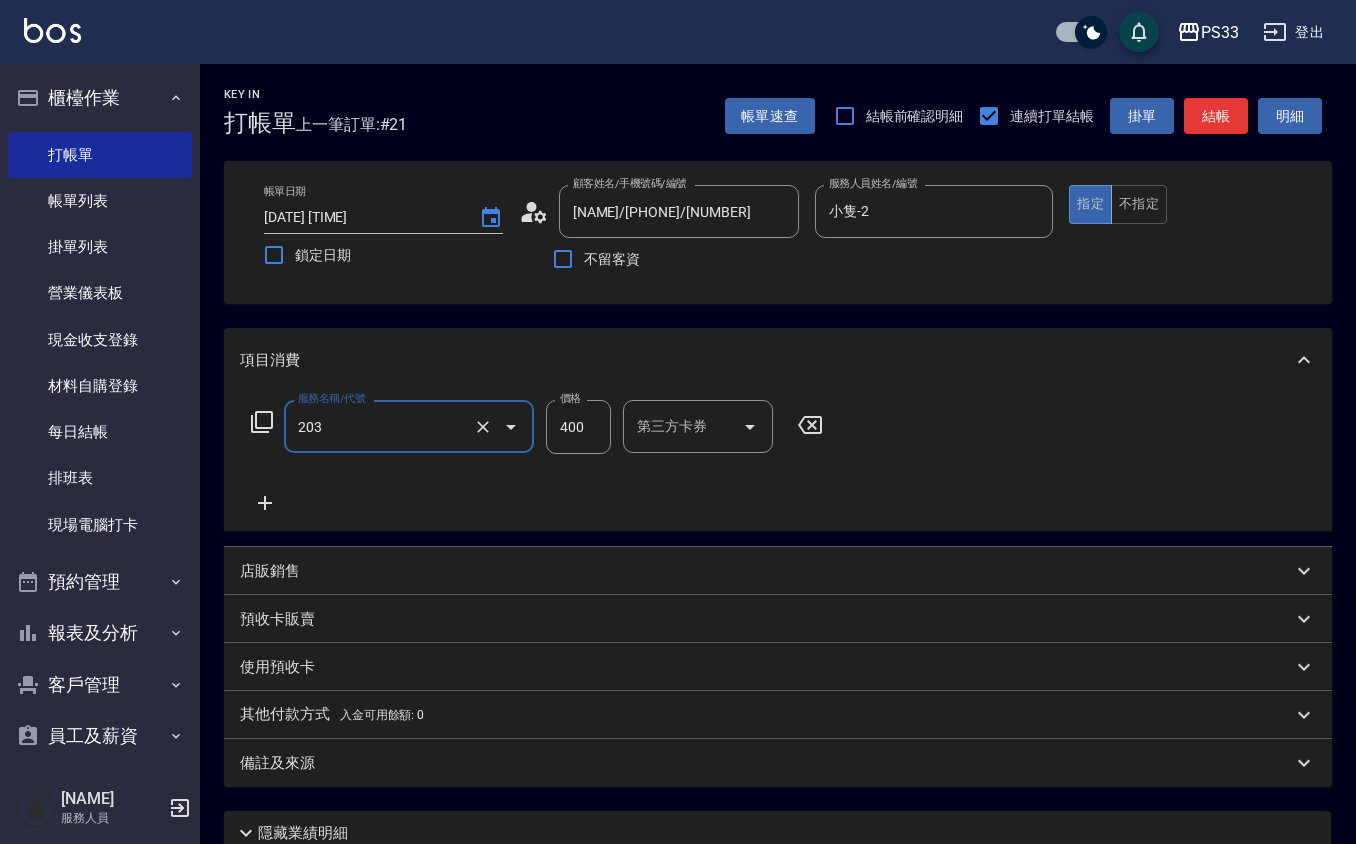 type on "指定單剪(203)" 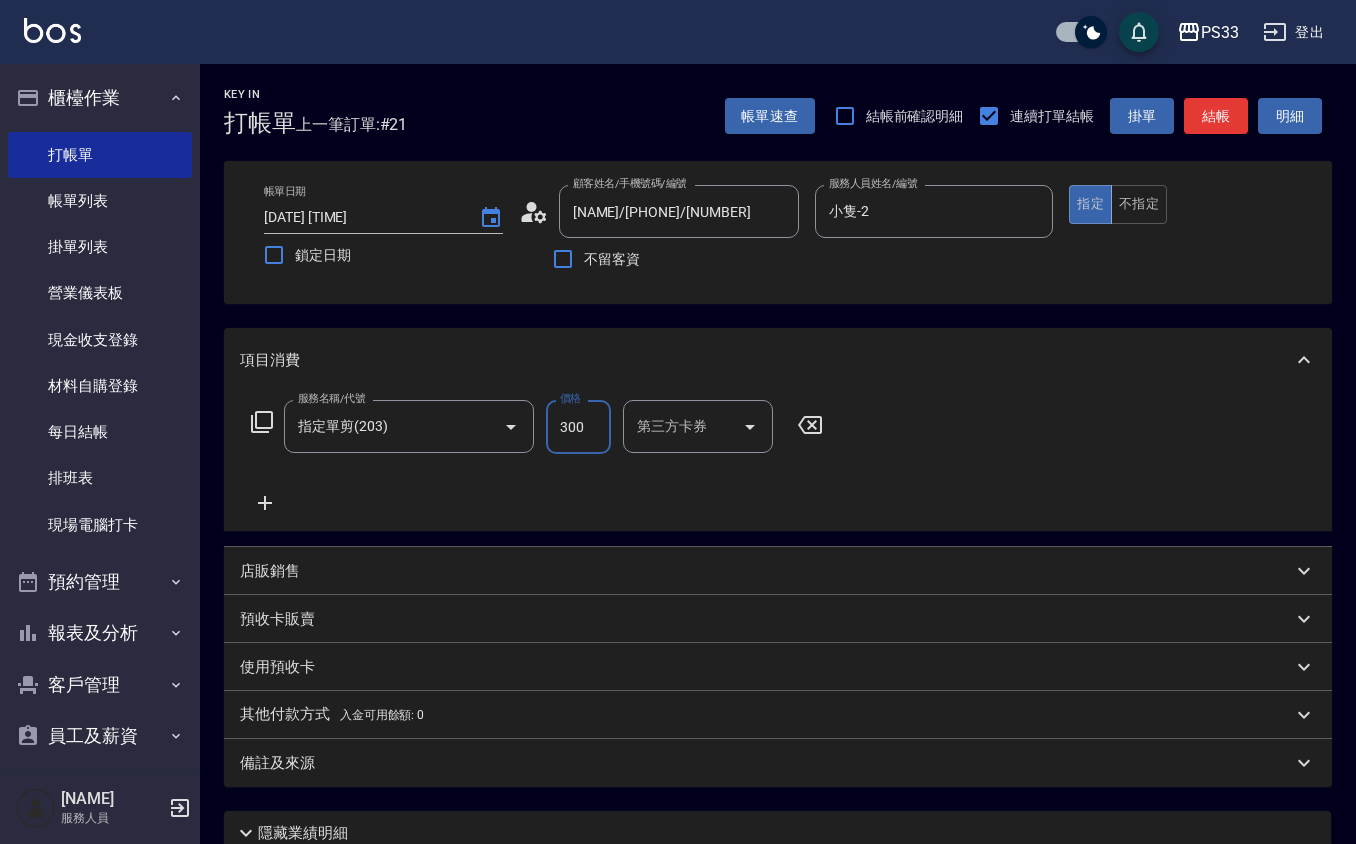 type on "300" 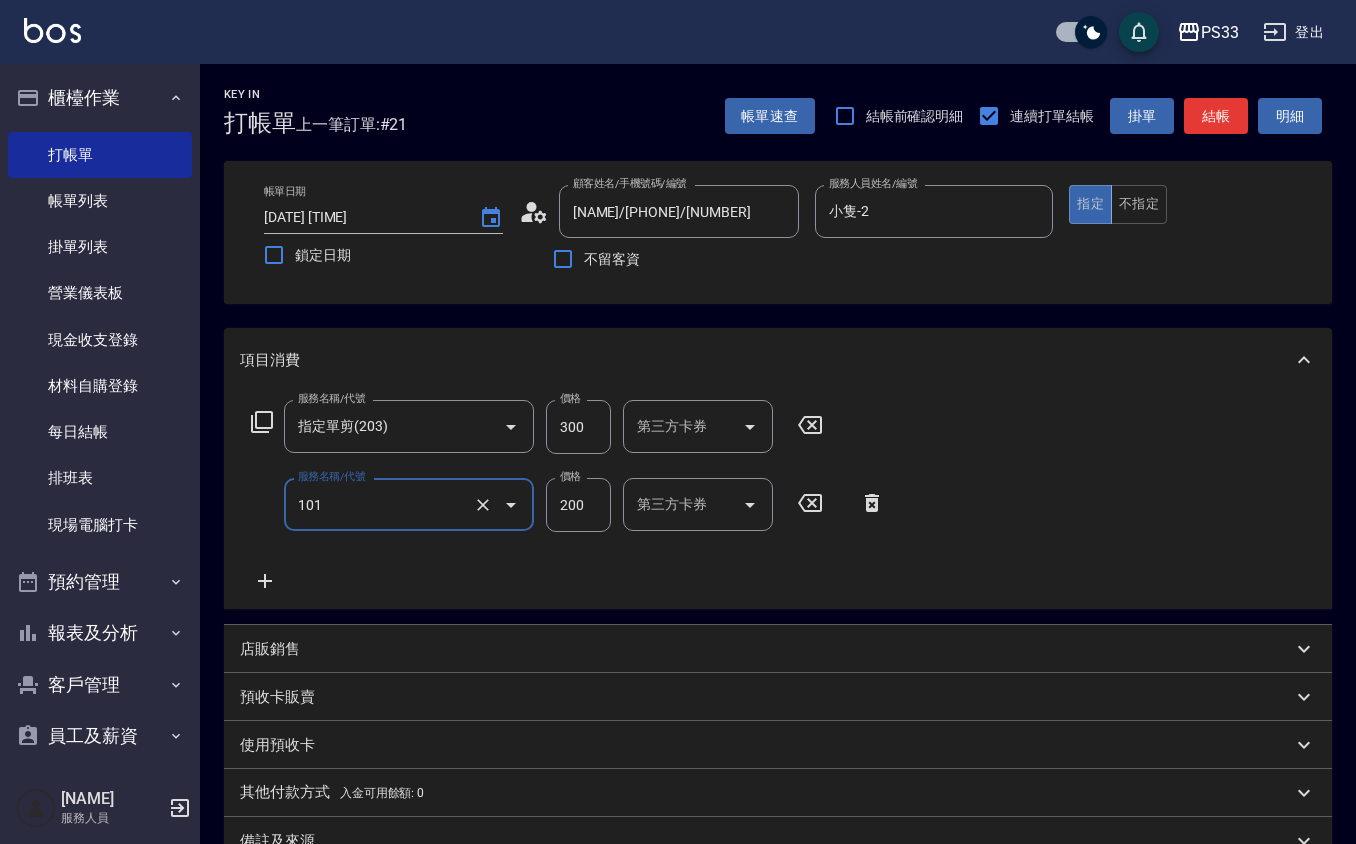 type on "洗髮(101)" 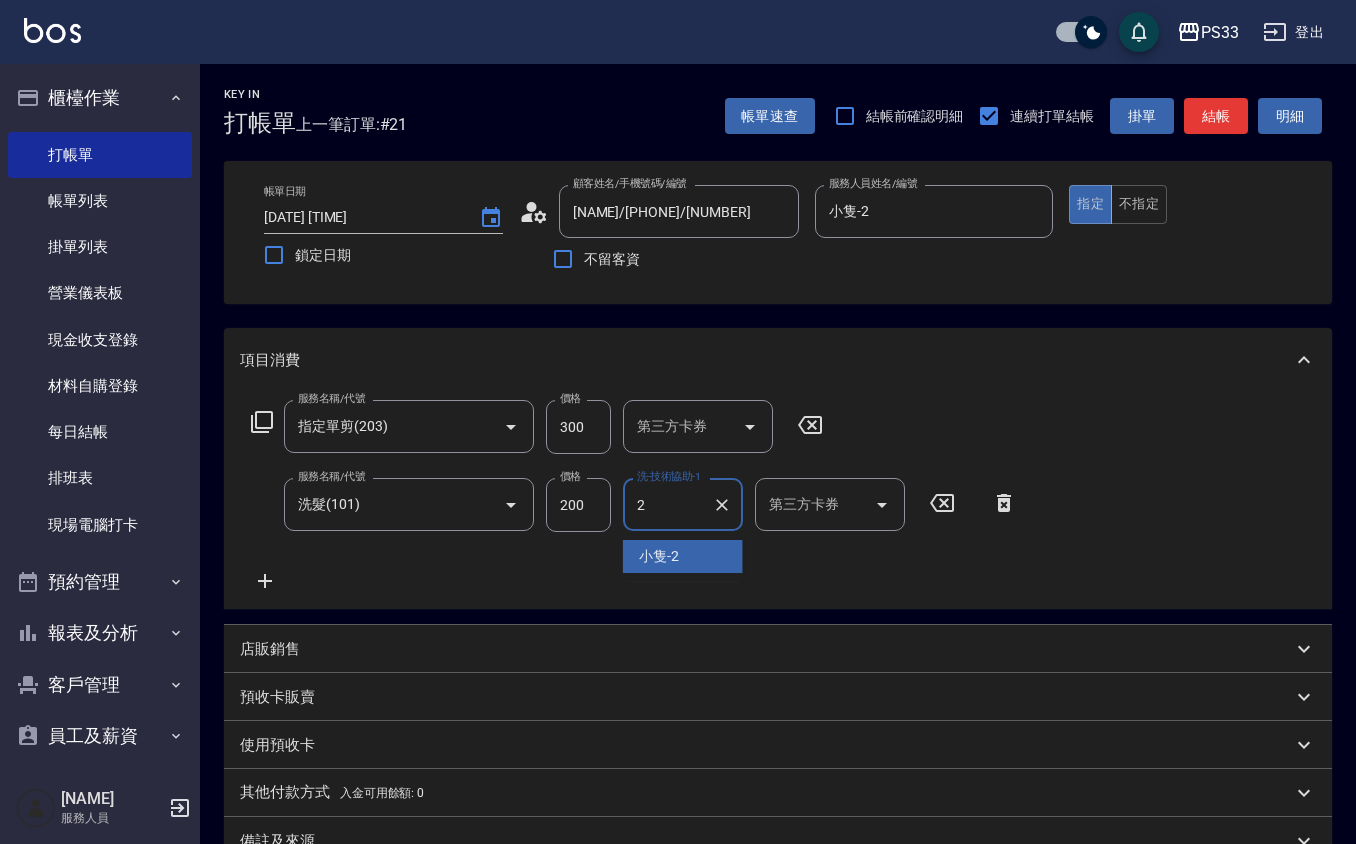 type on "小隻-2" 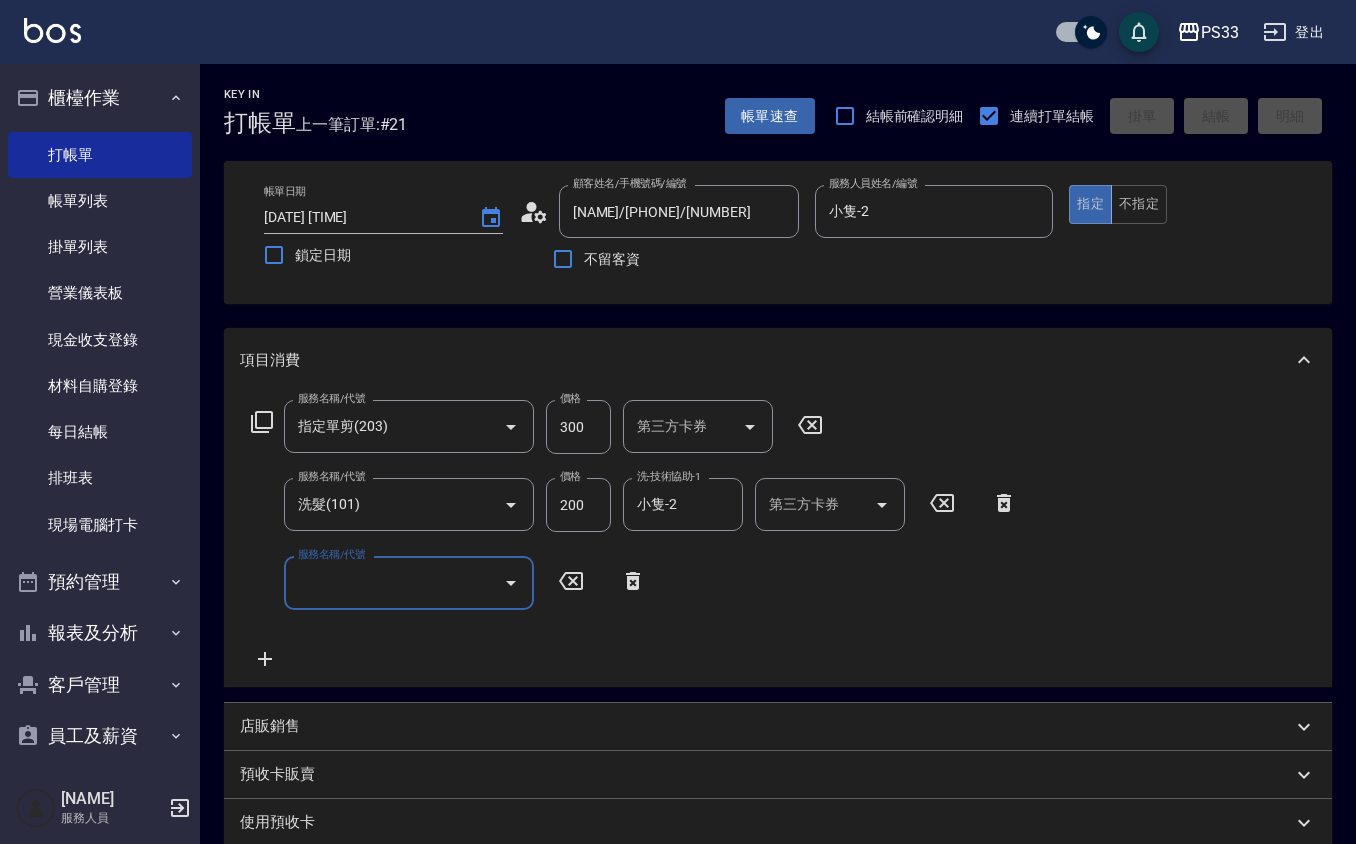 type 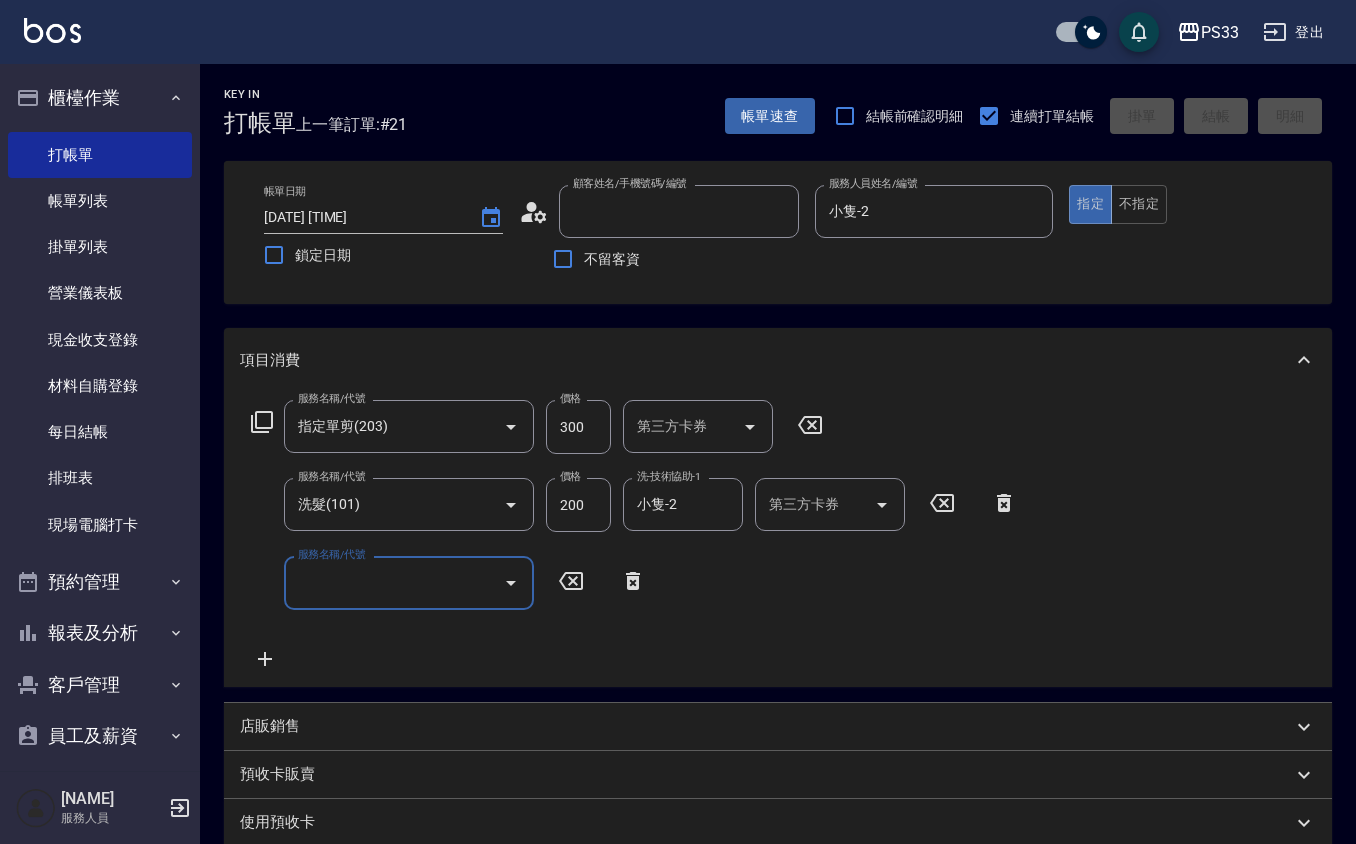 type 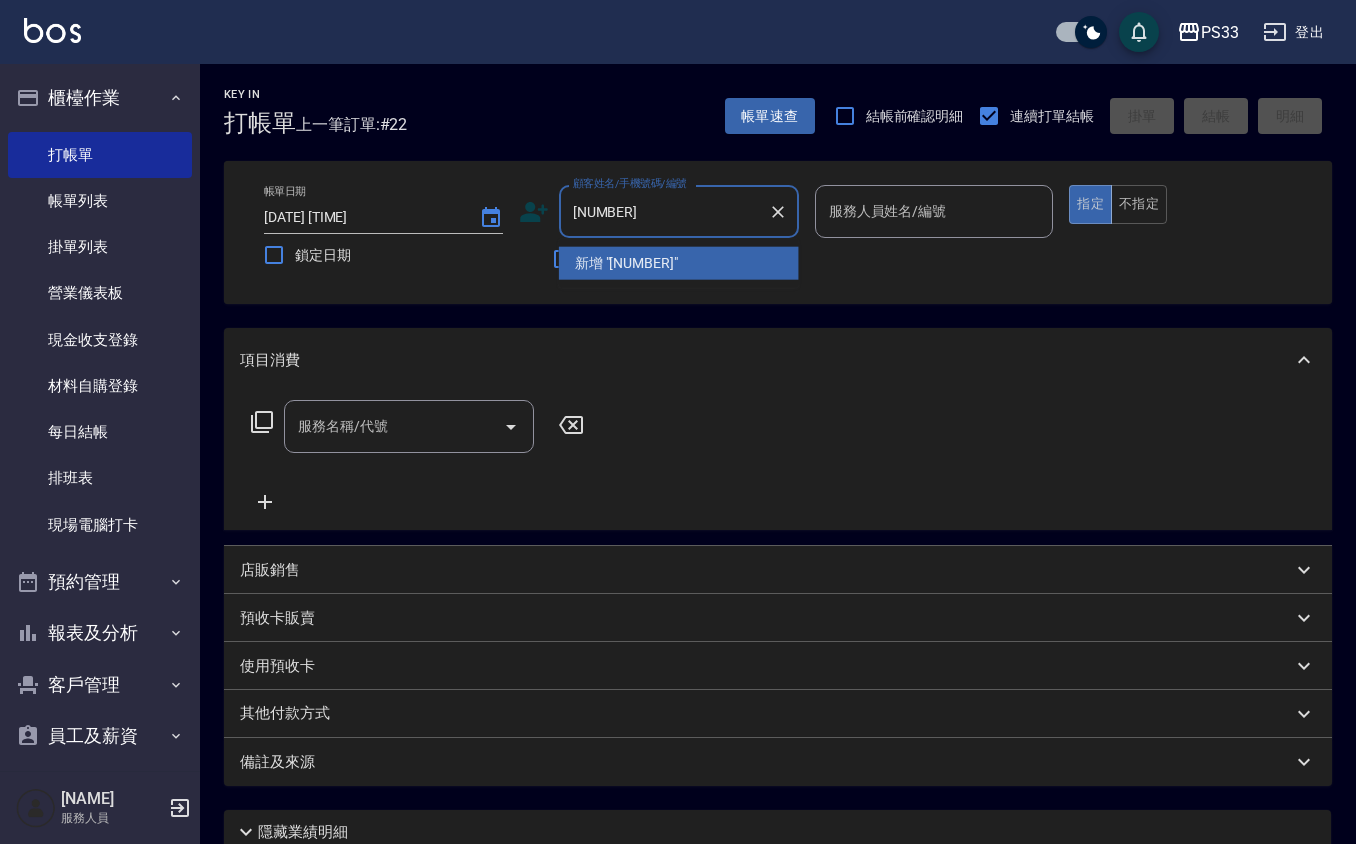 type on "[NUMBER]" 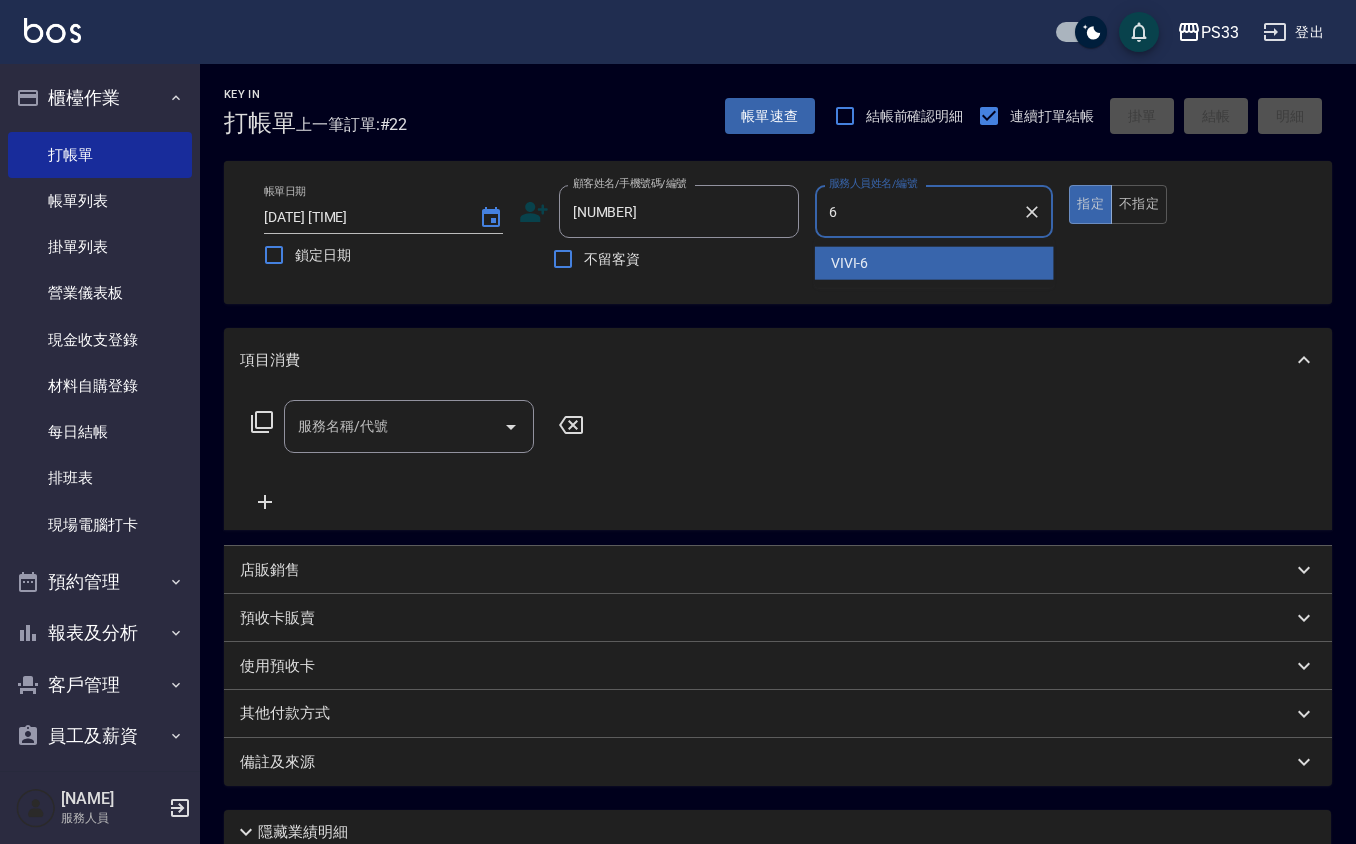 type on "VIVI-6" 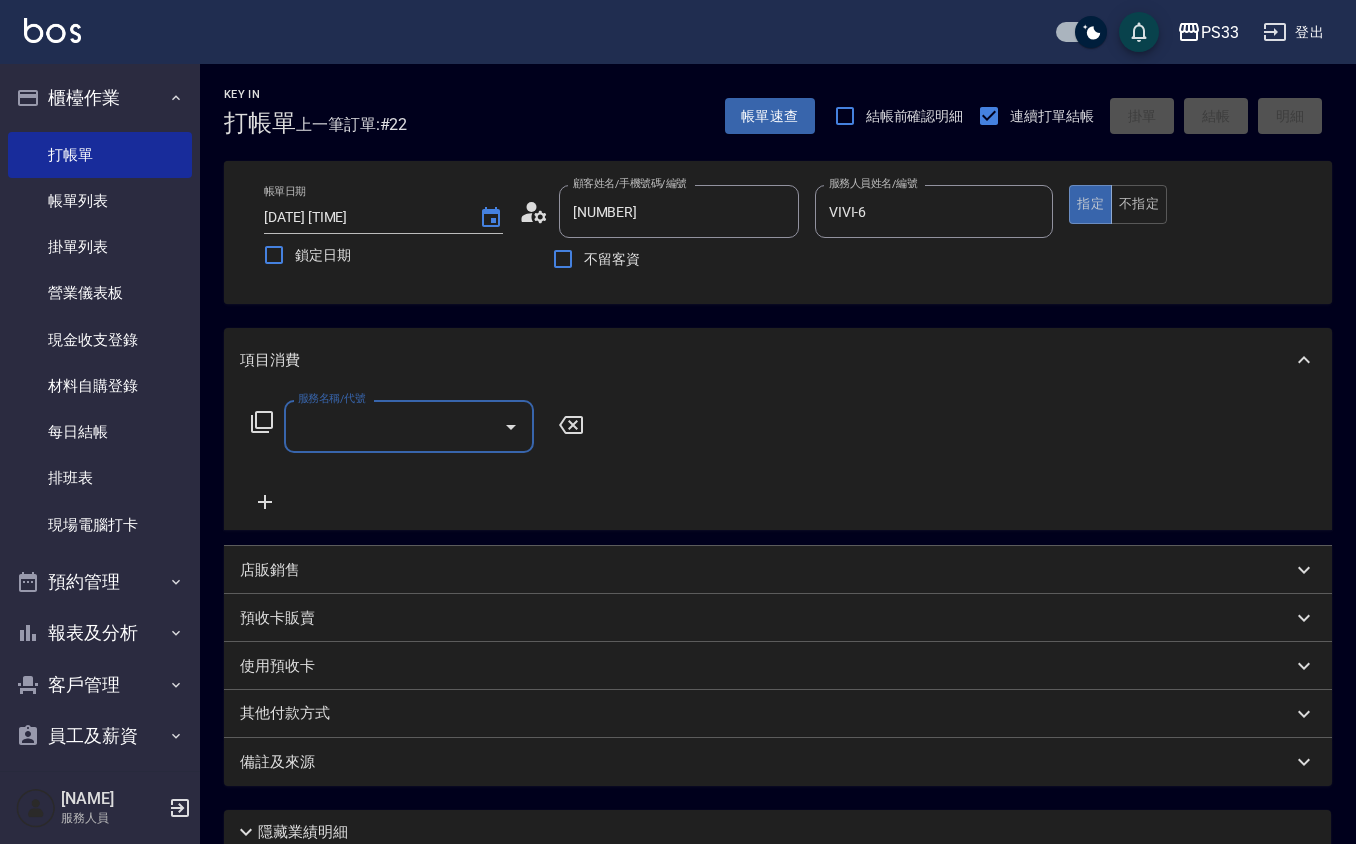 type on "[NAME]/[PHONE]/[NUMBER]" 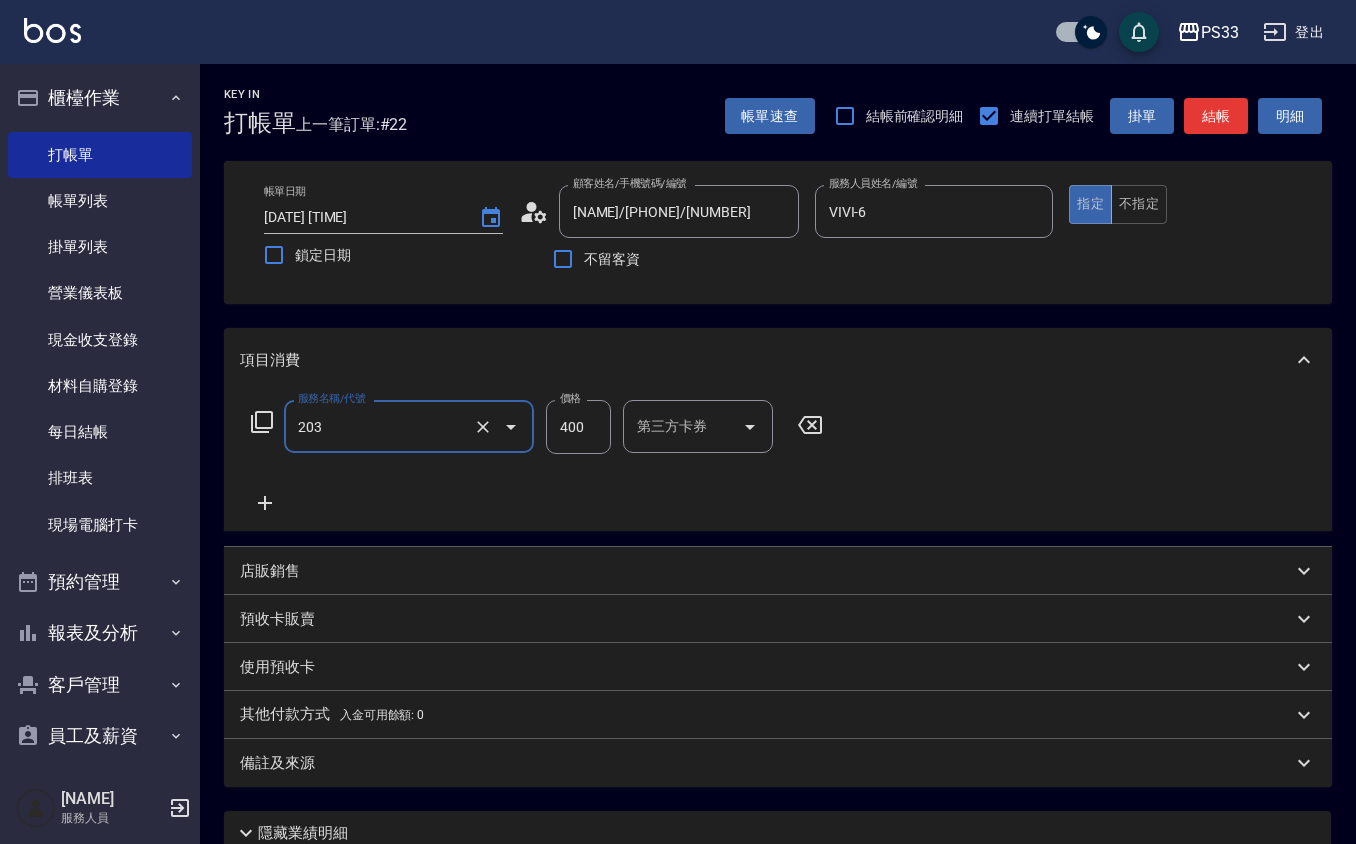 type on "指定單剪(203)" 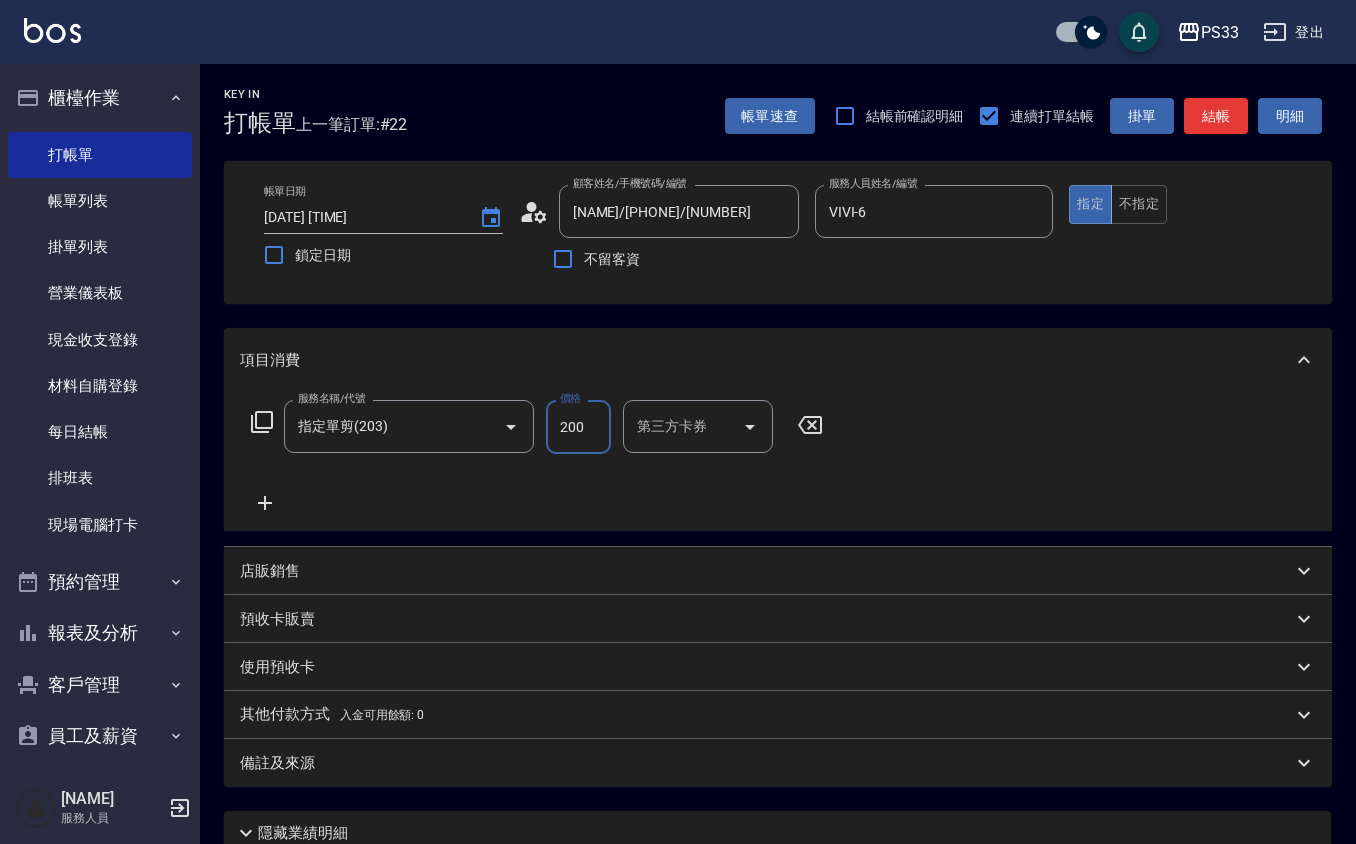 type on "200" 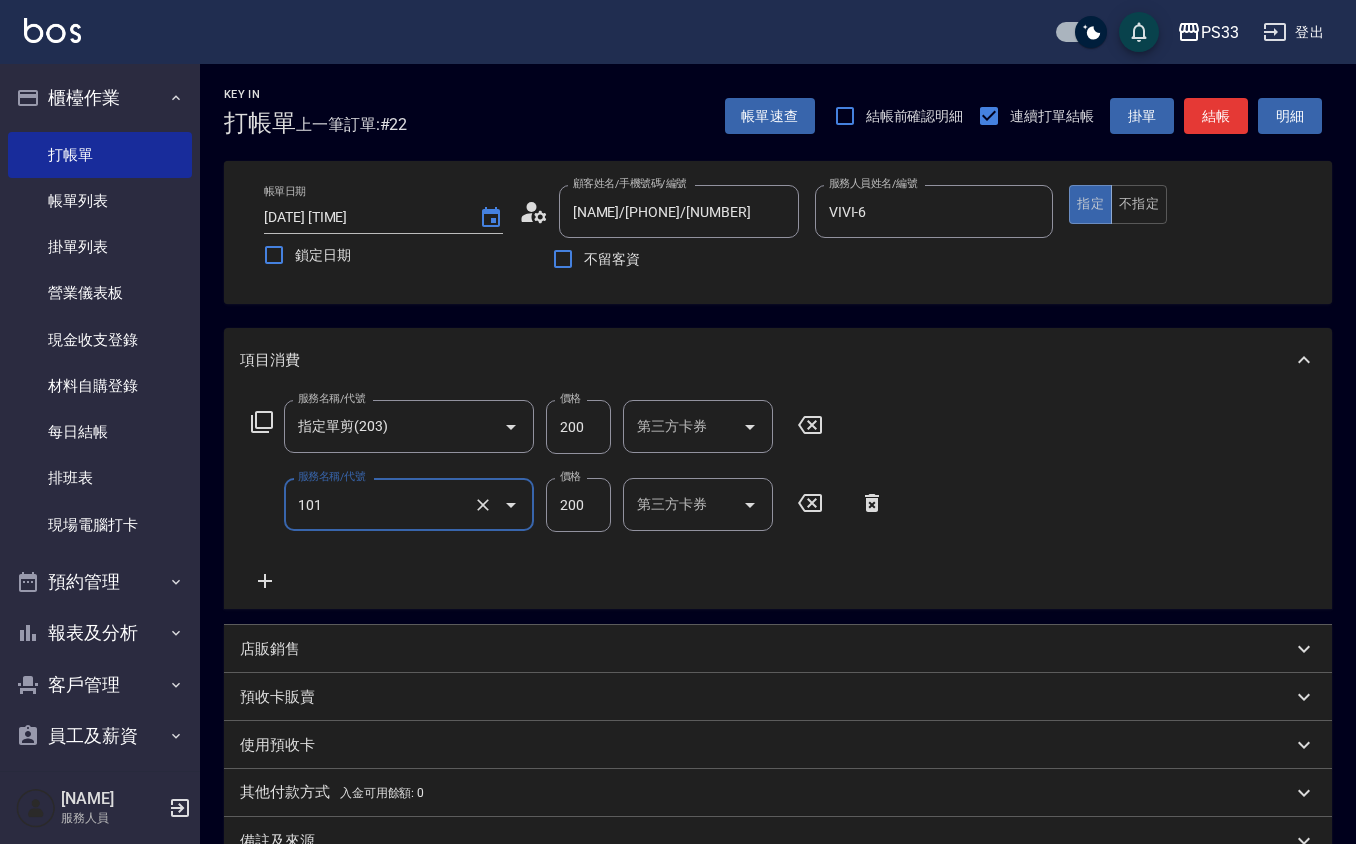 type on "洗髮(101)" 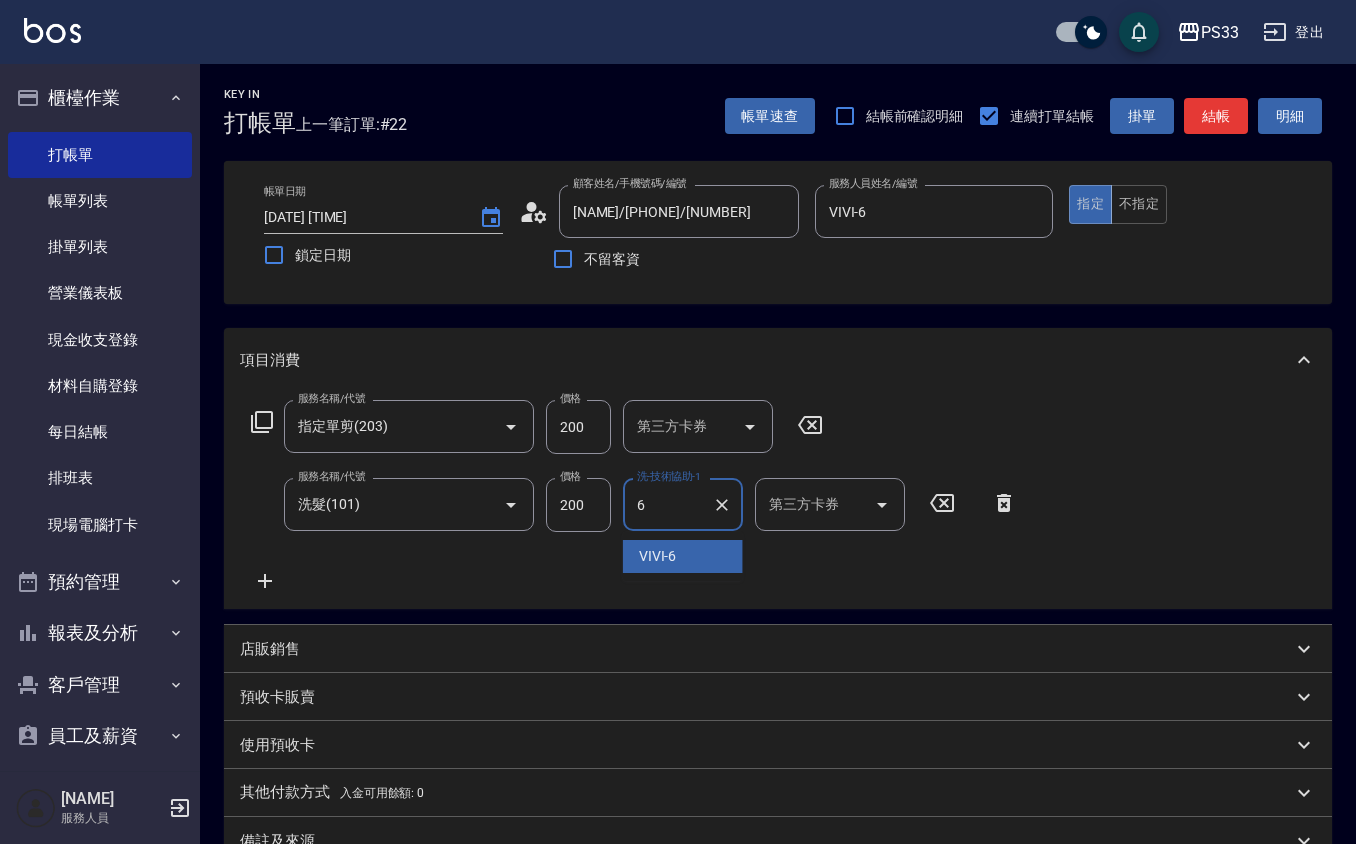 type on "VIVI-6" 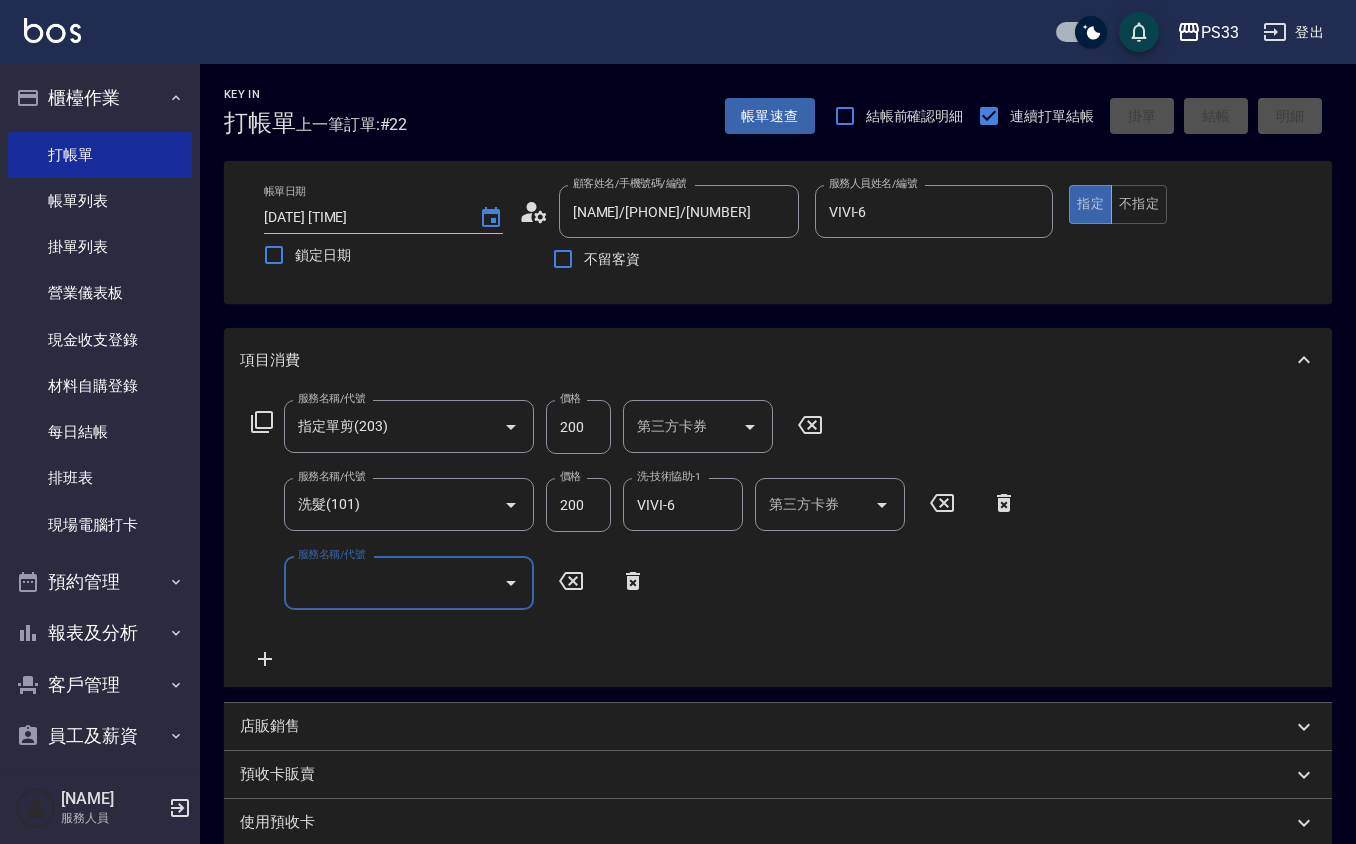 type on "2025/08/08 20:31" 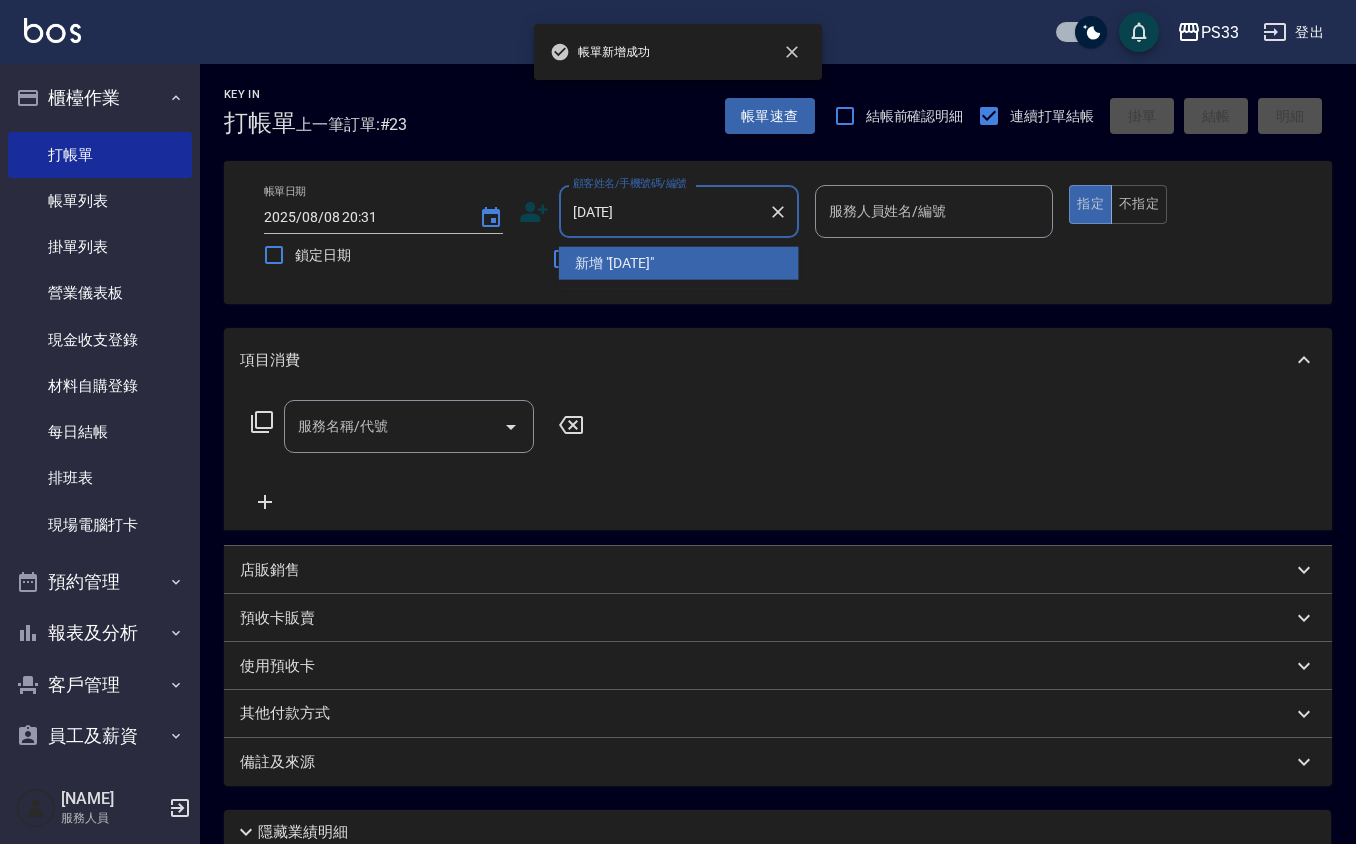 type on "[DATE]" 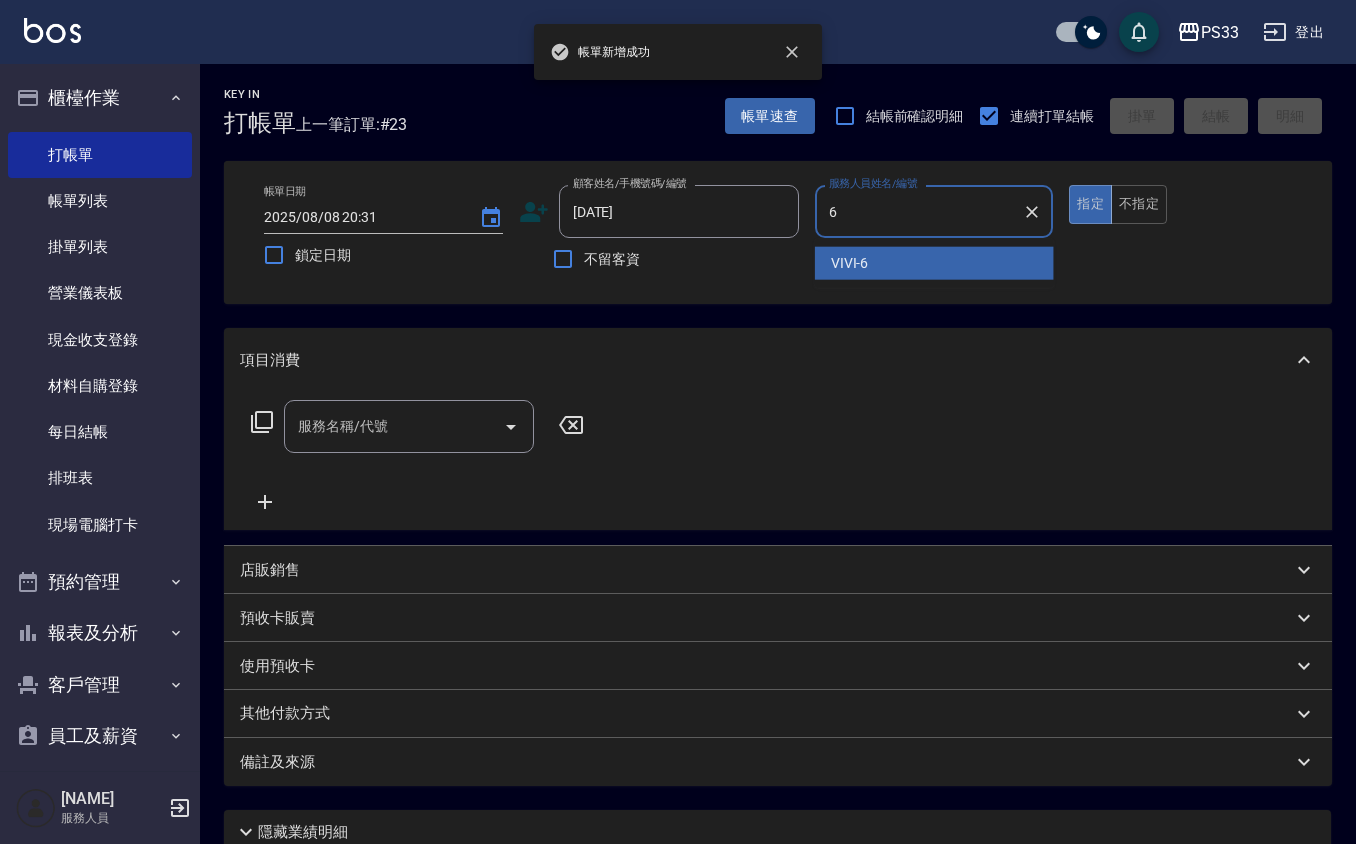 type on "VIVI-6" 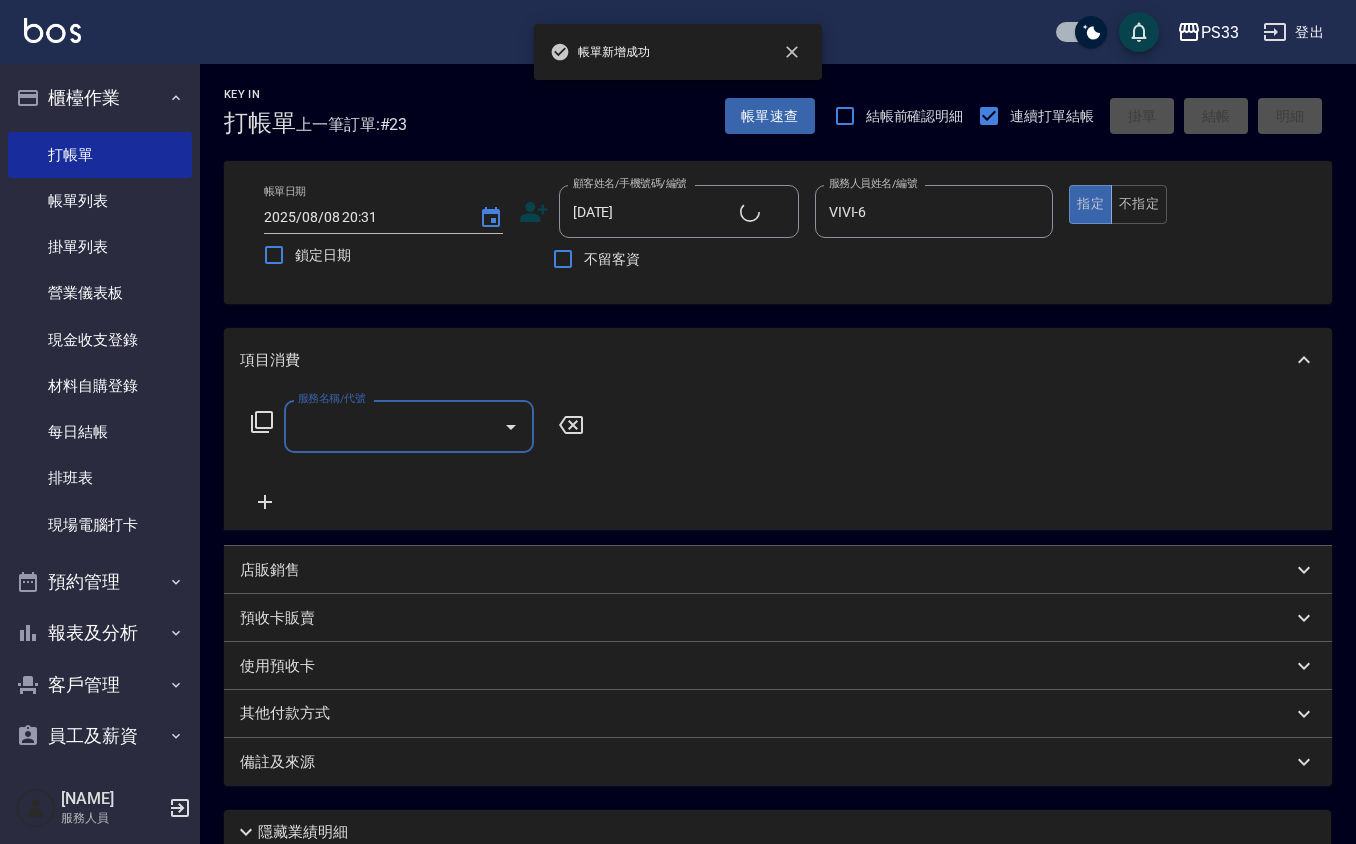 type on "[LAST]/[PHONE]/[DATE]" 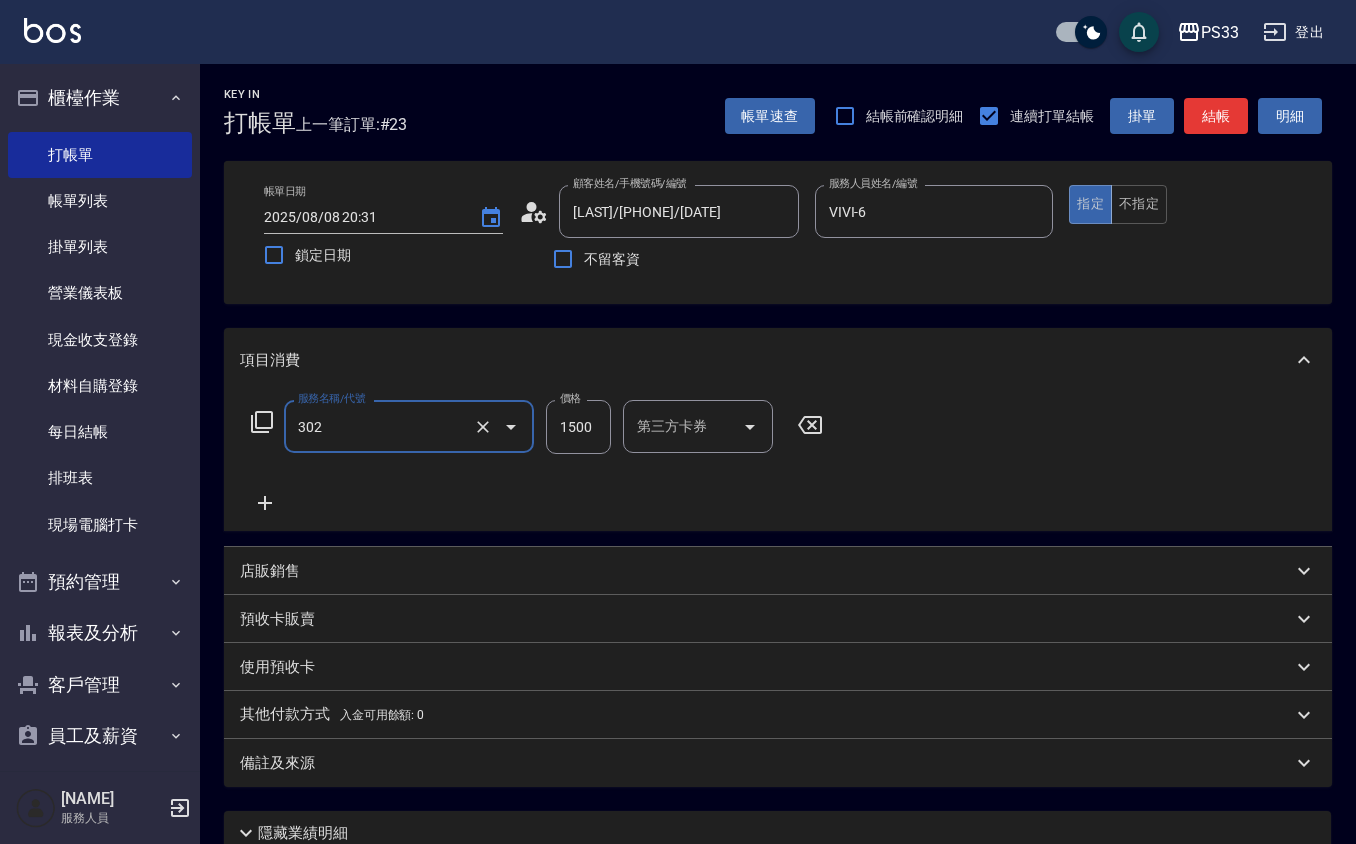 type on "設計燙髮(302)" 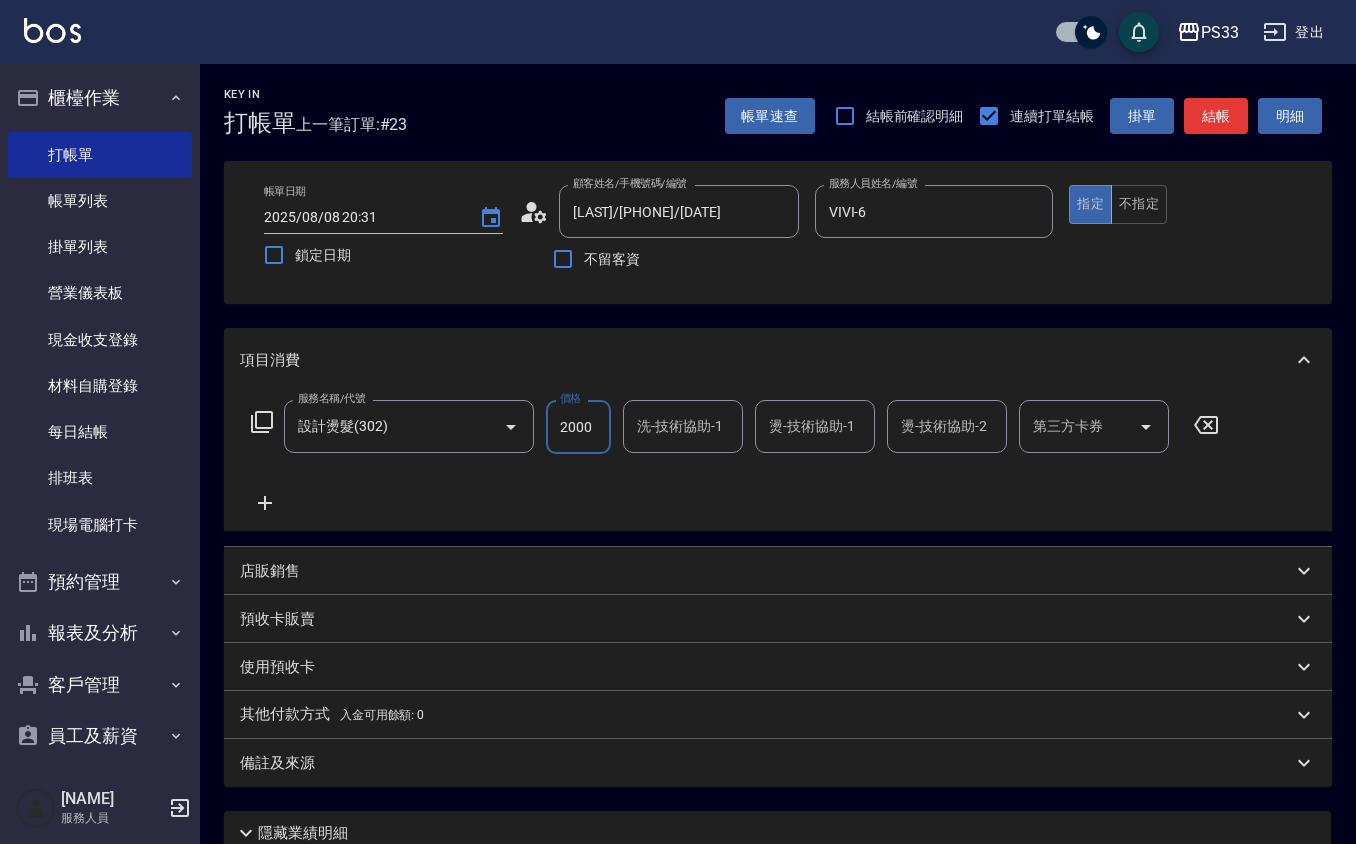 scroll, scrollTop: 0, scrollLeft: 0, axis: both 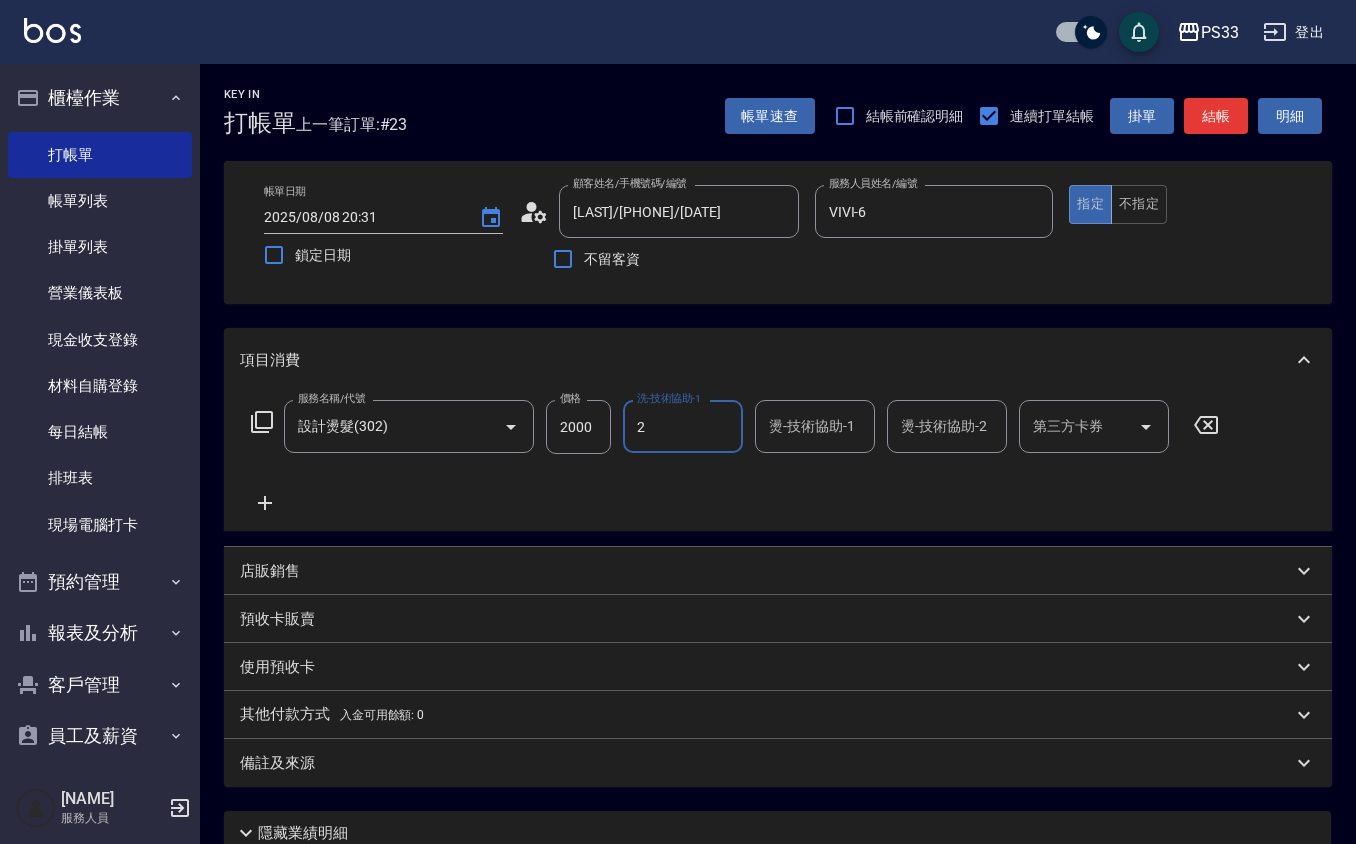 type on "小隻-2" 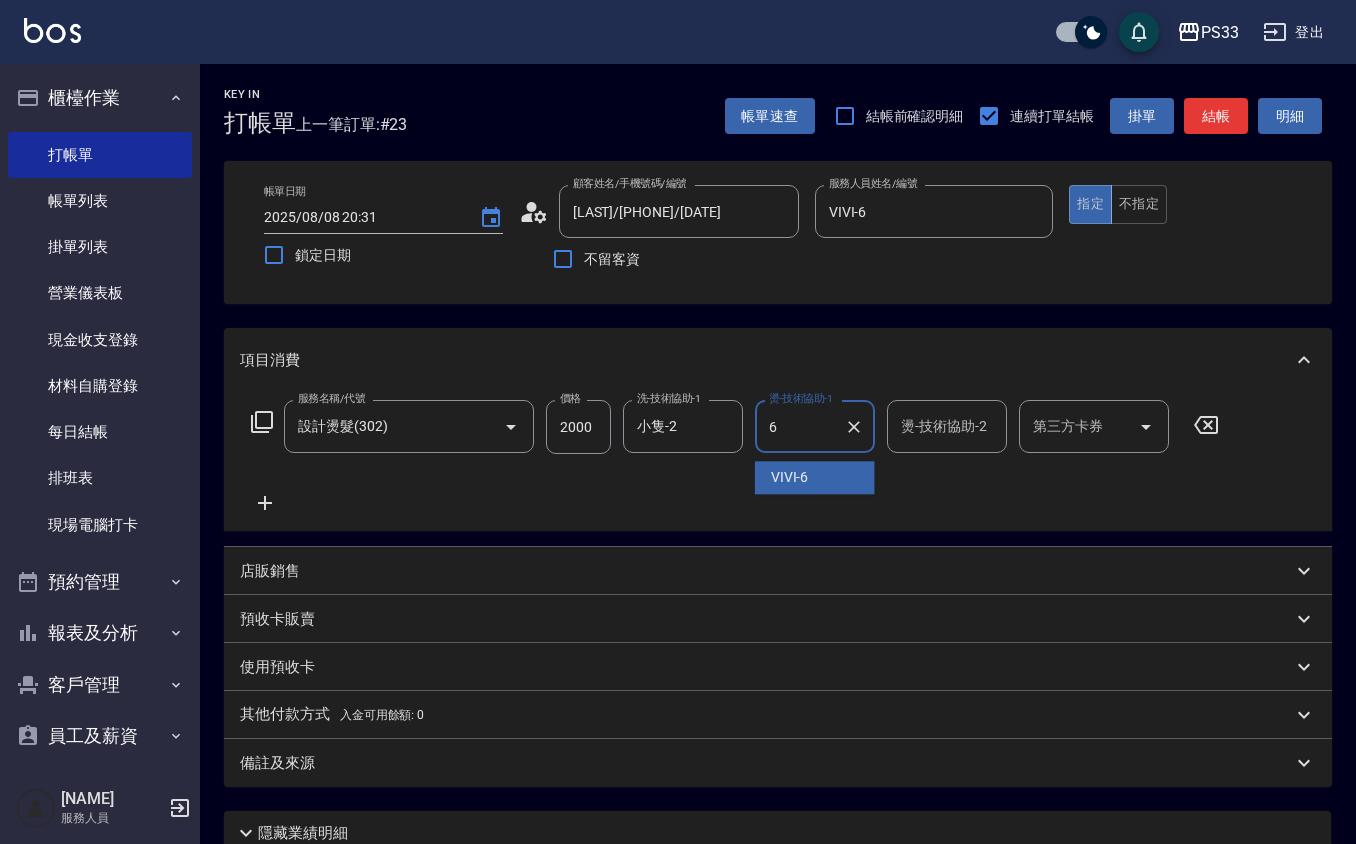 type on "VIVI-6" 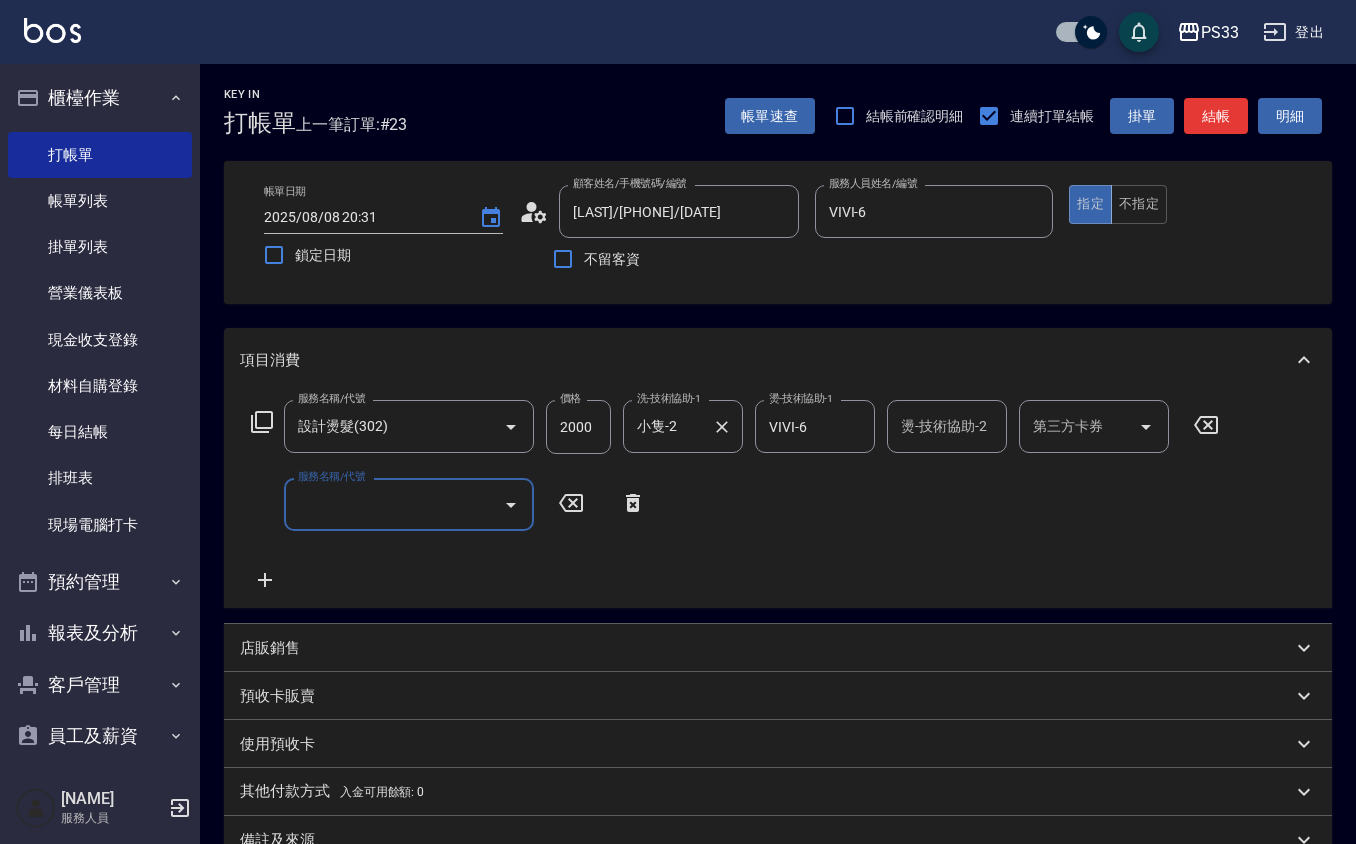 drag, startPoint x: 658, startPoint y: 420, endPoint x: 669, endPoint y: 424, distance: 11.7046995 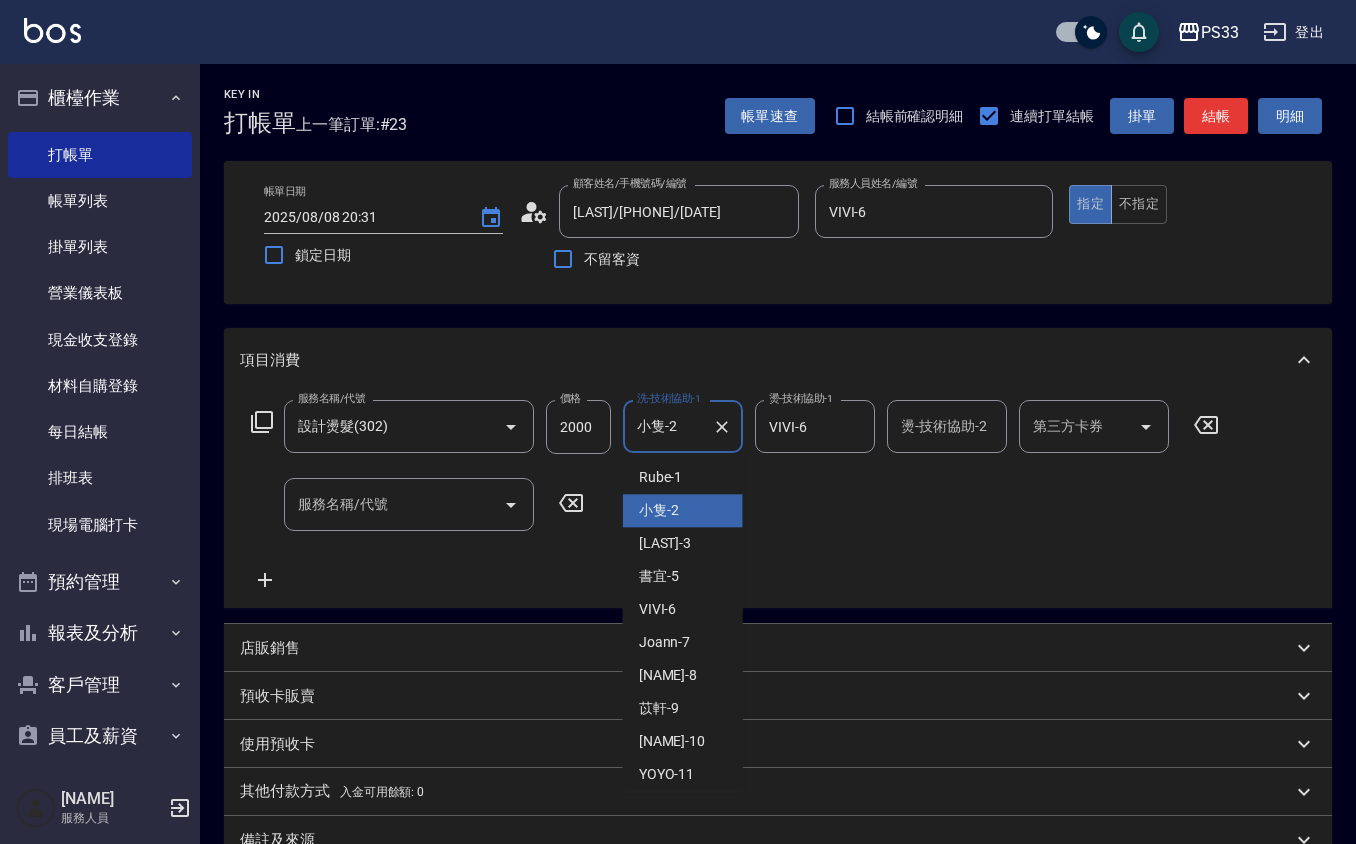 click on "小隻-2" at bounding box center [668, 426] 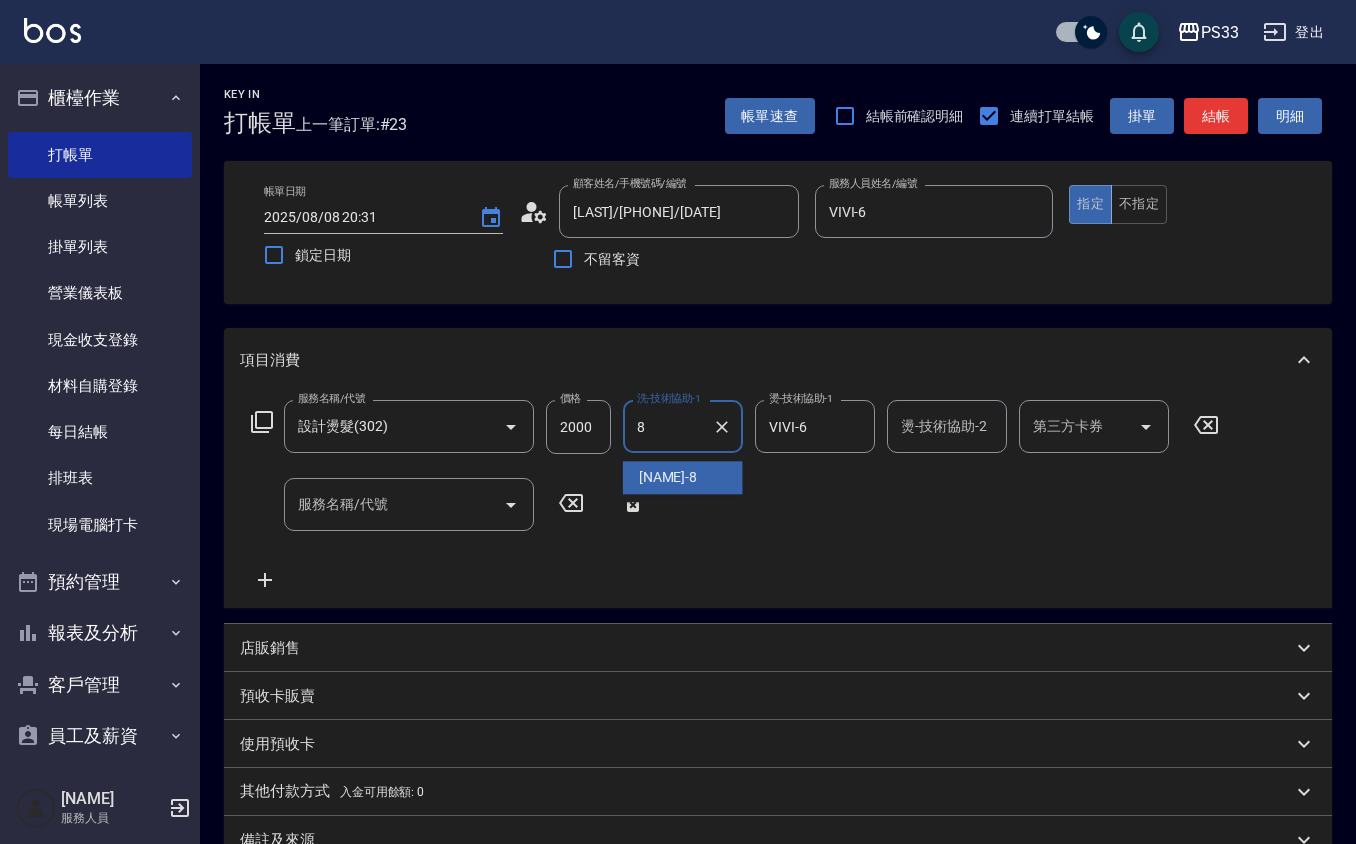 type on "[NAME]-8" 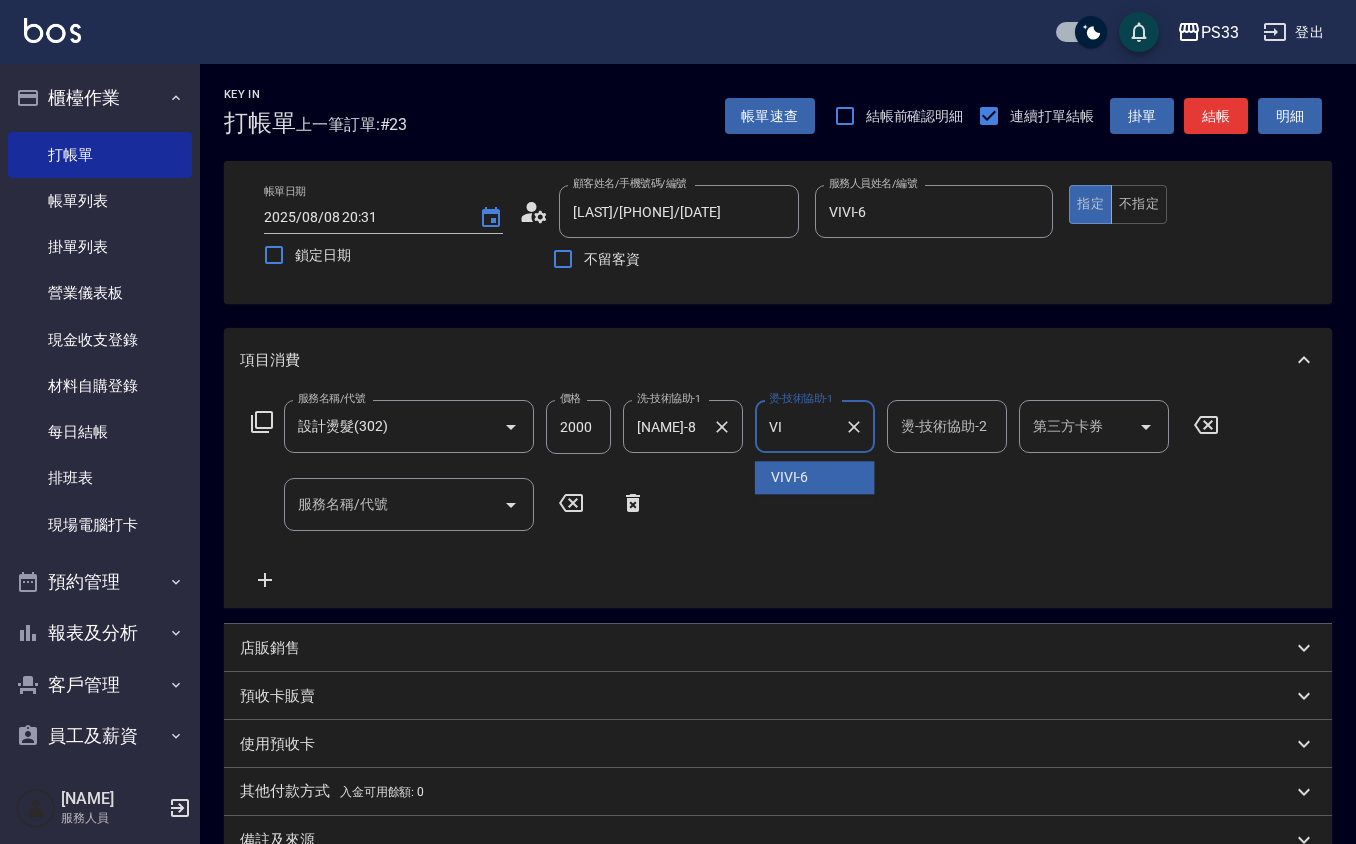 type on "V" 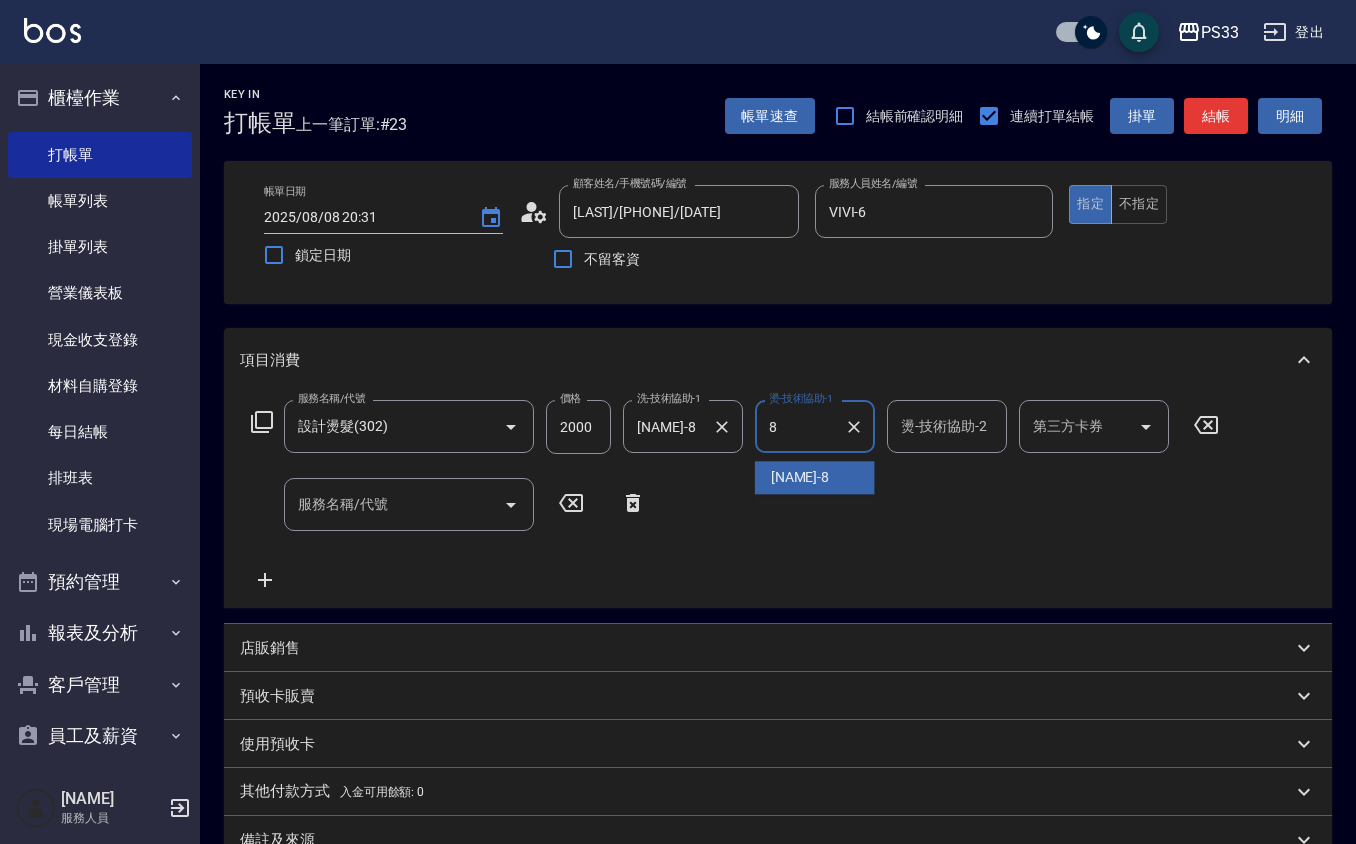 type on "[NAME]-8" 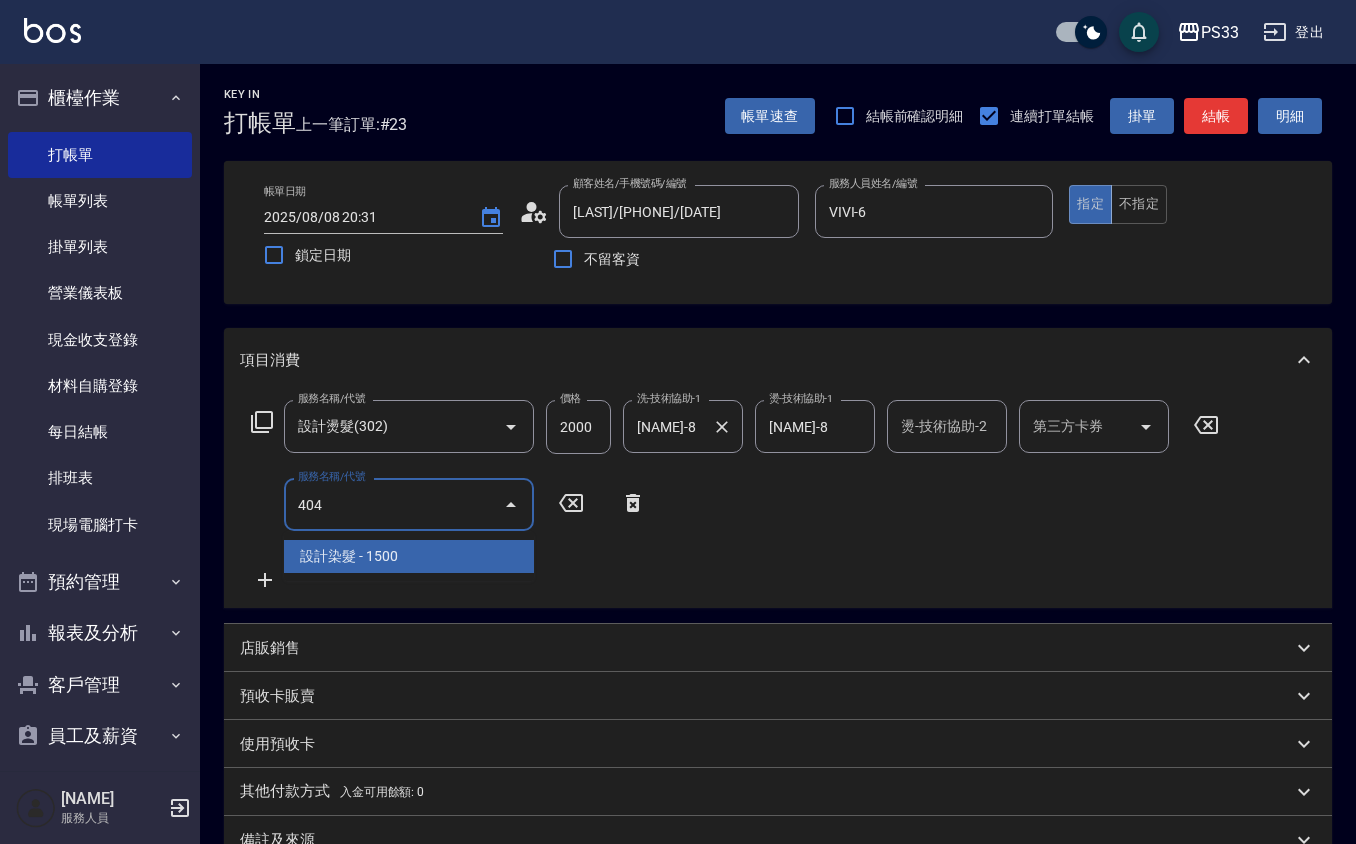 type on "設計染髮(404)" 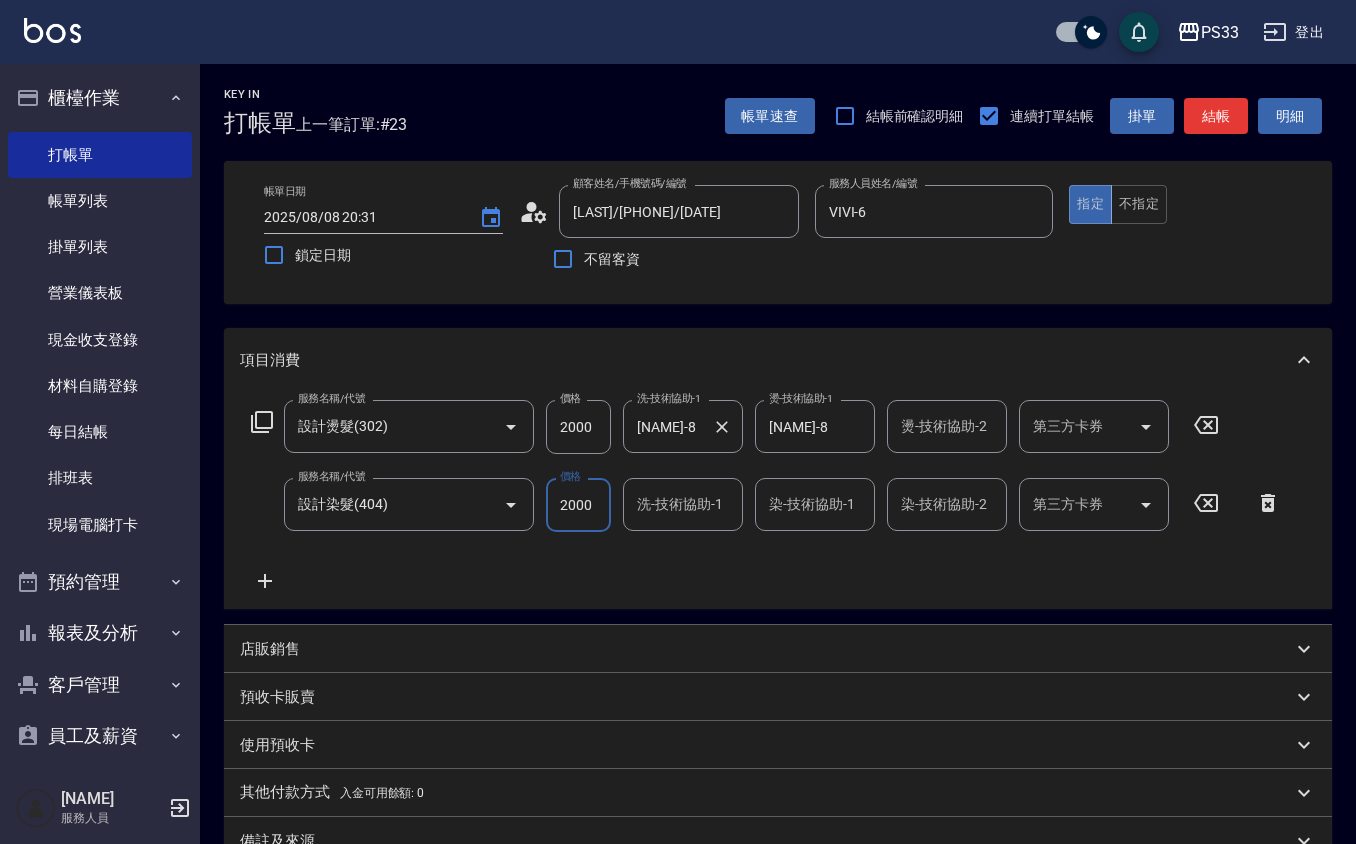 type on "2000" 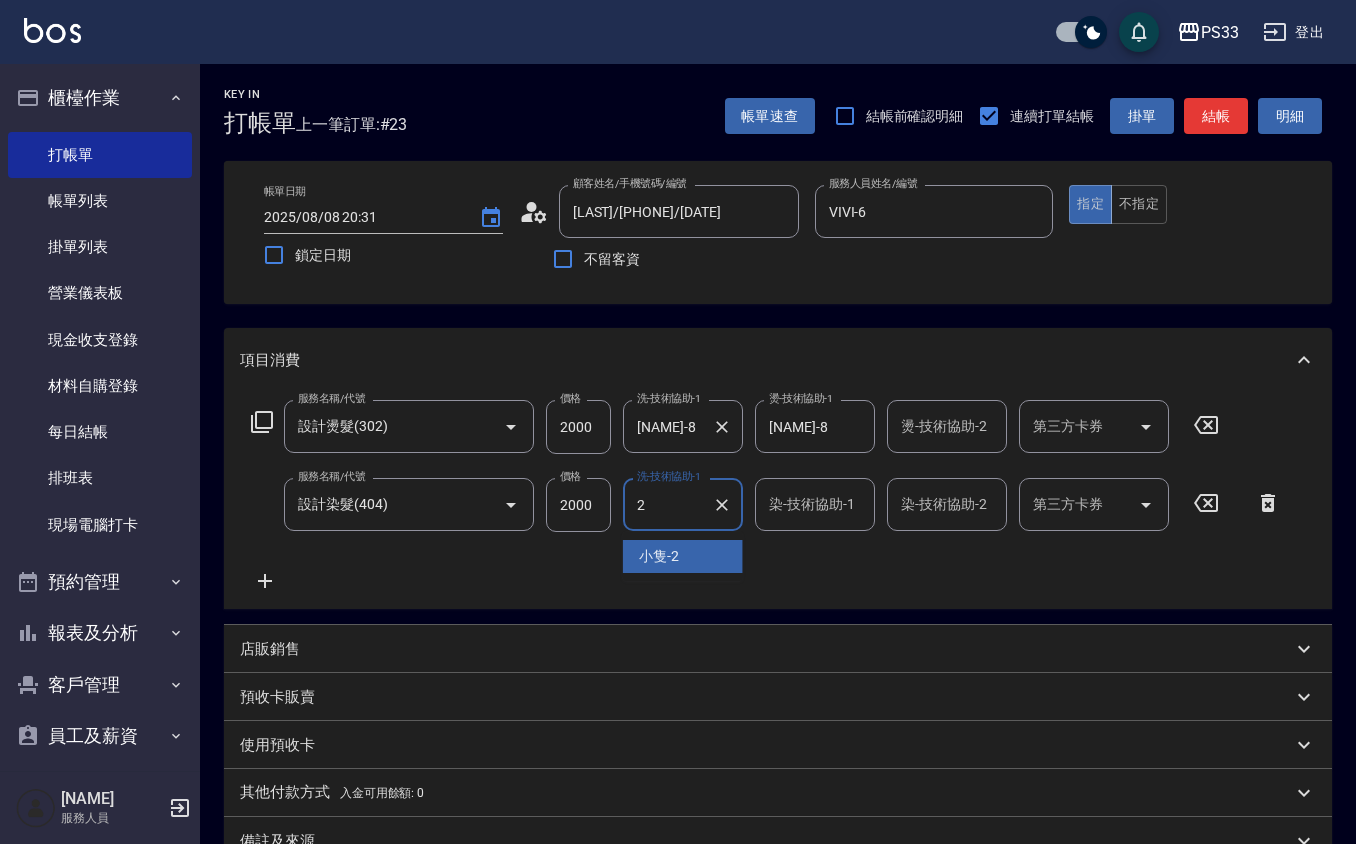 type on "小隻-2" 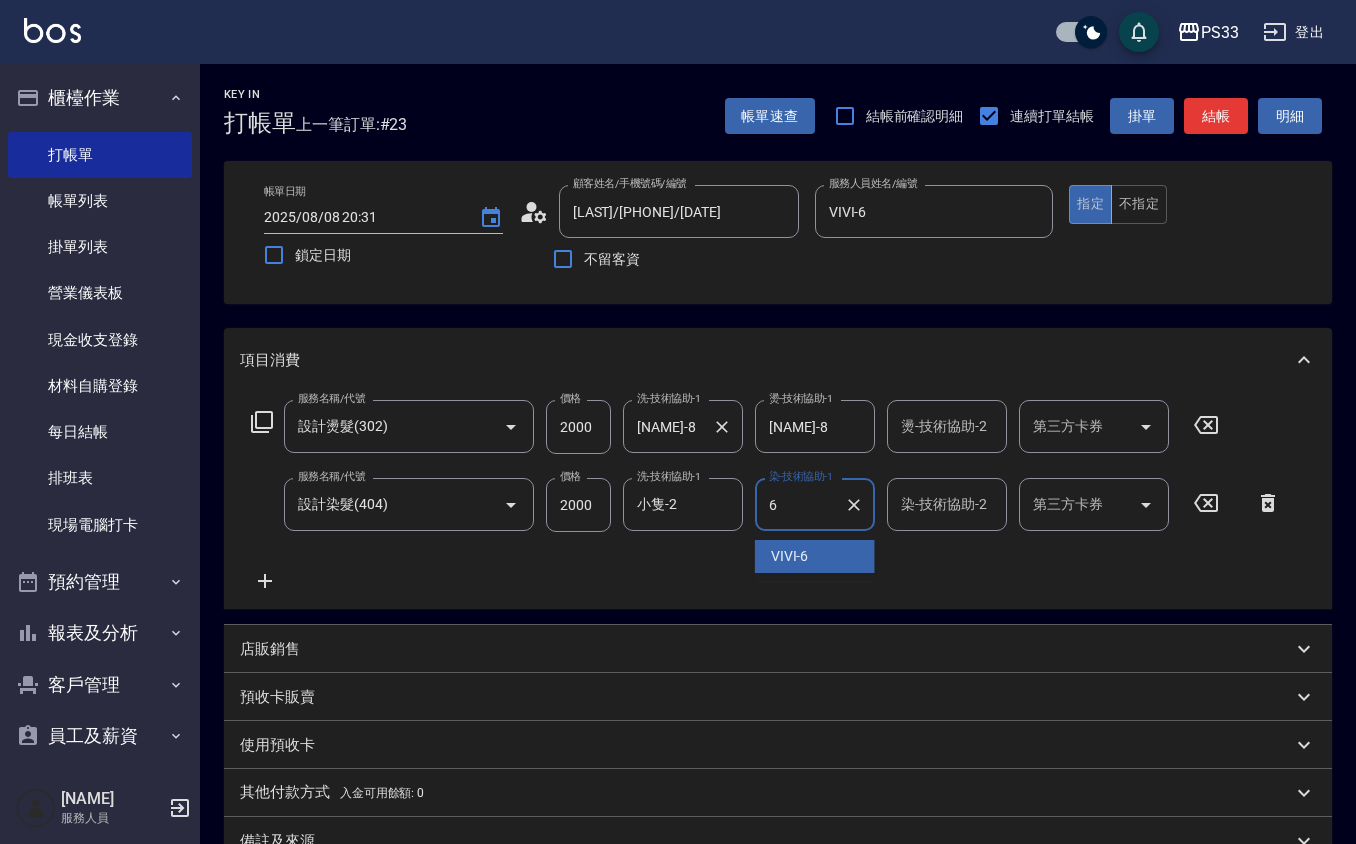 type on "VIVI-6" 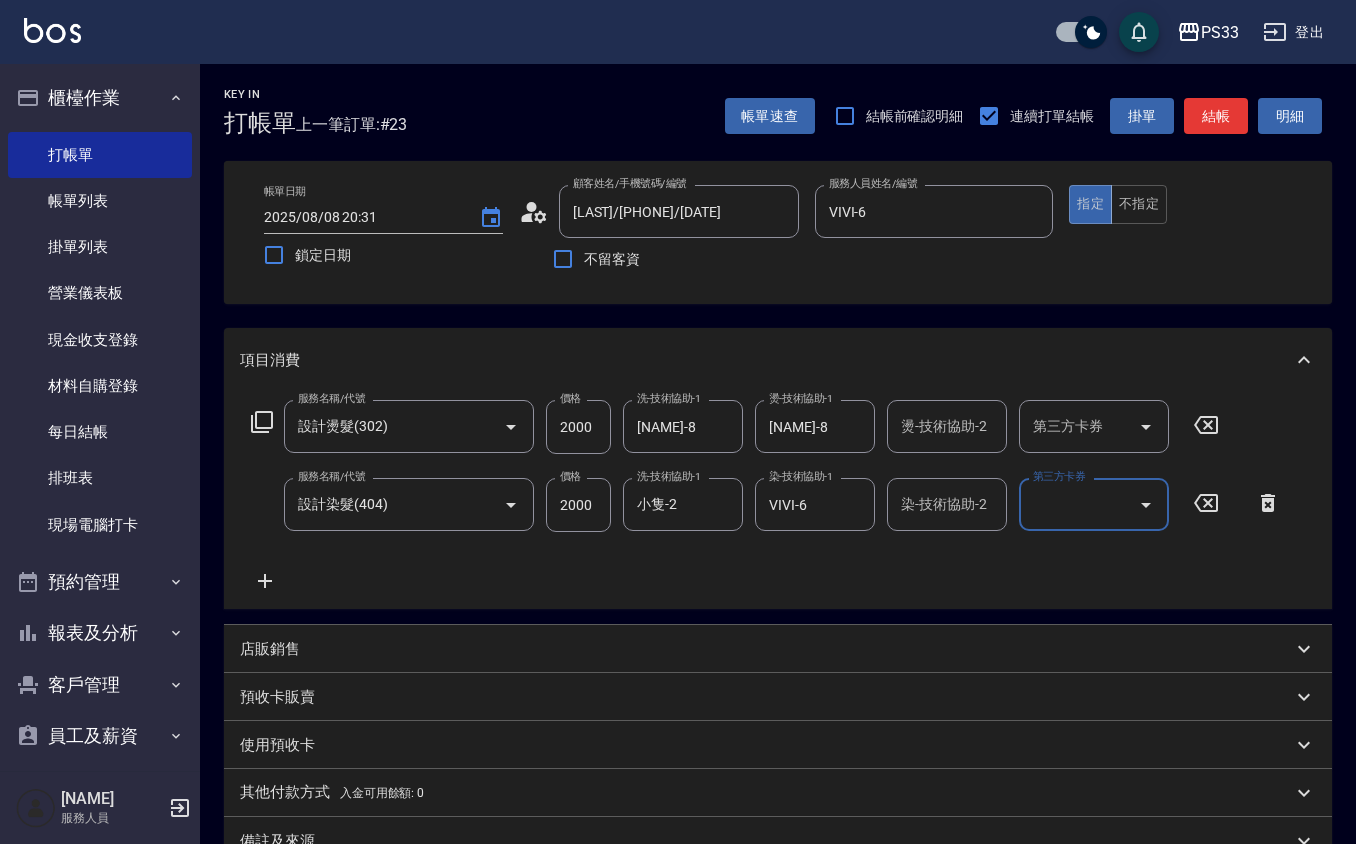 click on "服務名稱/代號 設計燙髮(302) 服務名稱/代號 價格 2000 價格 洗-技術協助-1 怡媜-8 洗-技術協助-1 燙-技術協助-1 怡媜-8 燙-技術協助-1 燙-技術協助-2 燙-技術協助-2 第三方卡券 第三方卡券 服務名稱/代號 設計染髮(404) 服務名稱/代號 價格 2000 價格 洗-技術協助-1 小隻-2 洗-技術協助-1 染-技術協助-1 VIVI-6 染-技術協助-1 染-技術協助-2 染-技術協助-2 第三方卡券 第三方卡券" at bounding box center [766, 496] 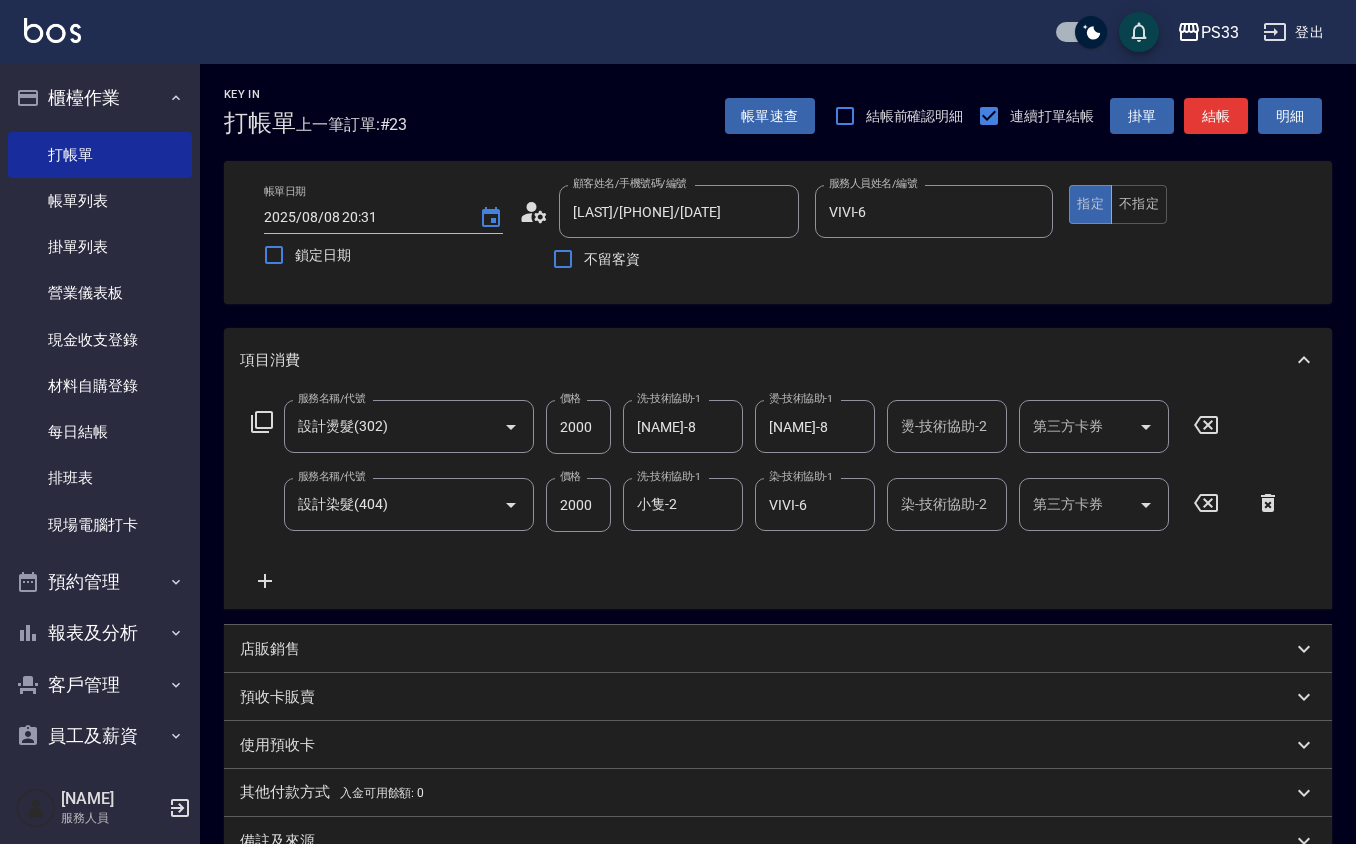 click on "服務名稱/代號 設計燙髮(302) 服務名稱/代號 價格 2000 價格 洗-技術協助-1 怡媜-8 洗-技術協助-1 燙-技術協助-1 怡媜-8 燙-技術協助-1 燙-技術協助-2 燙-技術協助-2 第三方卡券 第三方卡券 服務名稱/代號 設計染髮(404) 服務名稱/代號 價格 2000 價格 洗-技術協助-1 小隻-2 洗-技術協助-1 染-技術協助-1 VIVI-6 染-技術協助-1 染-技術協助-2 染-技術協助-2 第三方卡券 第三方卡券" at bounding box center [766, 496] 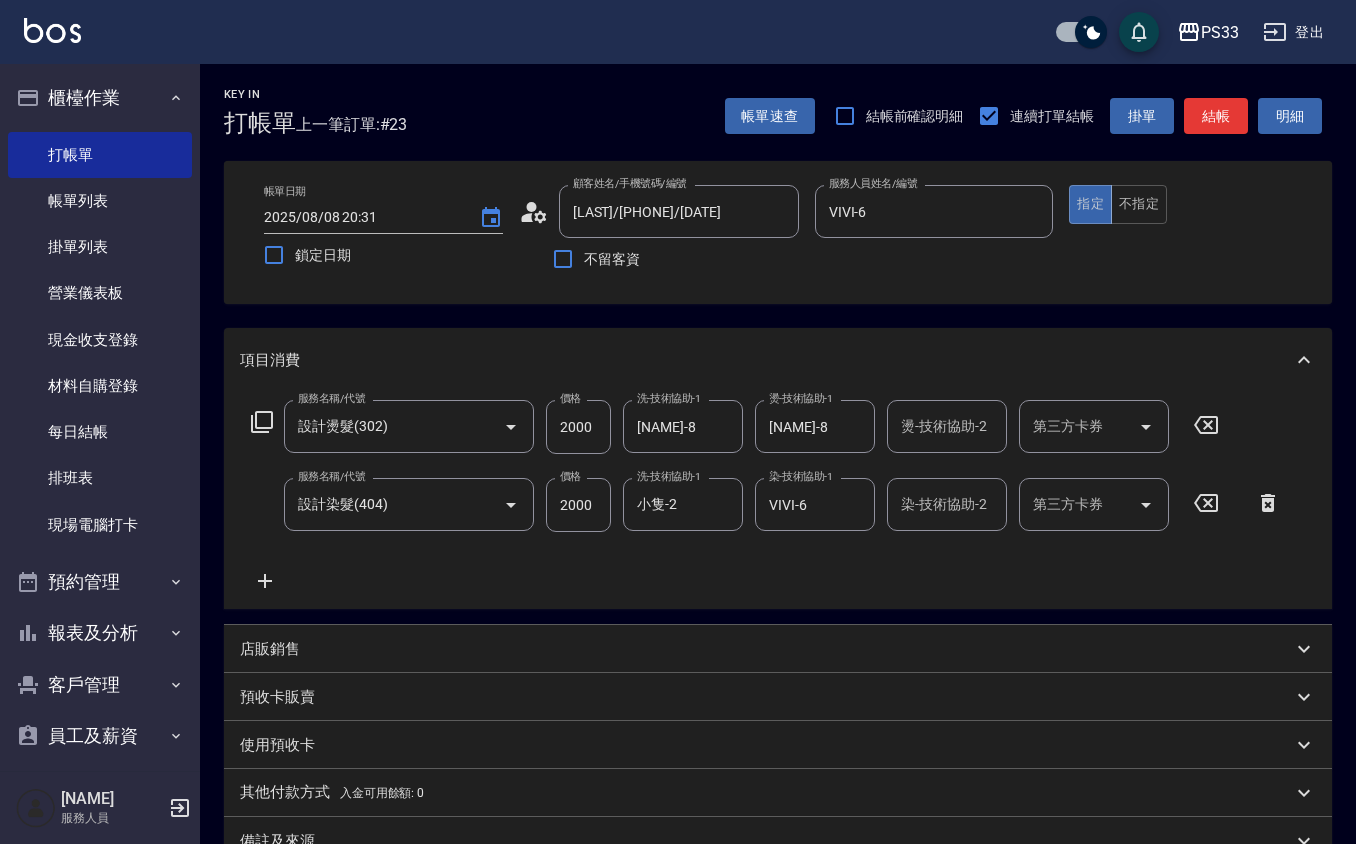 click 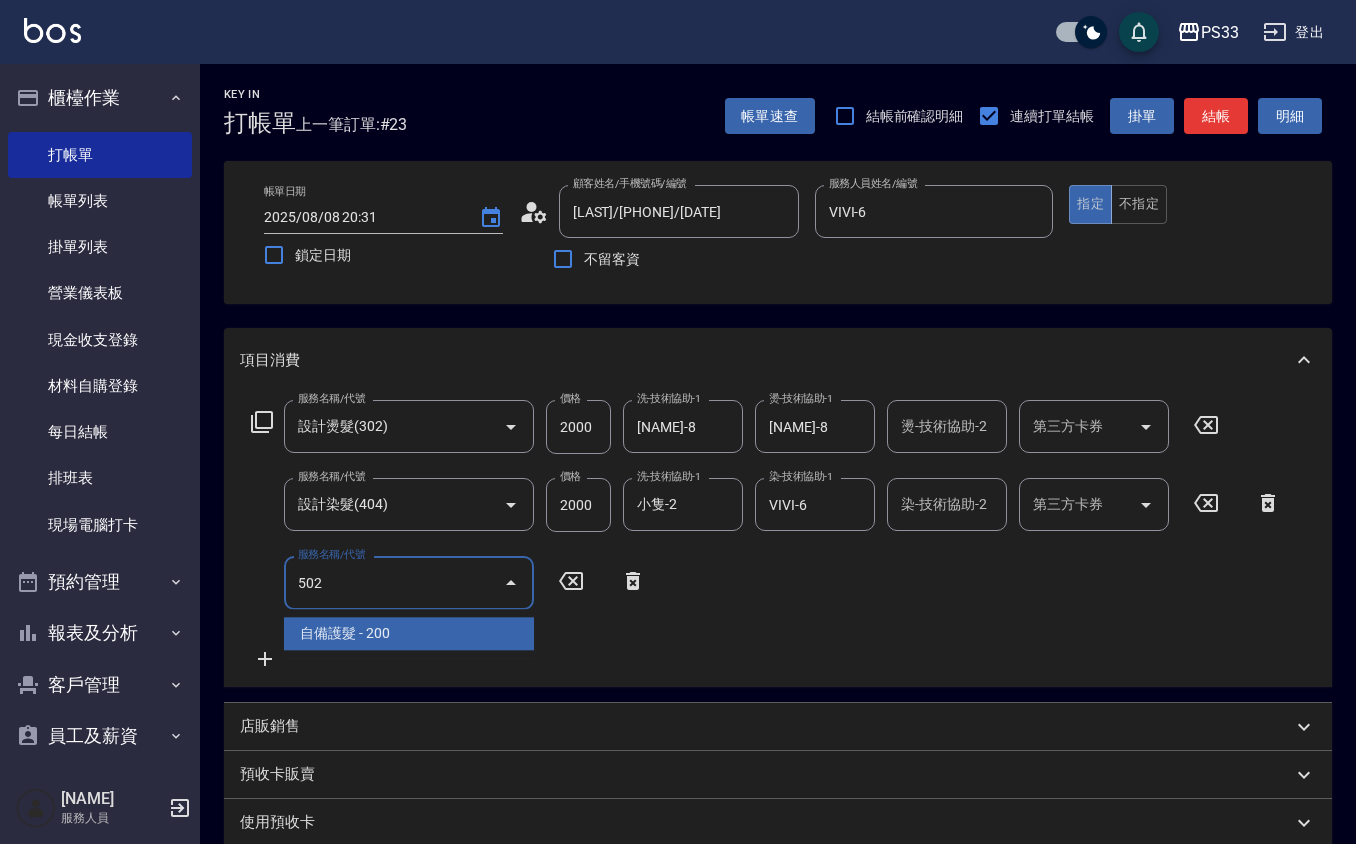 type on "自備護髮(502)" 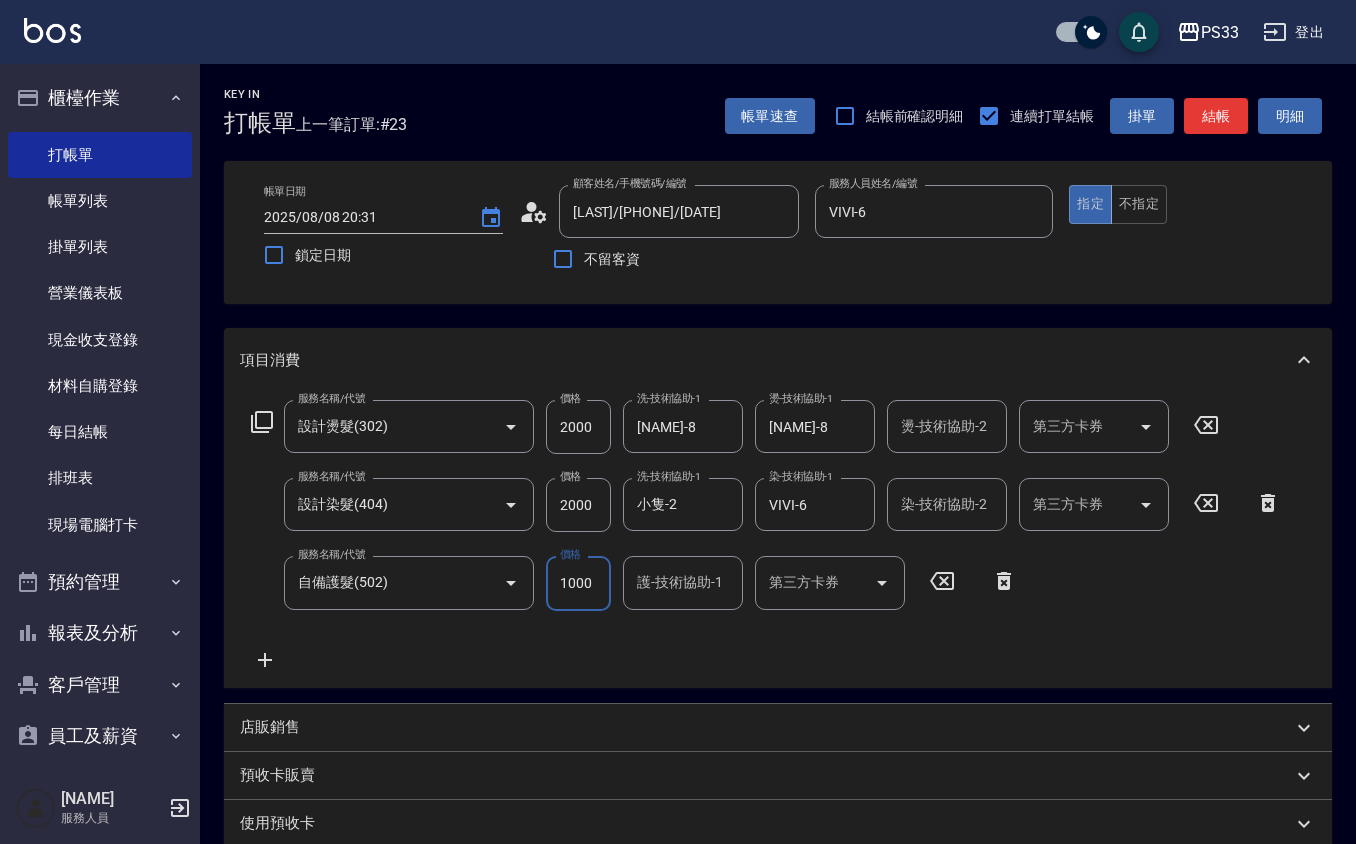 type on "1000" 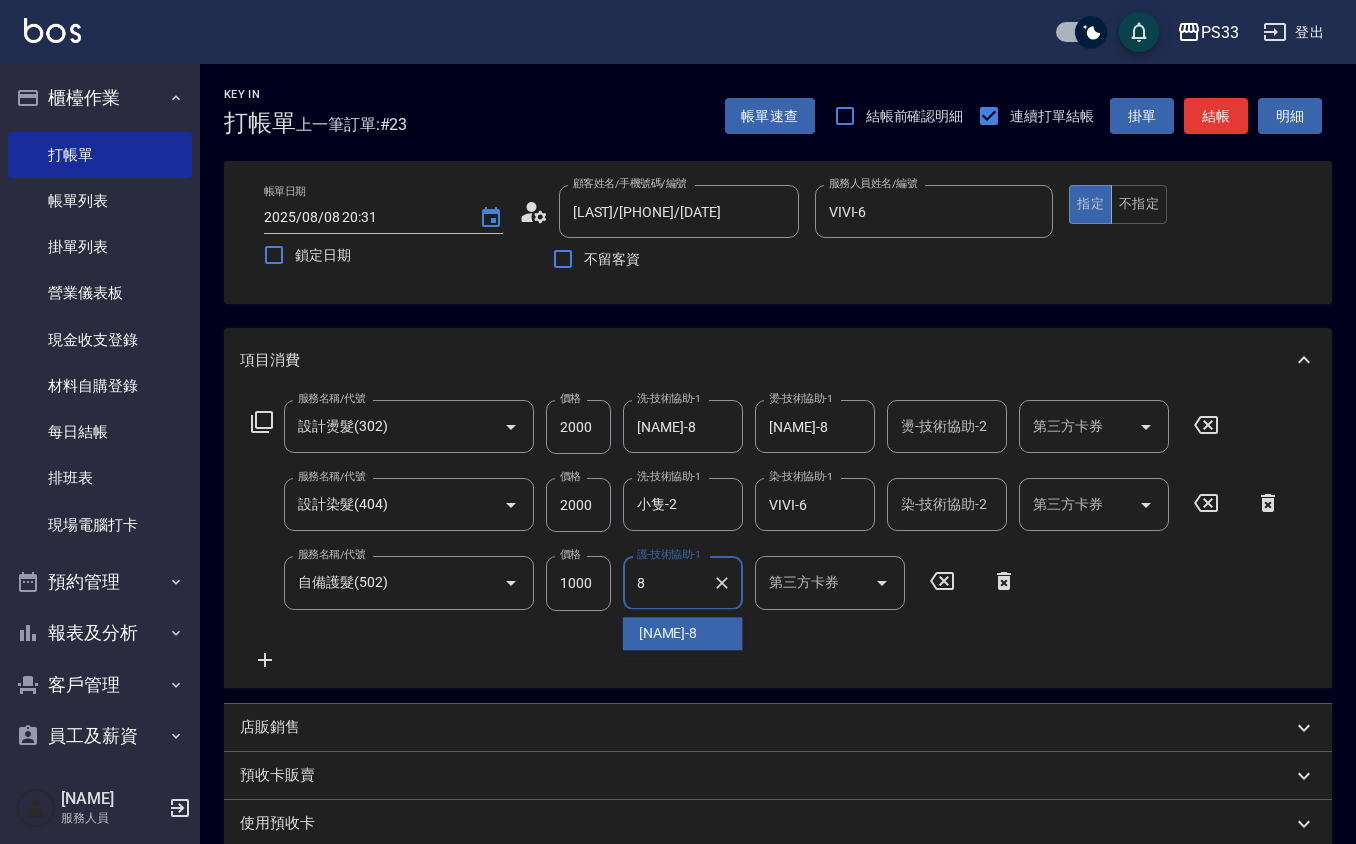 type on "[NAME]-8" 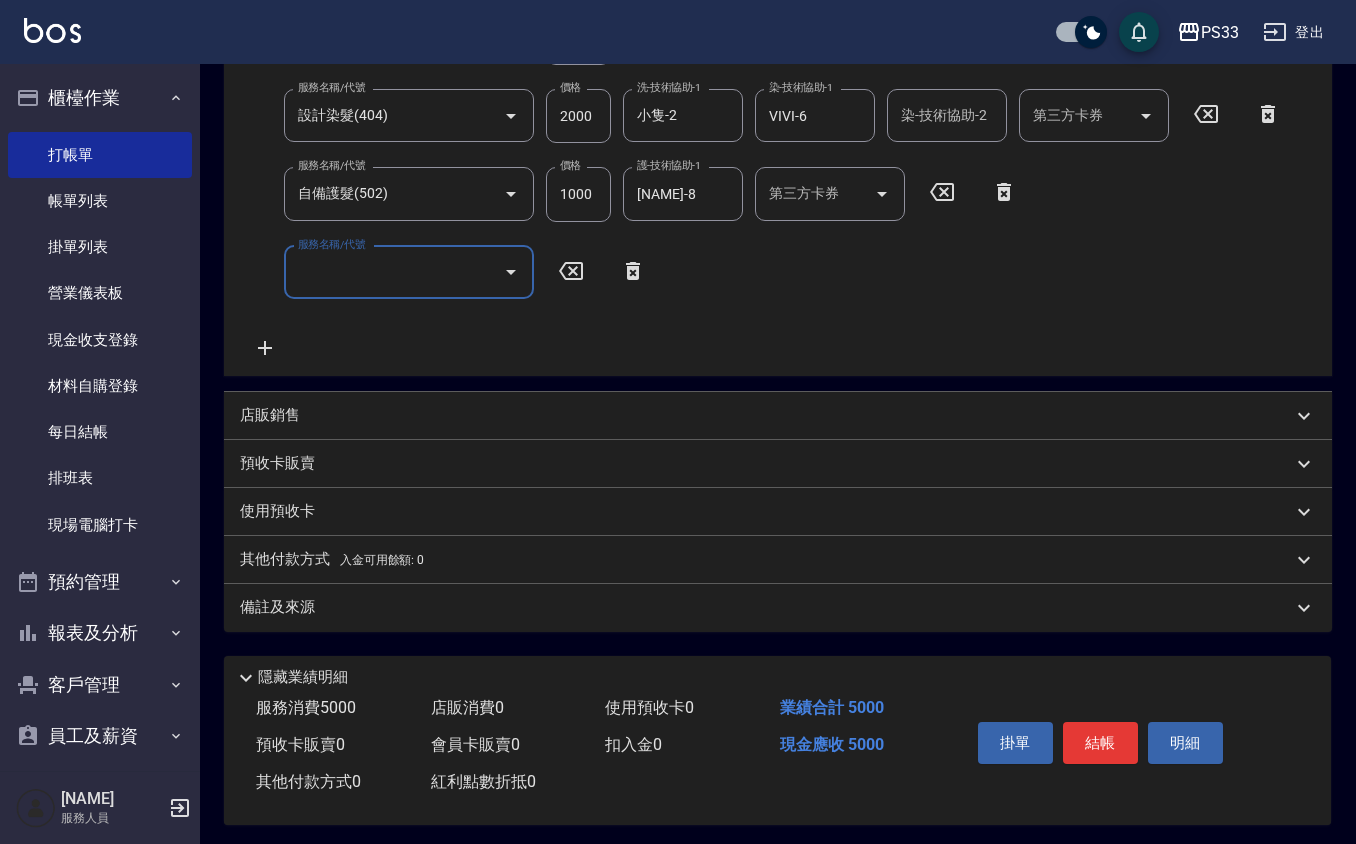 scroll, scrollTop: 398, scrollLeft: 0, axis: vertical 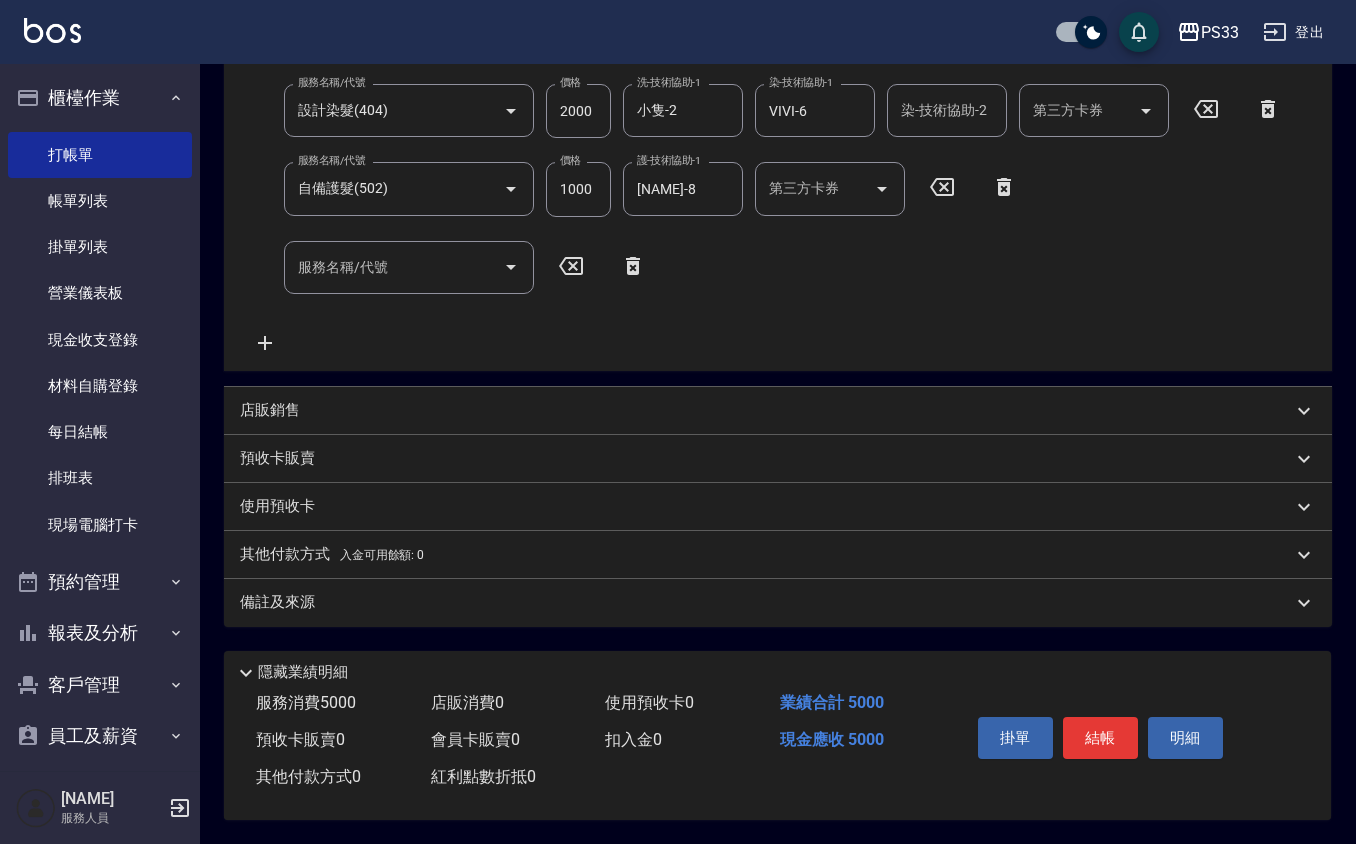 click on "店販銷售" at bounding box center (766, 410) 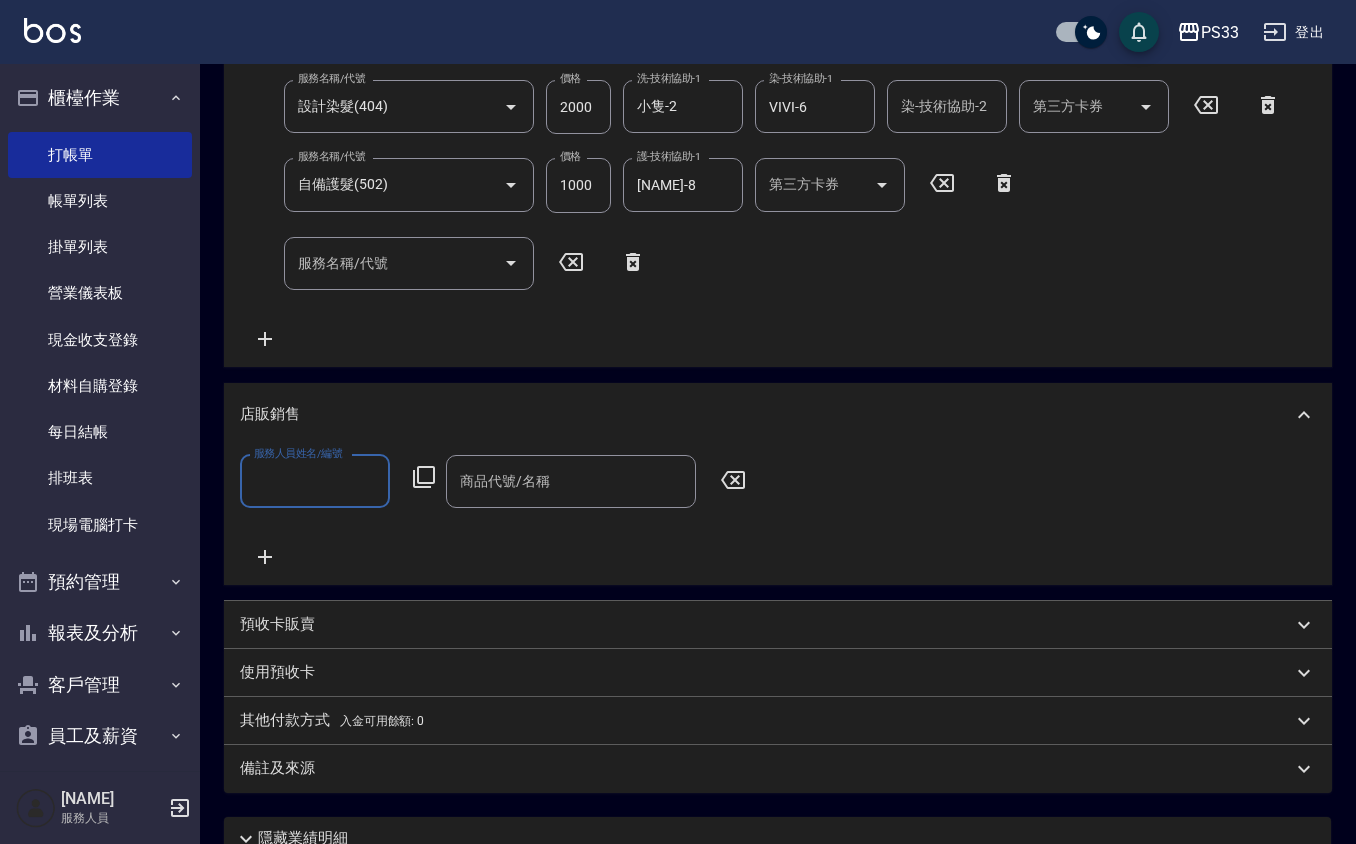 scroll, scrollTop: 1, scrollLeft: 0, axis: vertical 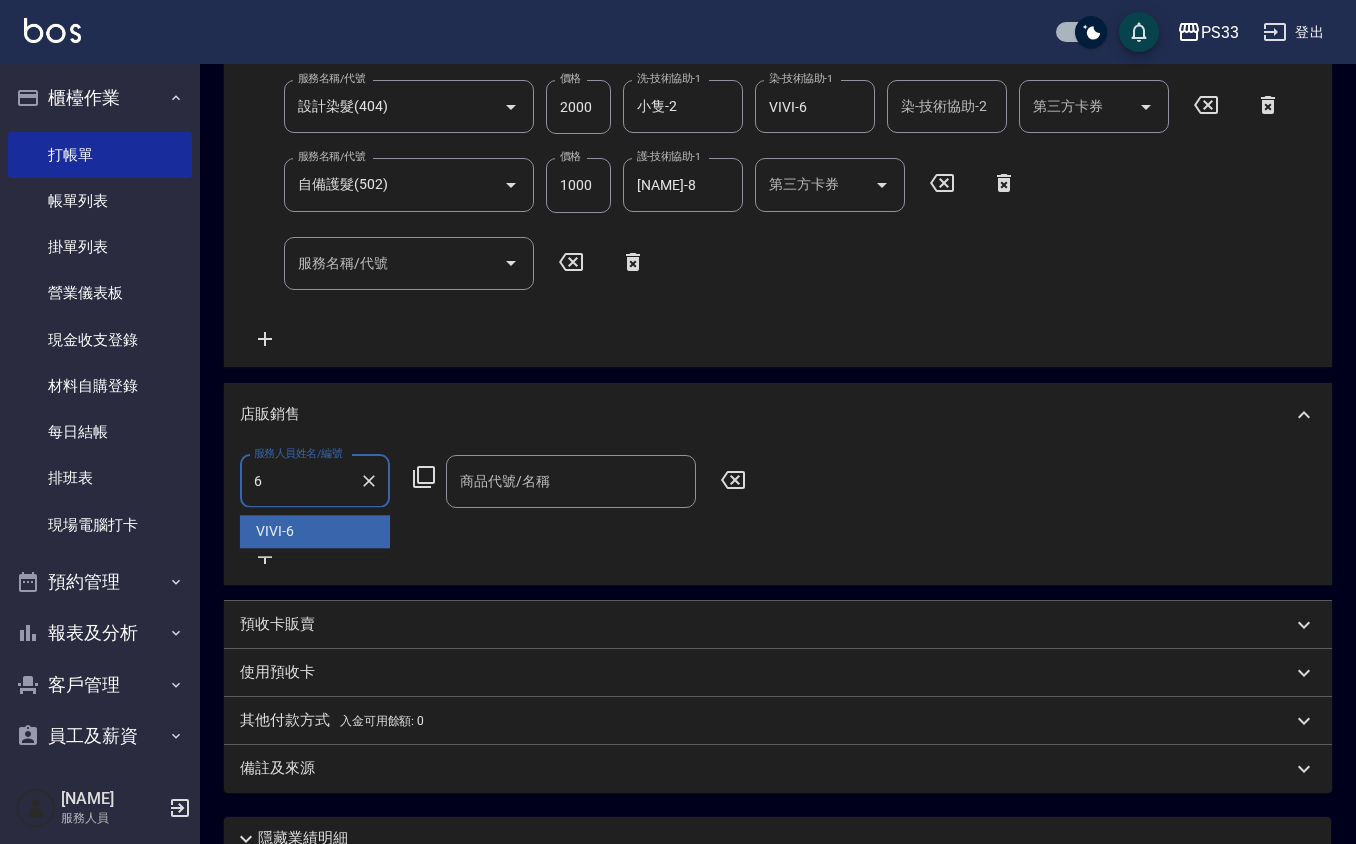 type on "VIVI-6" 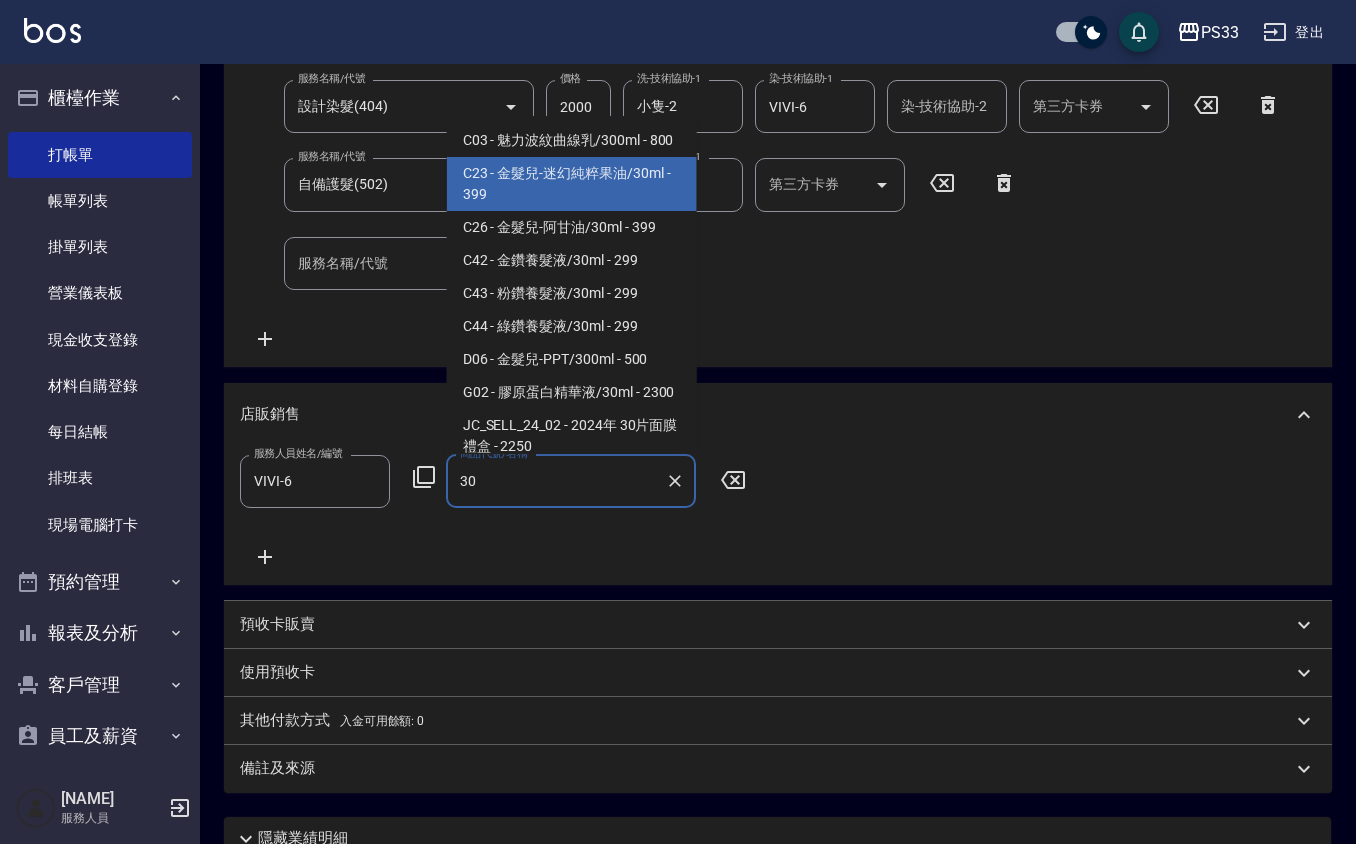 type on "金髮兒-迷幻純粹果油/30ml" 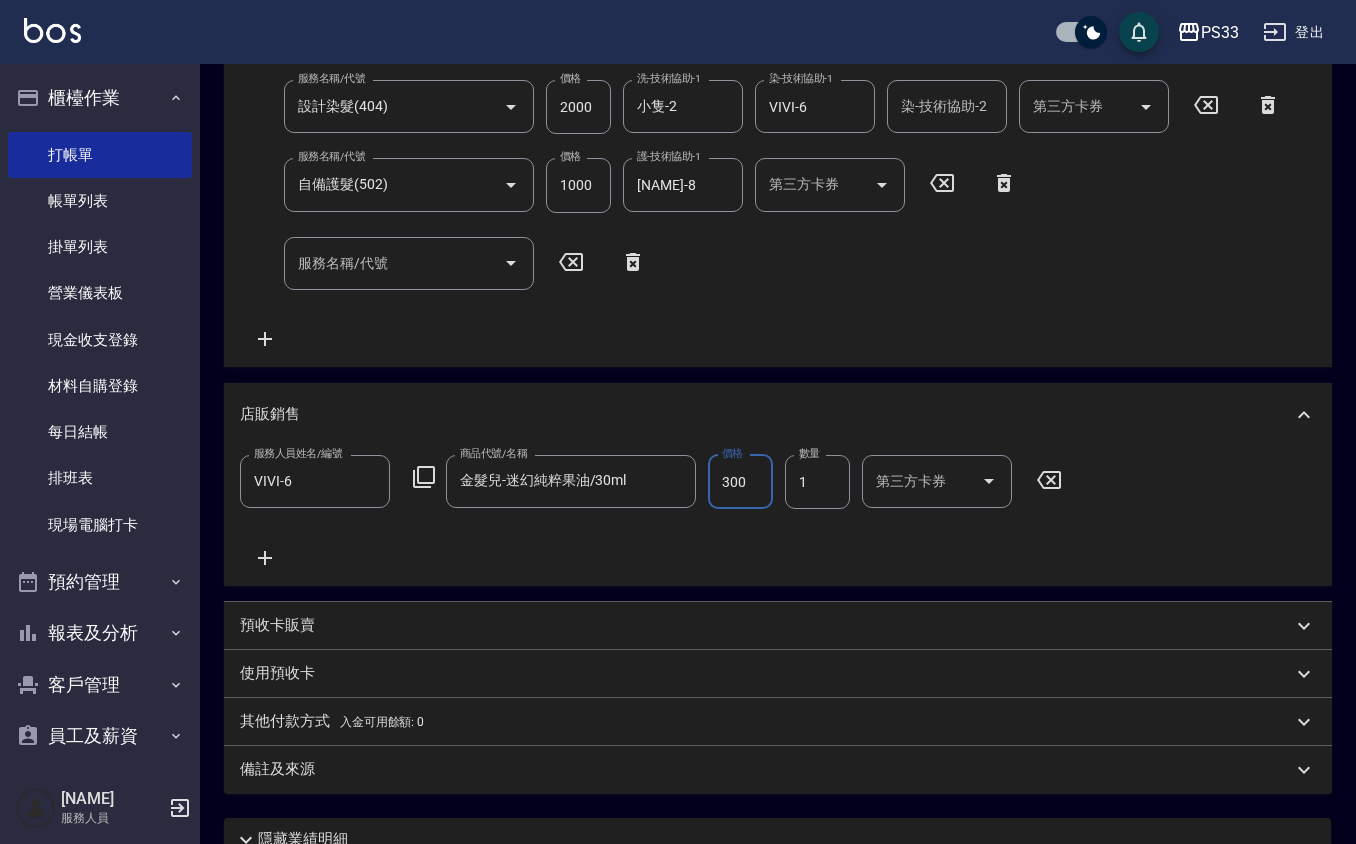type on "300" 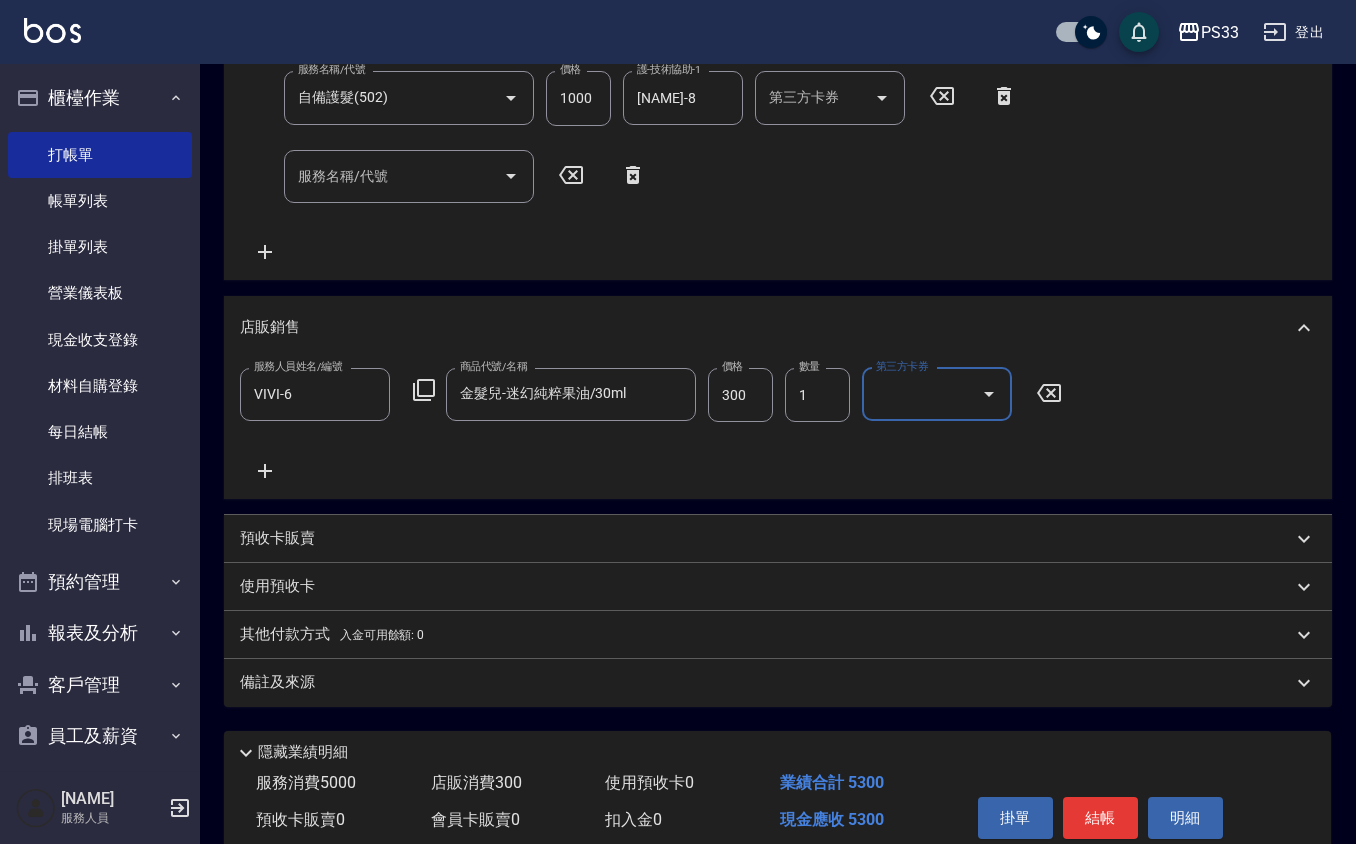 scroll, scrollTop: 569, scrollLeft: 0, axis: vertical 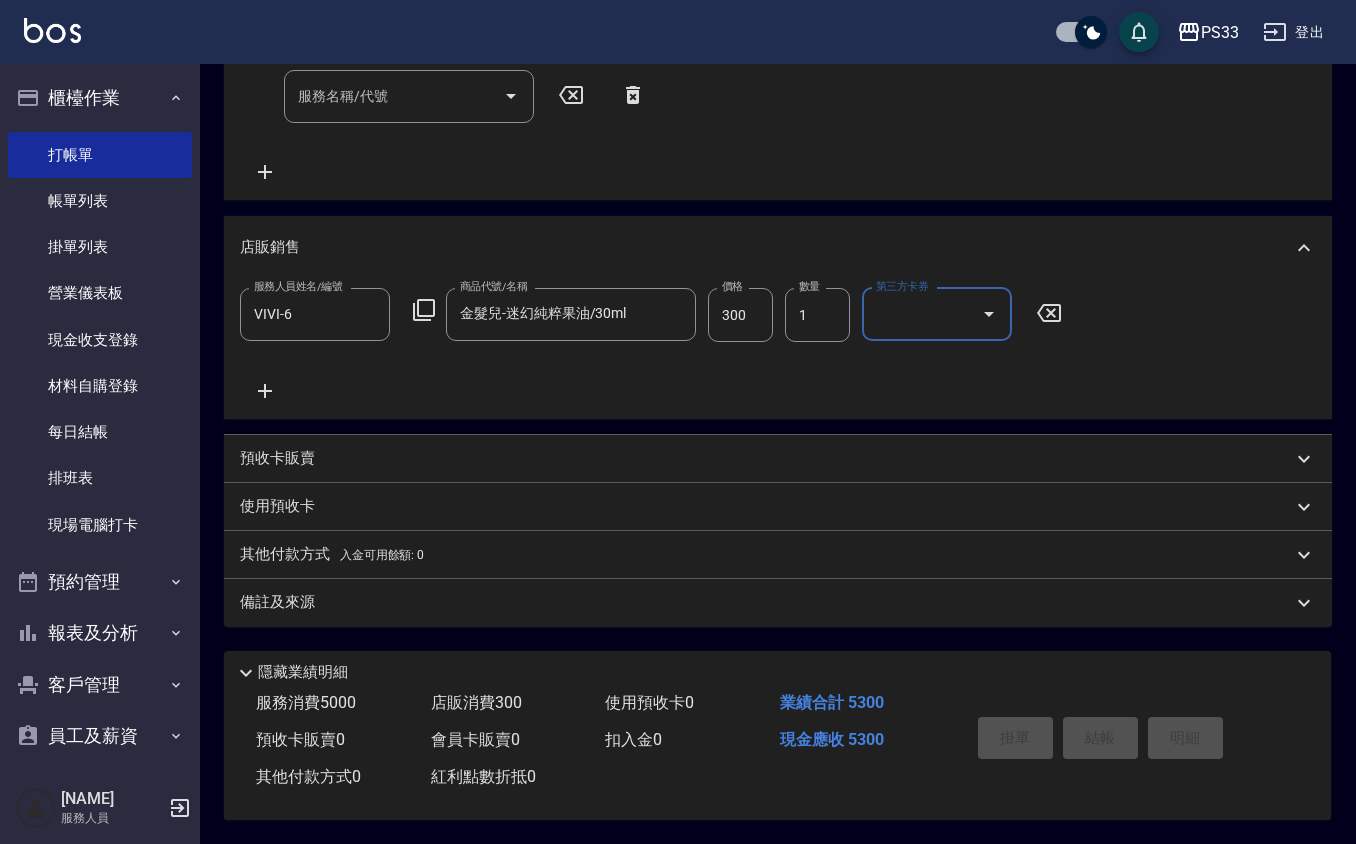 type on "[DATE] [TIME]" 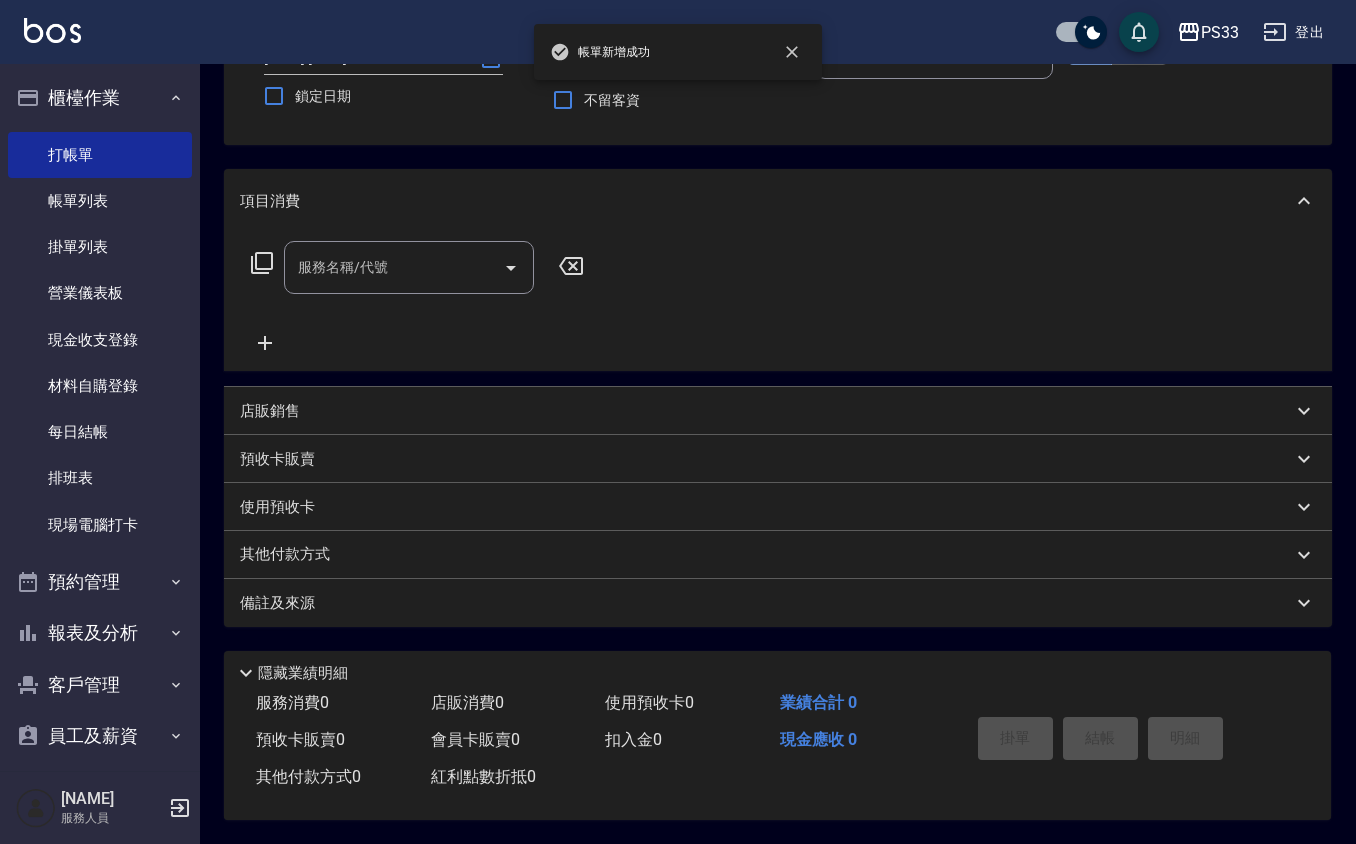 scroll, scrollTop: 0, scrollLeft: 0, axis: both 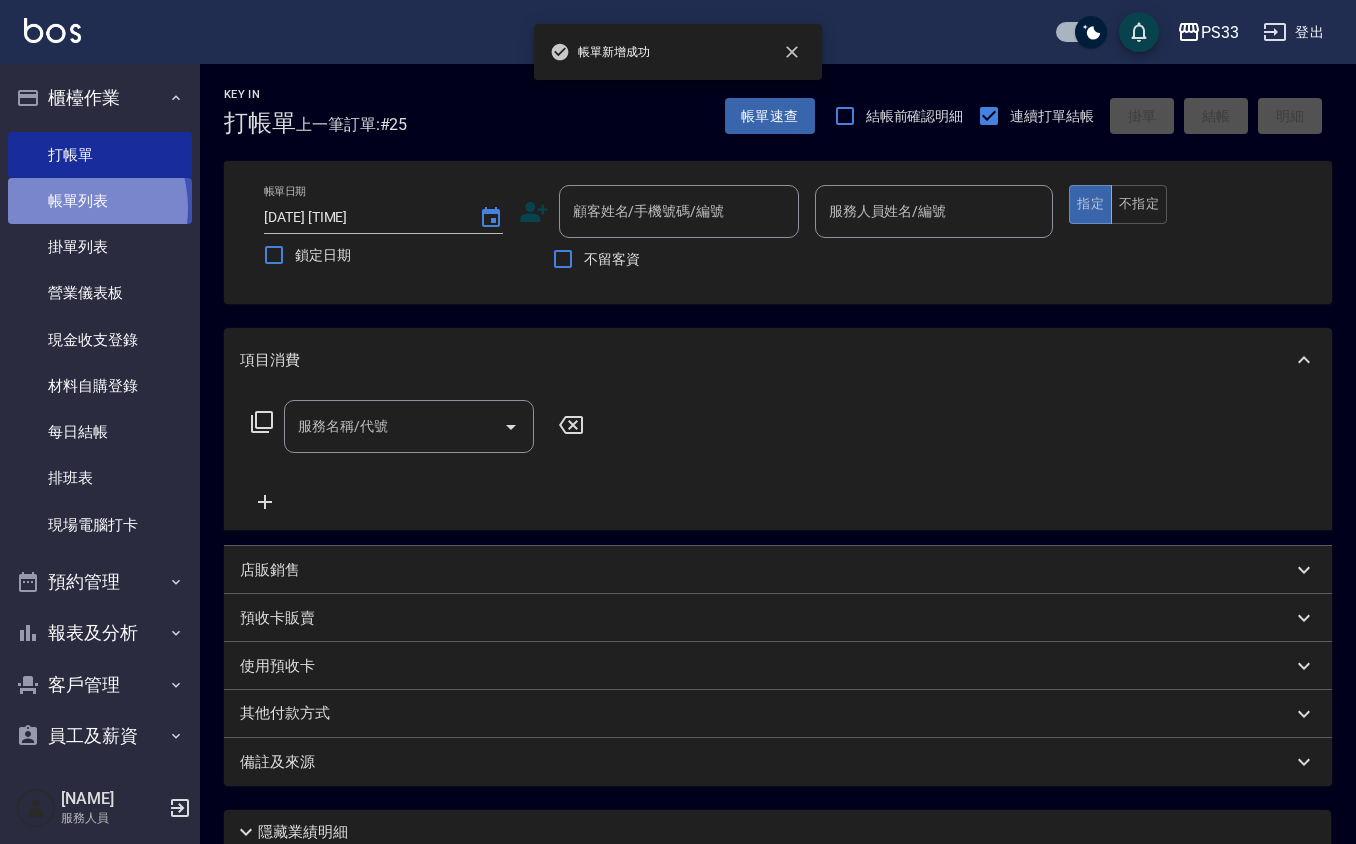 click on "帳單列表" at bounding box center [100, 201] 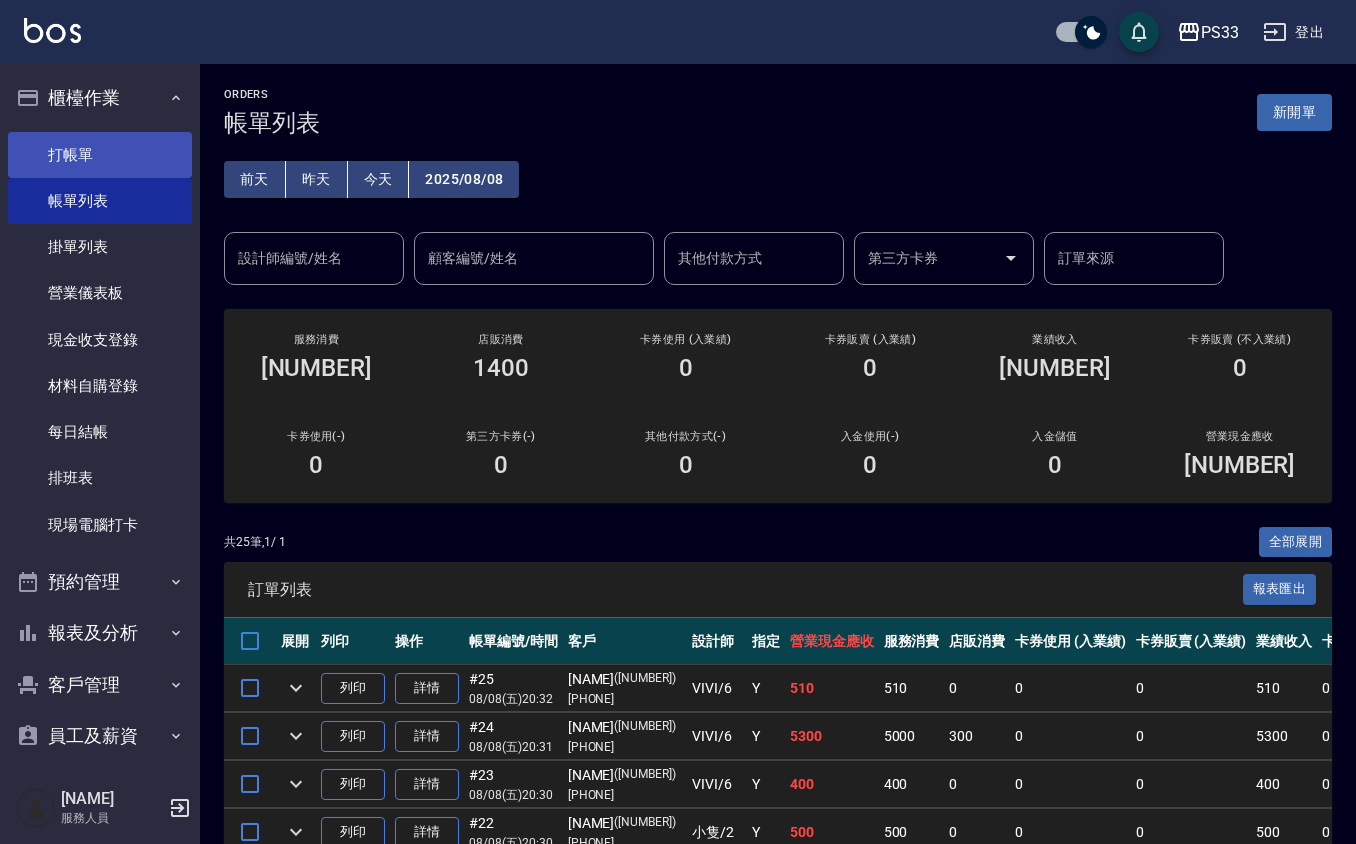 click on "打帳單" at bounding box center [100, 155] 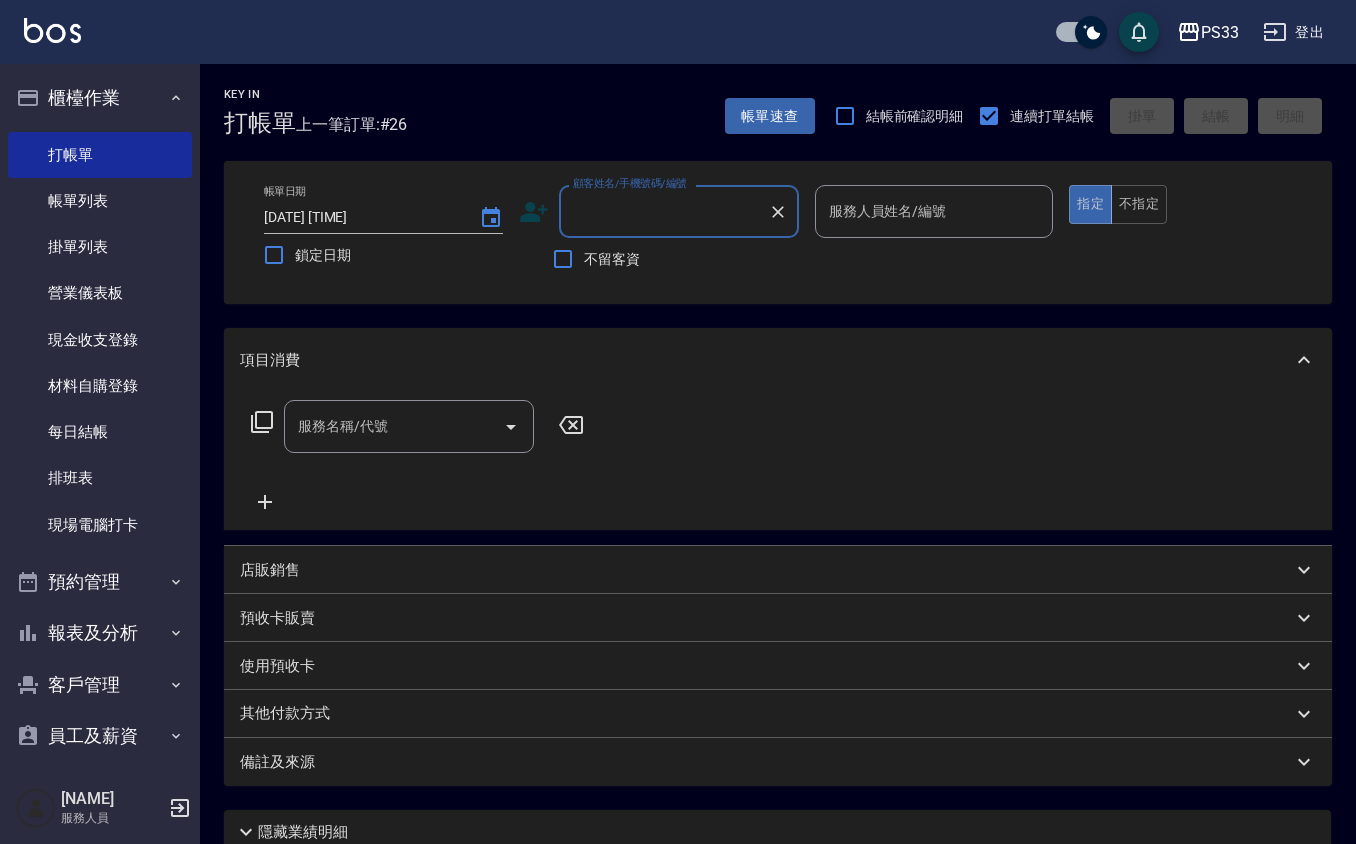 click 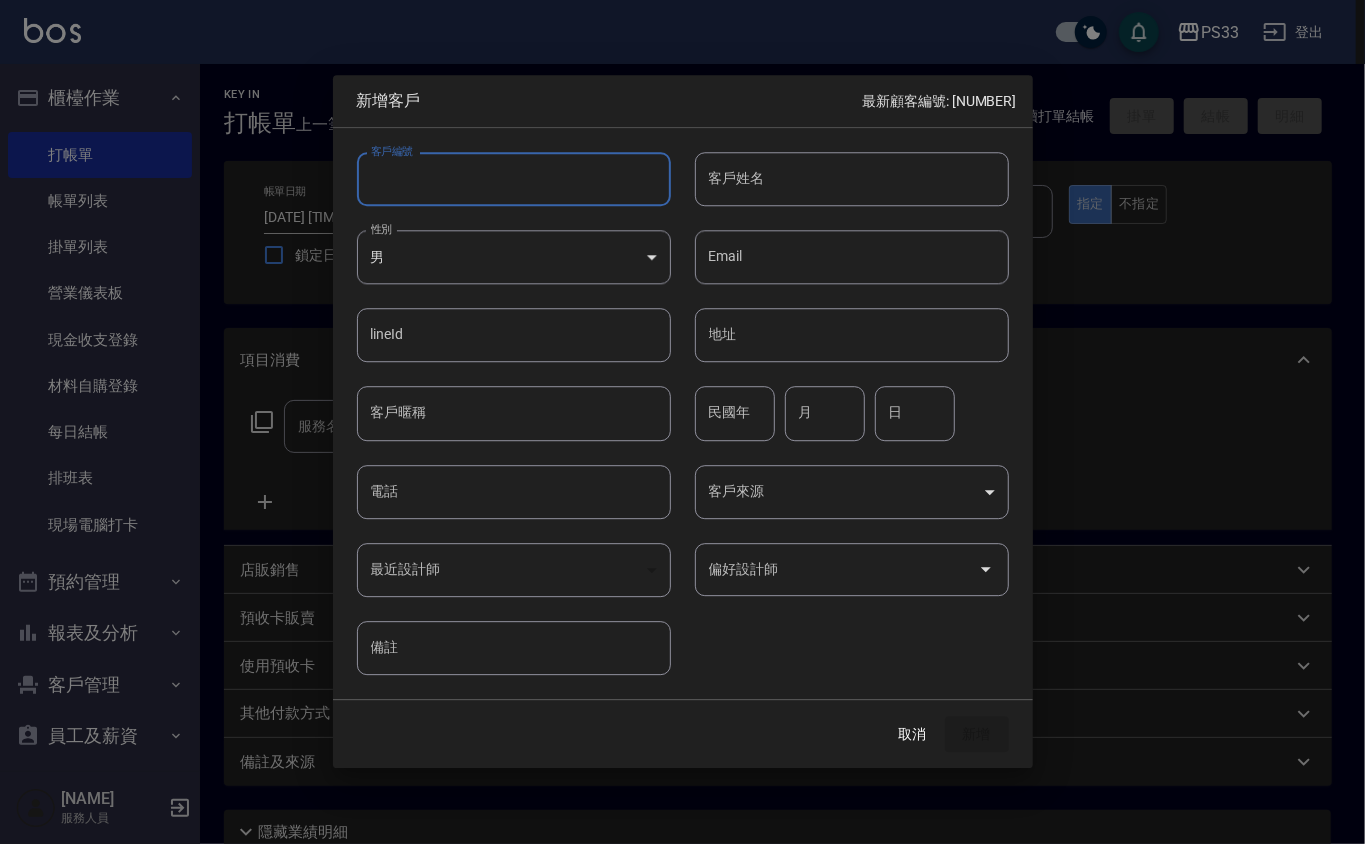 click on "客戶編號" at bounding box center (514, 179) 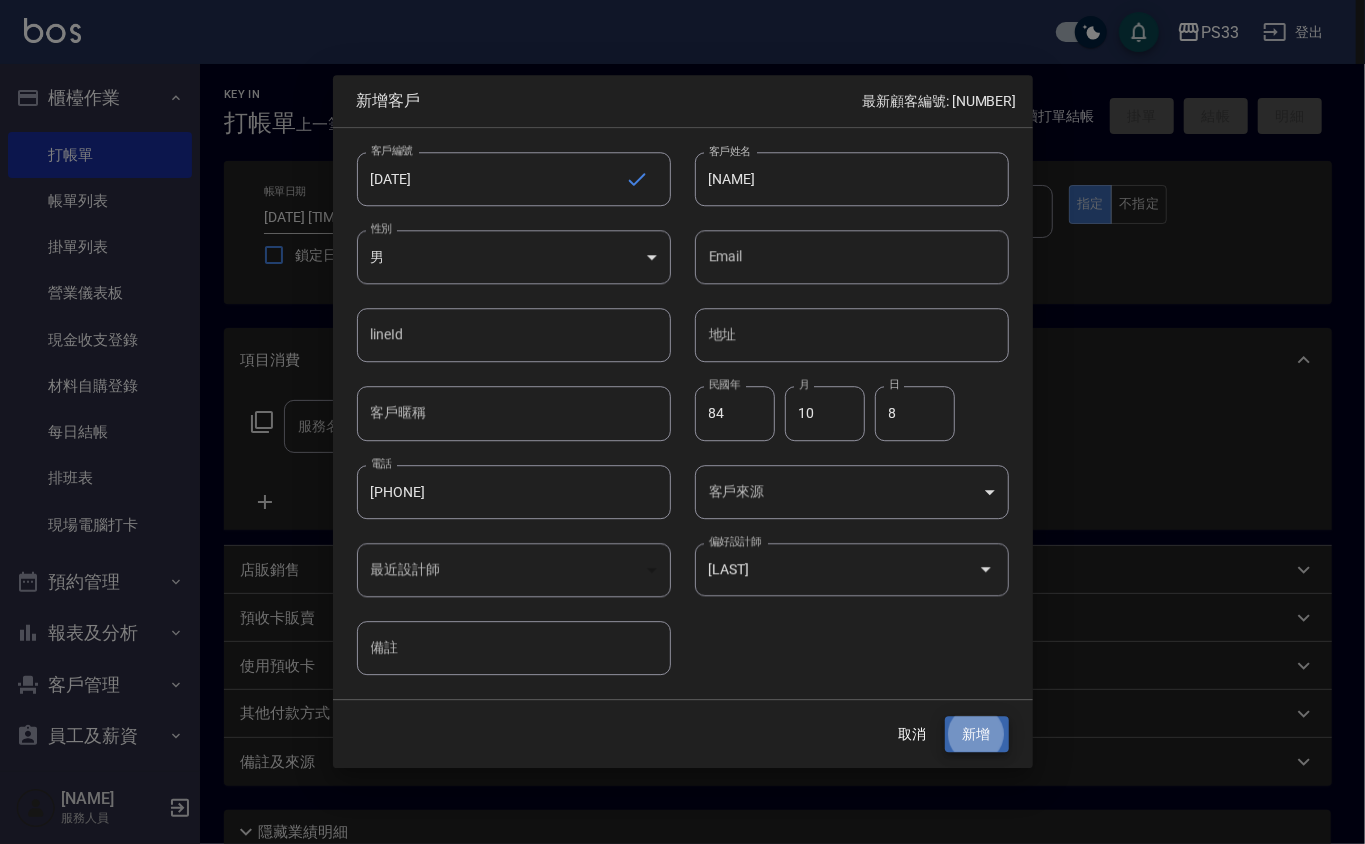click on "新增" at bounding box center (977, 734) 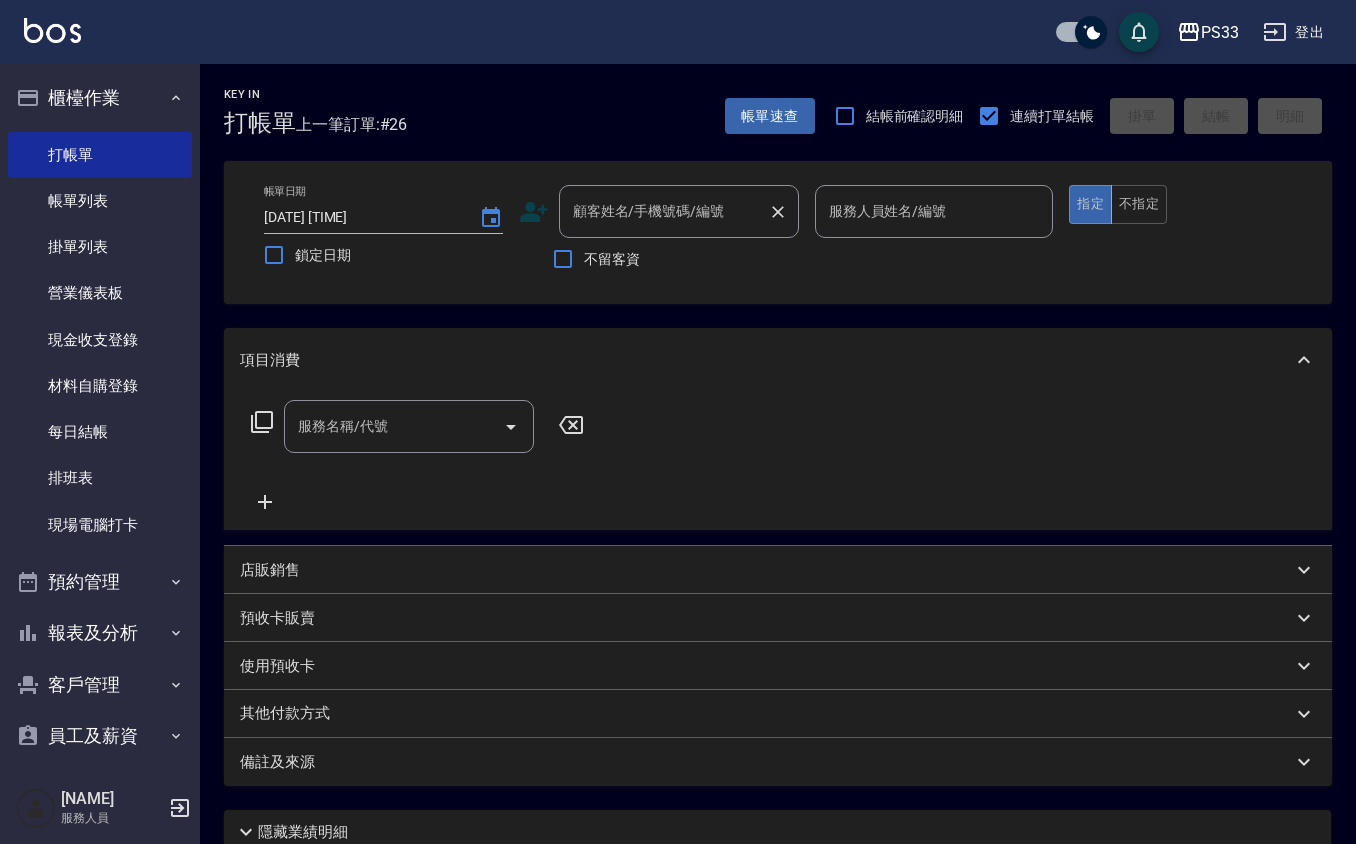 click on "顧客姓名/手機號碼/編號" at bounding box center (664, 211) 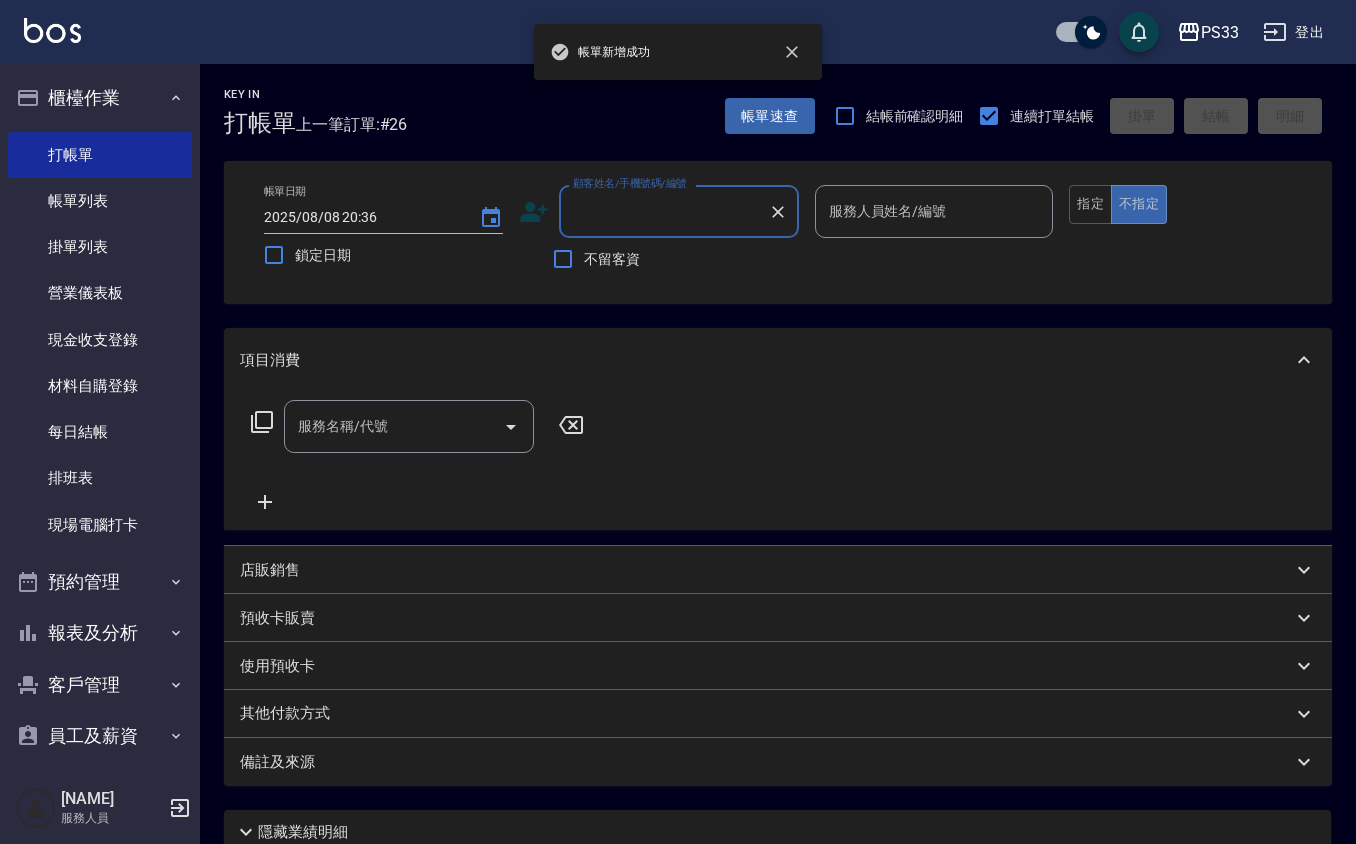 scroll, scrollTop: 0, scrollLeft: 0, axis: both 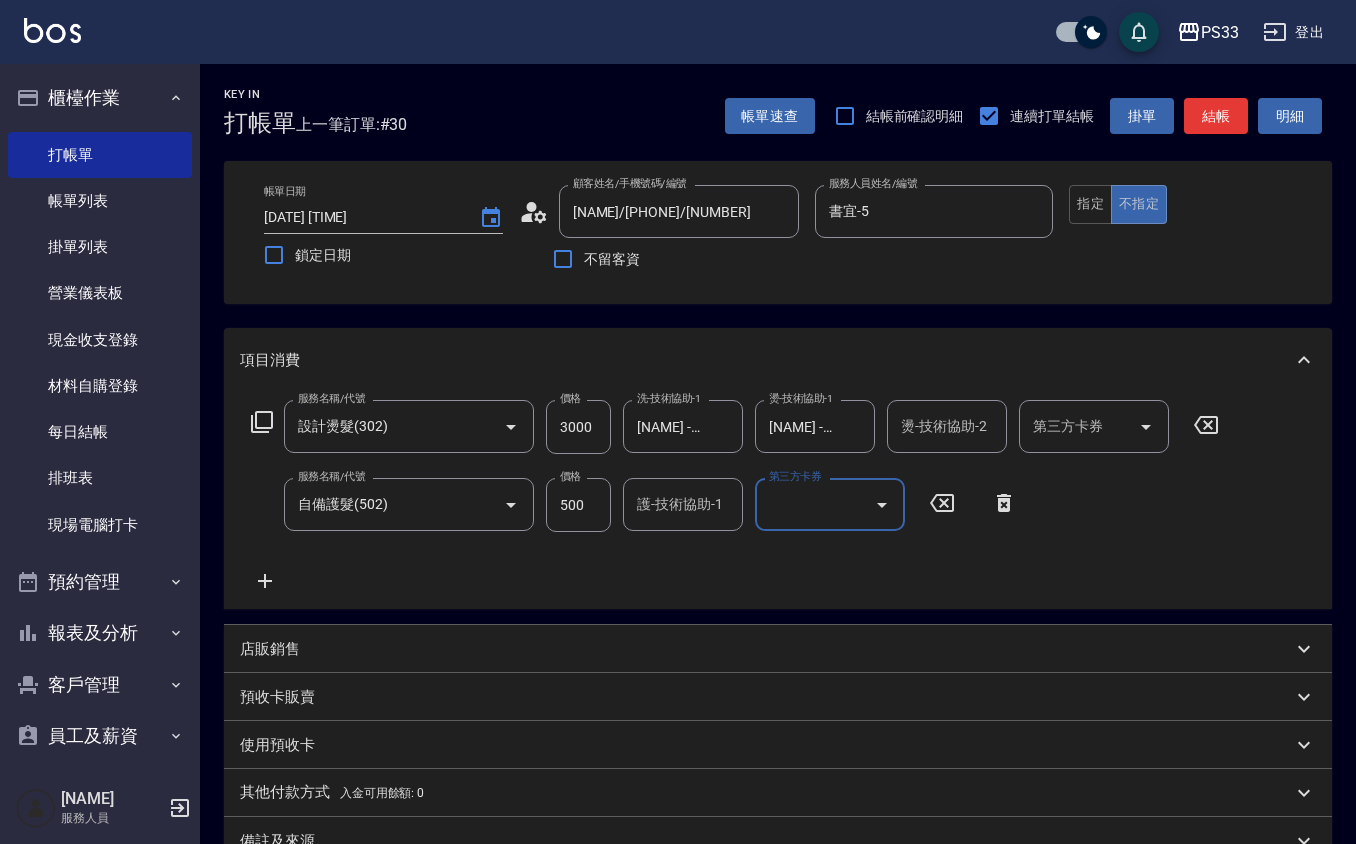 click on "護-技術協助-1" at bounding box center (683, 504) 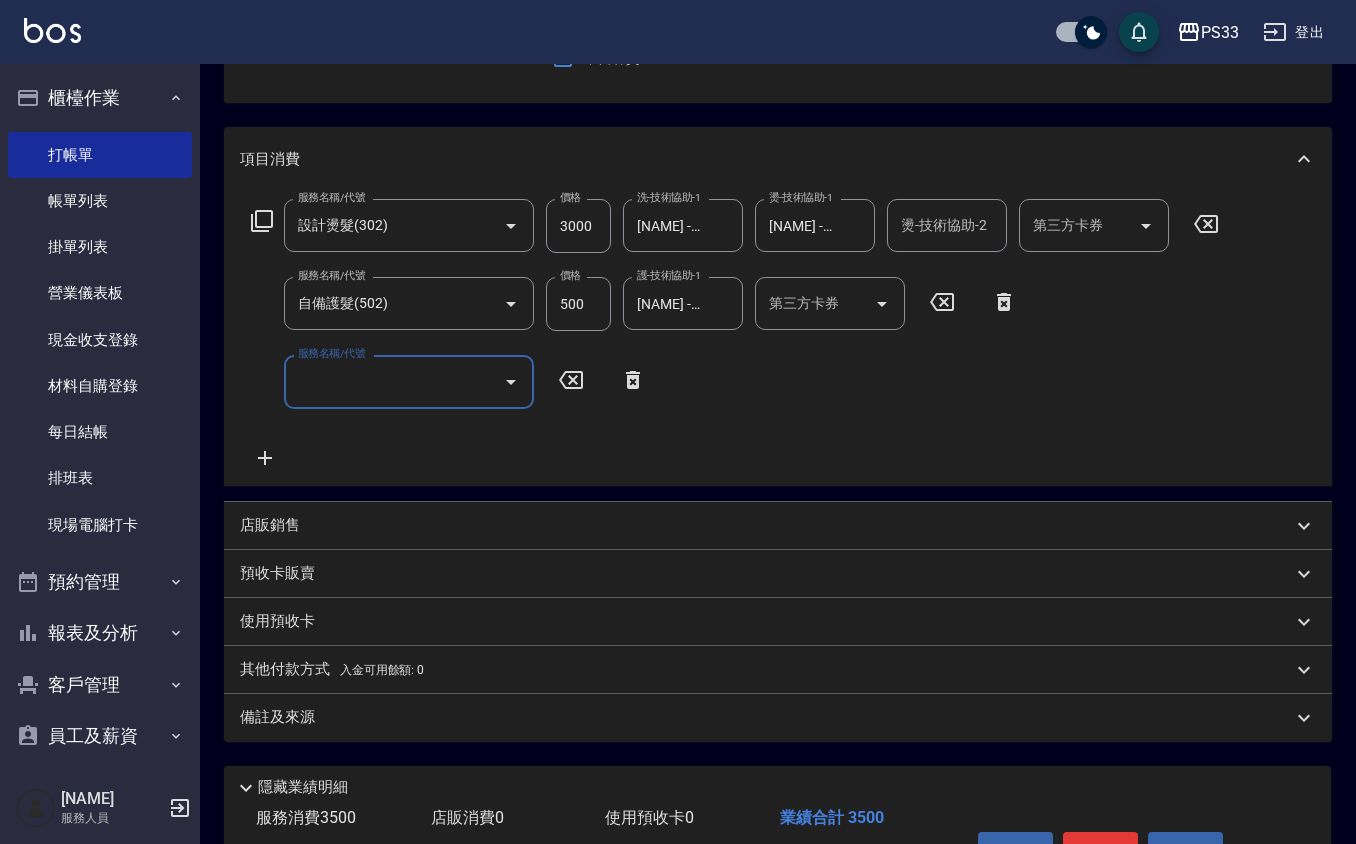 scroll, scrollTop: 0, scrollLeft: 0, axis: both 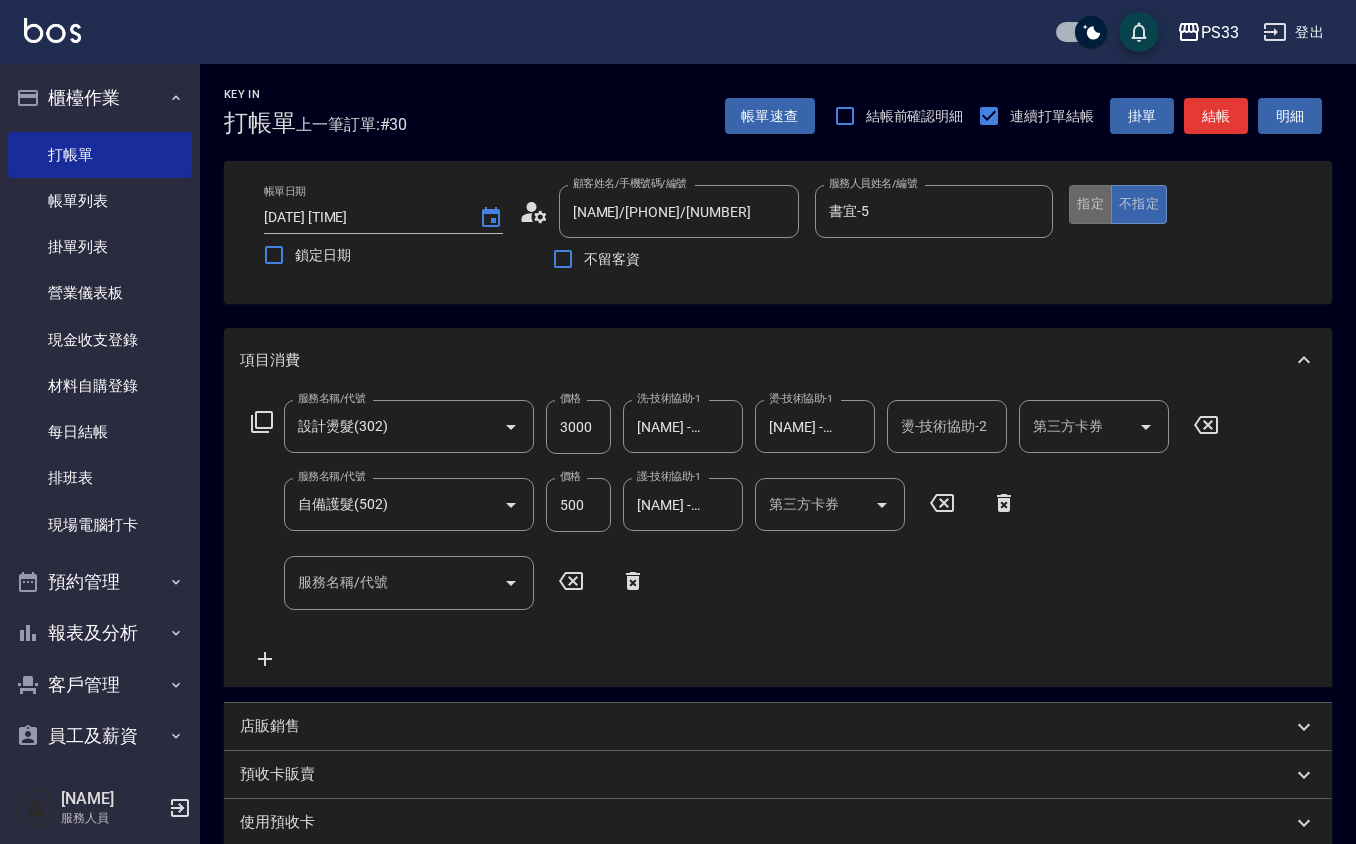 click on "指定" at bounding box center (1090, 204) 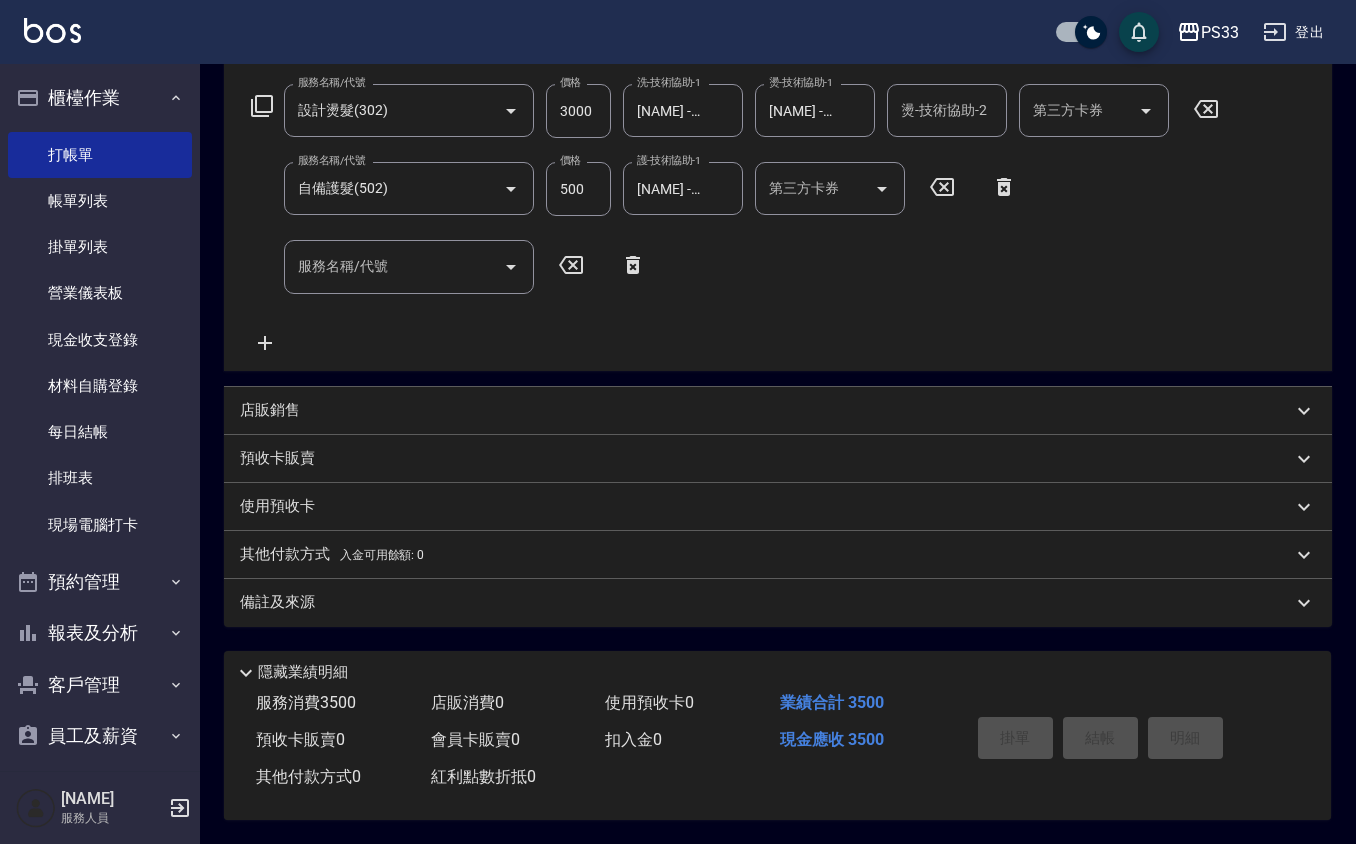 scroll, scrollTop: 0, scrollLeft: 0, axis: both 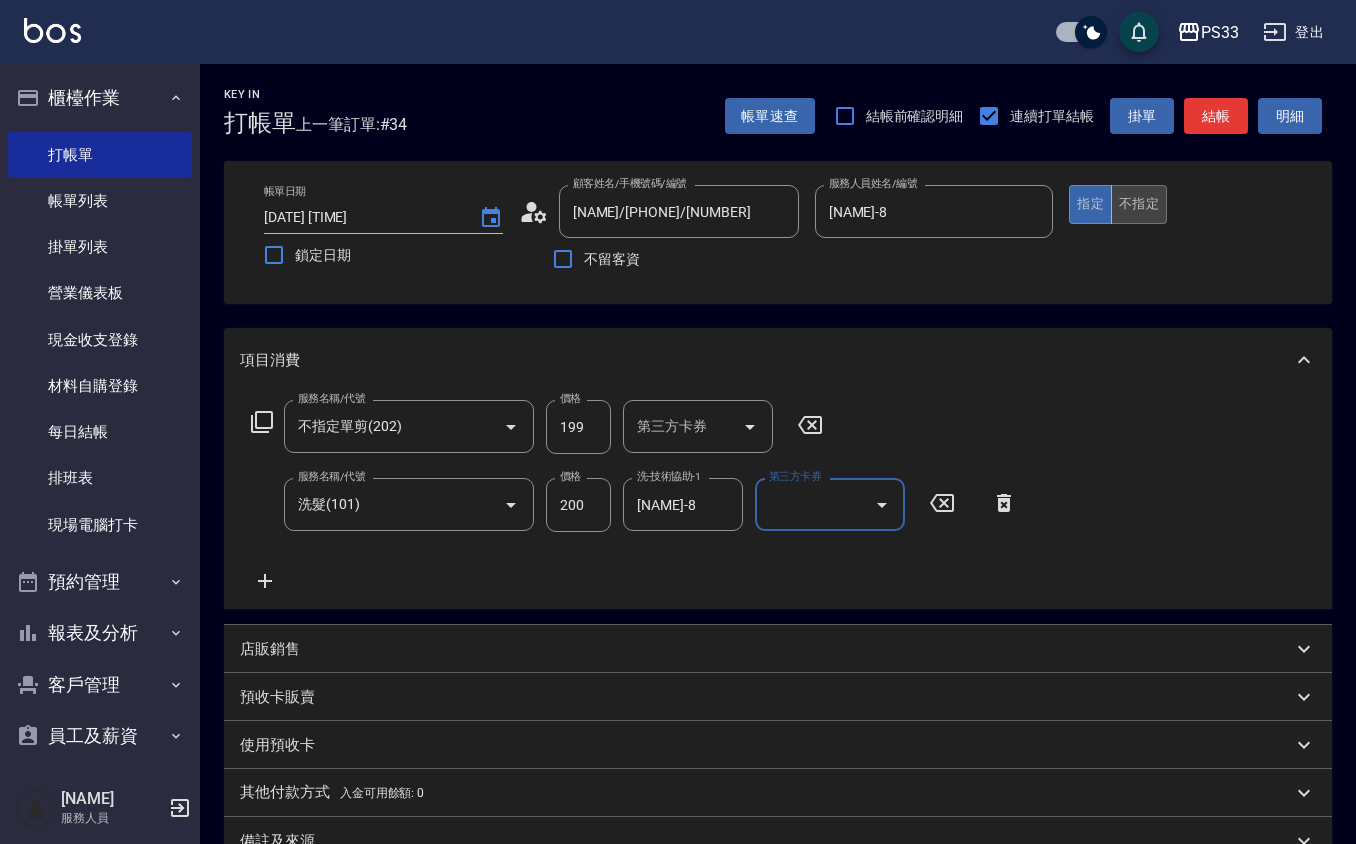 click on "不指定" at bounding box center (1139, 204) 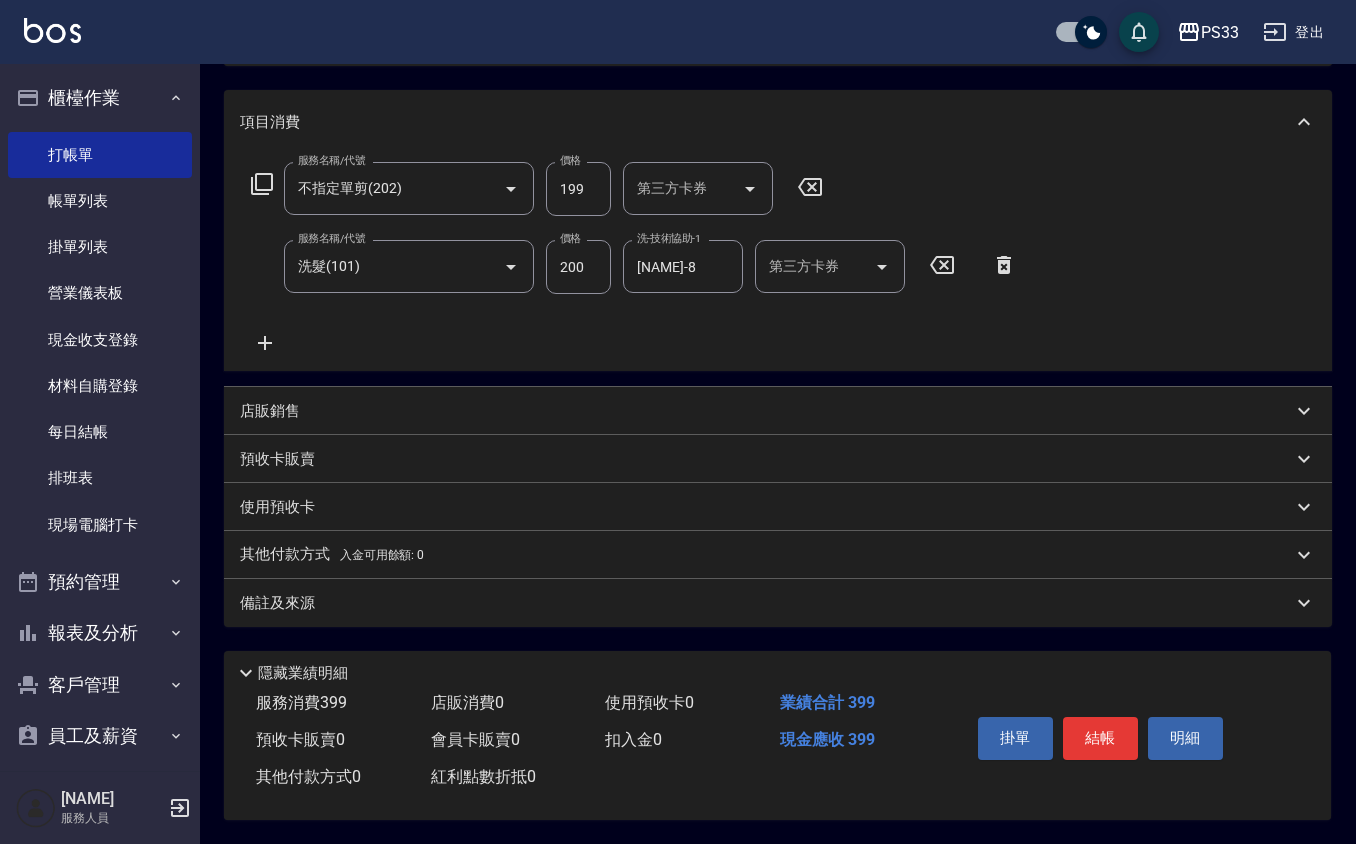 scroll, scrollTop: 244, scrollLeft: 0, axis: vertical 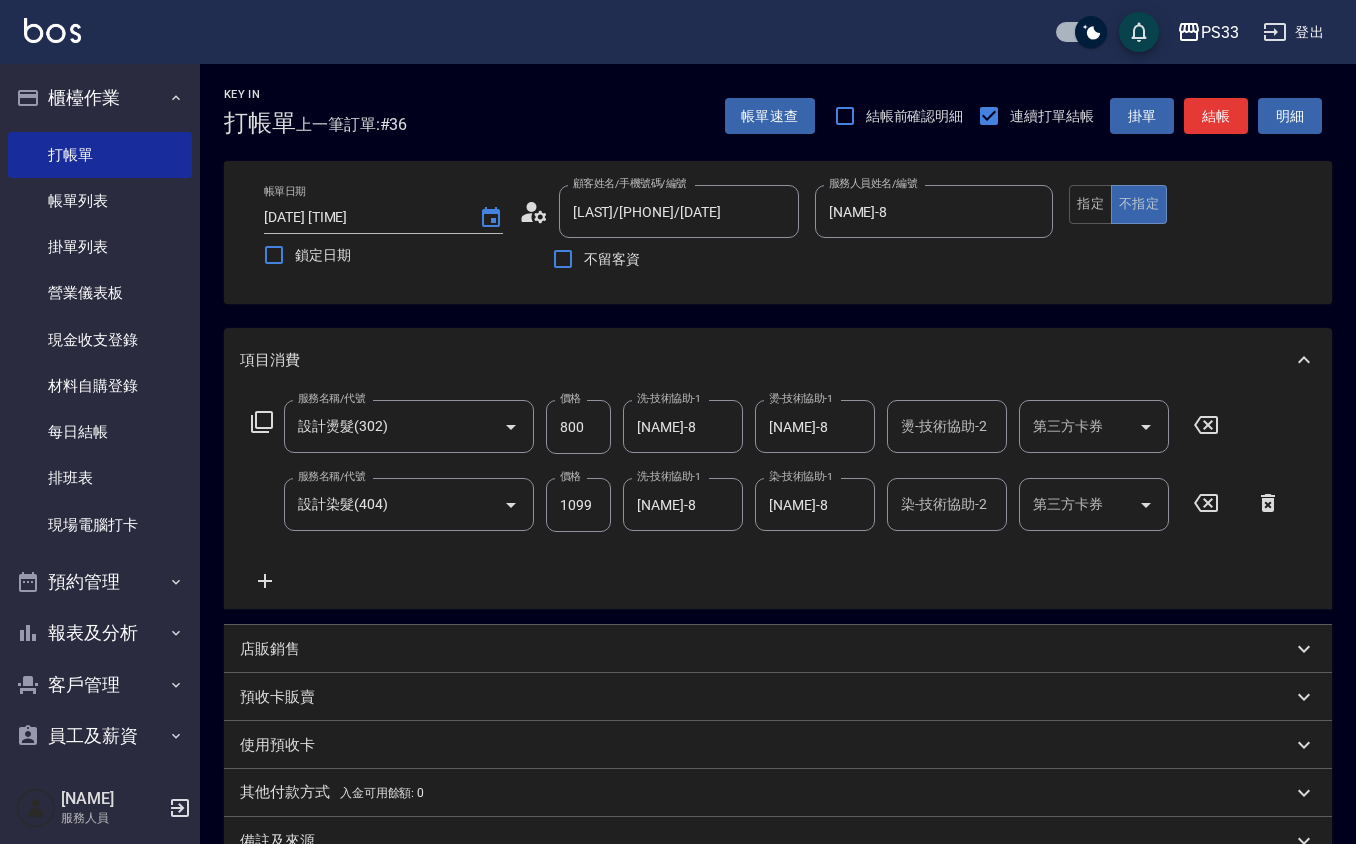 click on "帳單日期 [DATE] [TIME] 鎖定日期 顧客姓名/手機號碼/編號 [NAME]/[PHONE]/[NUMBER] 顧客姓名/手機號碼/編號 不留客資 服務人員姓名/編號 [NAME]-8 服務人員姓名/編號 指定 不指定" at bounding box center (778, 232) 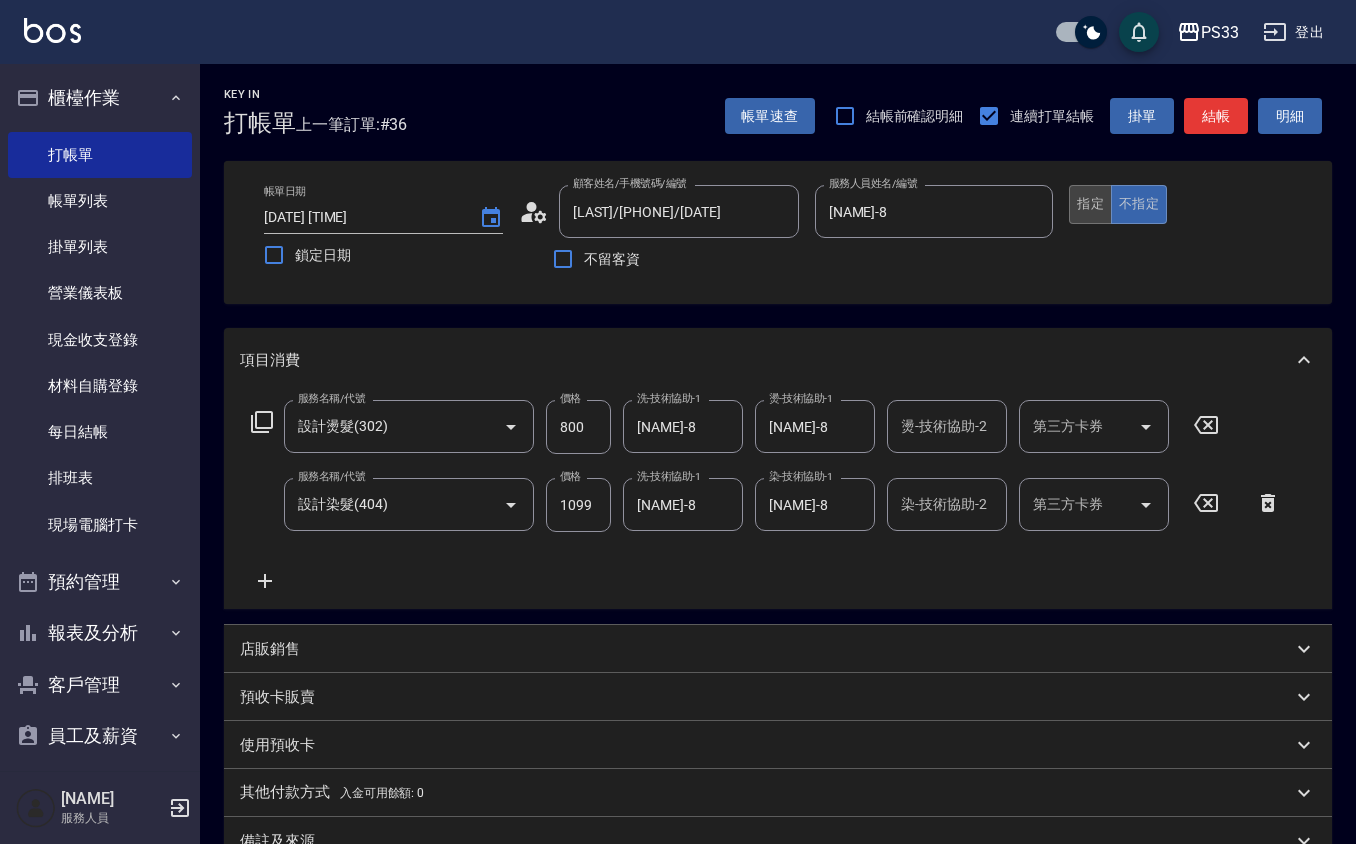 click on "指定" at bounding box center [1090, 204] 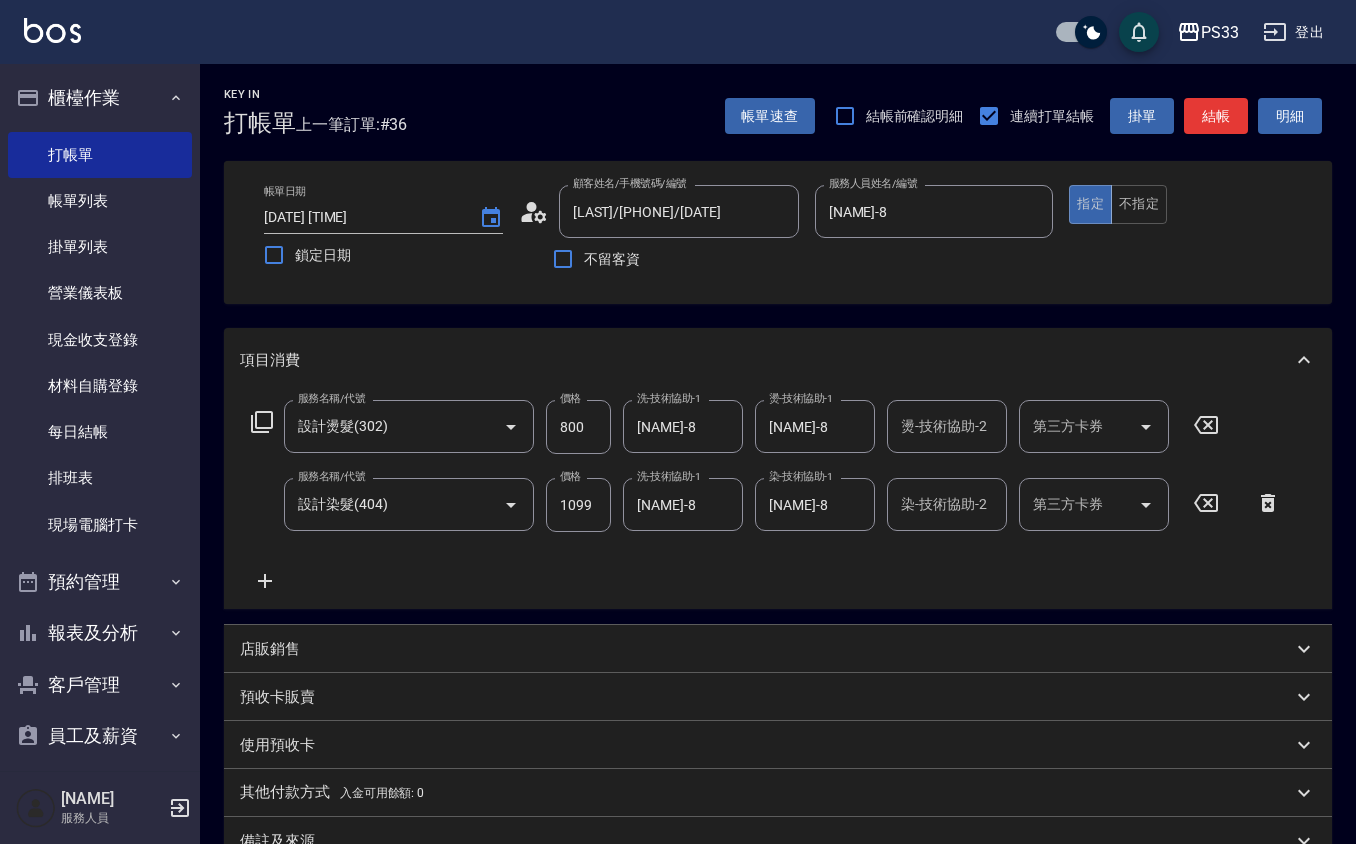 click 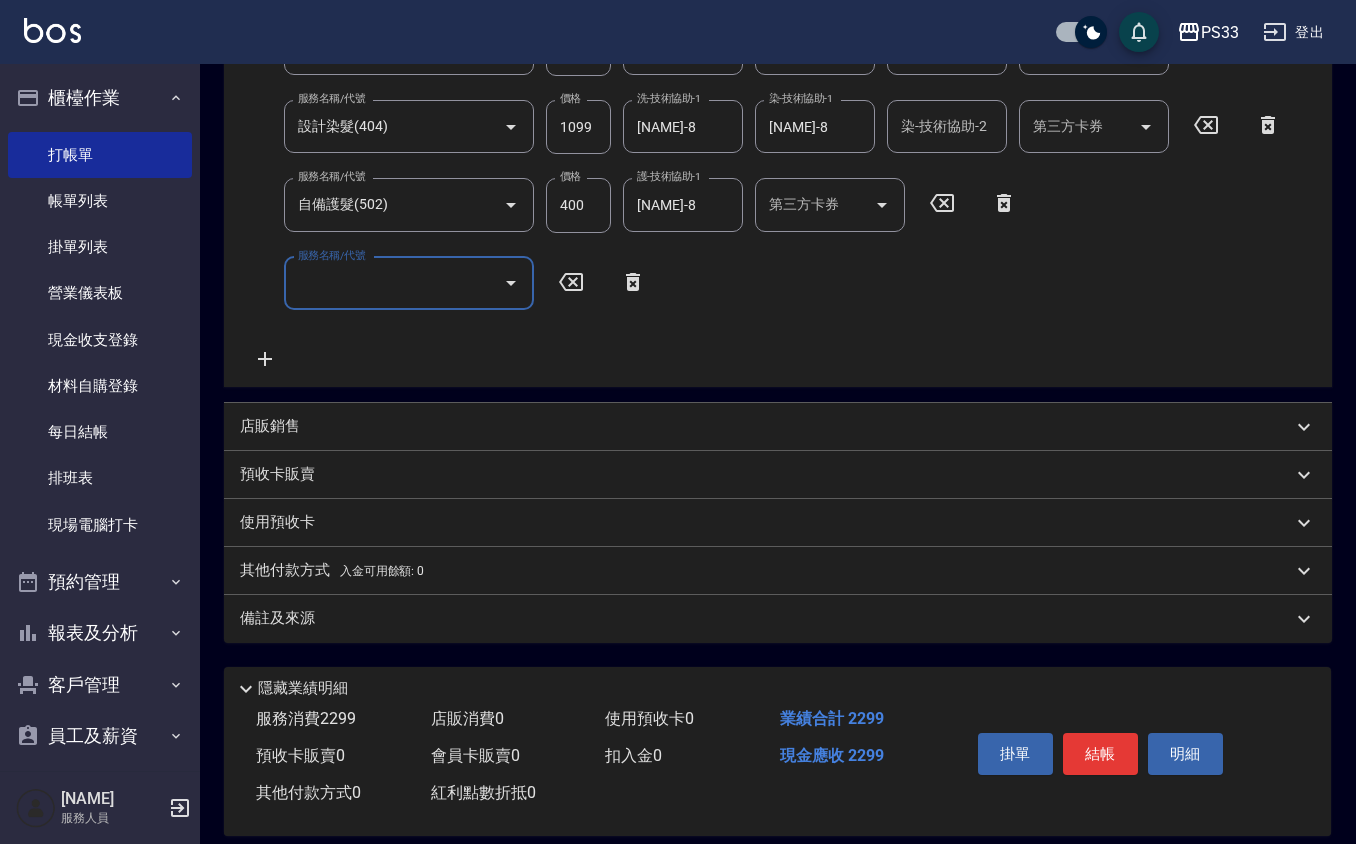 scroll, scrollTop: 398, scrollLeft: 0, axis: vertical 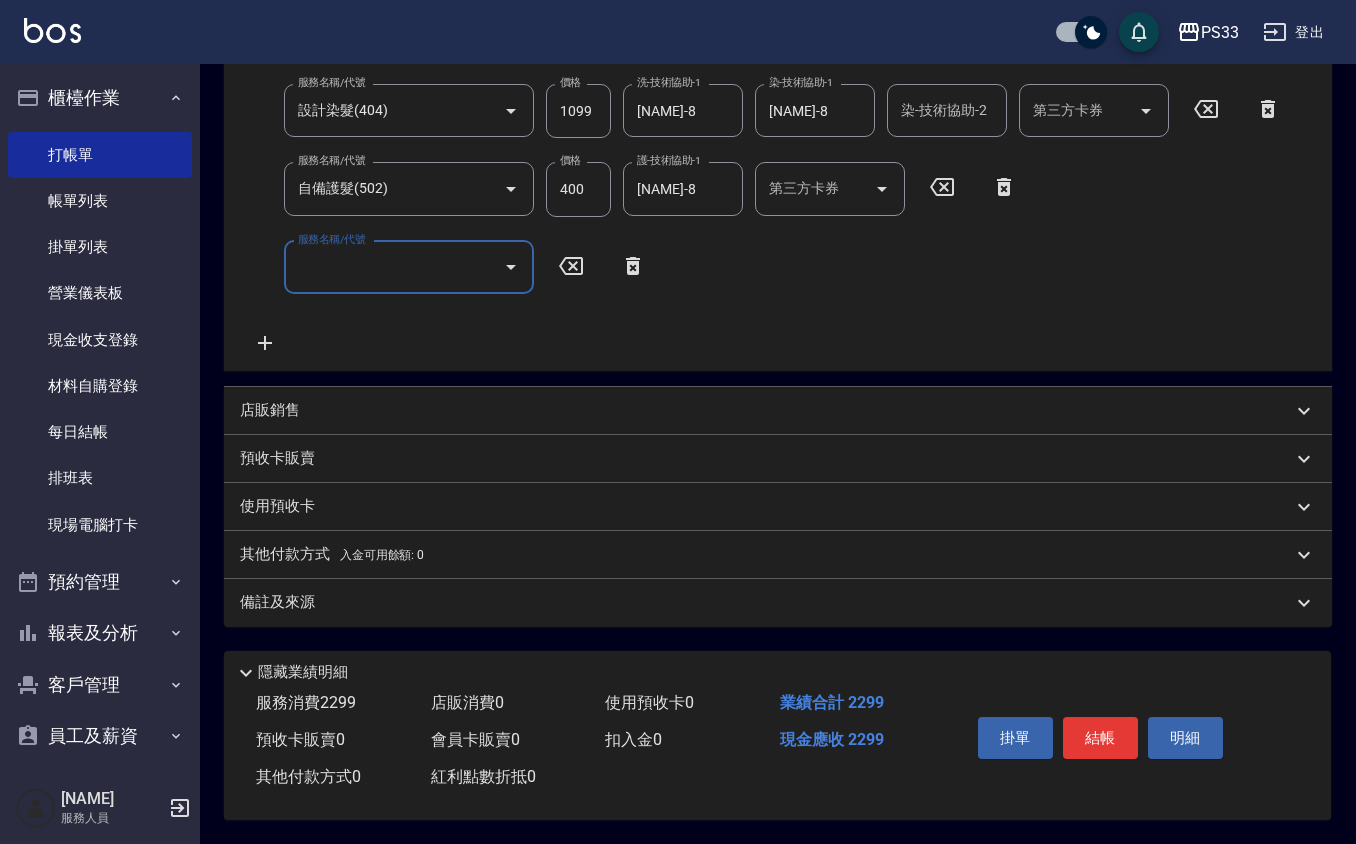 click on "店販銷售" at bounding box center [766, 410] 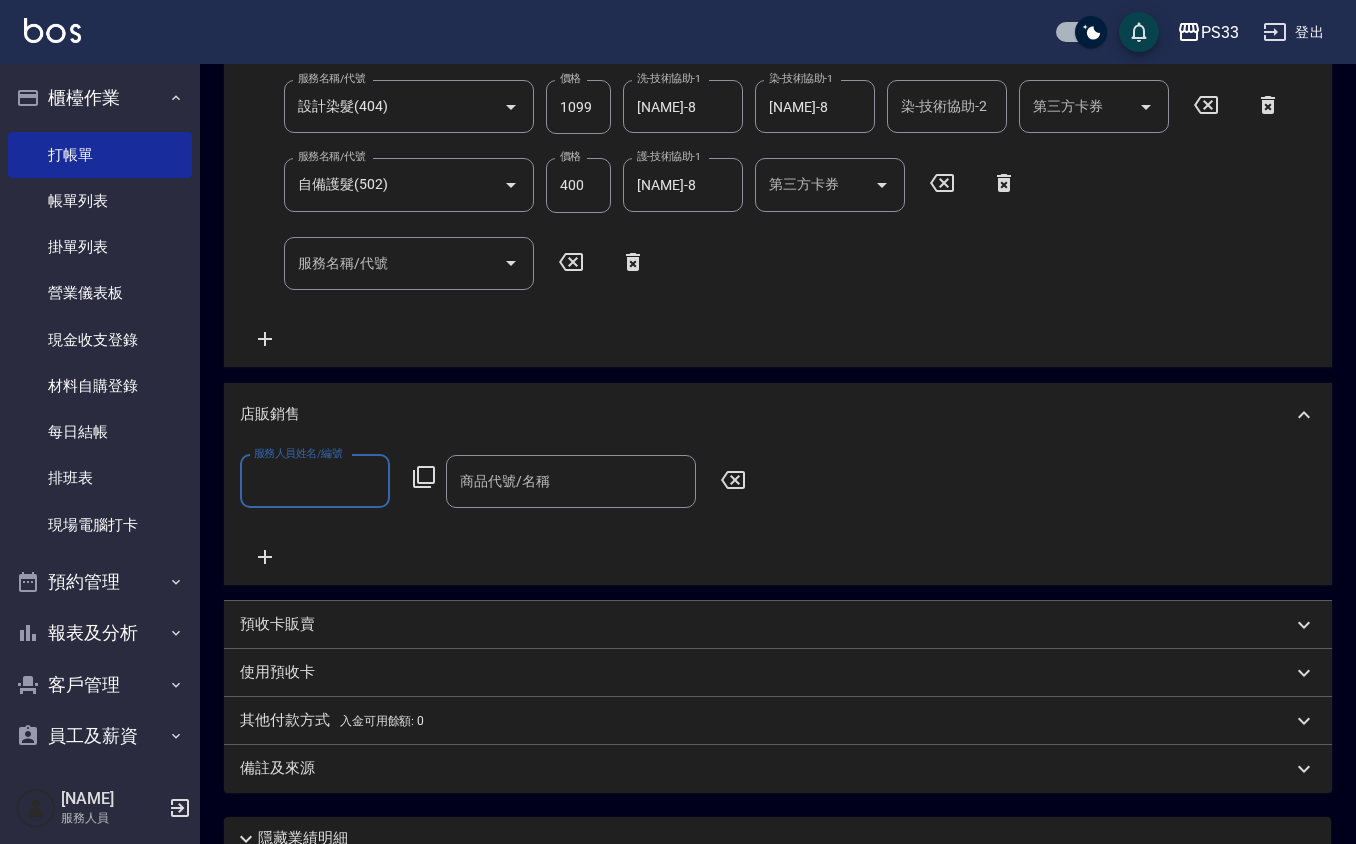 scroll, scrollTop: 0, scrollLeft: 0, axis: both 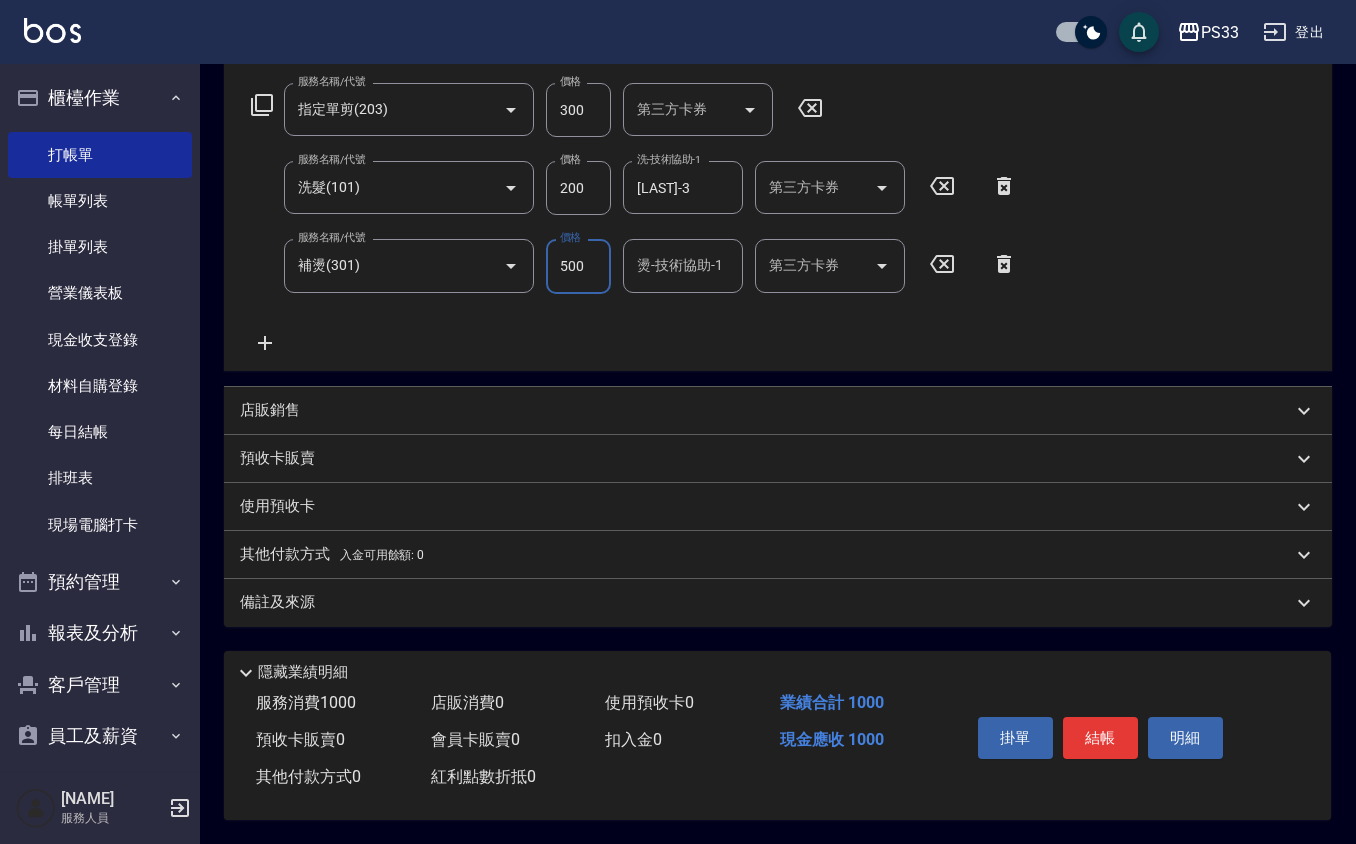 click on "300" at bounding box center (578, 110) 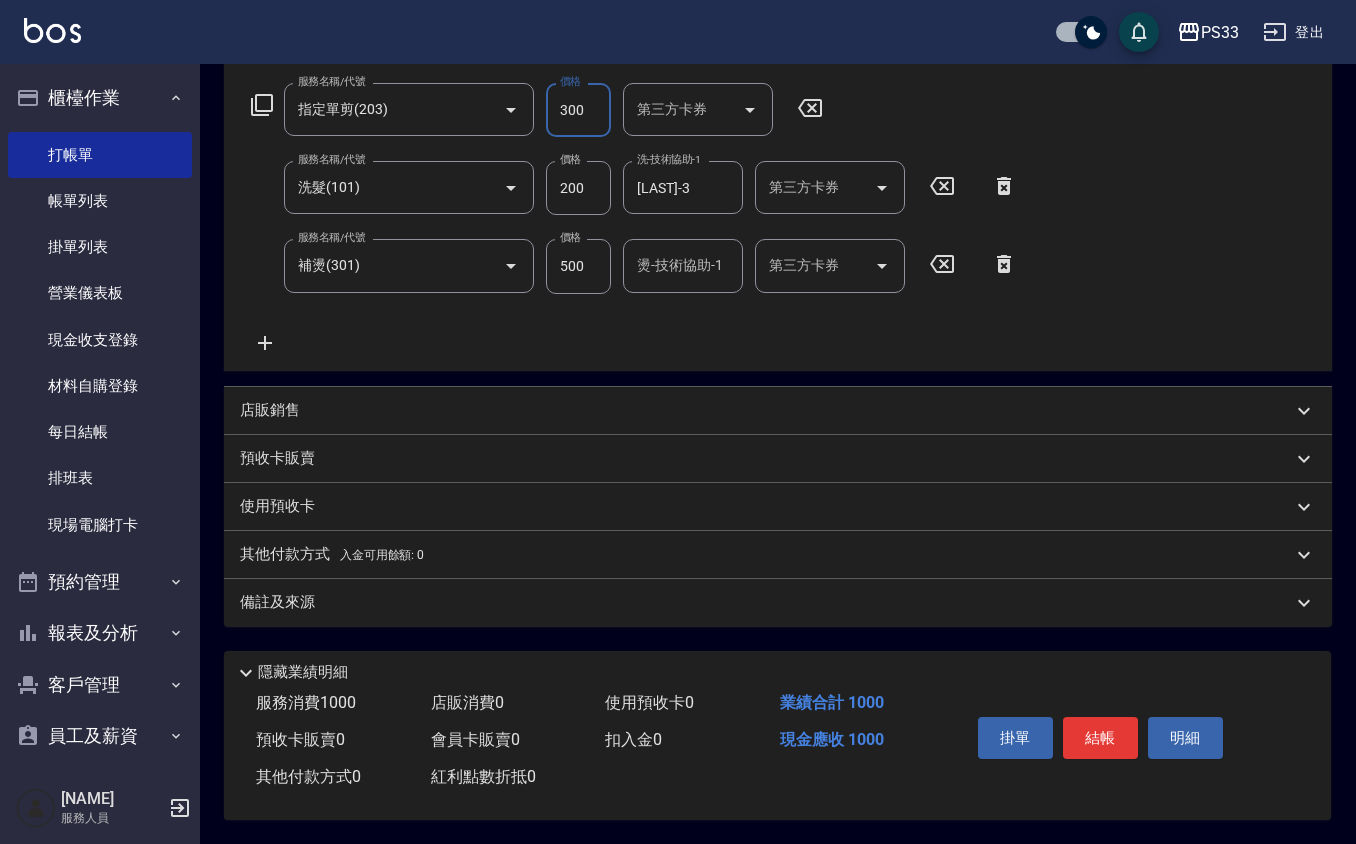 click on "300" at bounding box center (578, 110) 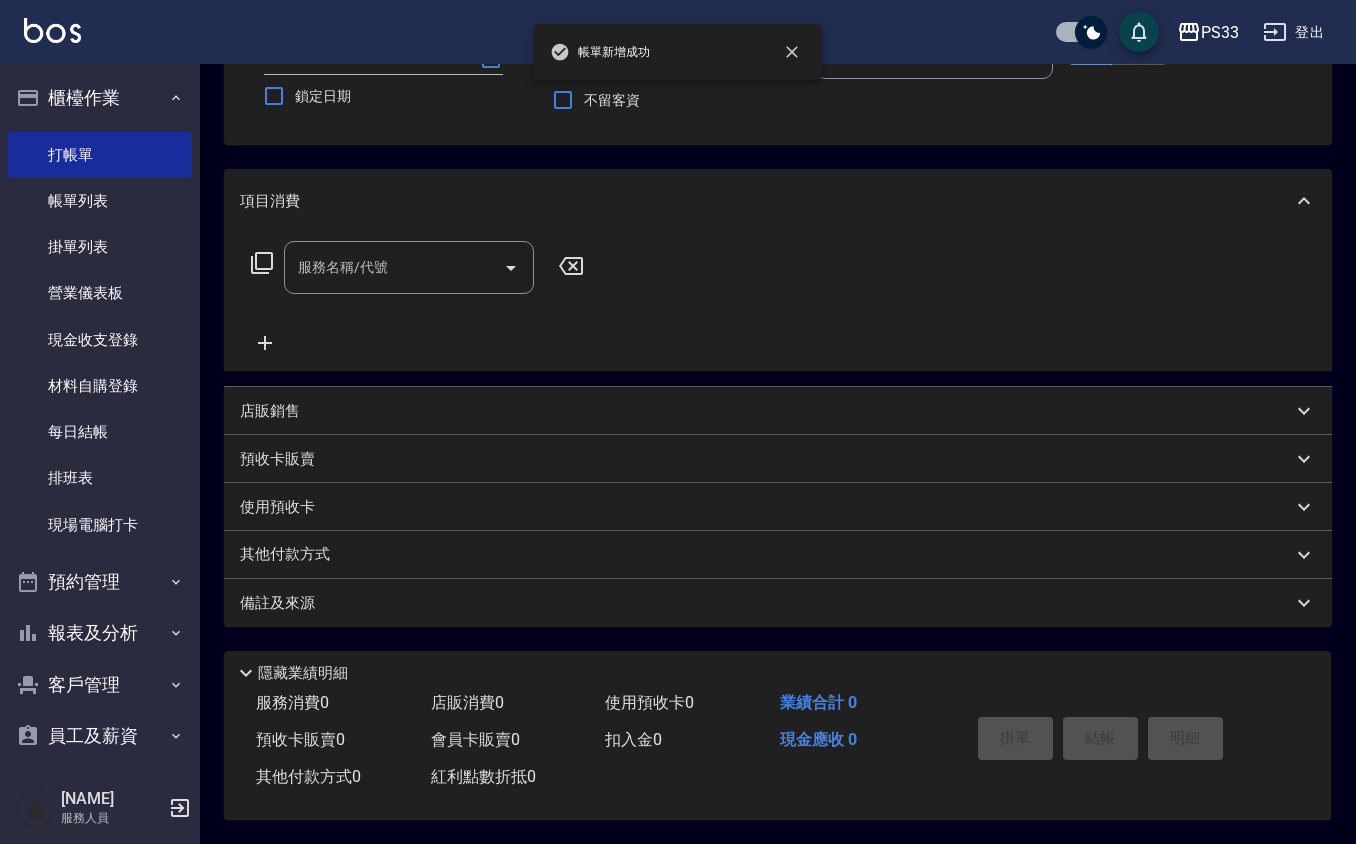 scroll, scrollTop: 0, scrollLeft: 0, axis: both 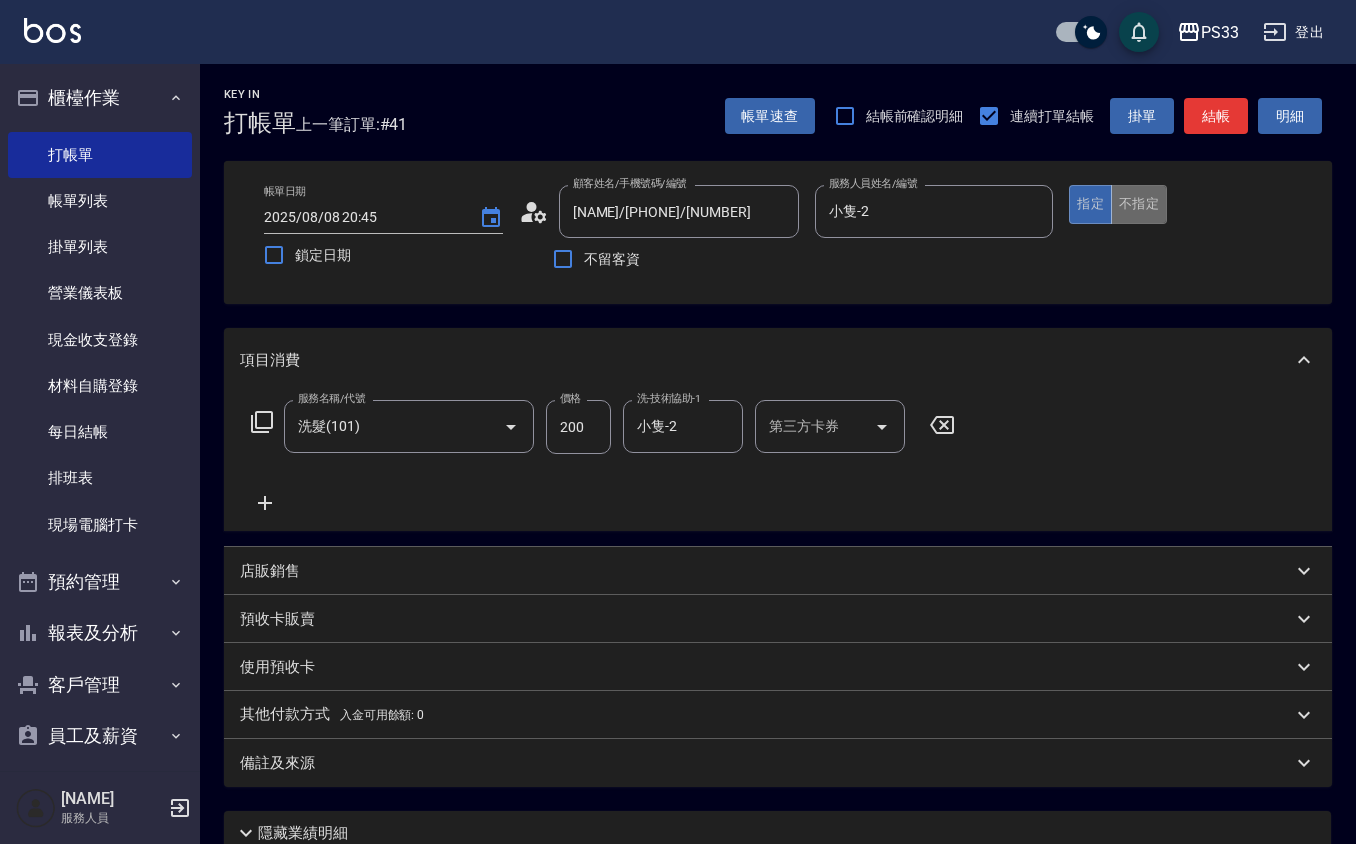 click on "不指定" at bounding box center (1139, 204) 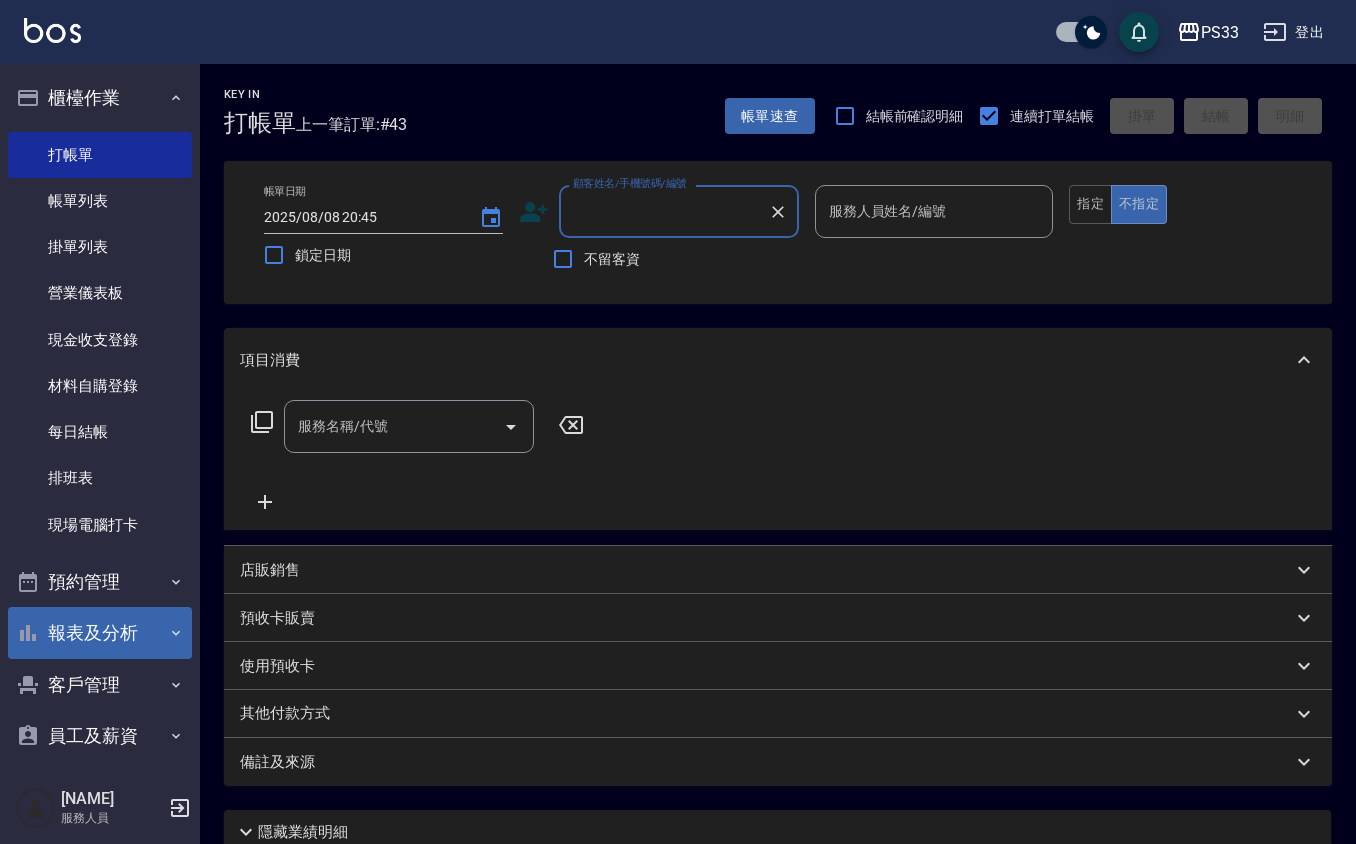 click on "報表及分析" at bounding box center (100, 633) 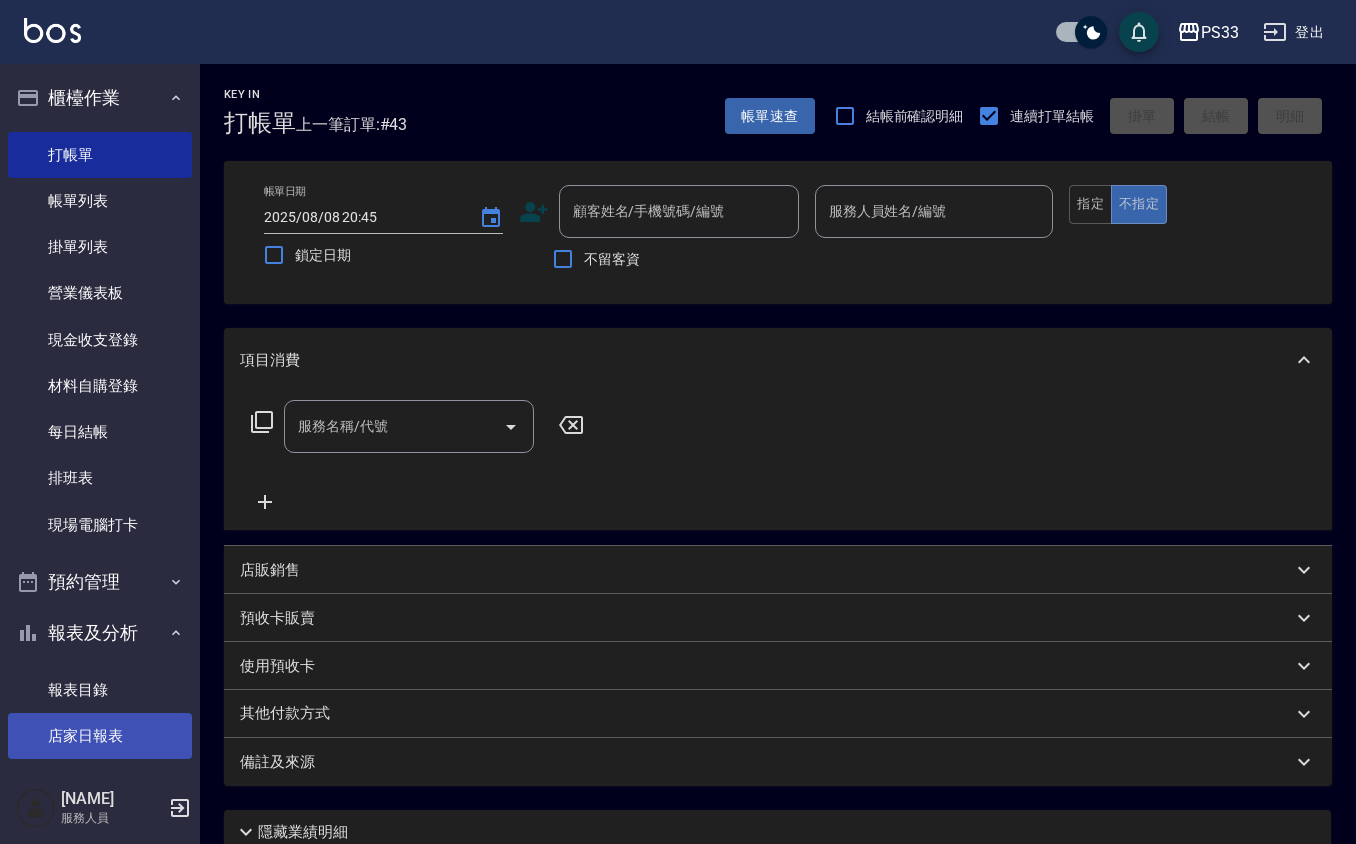 click on "店家日報表" at bounding box center (100, 736) 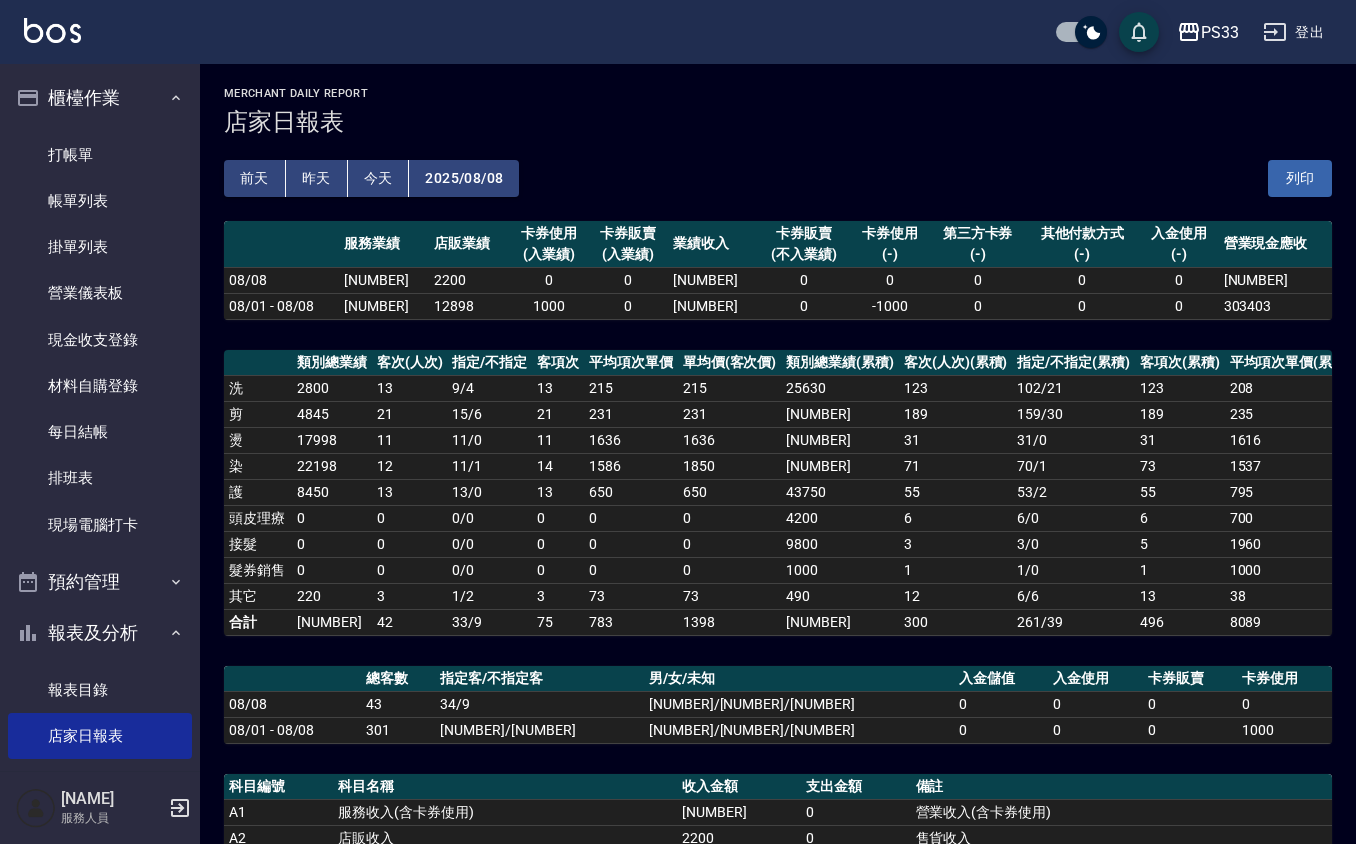 scroll, scrollTop: 0, scrollLeft: 0, axis: both 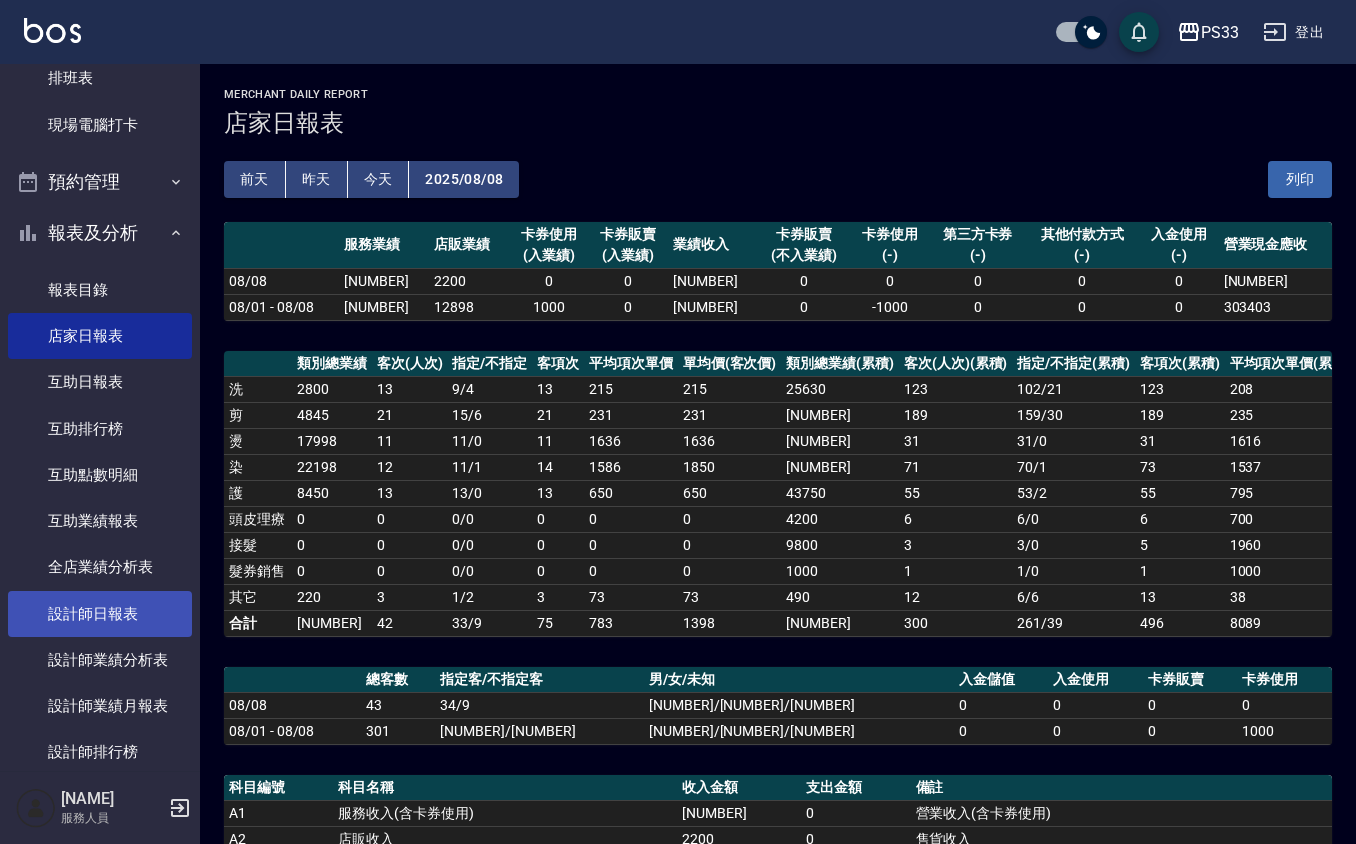 click on "設計師日報表" at bounding box center [100, 614] 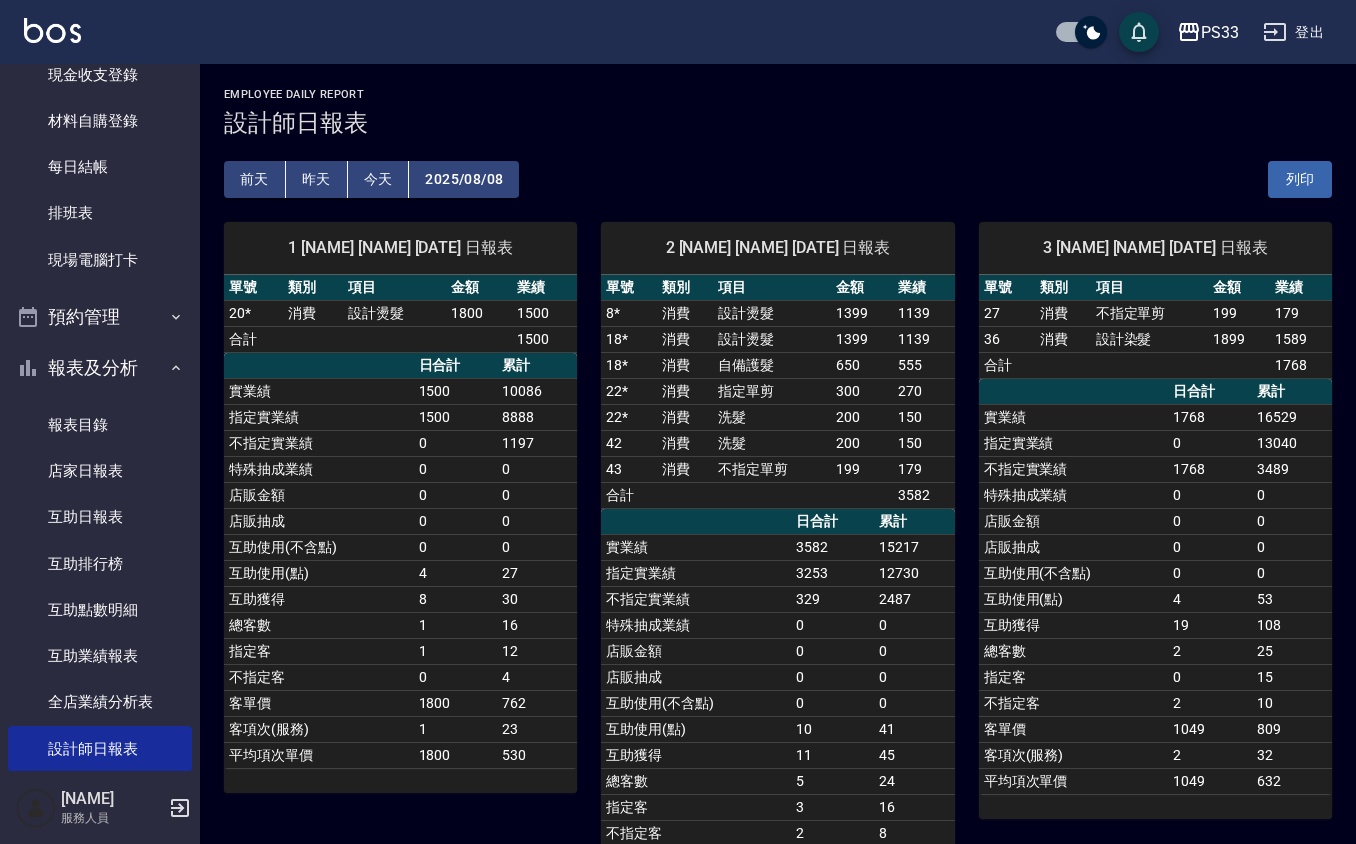 scroll, scrollTop: 0, scrollLeft: 0, axis: both 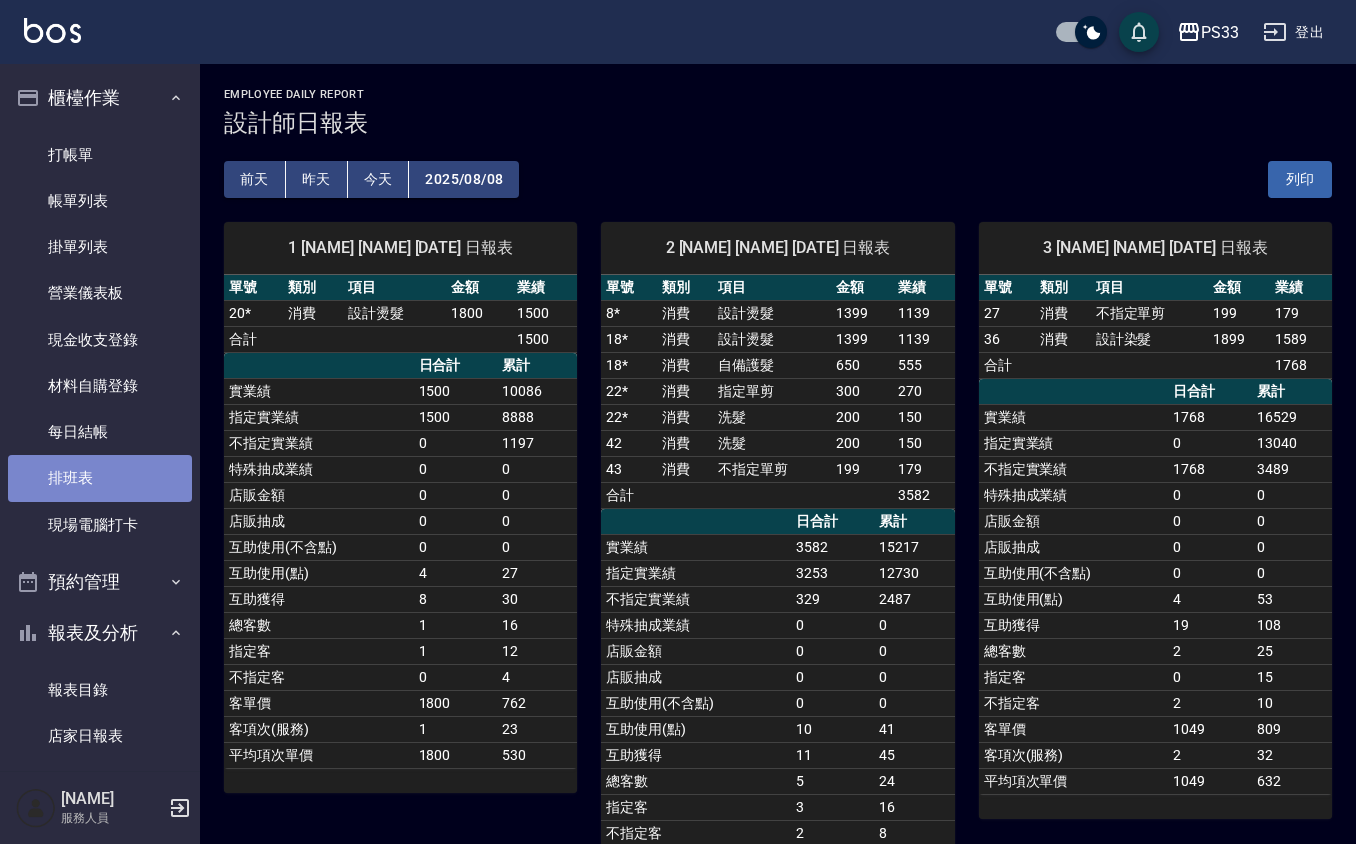 click on "排班表" at bounding box center (100, 478) 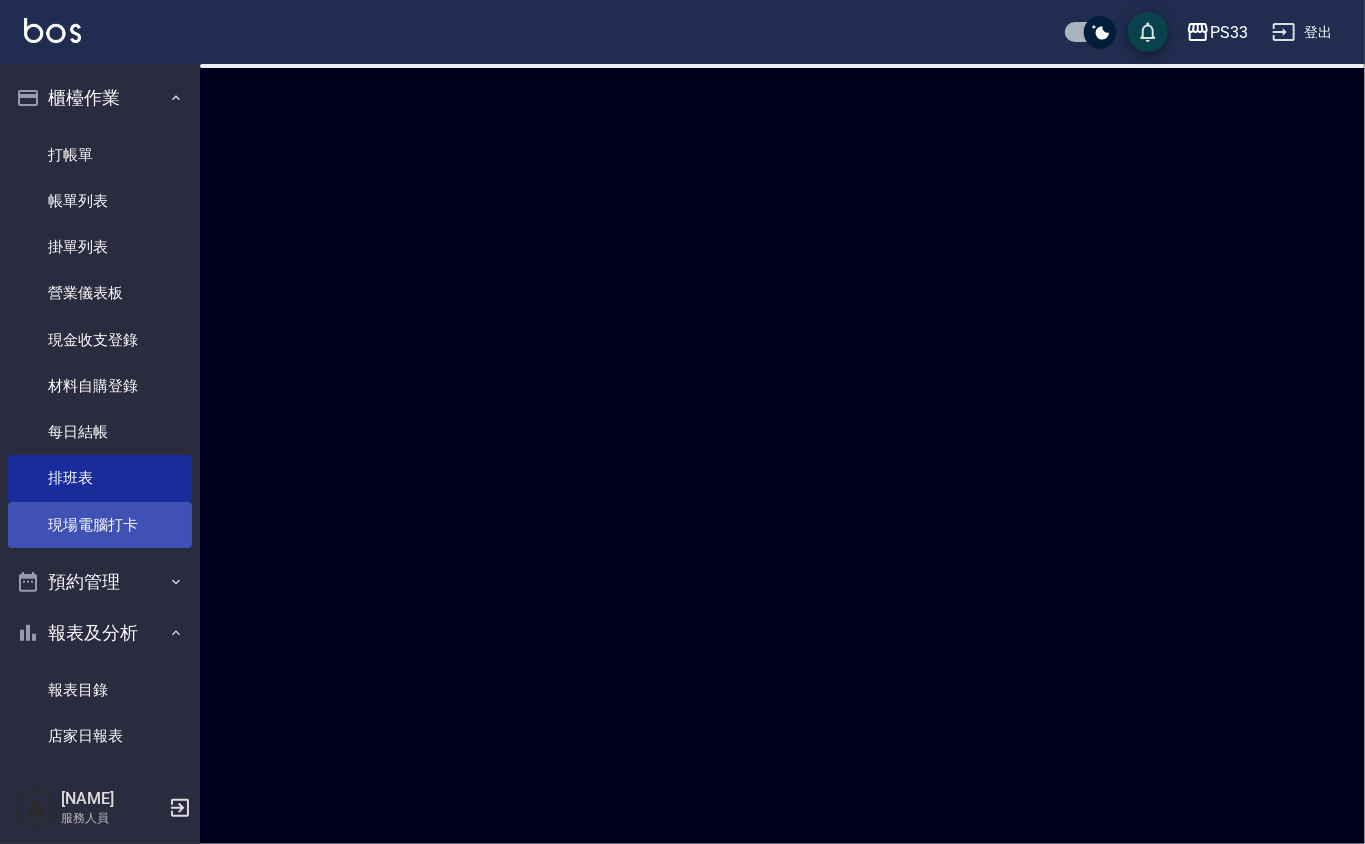 click on "現場電腦打卡" at bounding box center (100, 525) 